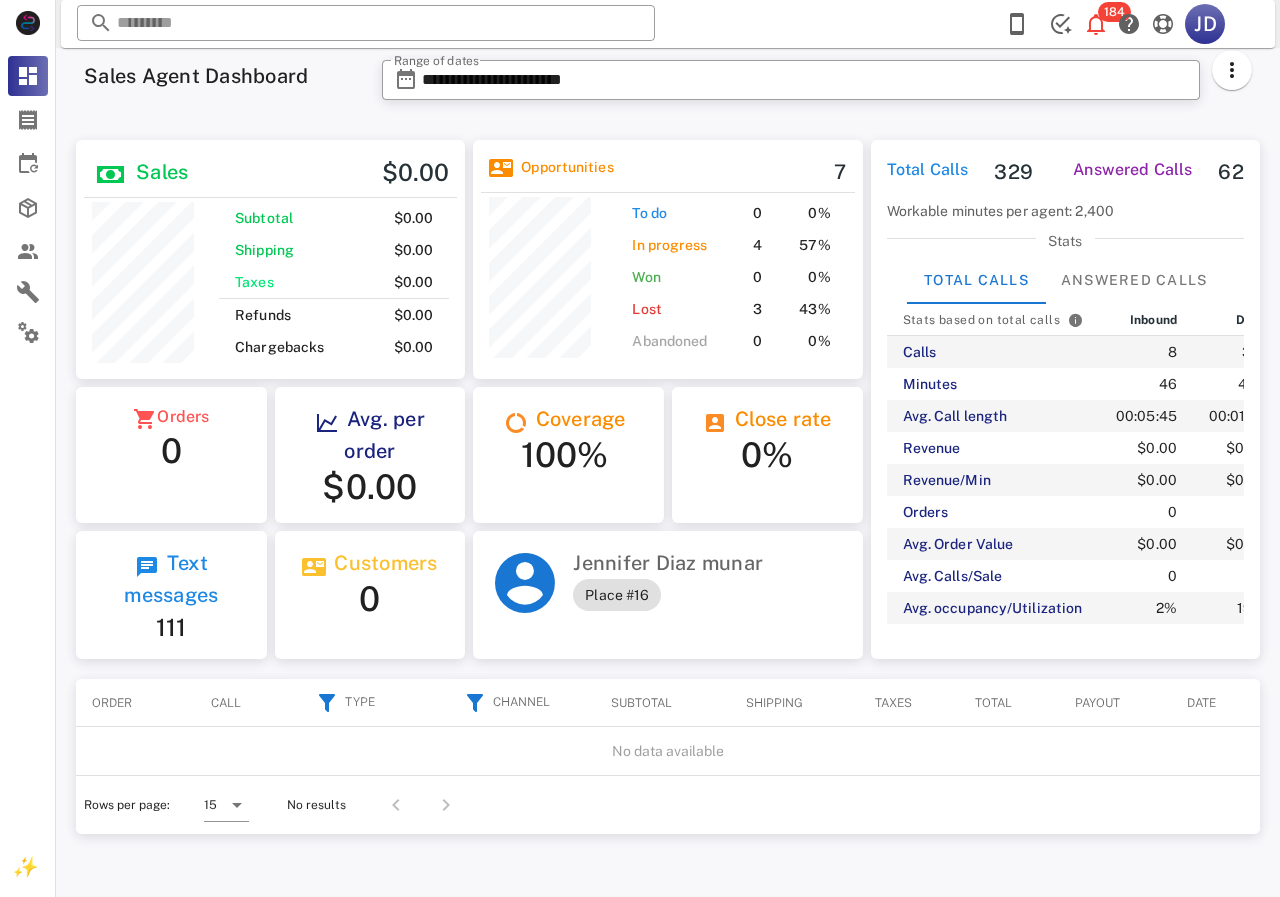 scroll, scrollTop: 0, scrollLeft: 0, axis: both 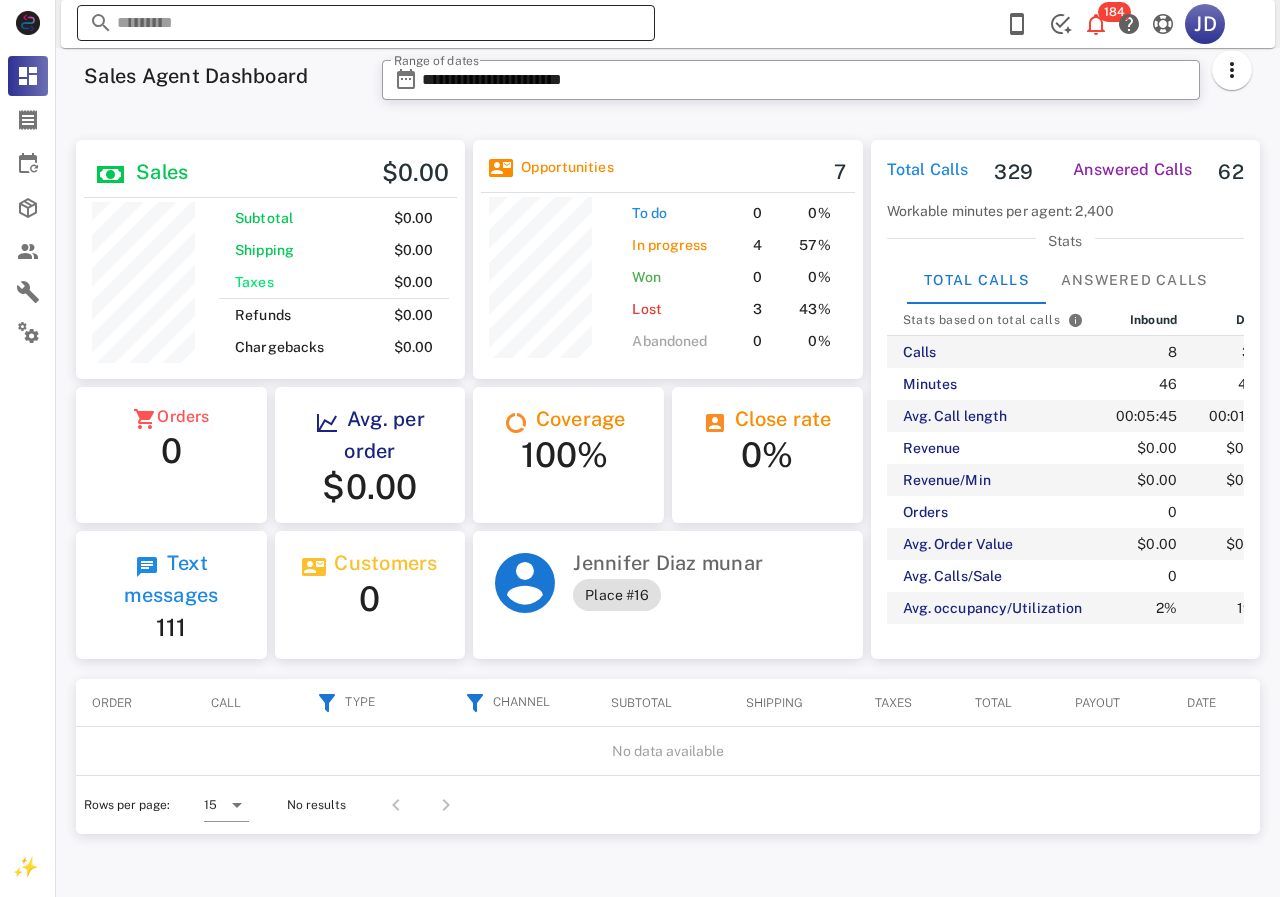 click at bounding box center (366, 23) 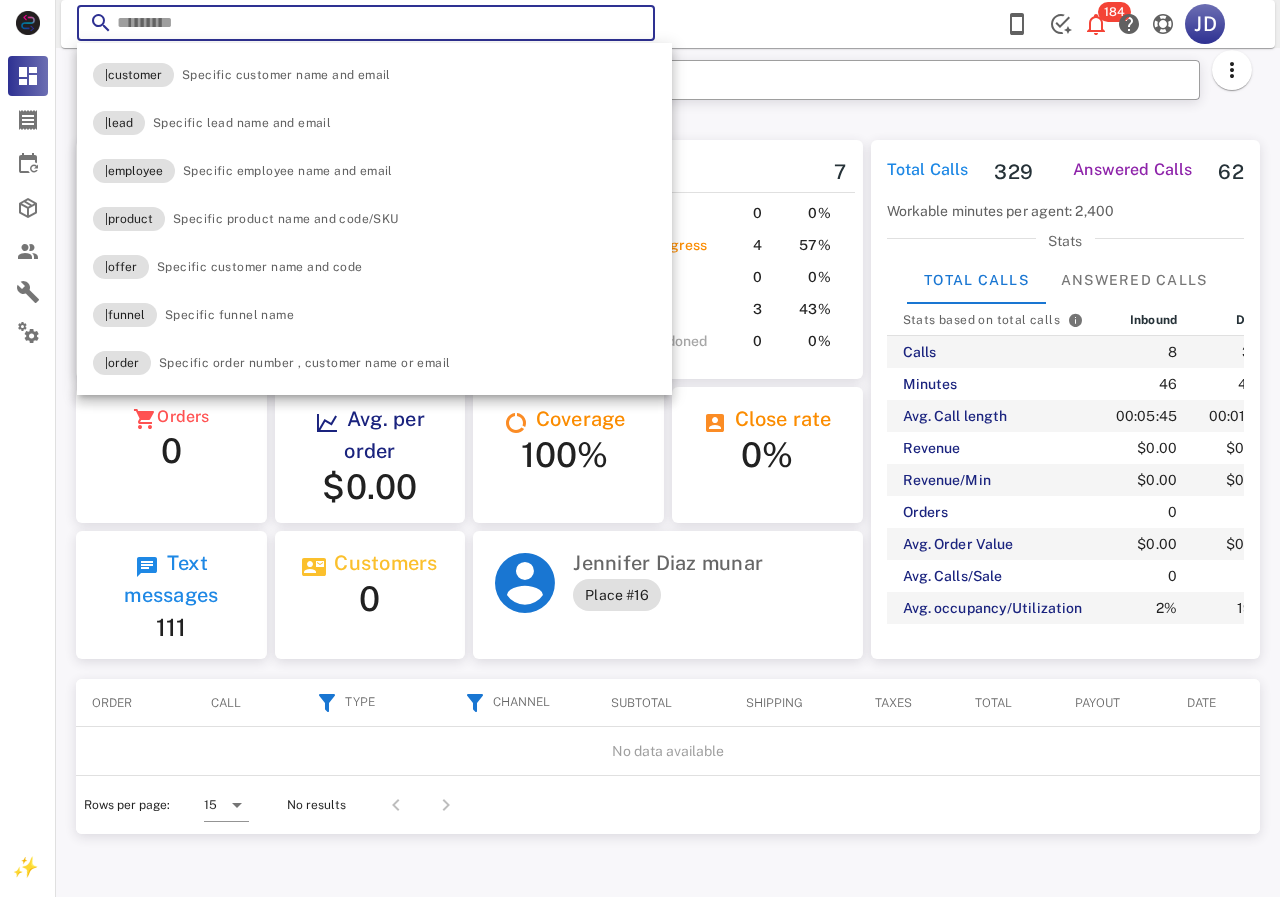 paste on "**********" 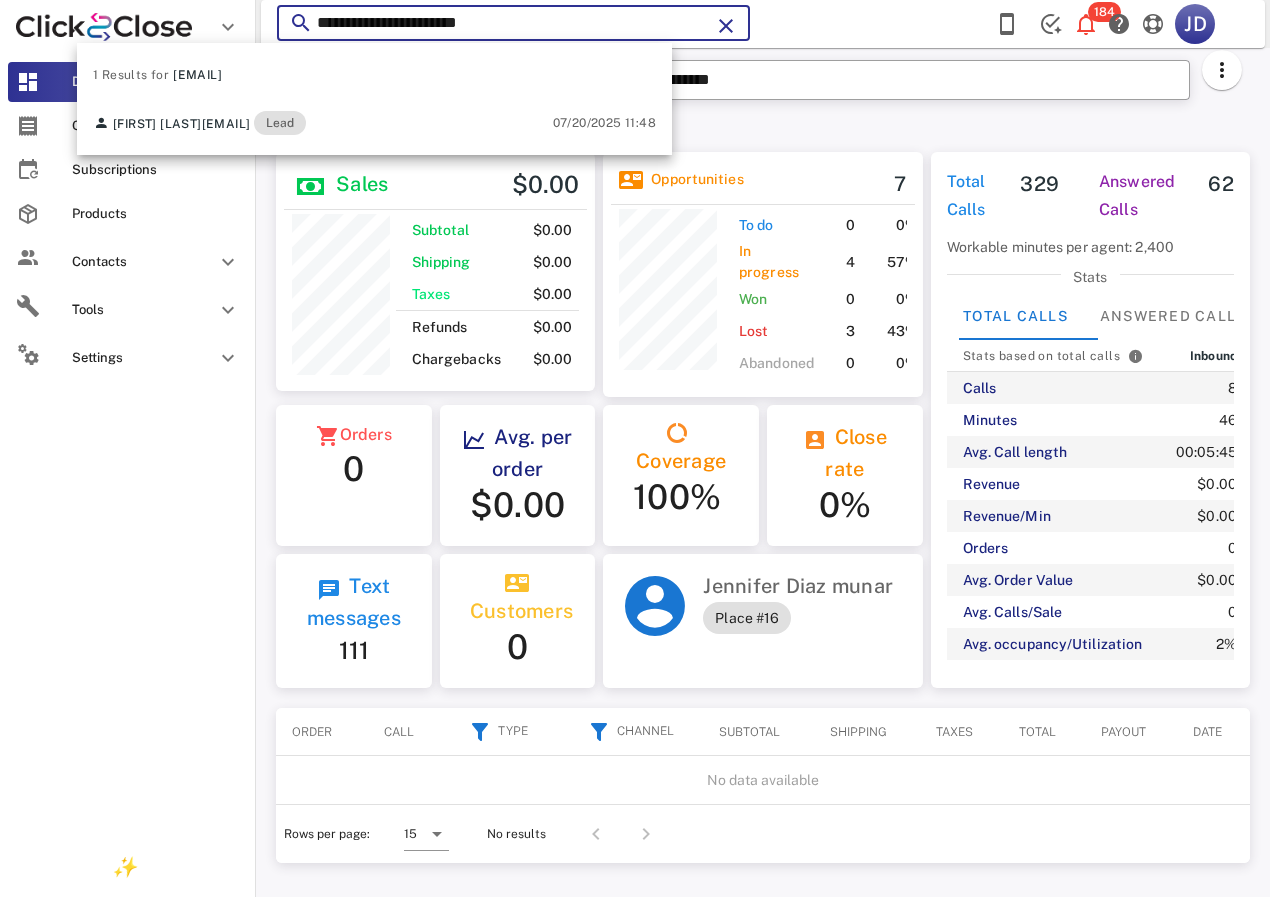 scroll, scrollTop: 250, scrollLeft: 320, axis: both 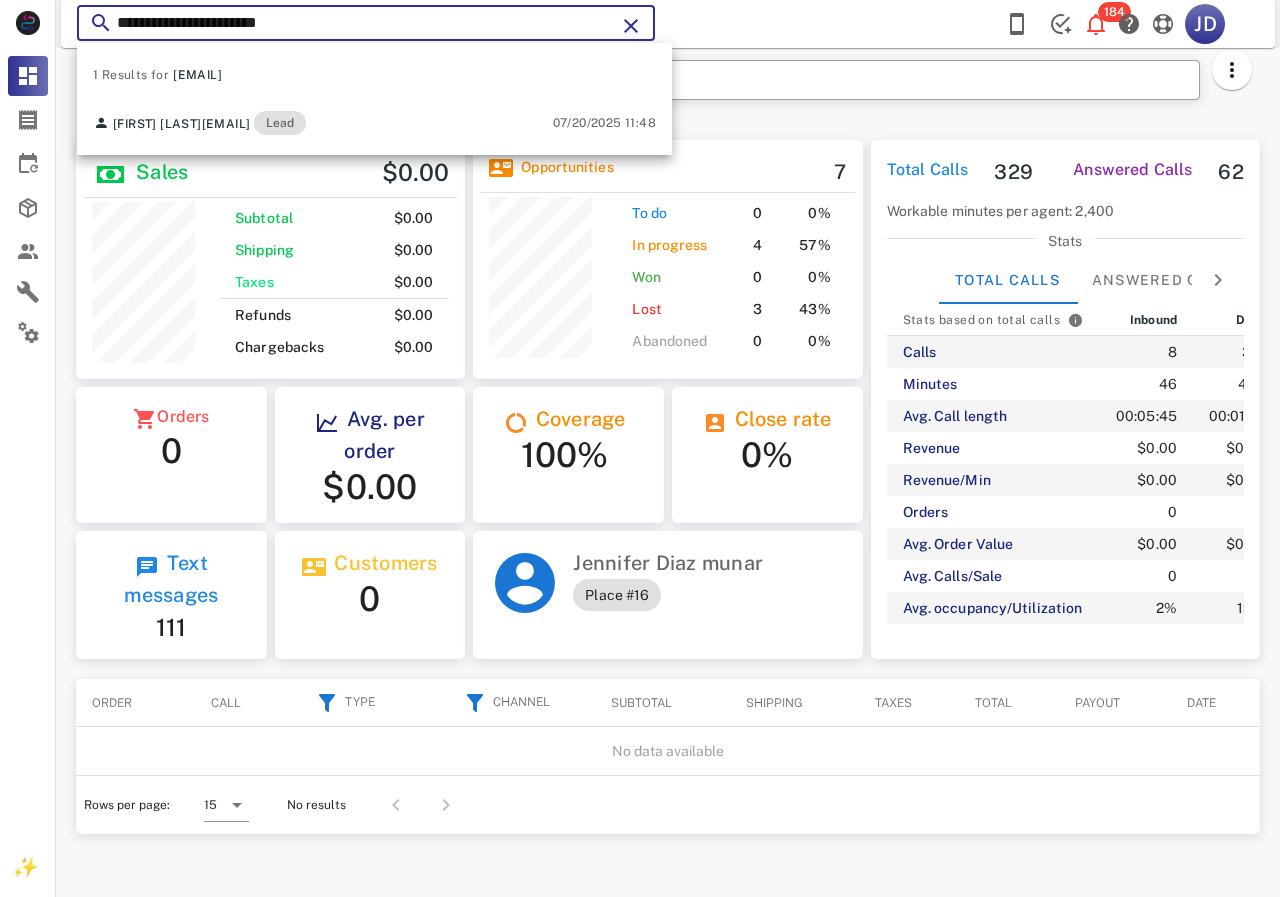 type on "**********" 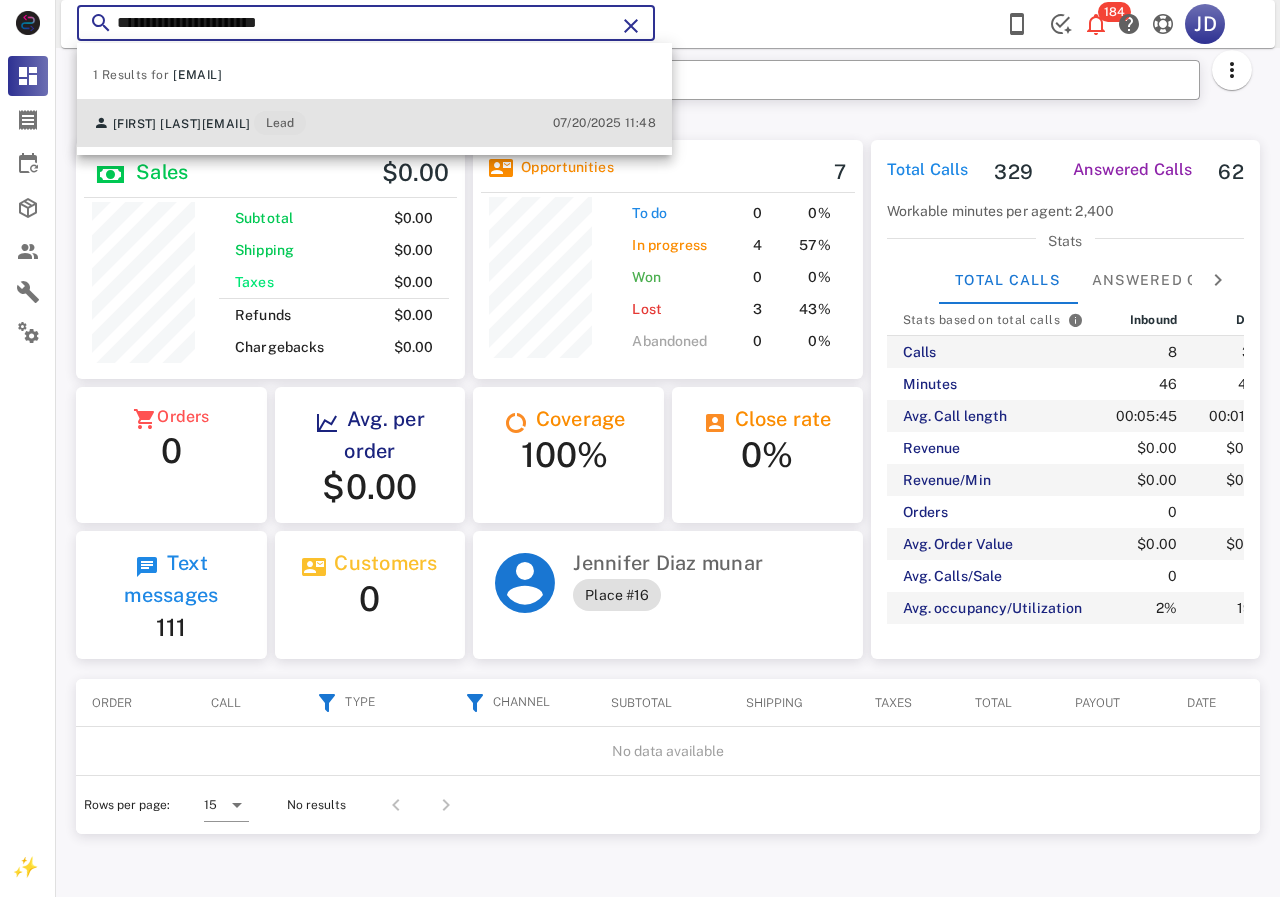 click on "[EMAIL]" at bounding box center (226, 124) 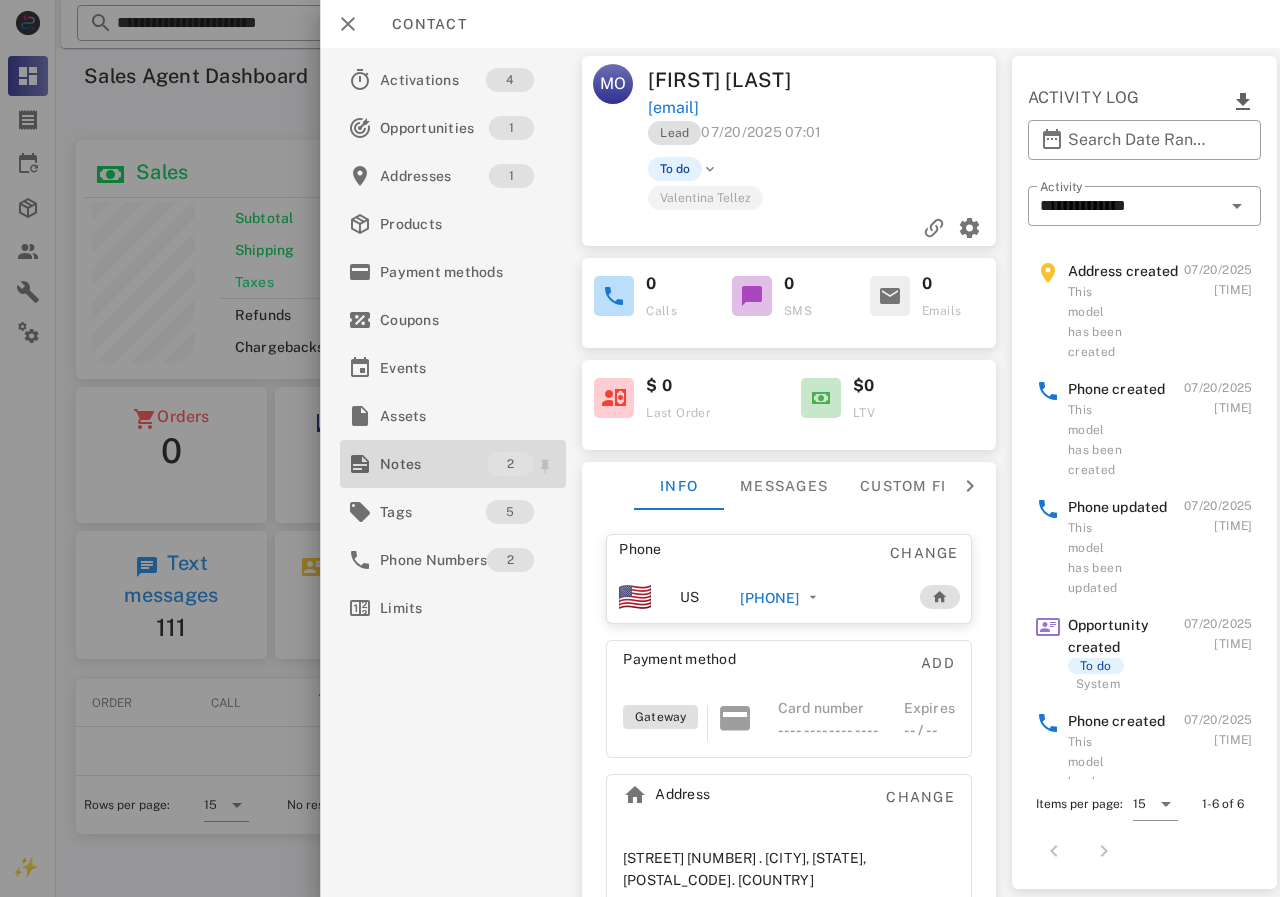 click on "Notes" at bounding box center (433, 464) 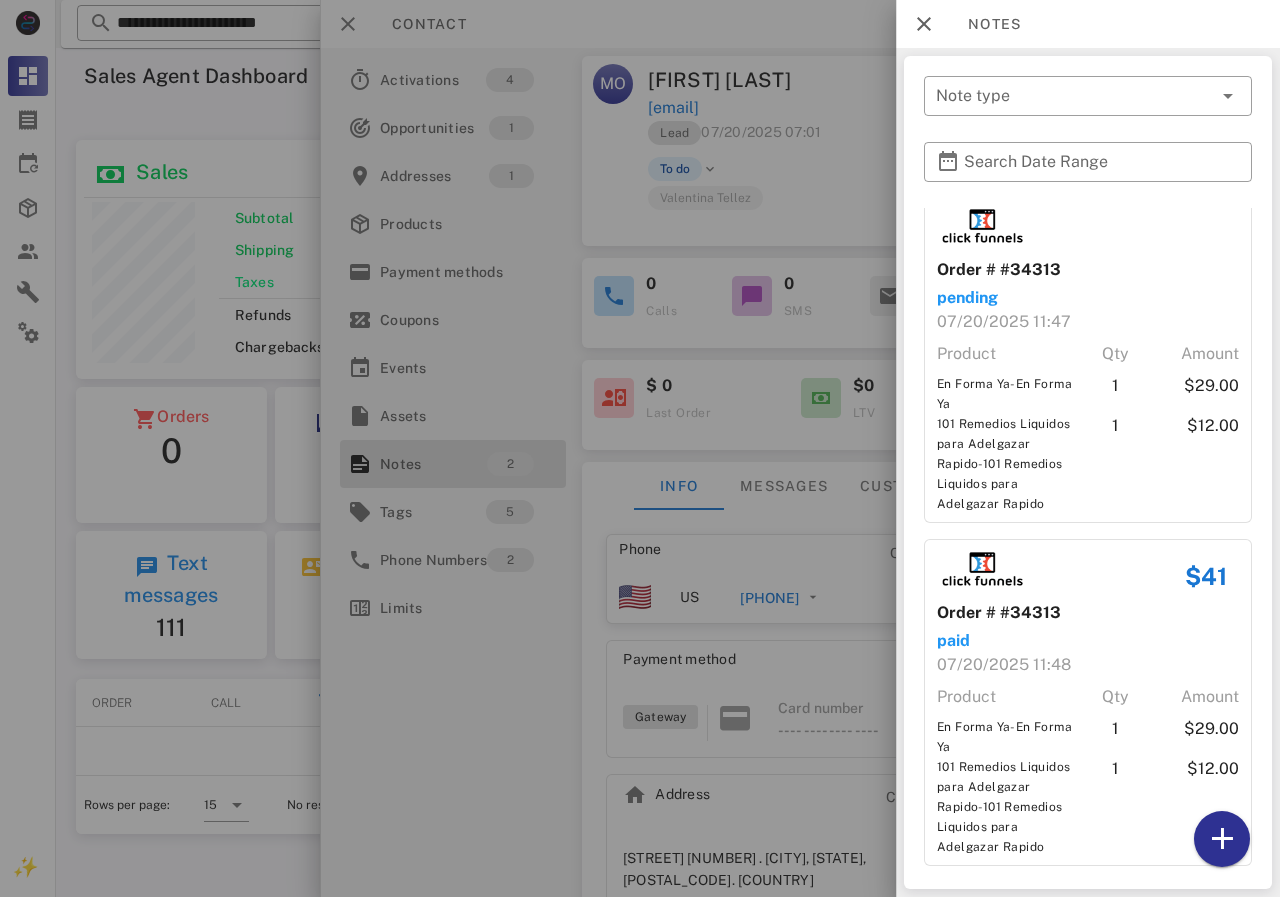 scroll, scrollTop: 23, scrollLeft: 0, axis: vertical 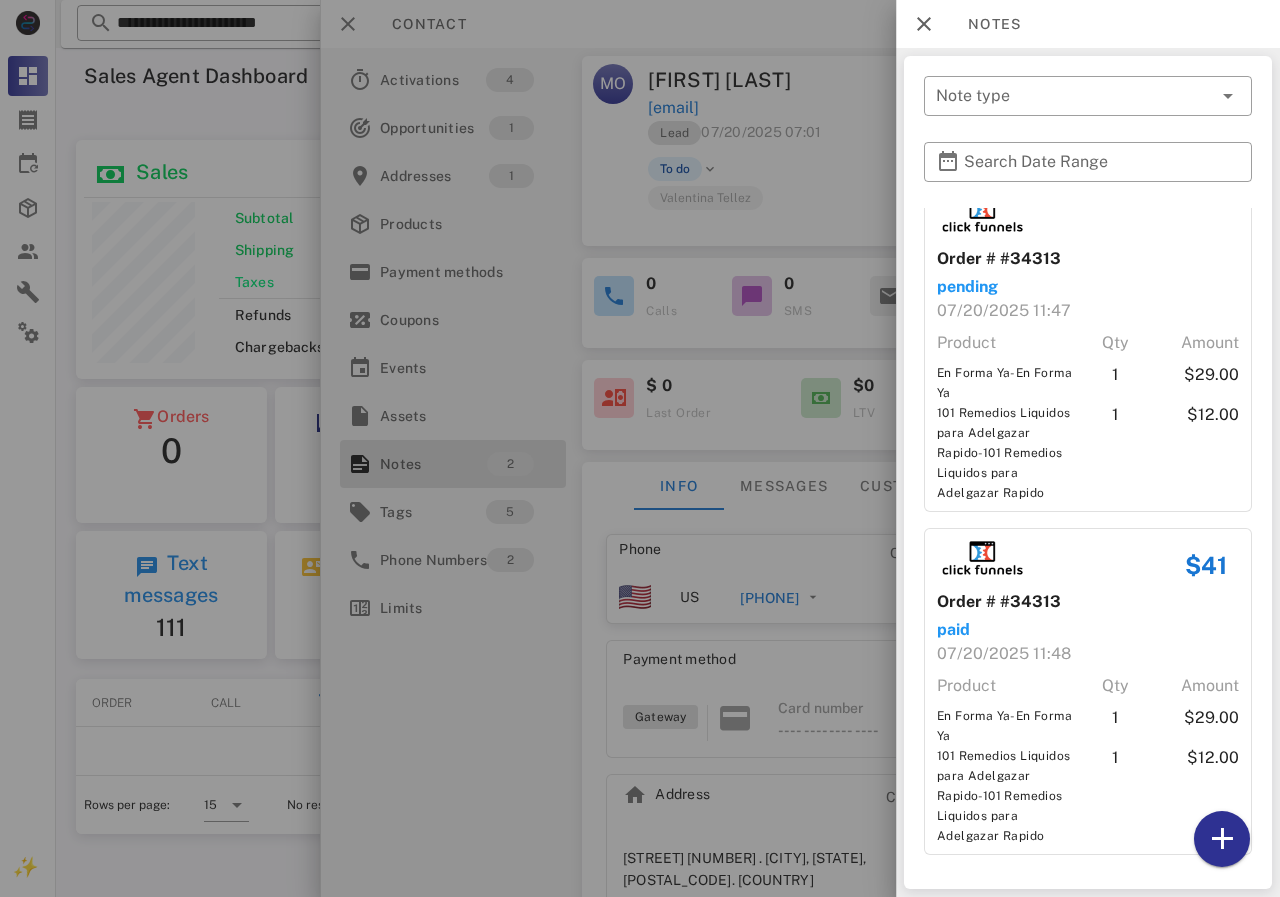 click at bounding box center (640, 448) 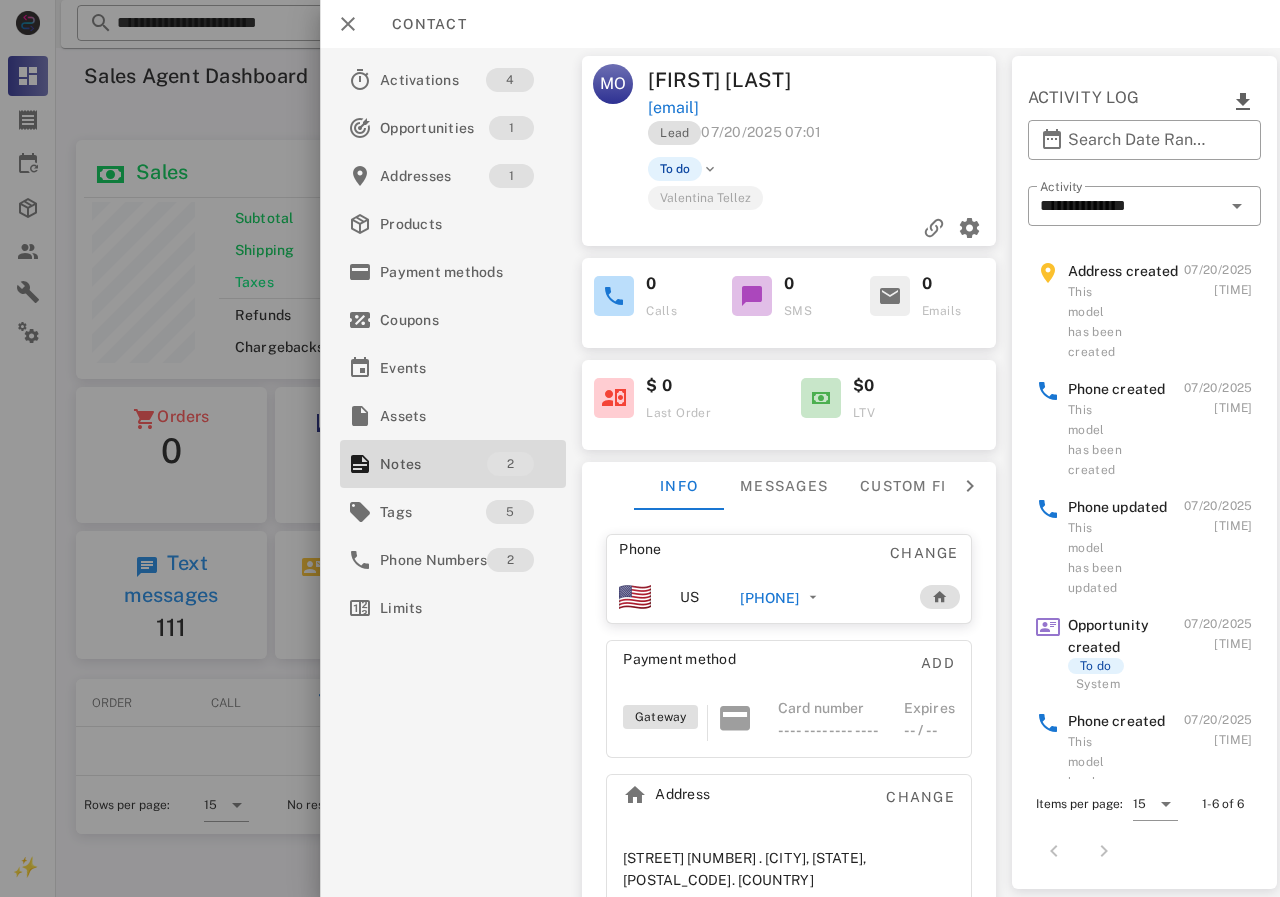 click on "[PHONE]" at bounding box center (769, 598) 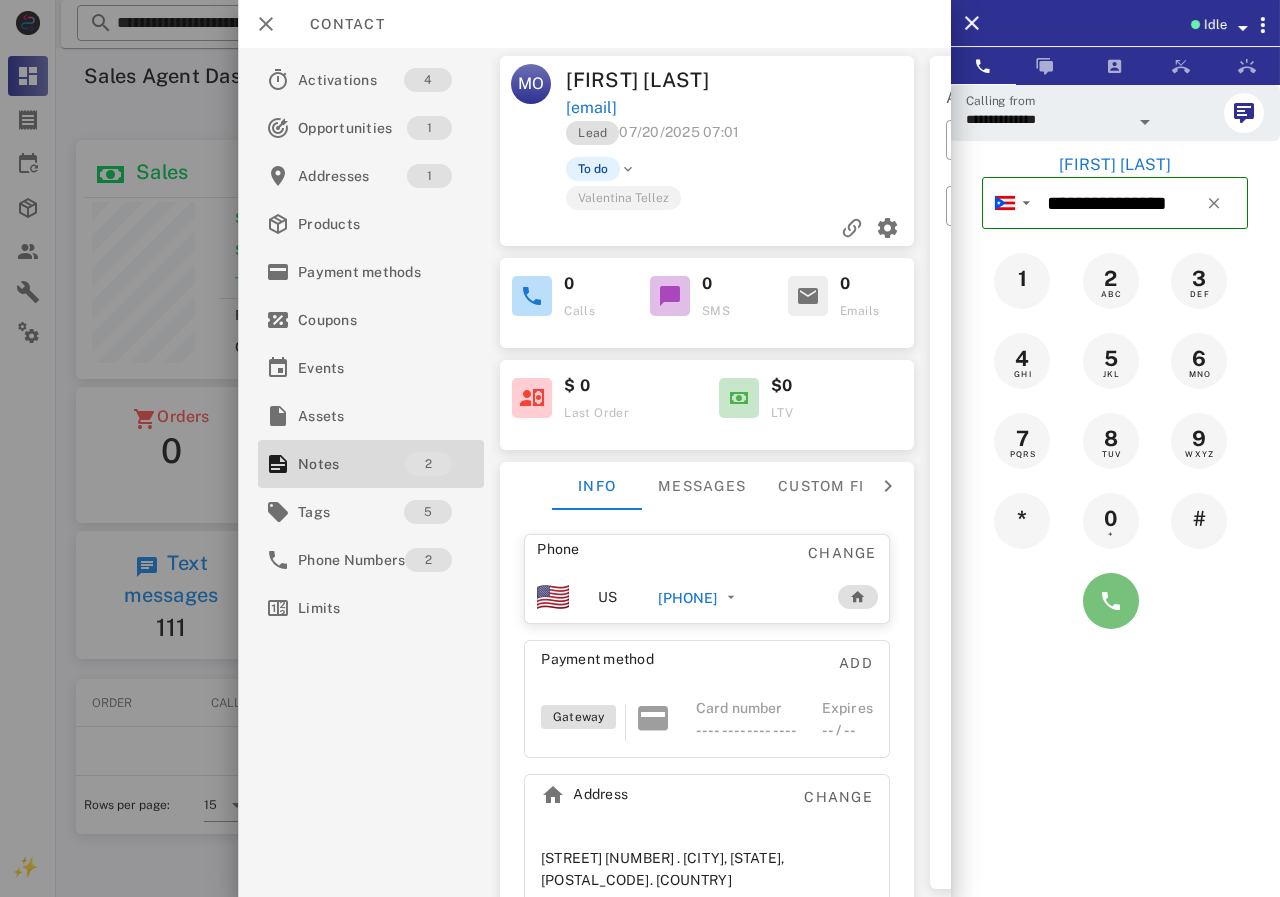 click at bounding box center [1111, 601] 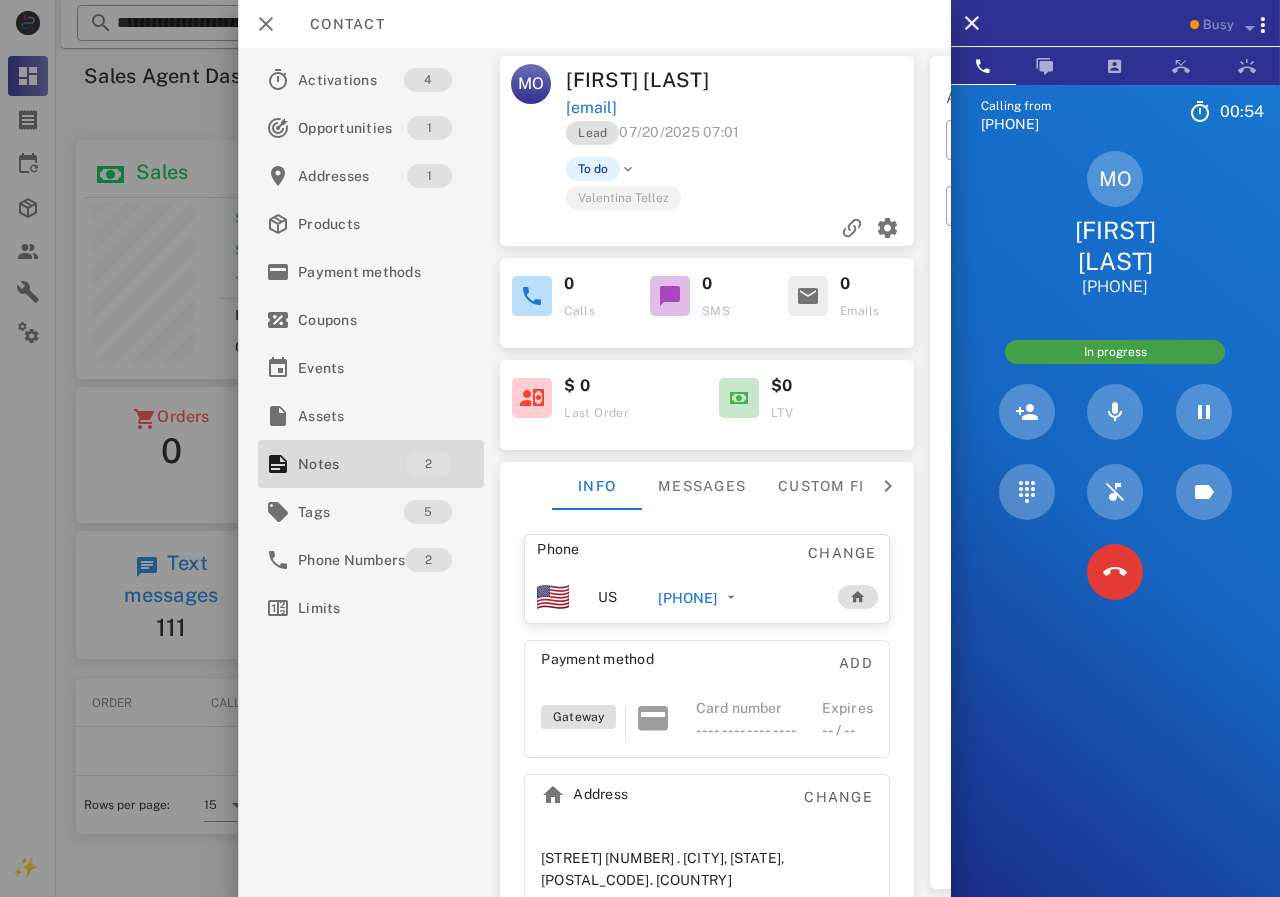 click on "Calling from [PHONE]" at bounding box center (1115, 533) 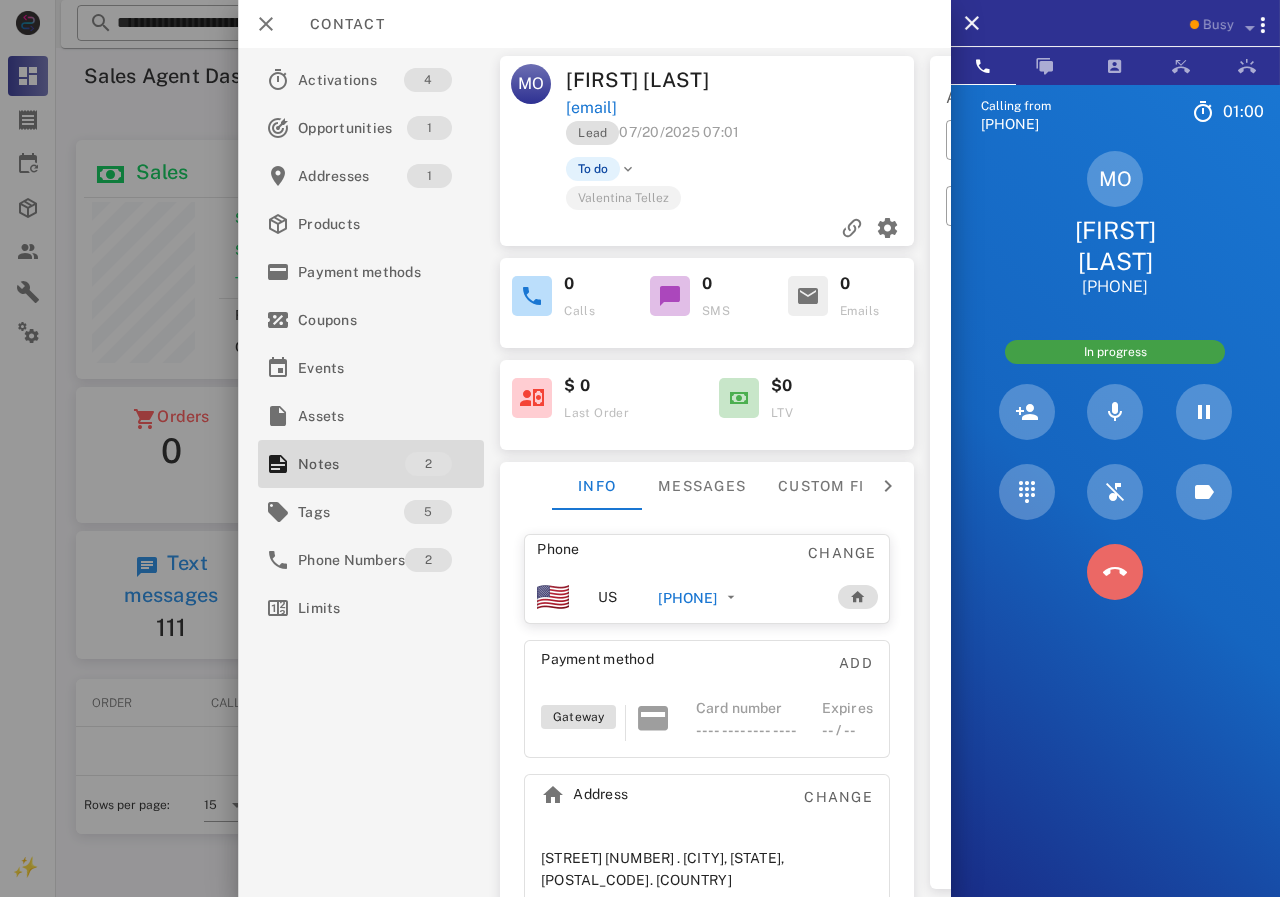 drag, startPoint x: 1128, startPoint y: 522, endPoint x: 1115, endPoint y: 525, distance: 13.341664 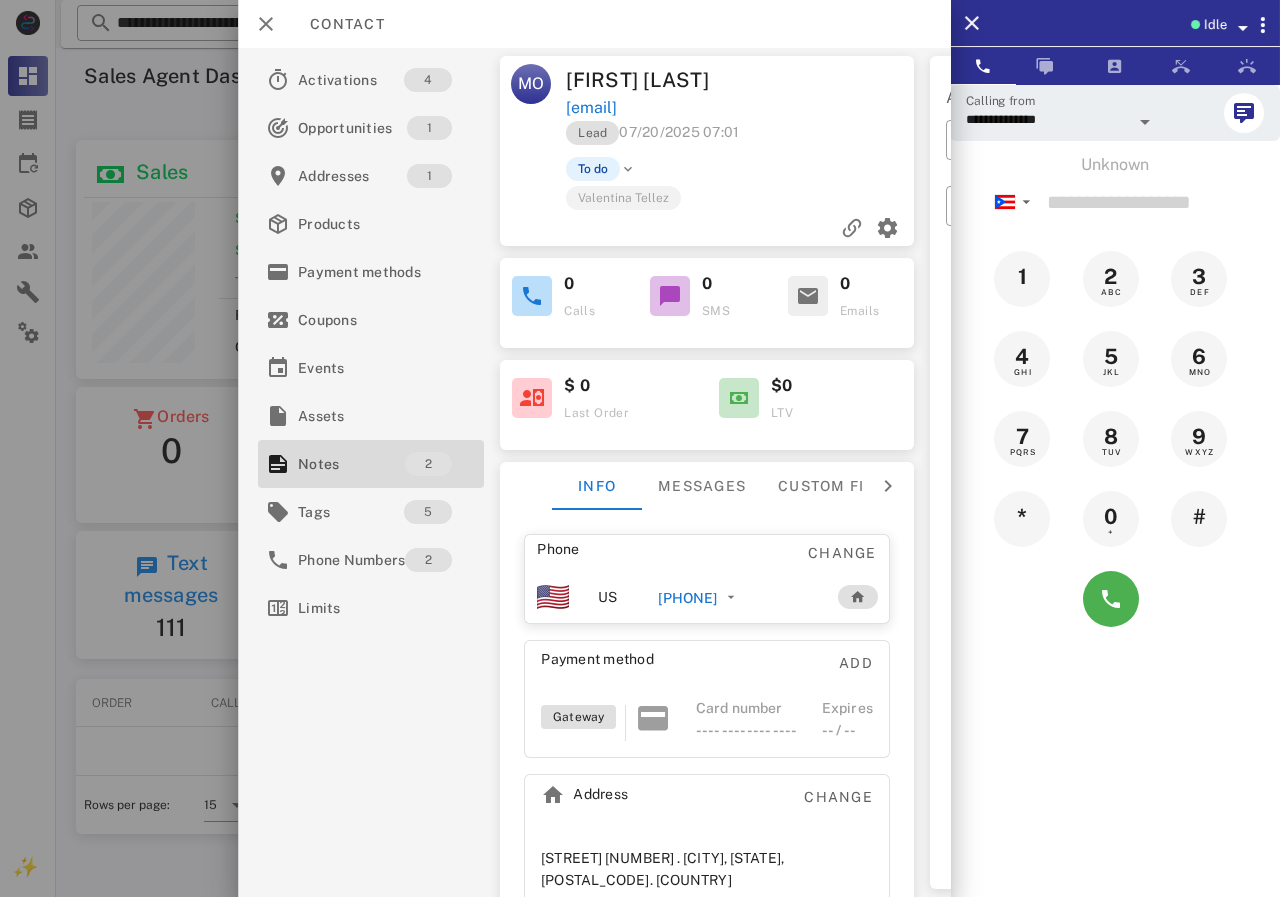 drag, startPoint x: 686, startPoint y: 593, endPoint x: 953, endPoint y: 616, distance: 267.9888 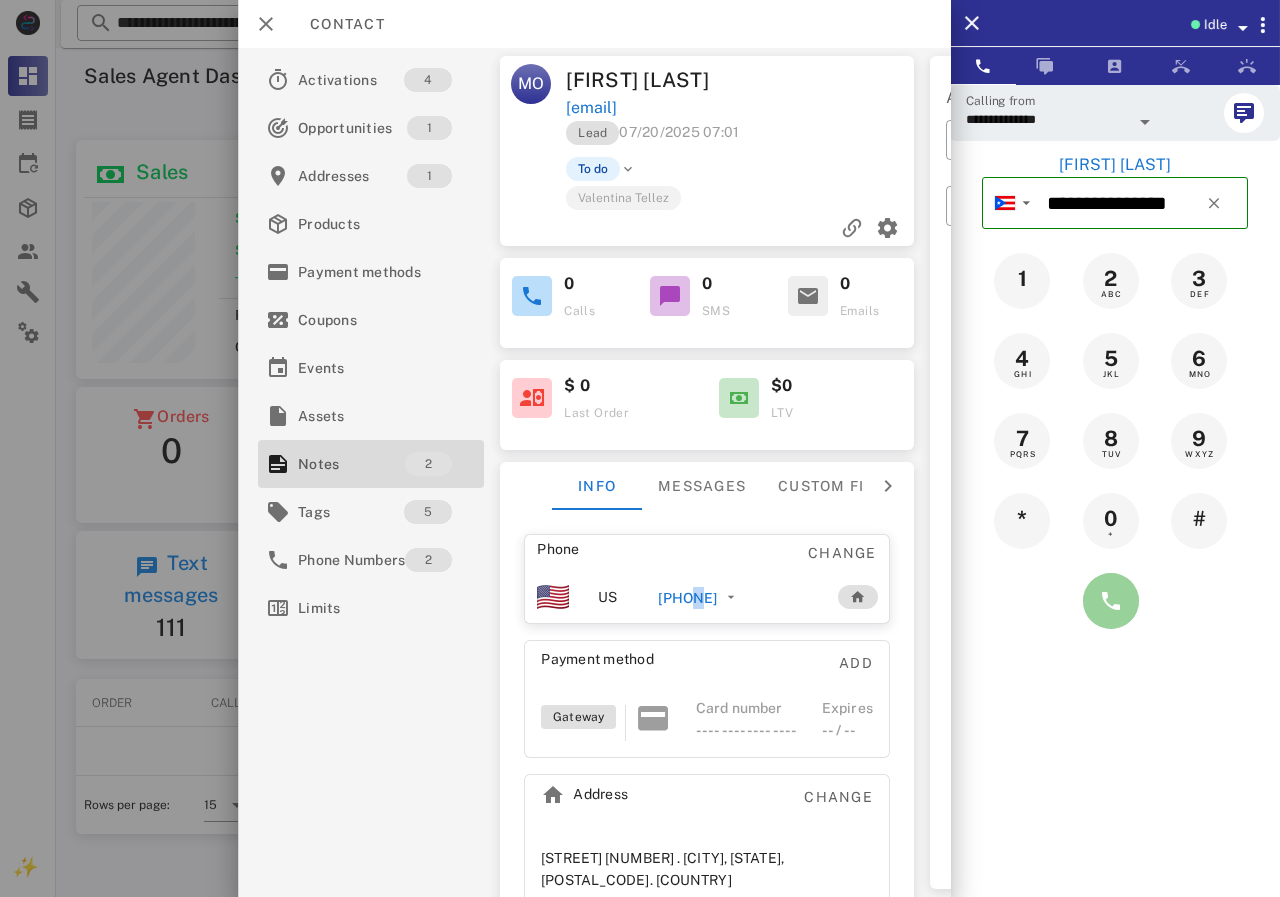 click at bounding box center [1111, 601] 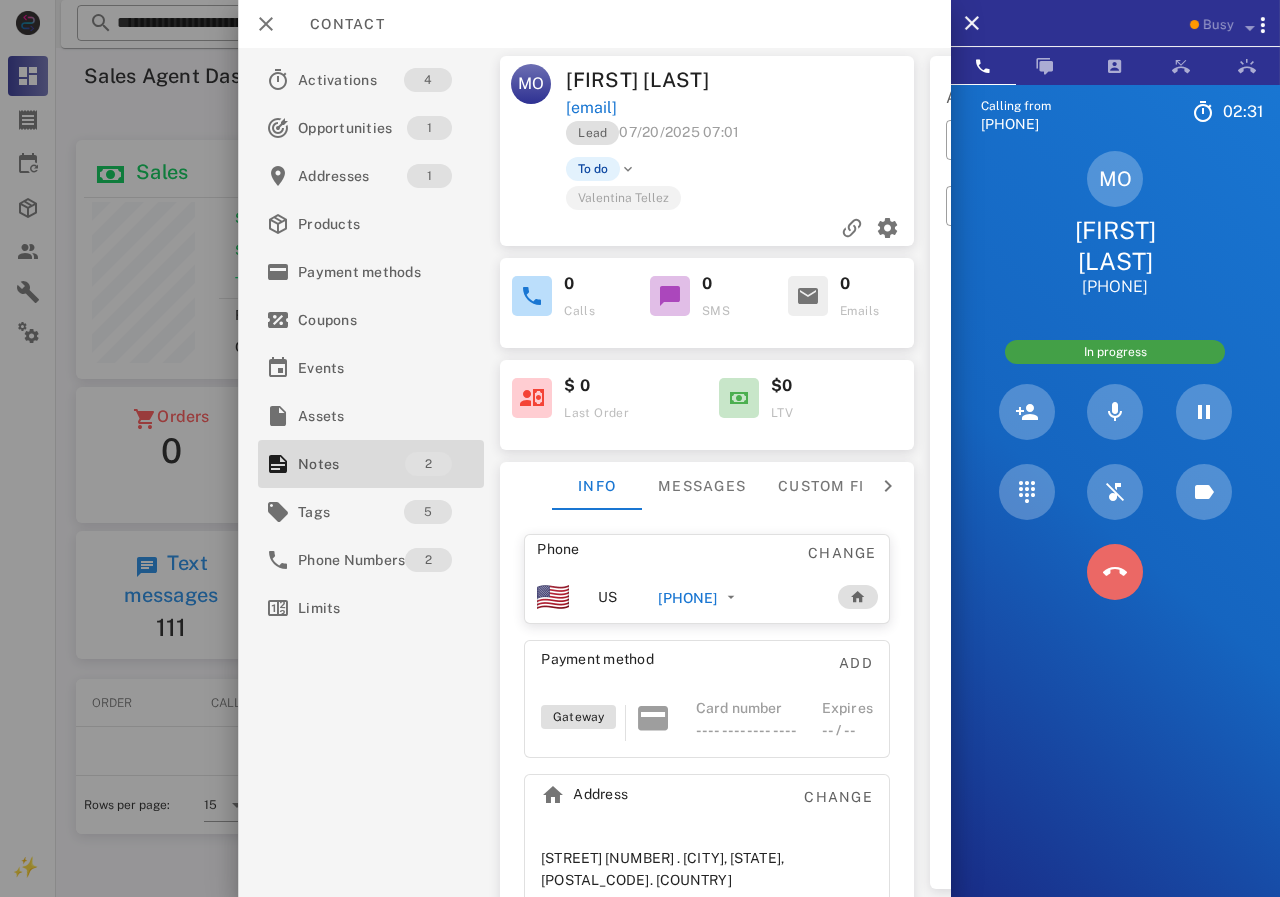 click at bounding box center (1115, 572) 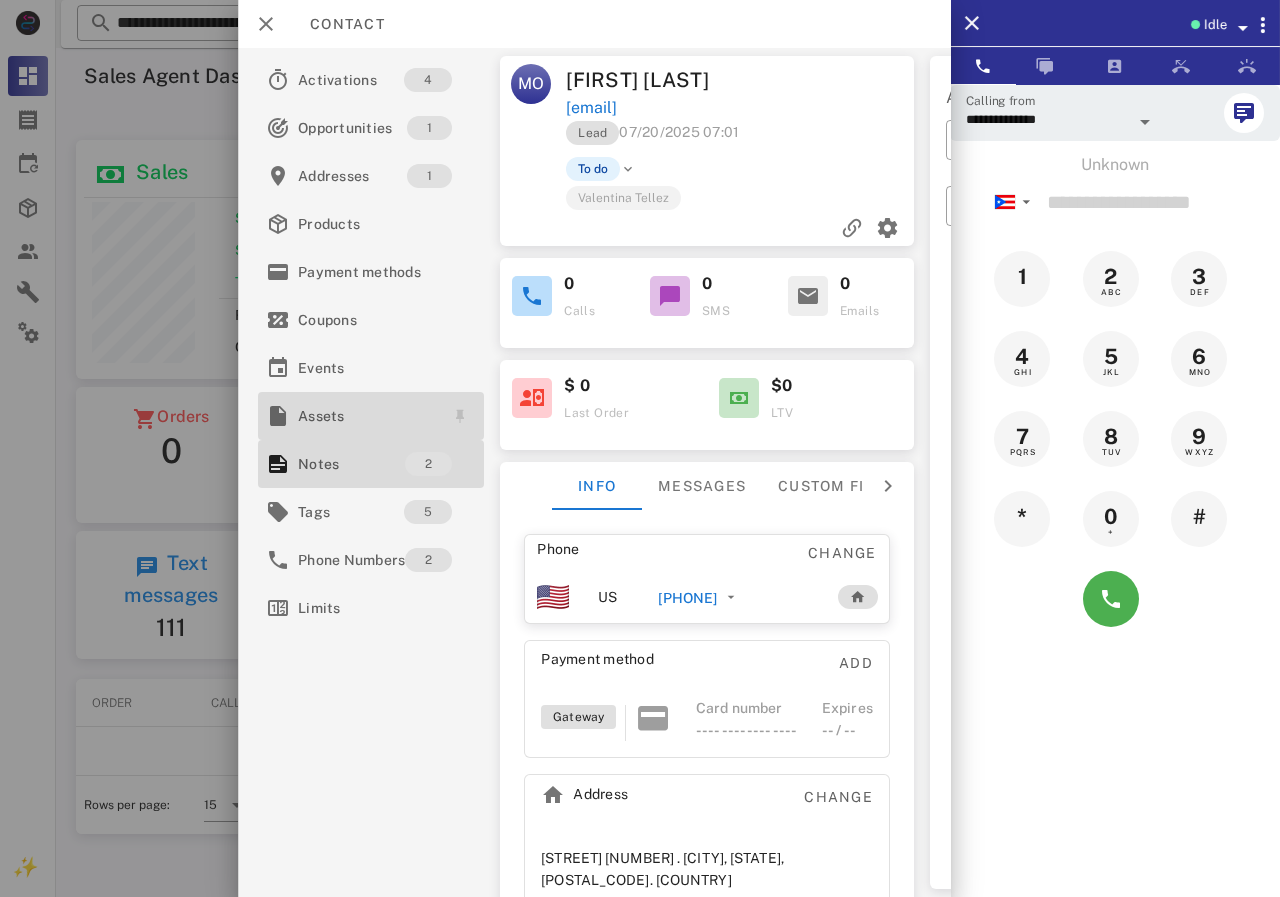 click on "Assets" at bounding box center [367, 416] 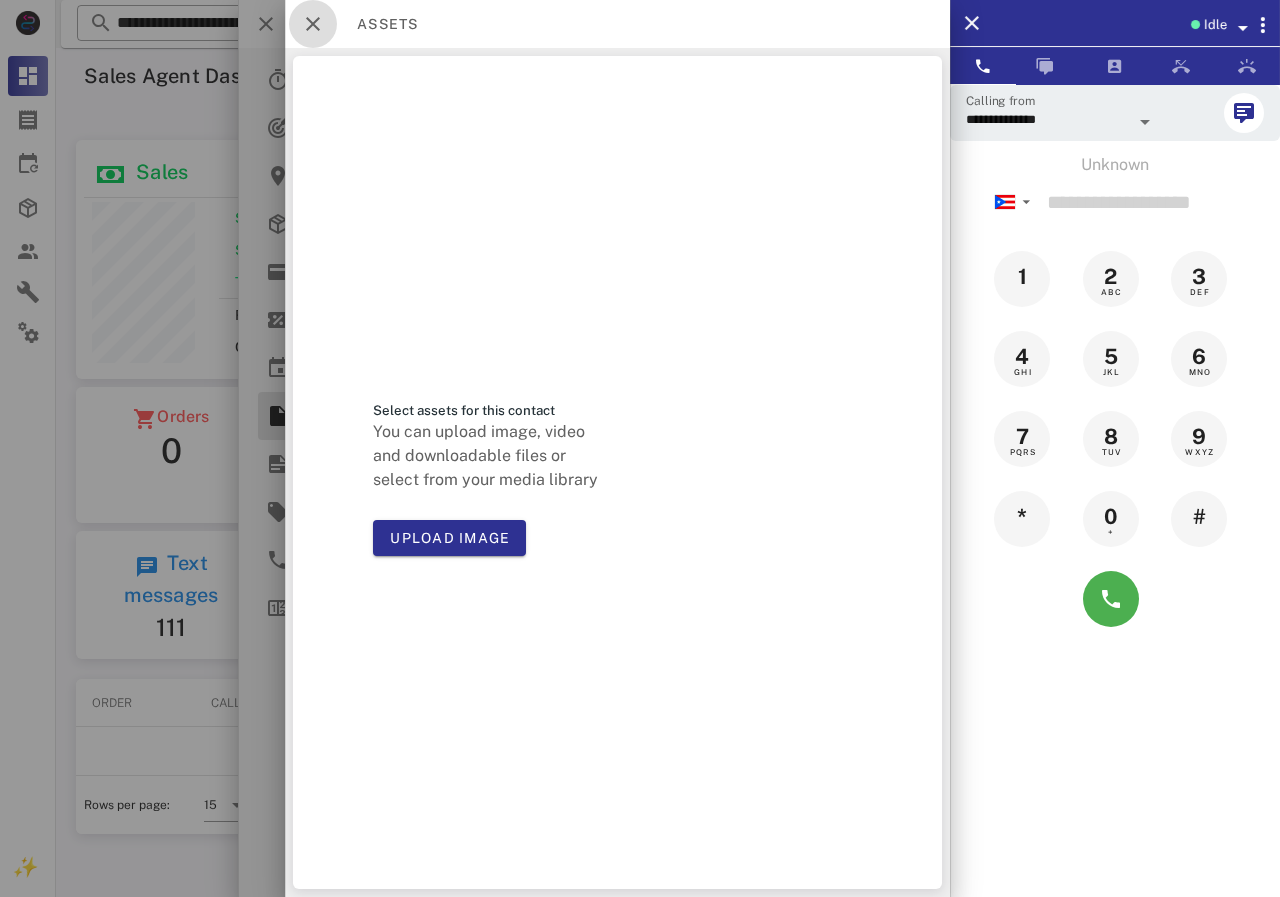 drag, startPoint x: 322, startPoint y: 19, endPoint x: 313, endPoint y: 39, distance: 21.931713 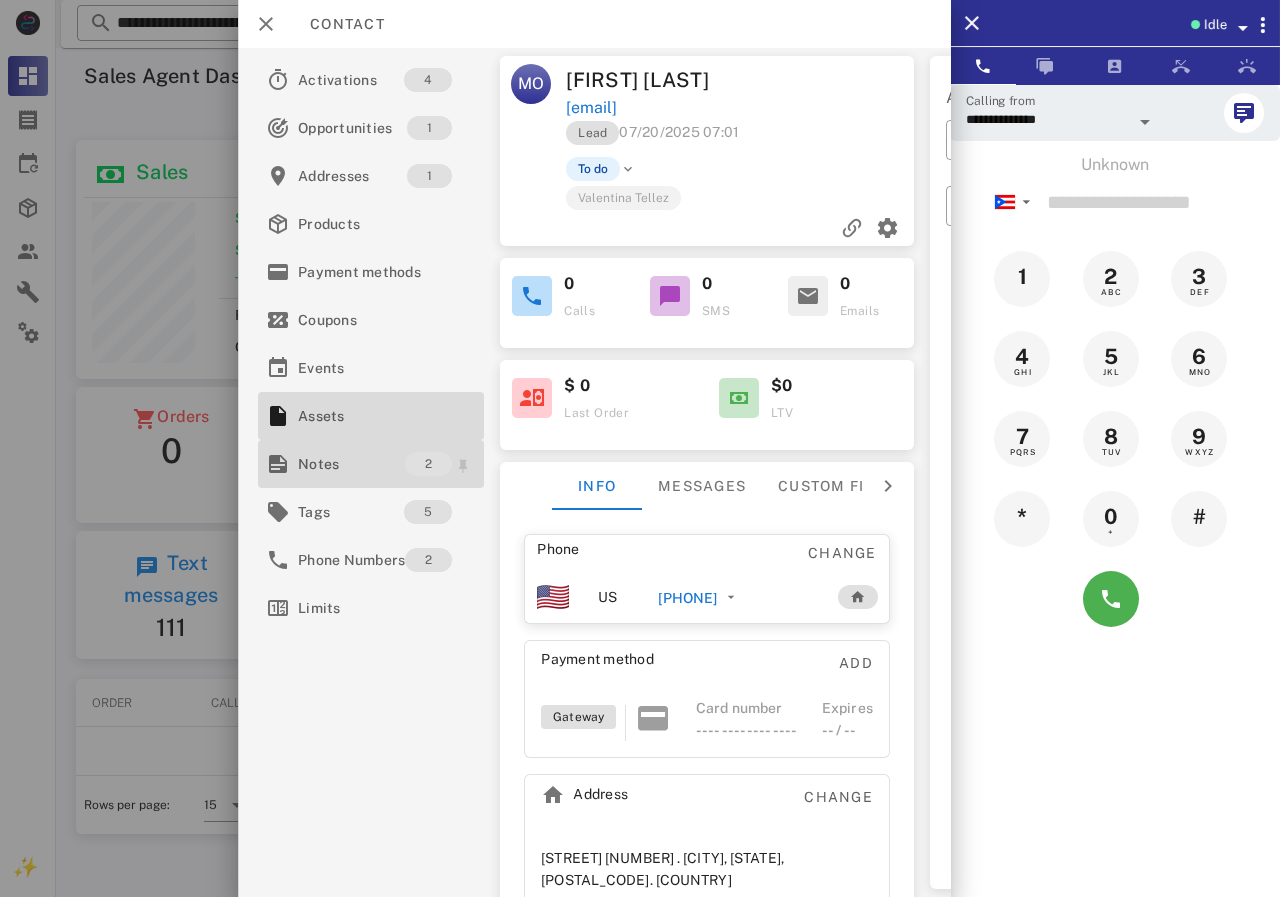 click on "Notes" at bounding box center (351, 464) 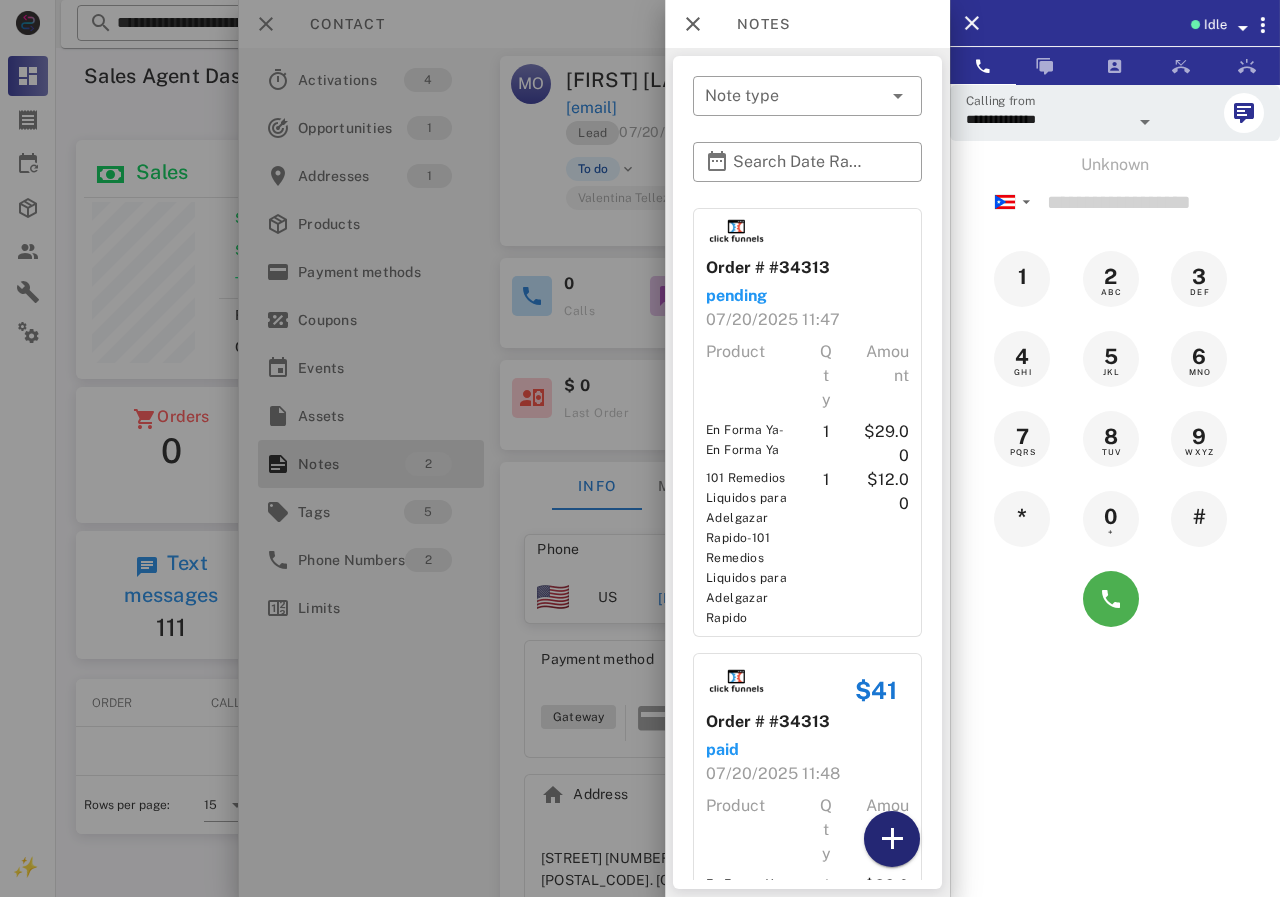 click at bounding box center (892, 839) 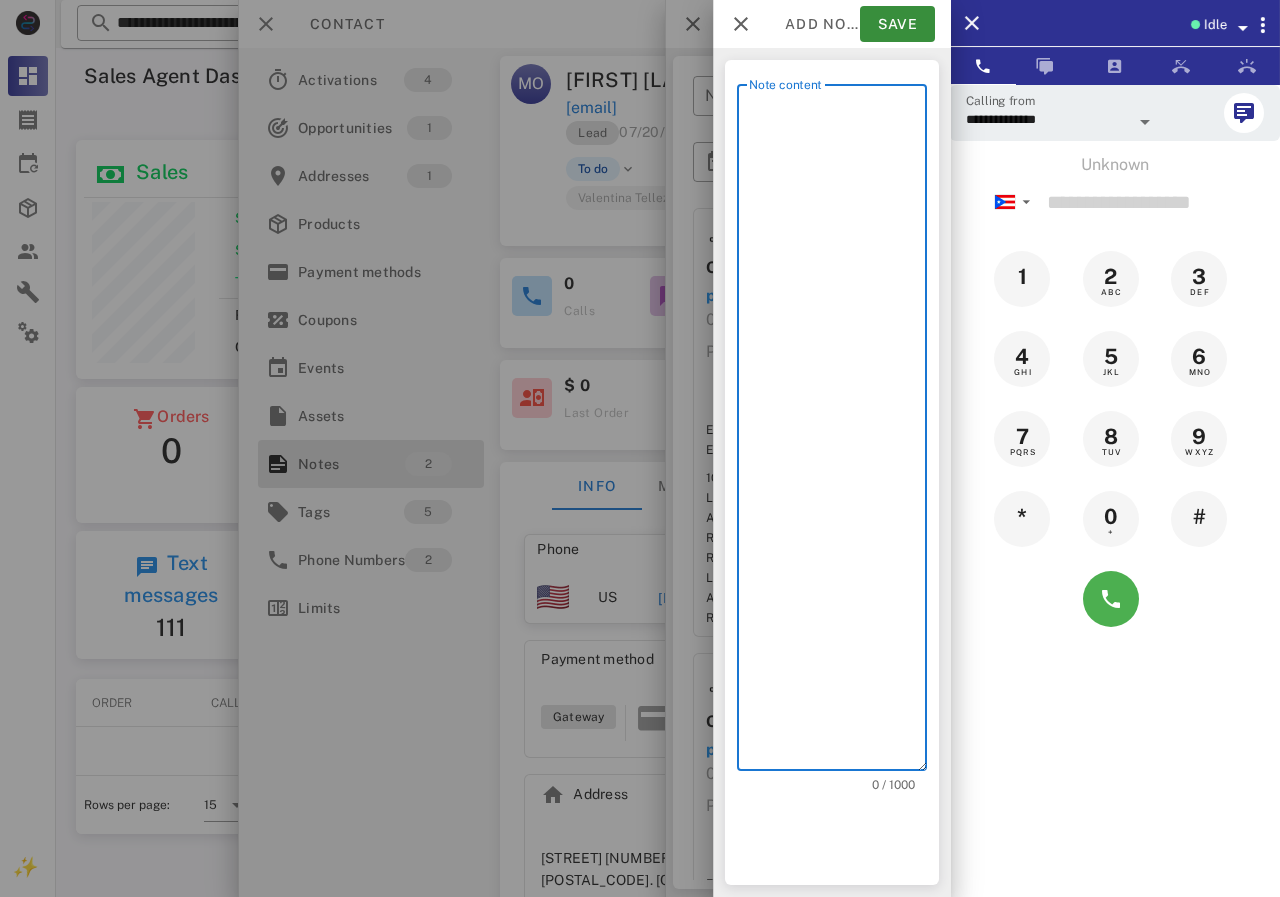 scroll, scrollTop: 240, scrollLeft: 390, axis: both 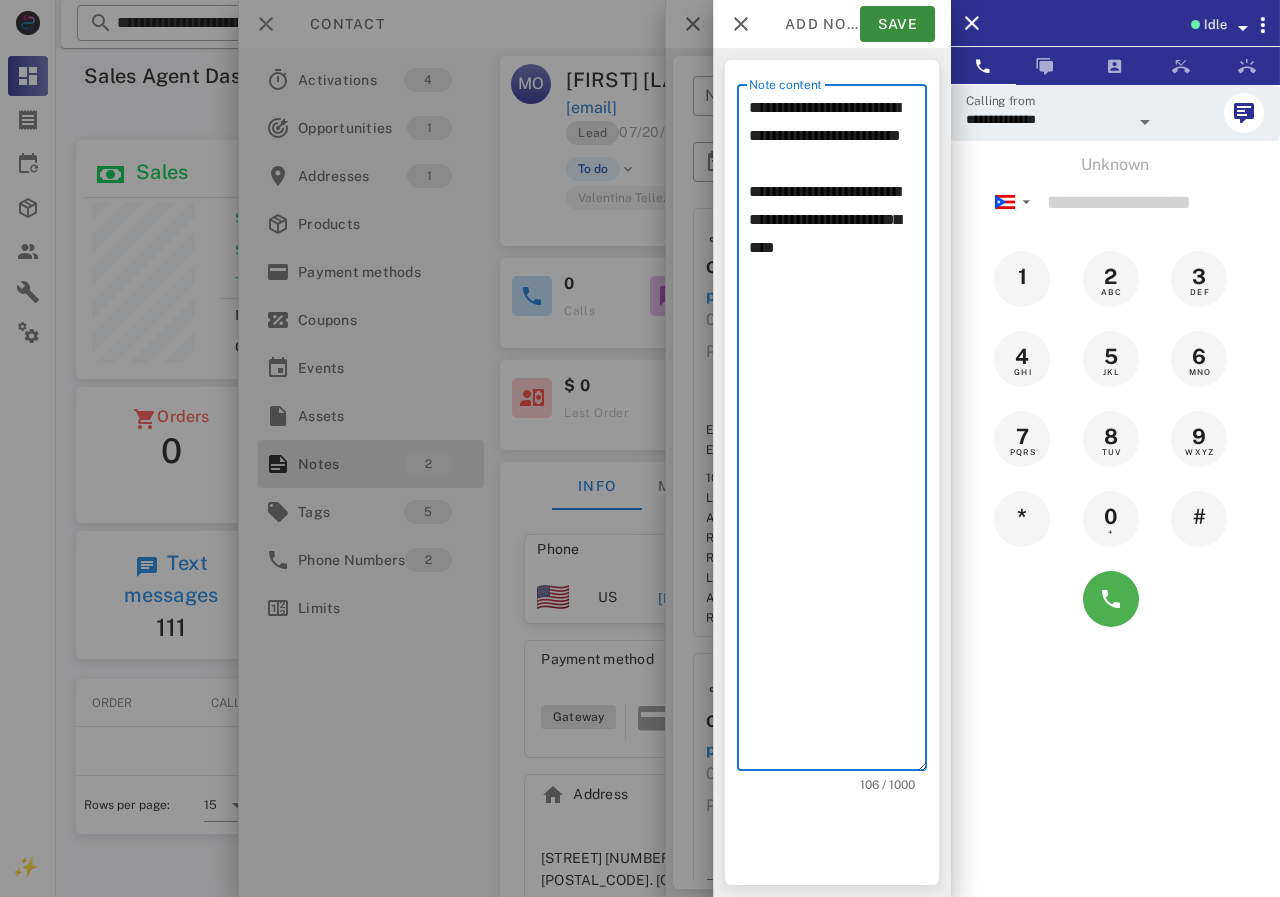 drag, startPoint x: 757, startPoint y: 215, endPoint x: 839, endPoint y: 356, distance: 163.1104 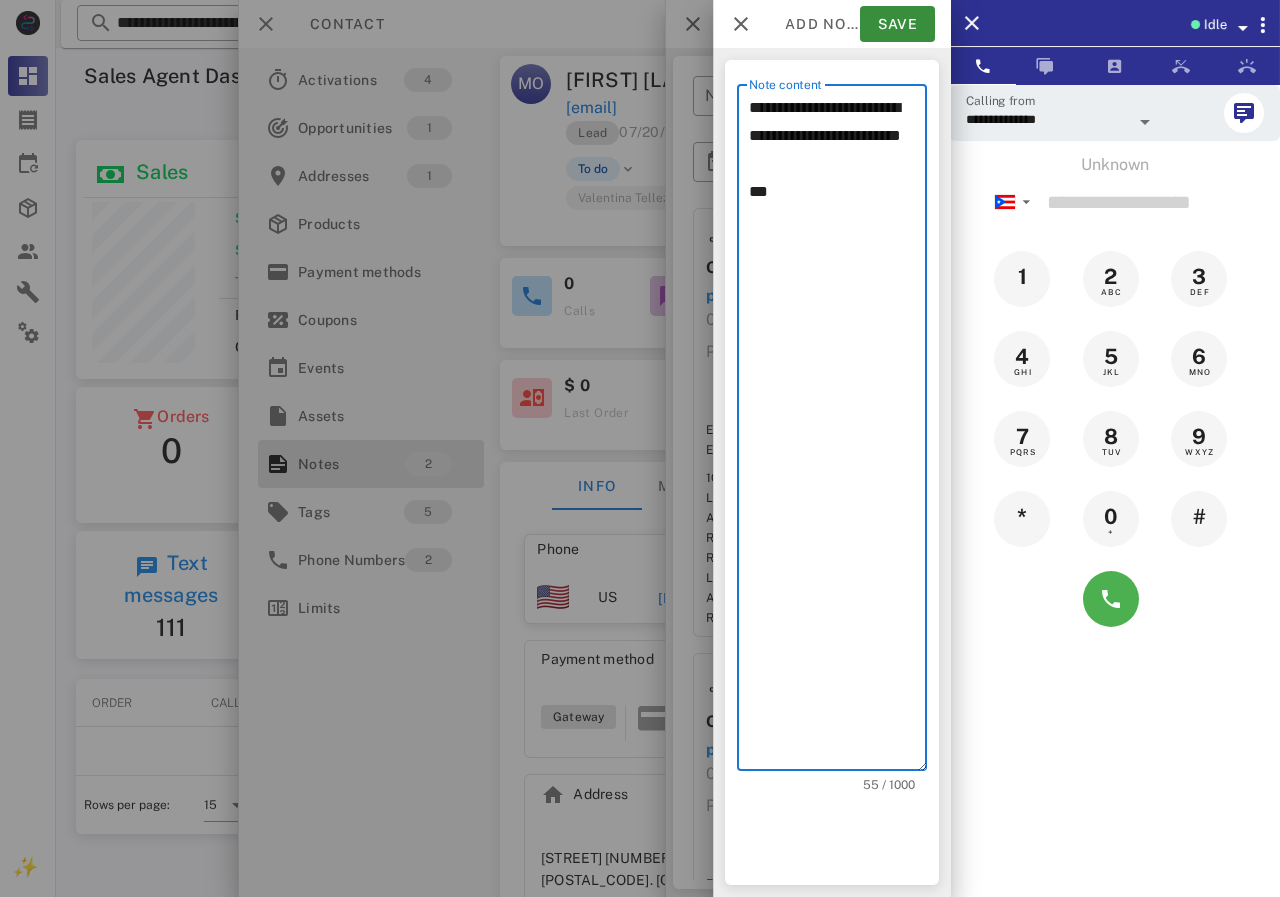 drag, startPoint x: 760, startPoint y: 212, endPoint x: 745, endPoint y: 212, distance: 15 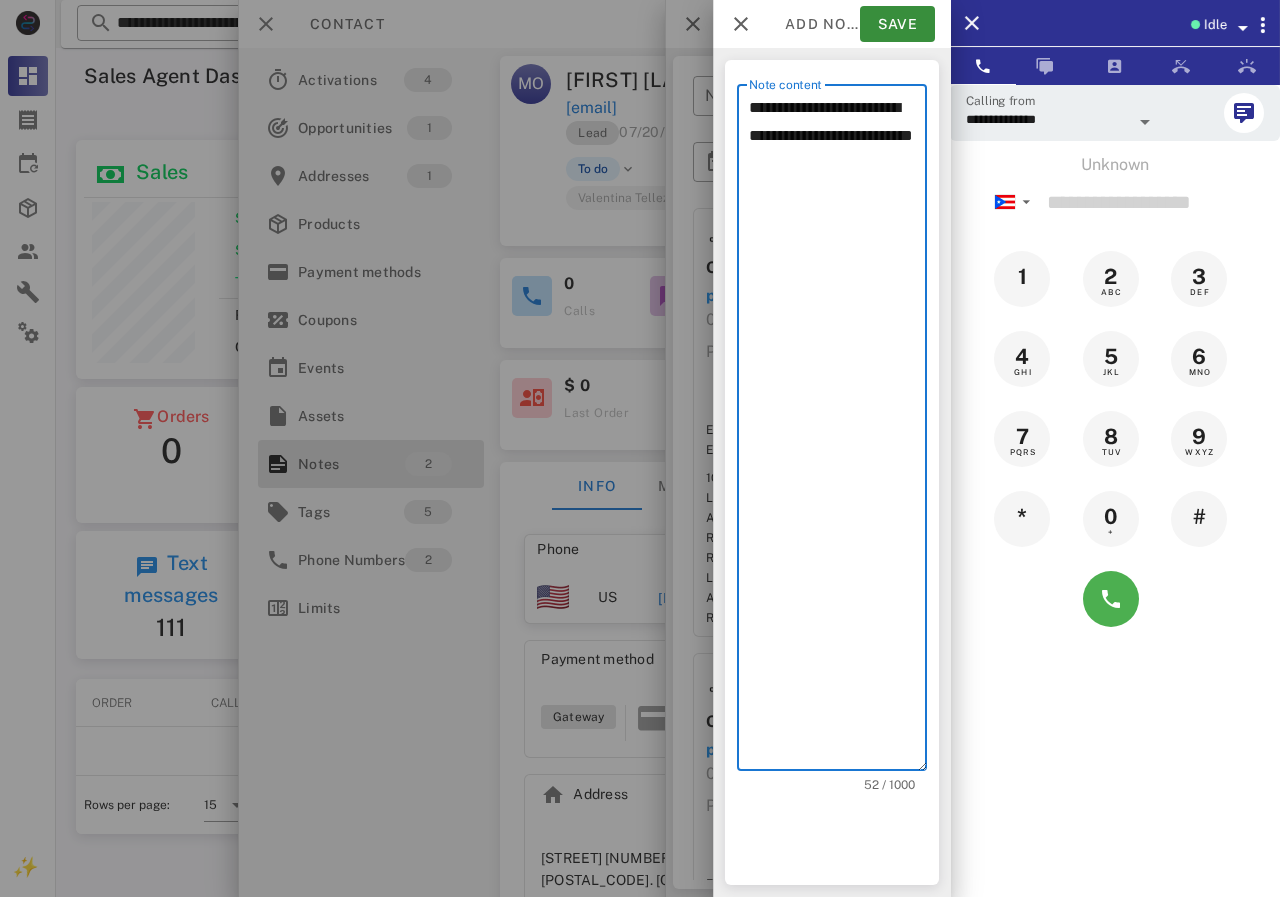 type on "**********" 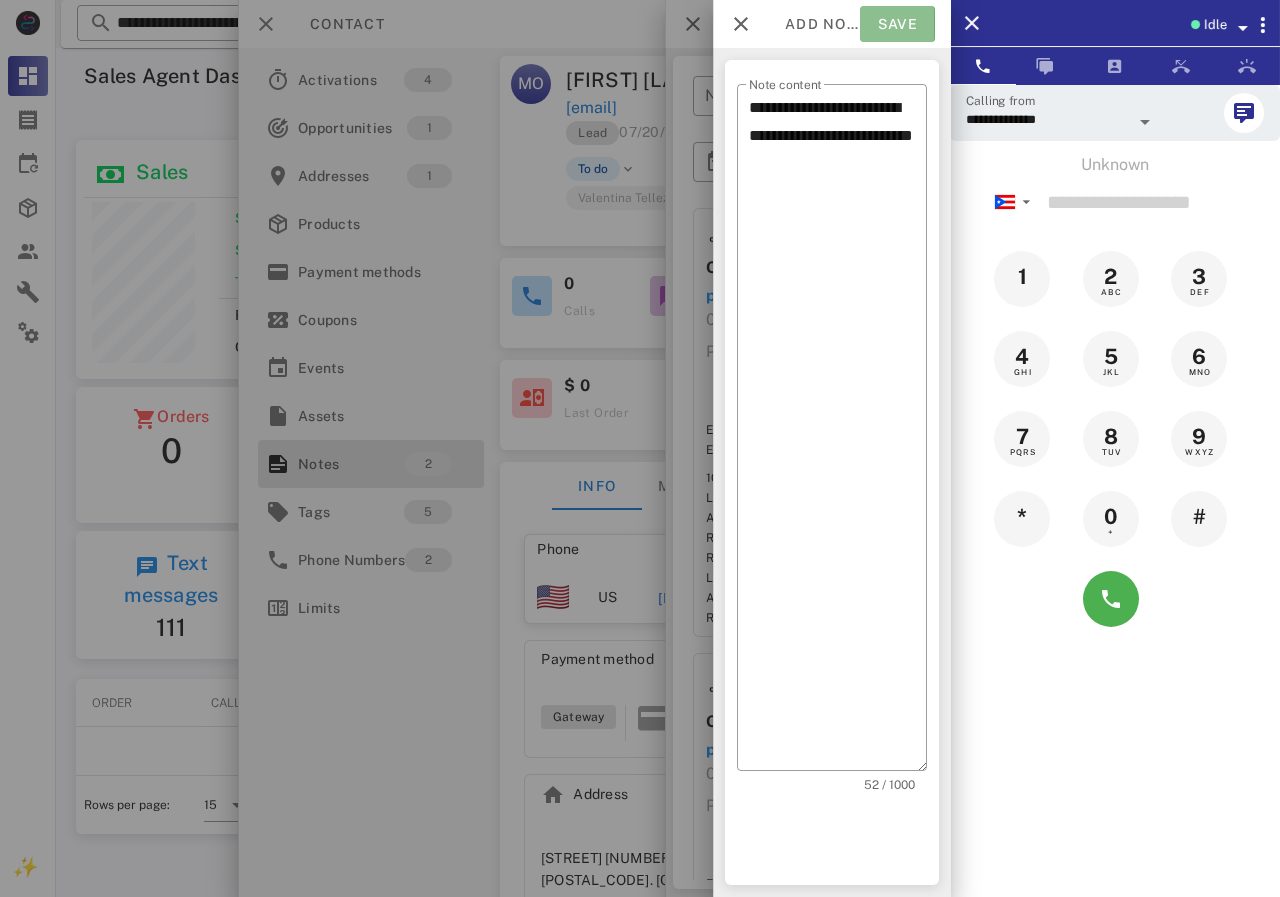 click on "Save" at bounding box center [897, 24] 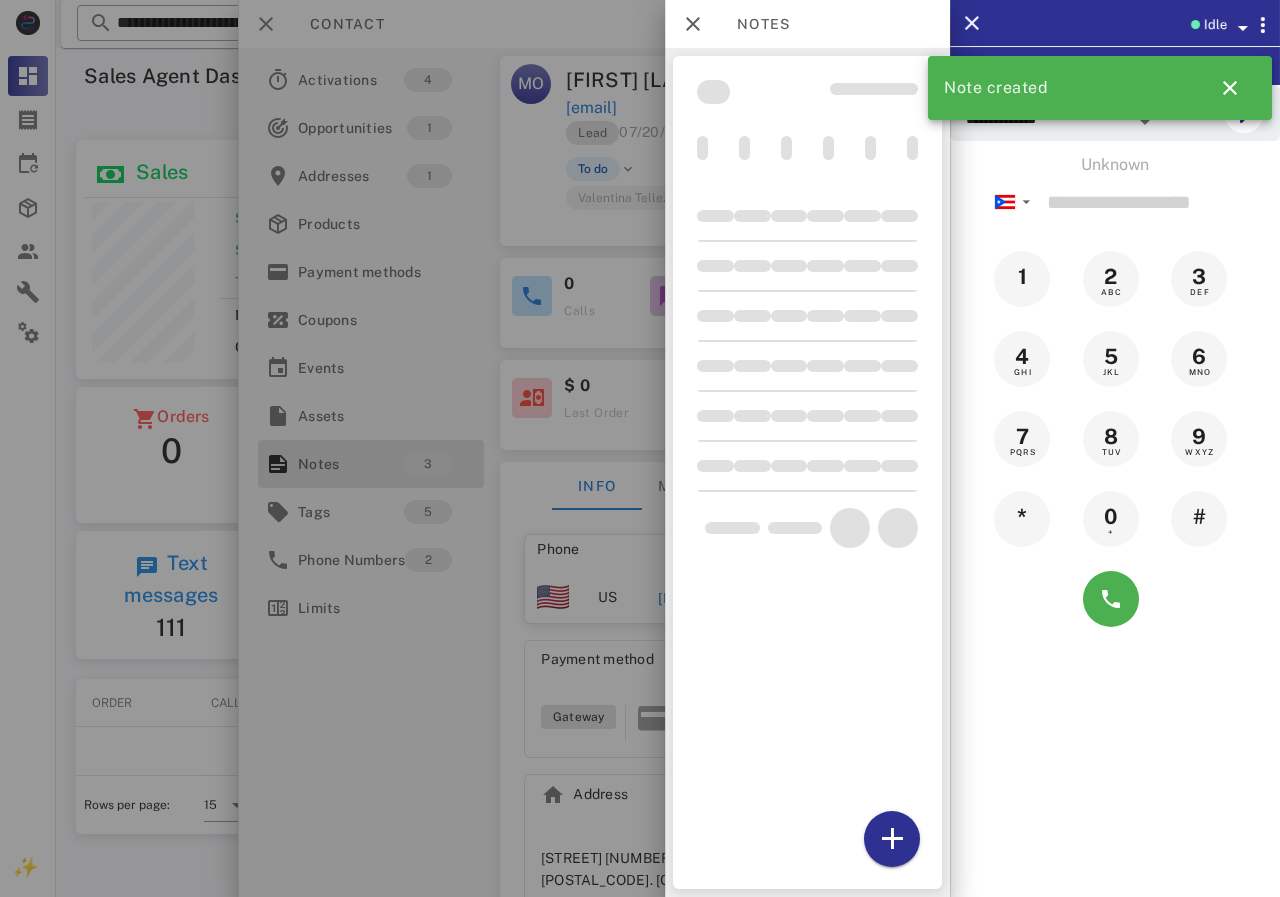 click at bounding box center [640, 448] 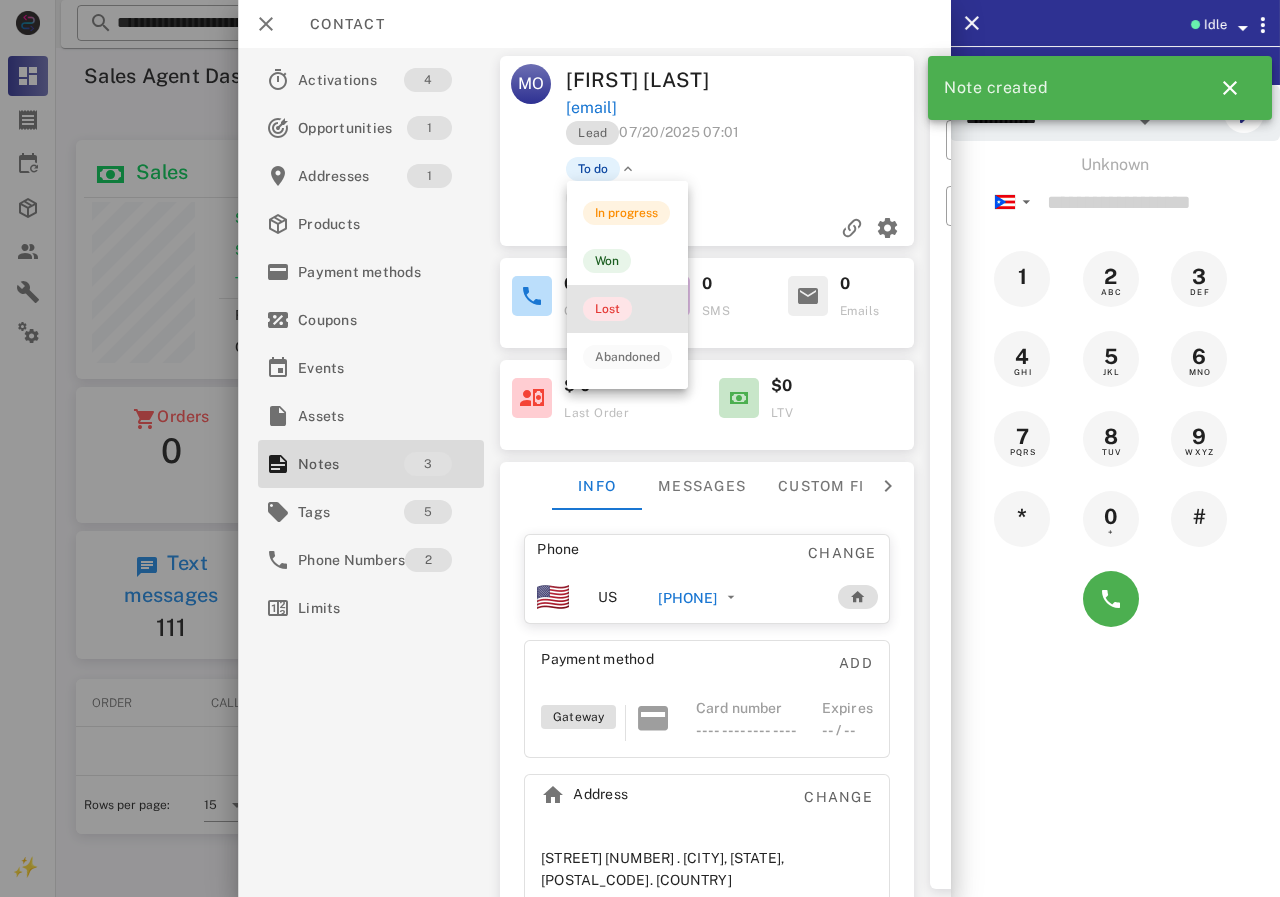 click on "Lost" at bounding box center (607, 309) 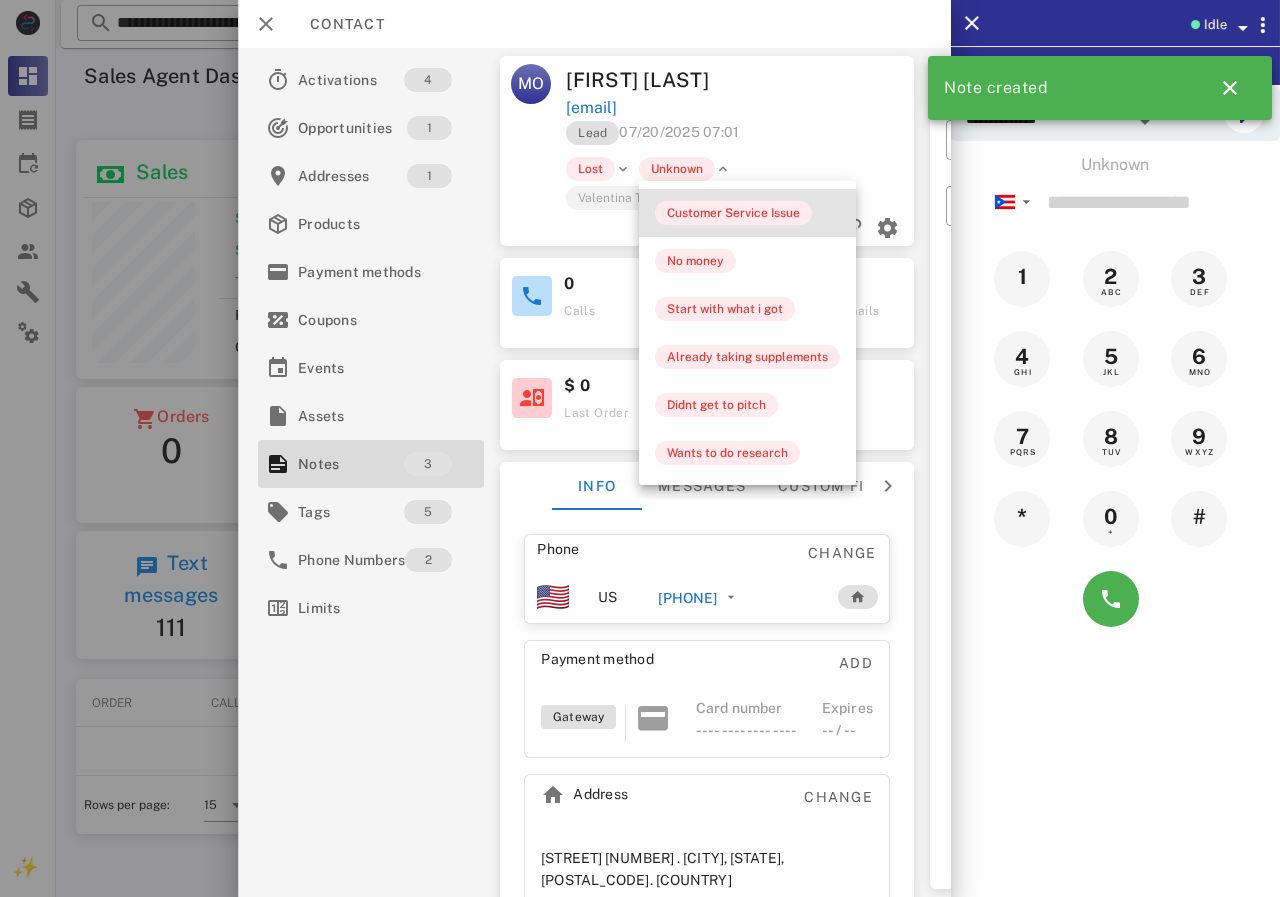 click on "Customer Service Issue" at bounding box center (733, 213) 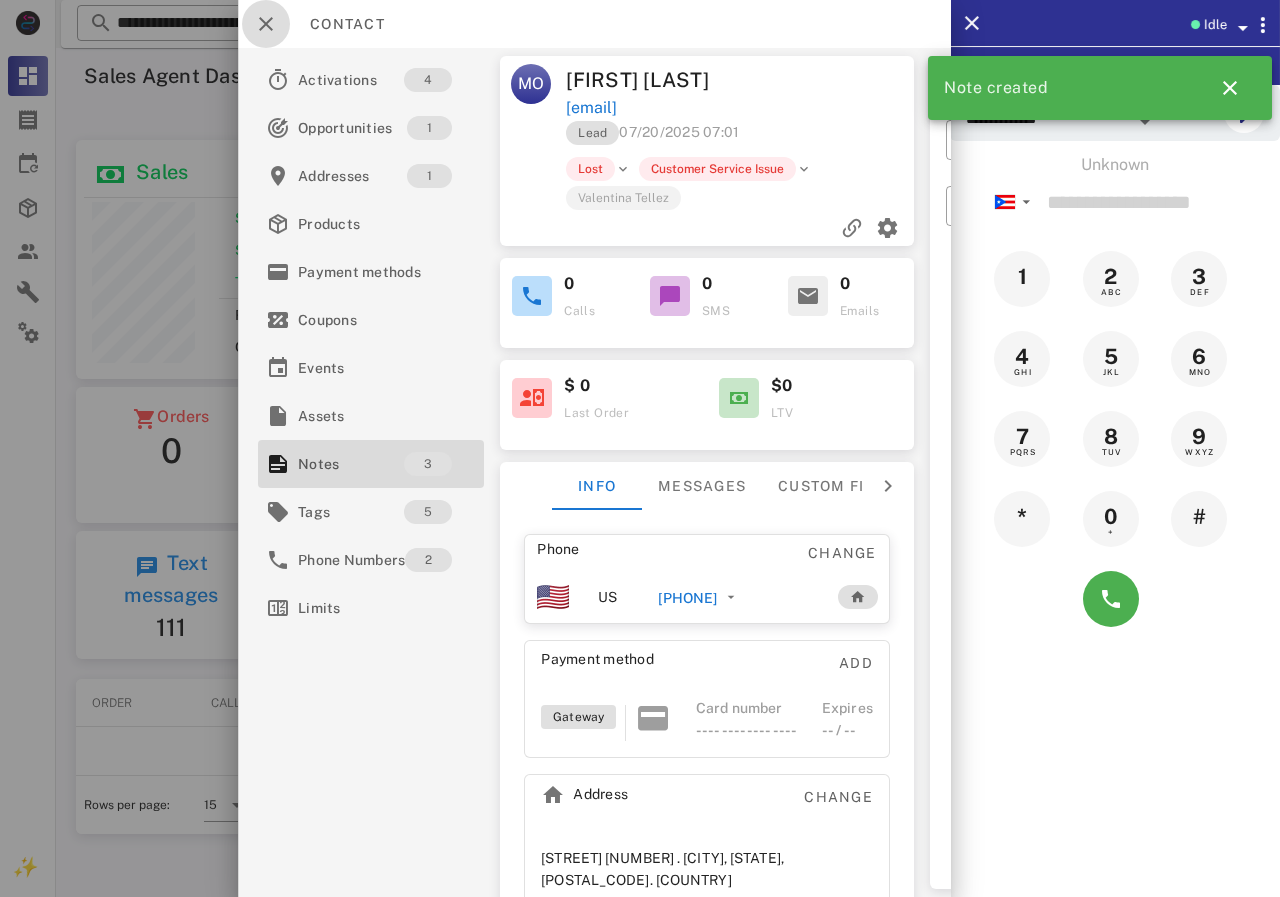 click at bounding box center (266, 24) 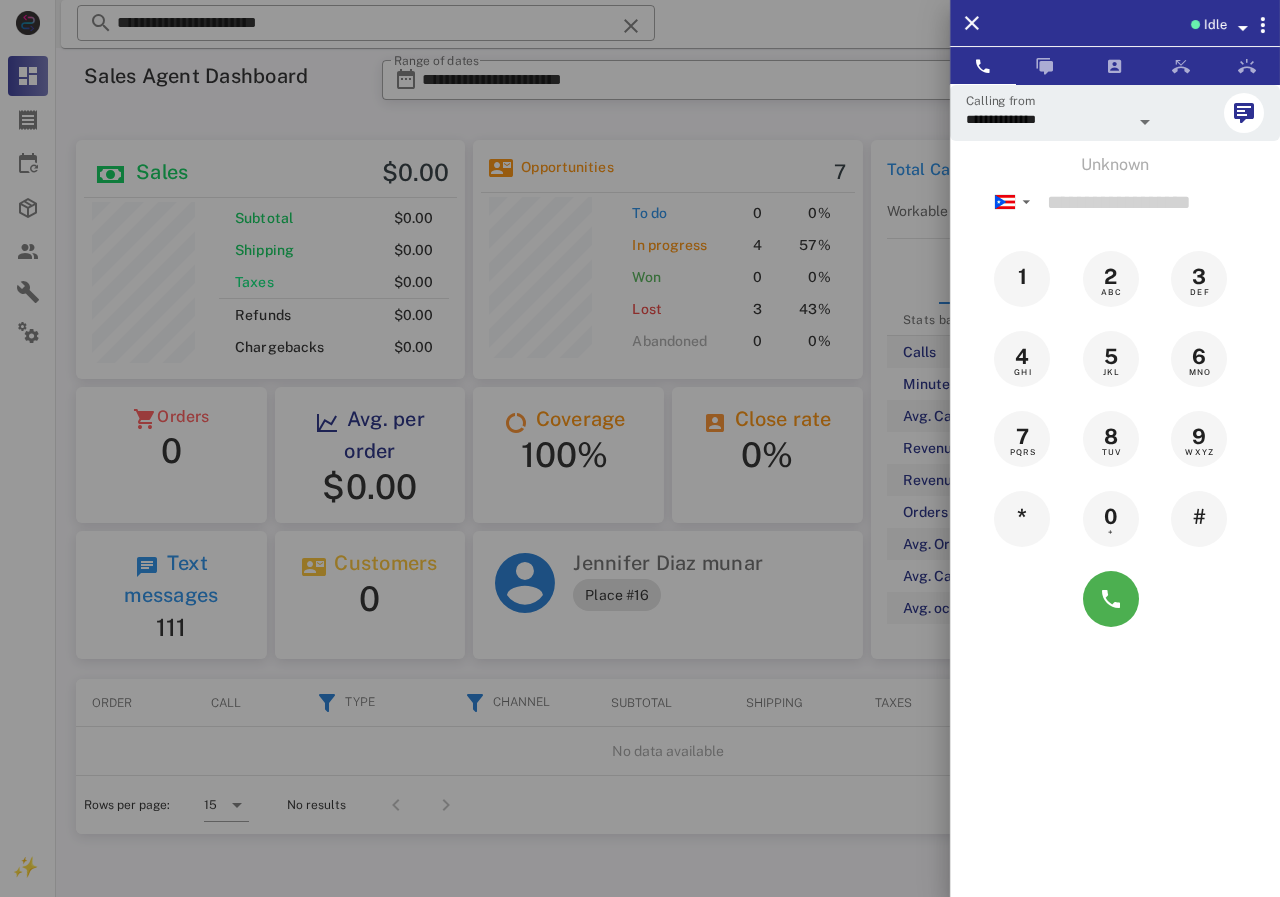 click at bounding box center [640, 448] 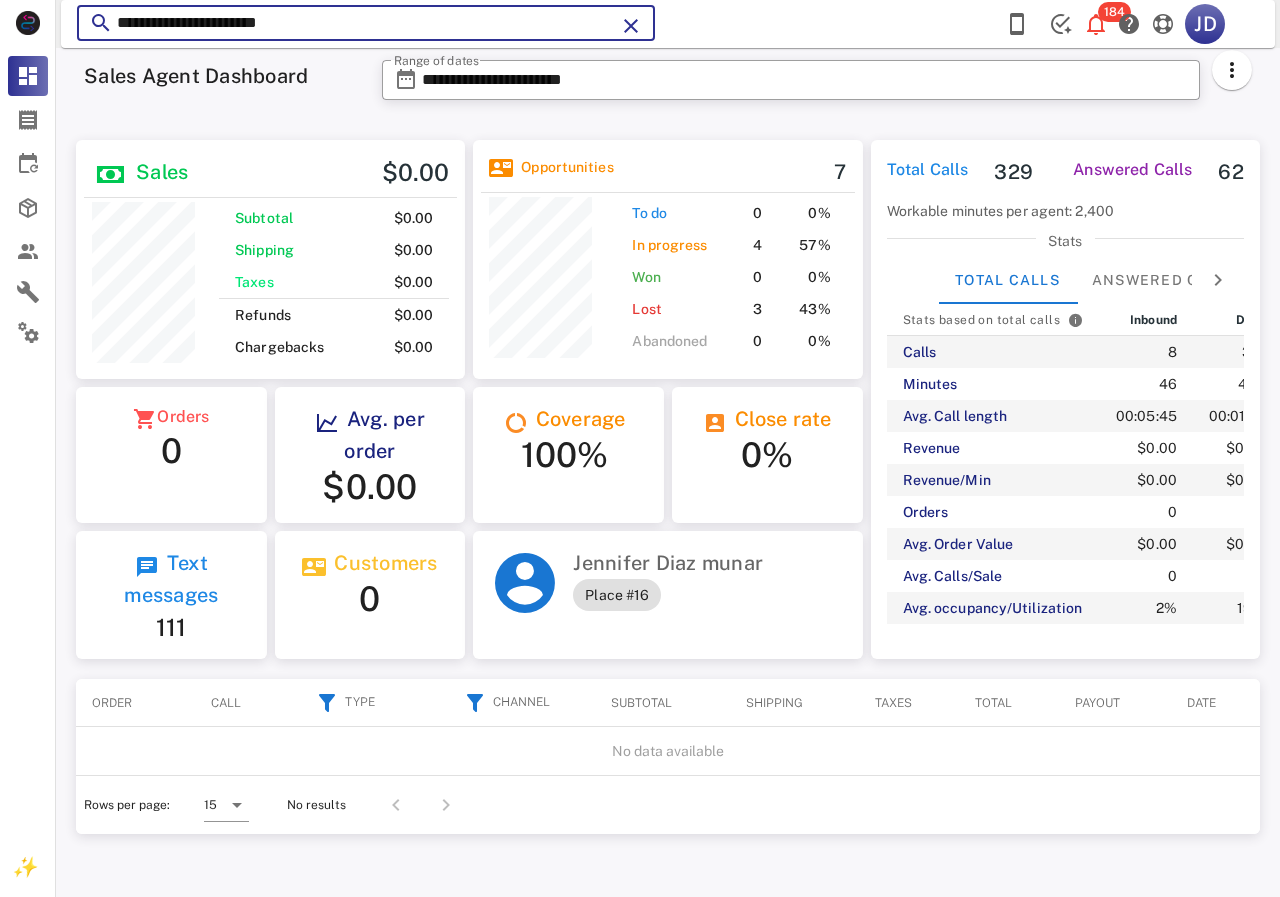 drag, startPoint x: 428, startPoint y: 29, endPoint x: 39, endPoint y: 48, distance: 389.46375 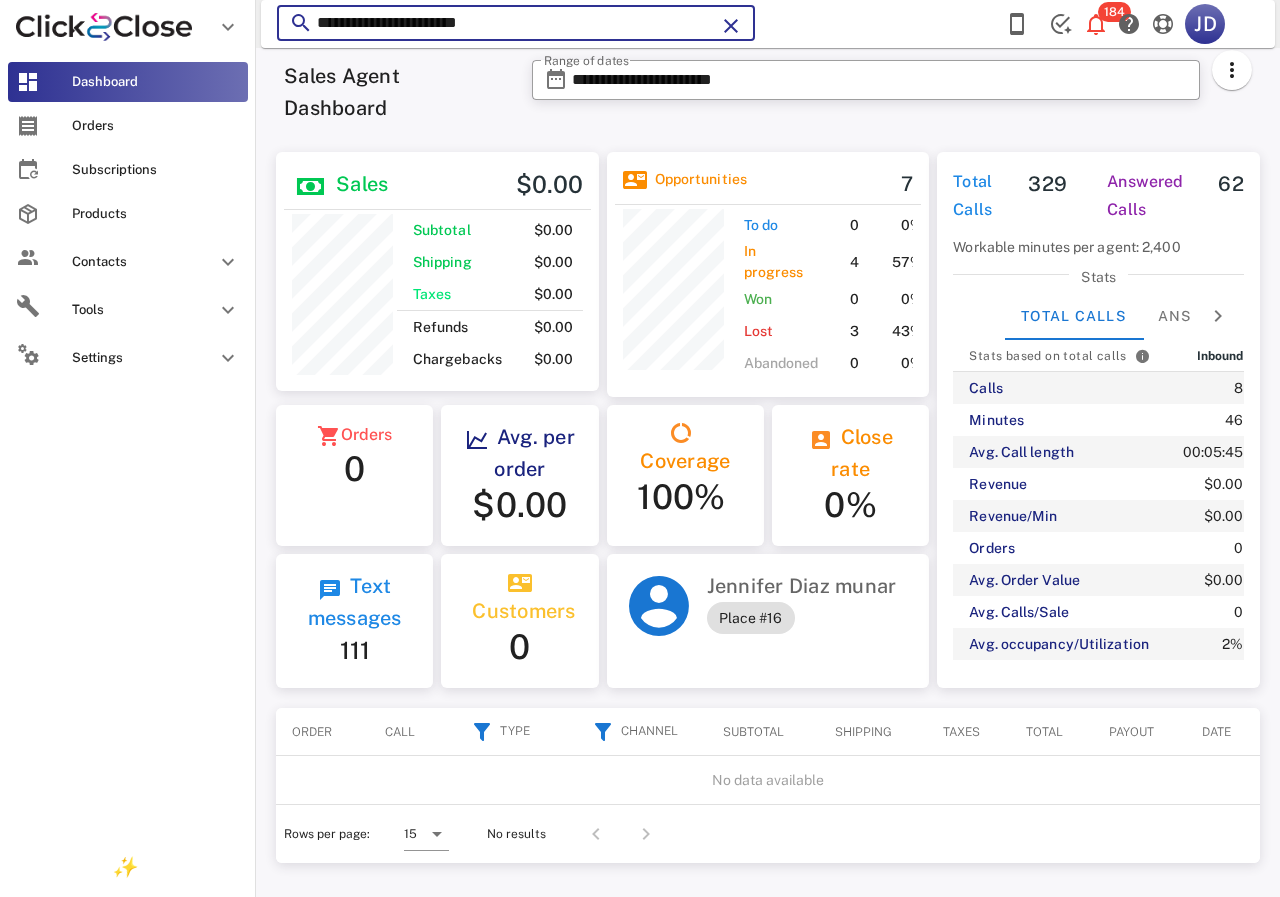 scroll, scrollTop: 250, scrollLeft: 320, axis: both 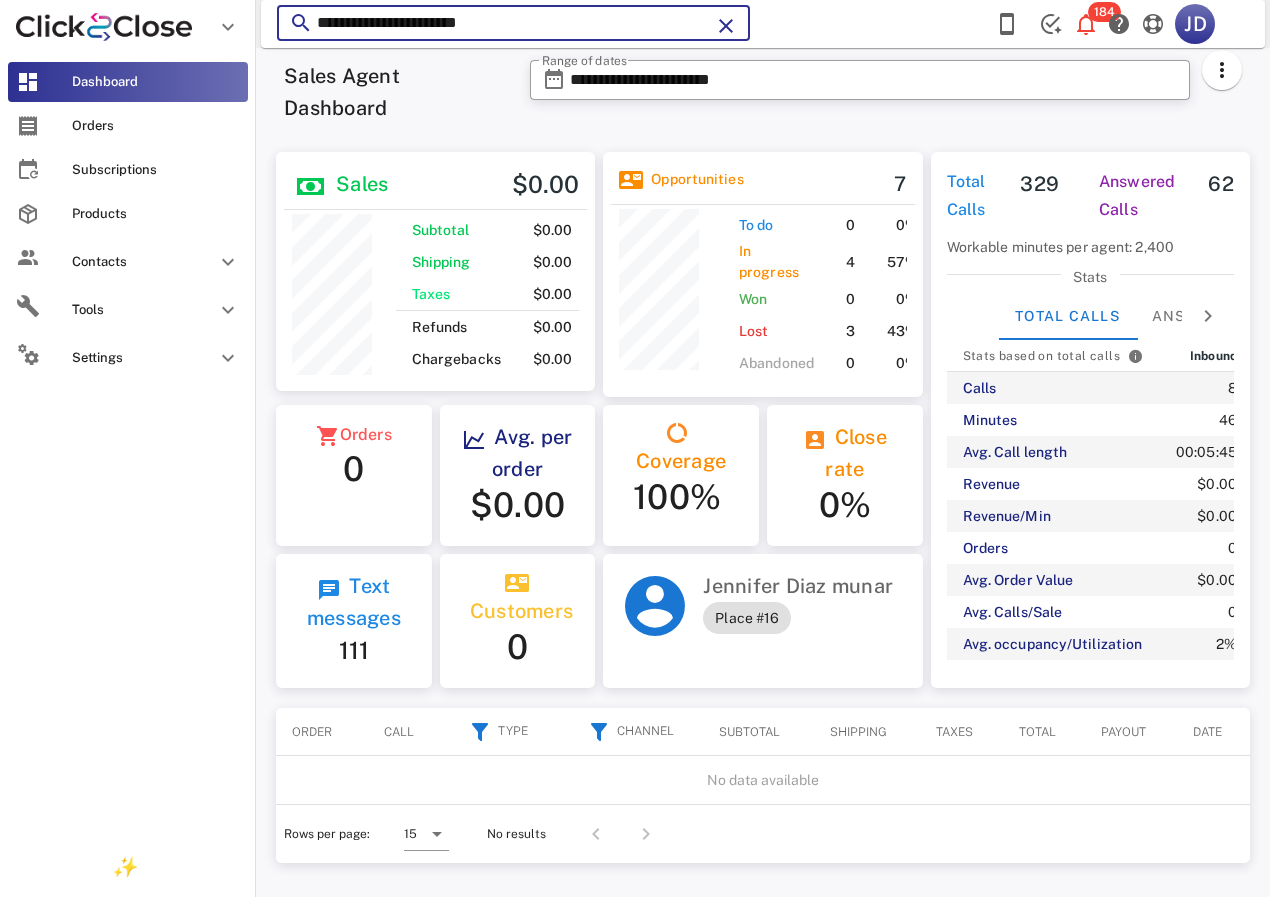 paste 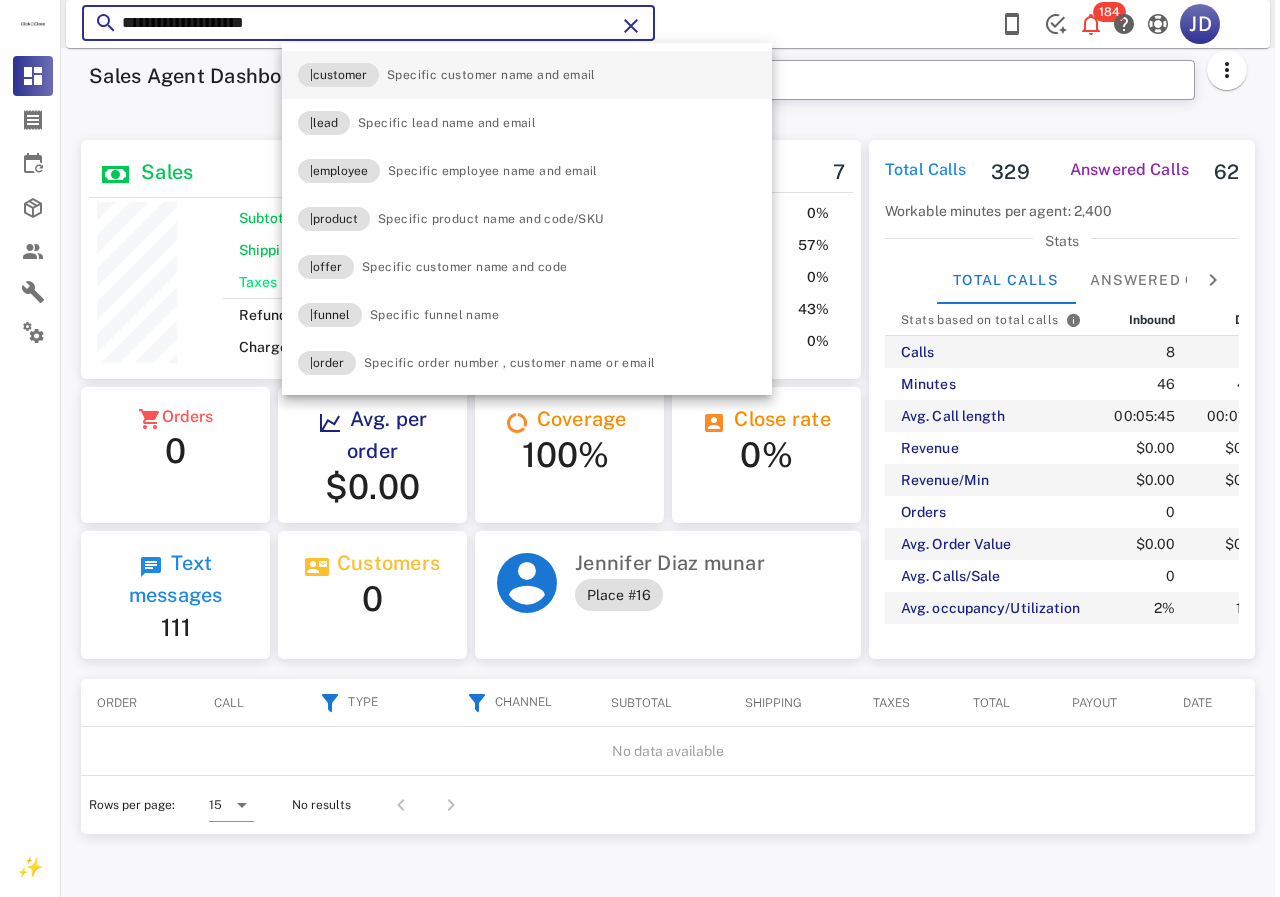 scroll, scrollTop: 999761, scrollLeft: 999611, axis: both 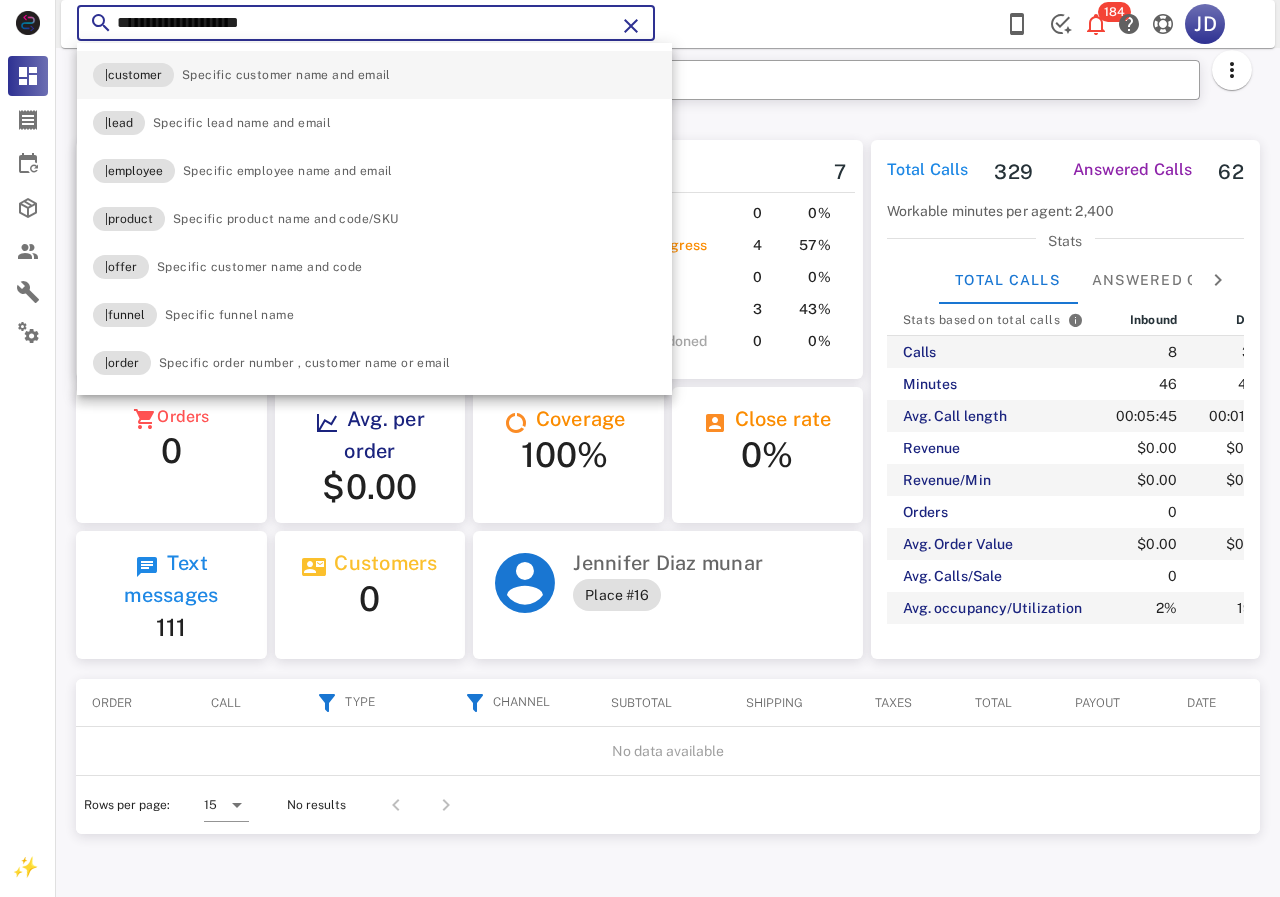 type on "**********" 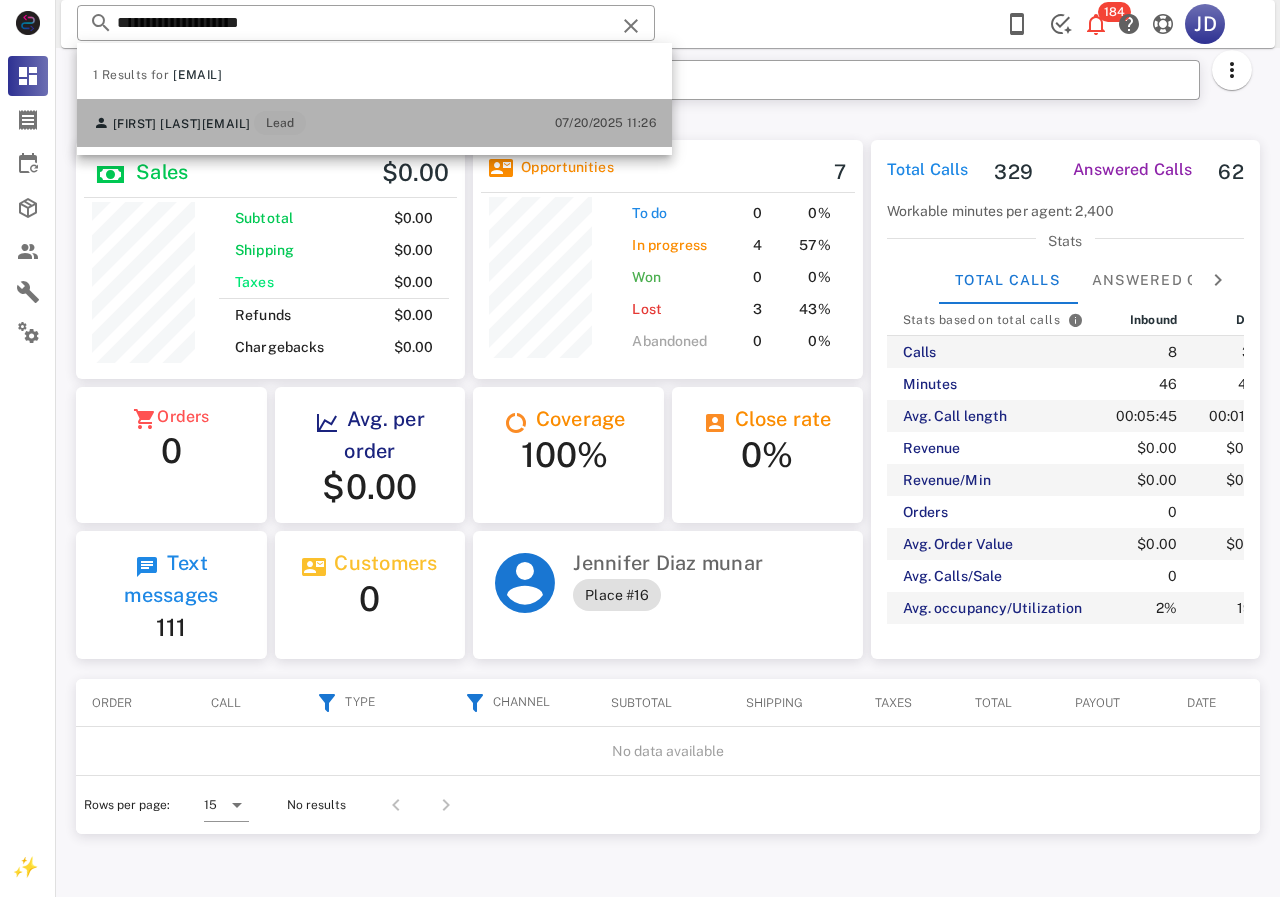 click on "[FIRST] [LAST]   [EMAIL]   Lead" at bounding box center (199, 123) 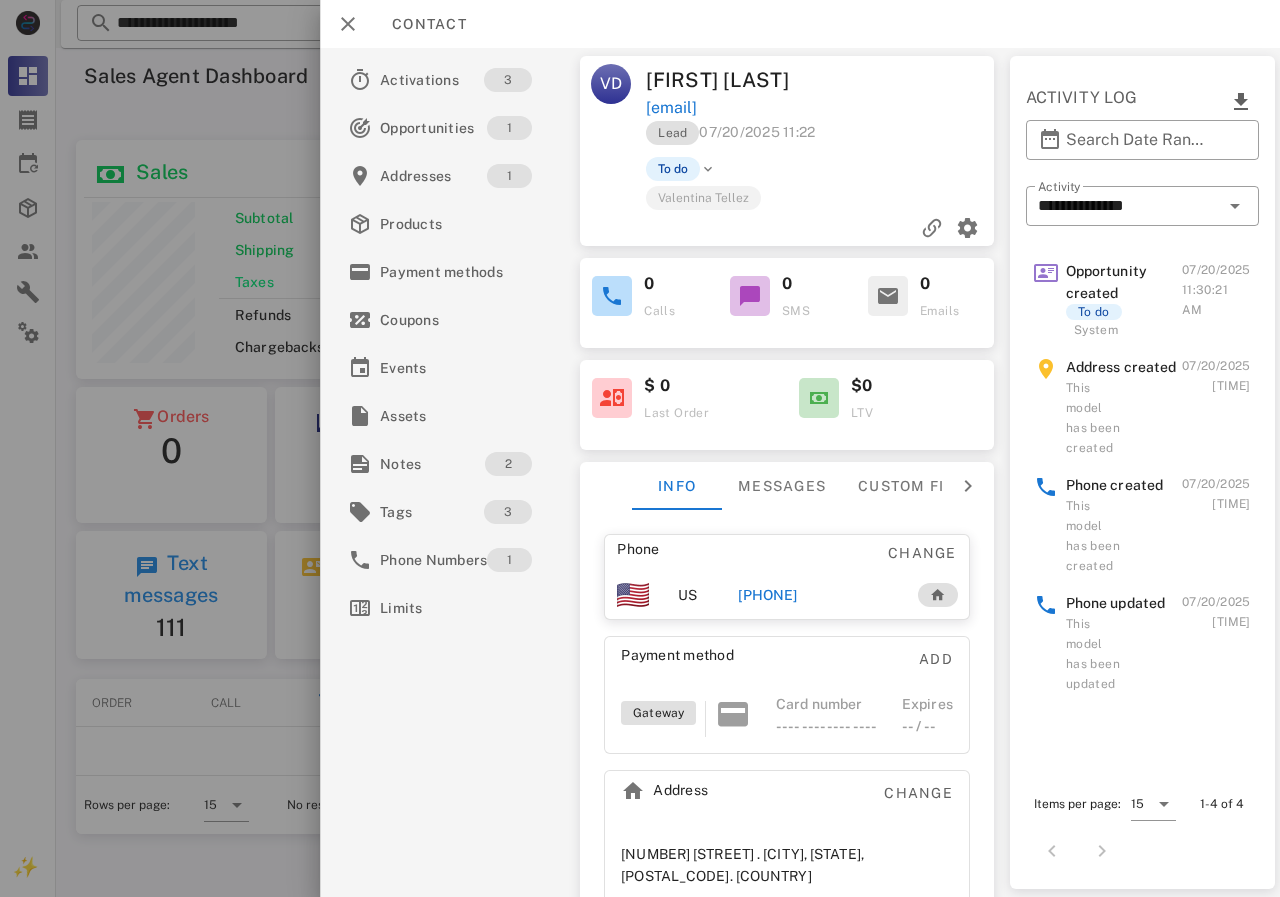 click on "[PHONE]" at bounding box center (767, 595) 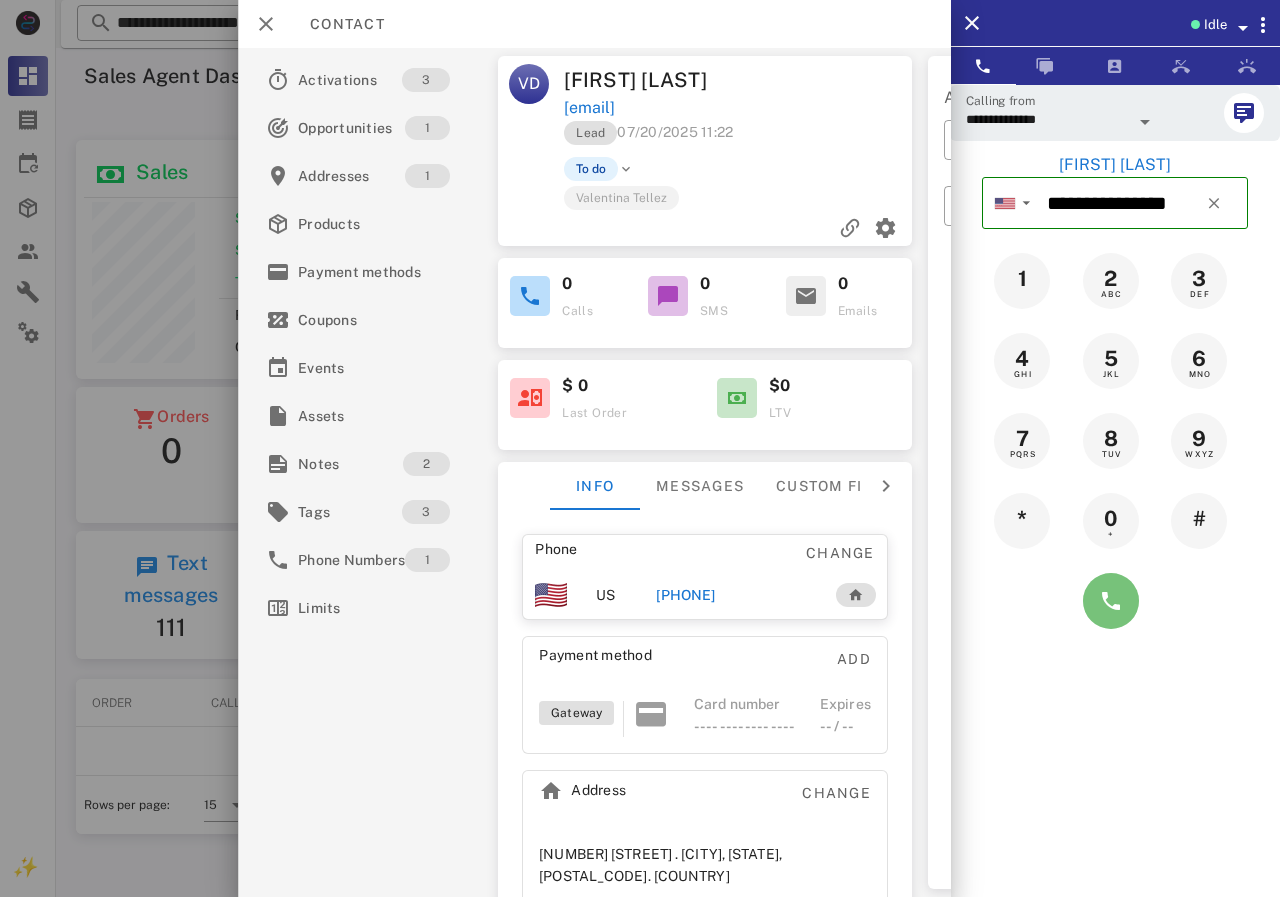 click at bounding box center [1111, 601] 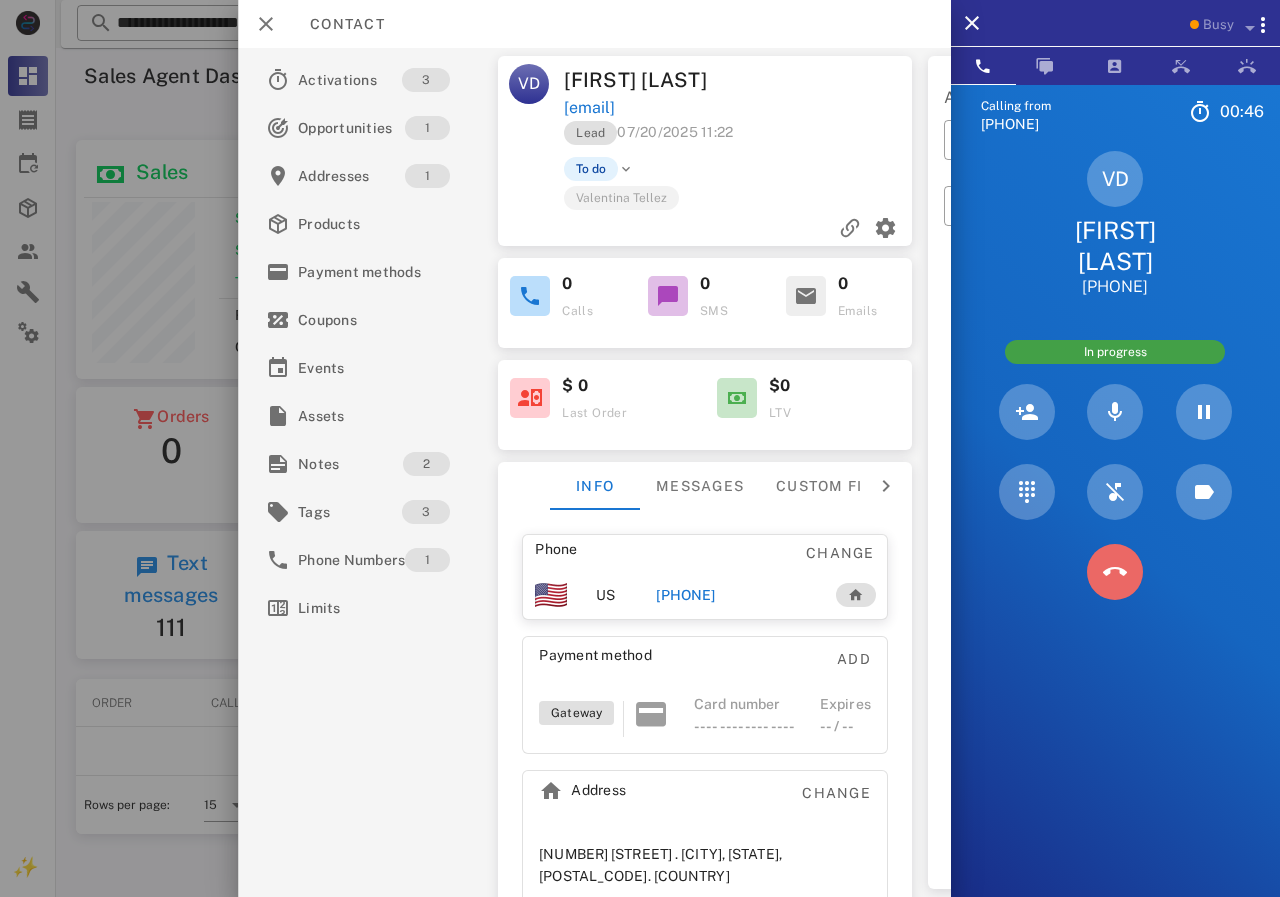 click at bounding box center (1115, 572) 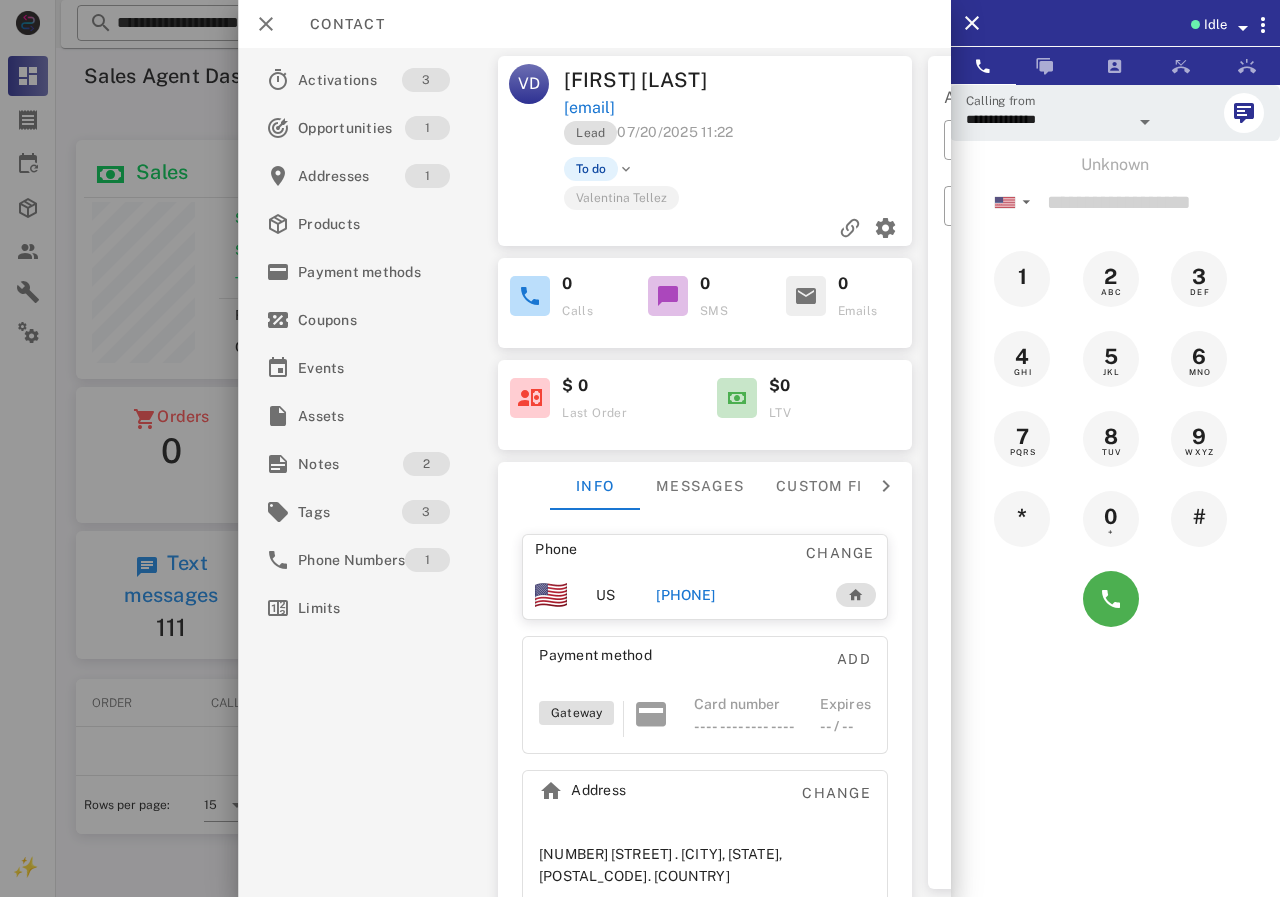 click on "[PHONE]" at bounding box center (685, 595) 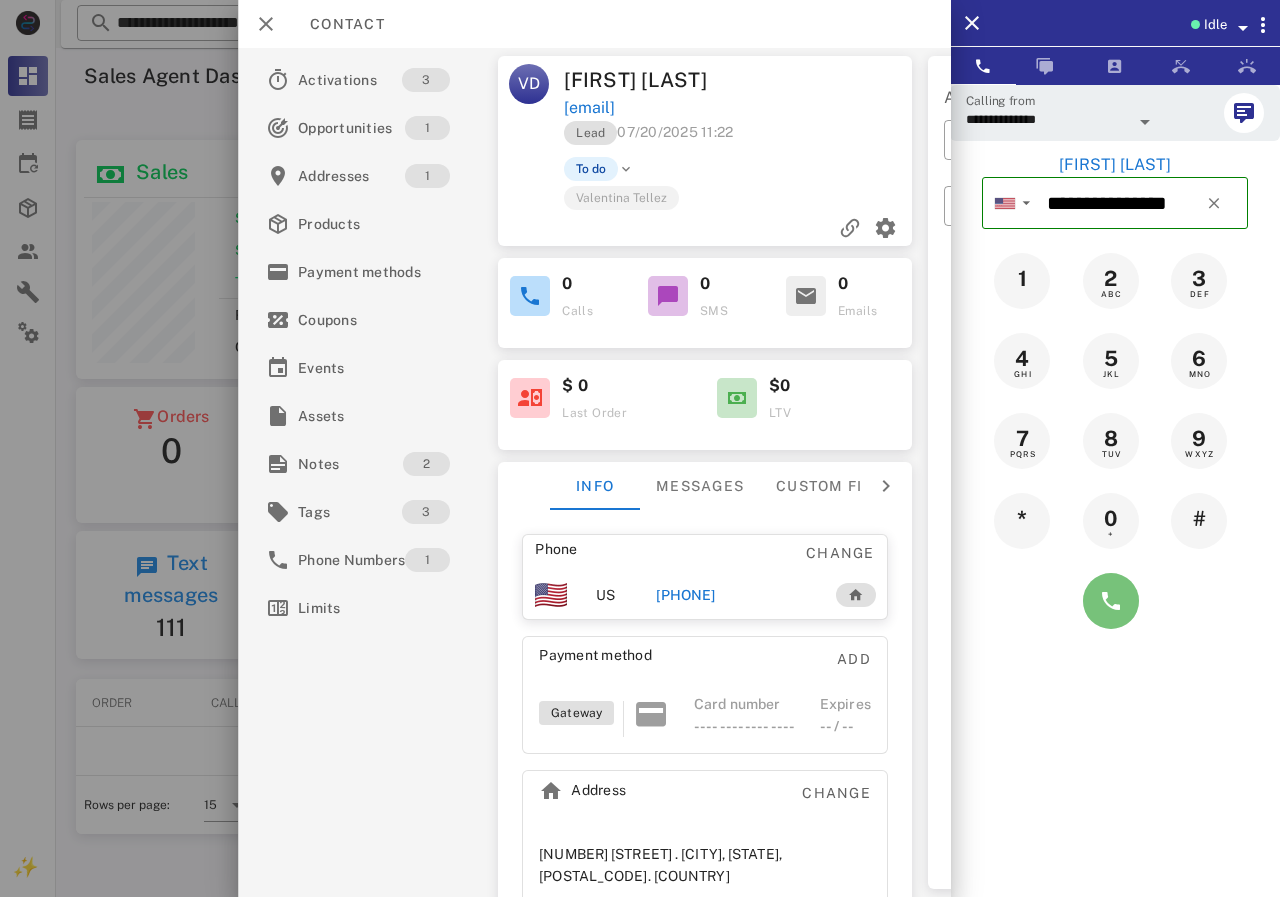 click at bounding box center (1111, 601) 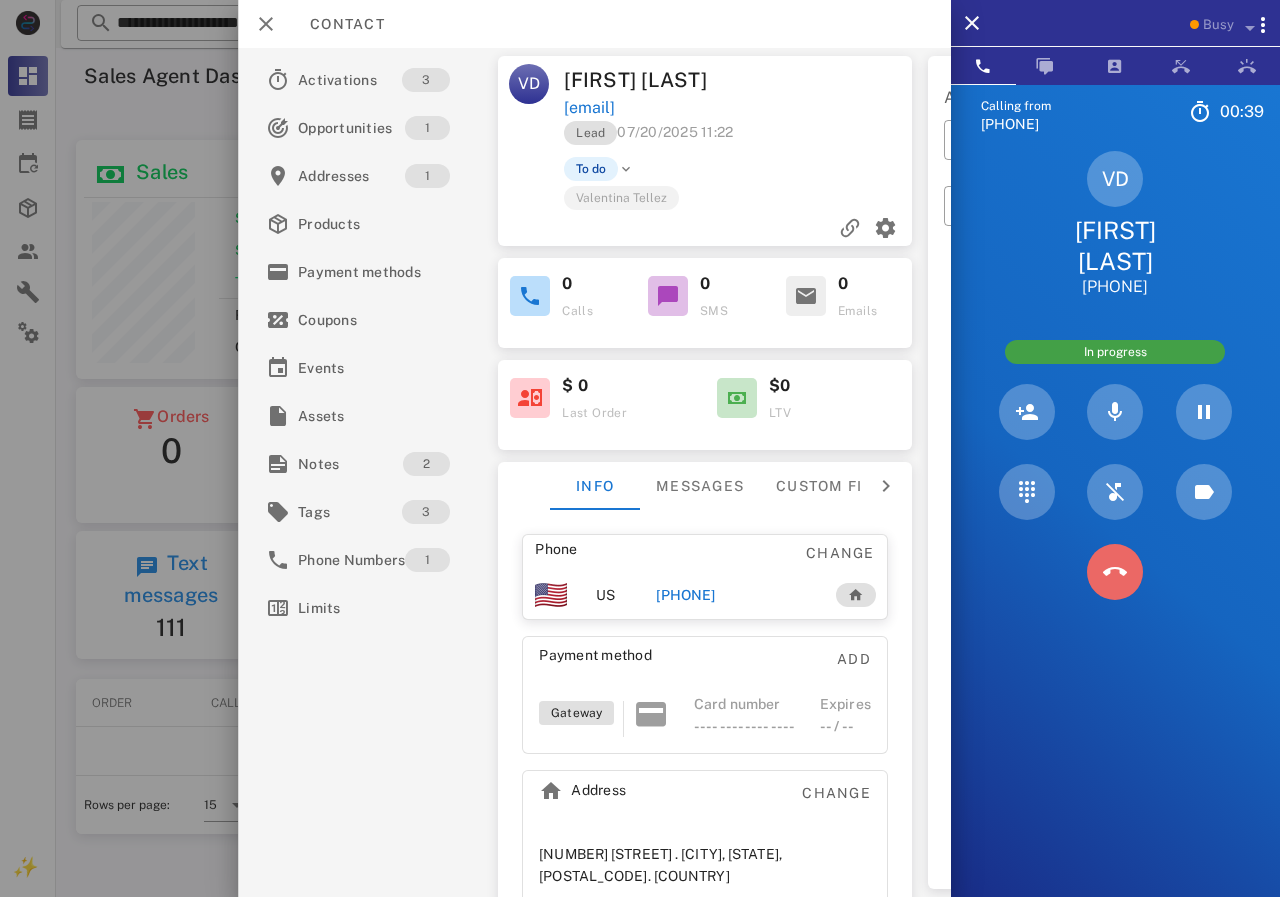 click at bounding box center [1115, 572] 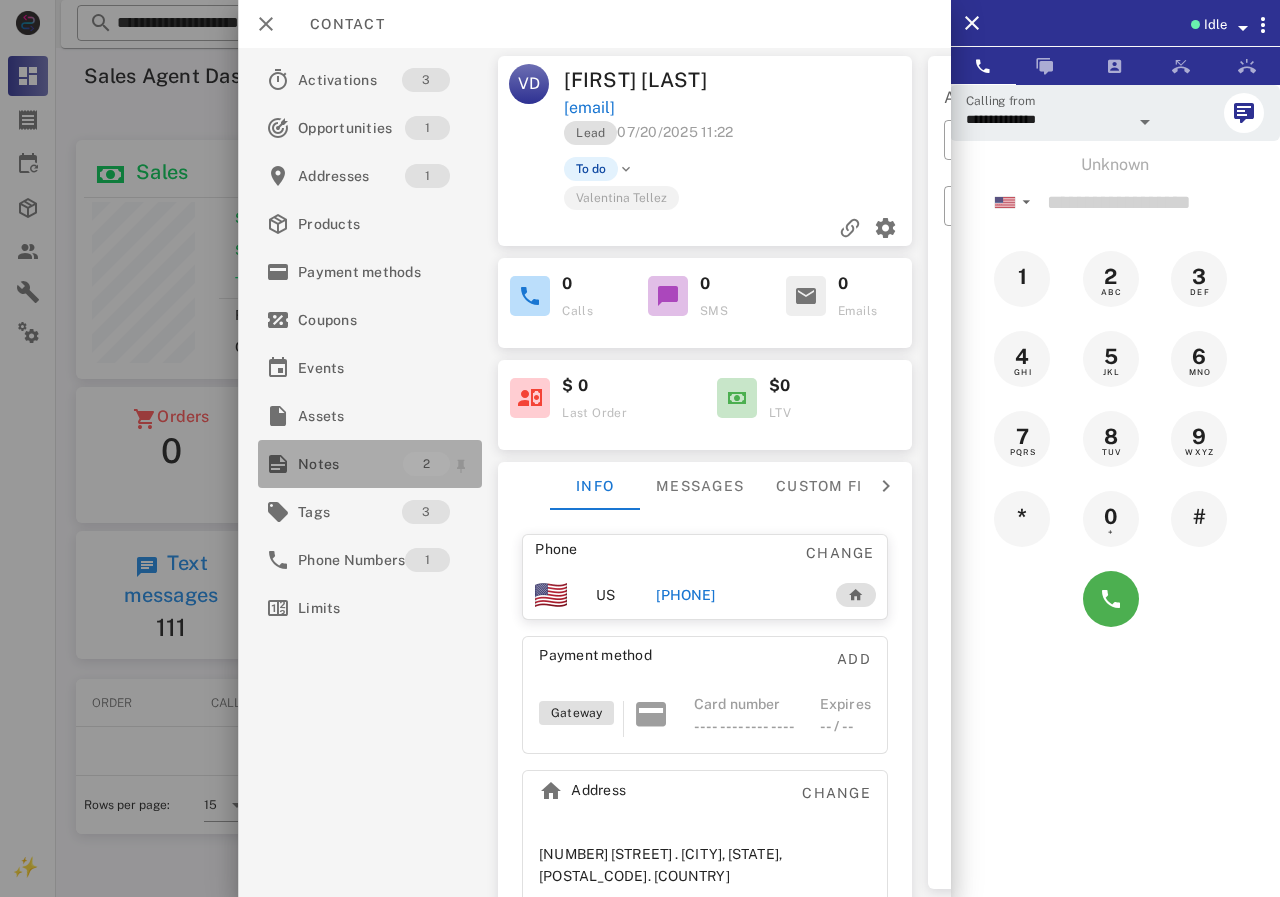 click on "Notes" at bounding box center [350, 464] 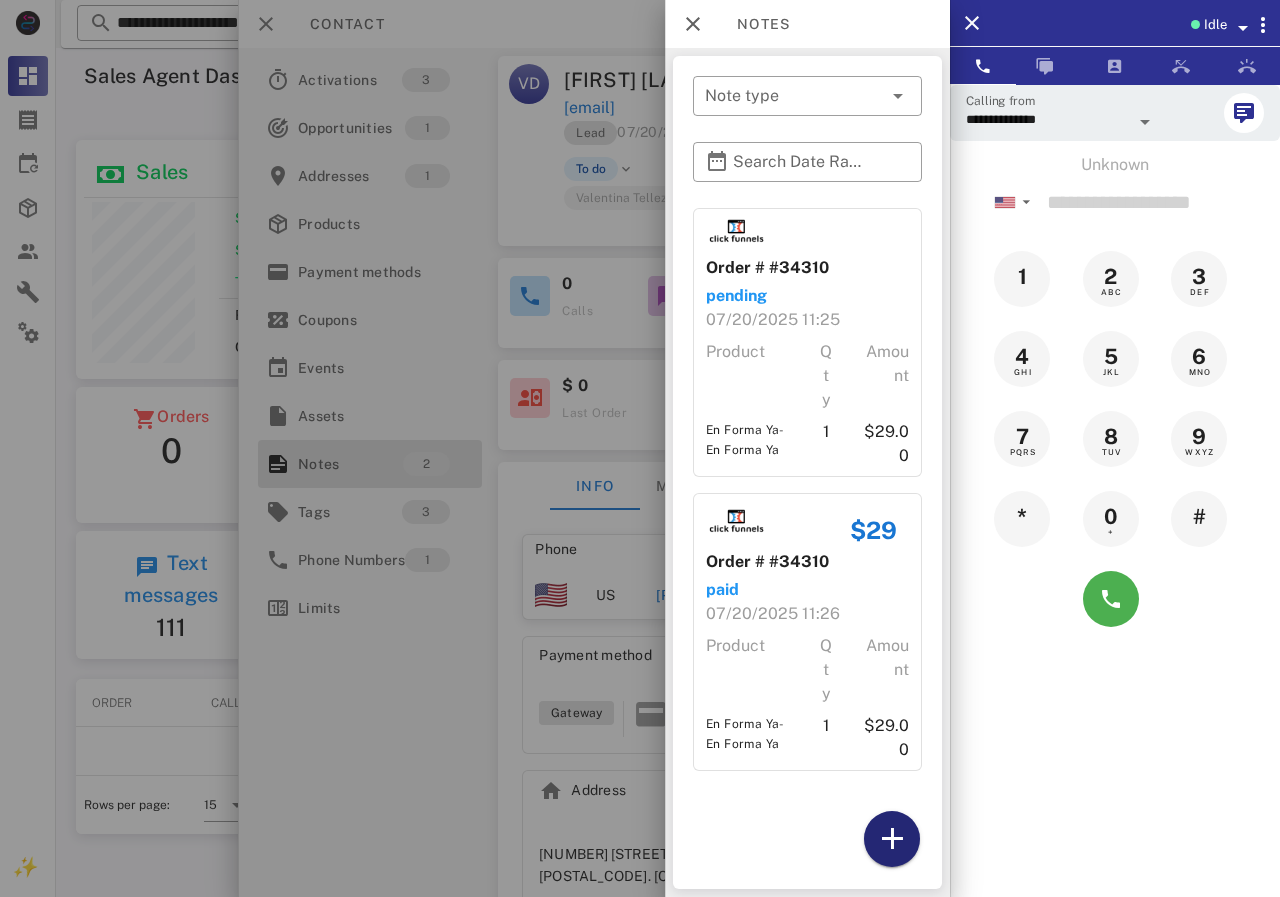 click at bounding box center [892, 839] 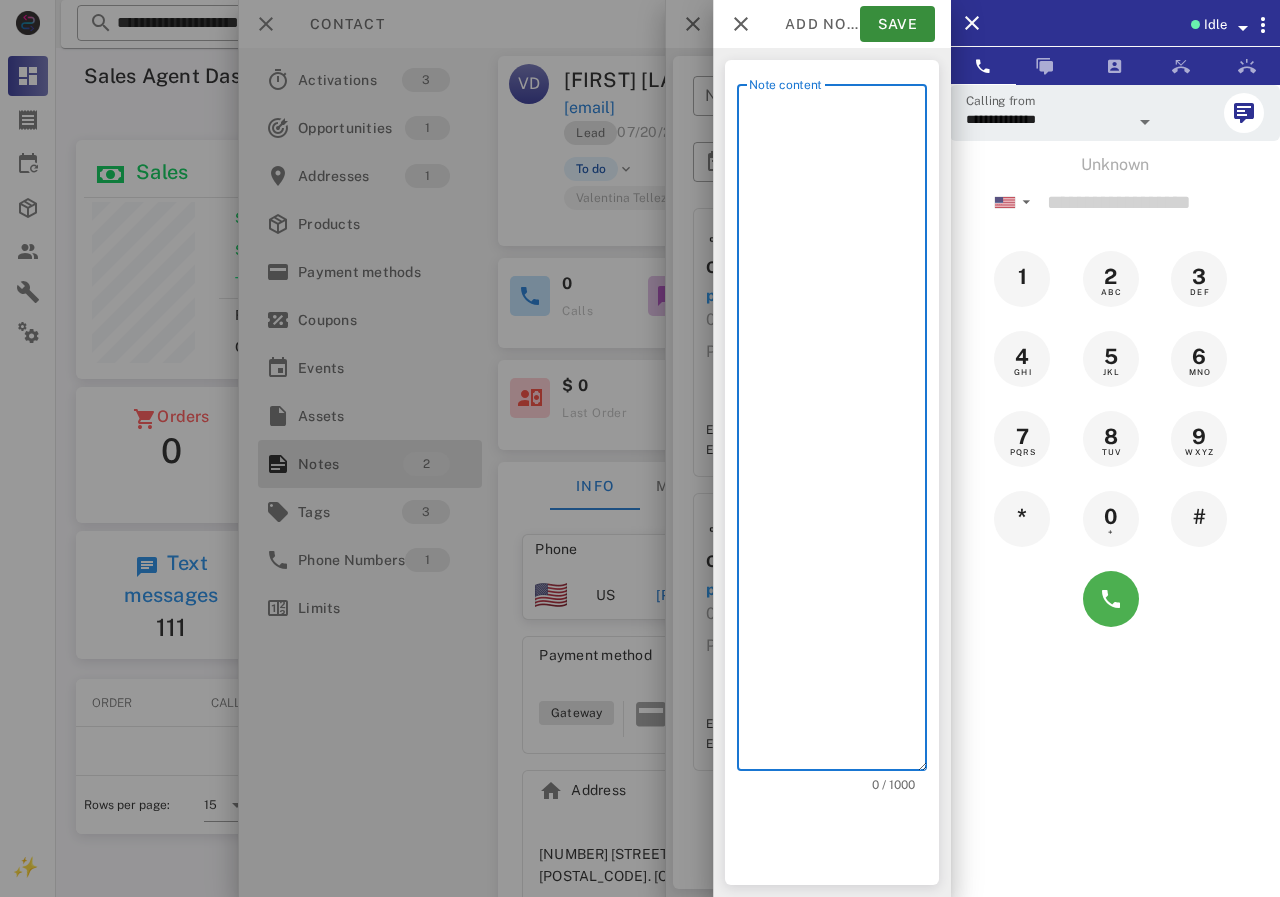 scroll, scrollTop: 240, scrollLeft: 390, axis: both 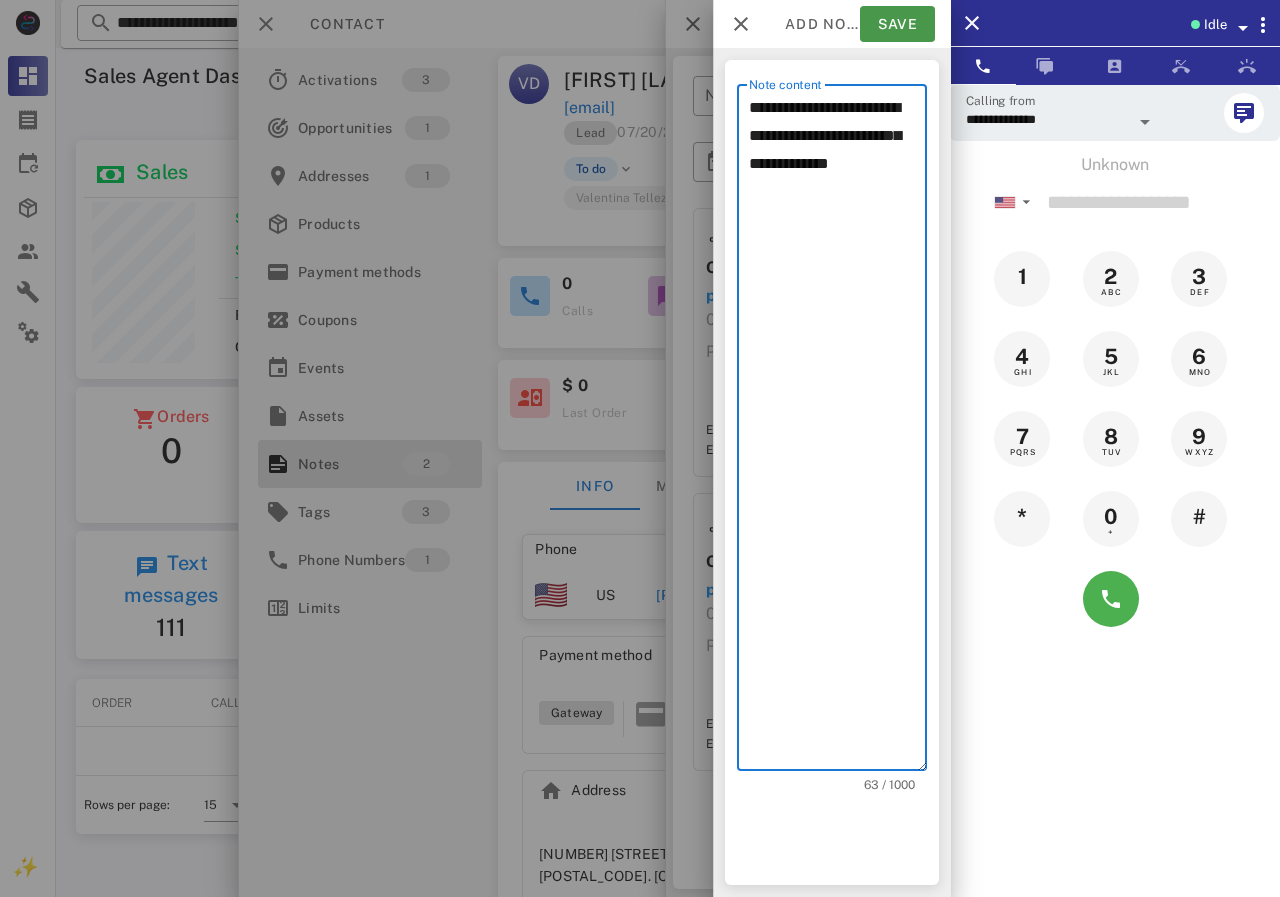 type on "**********" 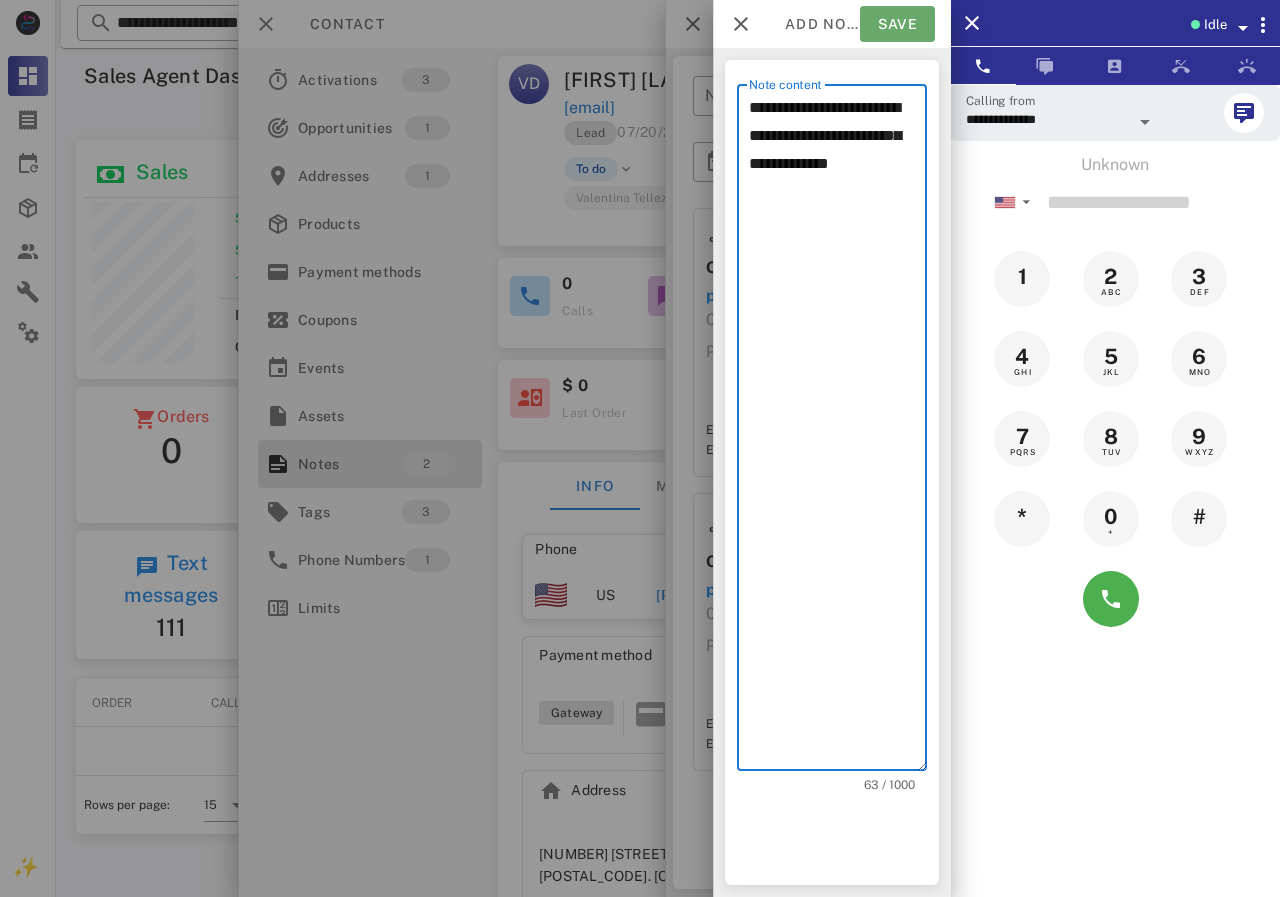 click on "Save" at bounding box center [897, 24] 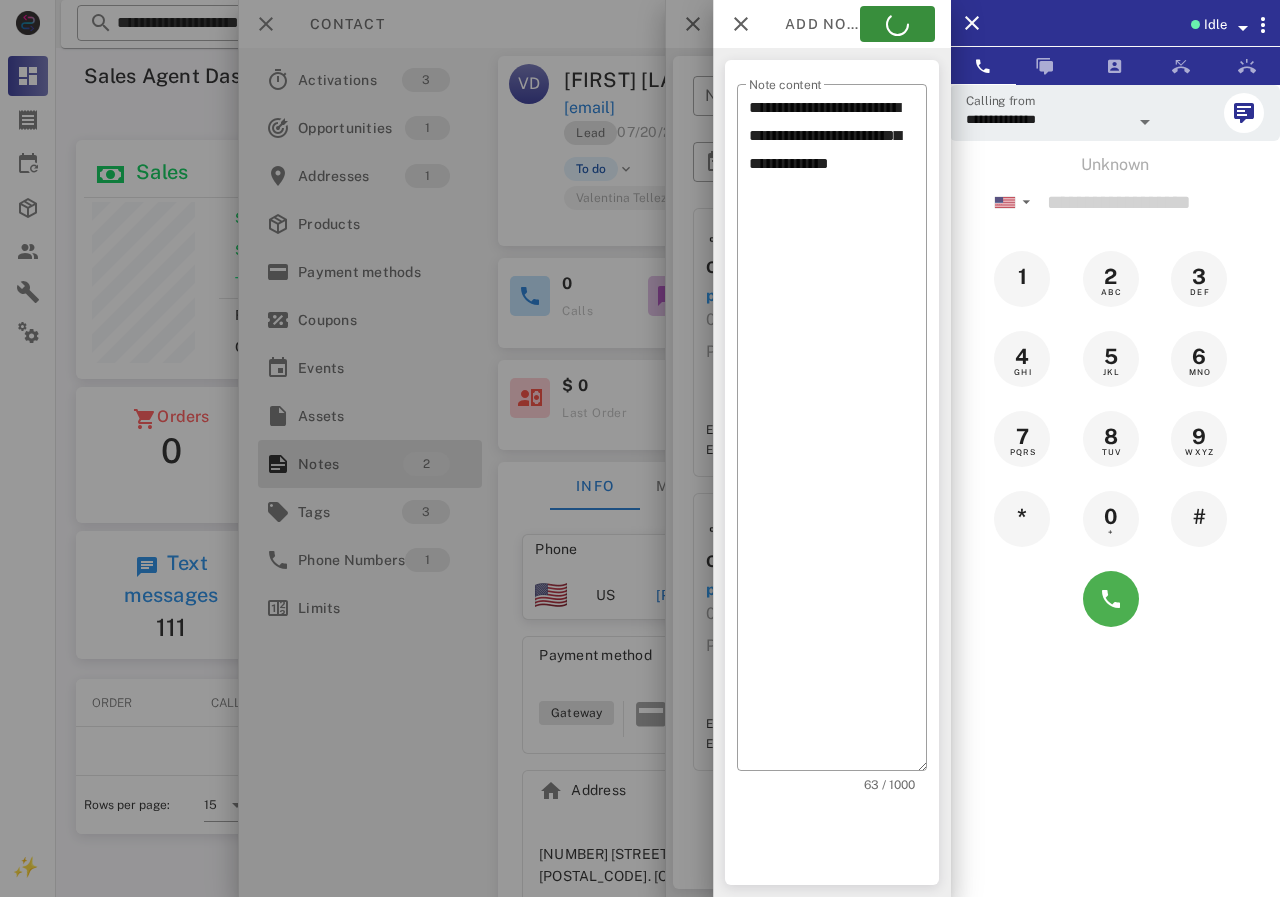 click at bounding box center (640, 448) 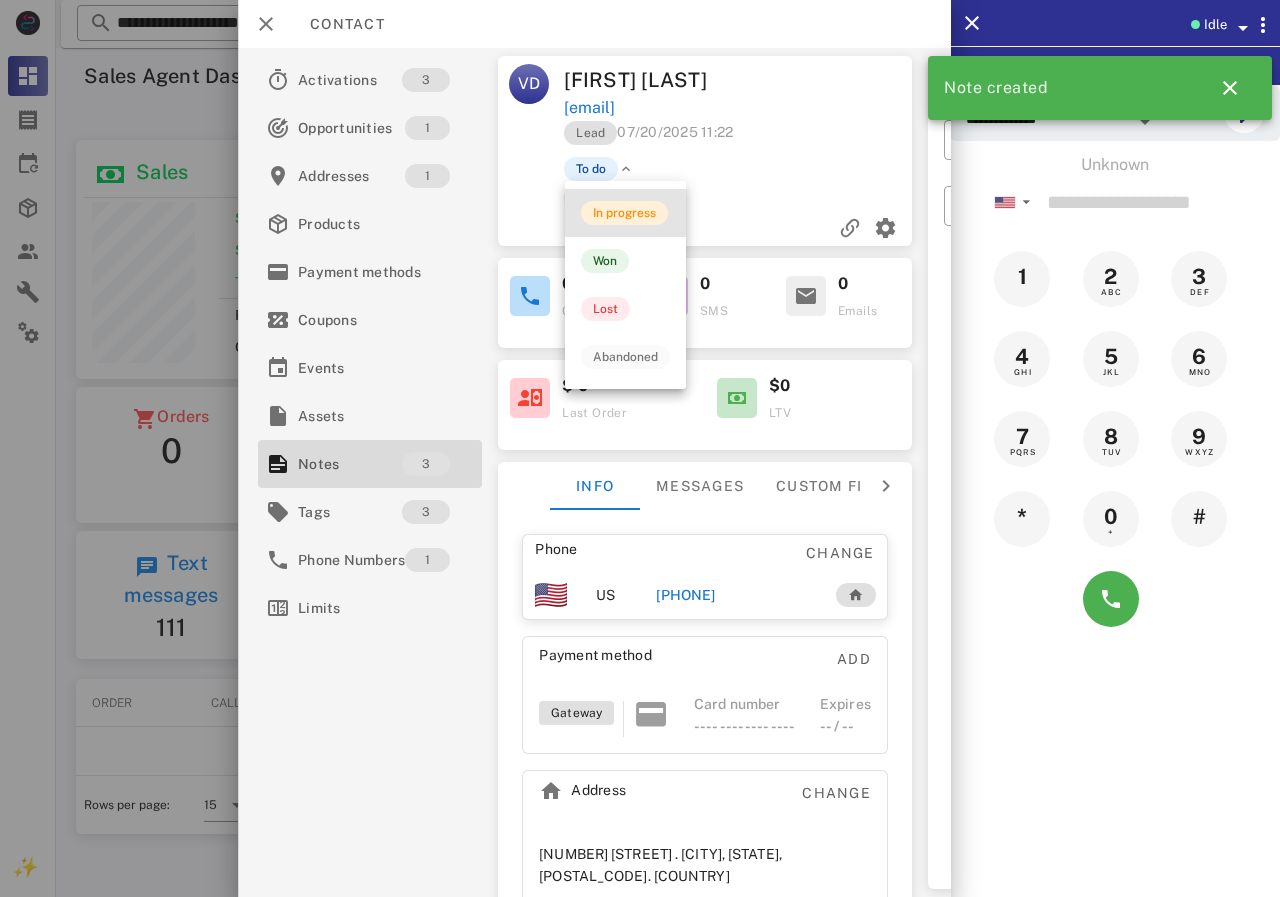 click on "In progress" at bounding box center (624, 213) 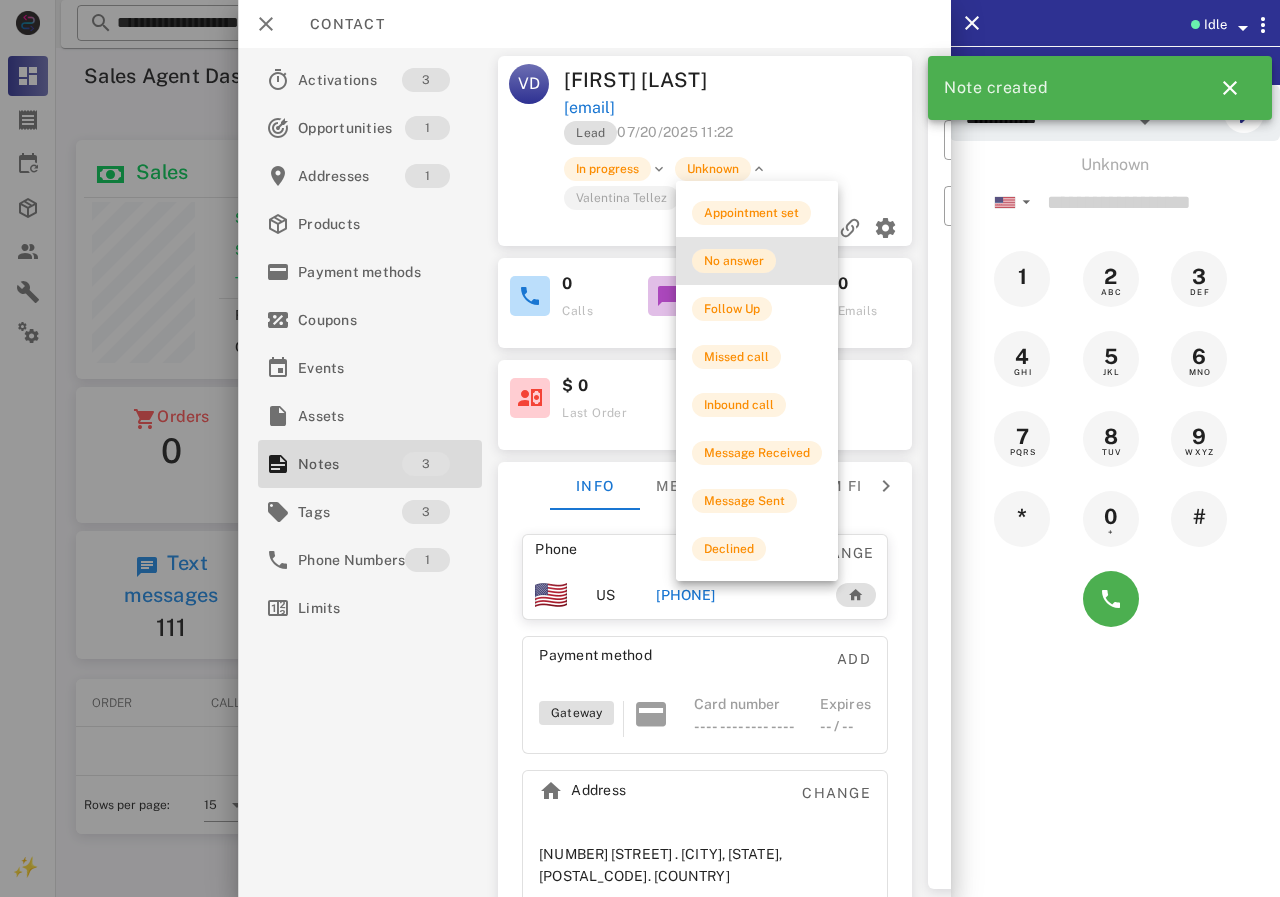 click on "No answer" at bounding box center [734, 261] 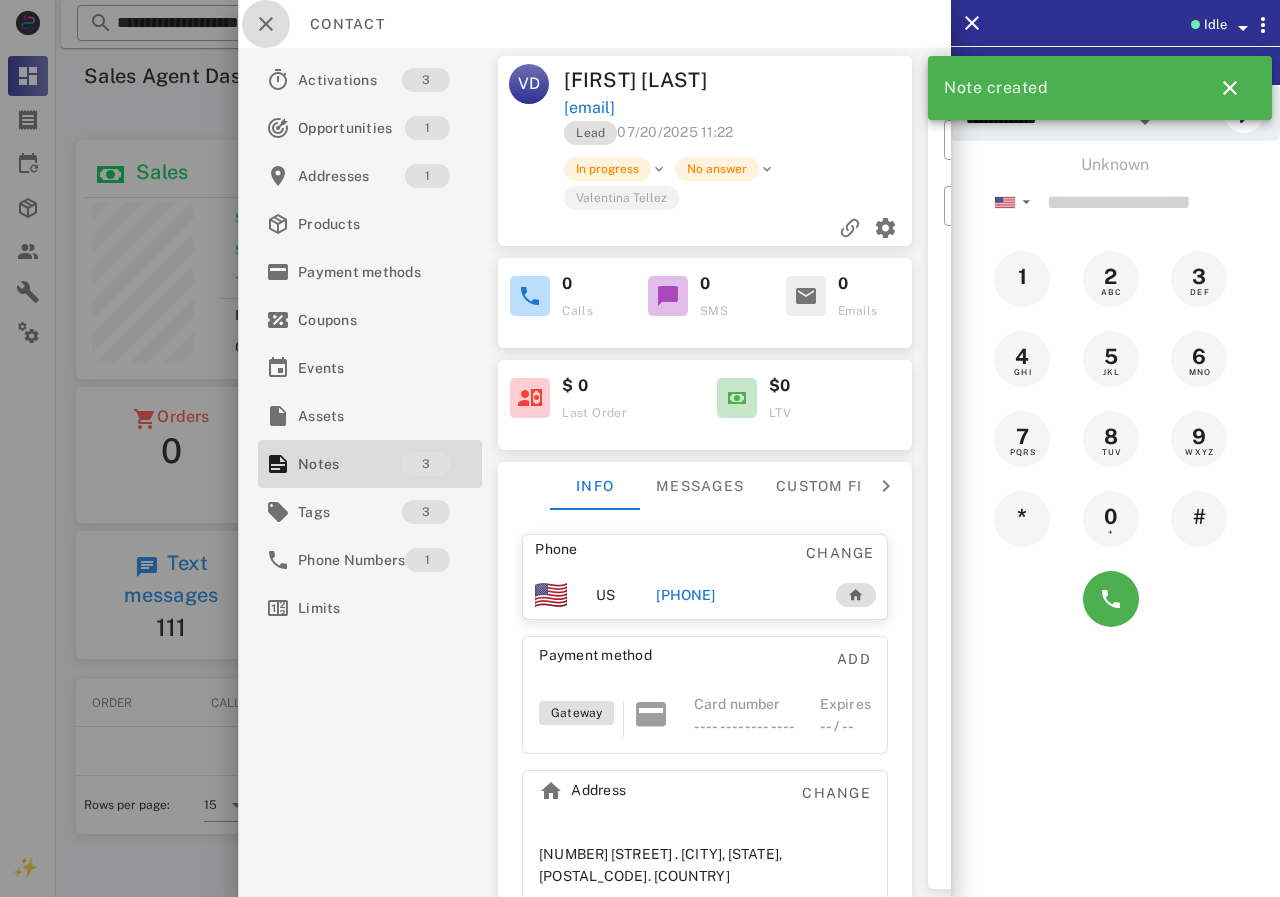 click at bounding box center [266, 24] 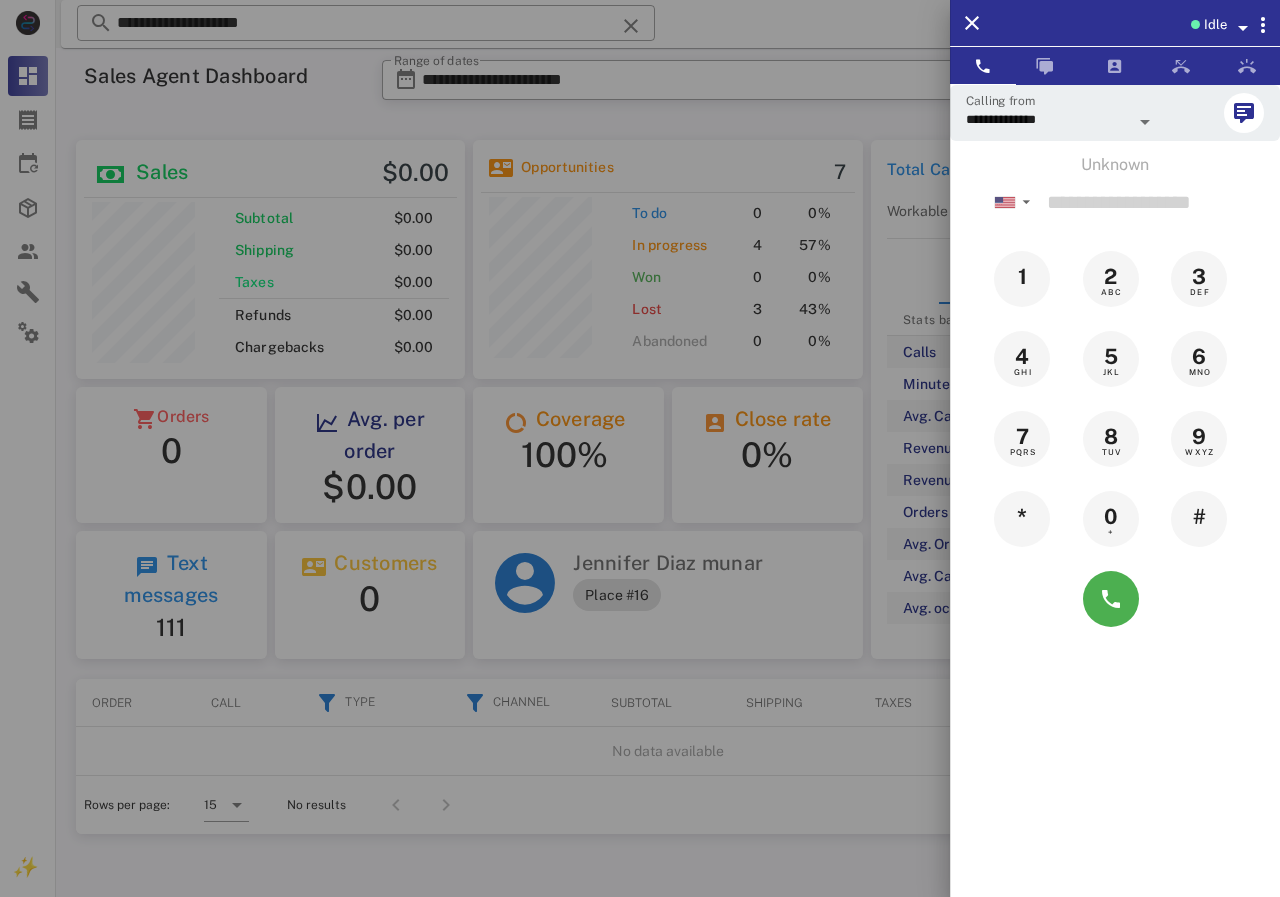 click at bounding box center (640, 448) 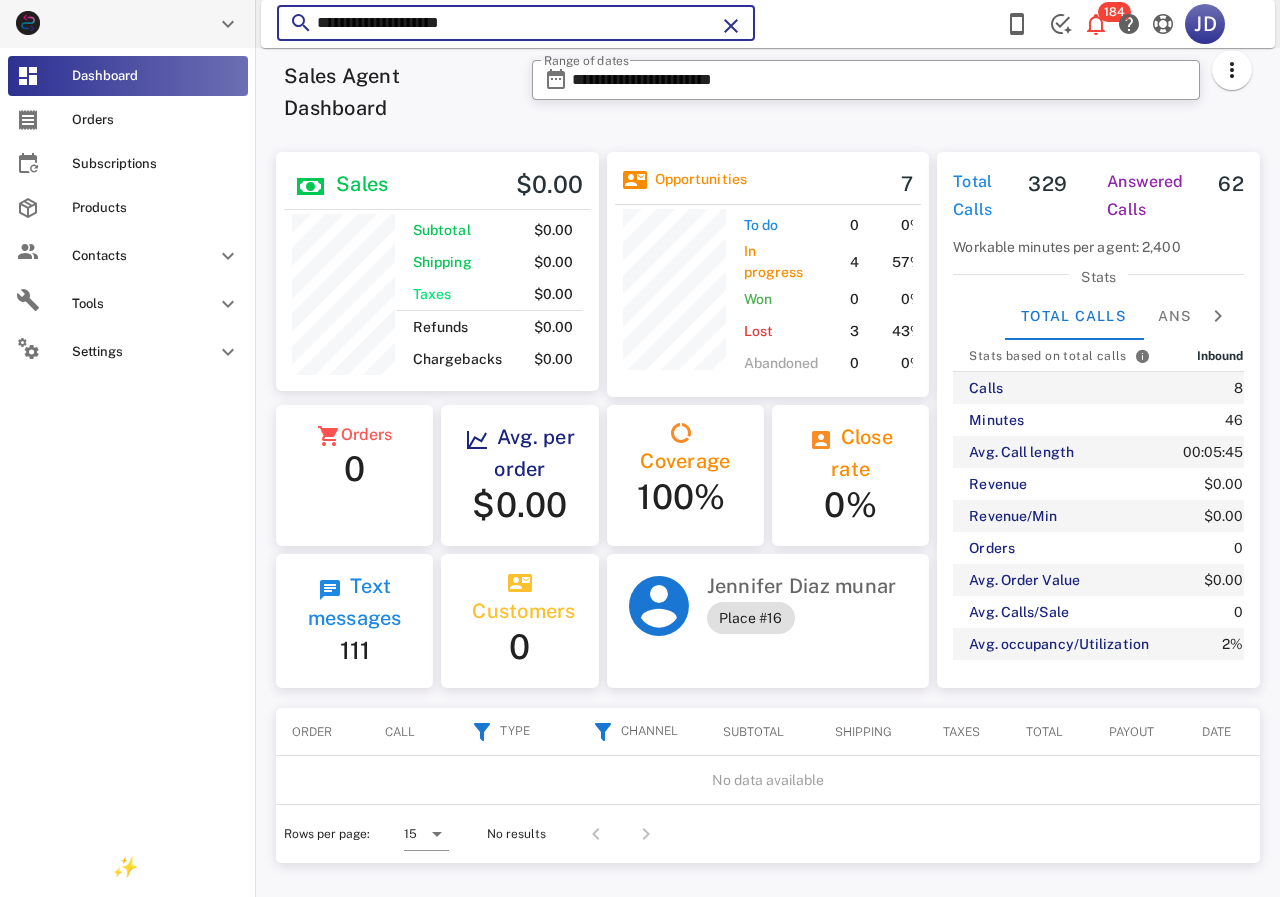 drag, startPoint x: 302, startPoint y: 34, endPoint x: 34, endPoint y: 39, distance: 268.04663 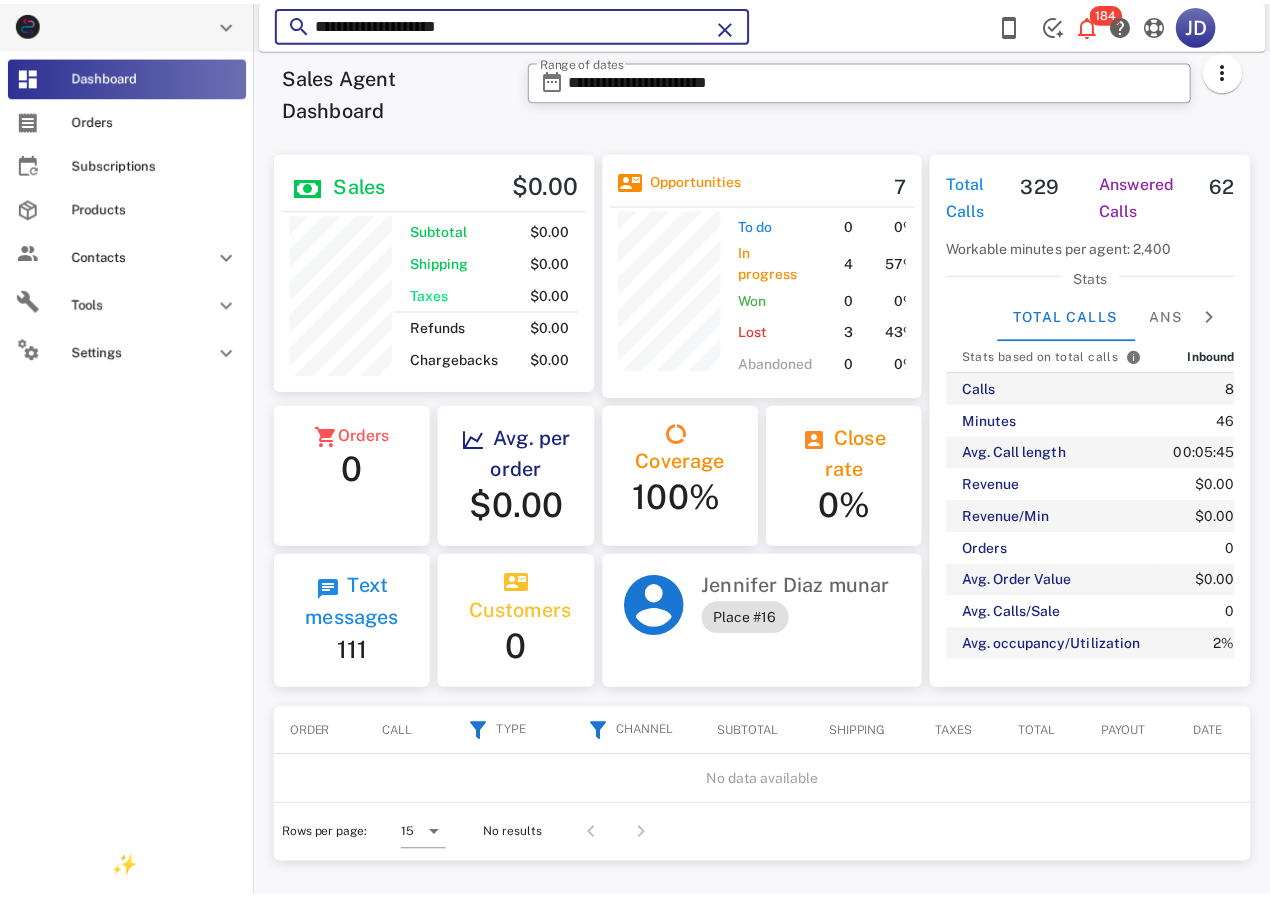 scroll, scrollTop: 240, scrollLeft: 320, axis: both 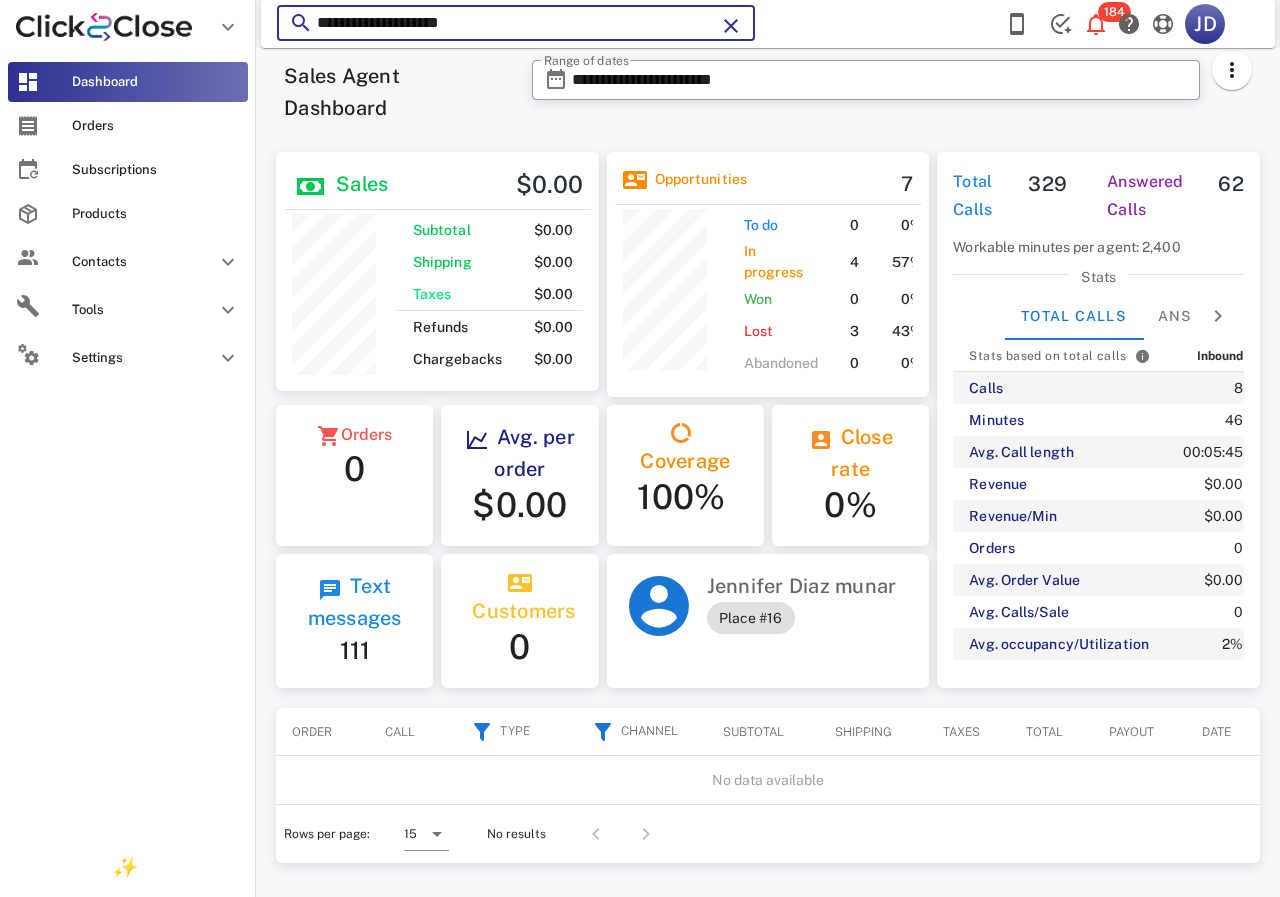 paste on "*****" 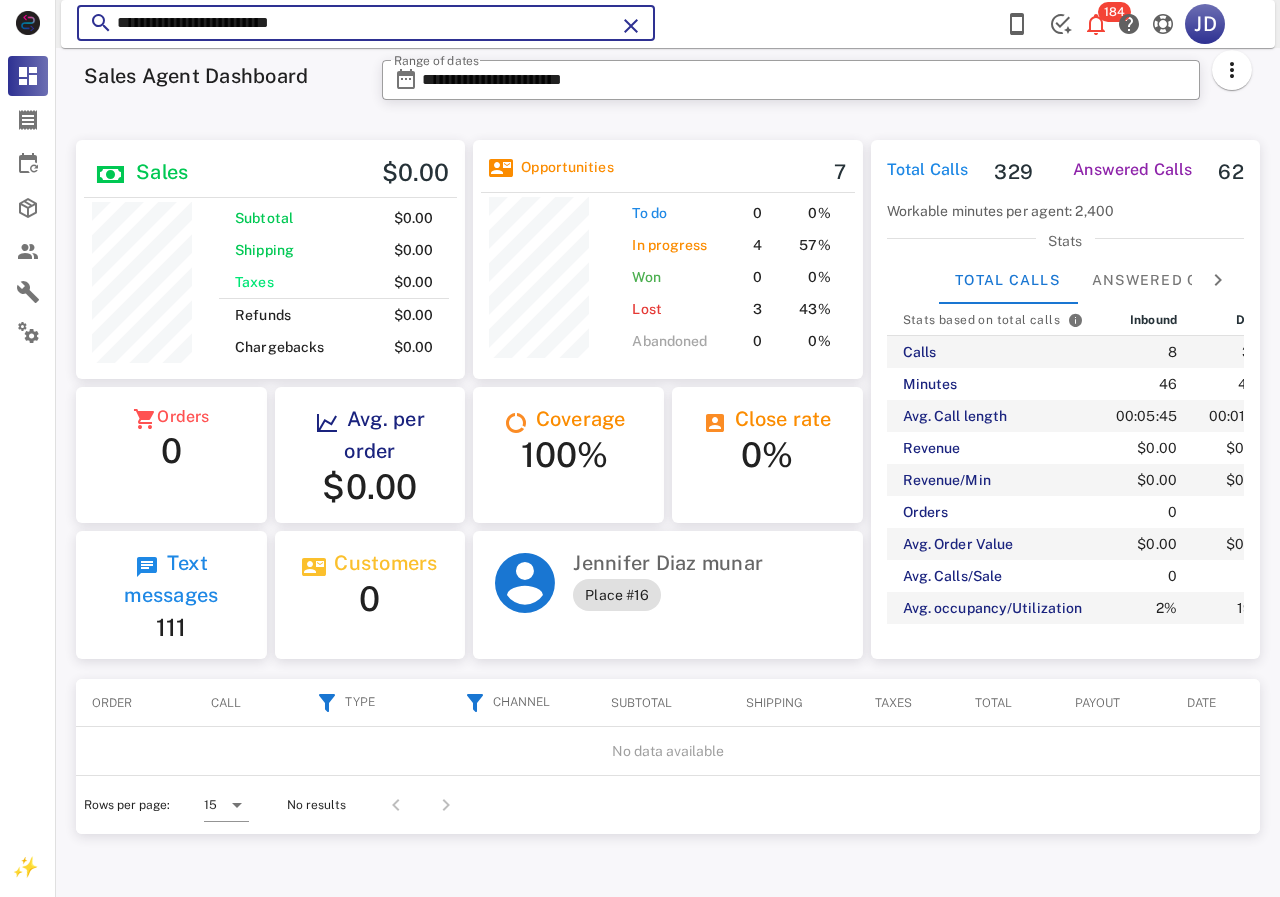 scroll, scrollTop: 999761, scrollLeft: 999611, axis: both 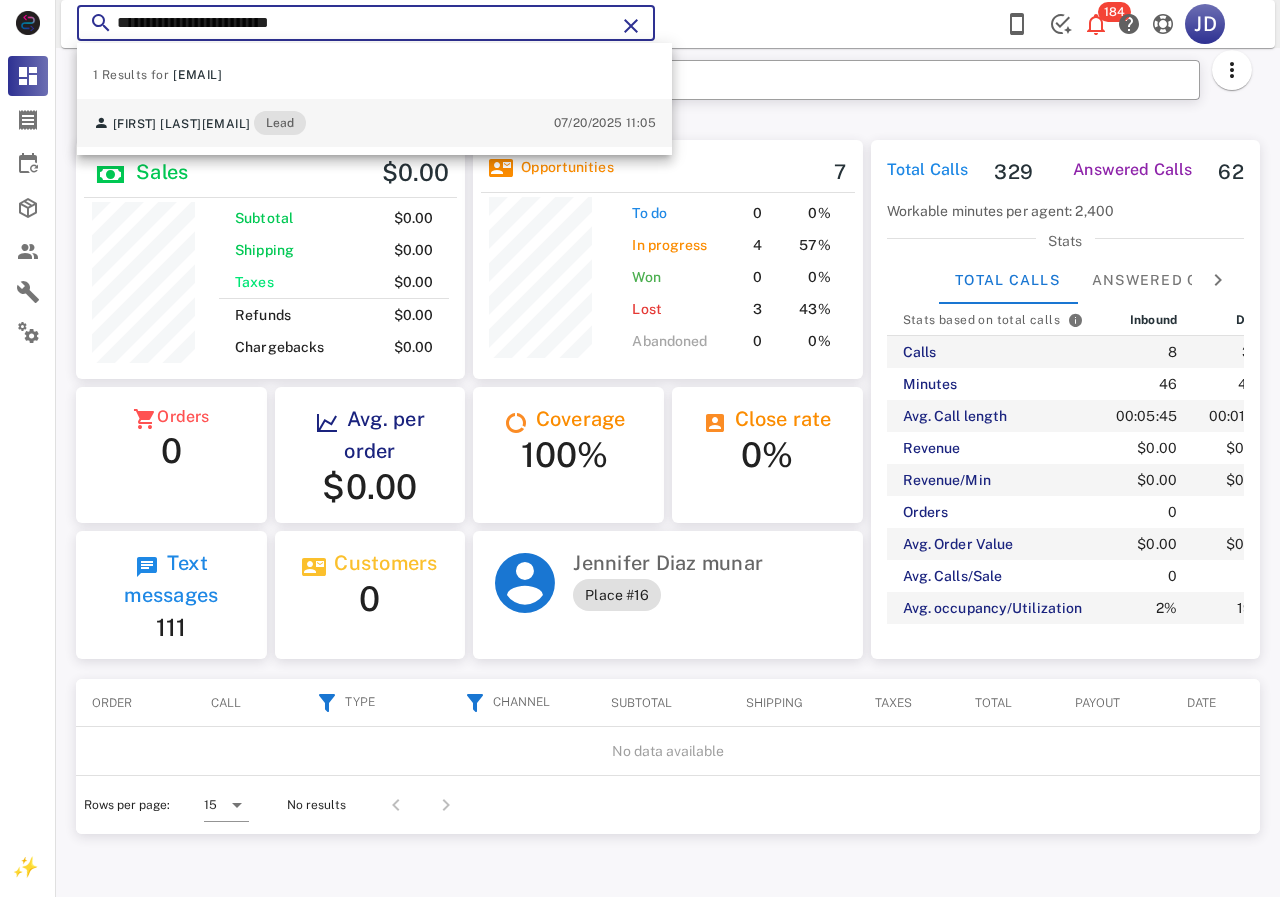 type on "**********" 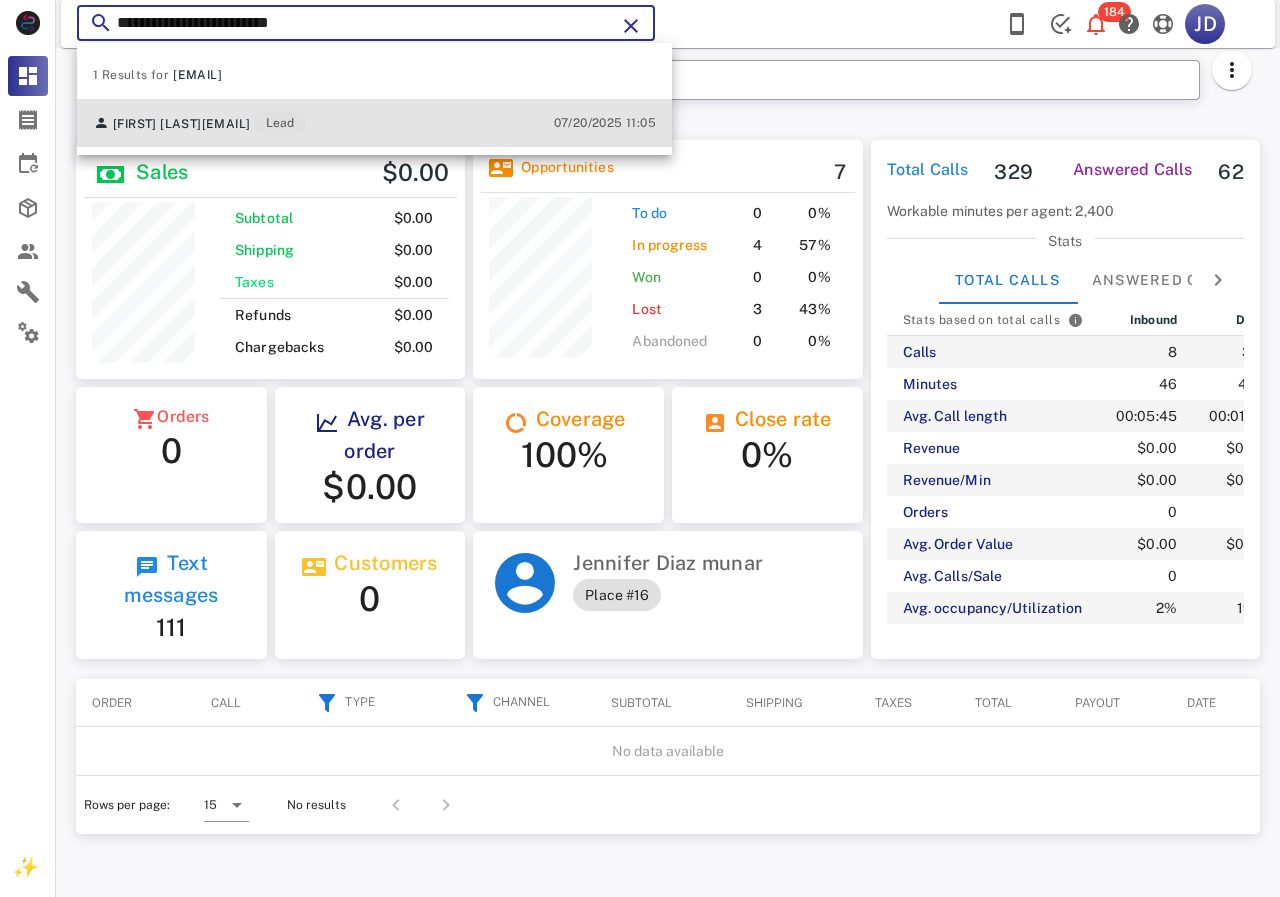 click on "[FIRST] [LAST]   [EMAIL]   Lead" at bounding box center [199, 123] 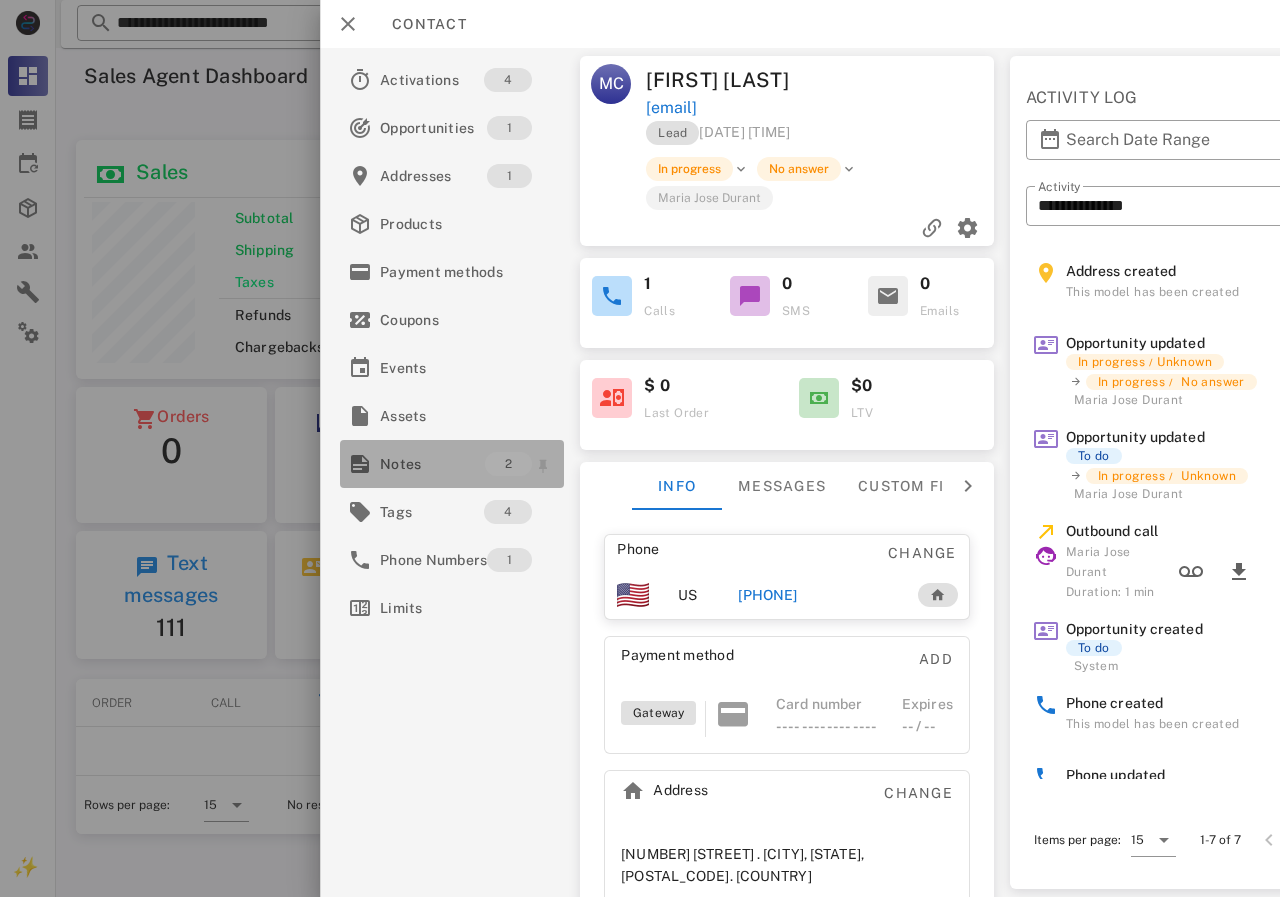 click on "Notes" at bounding box center (432, 464) 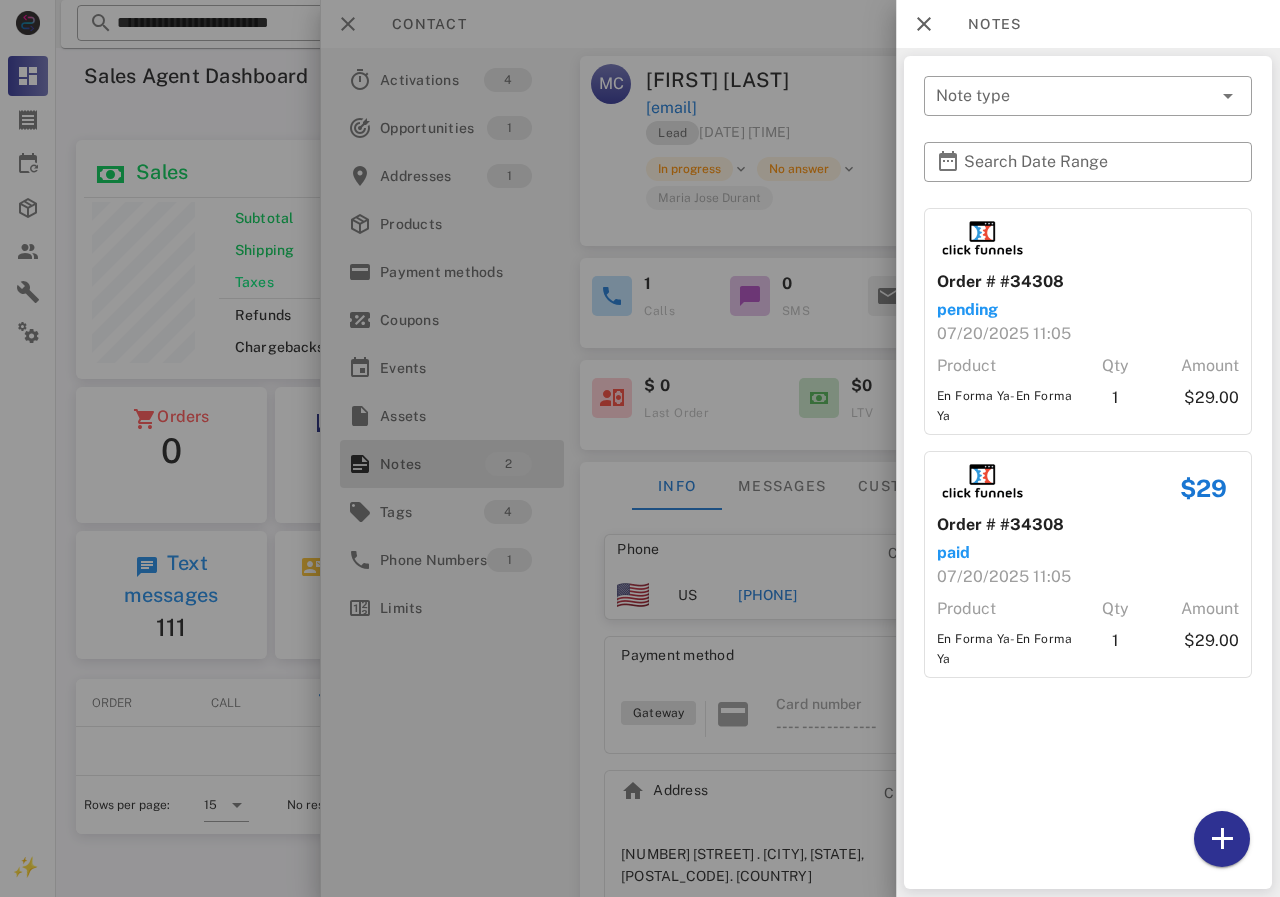 click at bounding box center [640, 448] 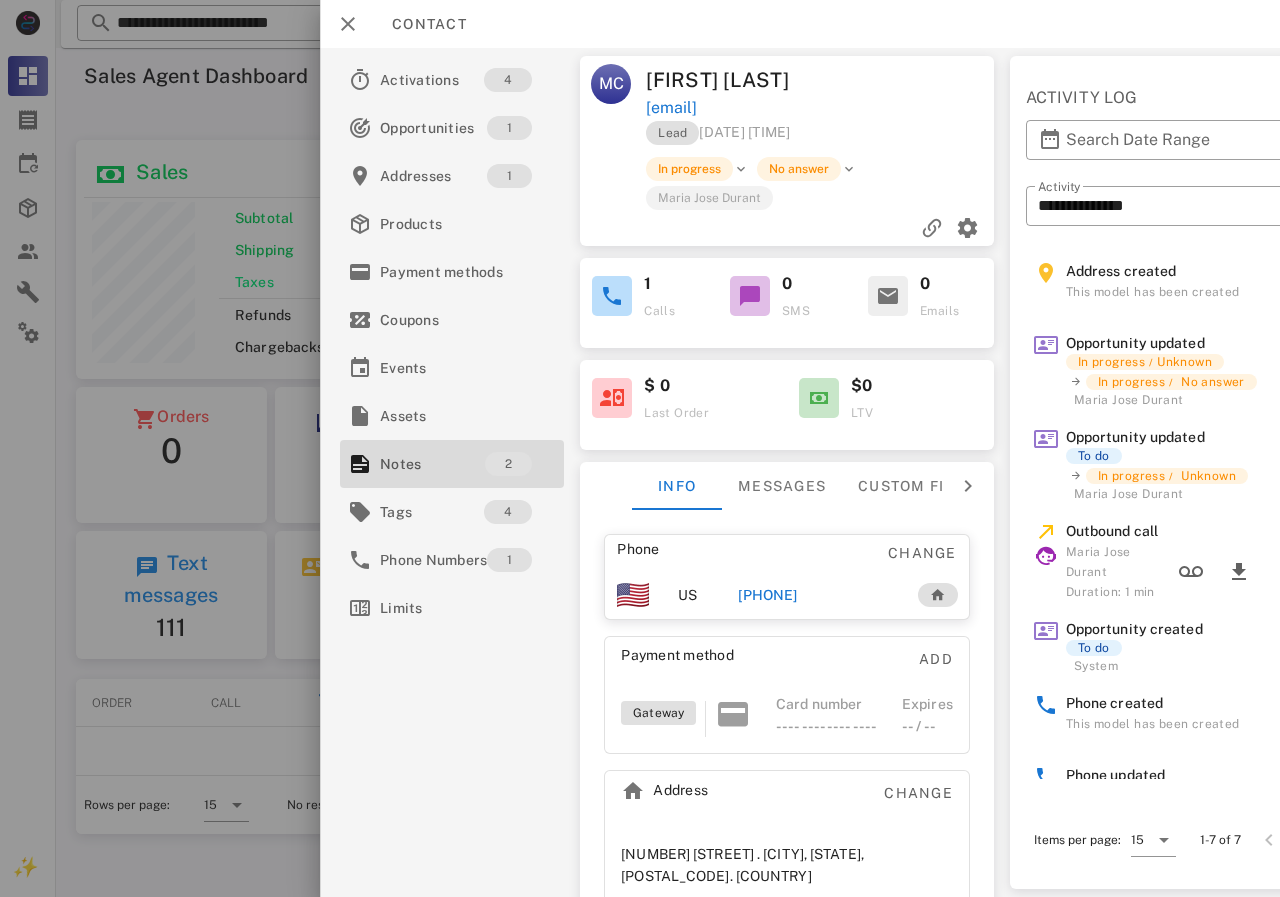 click on "[PHONE]" at bounding box center [767, 595] 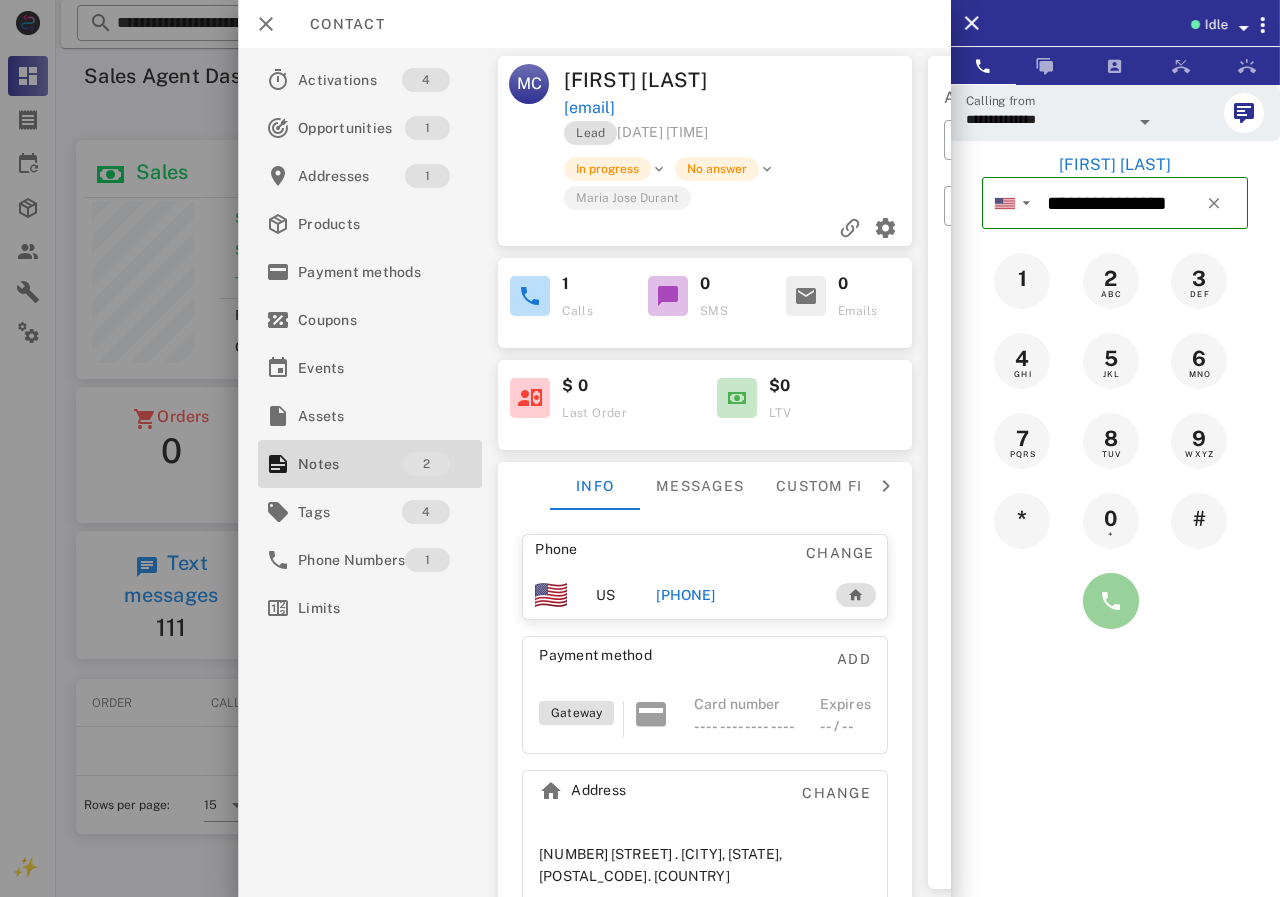 click at bounding box center (1111, 601) 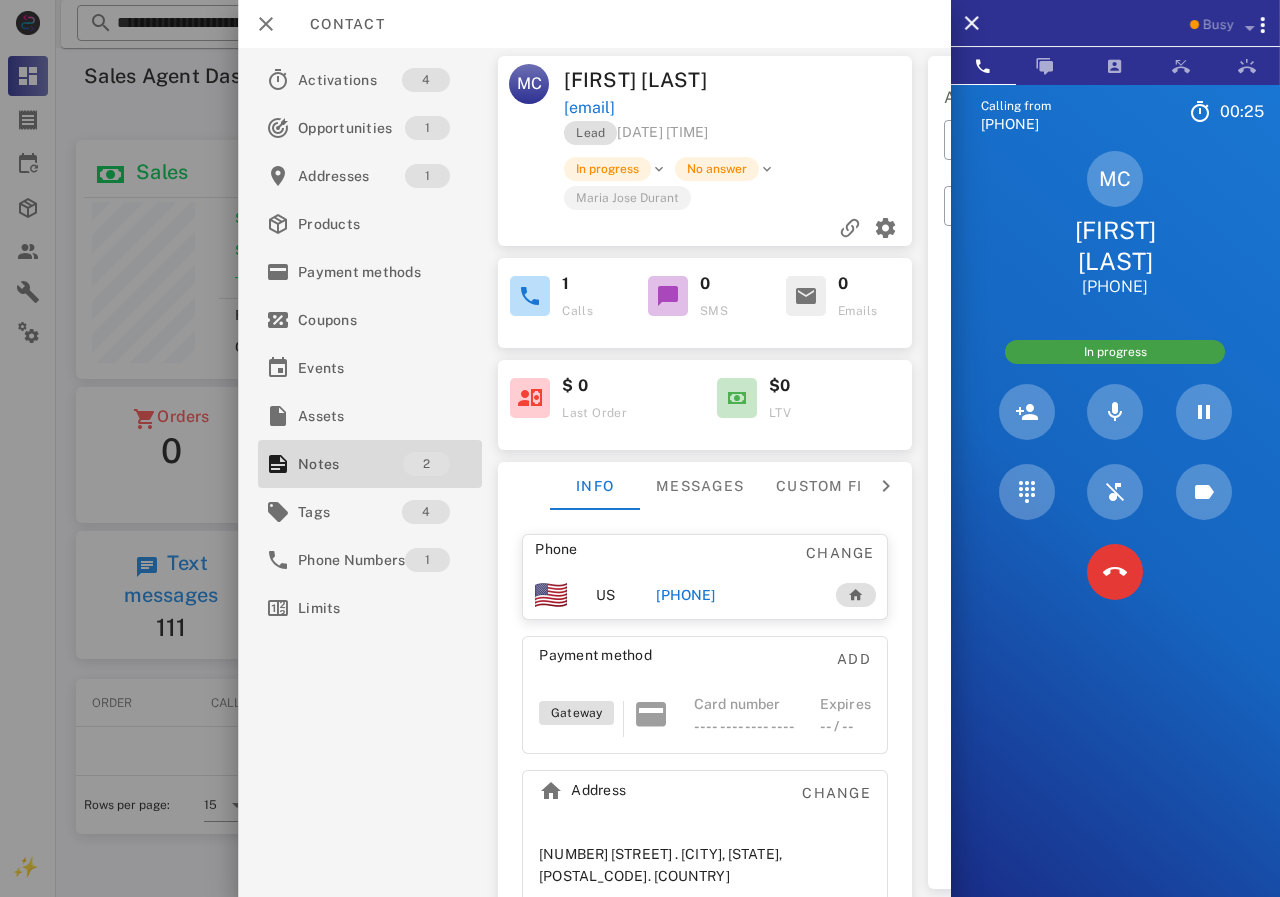 click at bounding box center [1115, 572] 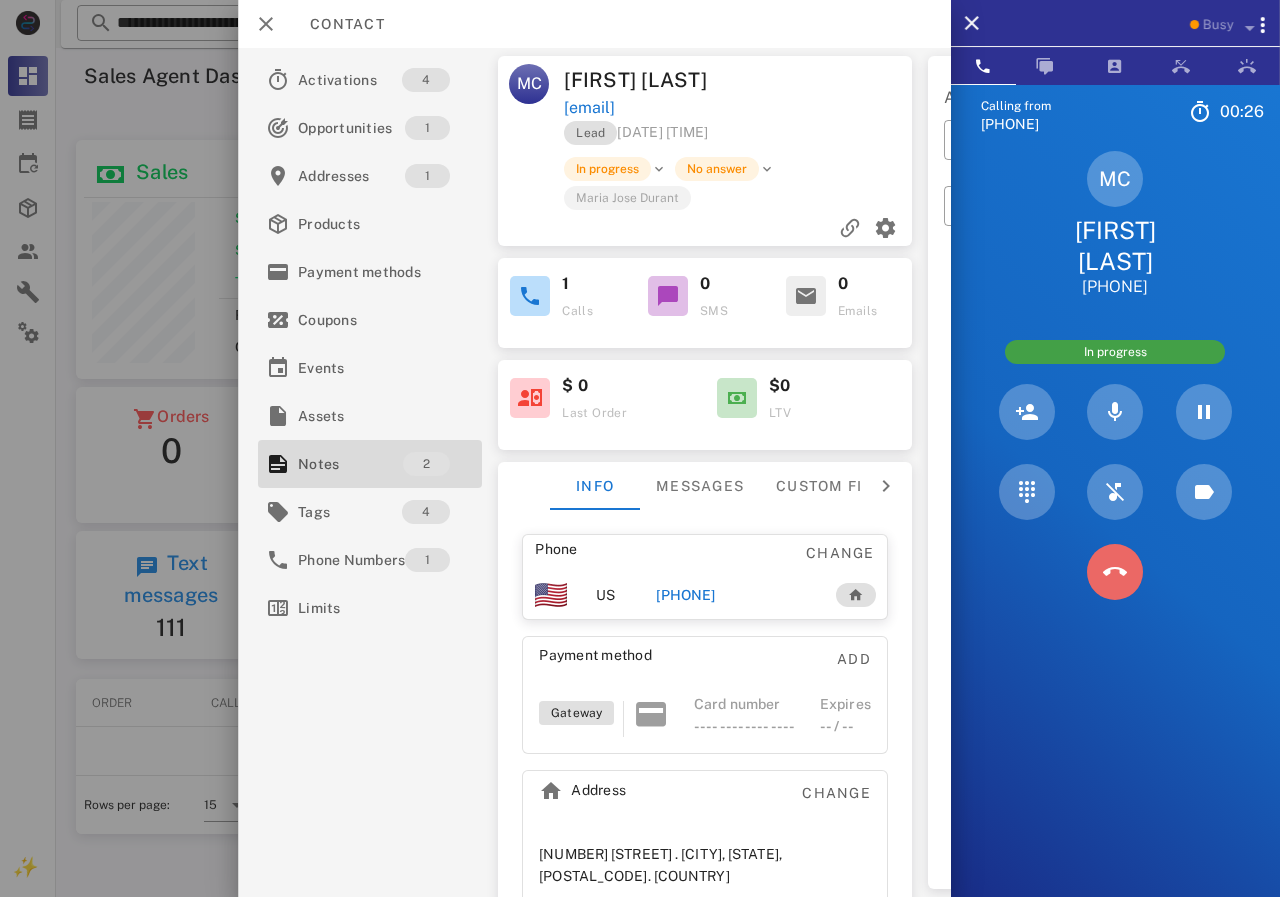 click at bounding box center (1115, 572) 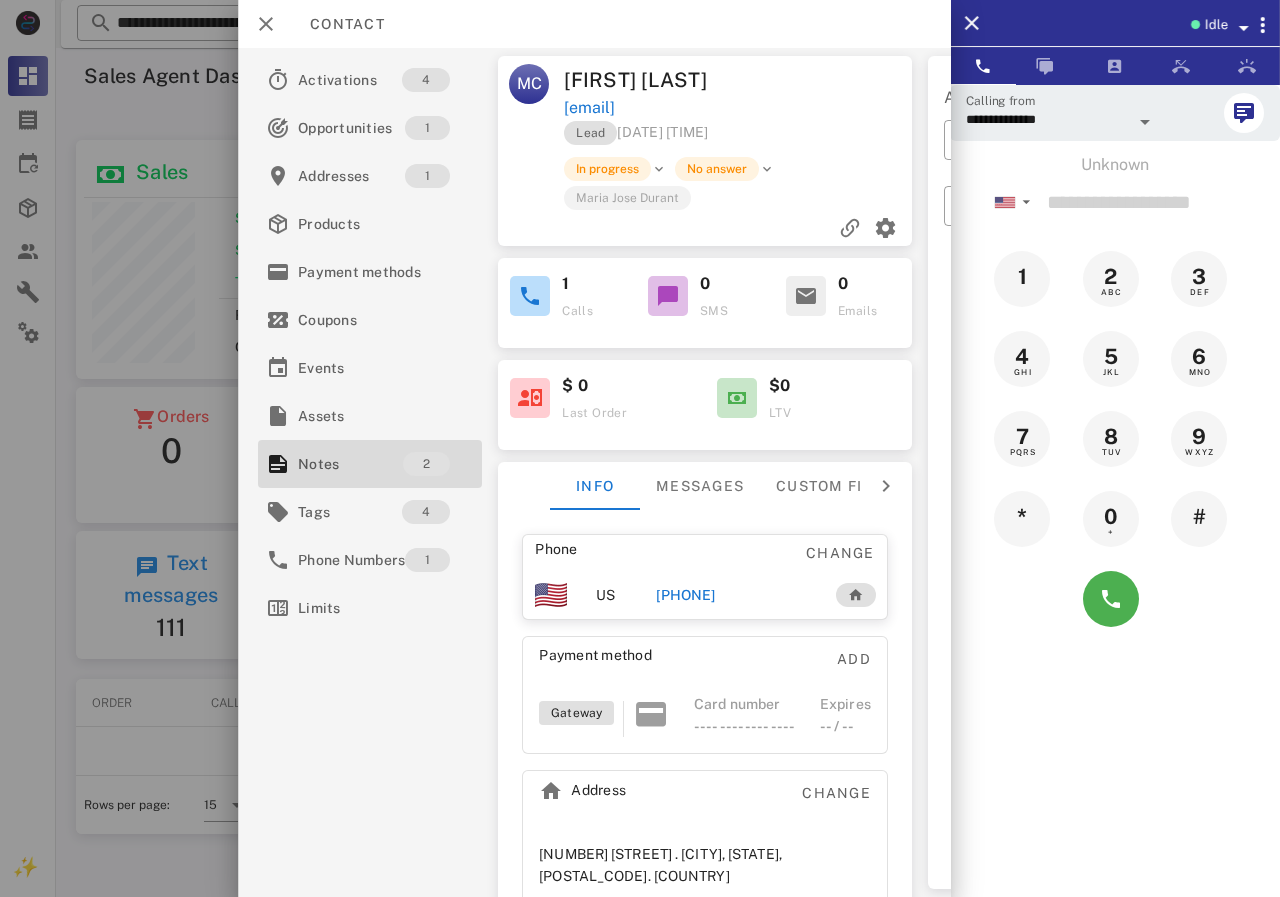 click on "[PHONE]" at bounding box center [685, 595] 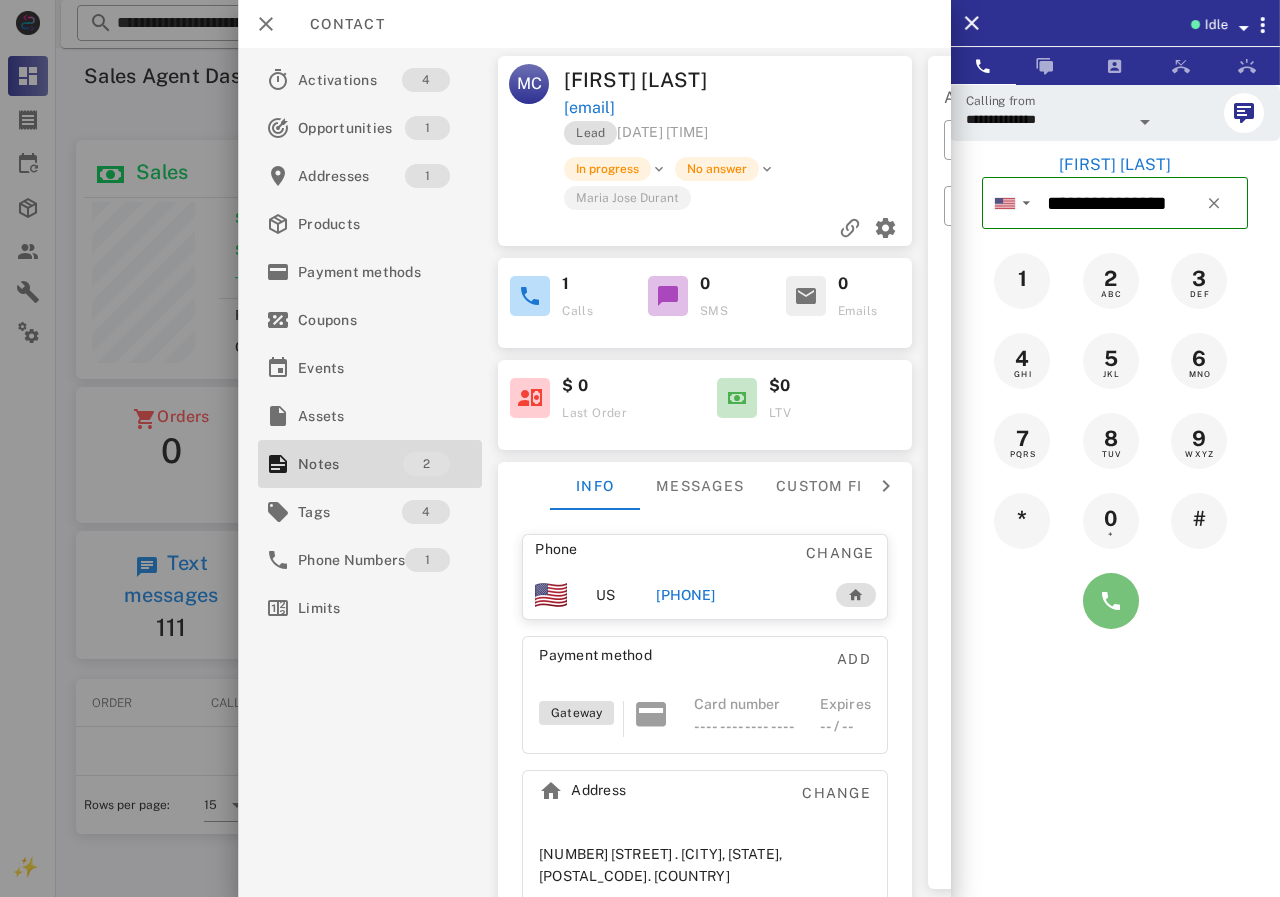 click at bounding box center (1111, 601) 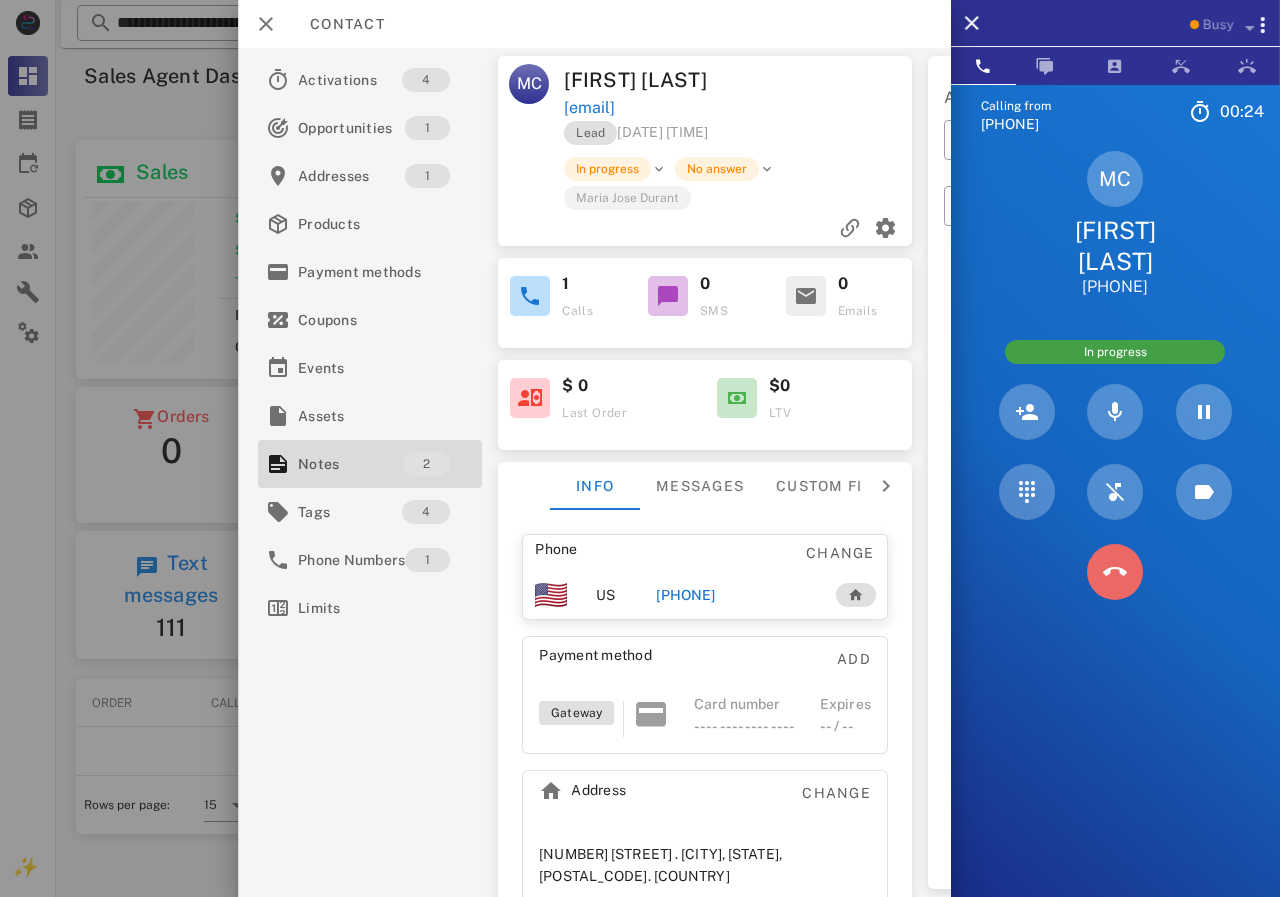 click at bounding box center (1115, 572) 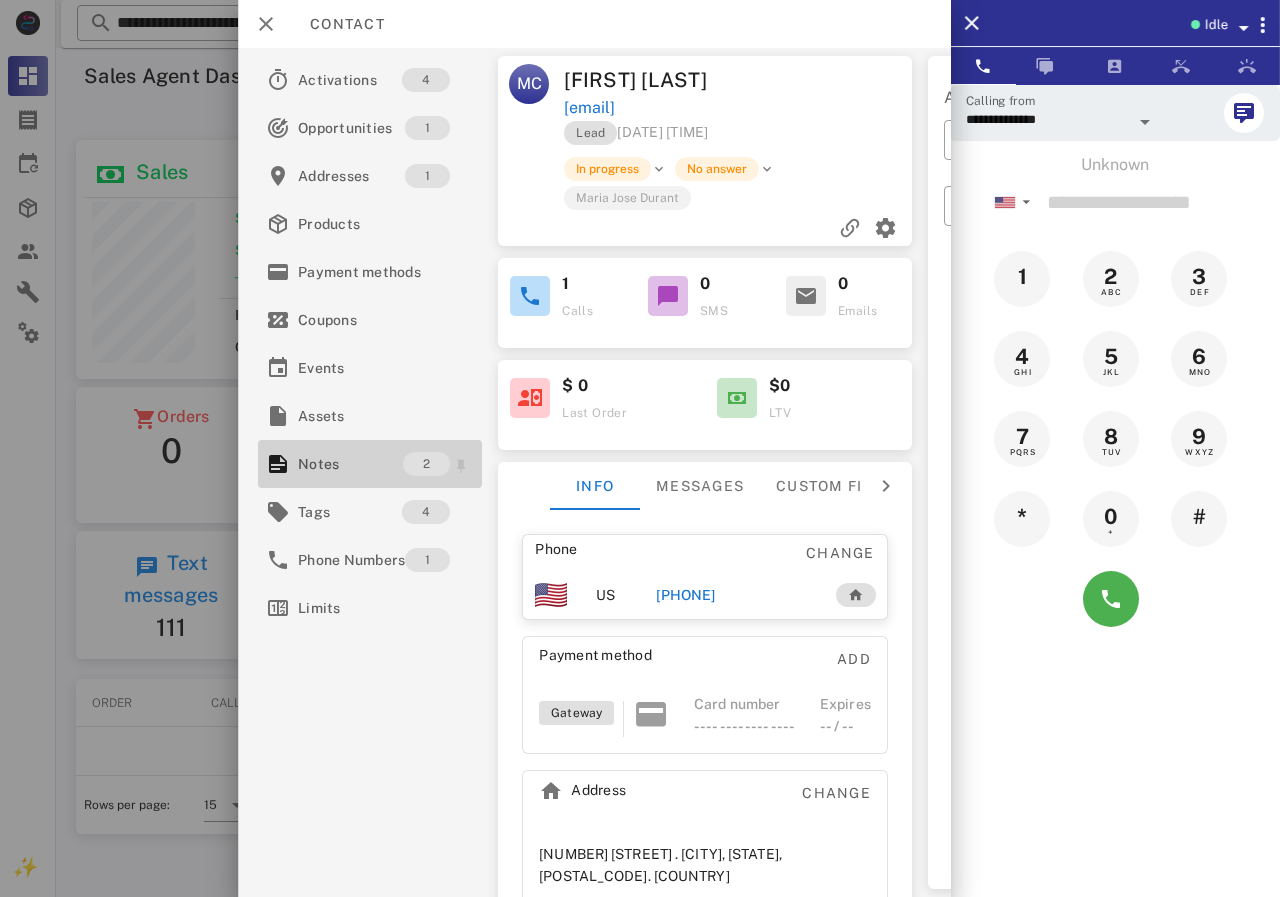 click on "Notes" at bounding box center [350, 464] 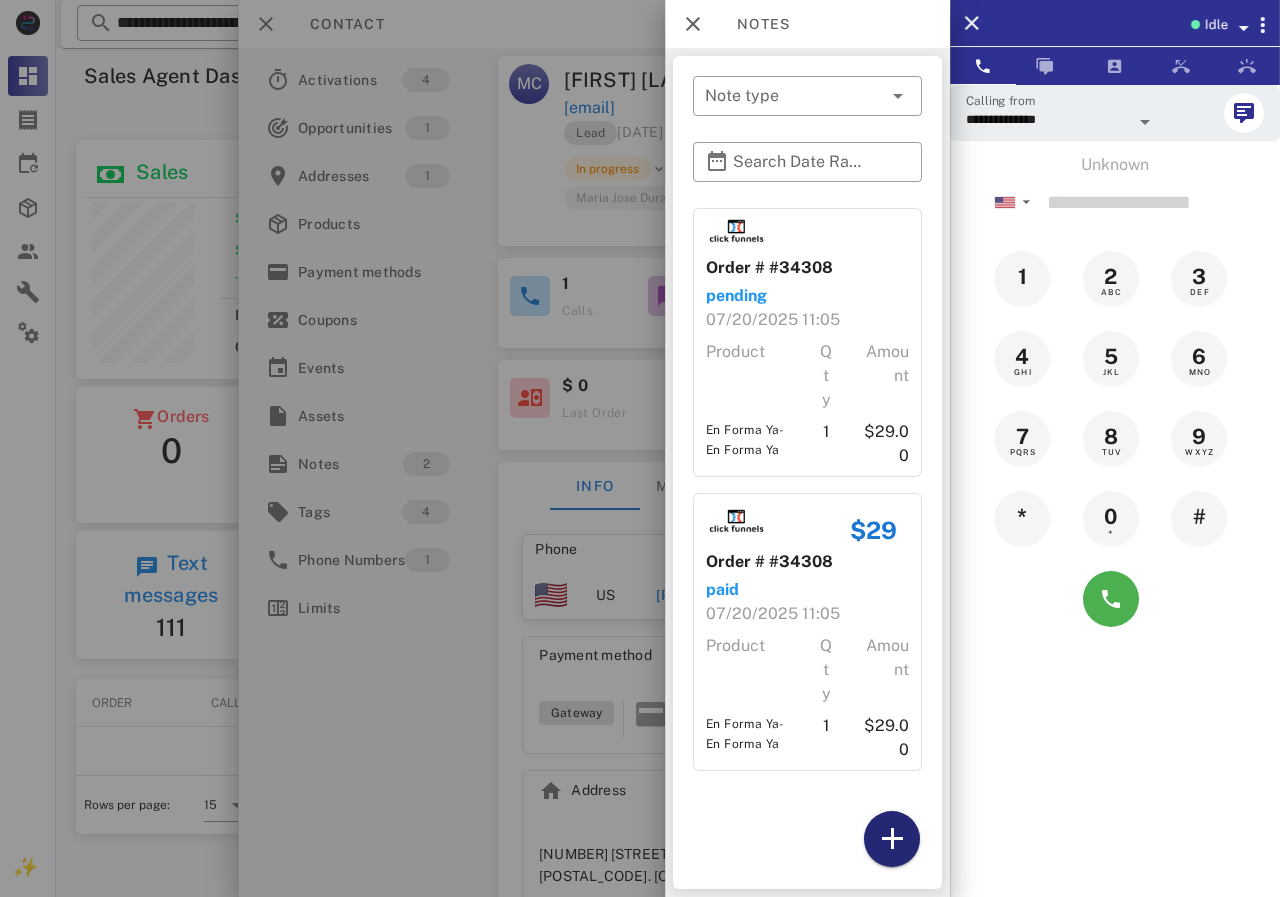 drag, startPoint x: 887, startPoint y: 830, endPoint x: 882, endPoint y: 818, distance: 13 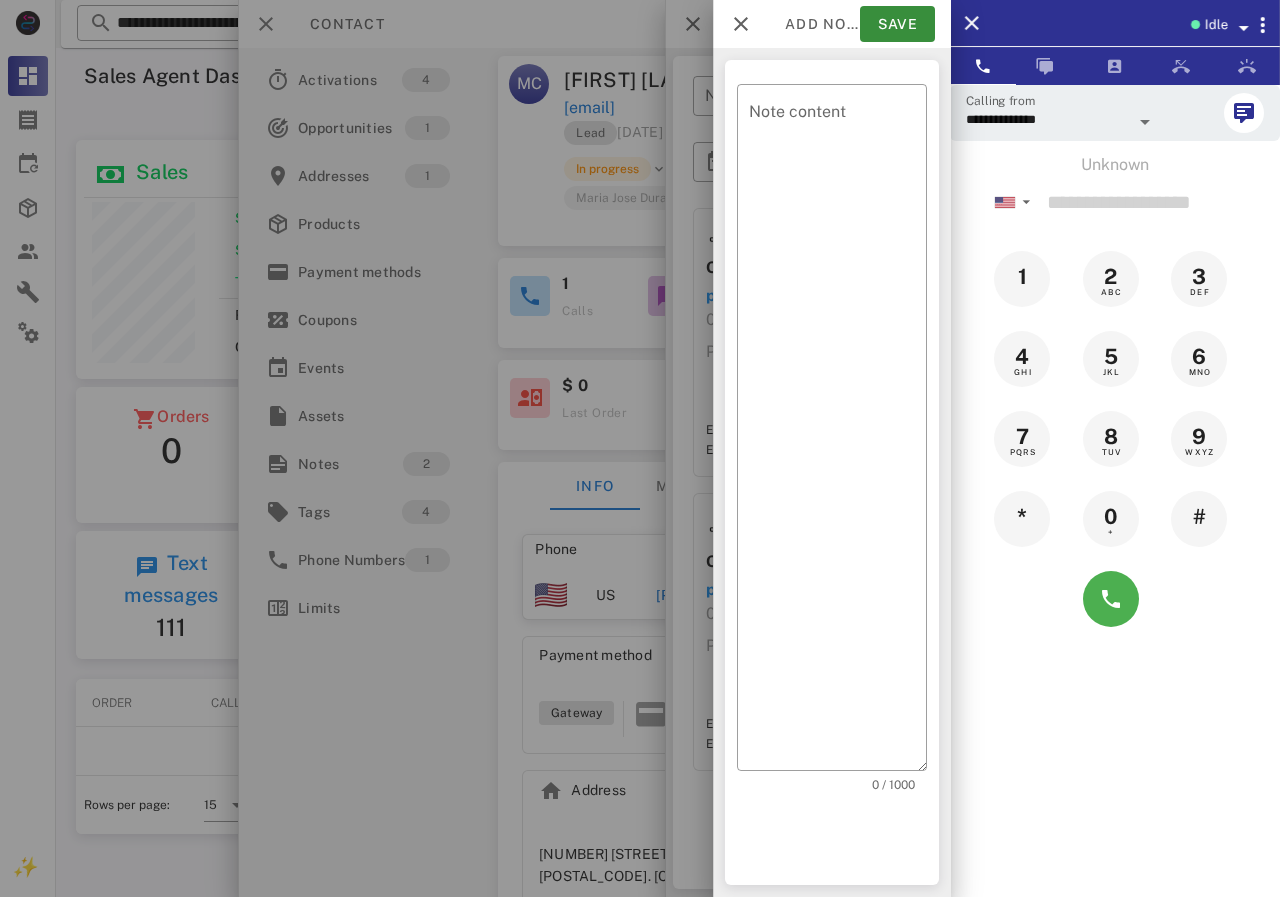 click at bounding box center [640, 448] 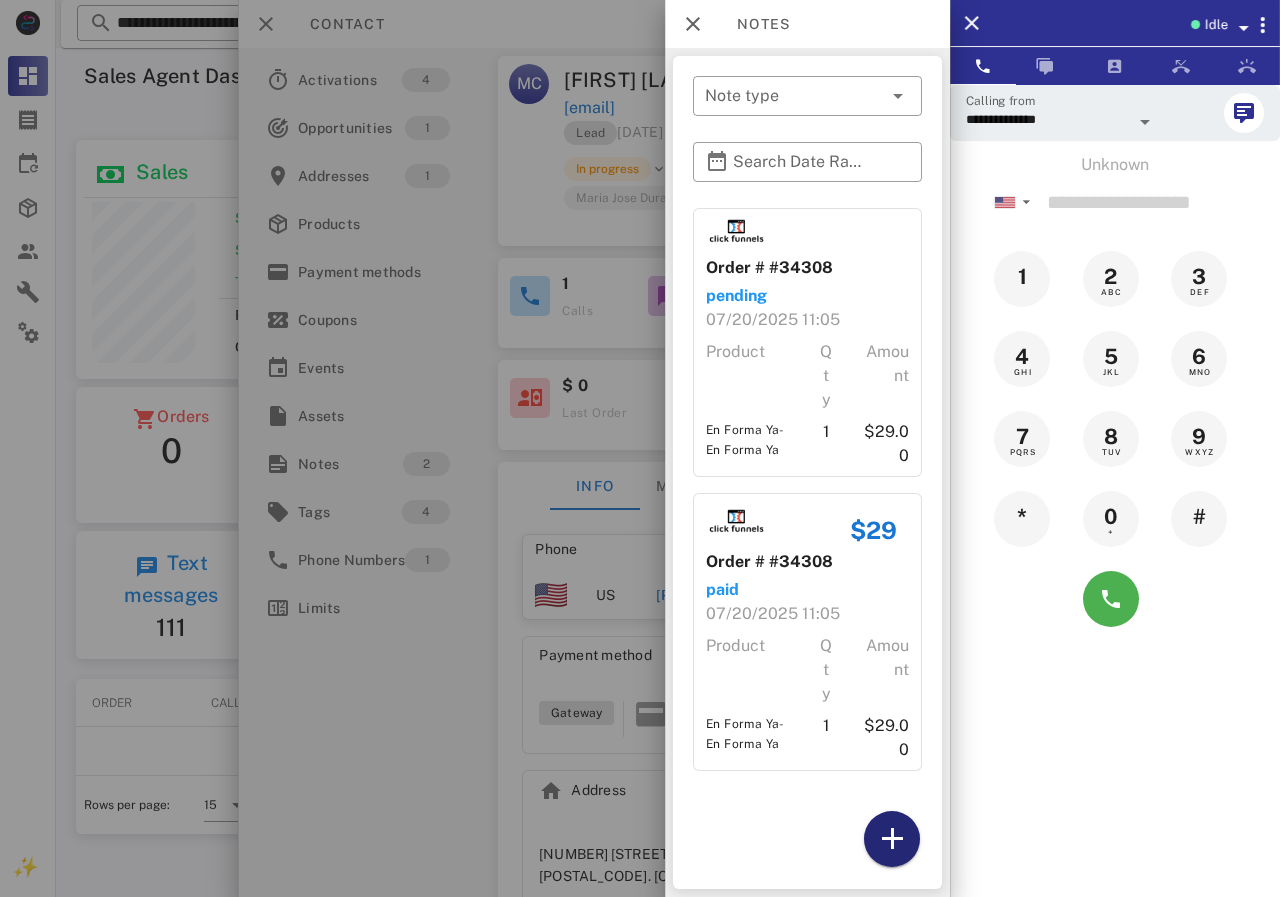 click at bounding box center [892, 839] 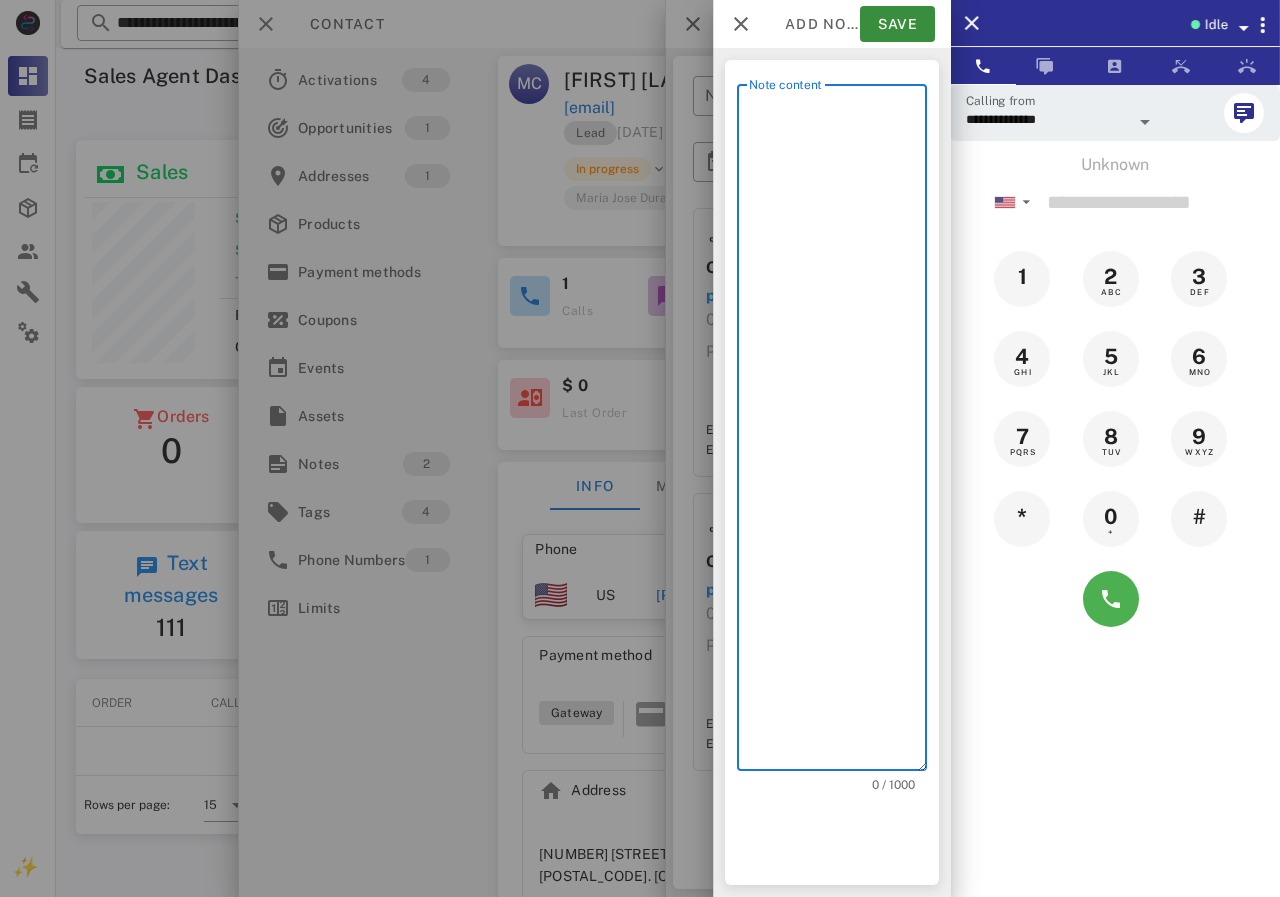 scroll, scrollTop: 240, scrollLeft: 390, axis: both 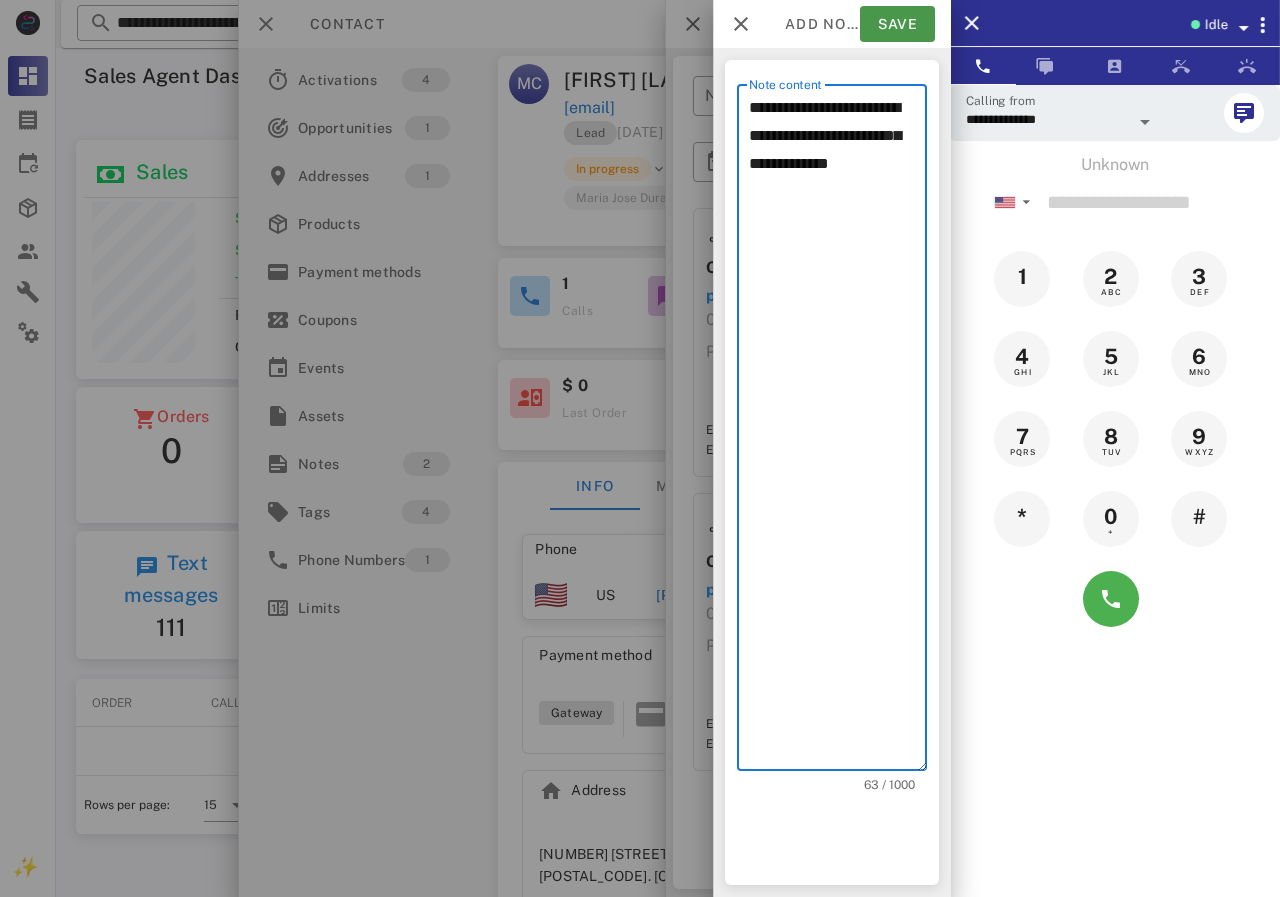 type on "**********" 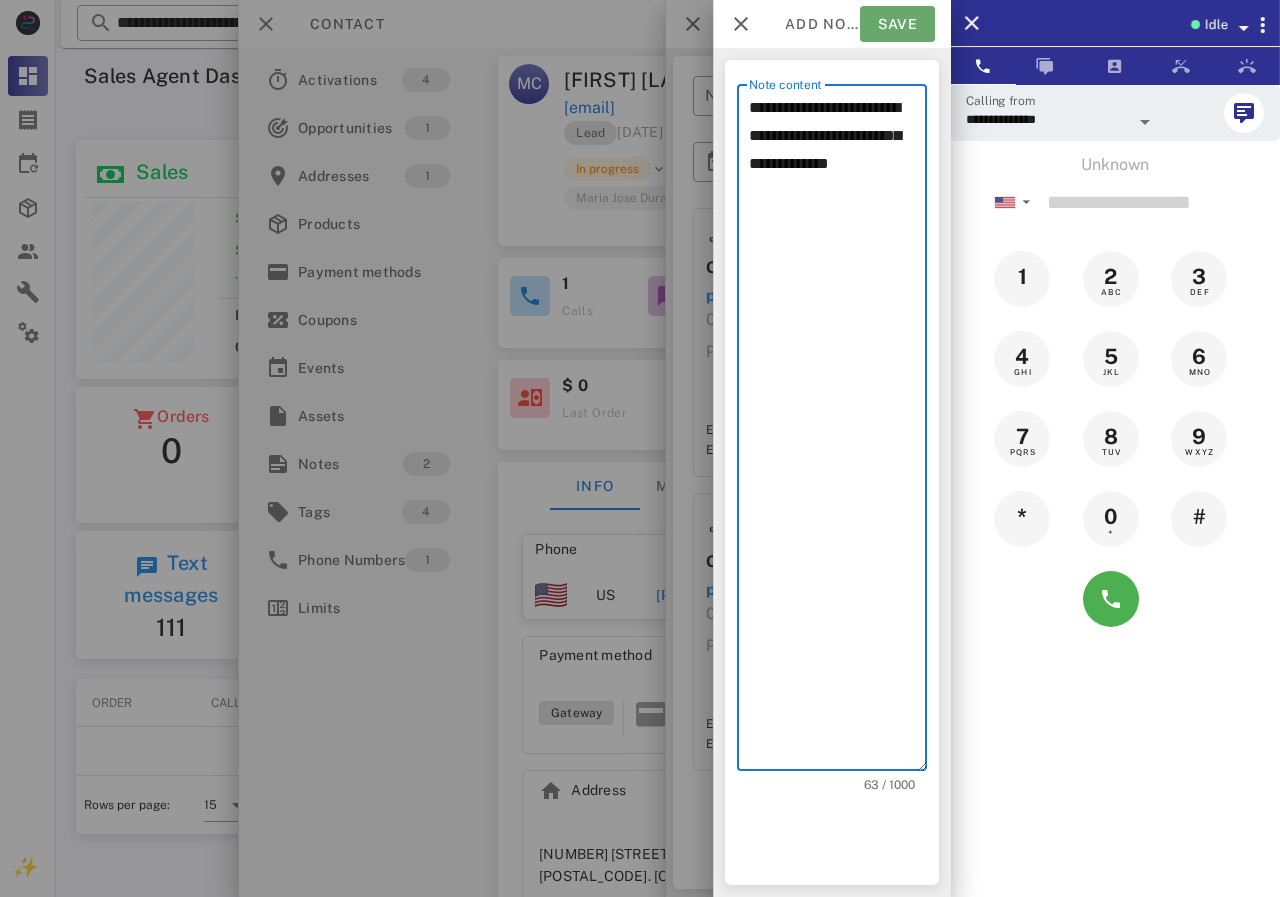 click on "Save" at bounding box center [897, 24] 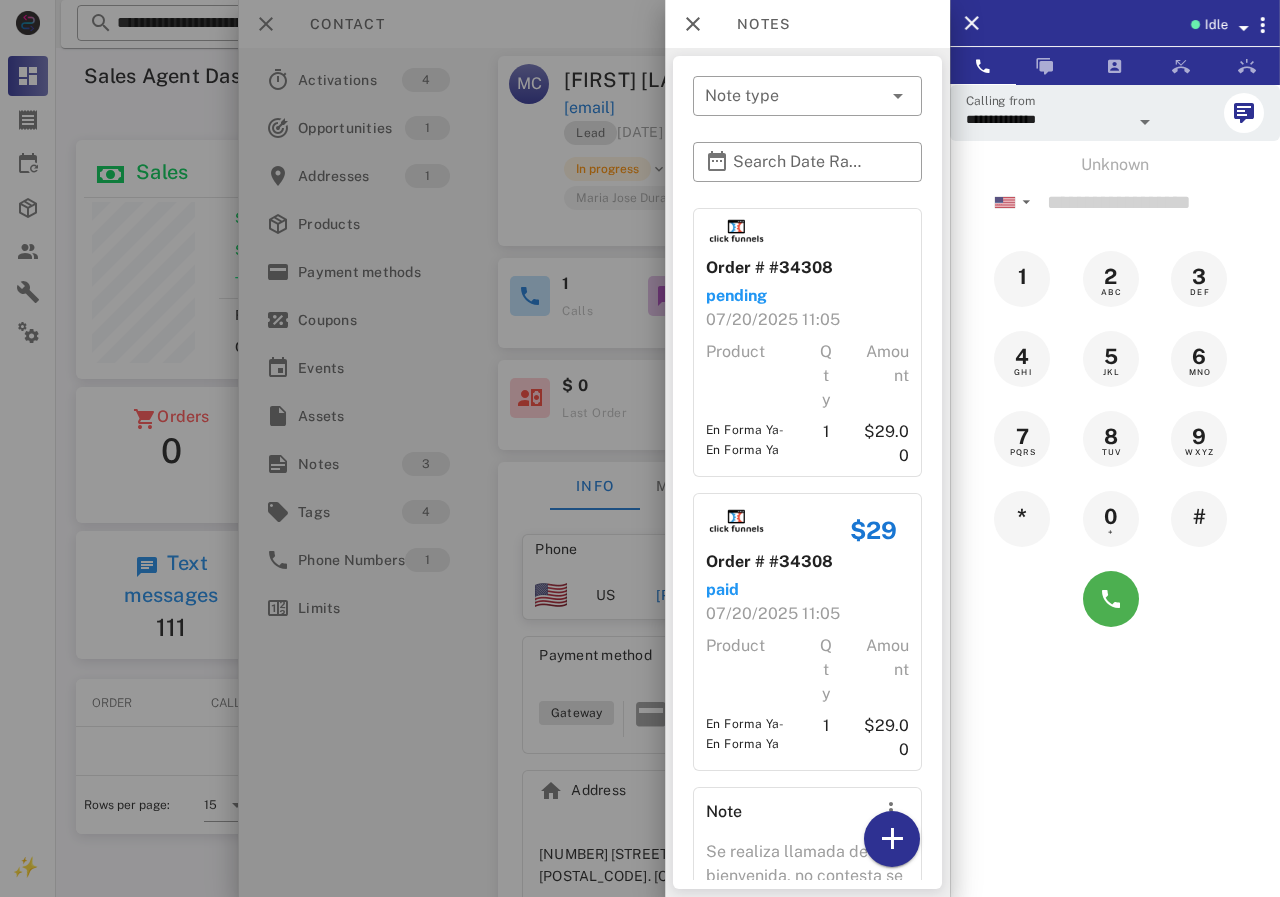 click at bounding box center [640, 448] 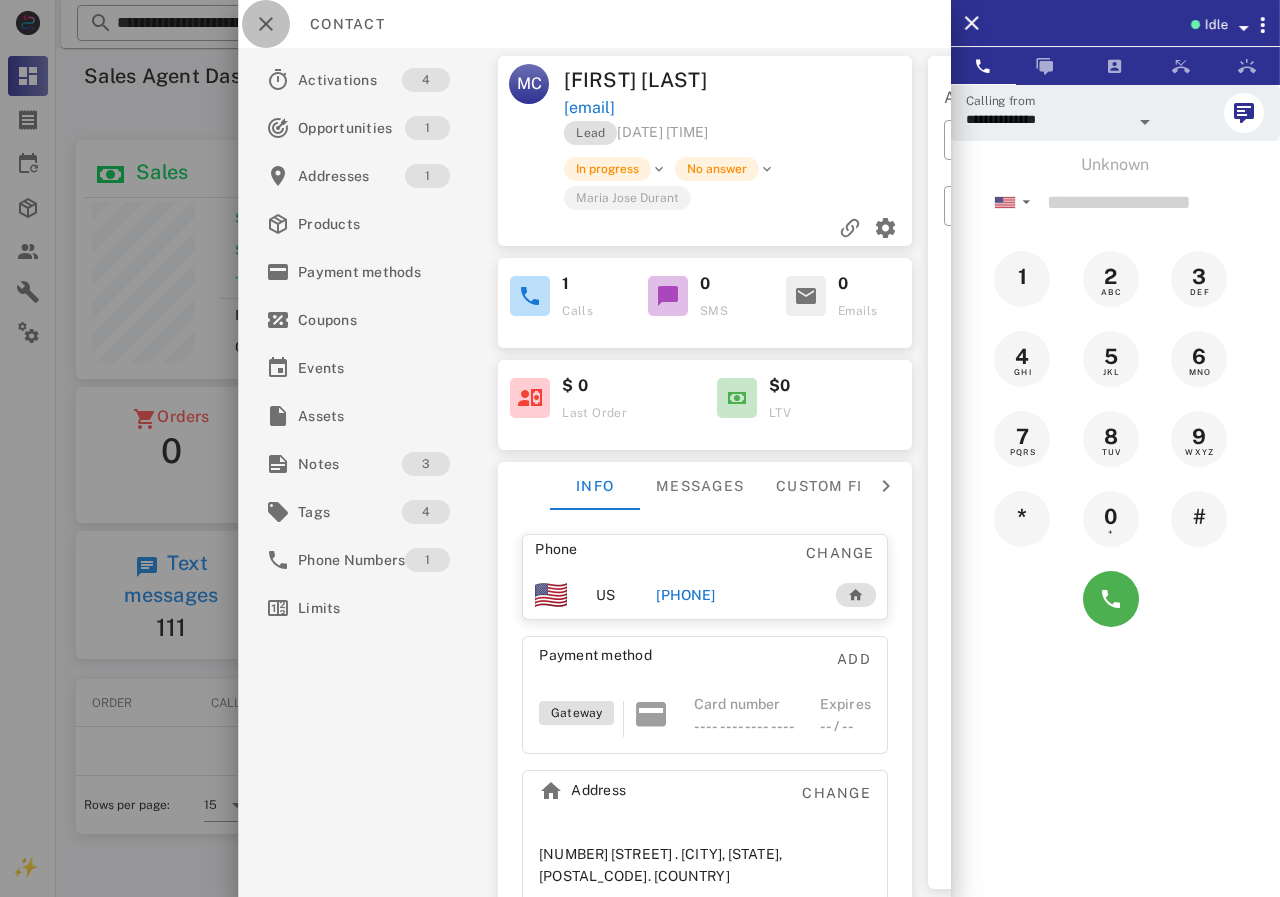click at bounding box center (266, 24) 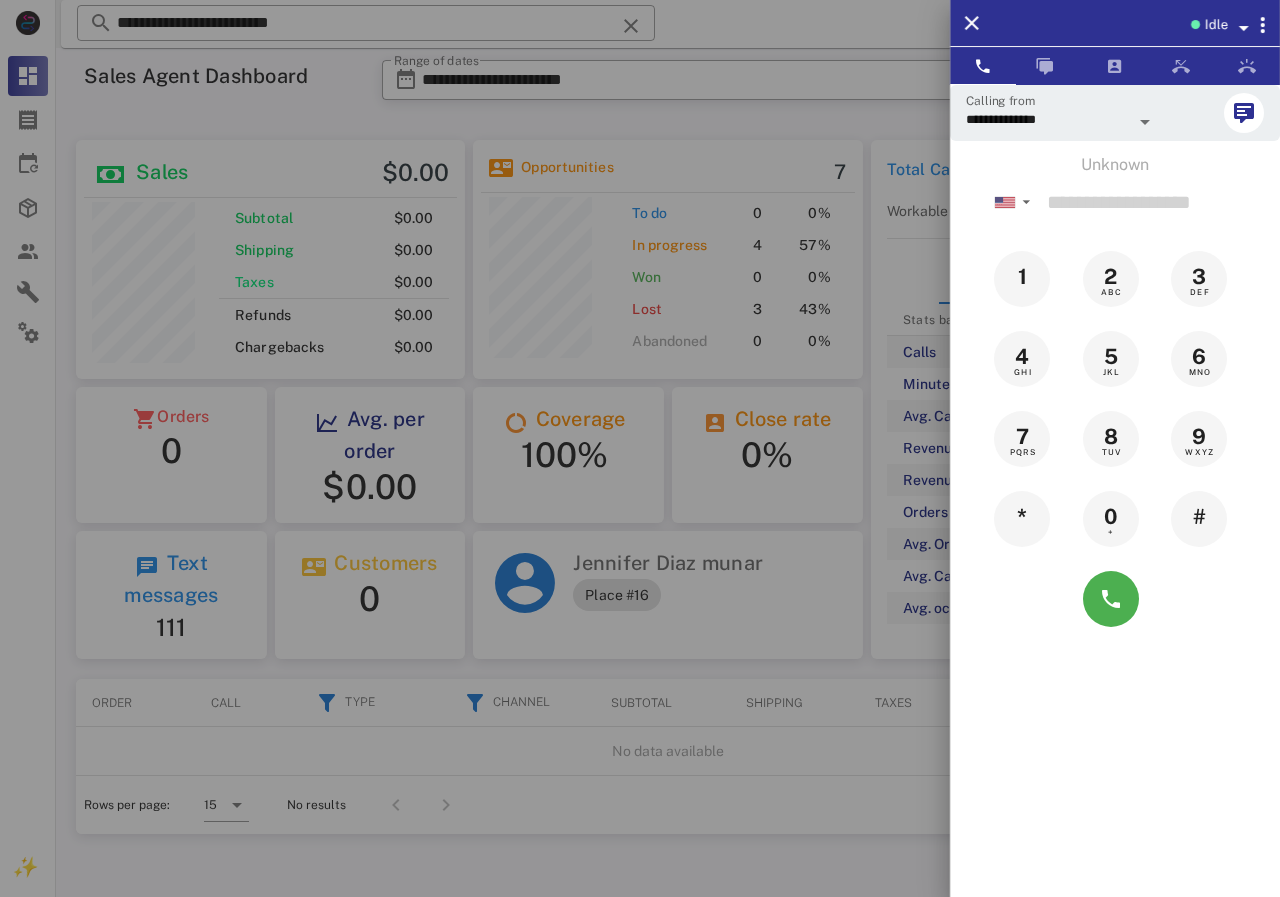 click at bounding box center (640, 448) 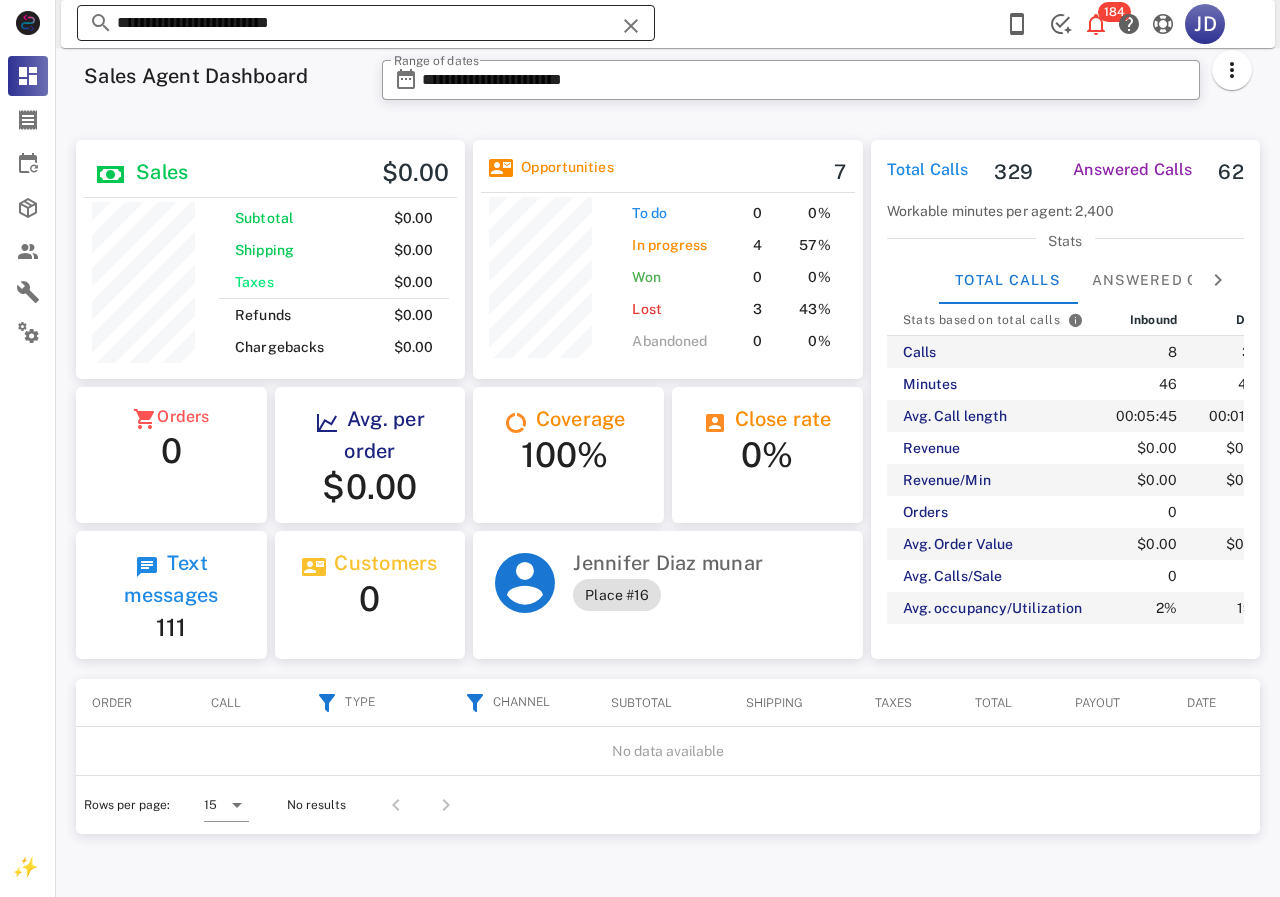 click on "**********" at bounding box center (366, 23) 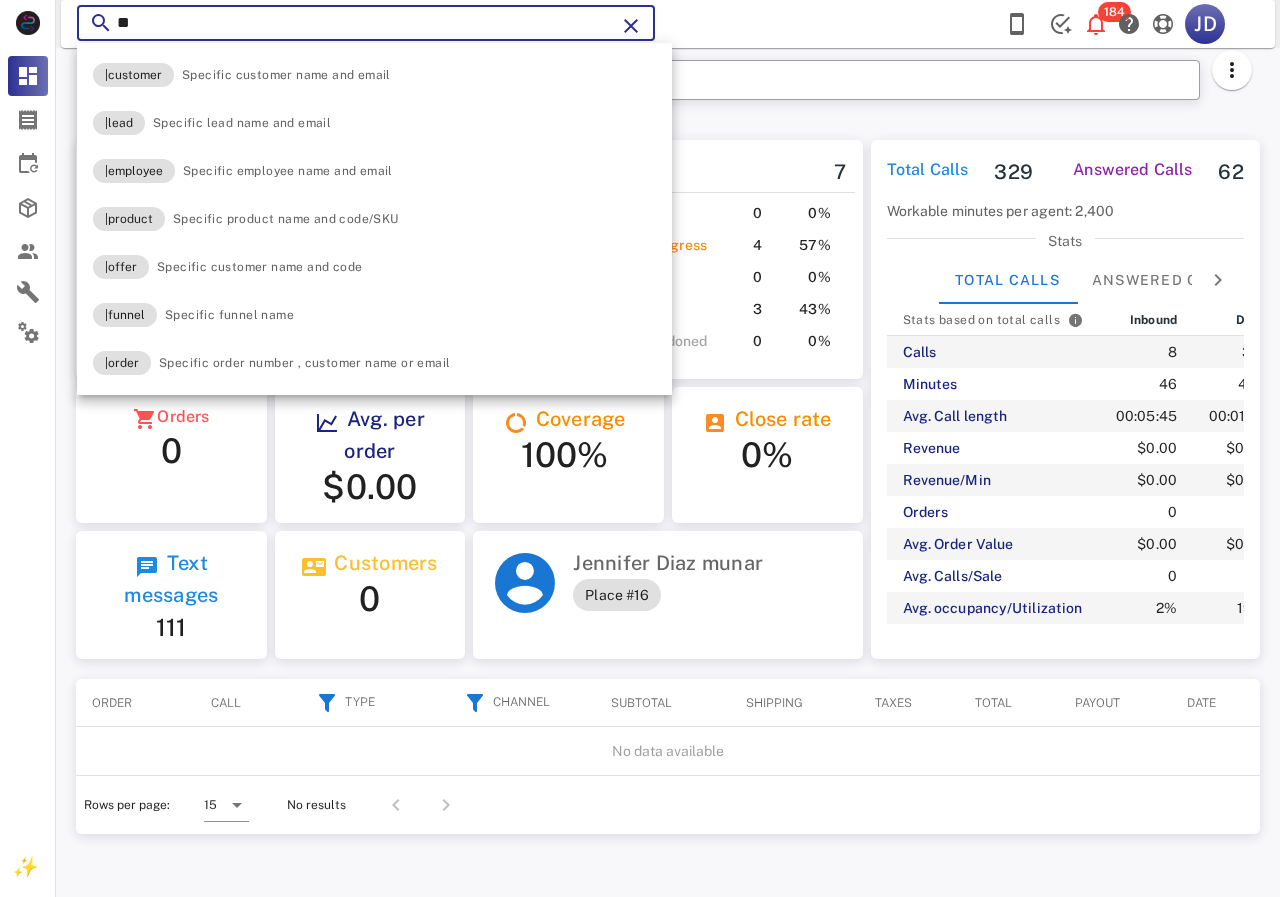 type on "*" 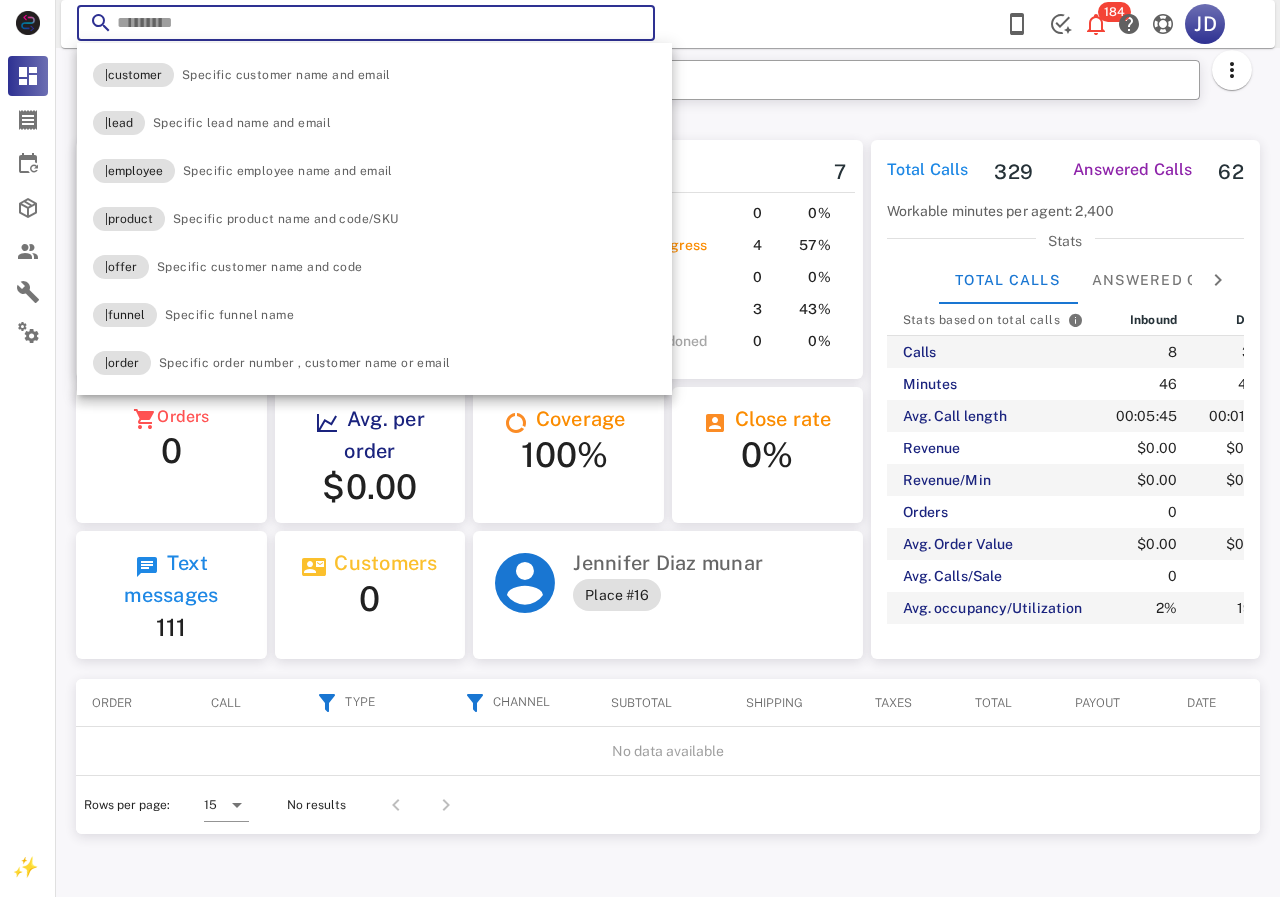 paste on "**********" 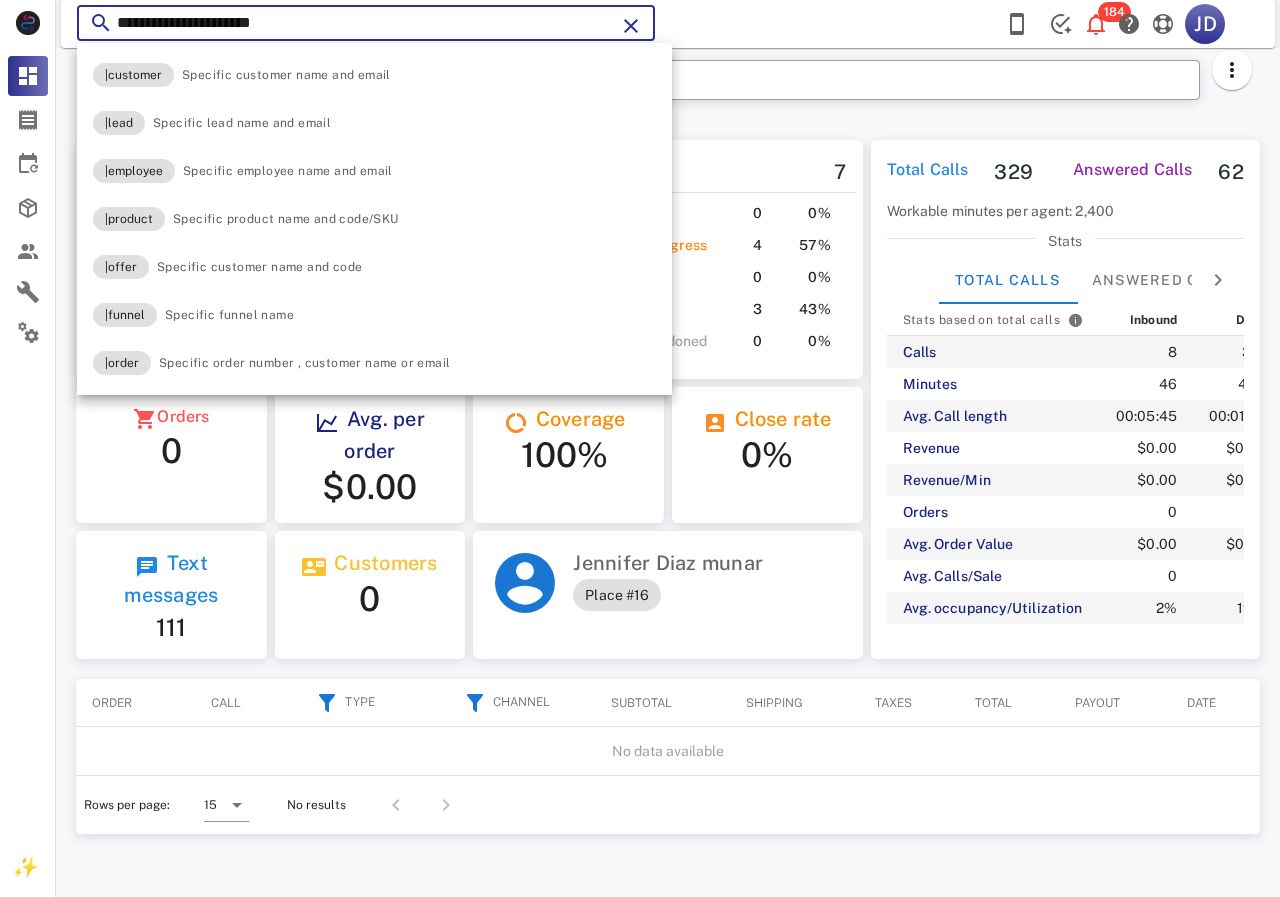 type on "**********" 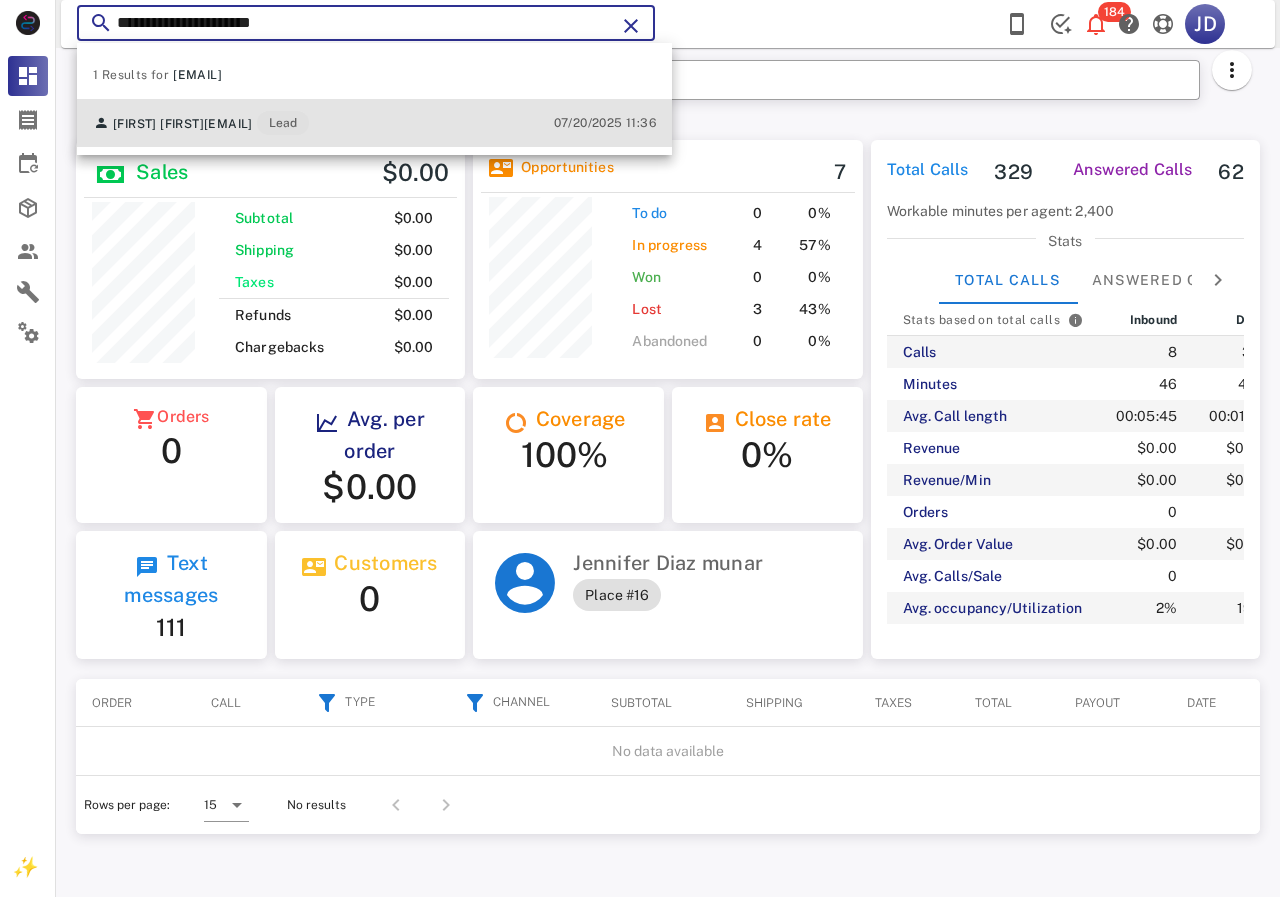 click on "[FIRST] [FIRST]   [EMAIL]   Lead" at bounding box center (201, 123) 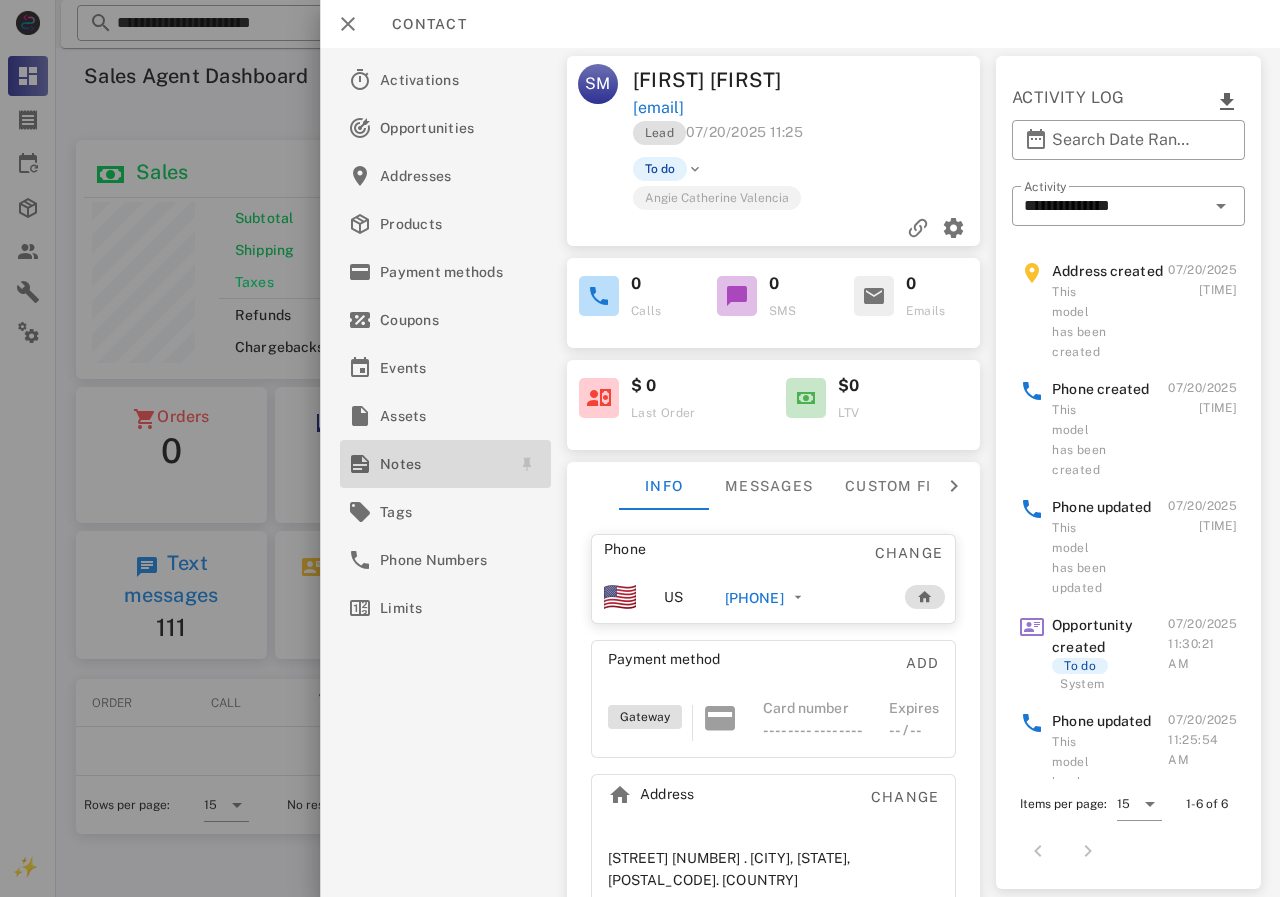 click on "Notes" at bounding box center (441, 464) 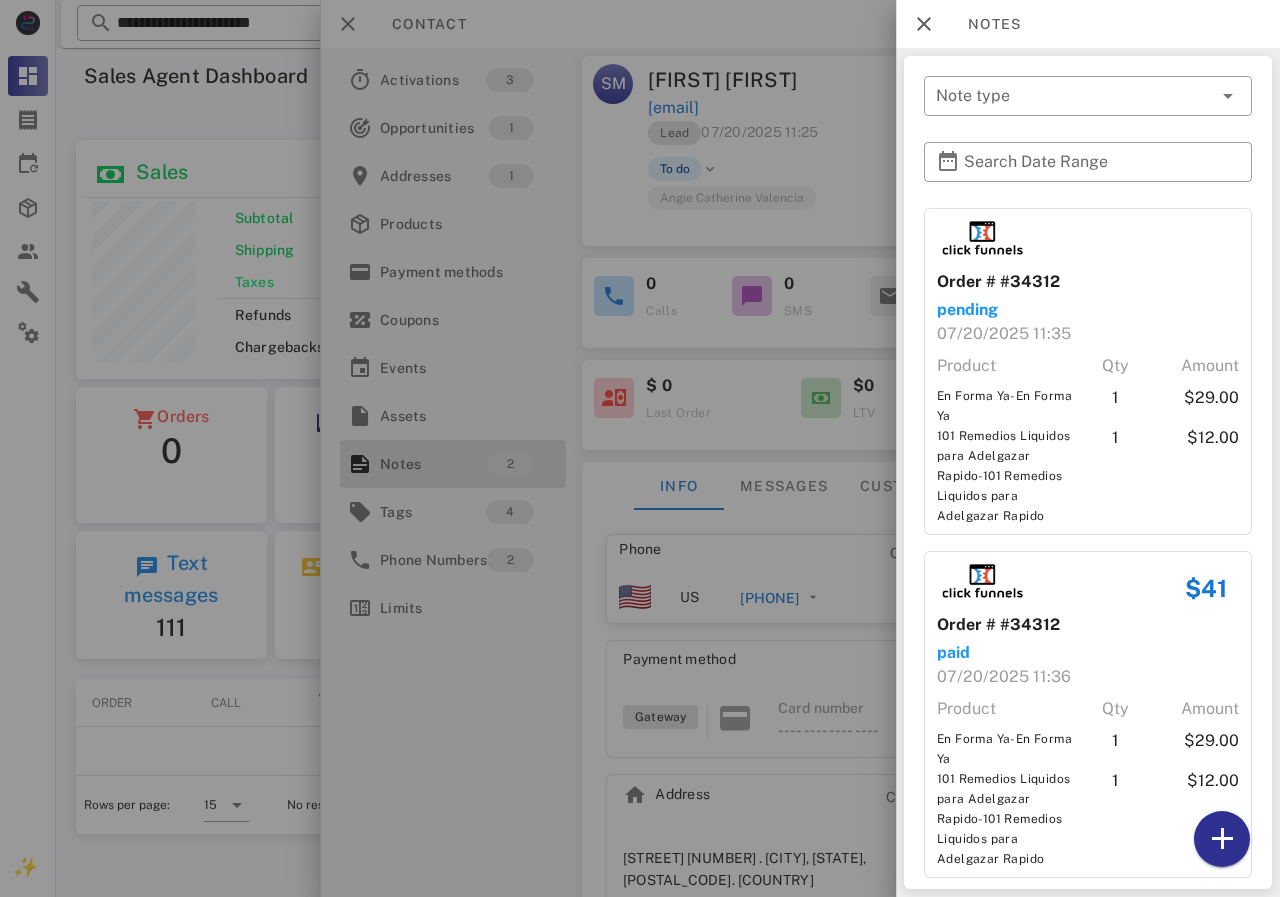 click at bounding box center [640, 448] 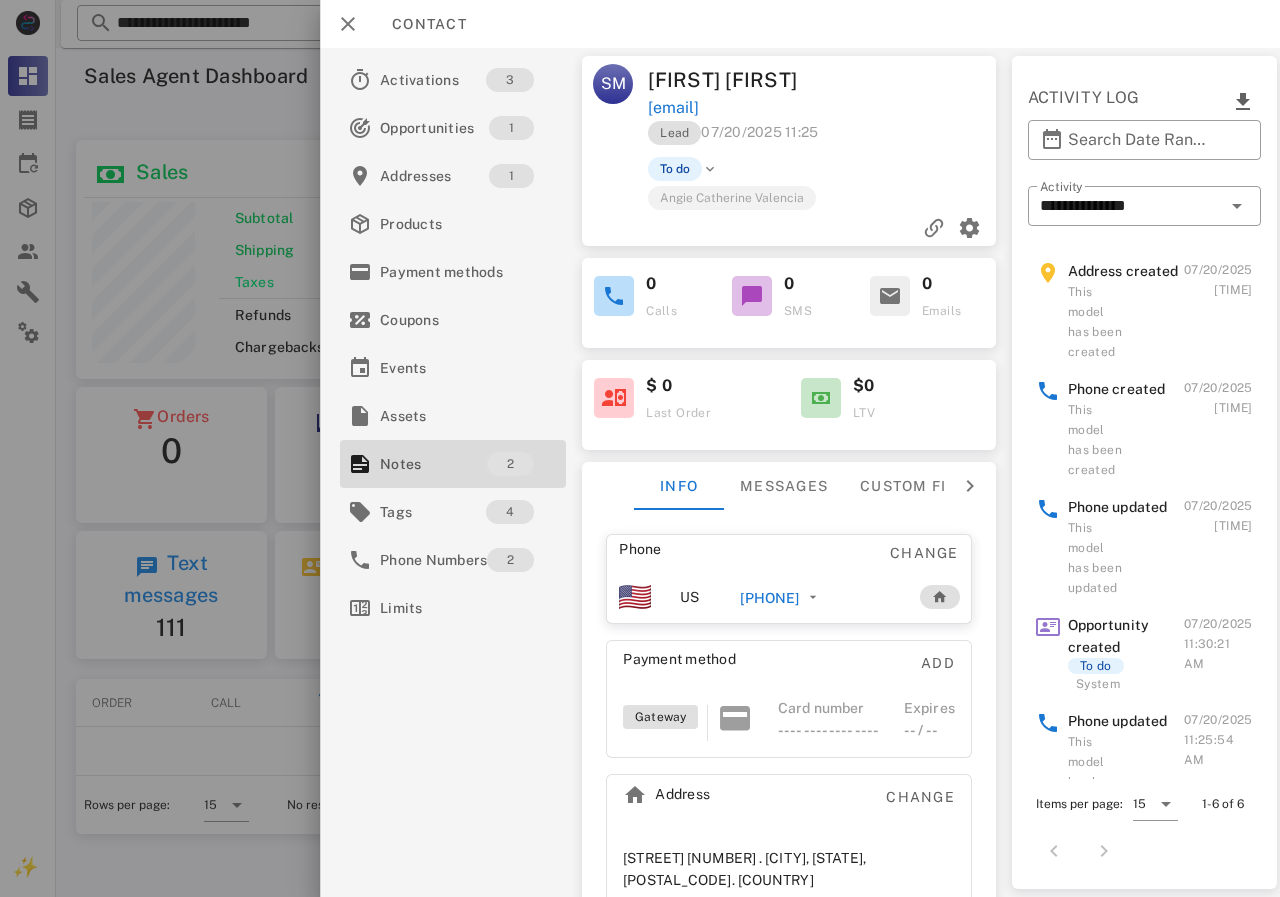 click on "[PHONE]" at bounding box center [769, 598] 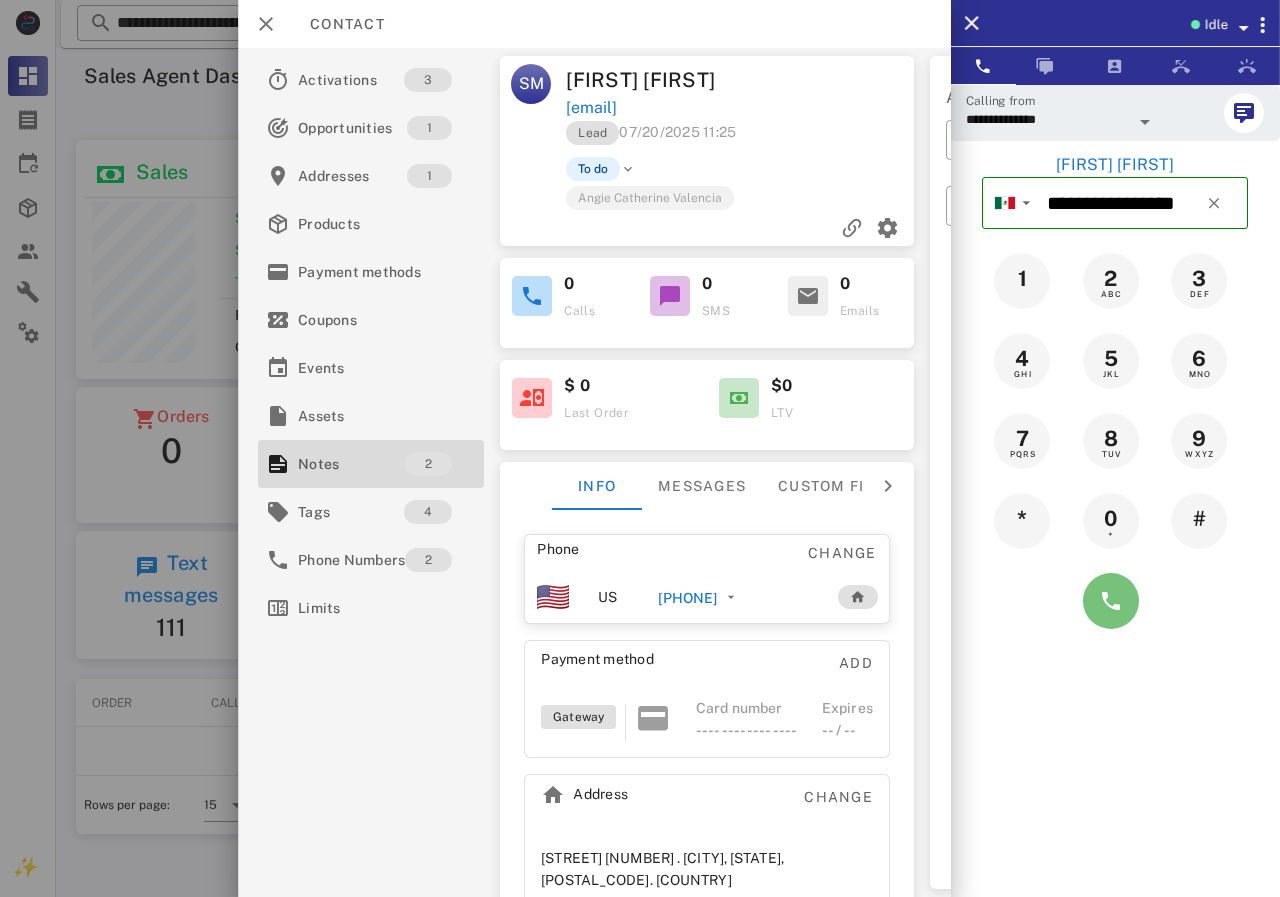 click at bounding box center [1111, 601] 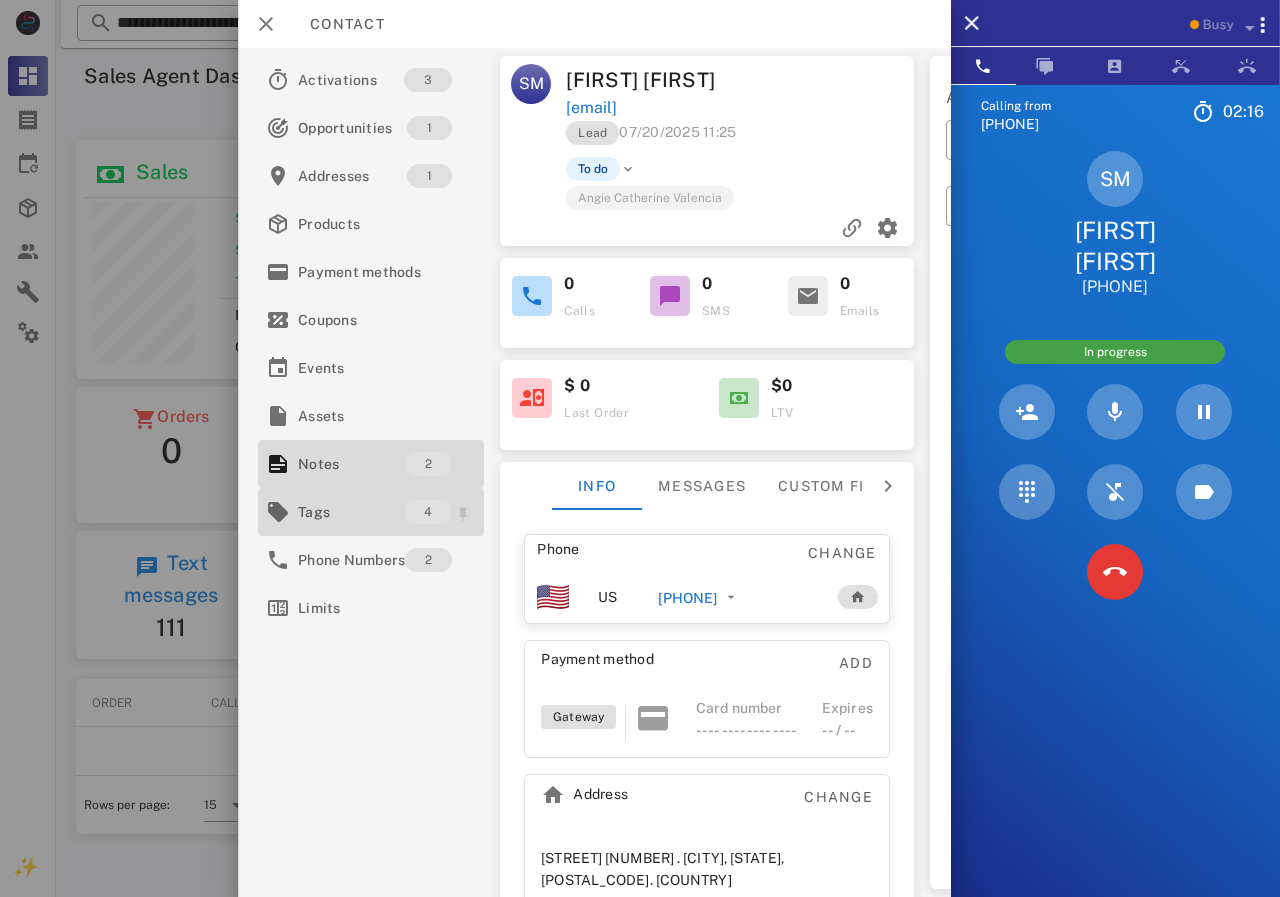 click on "Tags" at bounding box center [351, 512] 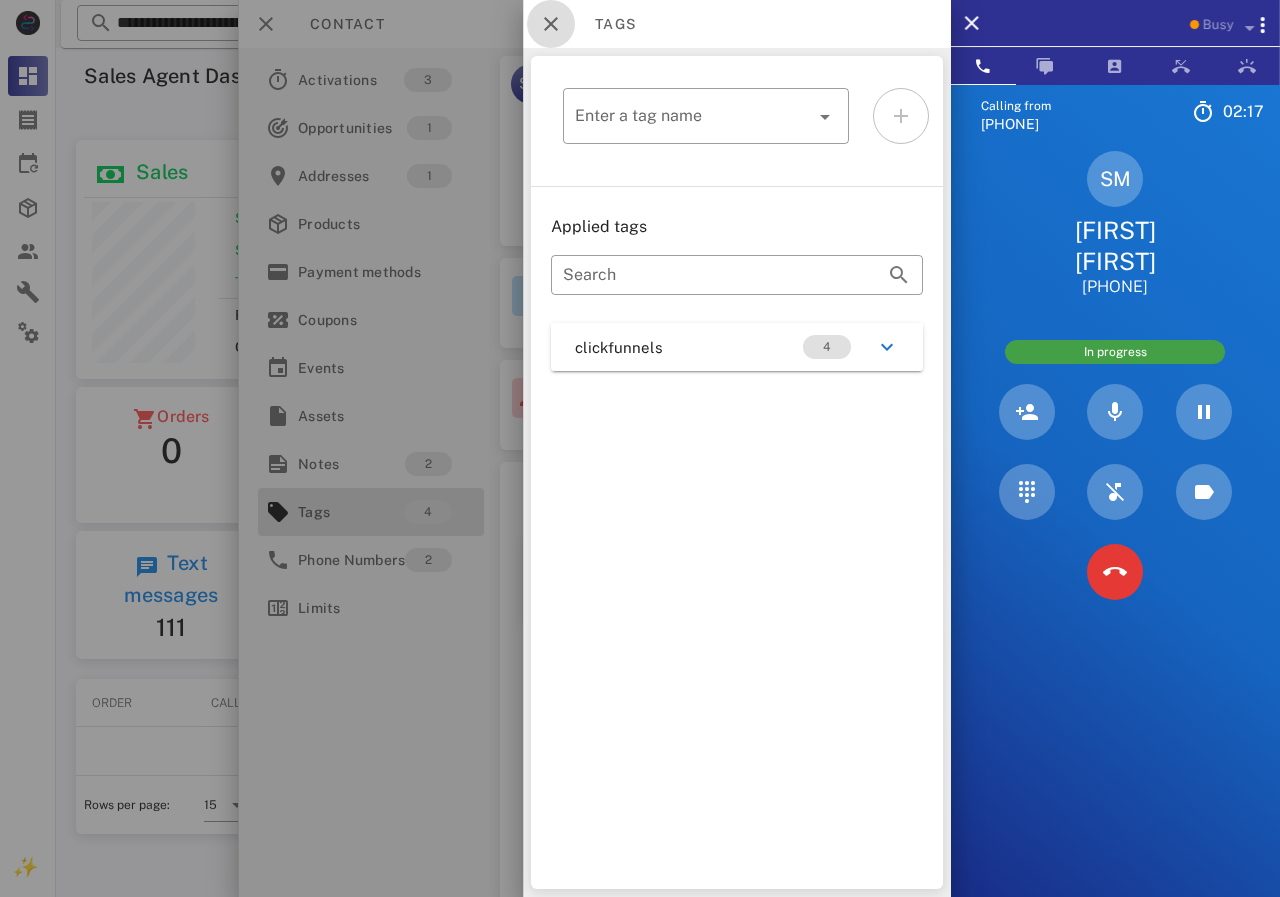 click at bounding box center [551, 24] 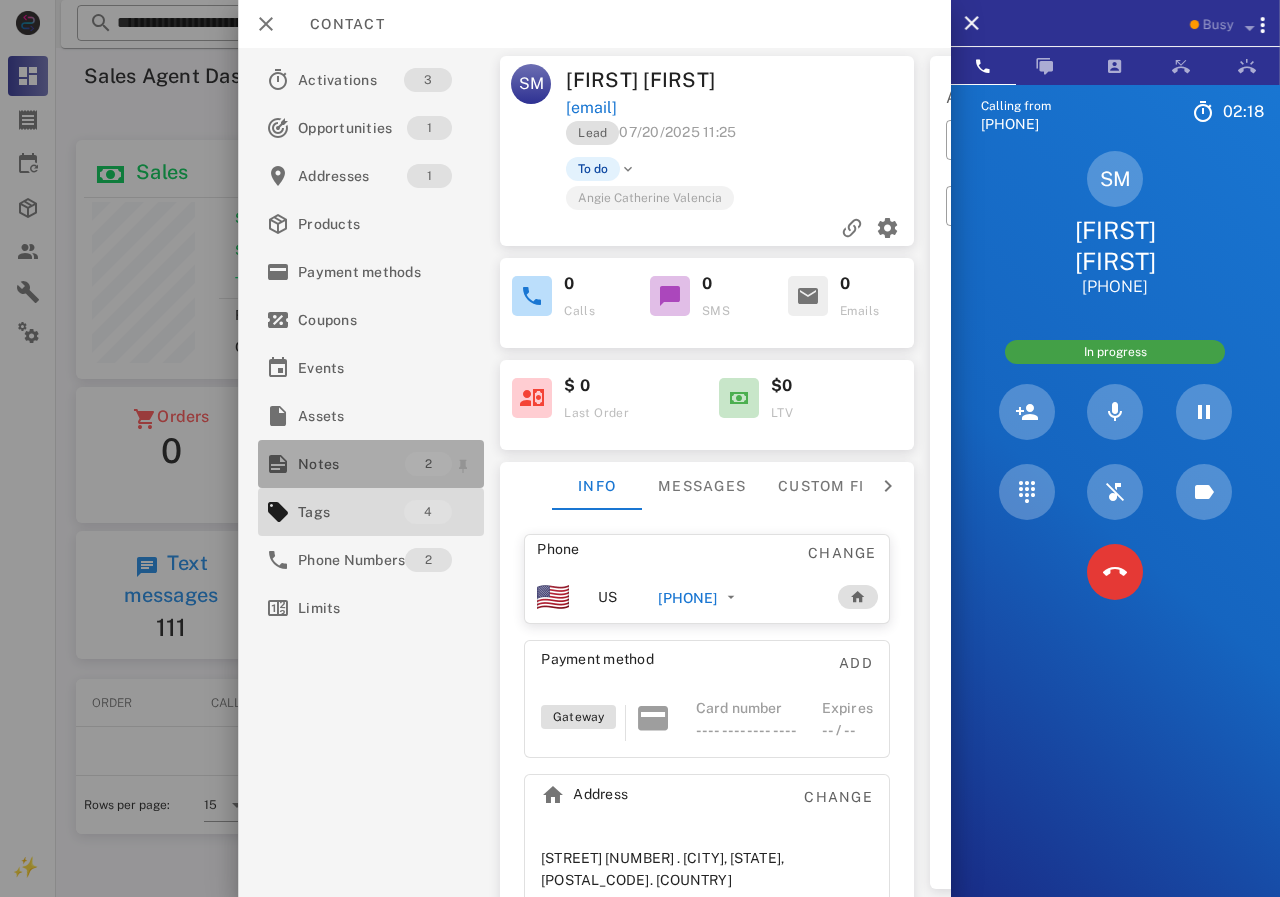 click on "Notes" at bounding box center (351, 464) 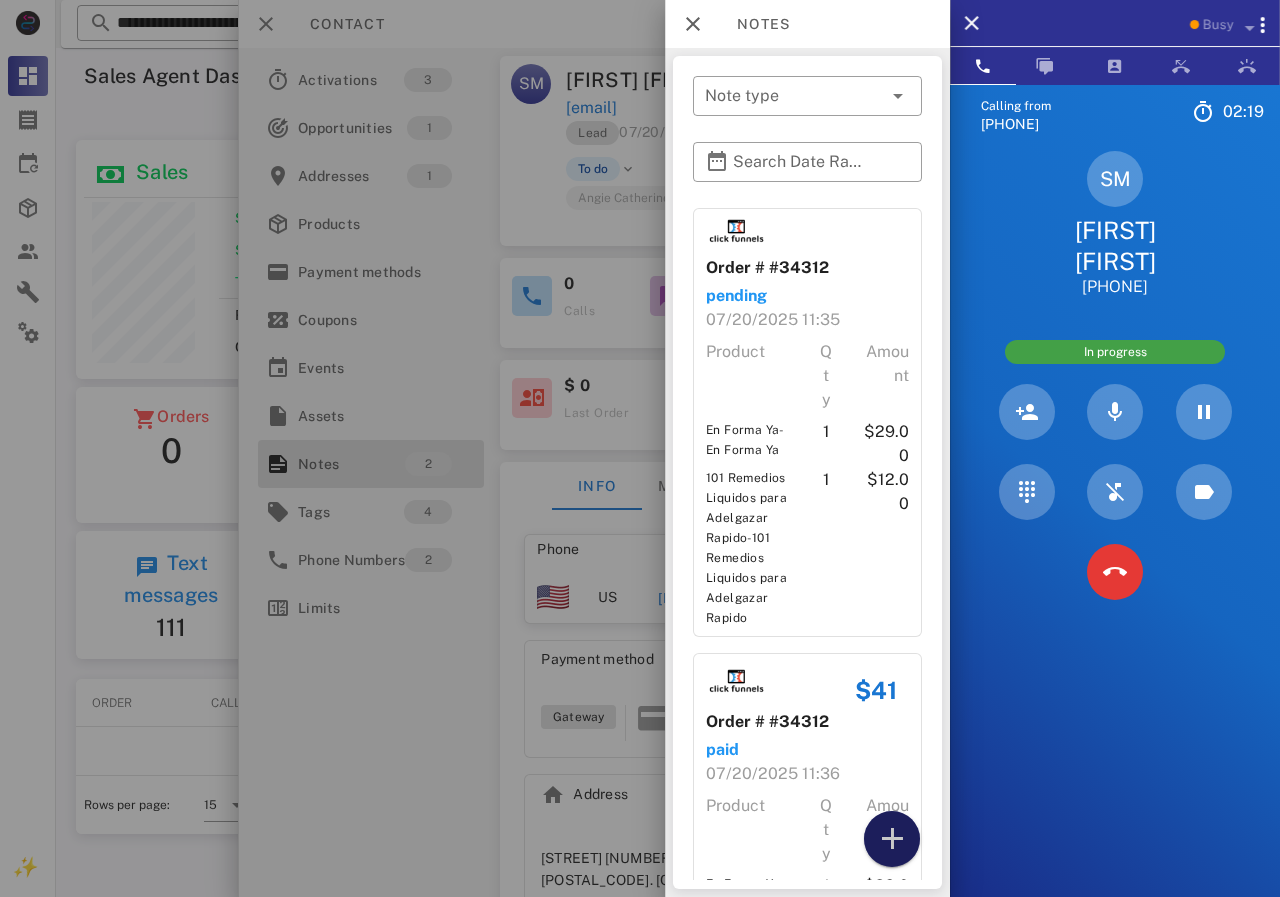 click at bounding box center (892, 839) 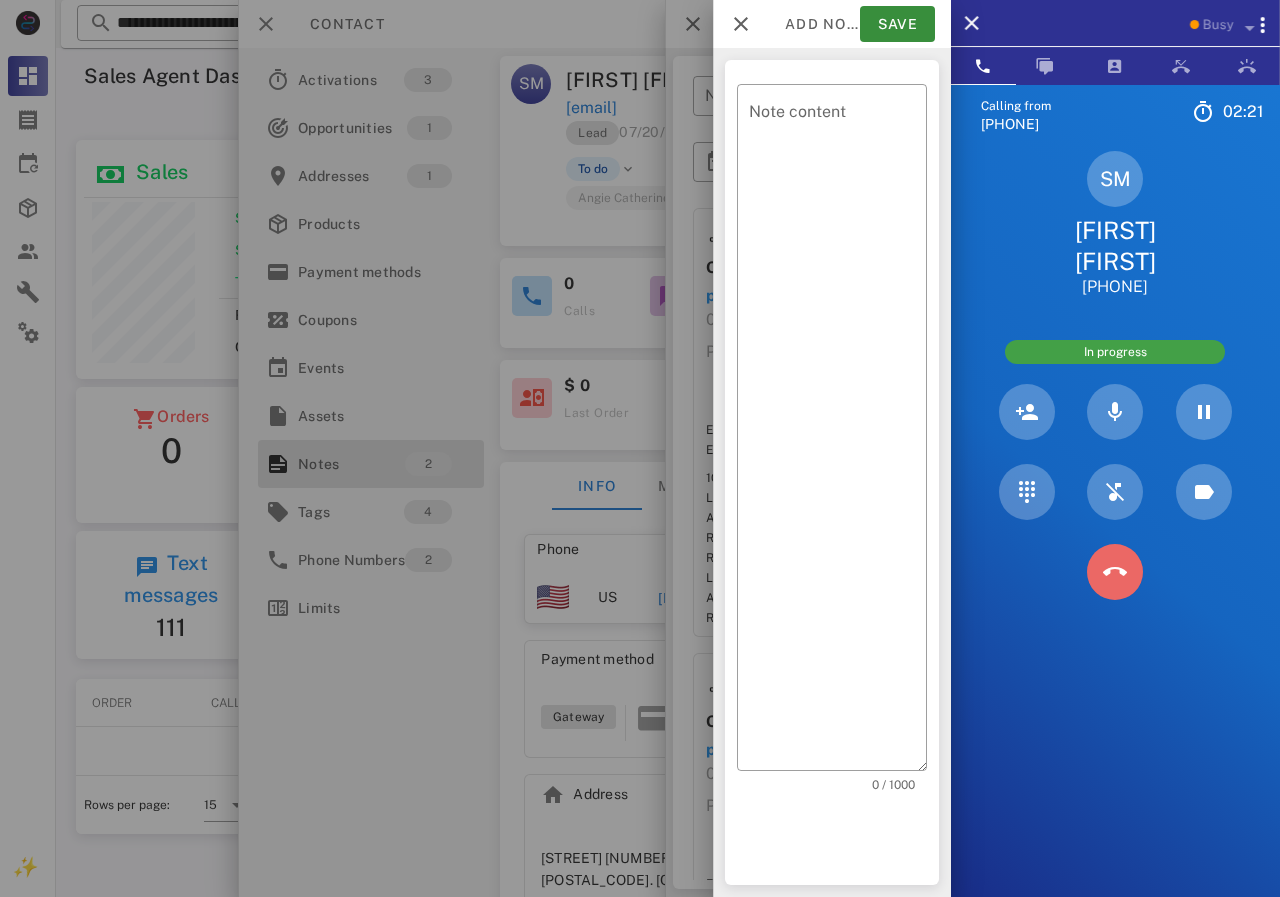 click at bounding box center [1115, 572] 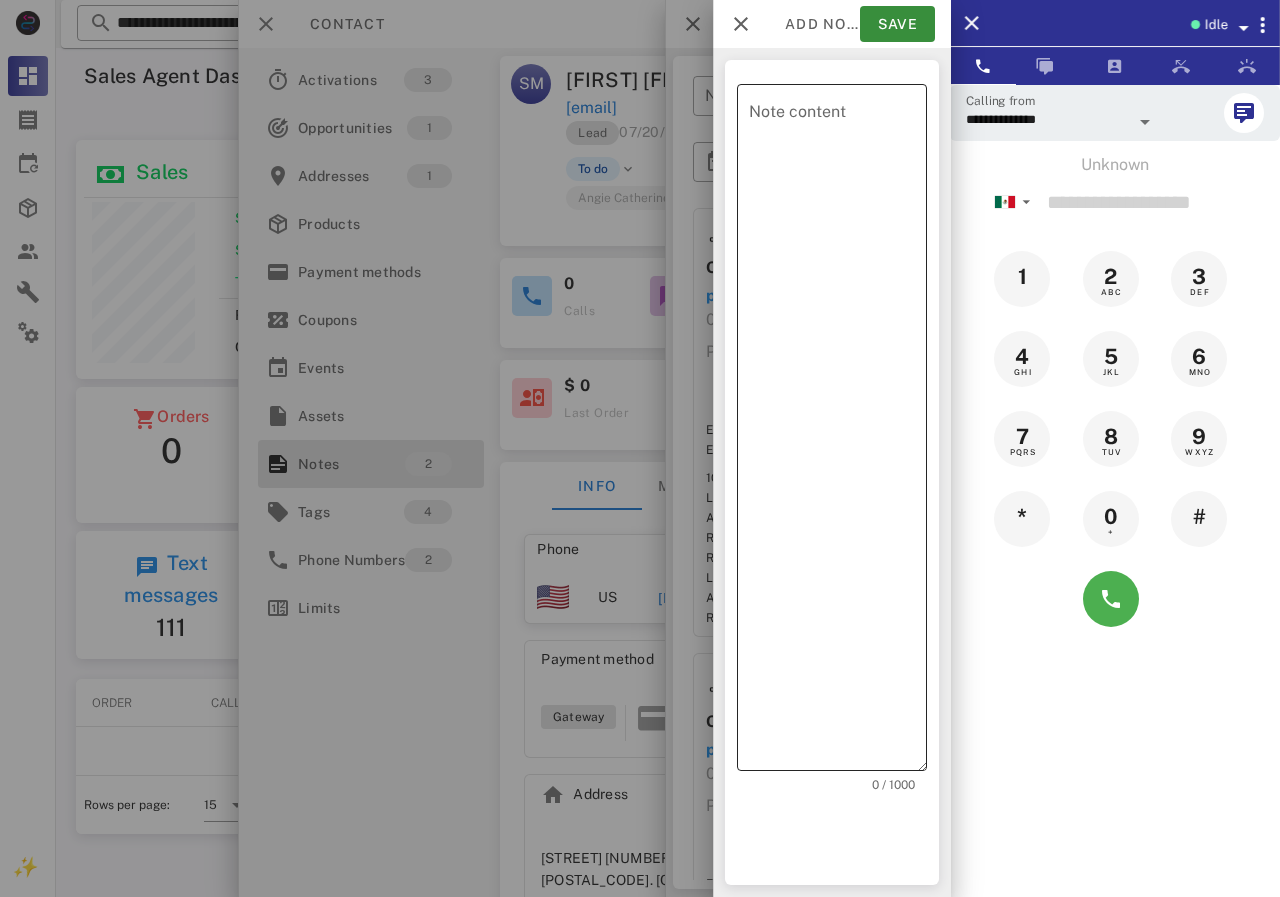 click on "Note content" at bounding box center (838, 432) 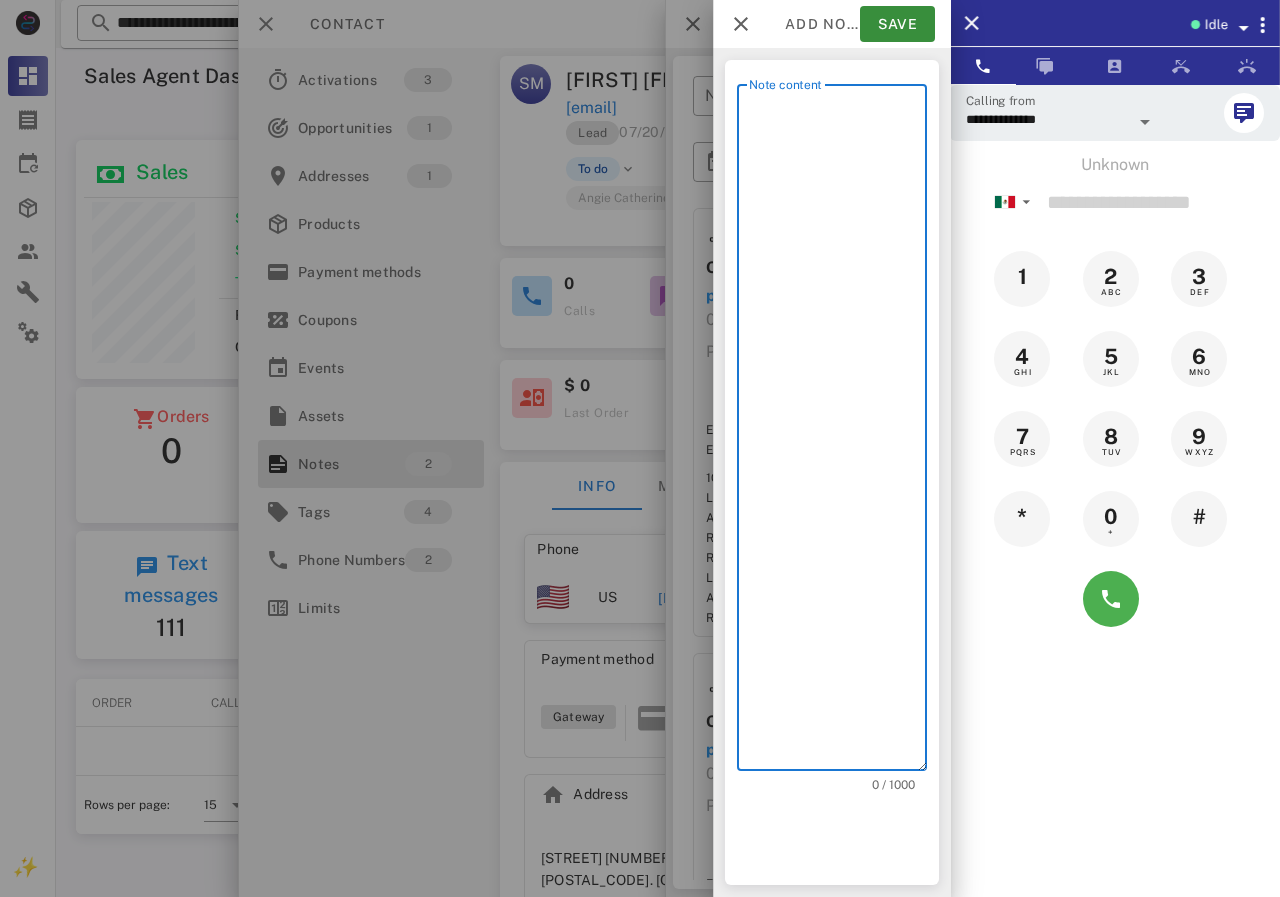 scroll, scrollTop: 240, scrollLeft: 390, axis: both 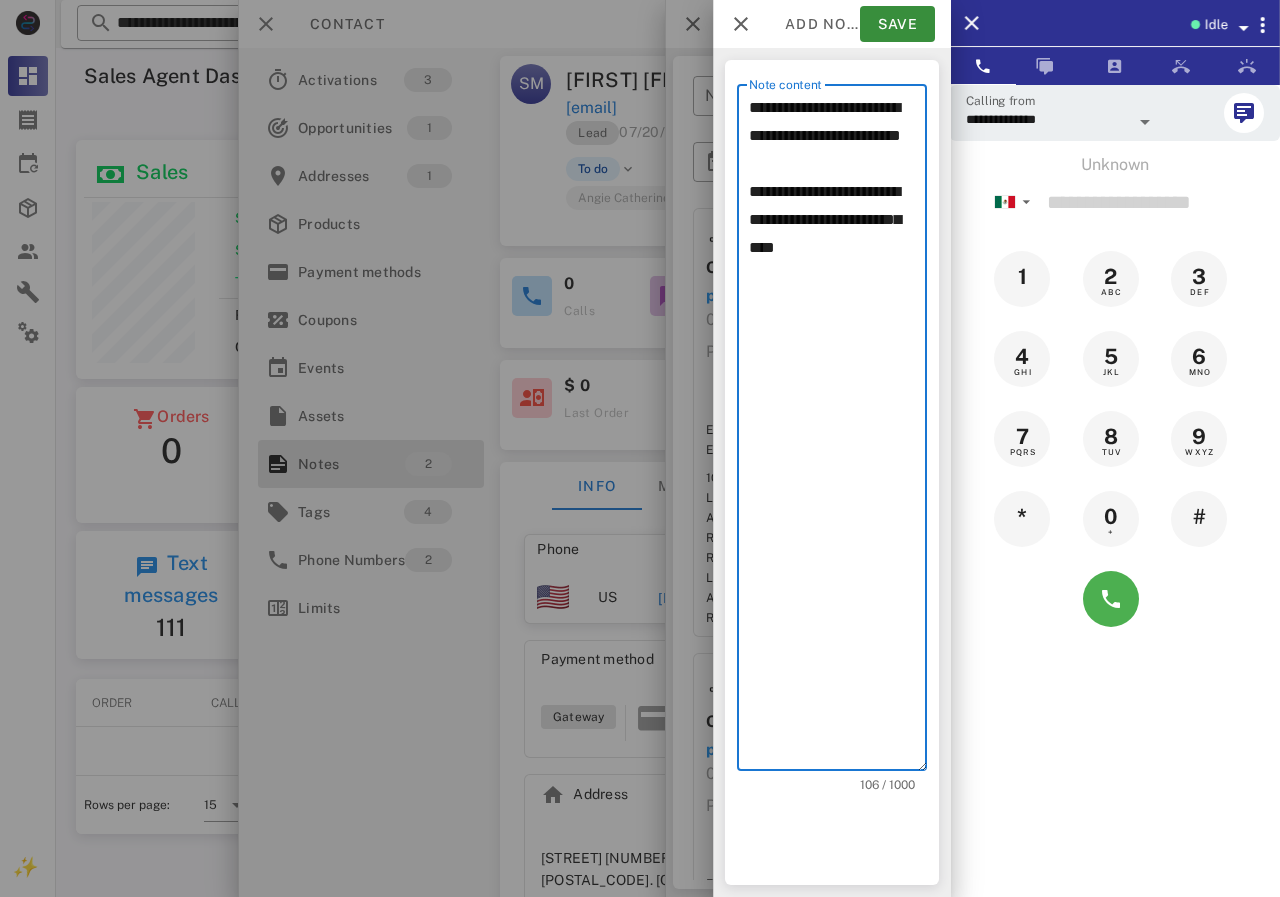 drag, startPoint x: 859, startPoint y: 299, endPoint x: 900, endPoint y: 353, distance: 67.80118 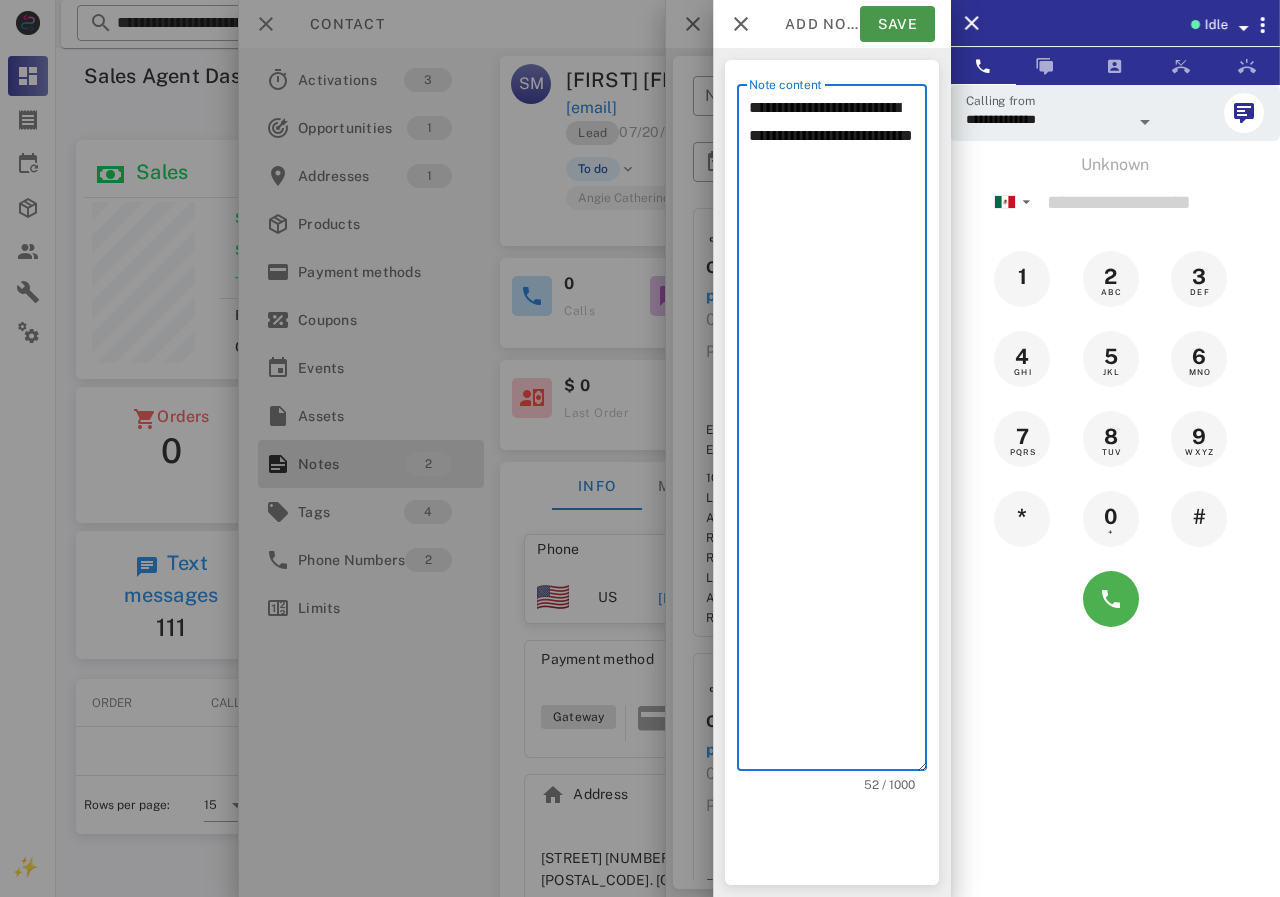 type on "**********" 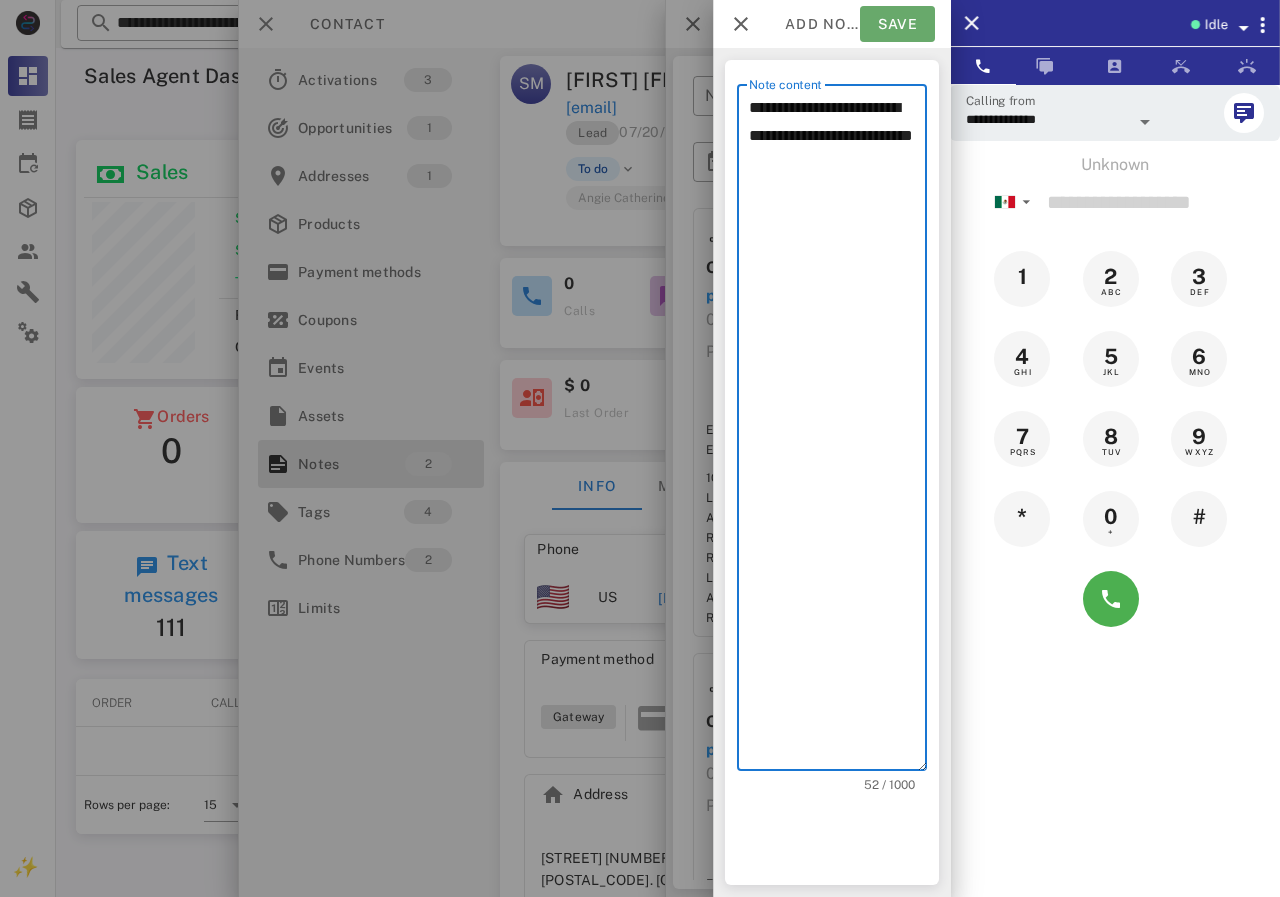 click on "Save" at bounding box center (897, 24) 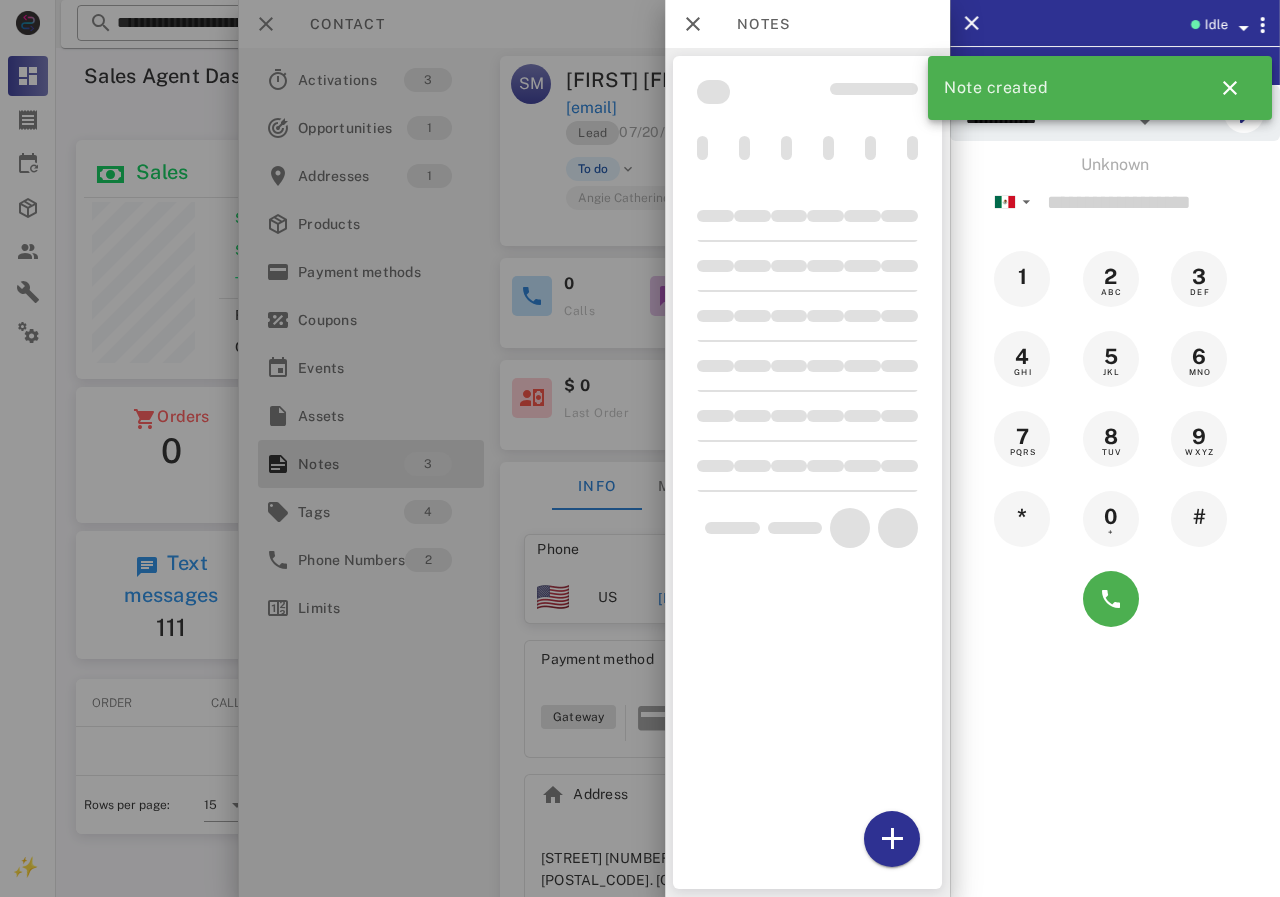 click at bounding box center (640, 448) 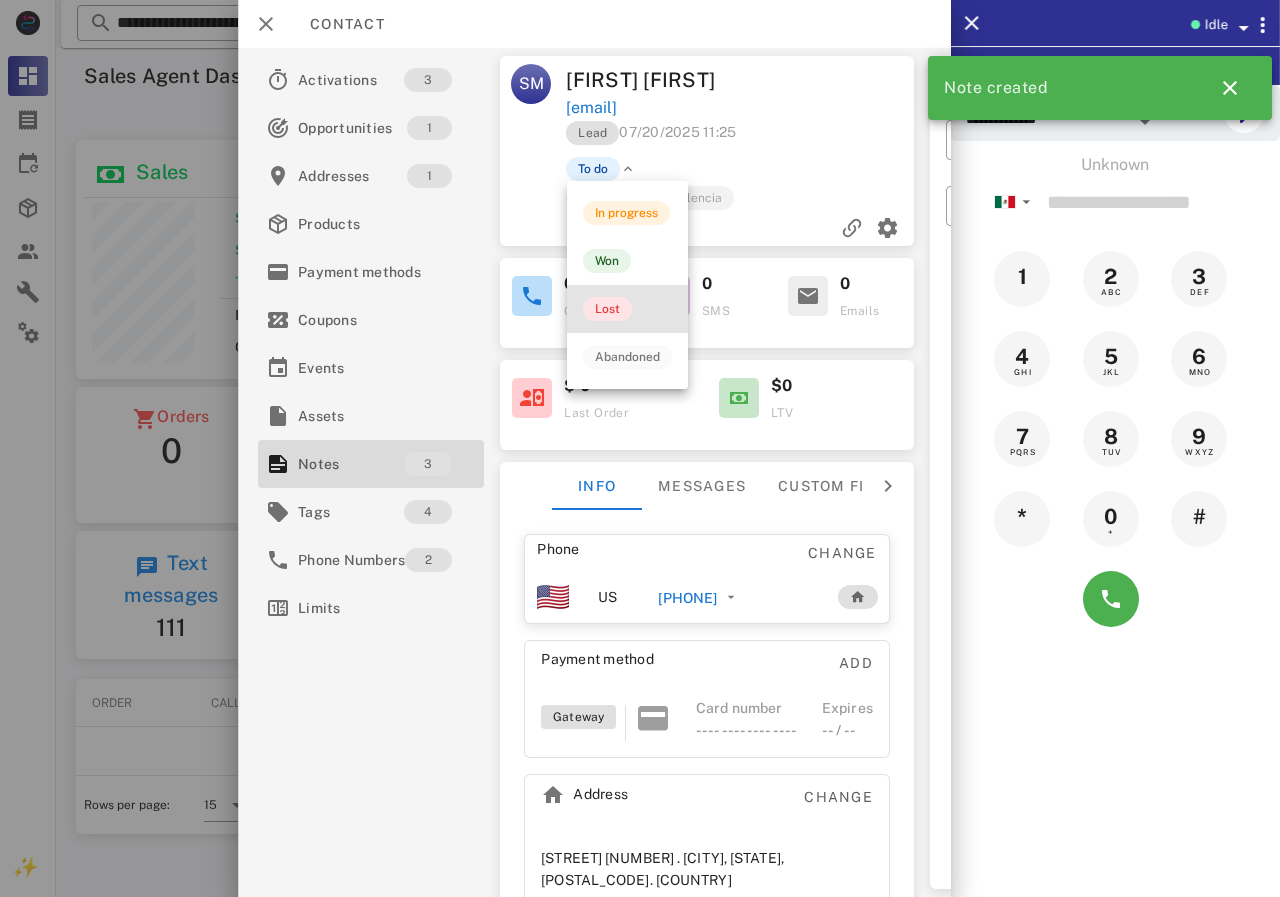 click on "Lost" at bounding box center [607, 309] 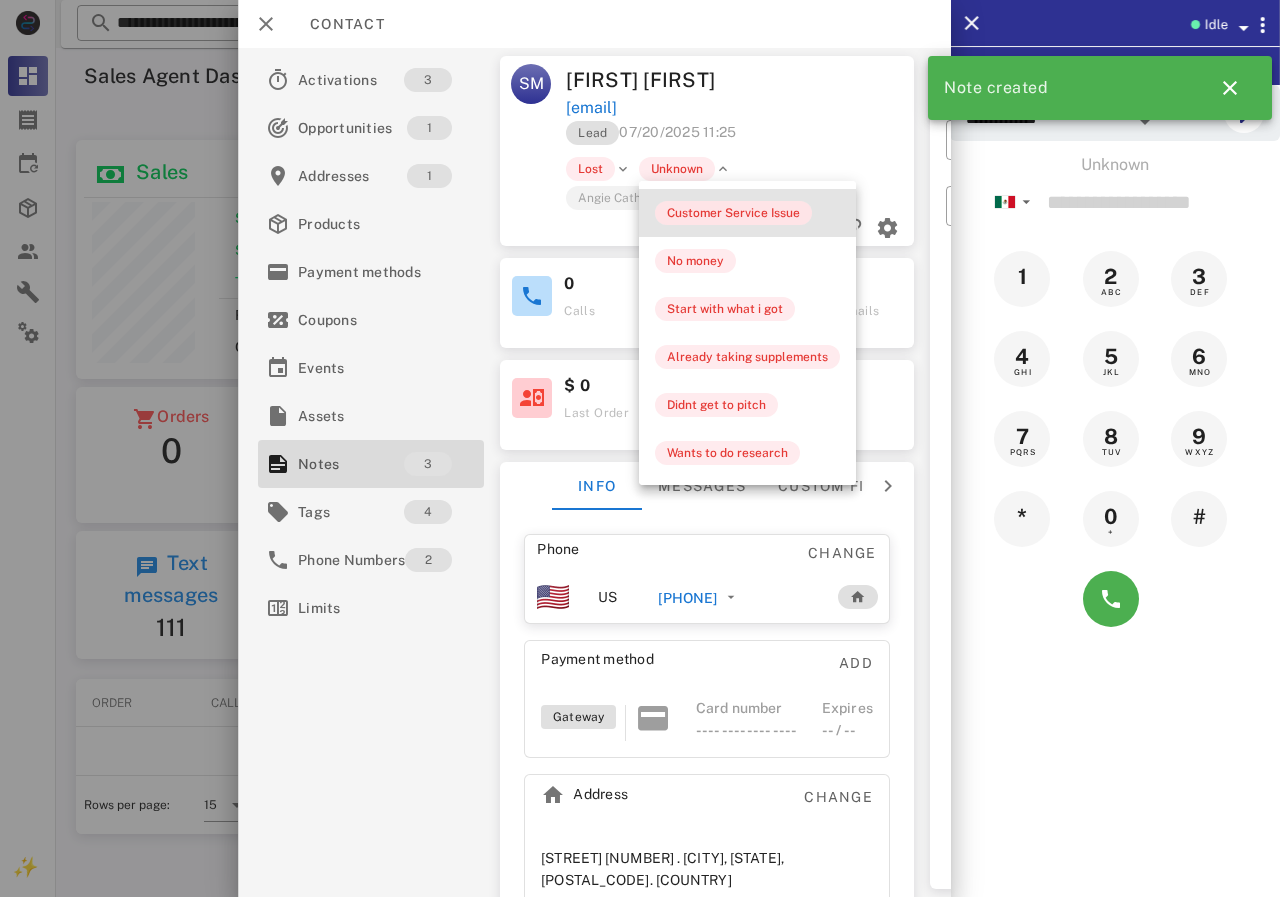 click on "Customer Service Issue" at bounding box center [733, 213] 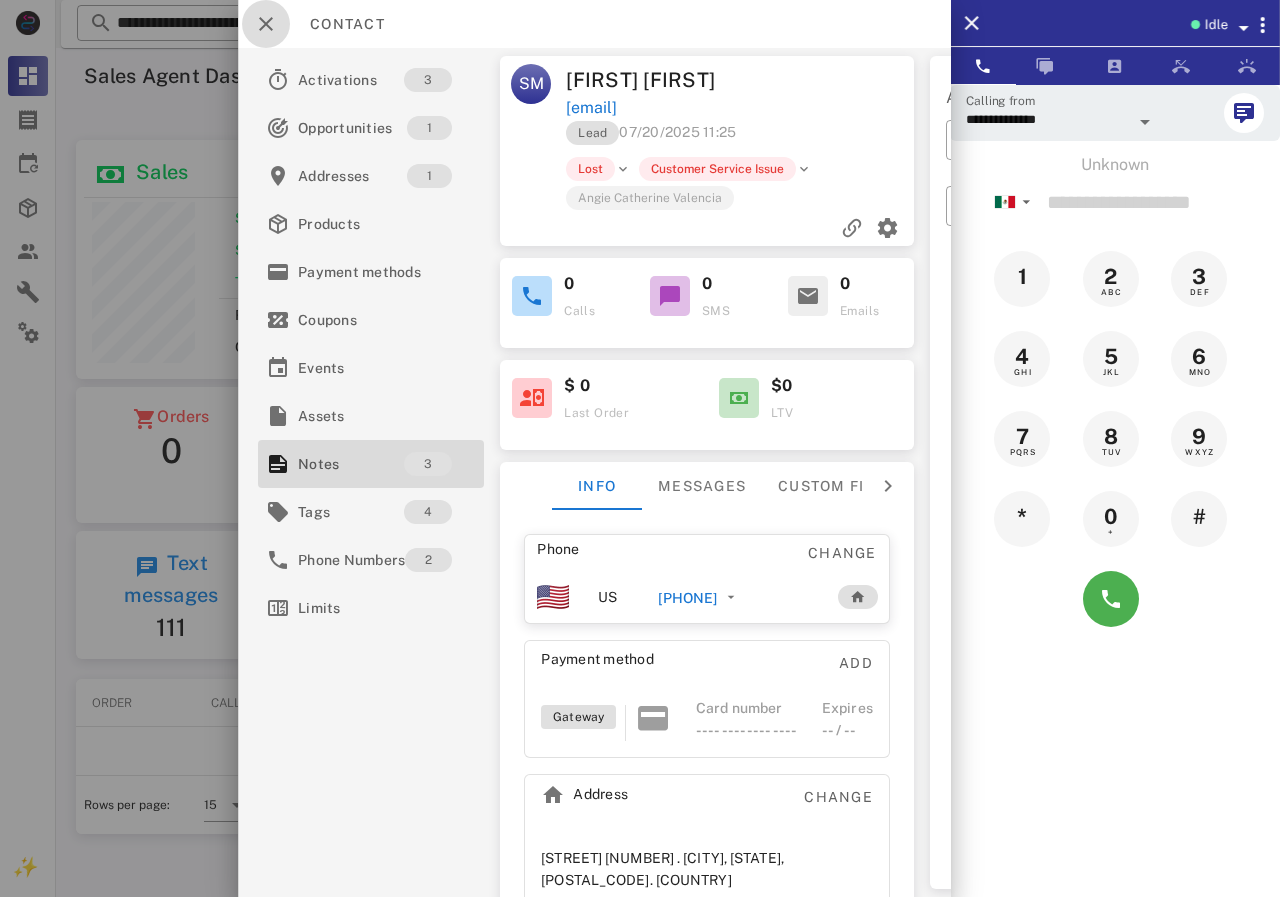 click at bounding box center (266, 24) 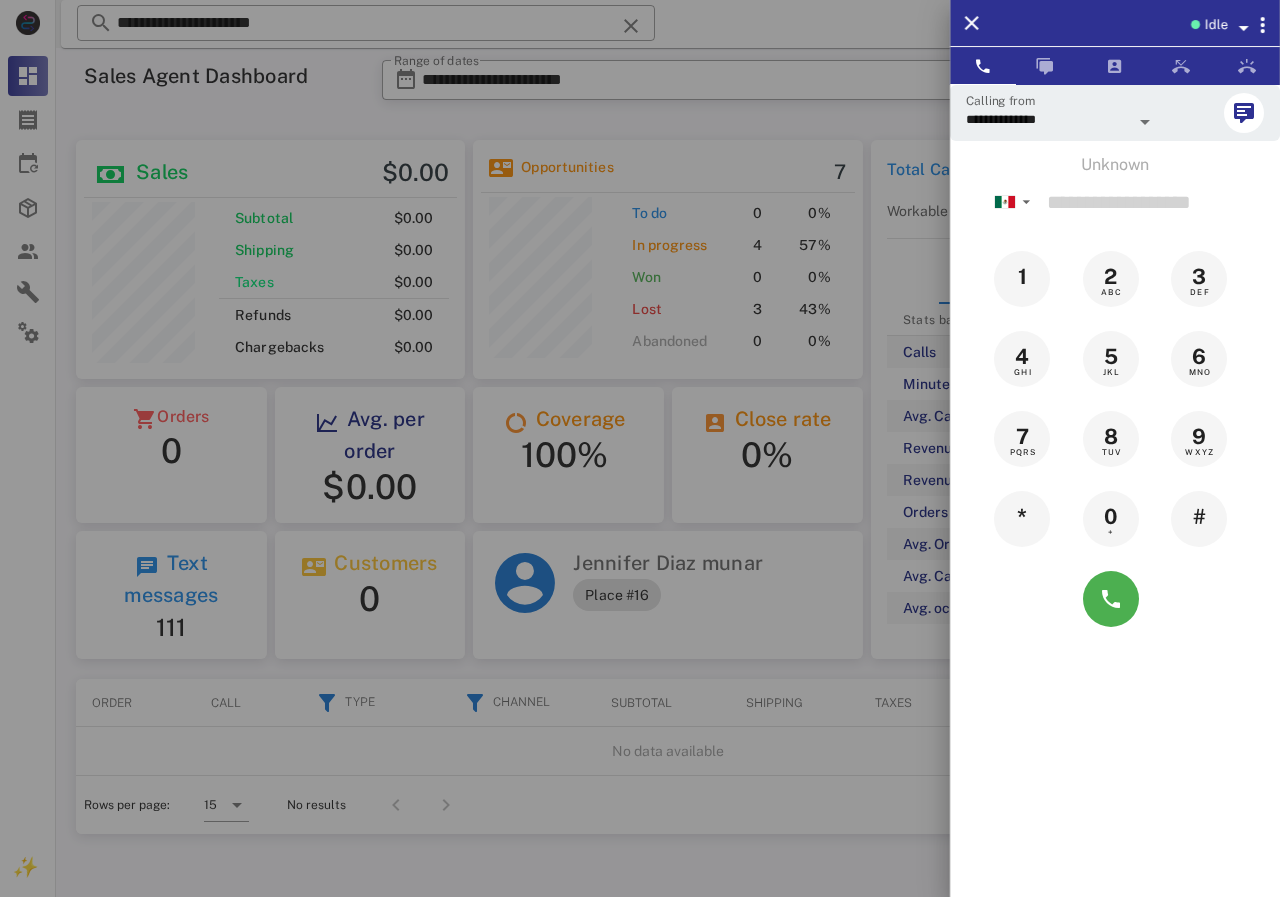 click at bounding box center (640, 448) 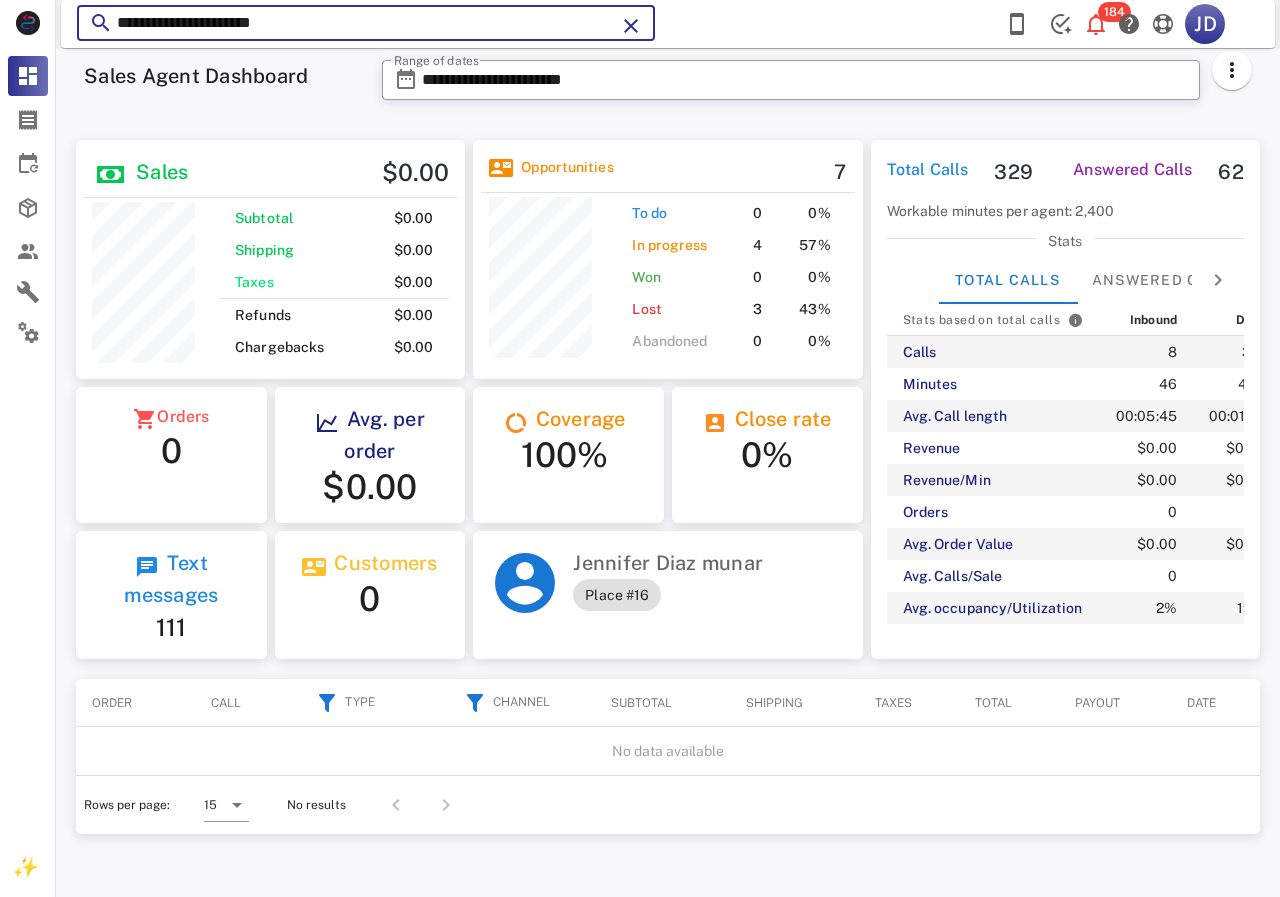 drag, startPoint x: 365, startPoint y: 21, endPoint x: 3, endPoint y: 103, distance: 371.1711 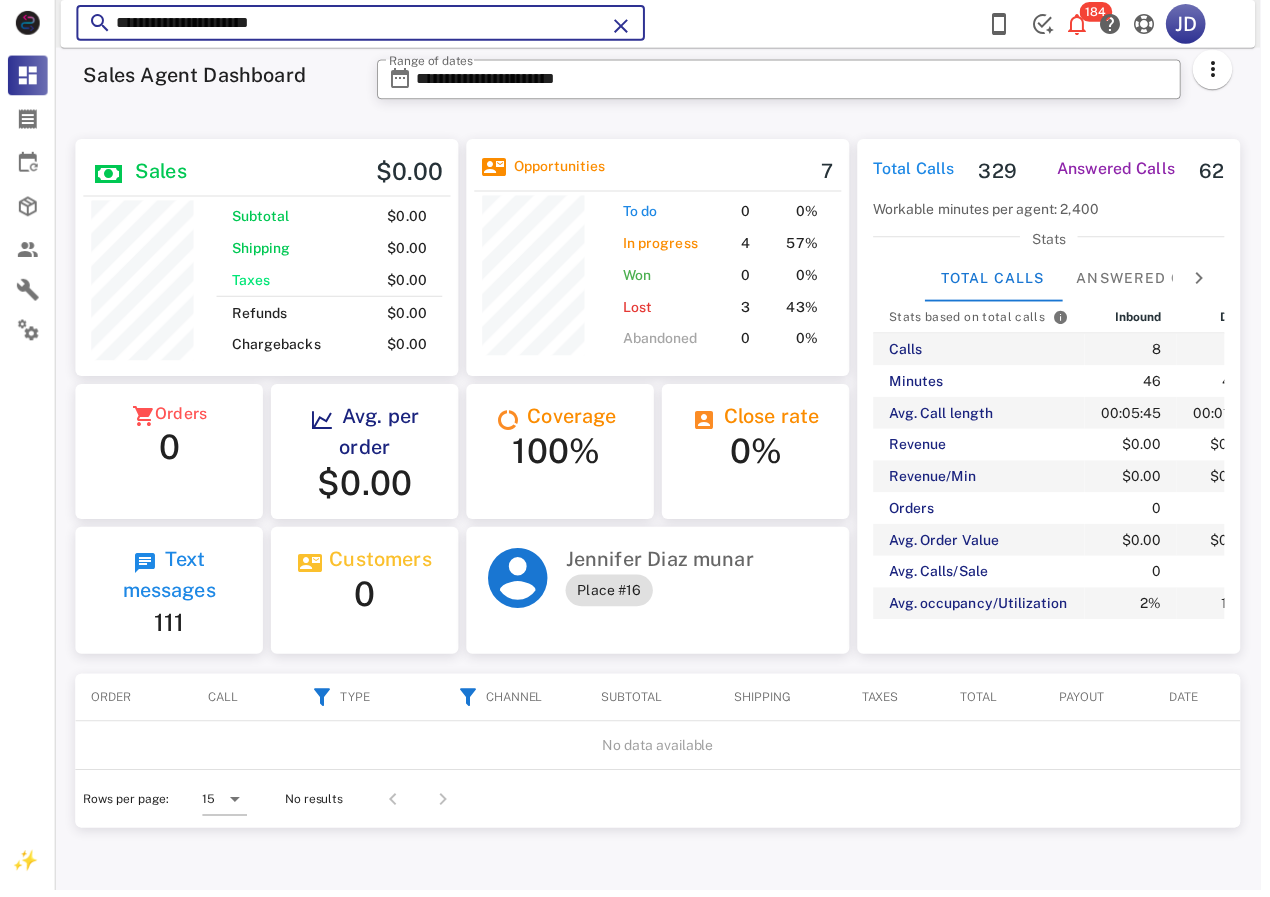 scroll, scrollTop: 250, scrollLeft: 320, axis: both 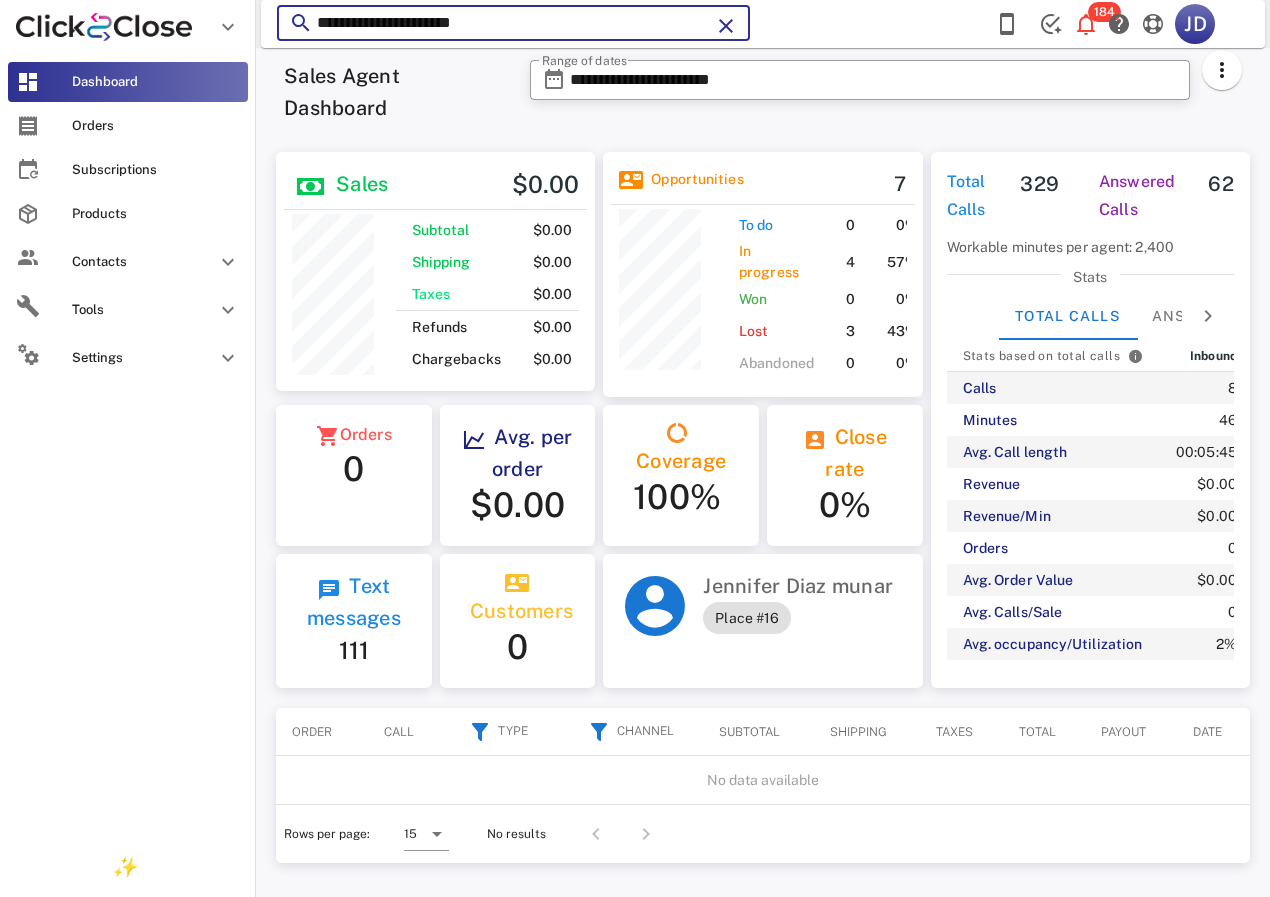 paste on "*" 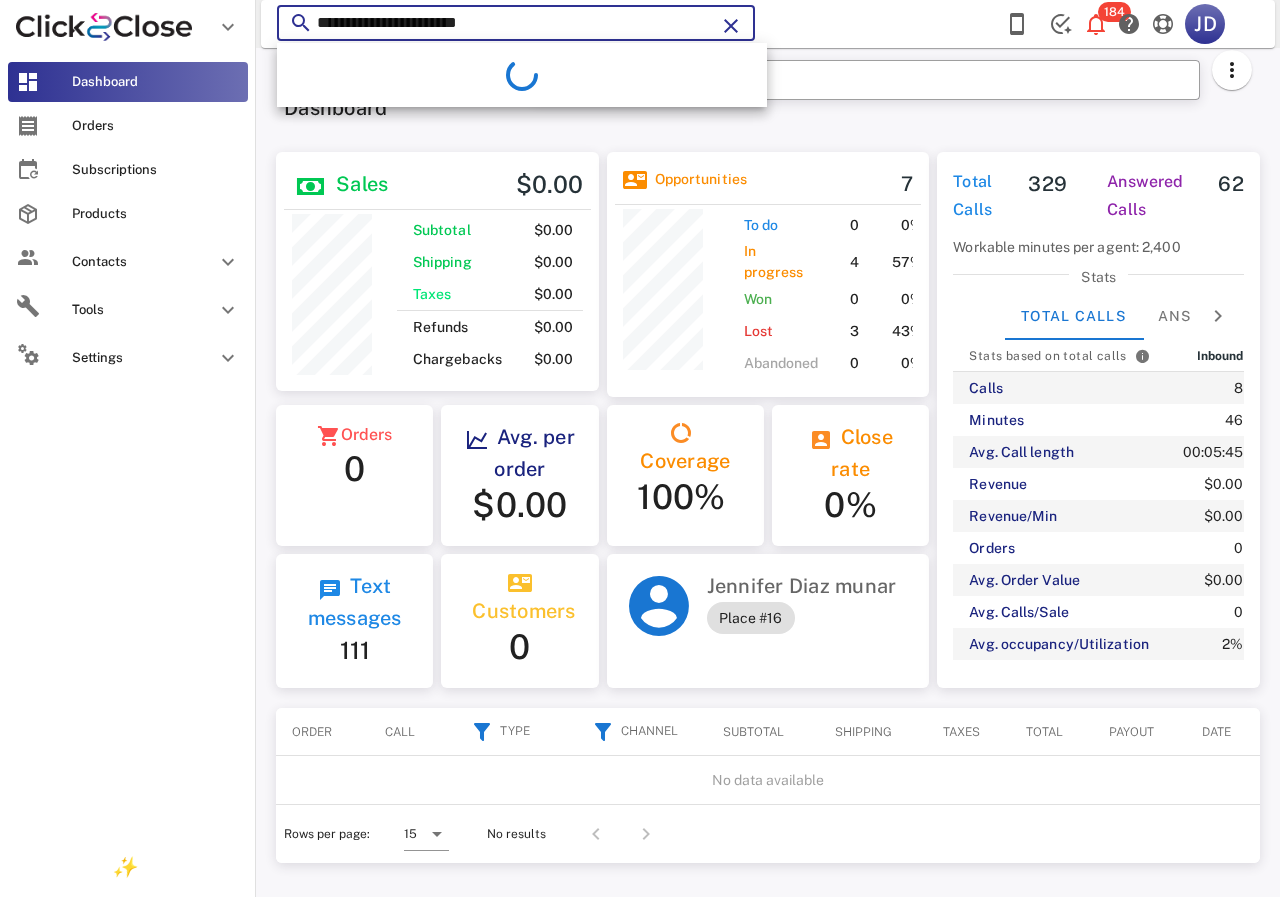 scroll, scrollTop: 999761, scrollLeft: 999611, axis: both 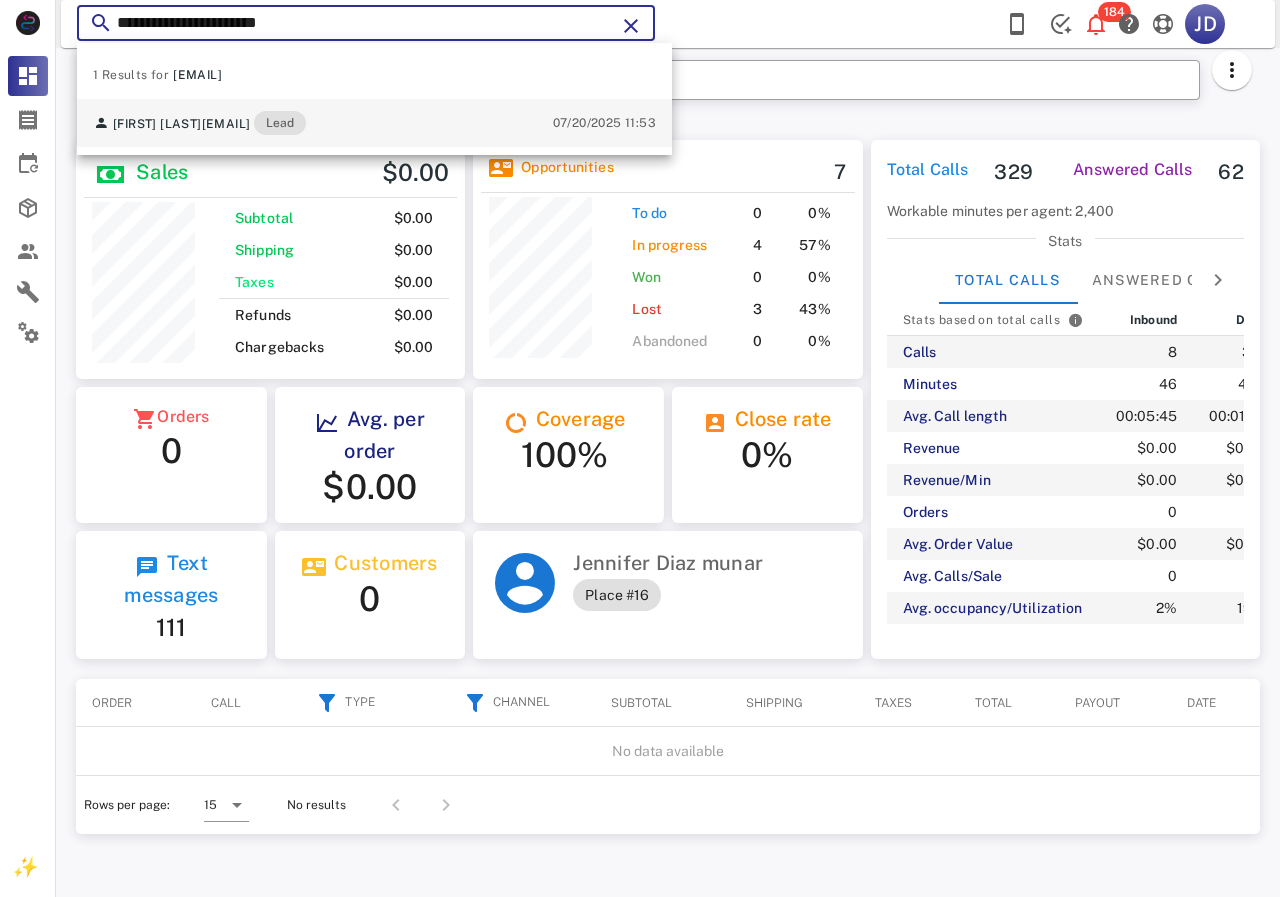 type on "**********" 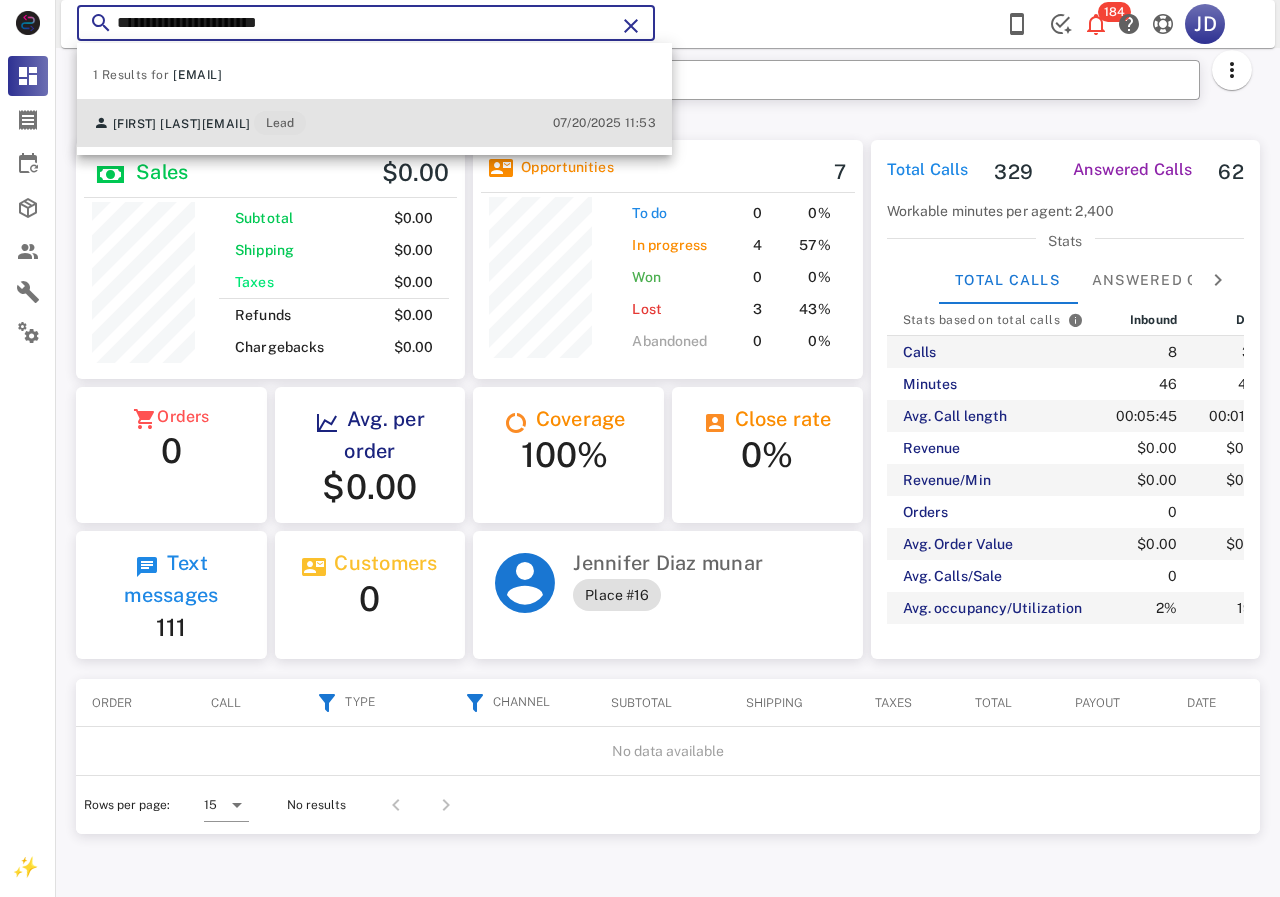click on "[FIRST] [LAST]   [EMAIL]   Lead   [DATE] [TIME]" at bounding box center [374, 123] 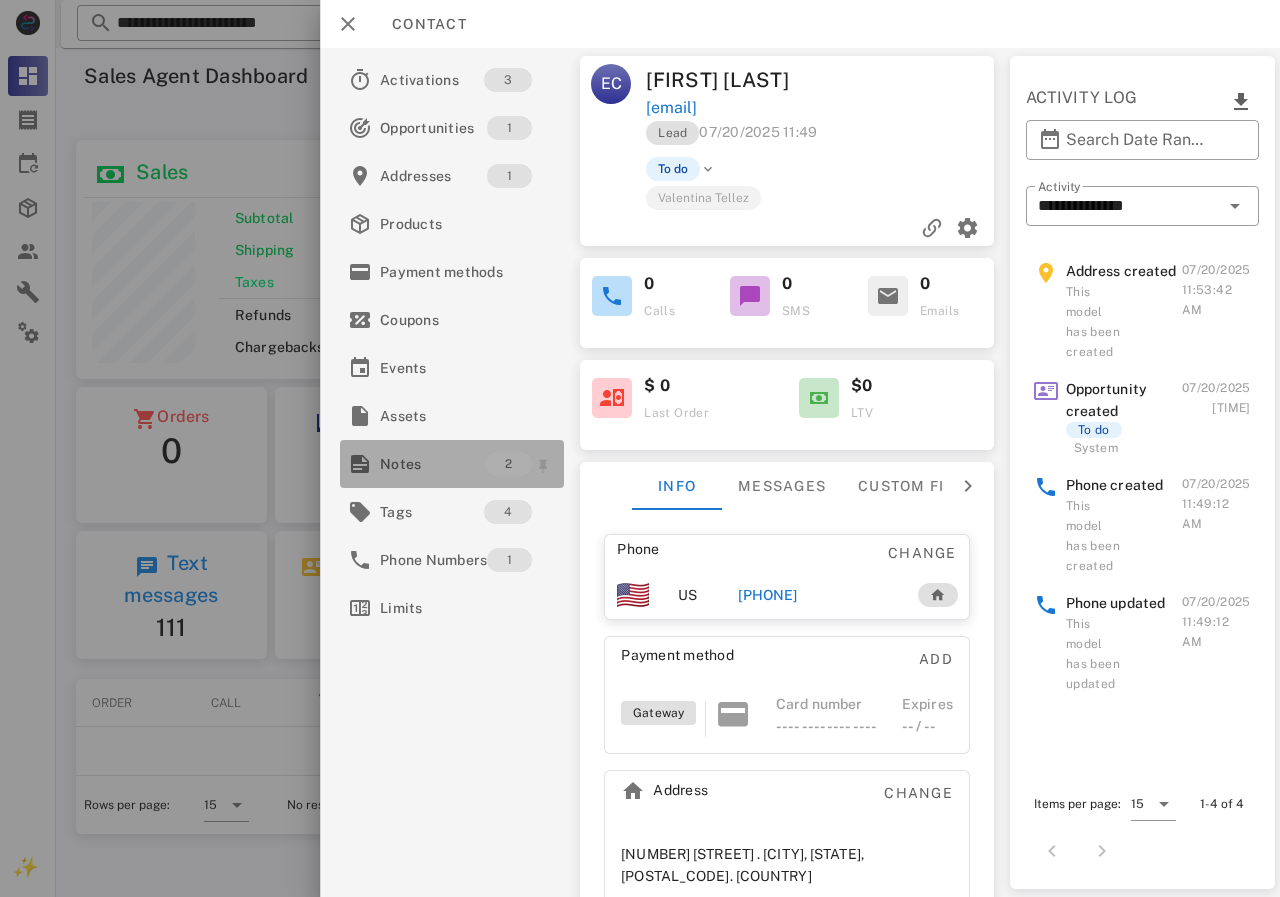 click on "Notes" at bounding box center [432, 464] 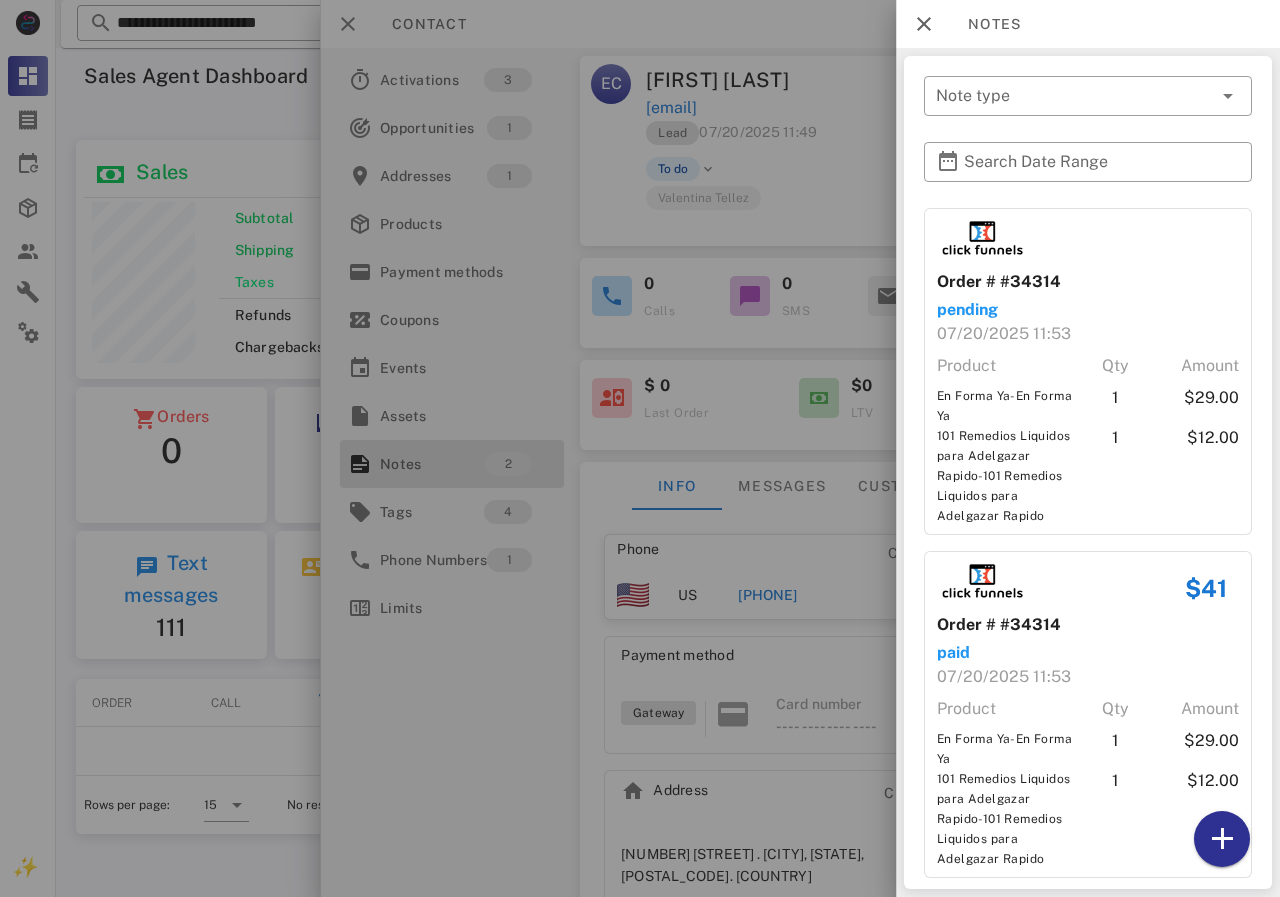 scroll, scrollTop: 23, scrollLeft: 0, axis: vertical 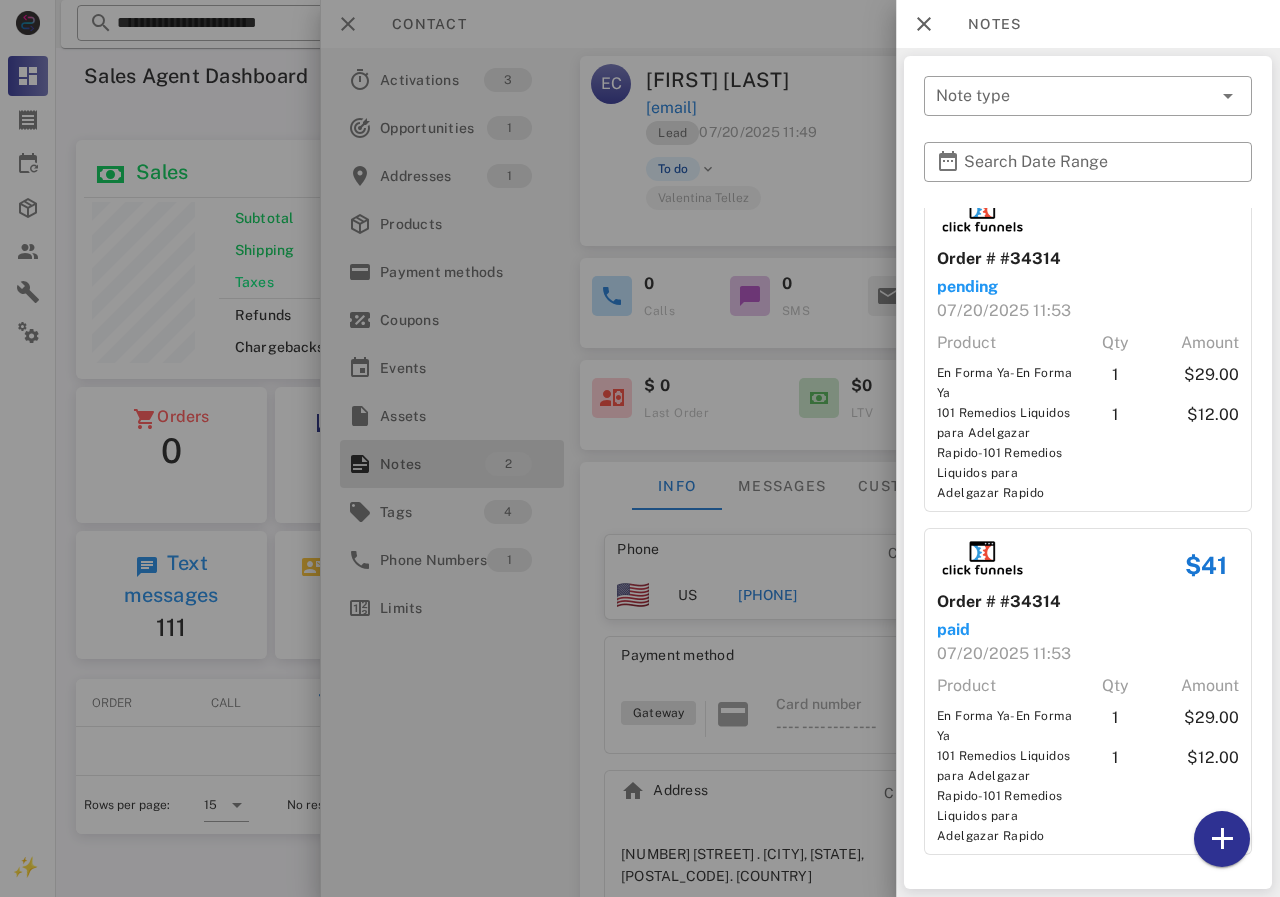 drag, startPoint x: 728, startPoint y: 561, endPoint x: 817, endPoint y: 615, distance: 104.100914 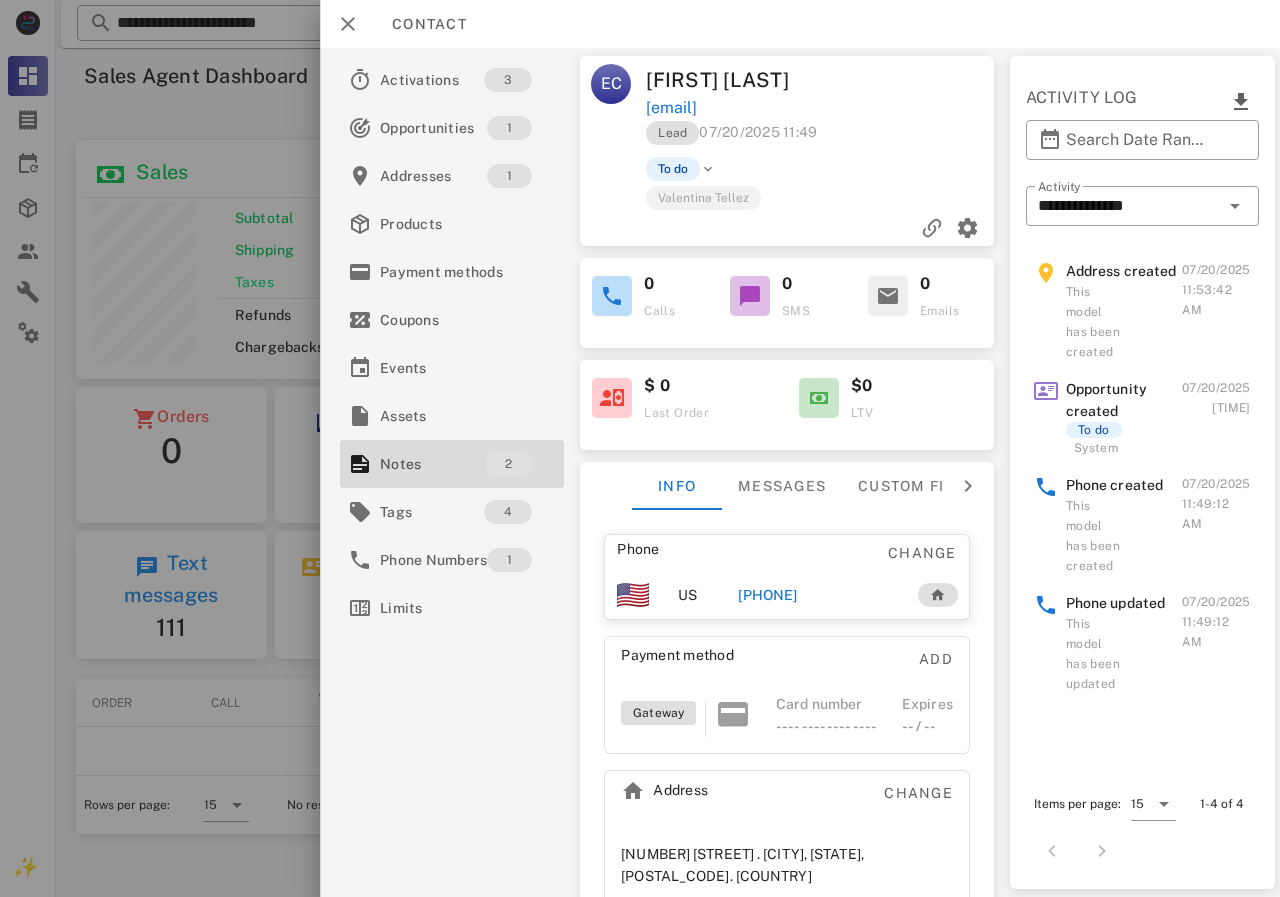 click on "[PHONE]" at bounding box center (767, 595) 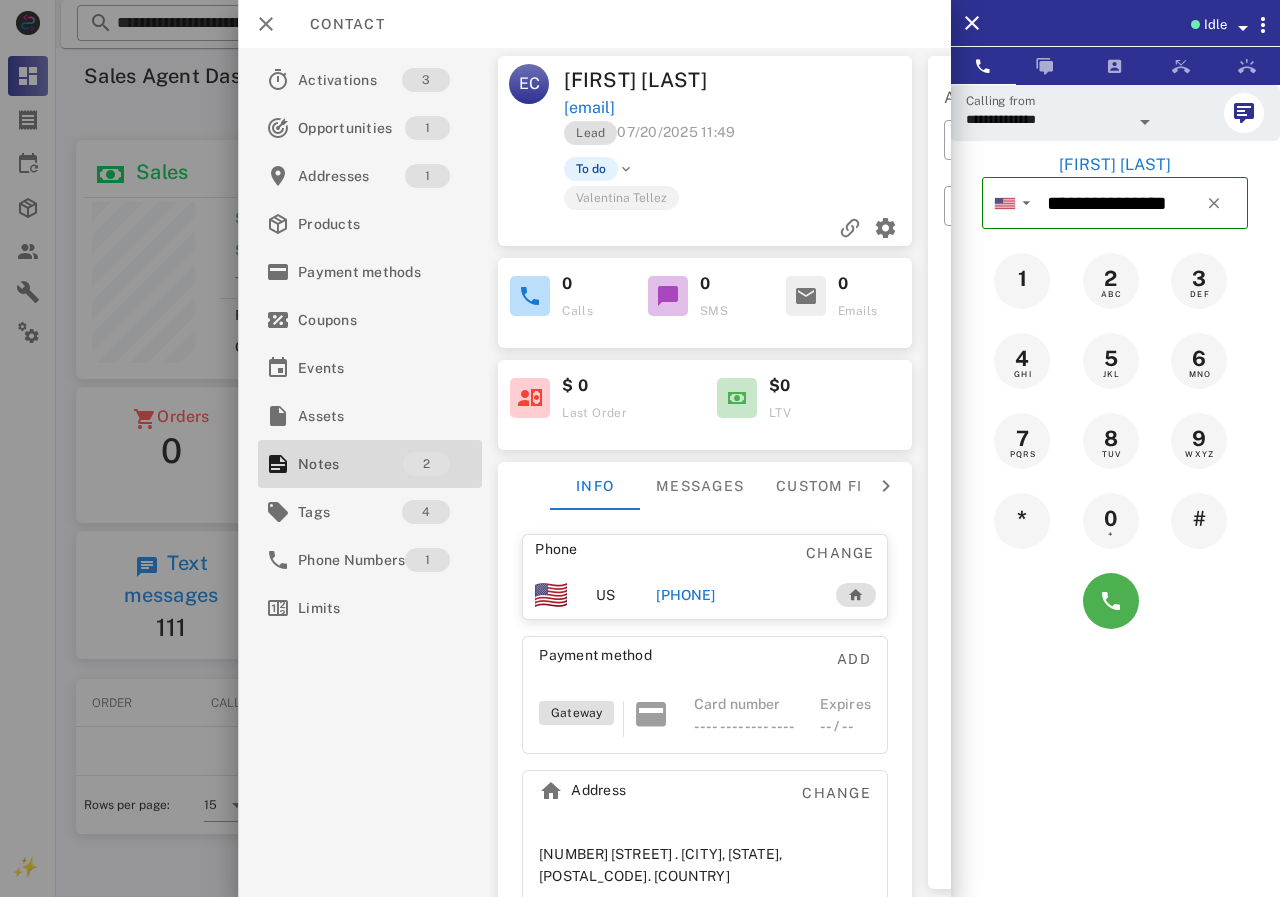 click at bounding box center [1115, 601] 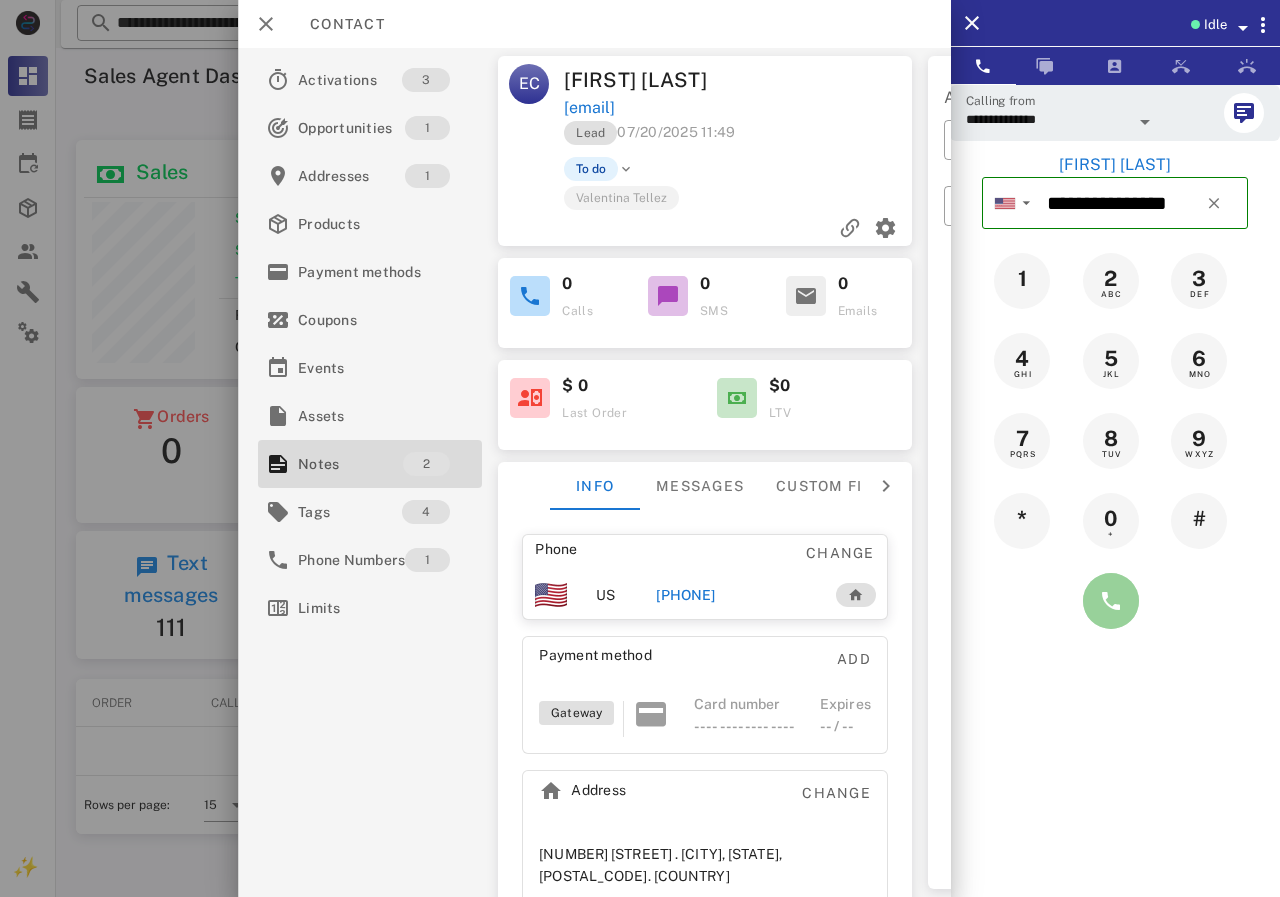 click at bounding box center (1111, 601) 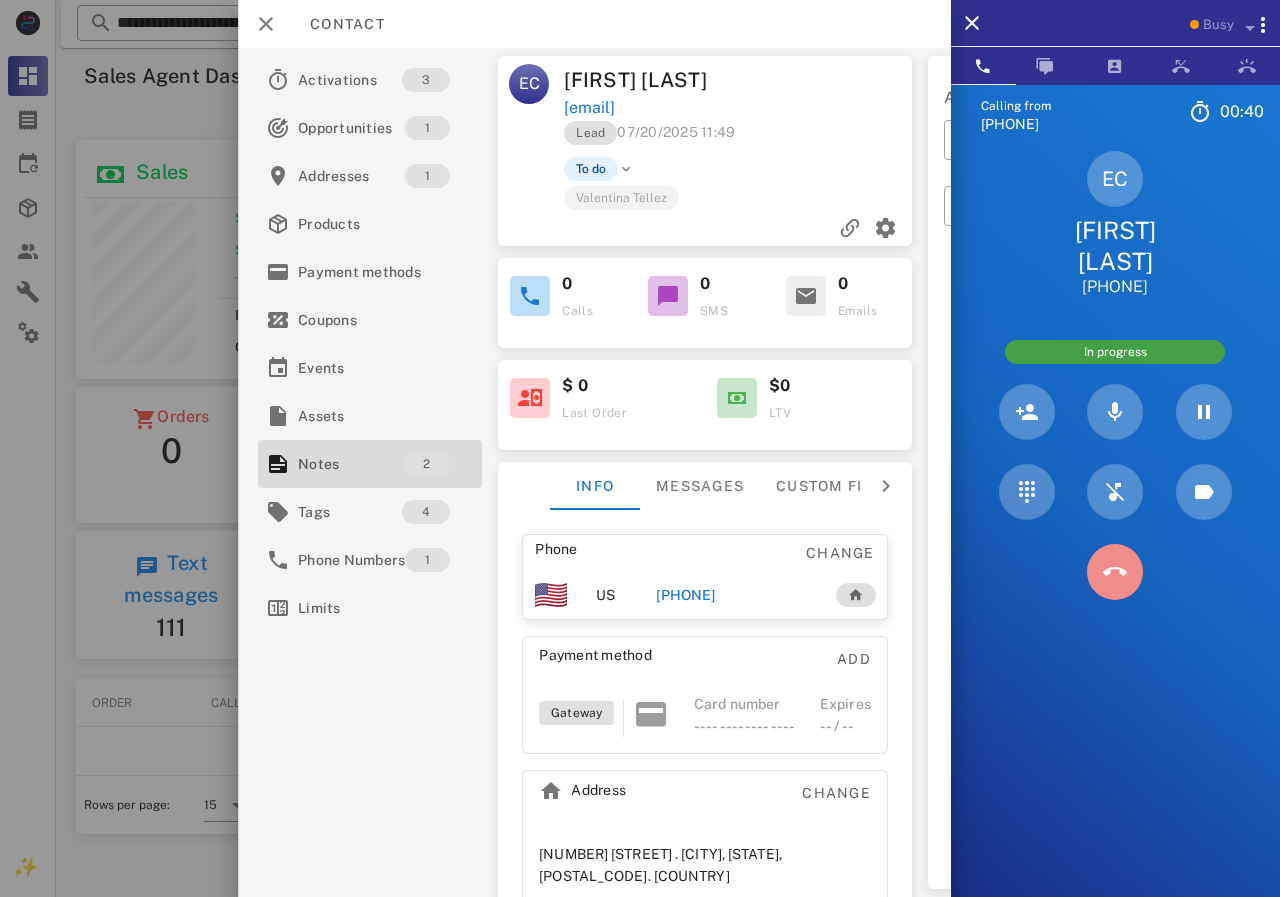 drag, startPoint x: 1109, startPoint y: 543, endPoint x: 854, endPoint y: 552, distance: 255.15877 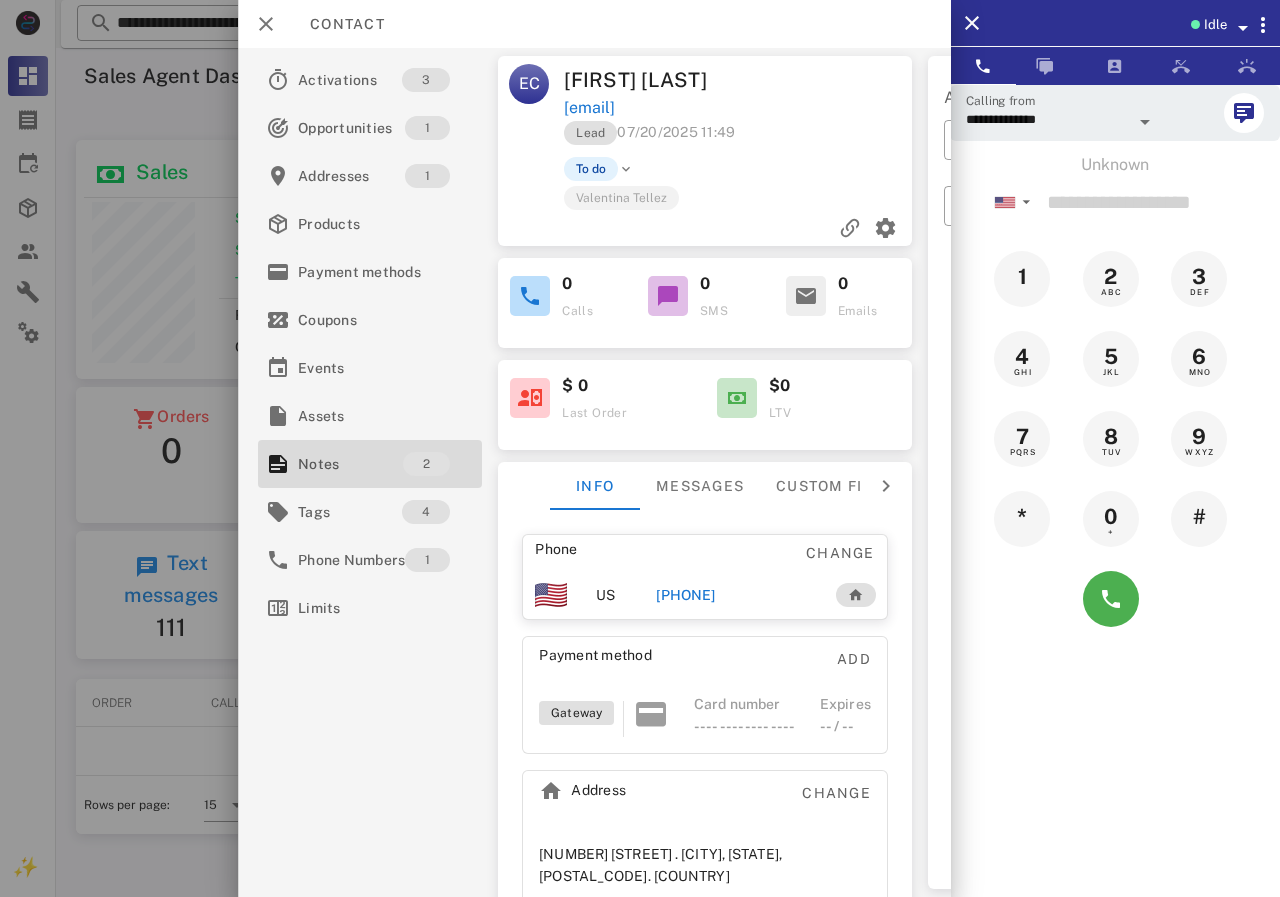 drag, startPoint x: 752, startPoint y: 590, endPoint x: 1149, endPoint y: 564, distance: 397.85046 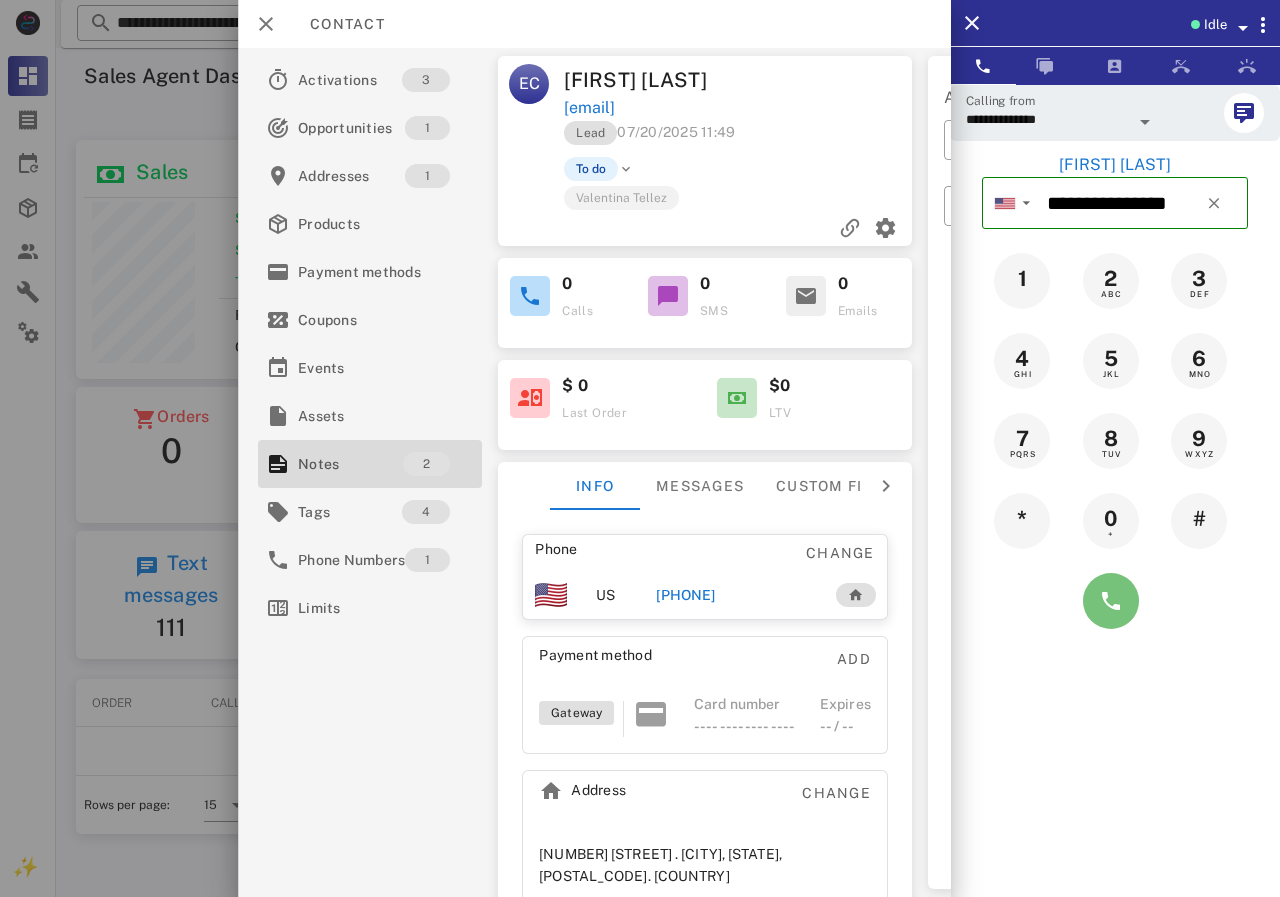 click at bounding box center [1111, 601] 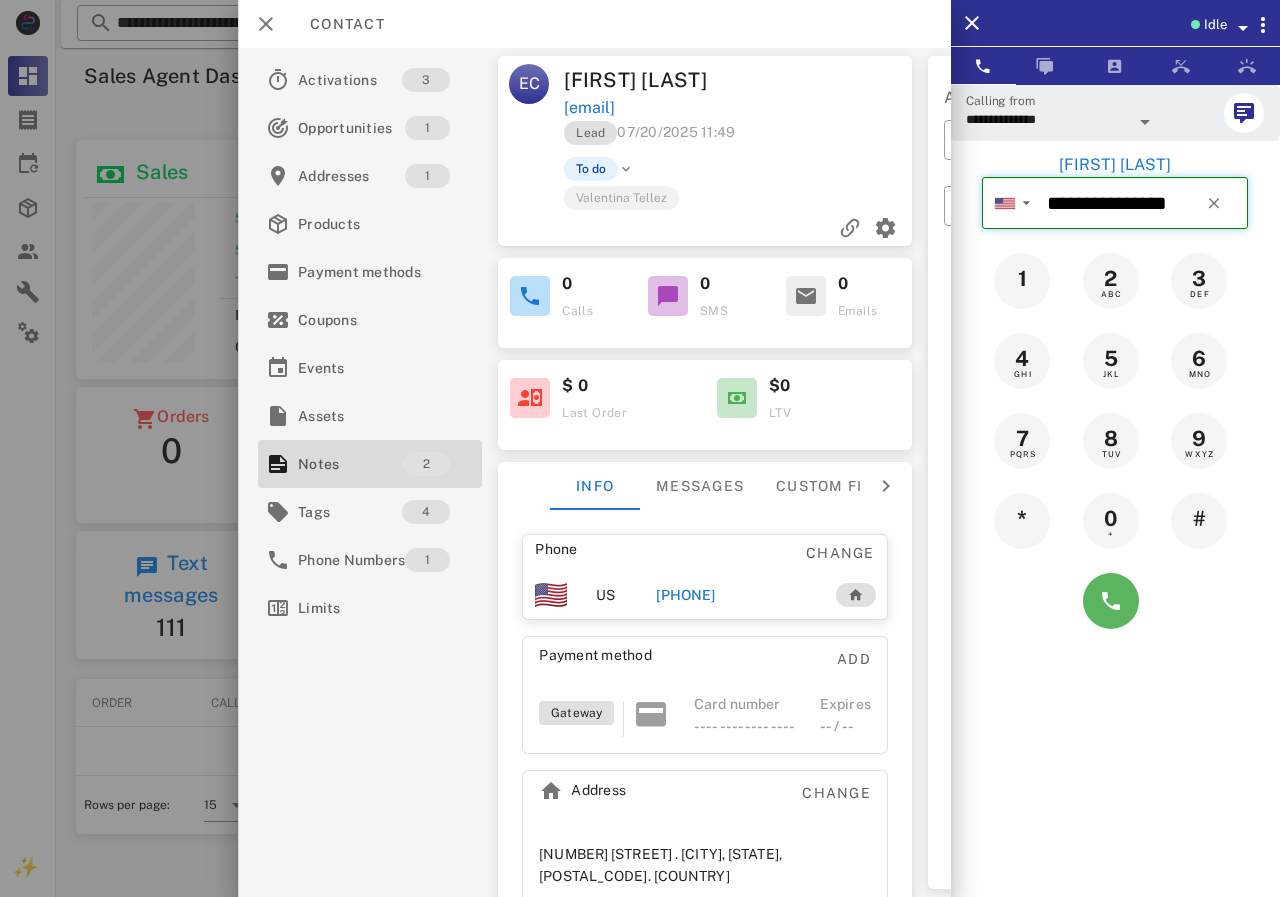 type 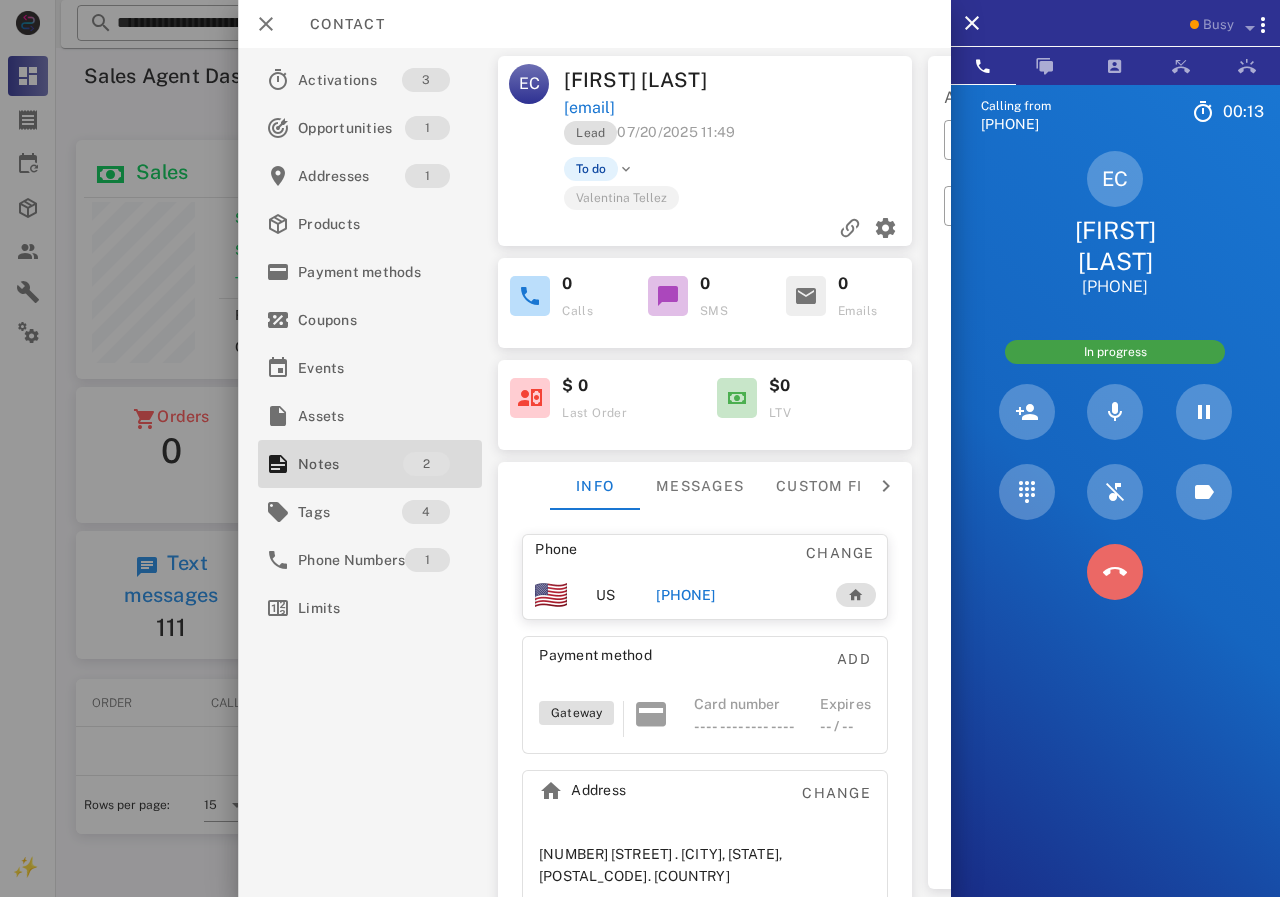 click at bounding box center (1115, 572) 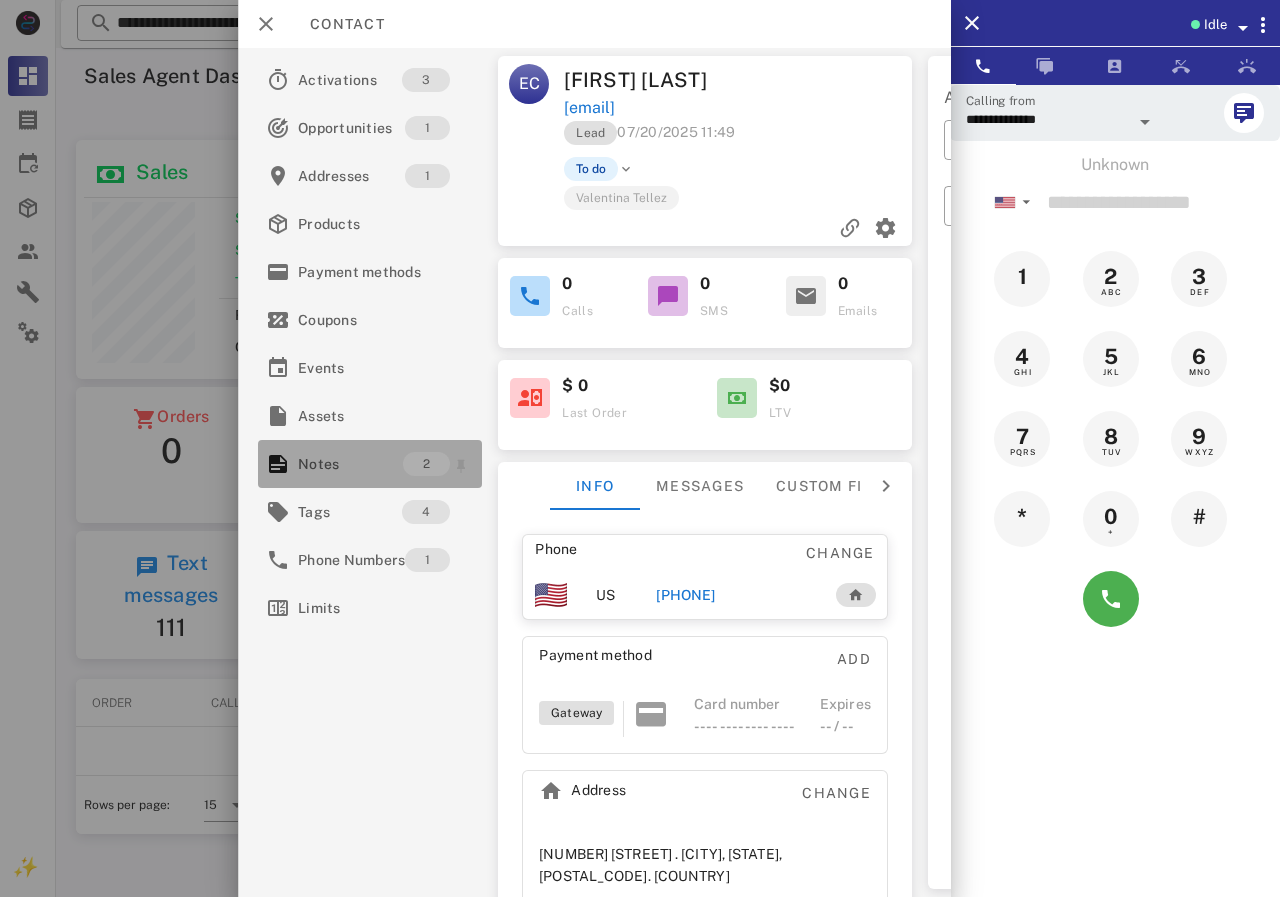 click on "Notes" at bounding box center (350, 464) 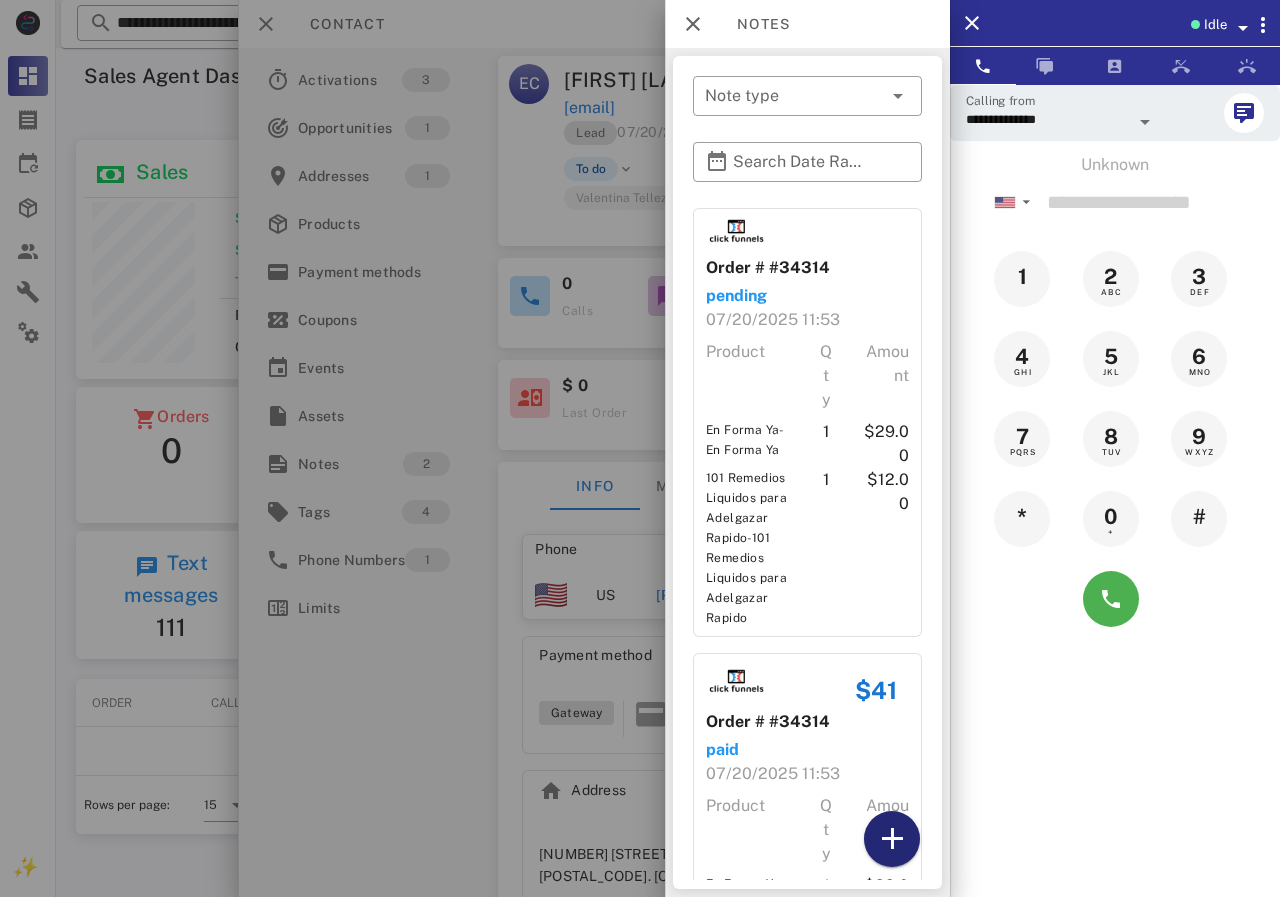 click at bounding box center (892, 839) 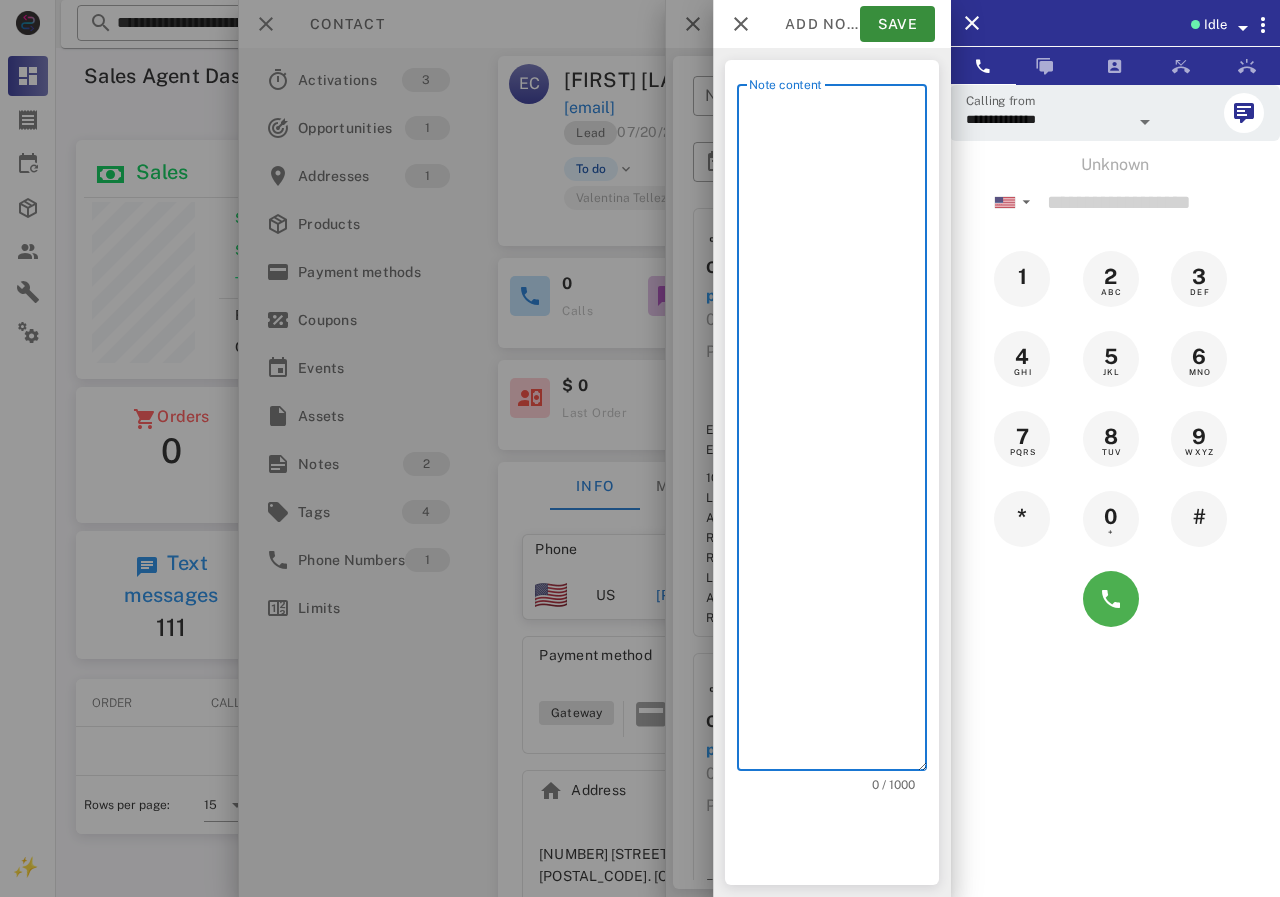 click on "Note content" at bounding box center (838, 432) 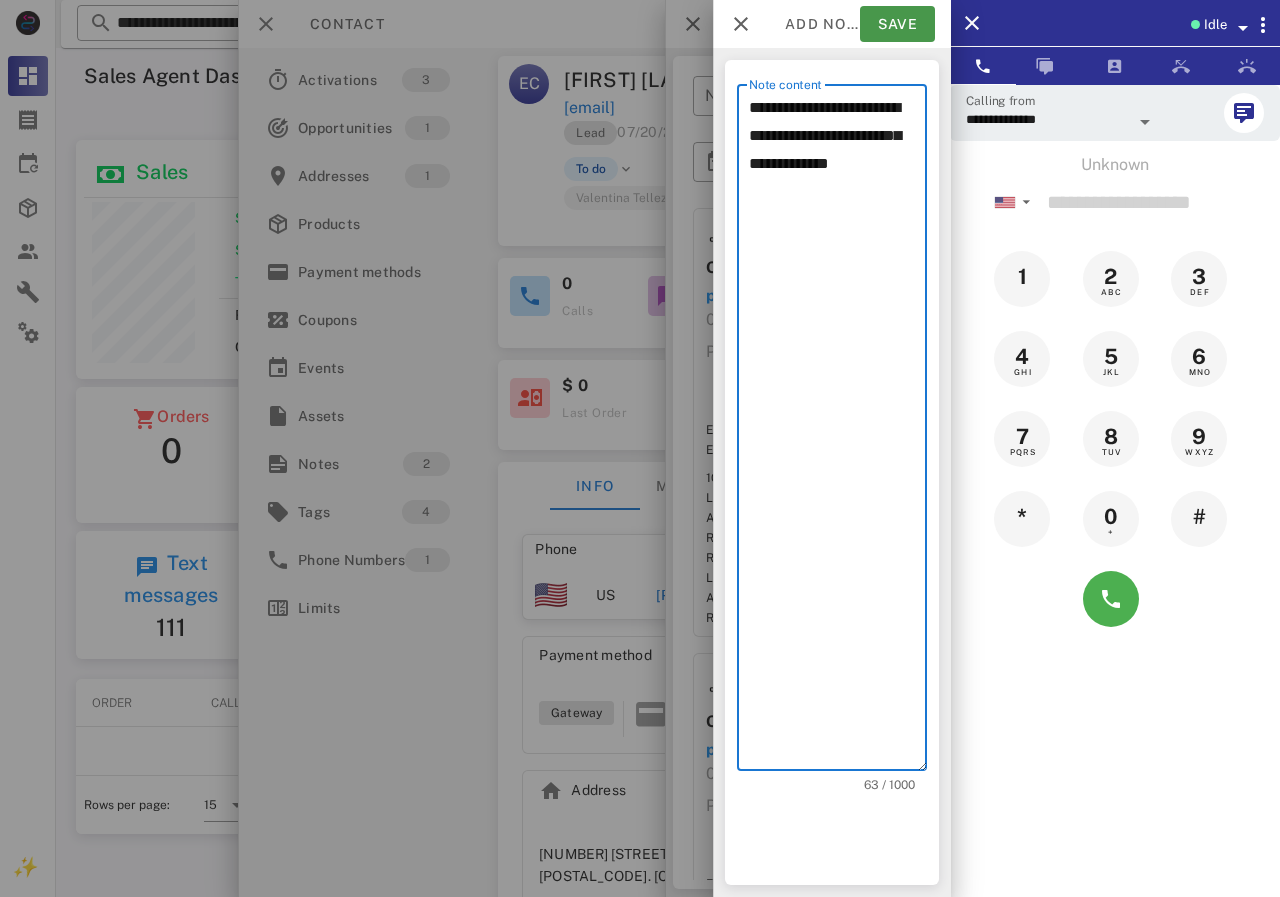 type on "**********" 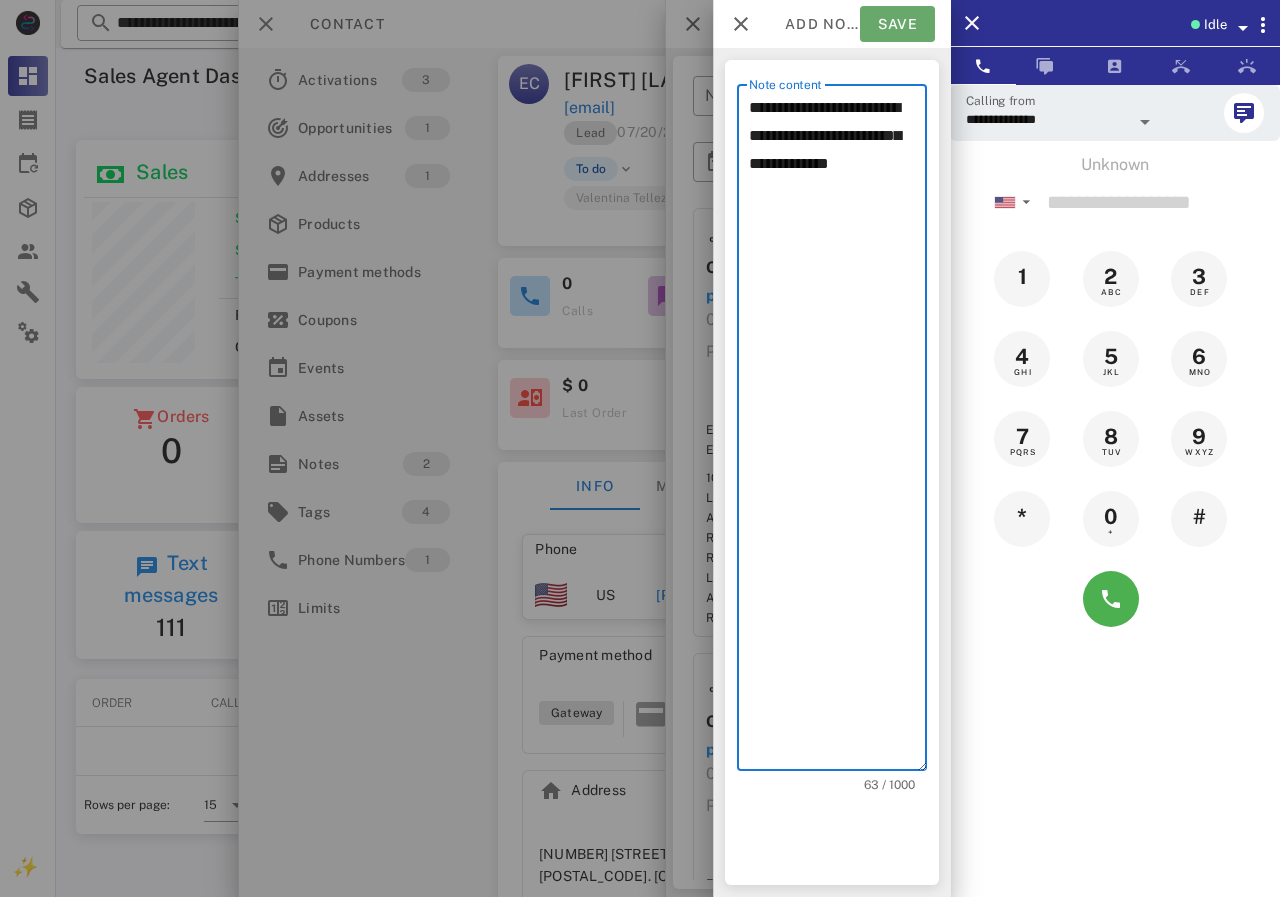 click on "Save" at bounding box center (897, 24) 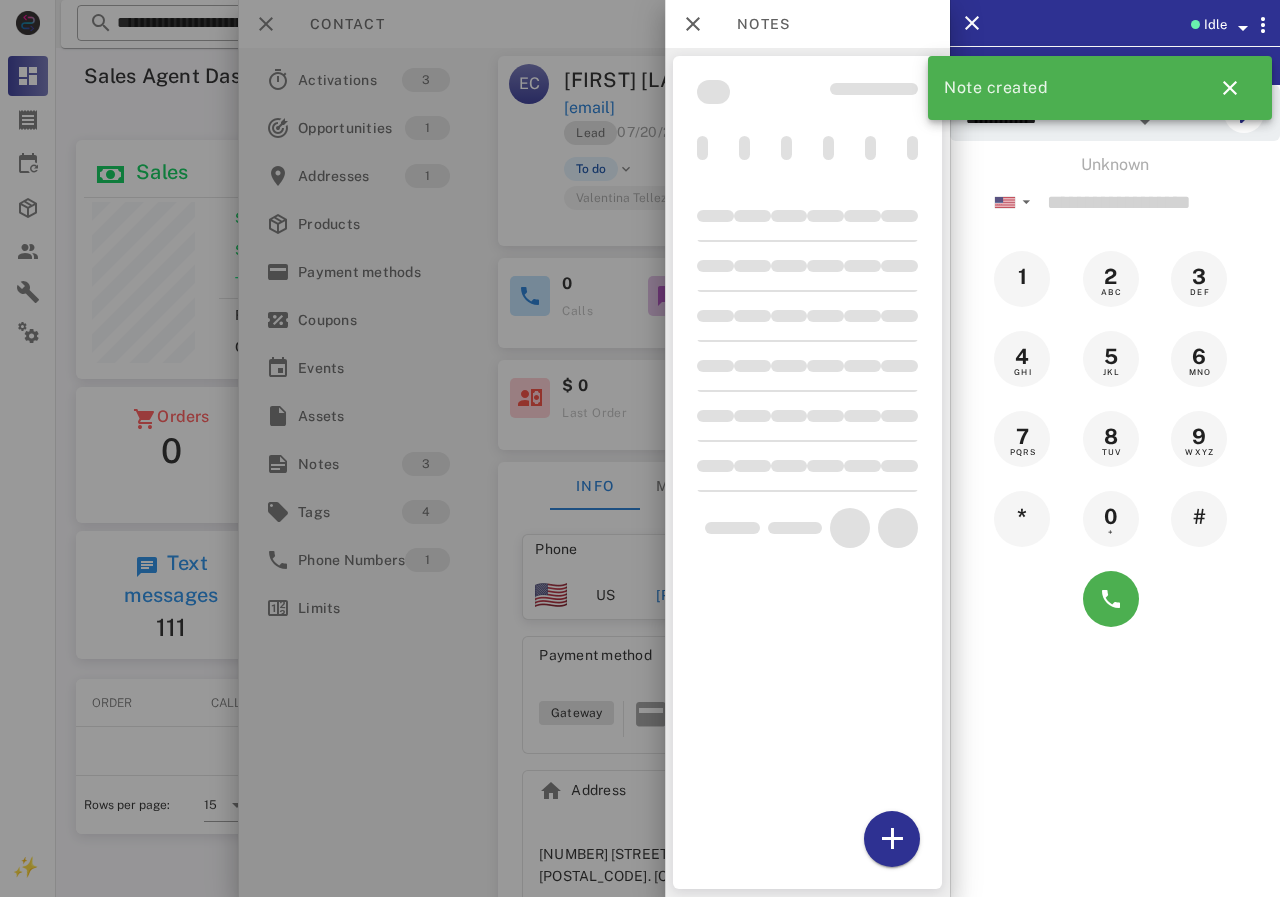 click at bounding box center [640, 448] 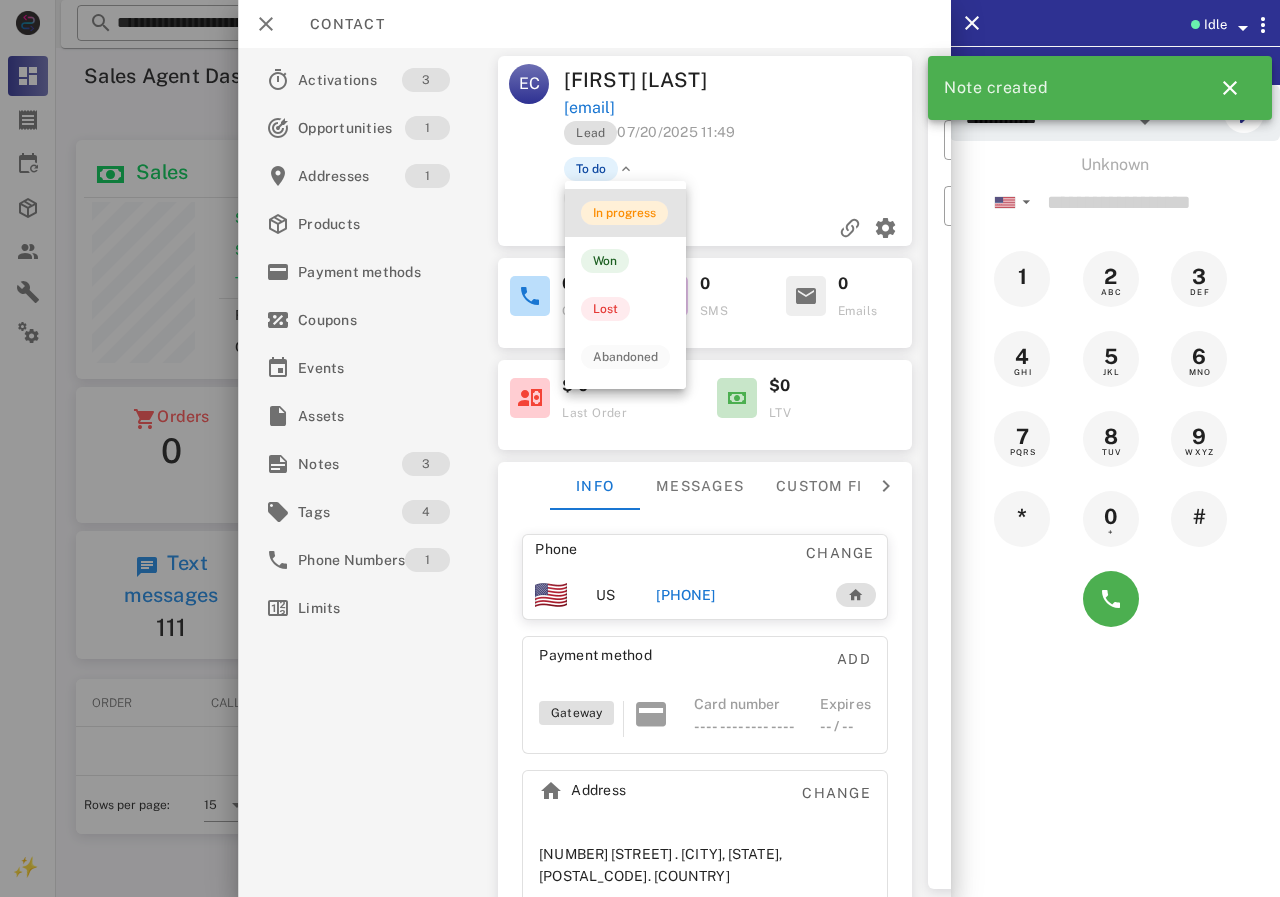 click on "In progress" at bounding box center [624, 213] 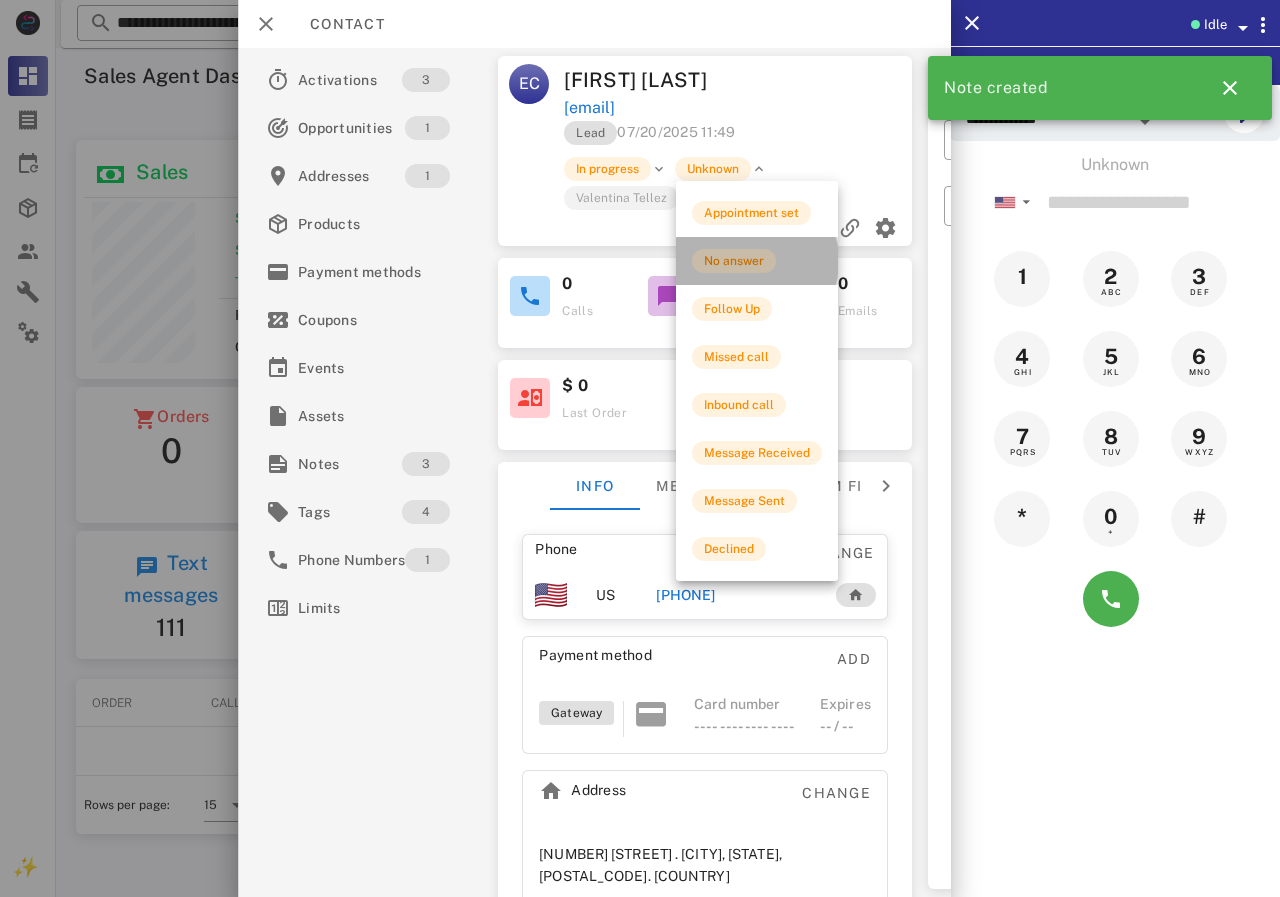 click on "No answer" at bounding box center [734, 261] 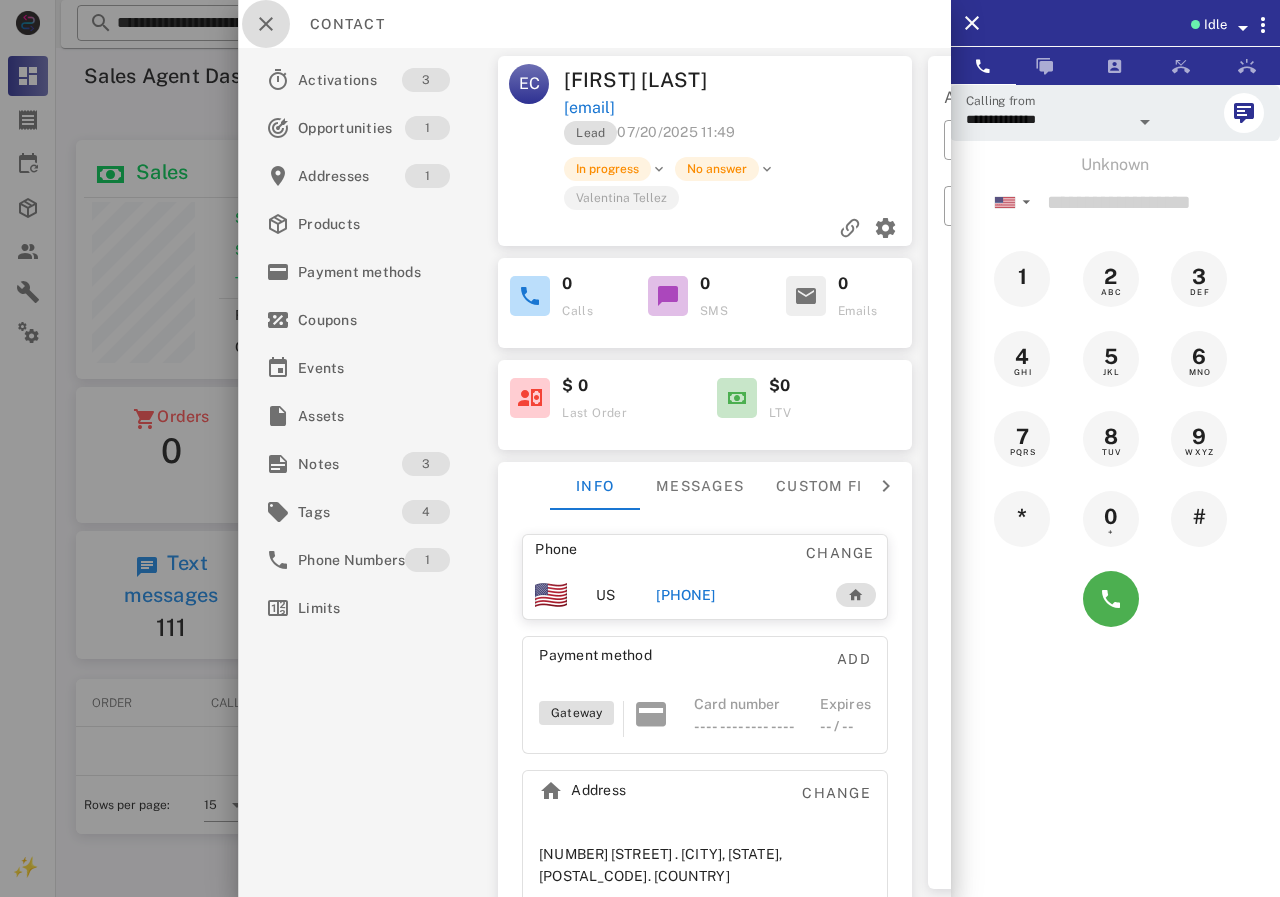 click at bounding box center [266, 24] 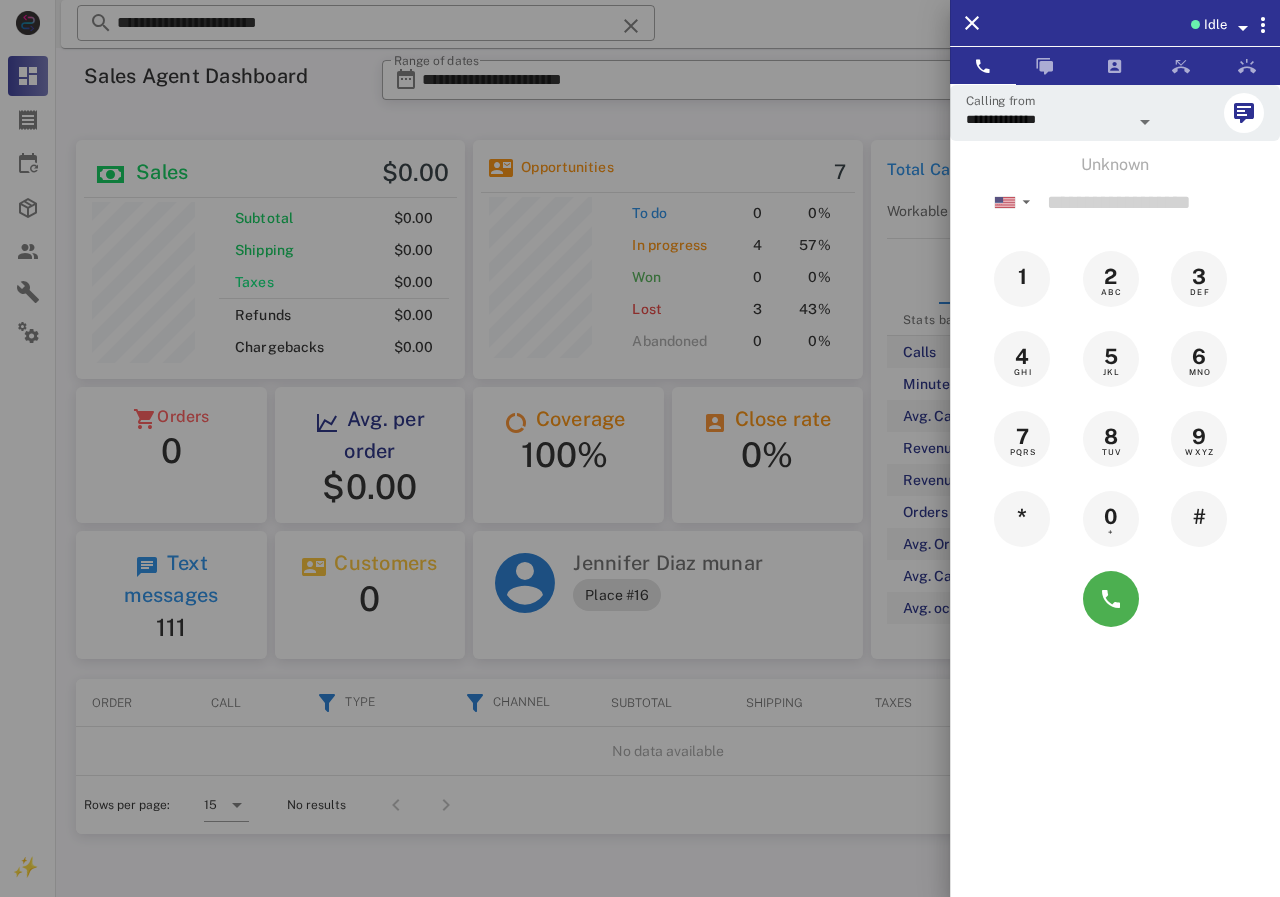 click at bounding box center (640, 448) 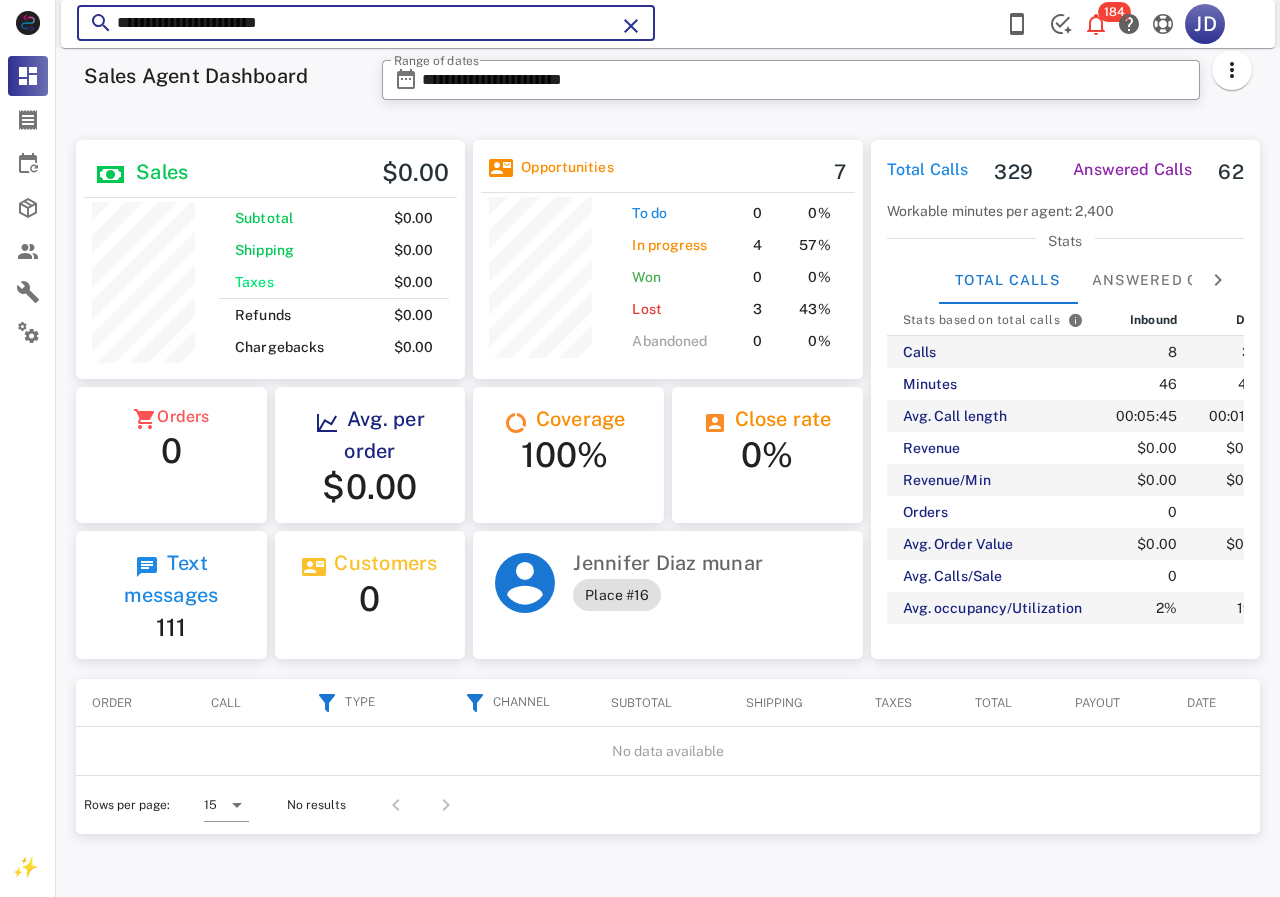 drag, startPoint x: 371, startPoint y: 16, endPoint x: 59, endPoint y: 12, distance: 312.02563 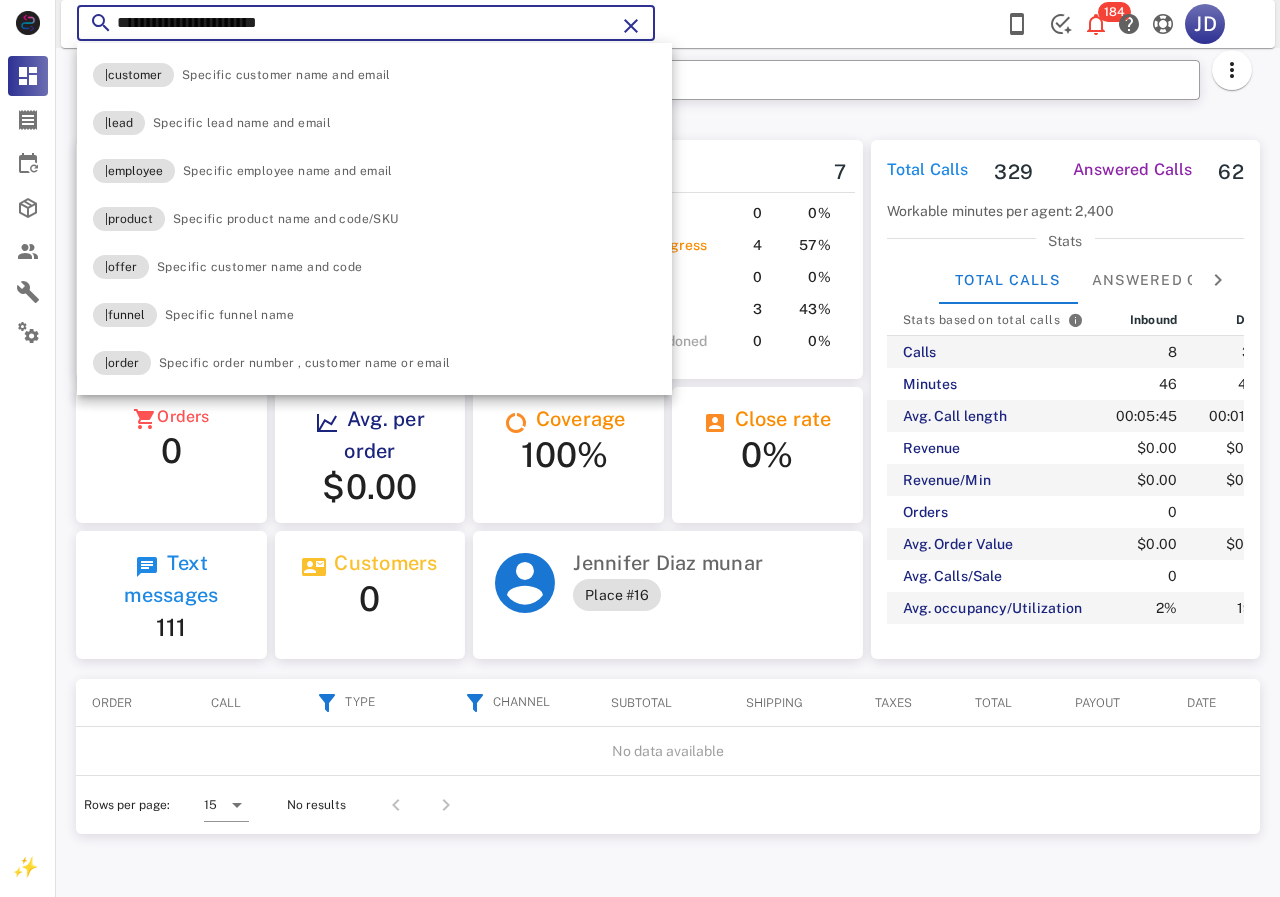 paste on "**" 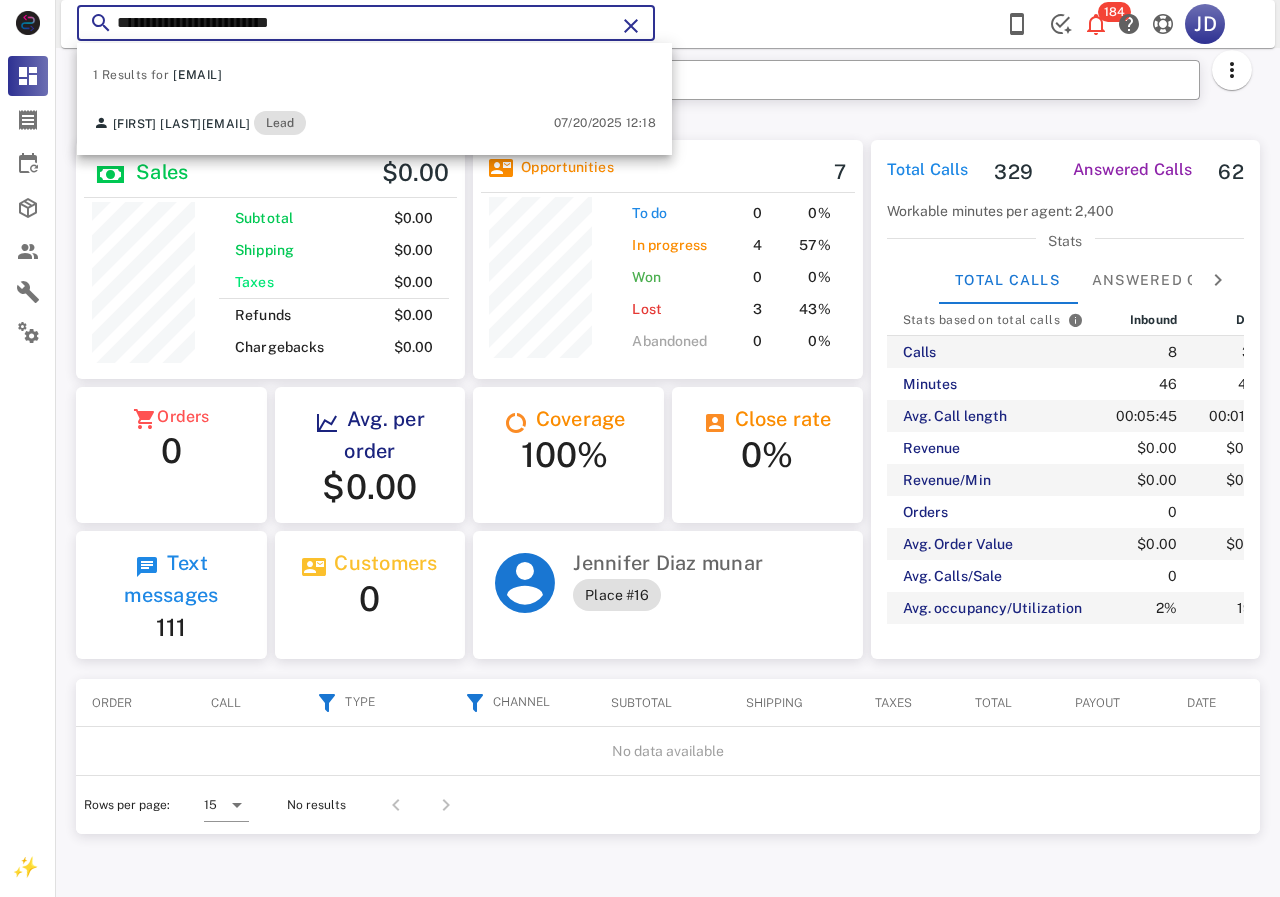 drag, startPoint x: 391, startPoint y: 23, endPoint x: 70, endPoint y: 17, distance: 321.05606 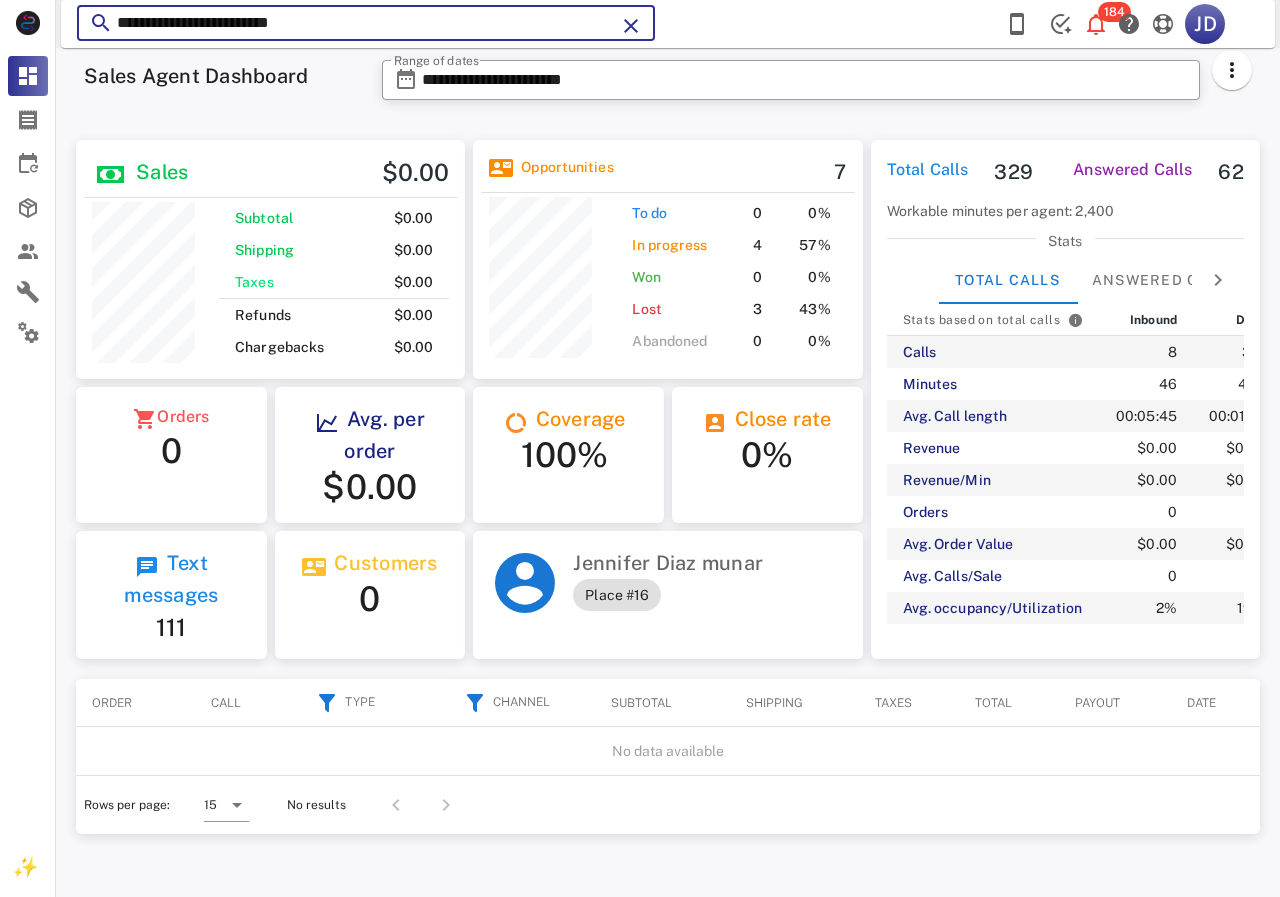 paste on "***" 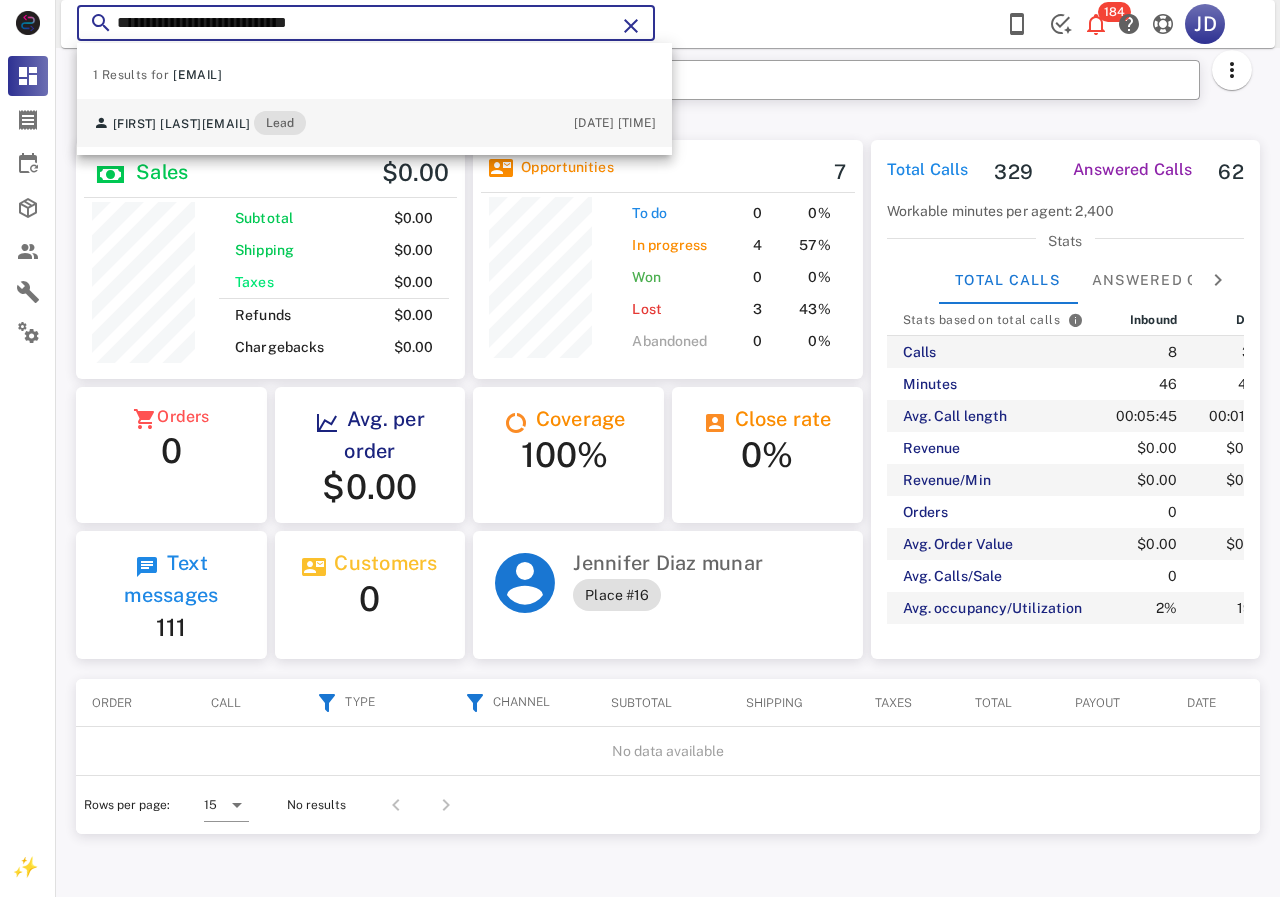 type on "**********" 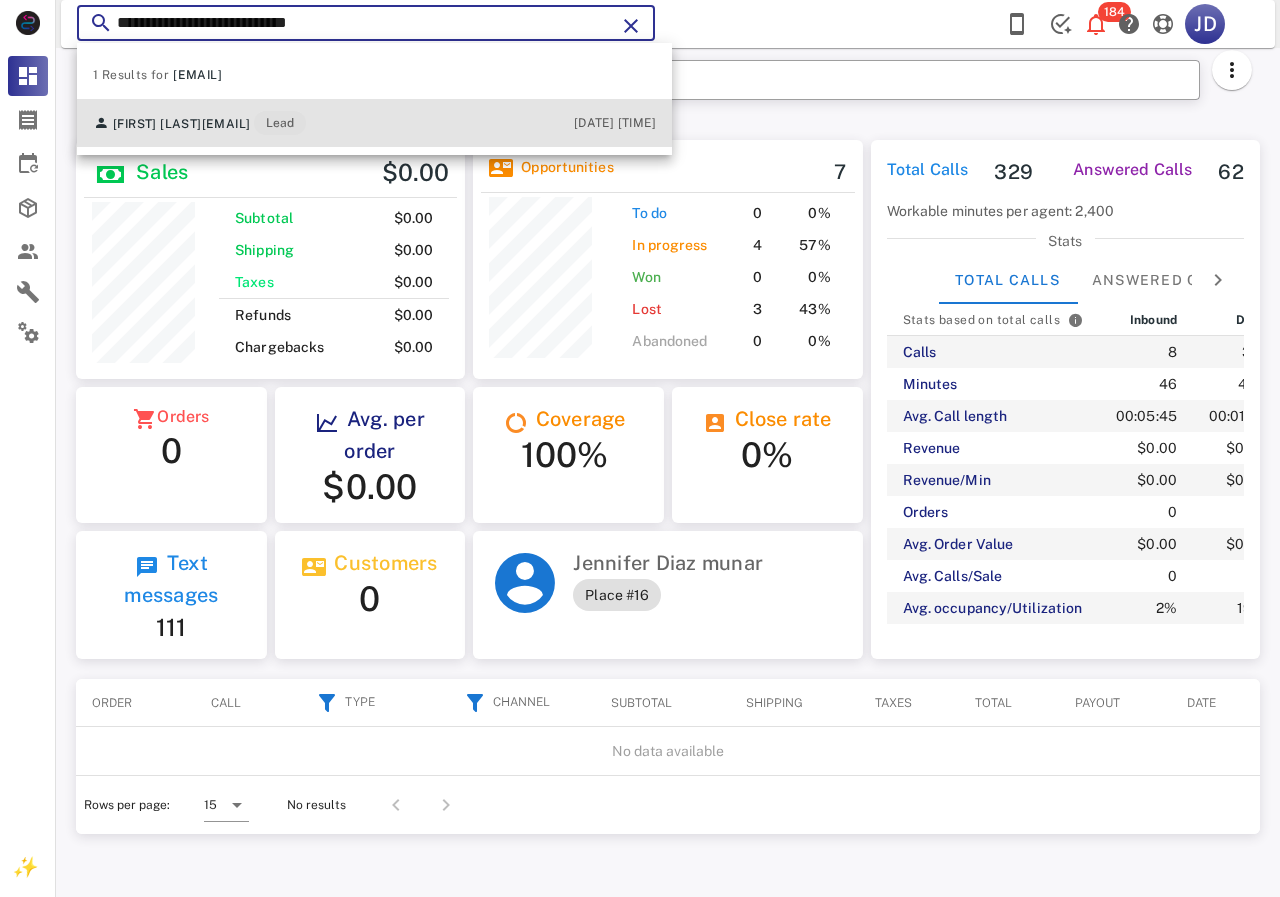click on "[FIRST] [LAST]" at bounding box center (157, 124) 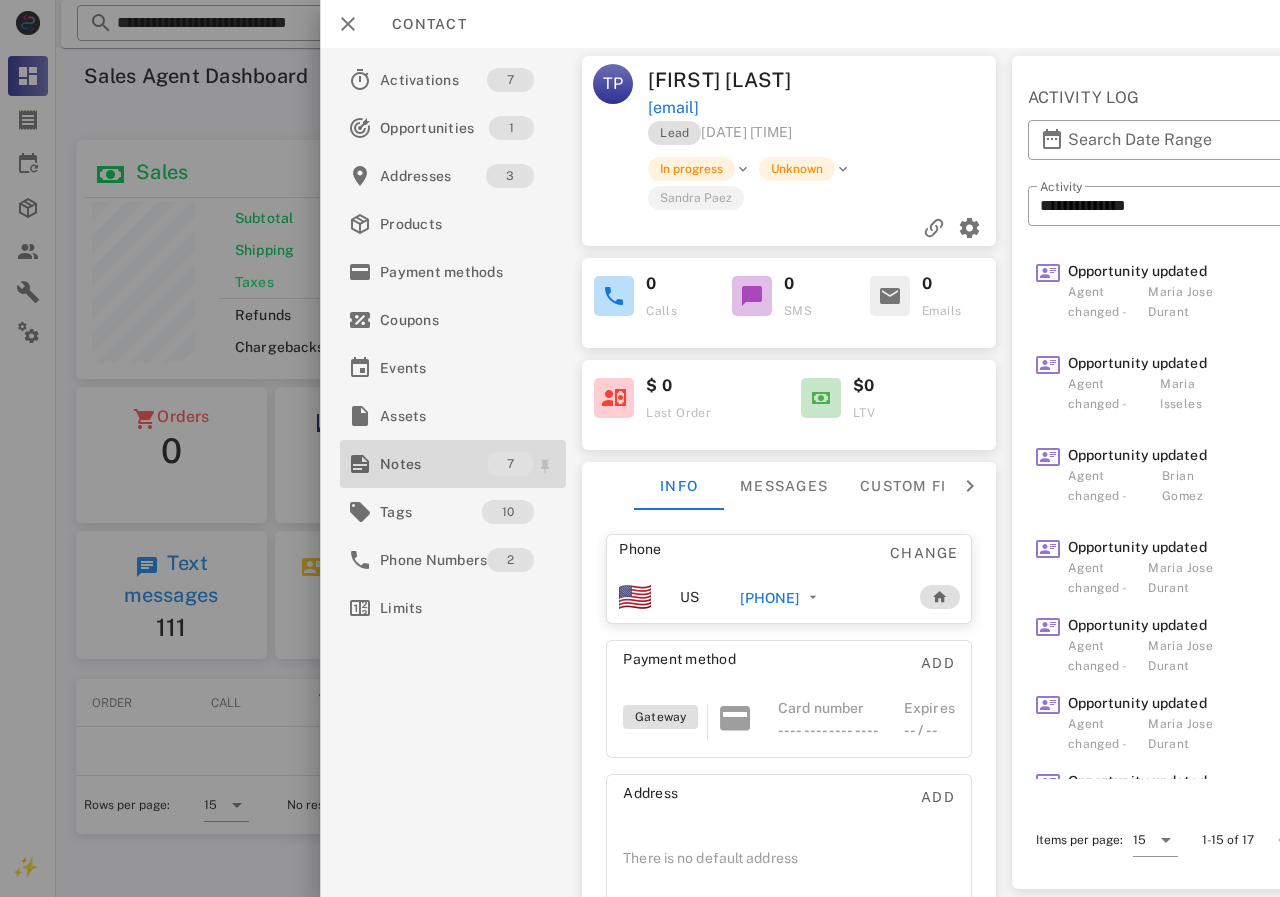click on "Notes" at bounding box center (433, 464) 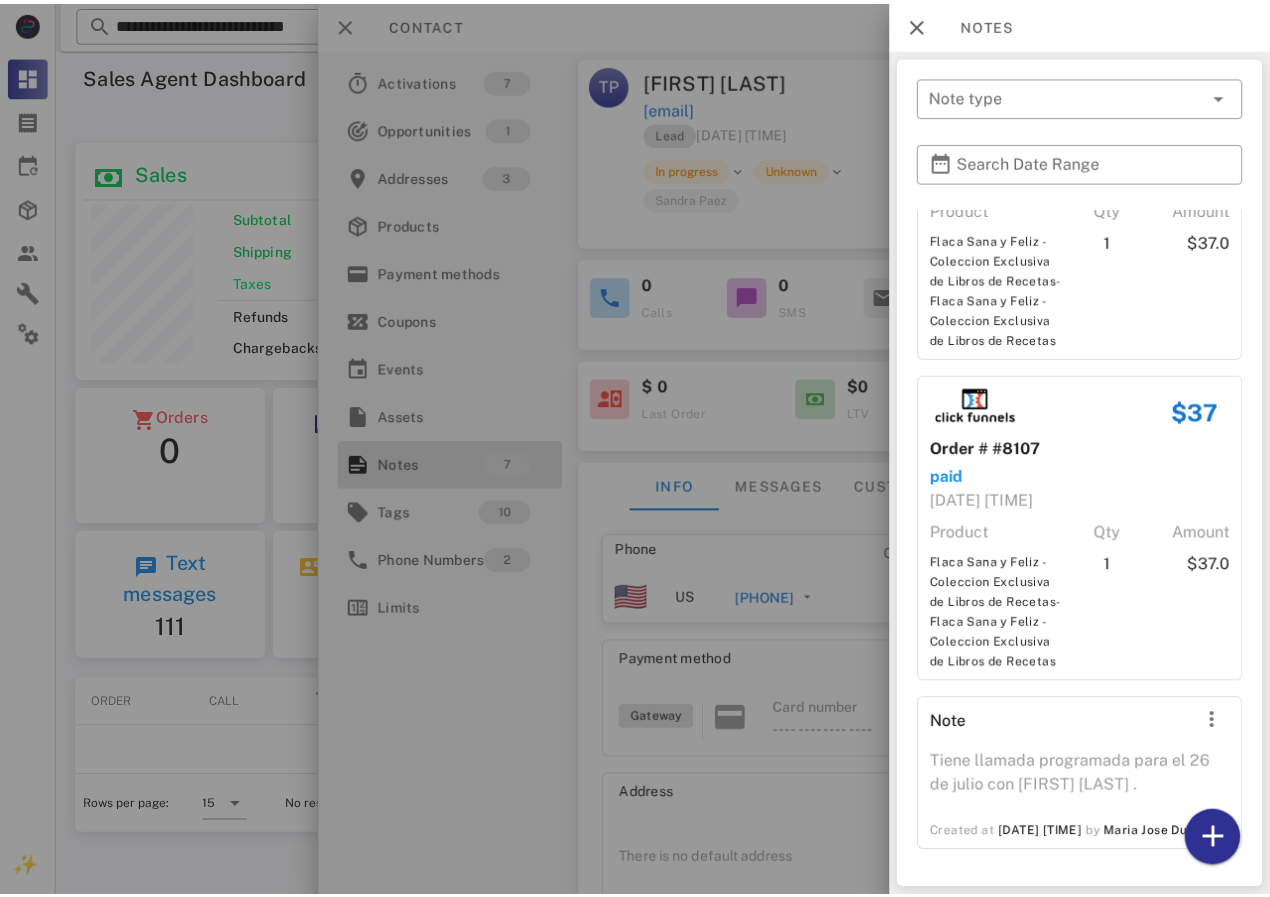 scroll, scrollTop: 1018, scrollLeft: 0, axis: vertical 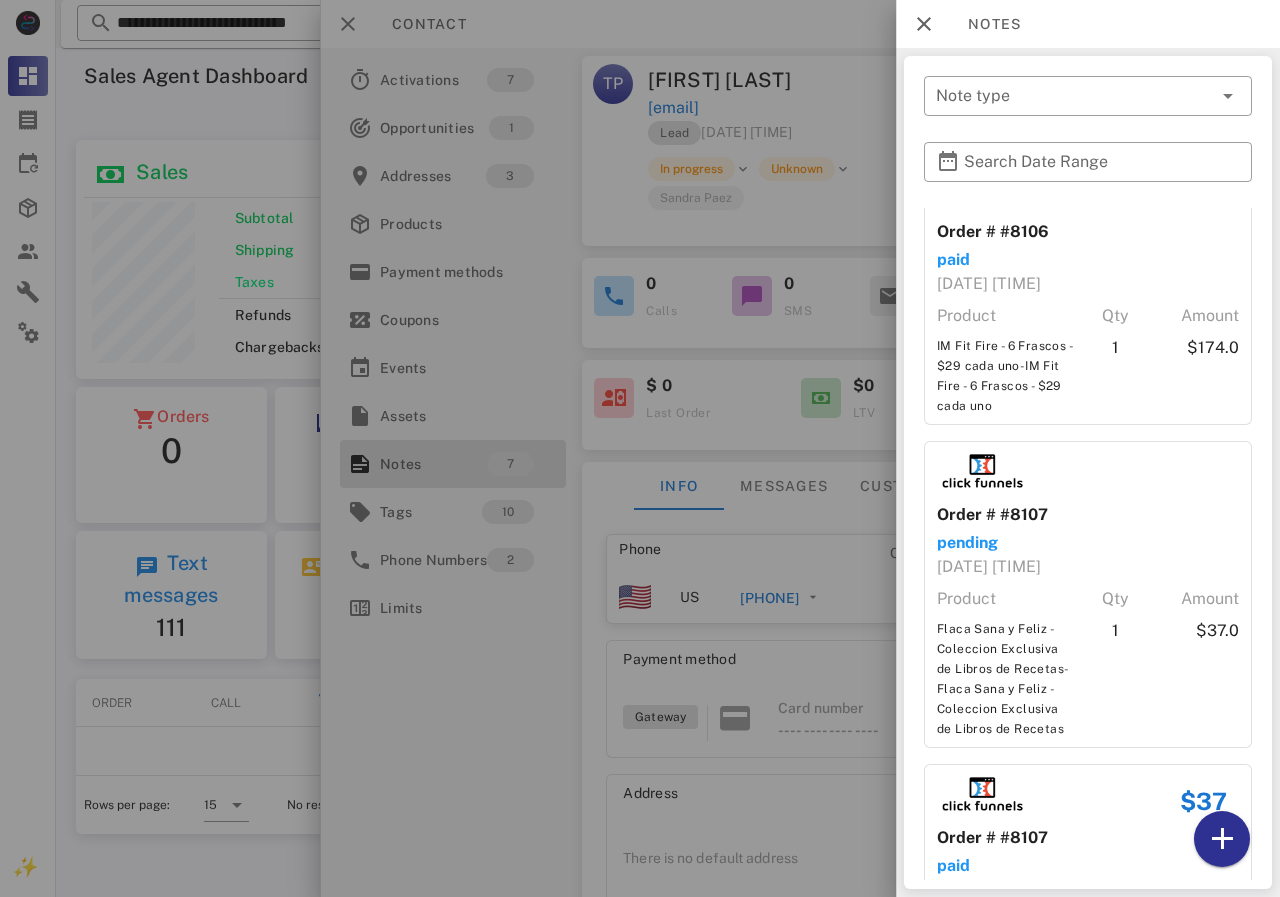 drag, startPoint x: 782, startPoint y: 234, endPoint x: 917, endPoint y: 169, distance: 149.83324 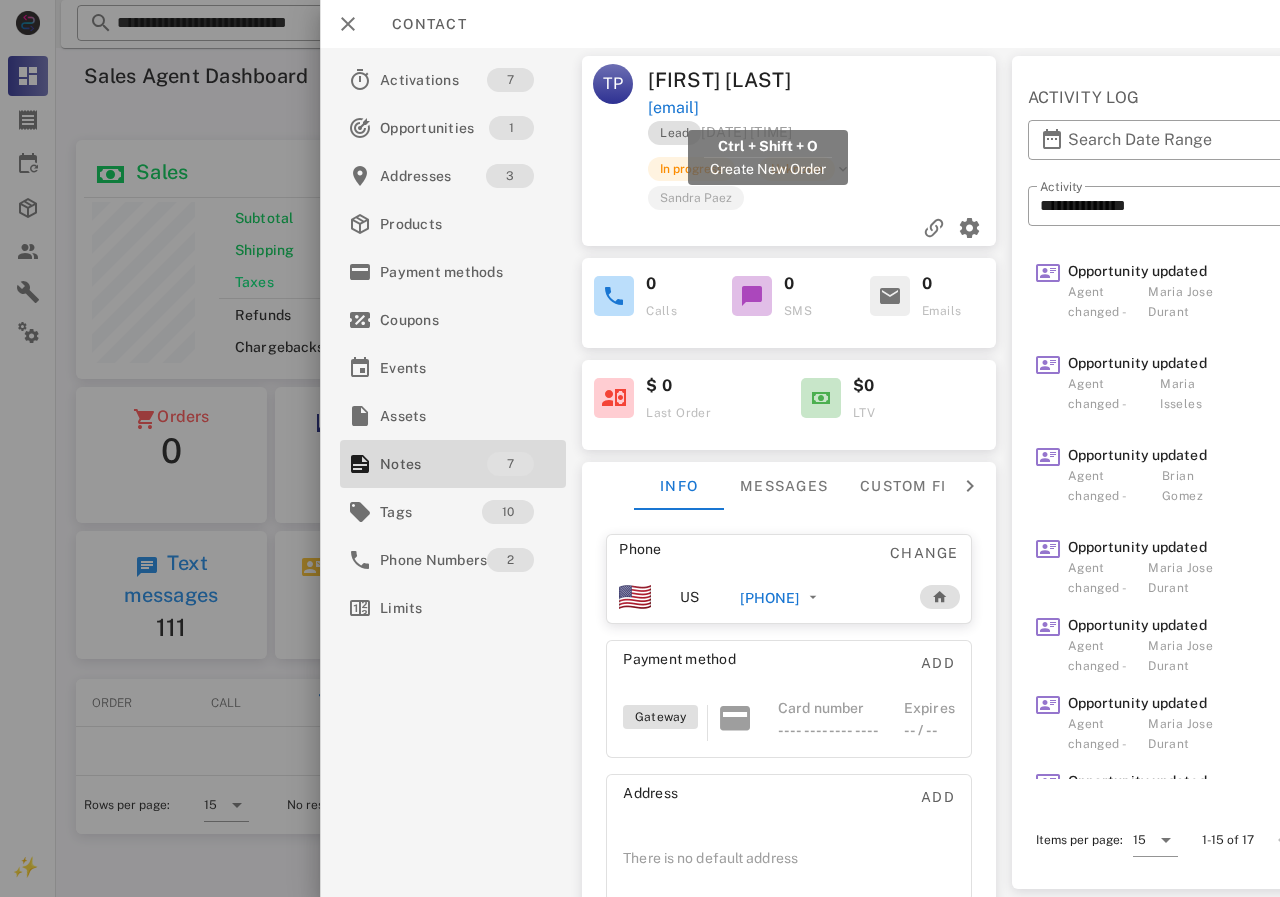 drag, startPoint x: 932, startPoint y: 114, endPoint x: 652, endPoint y: 116, distance: 280.00714 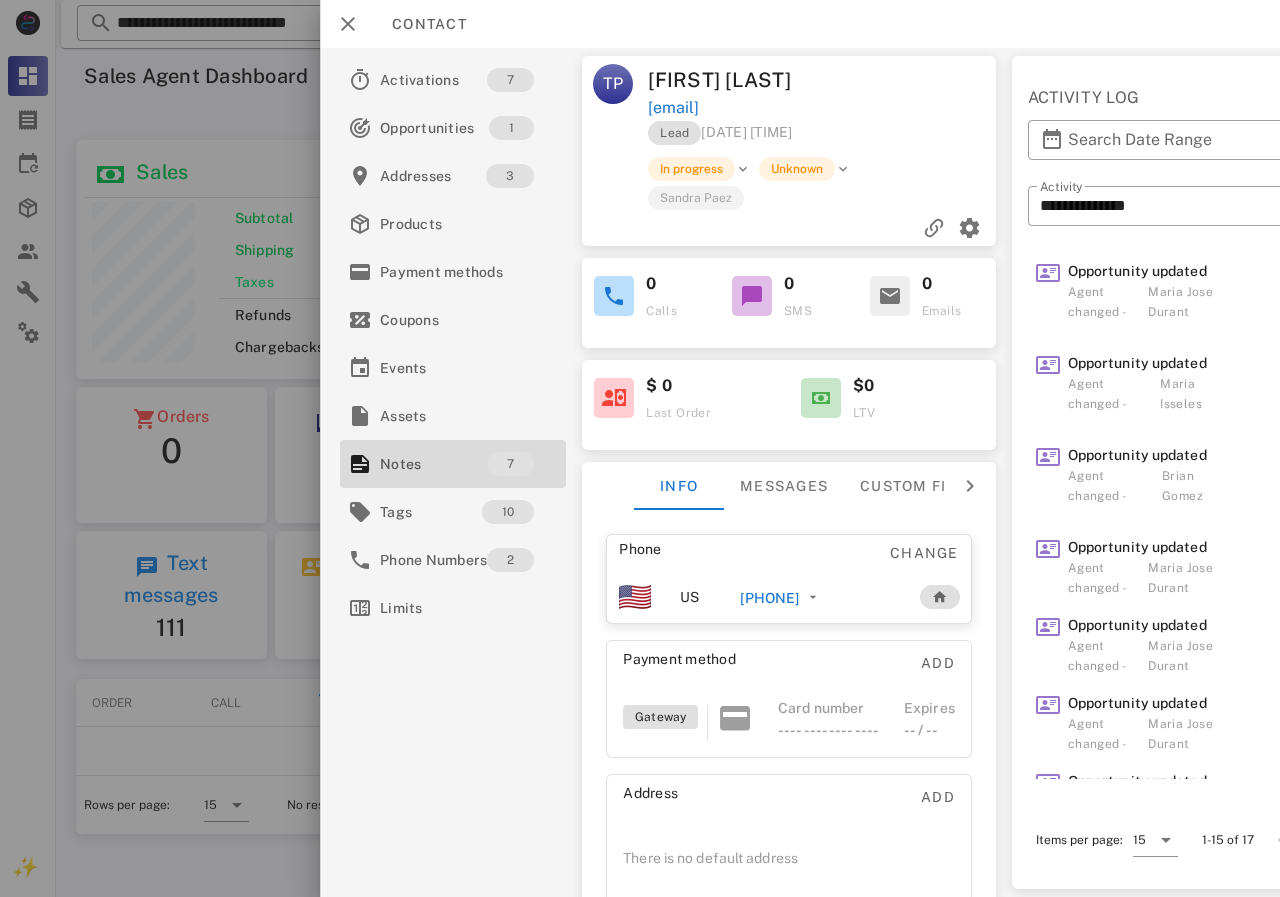 copy on "[EMAIL]" 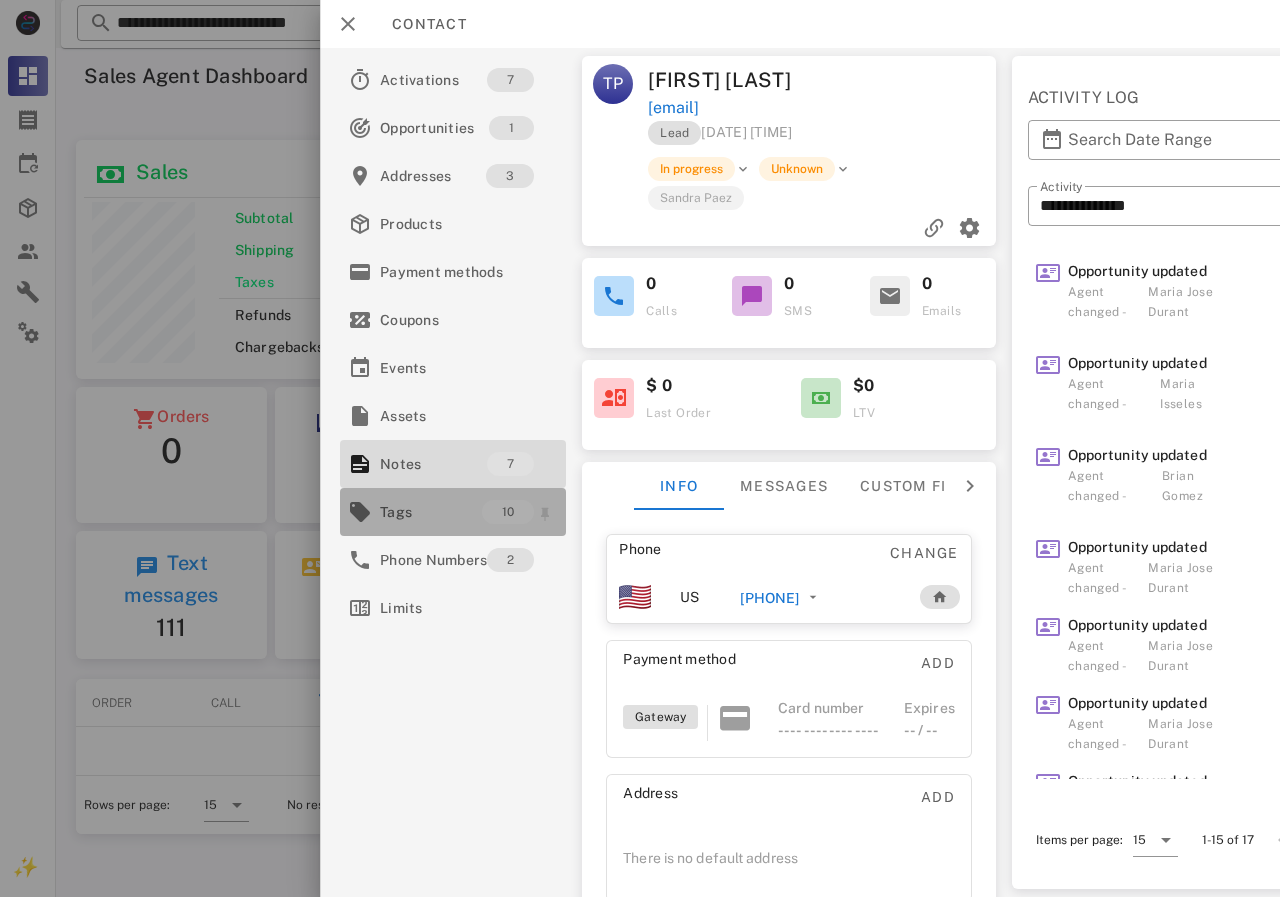 click on "Tags  10" at bounding box center [453, 512] 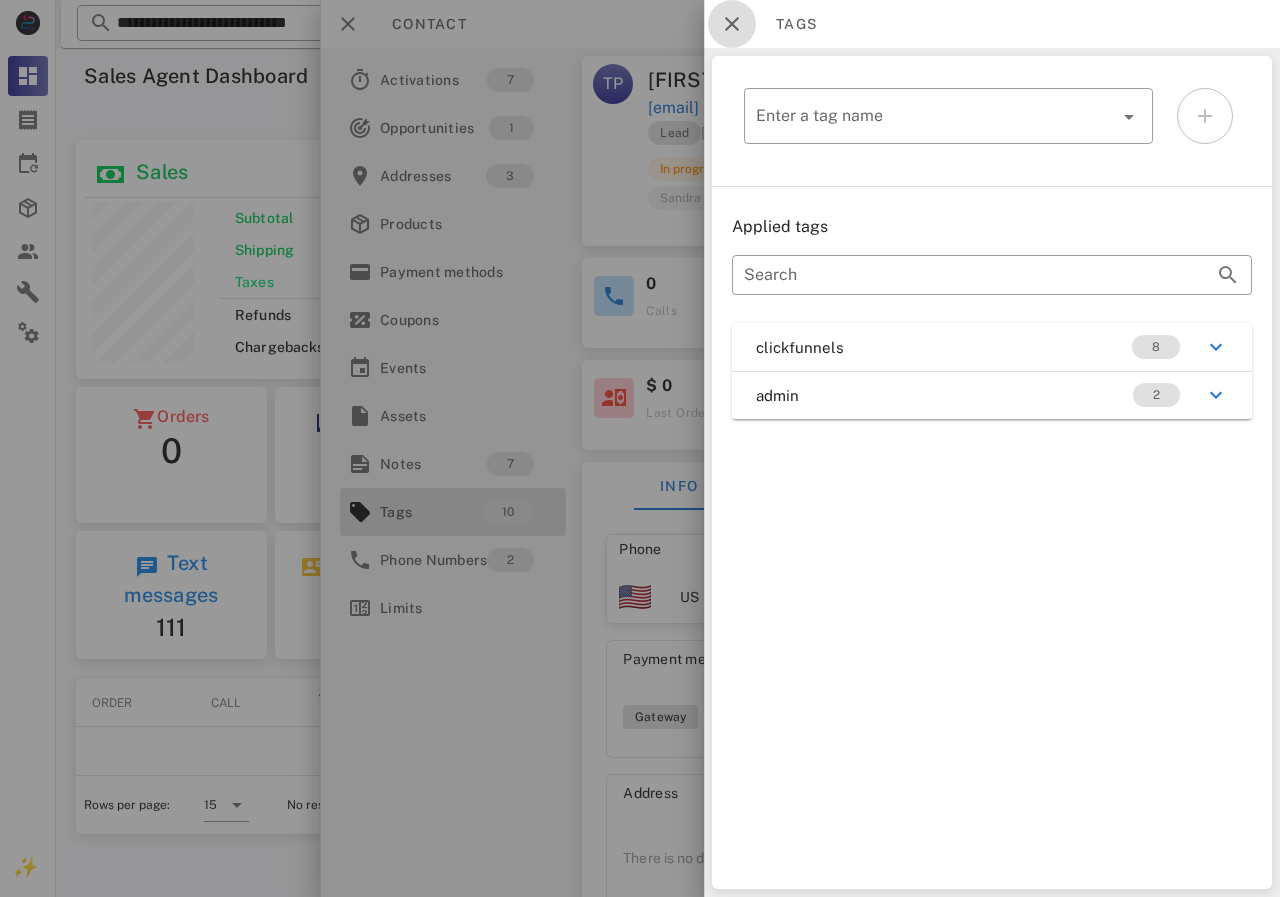 click at bounding box center (732, 24) 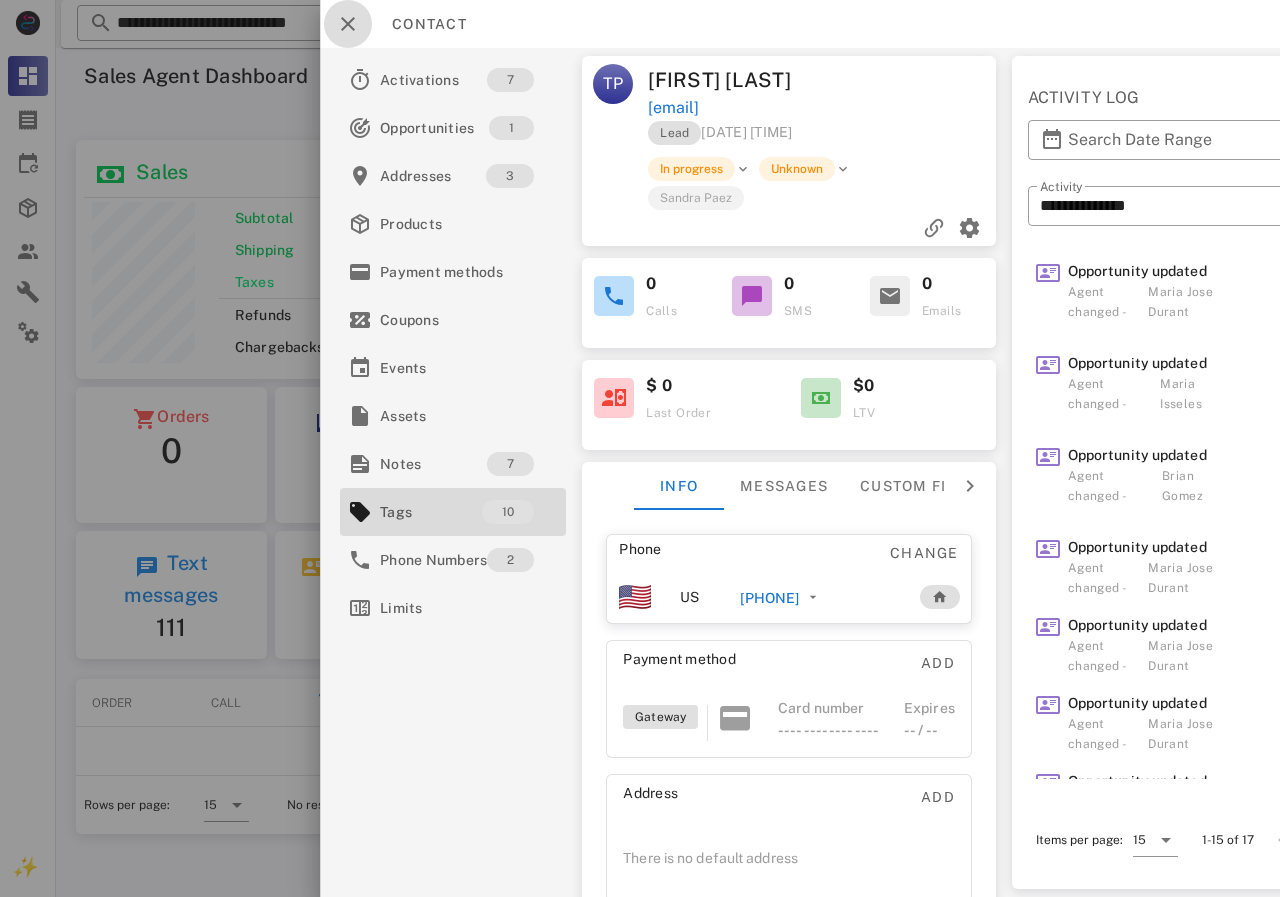 click at bounding box center (348, 24) 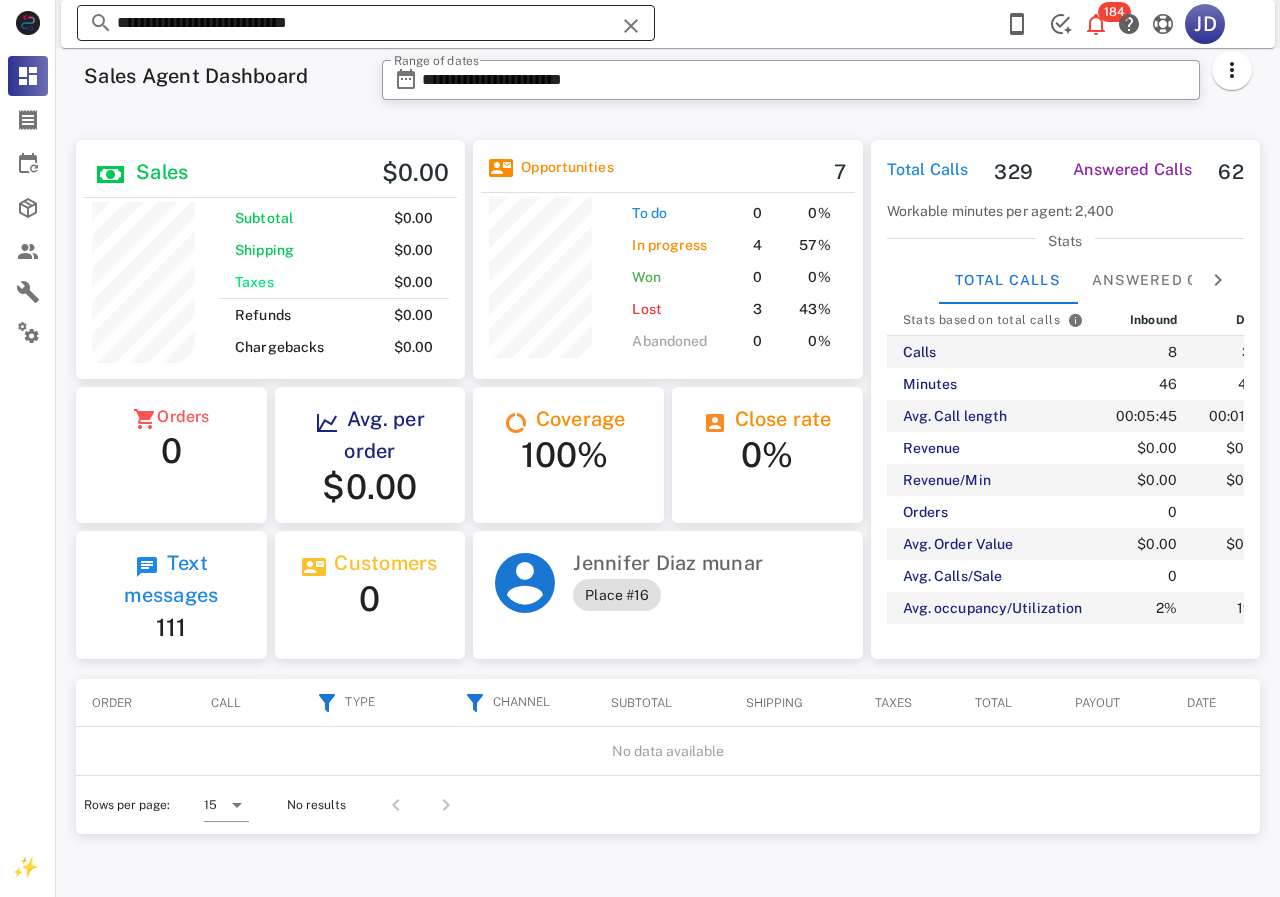 click on "**********" at bounding box center (366, 23) 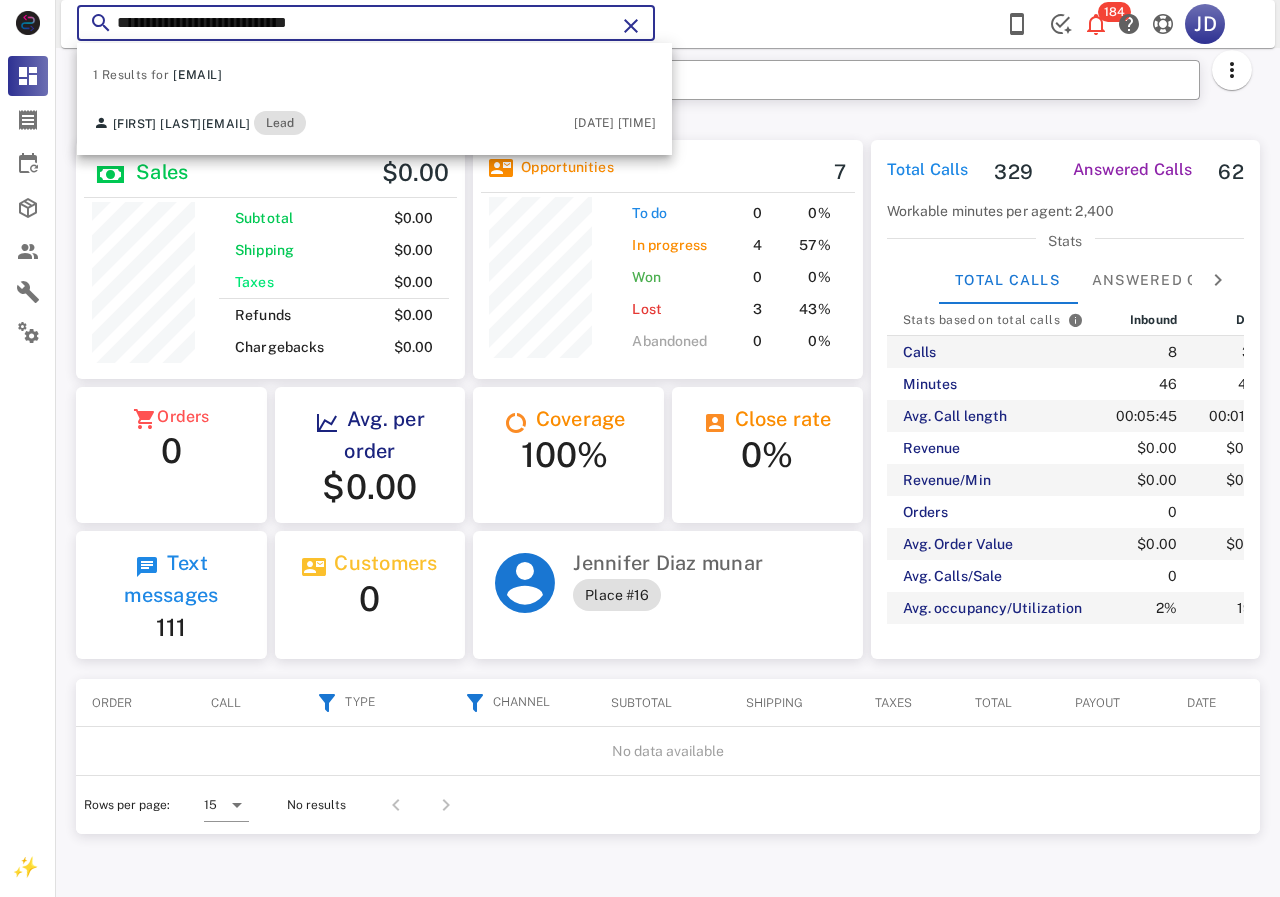 click on "**********" at bounding box center [640, 448] 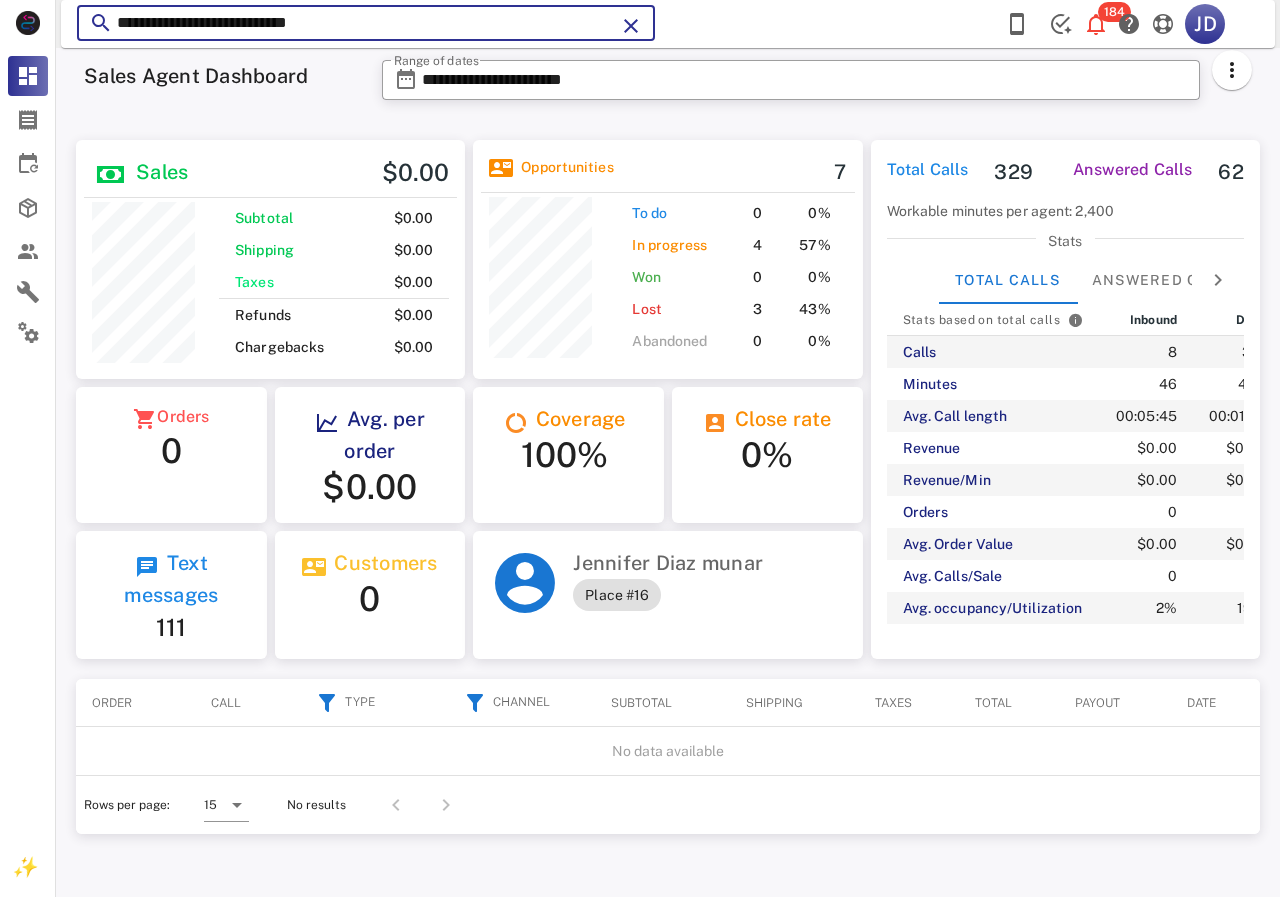 click on "**********" at bounding box center (366, 23) 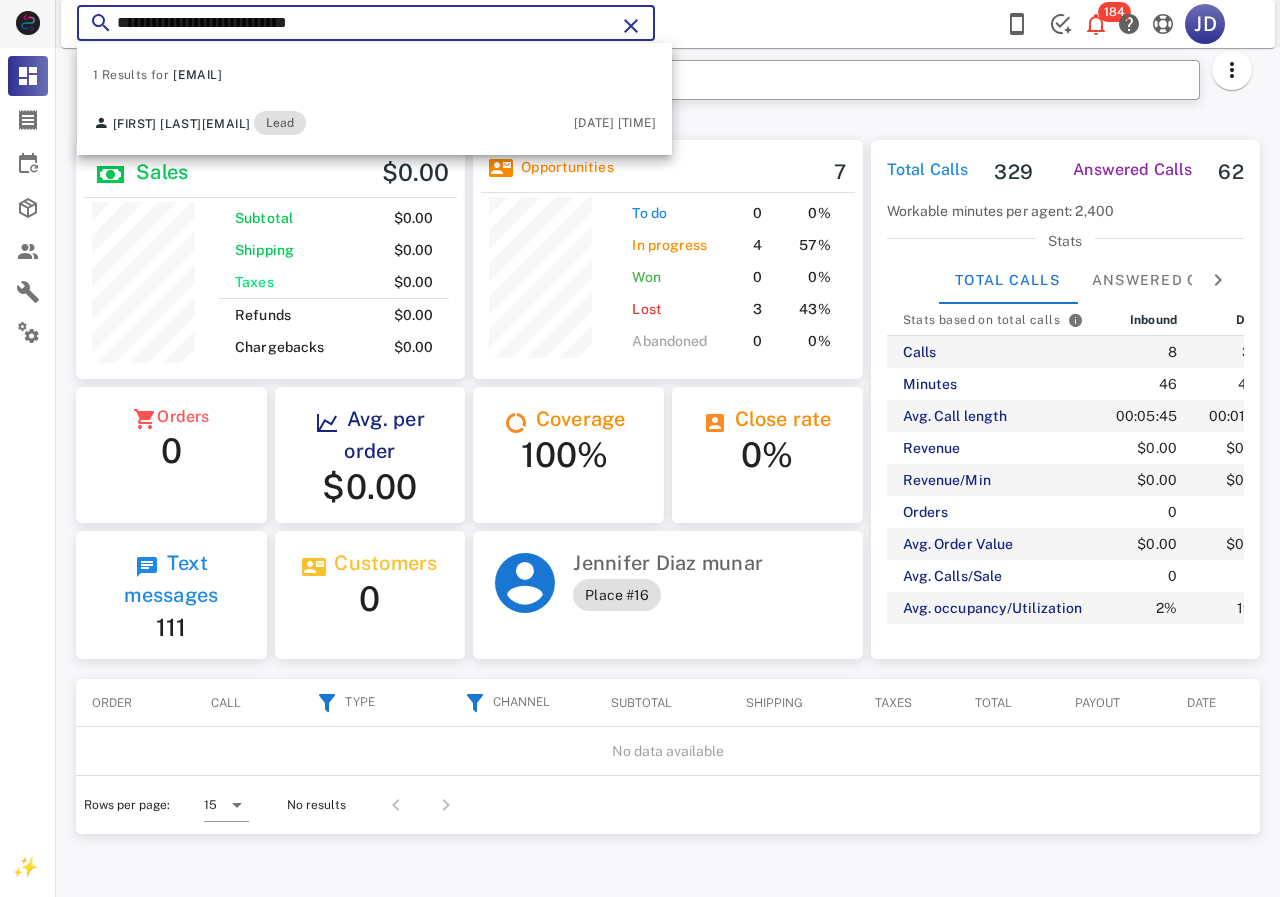 drag, startPoint x: 399, startPoint y: 8, endPoint x: 39, endPoint y: 9, distance: 360.0014 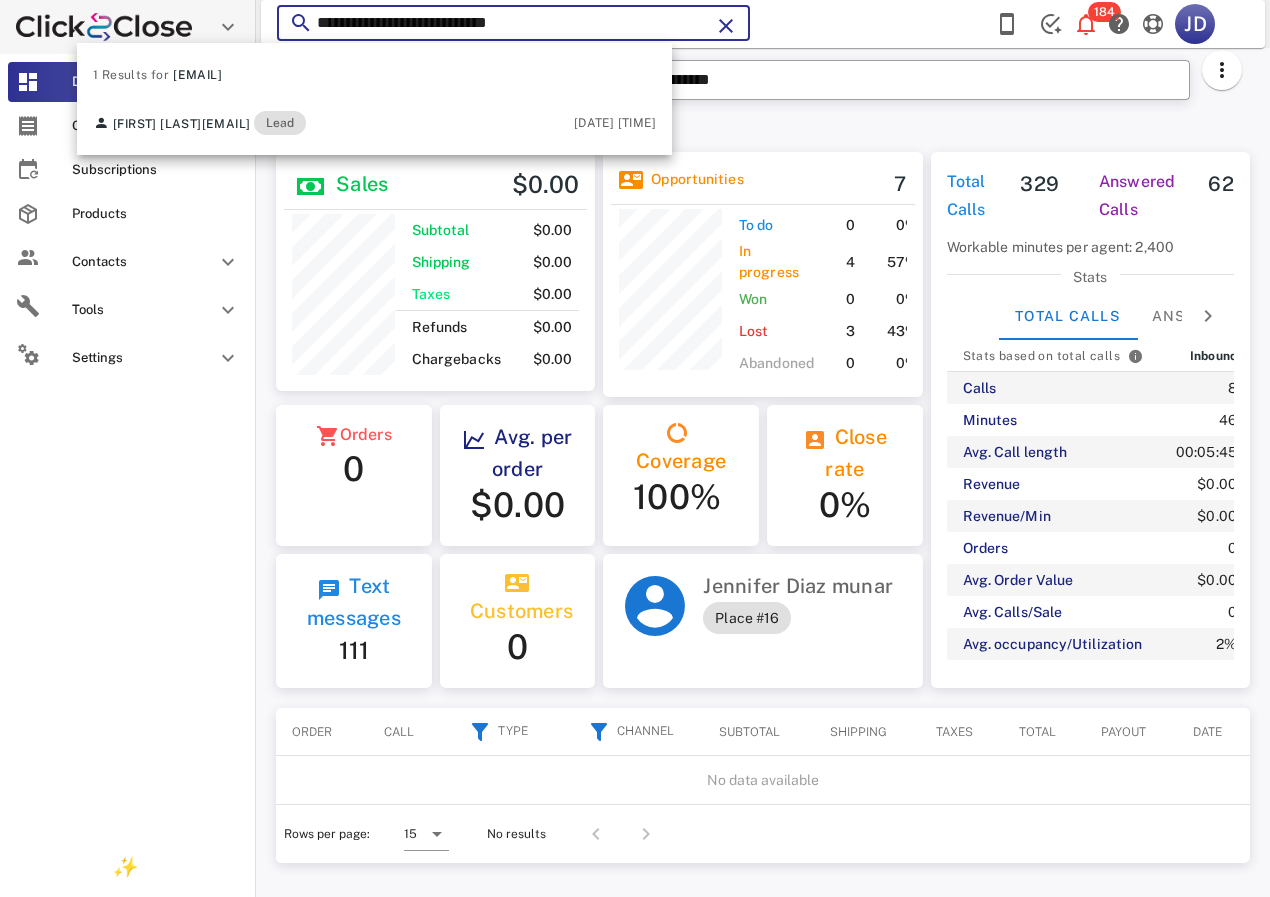 scroll, scrollTop: 250, scrollLeft: 320, axis: both 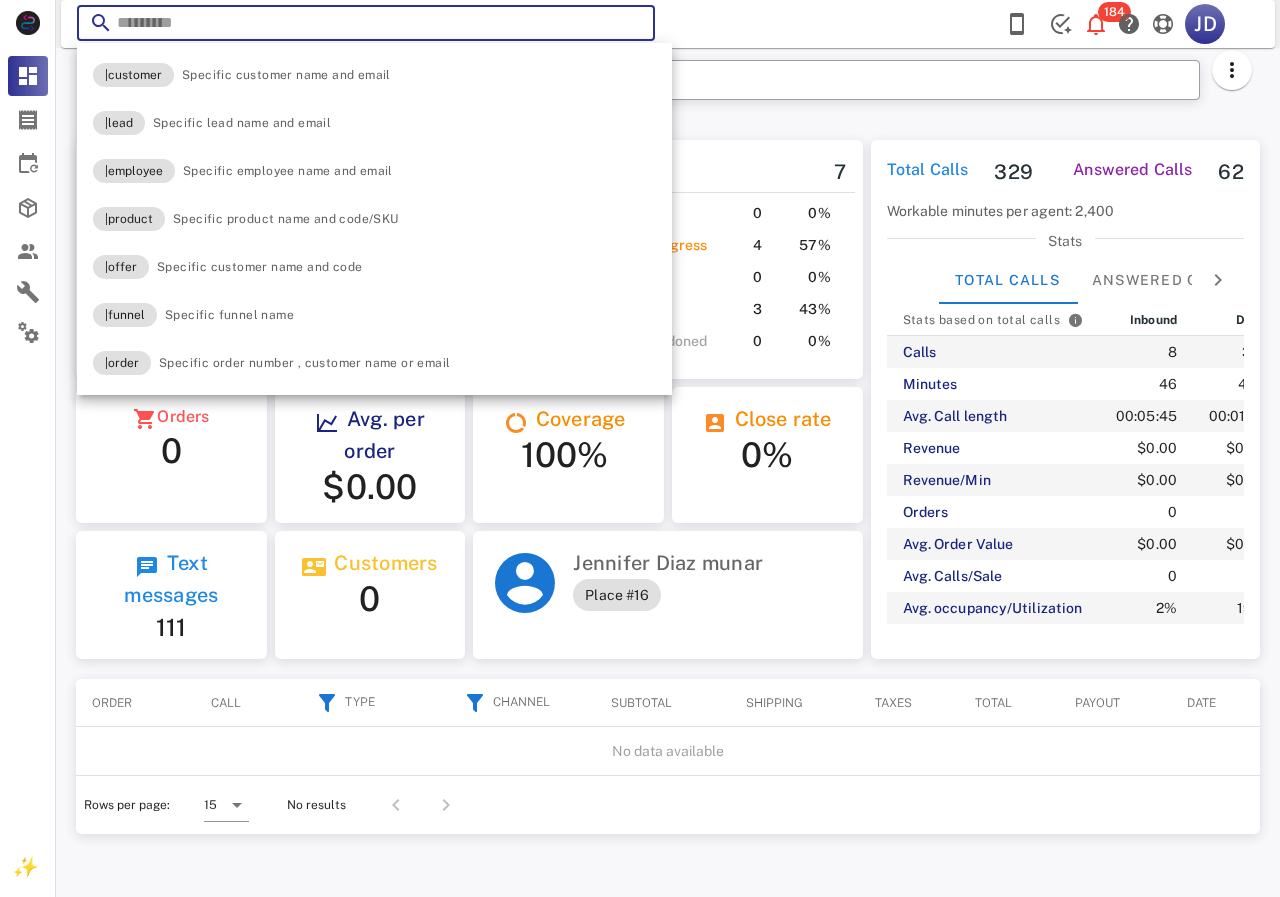 paste on "**********" 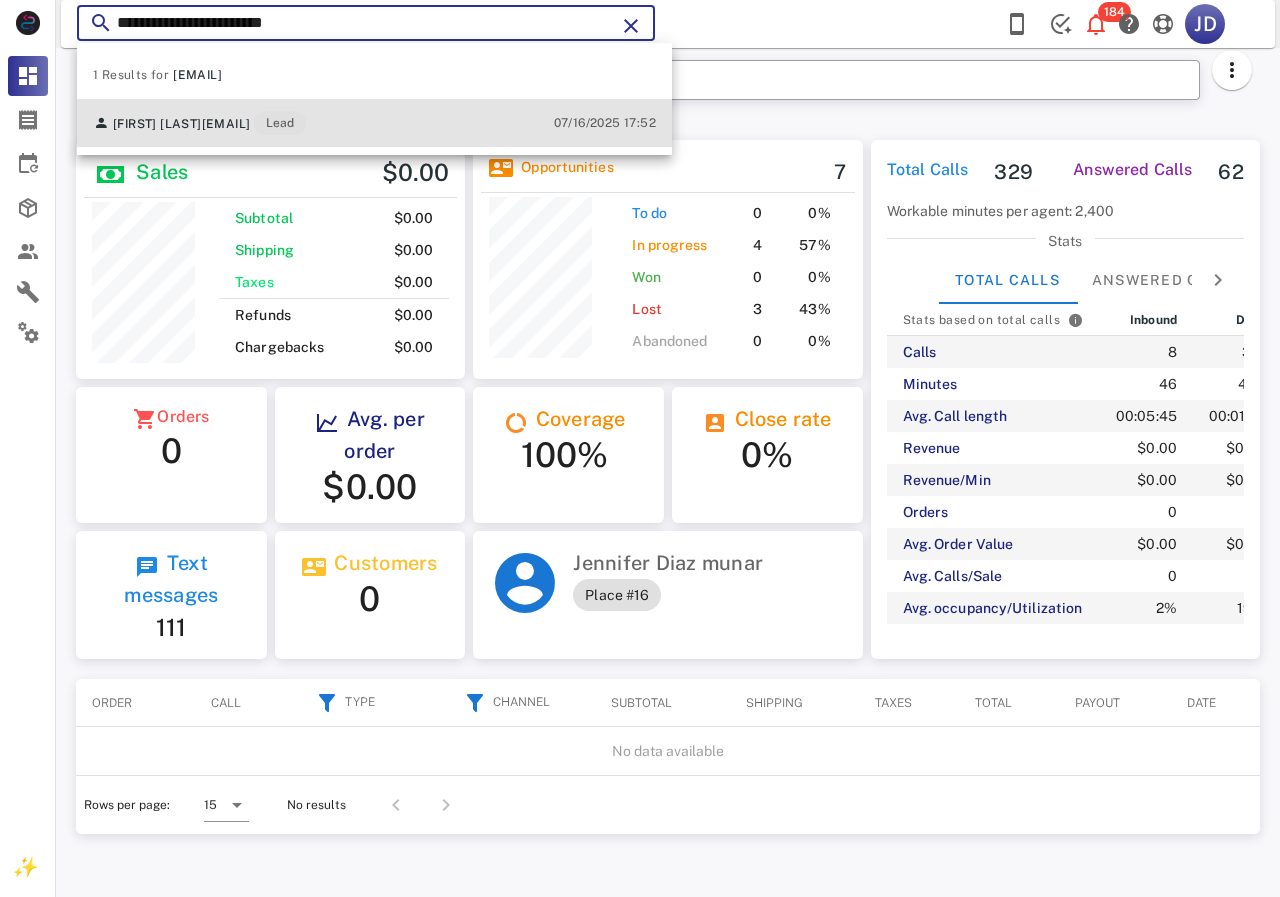 click on "[EMAIL]" at bounding box center (226, 124) 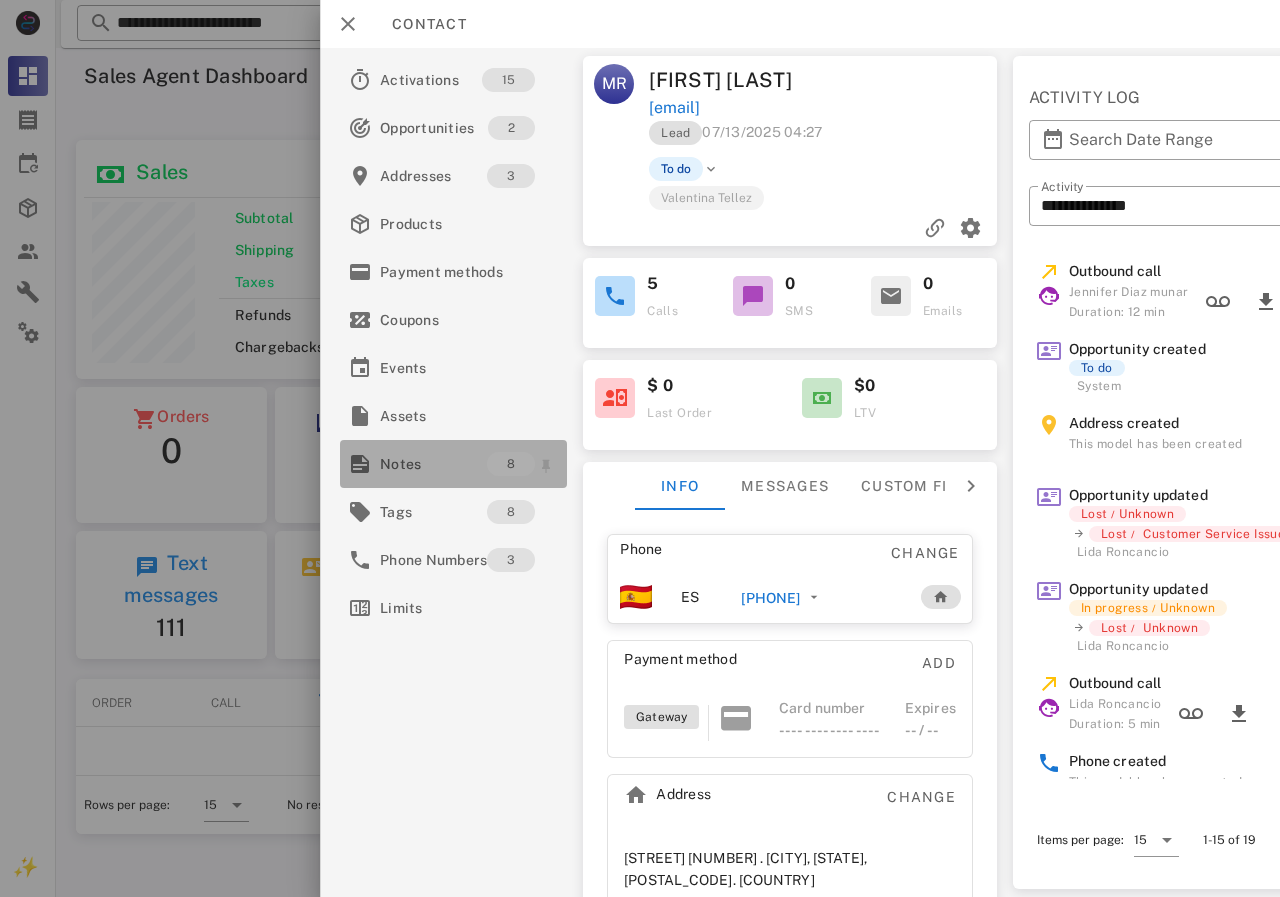 click on "Notes" at bounding box center [433, 464] 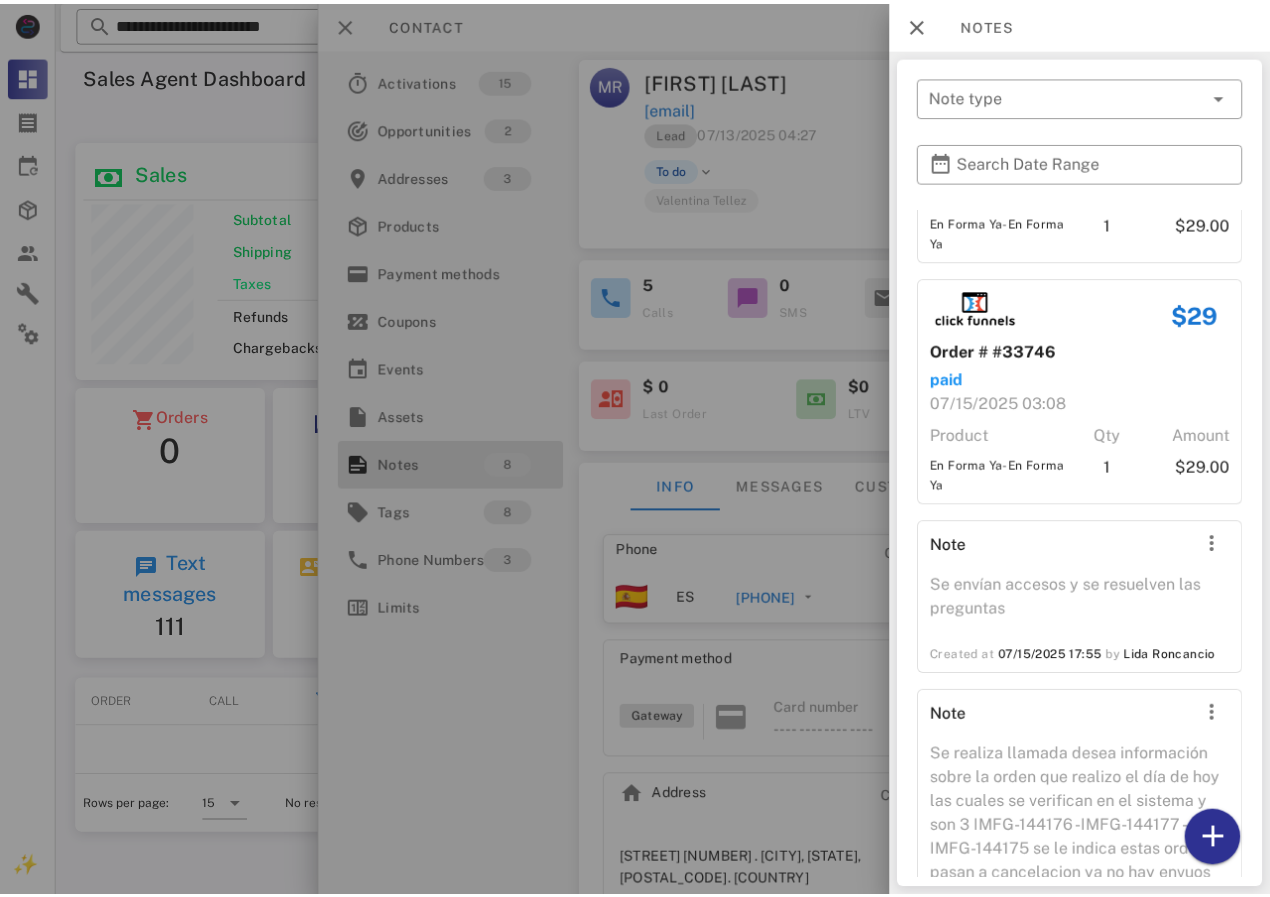 scroll, scrollTop: 1221, scrollLeft: 0, axis: vertical 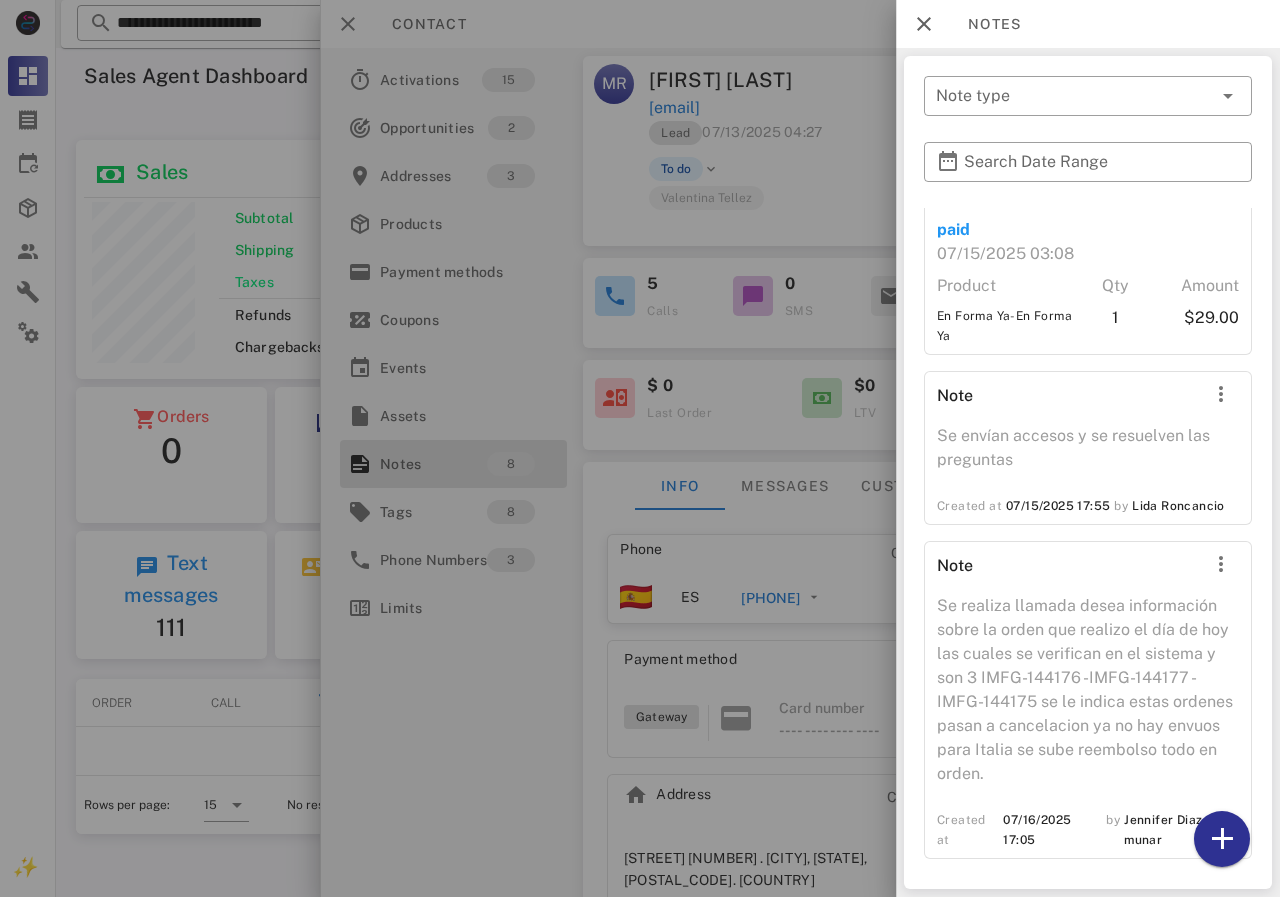 click at bounding box center [640, 448] 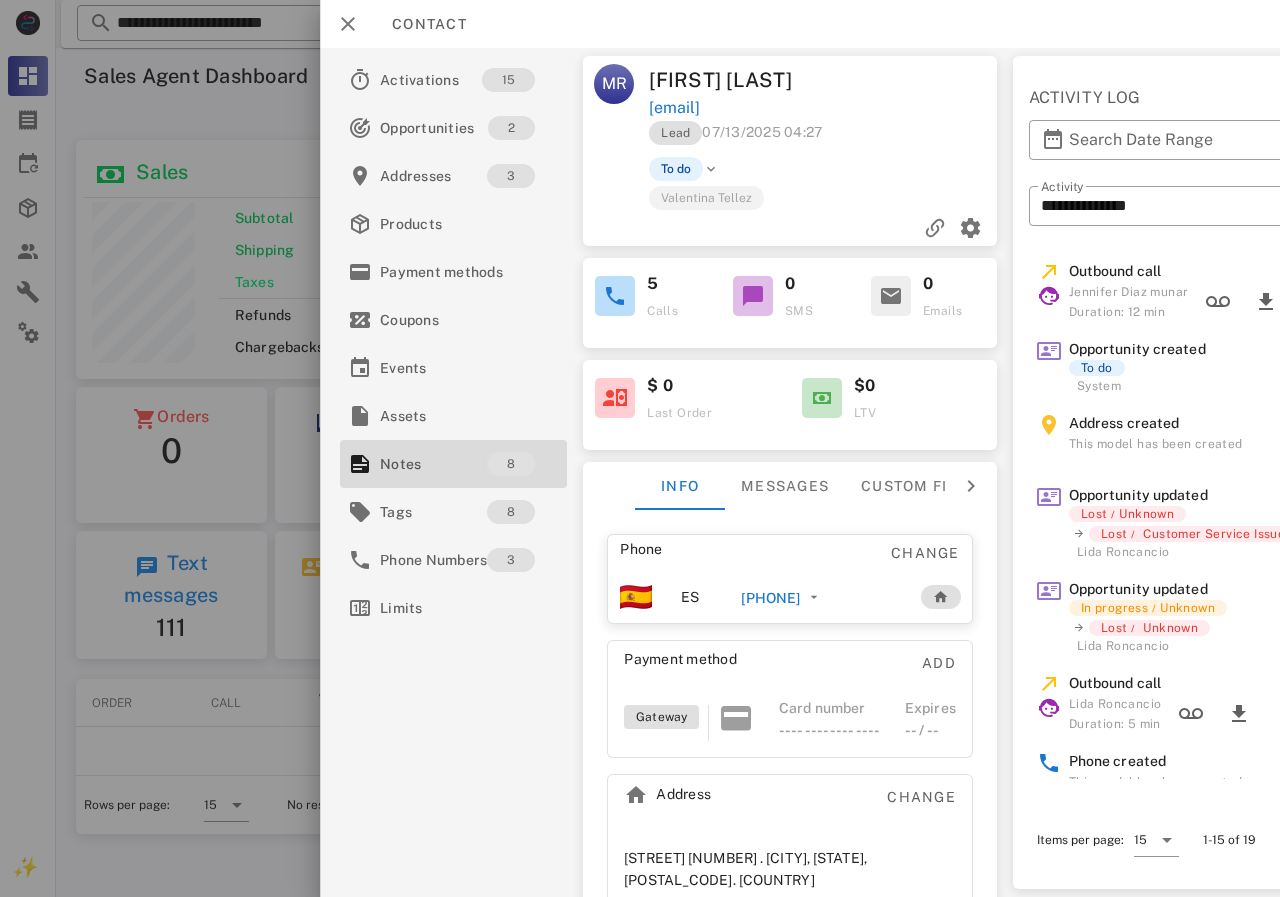 drag, startPoint x: 150, startPoint y: 129, endPoint x: 217, endPoint y: 112, distance: 69.12308 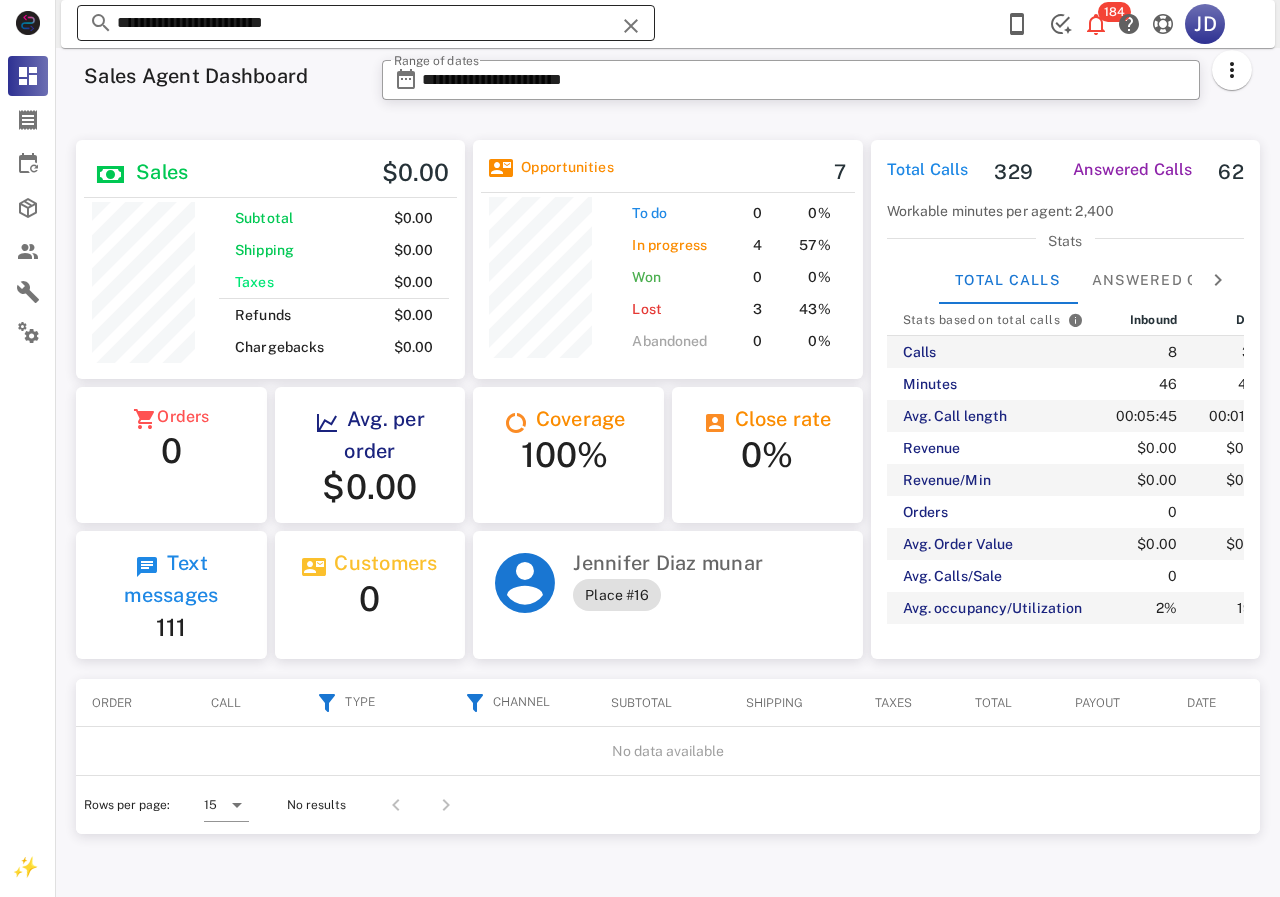 click on "**********" at bounding box center [366, 23] 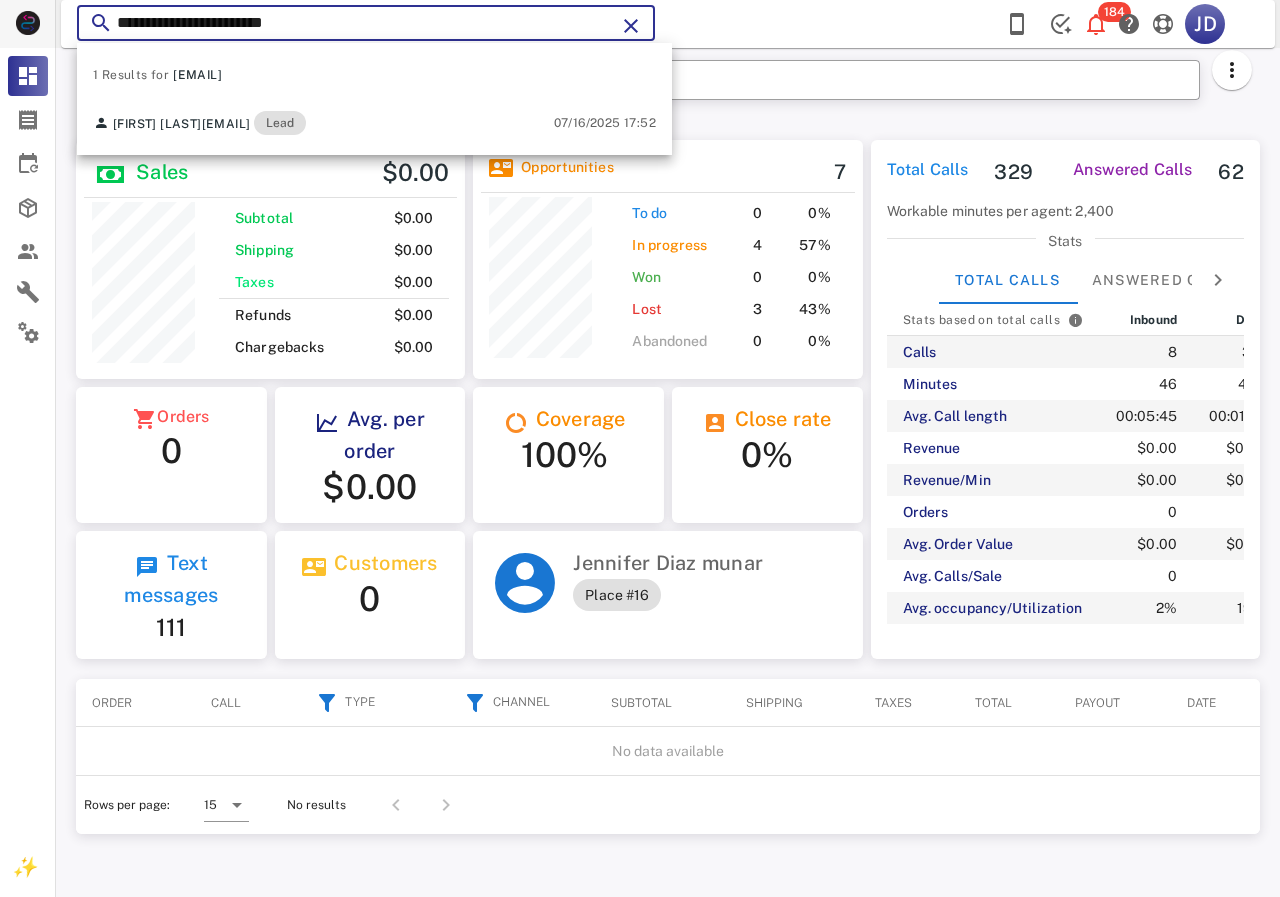 drag, startPoint x: 272, startPoint y: 16, endPoint x: 7, endPoint y: 17, distance: 265.0019 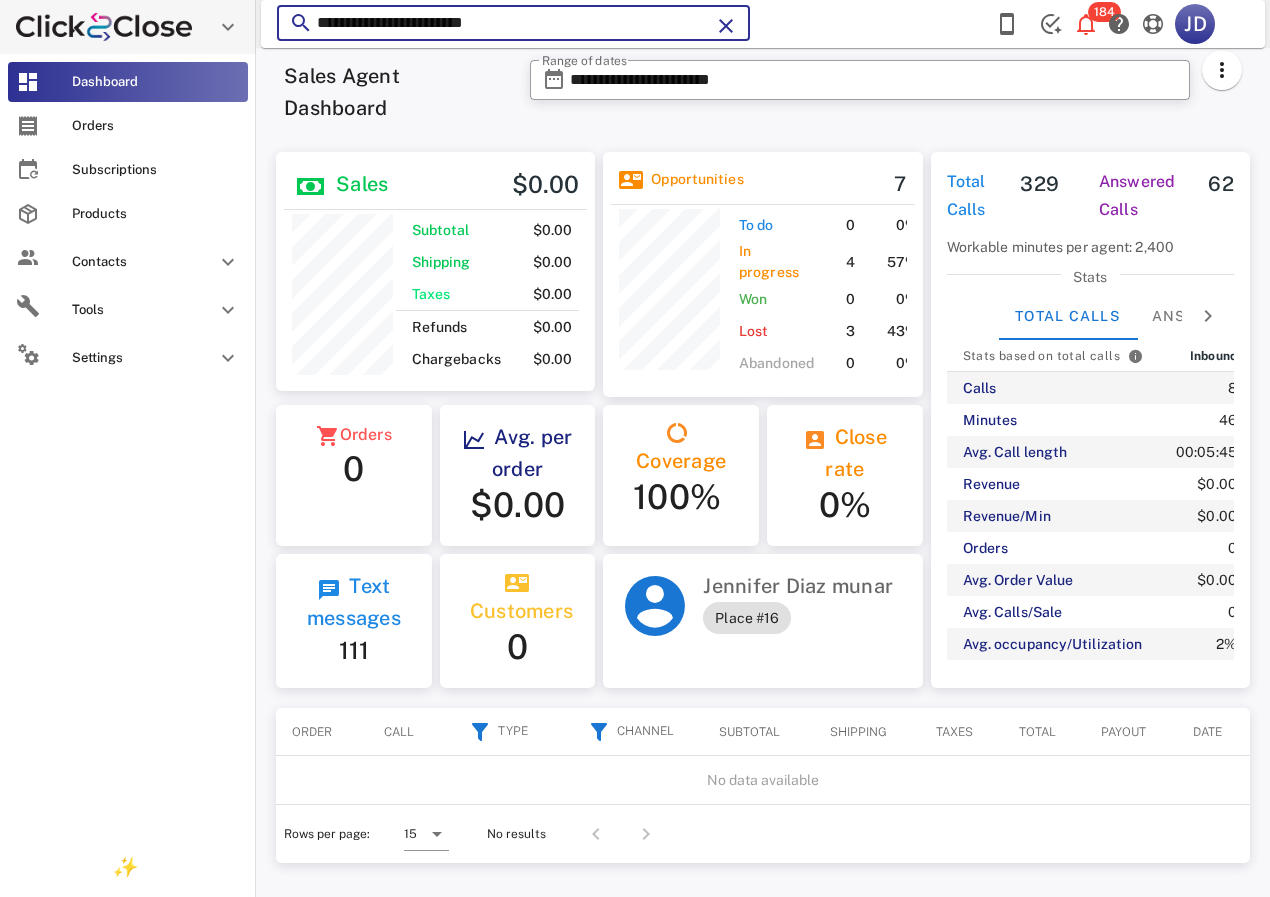 scroll, scrollTop: 250, scrollLeft: 320, axis: both 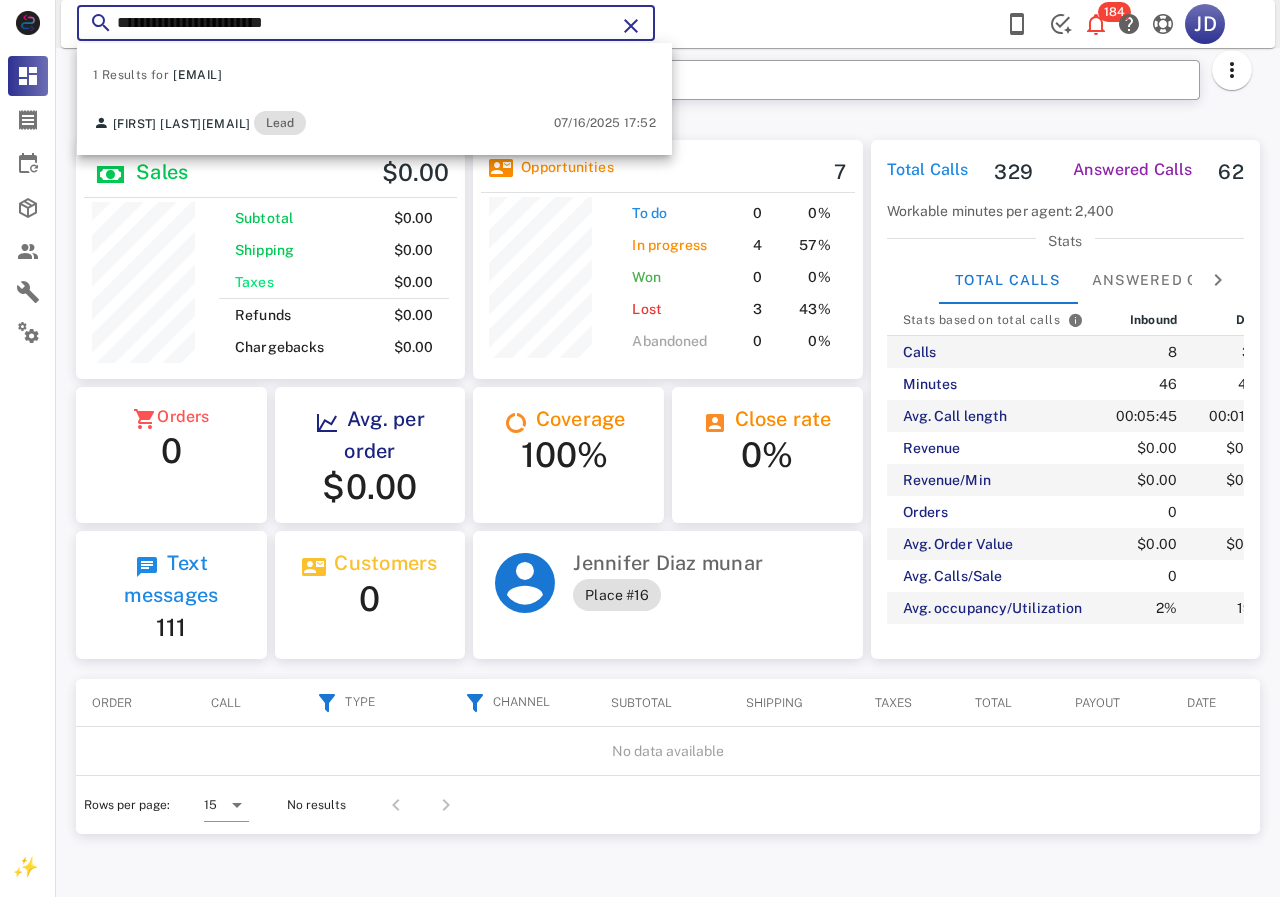 click on "**********" at bounding box center (366, 23) 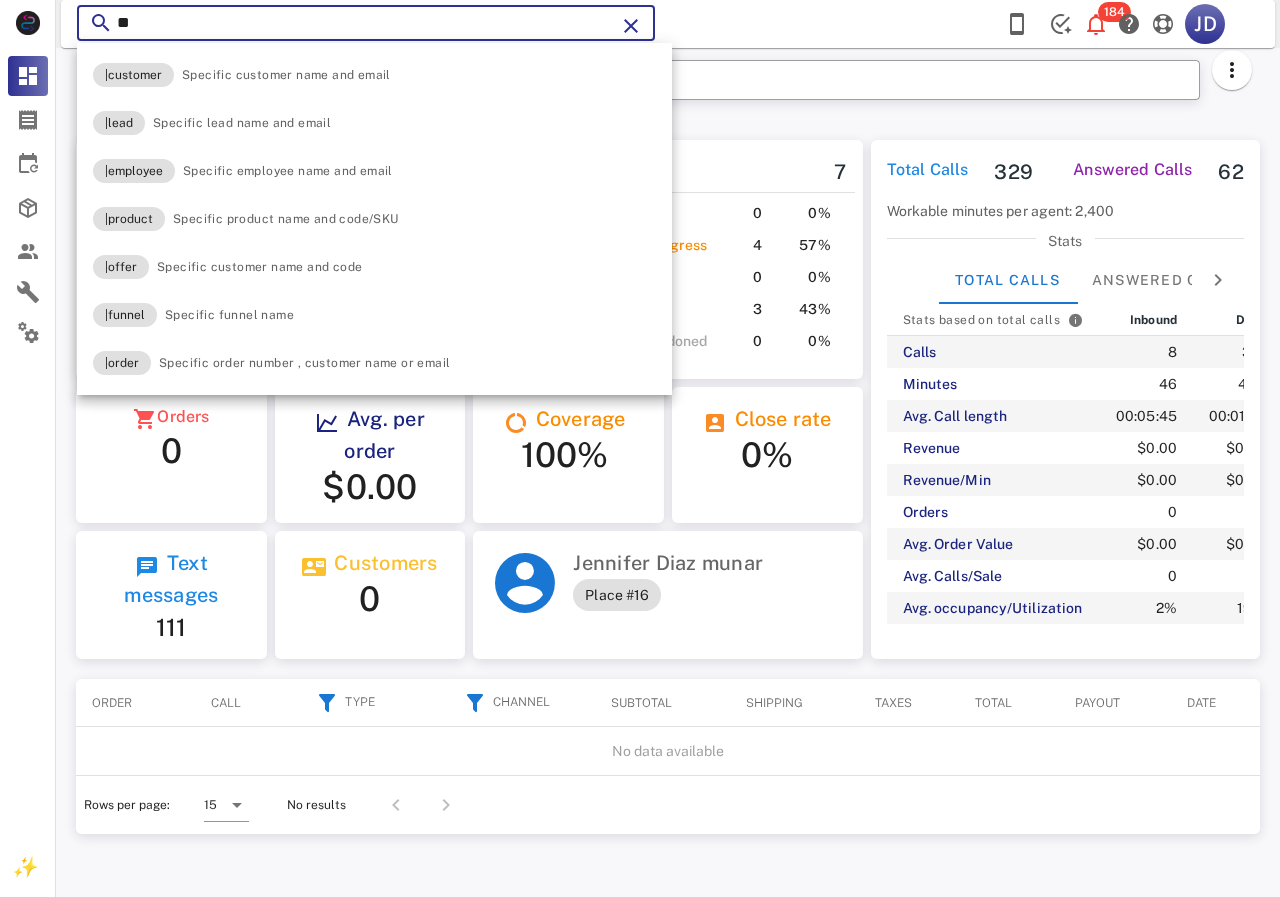 type on "*" 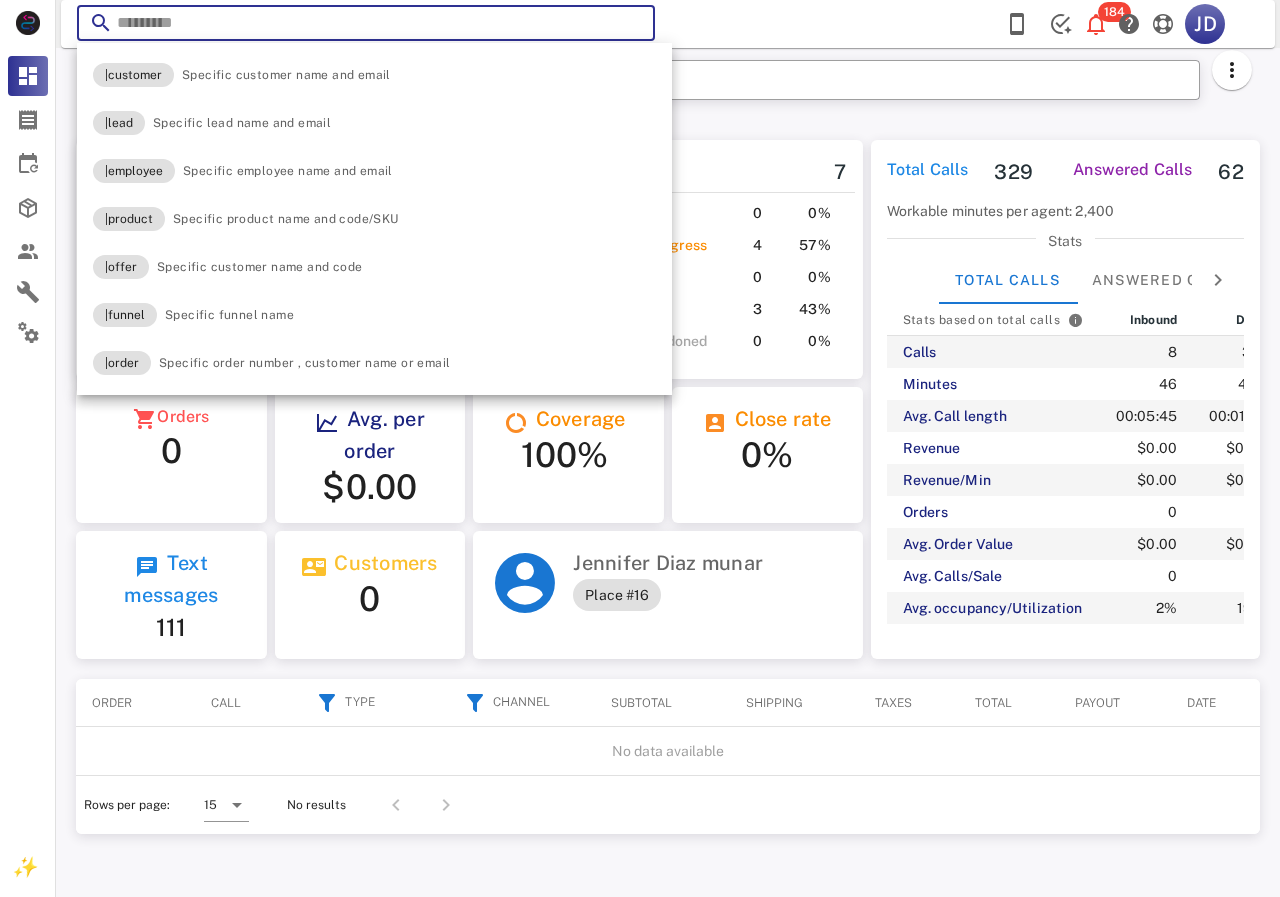 paste on "**********" 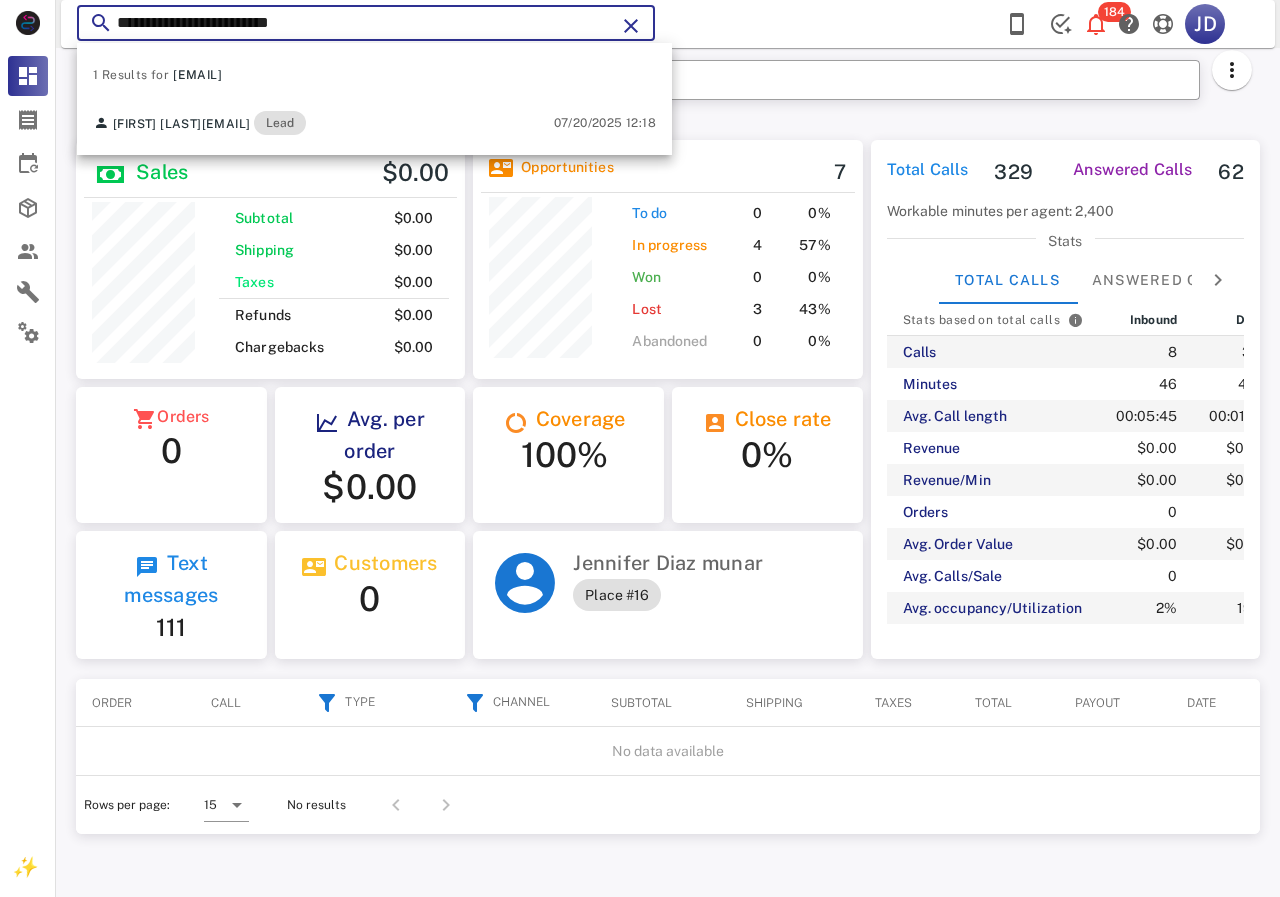 type on "**********" 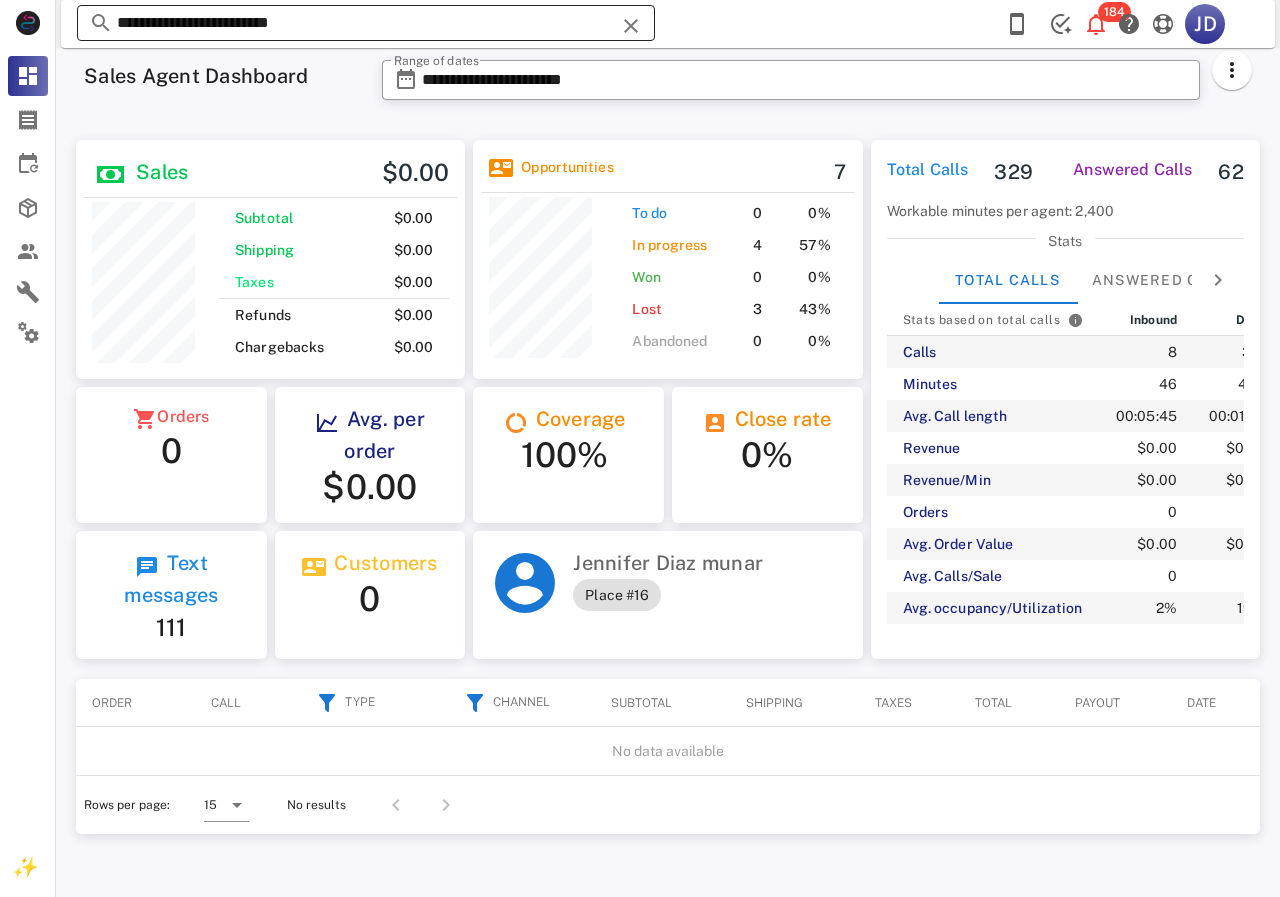click on "**********" at bounding box center (366, 23) 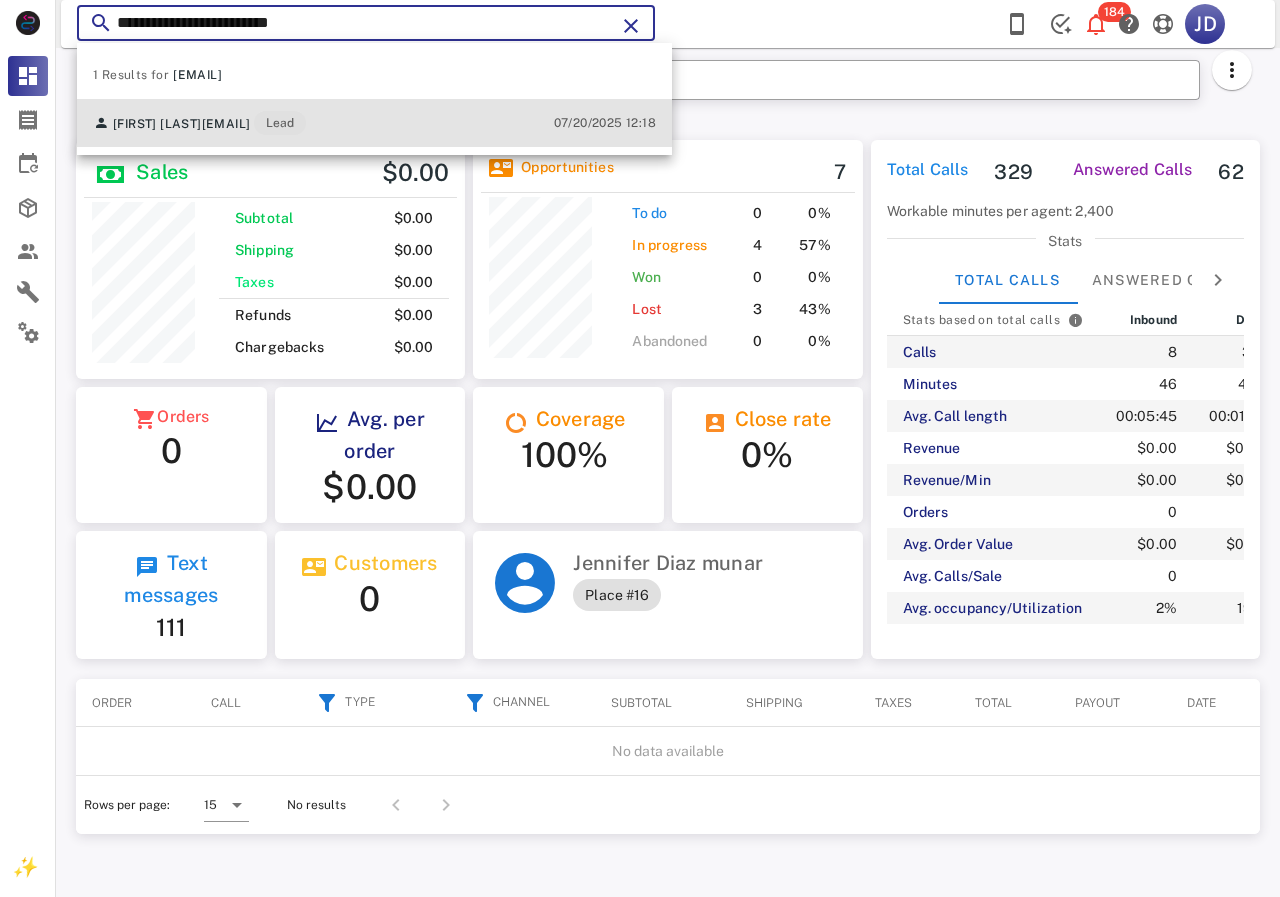 click on "[FIRST] [LAST]   [EMAIL]   Lead   [DATE] [TIME]" at bounding box center [374, 123] 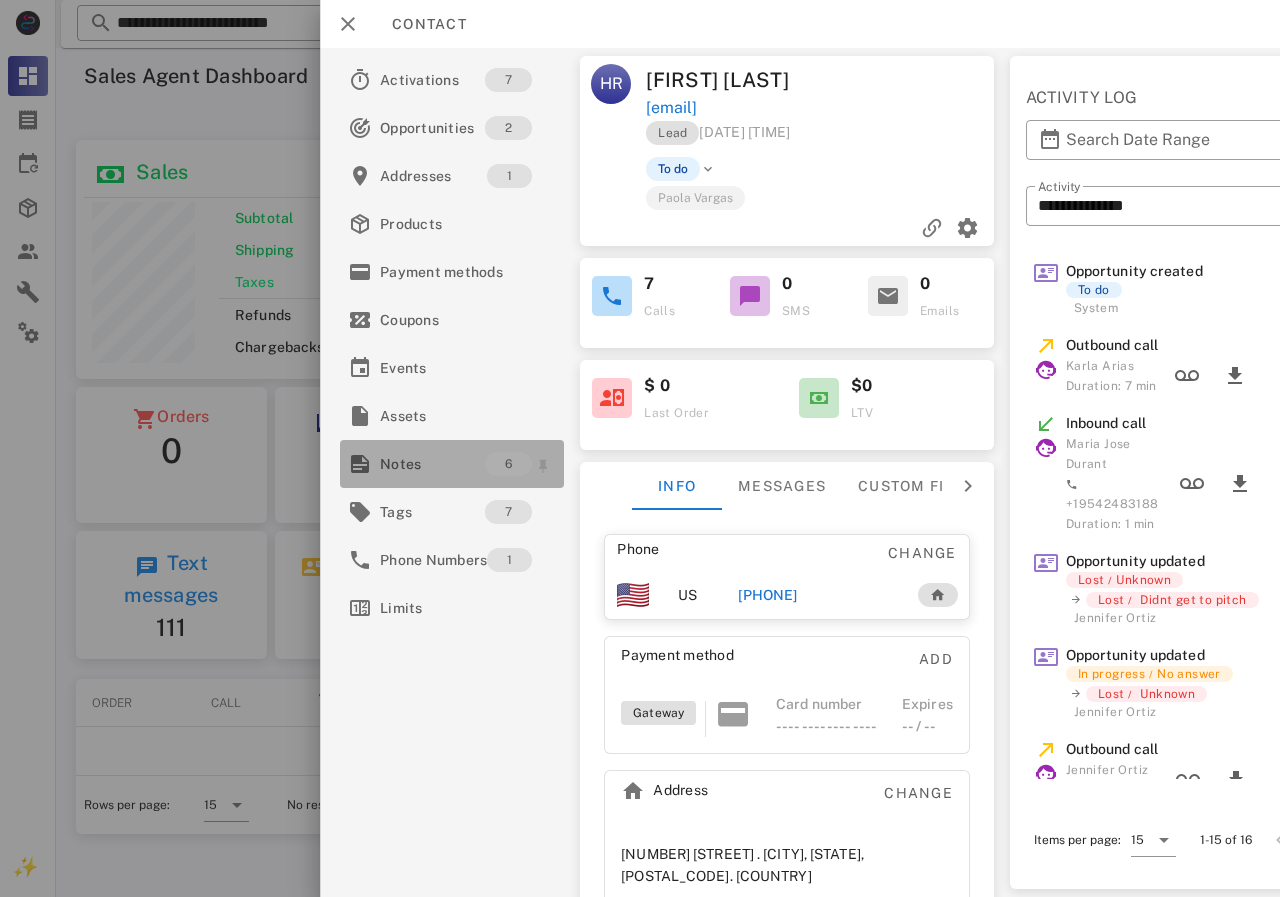 click on "Notes" at bounding box center [432, 464] 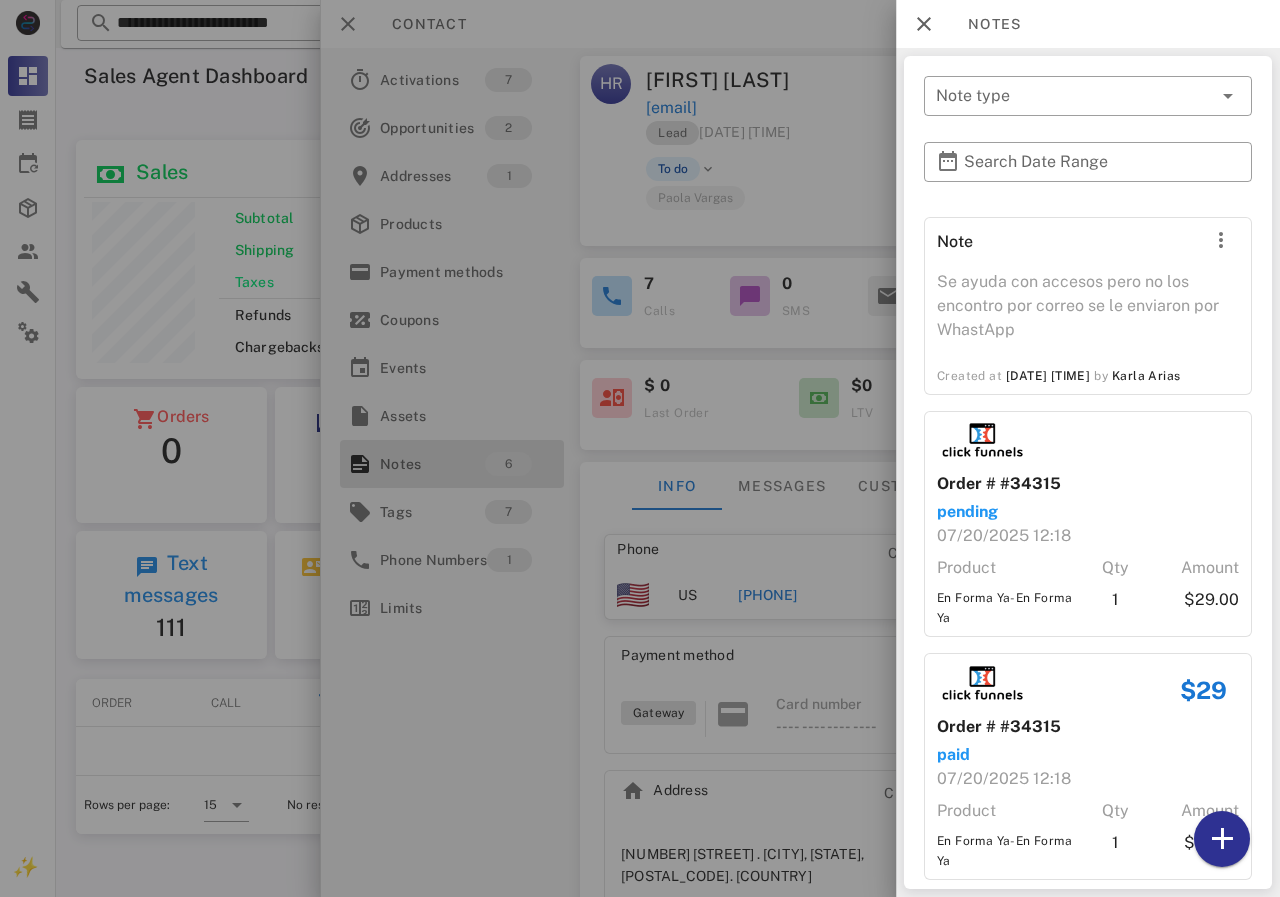 scroll, scrollTop: 690, scrollLeft: 0, axis: vertical 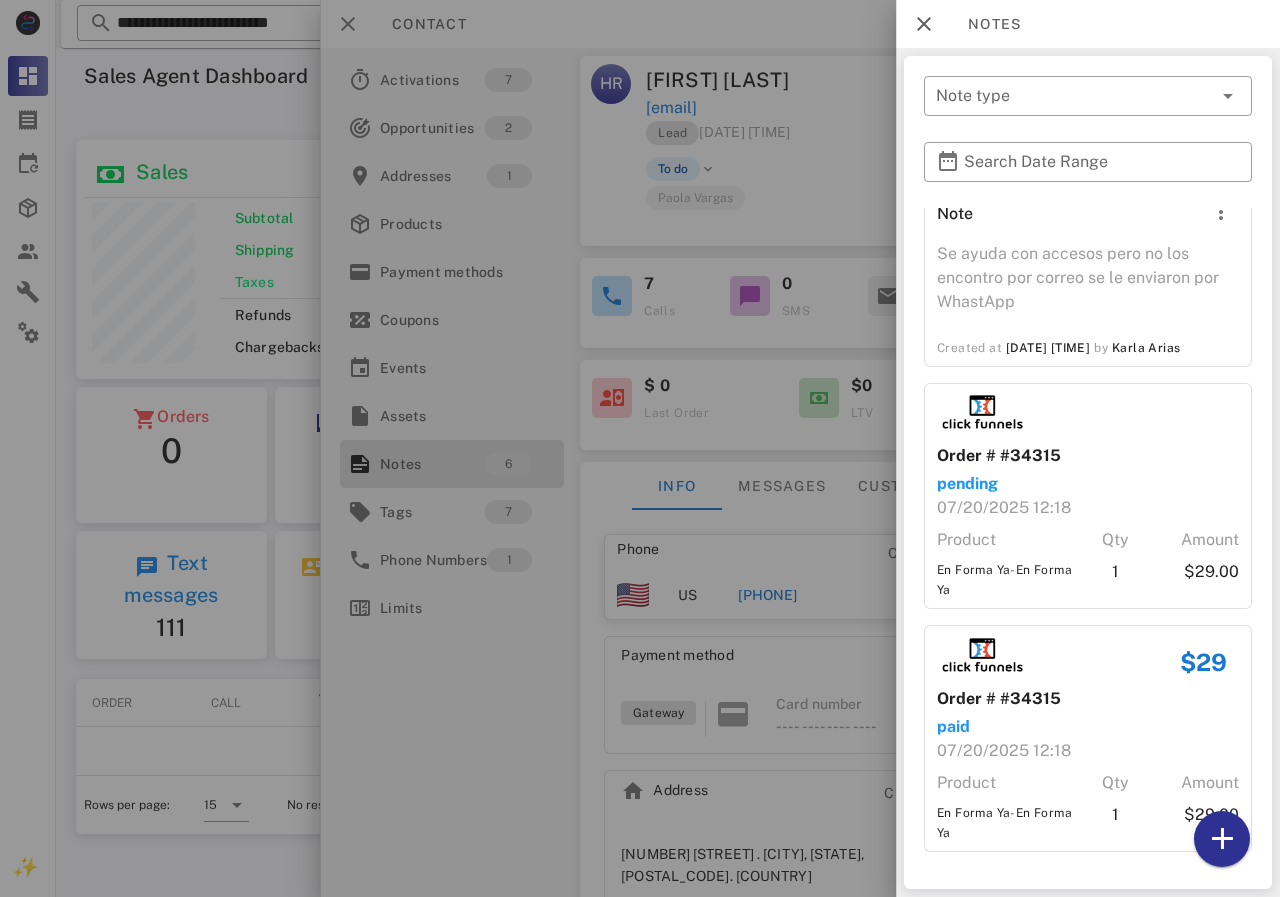click at bounding box center [640, 448] 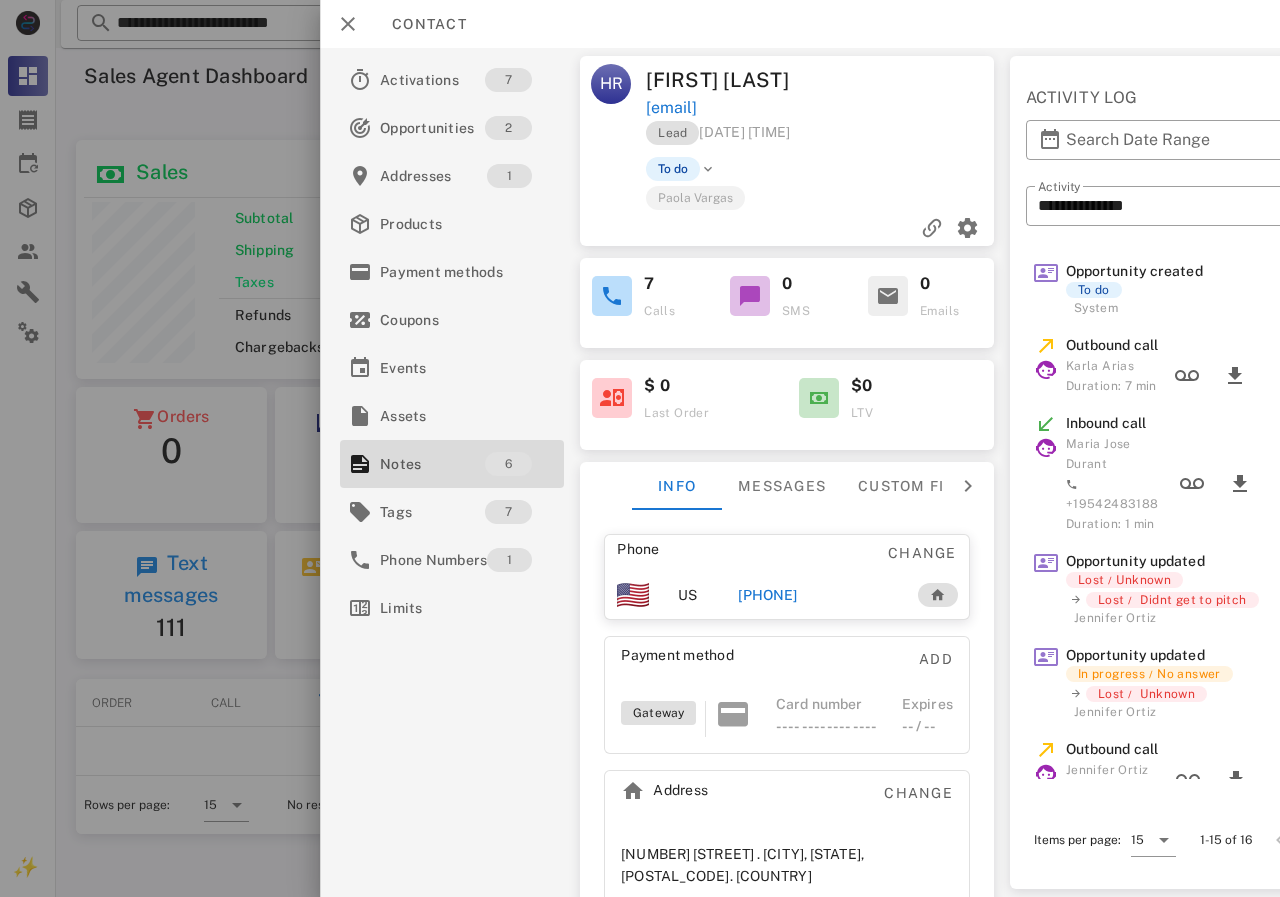 click on "[PHONE]" at bounding box center (767, 595) 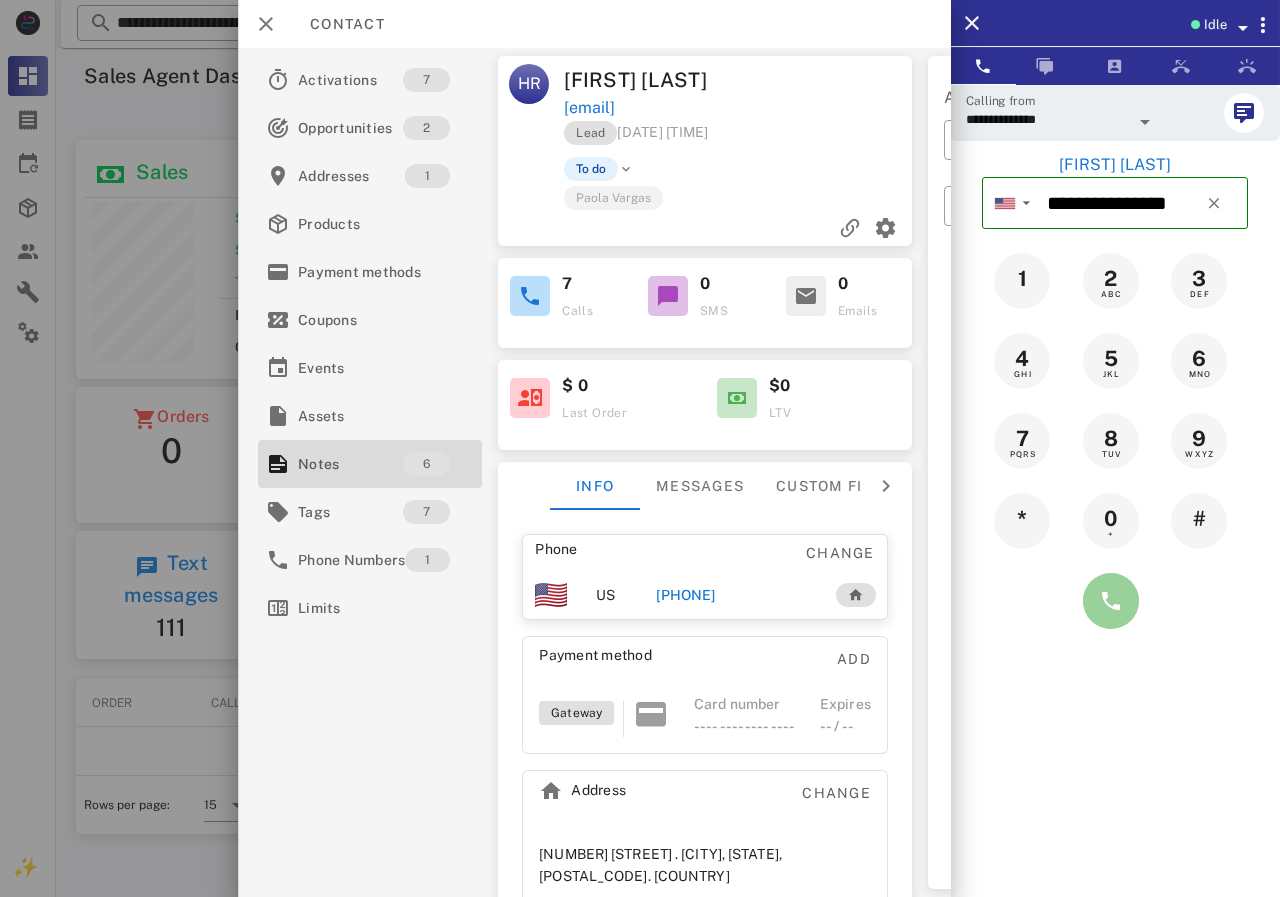 click at bounding box center [1111, 601] 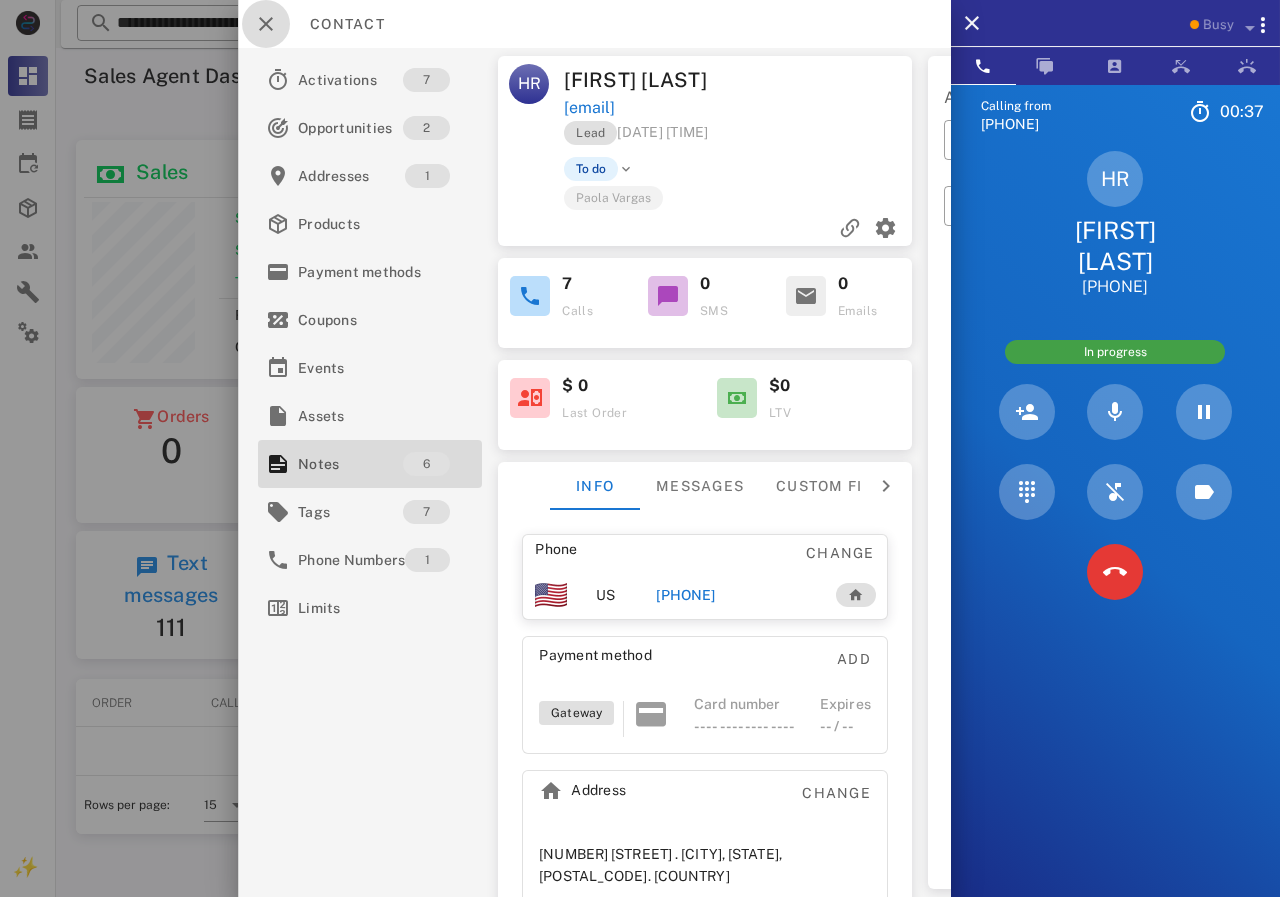 click at bounding box center [266, 24] 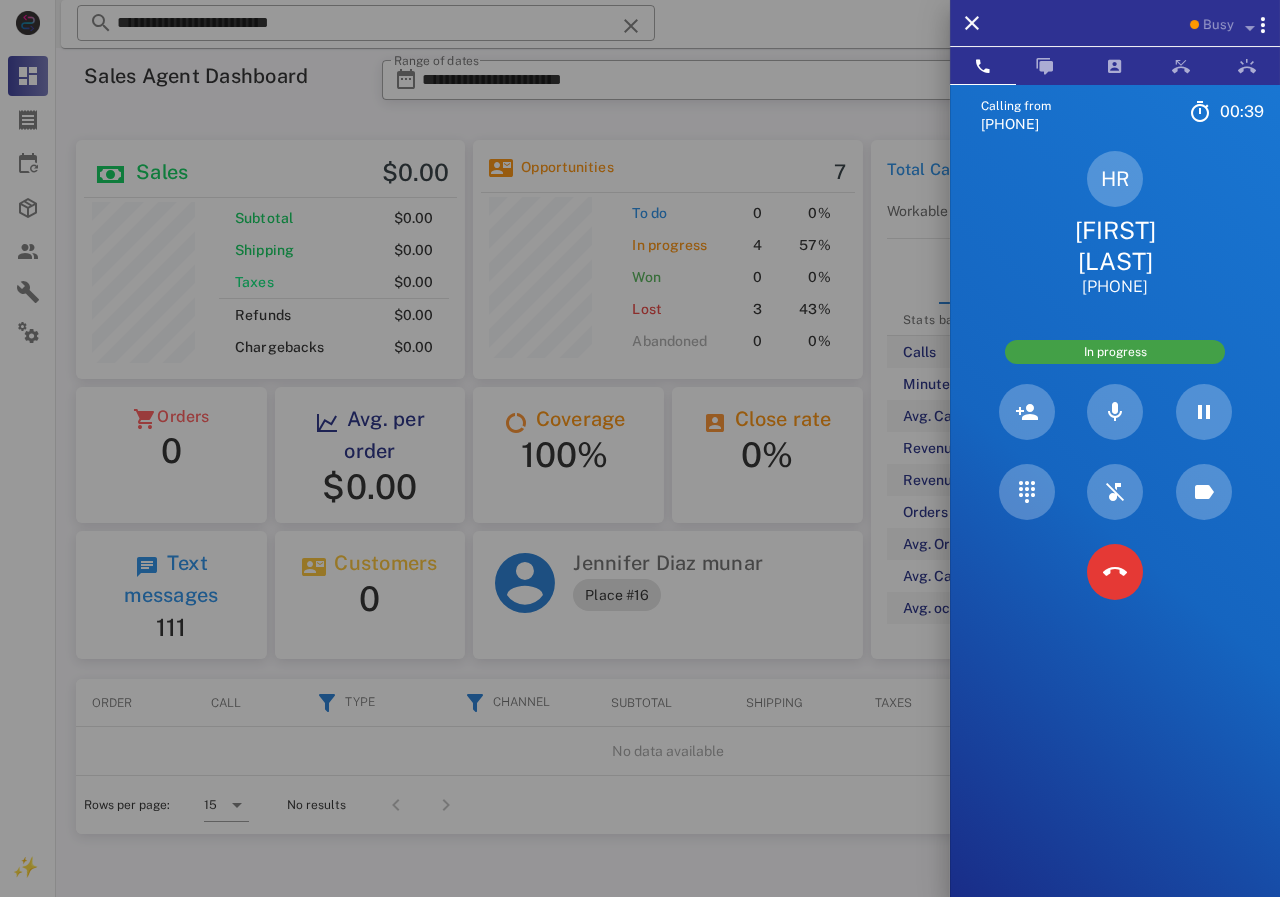 click at bounding box center [640, 448] 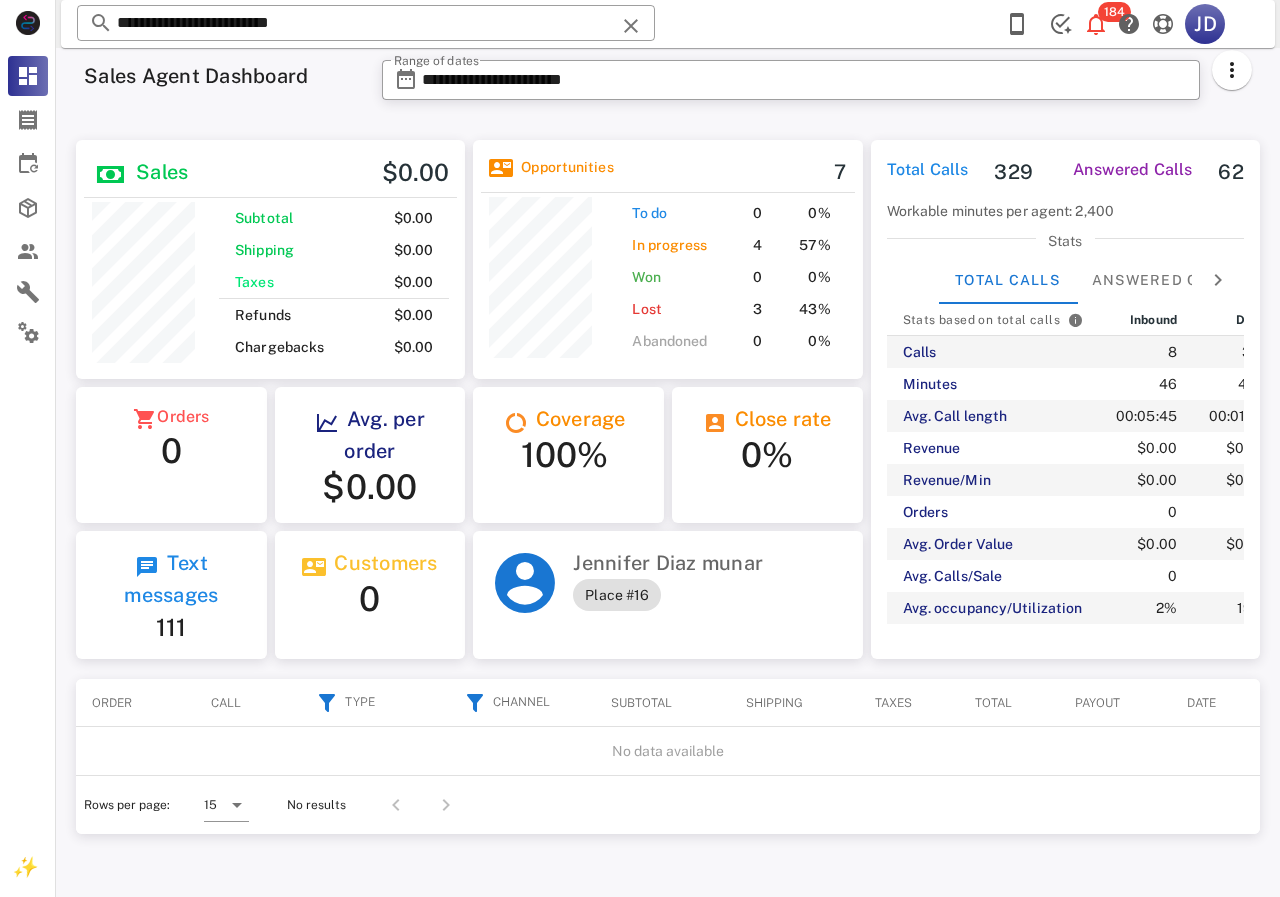 click on "**********" at bounding box center [366, 23] 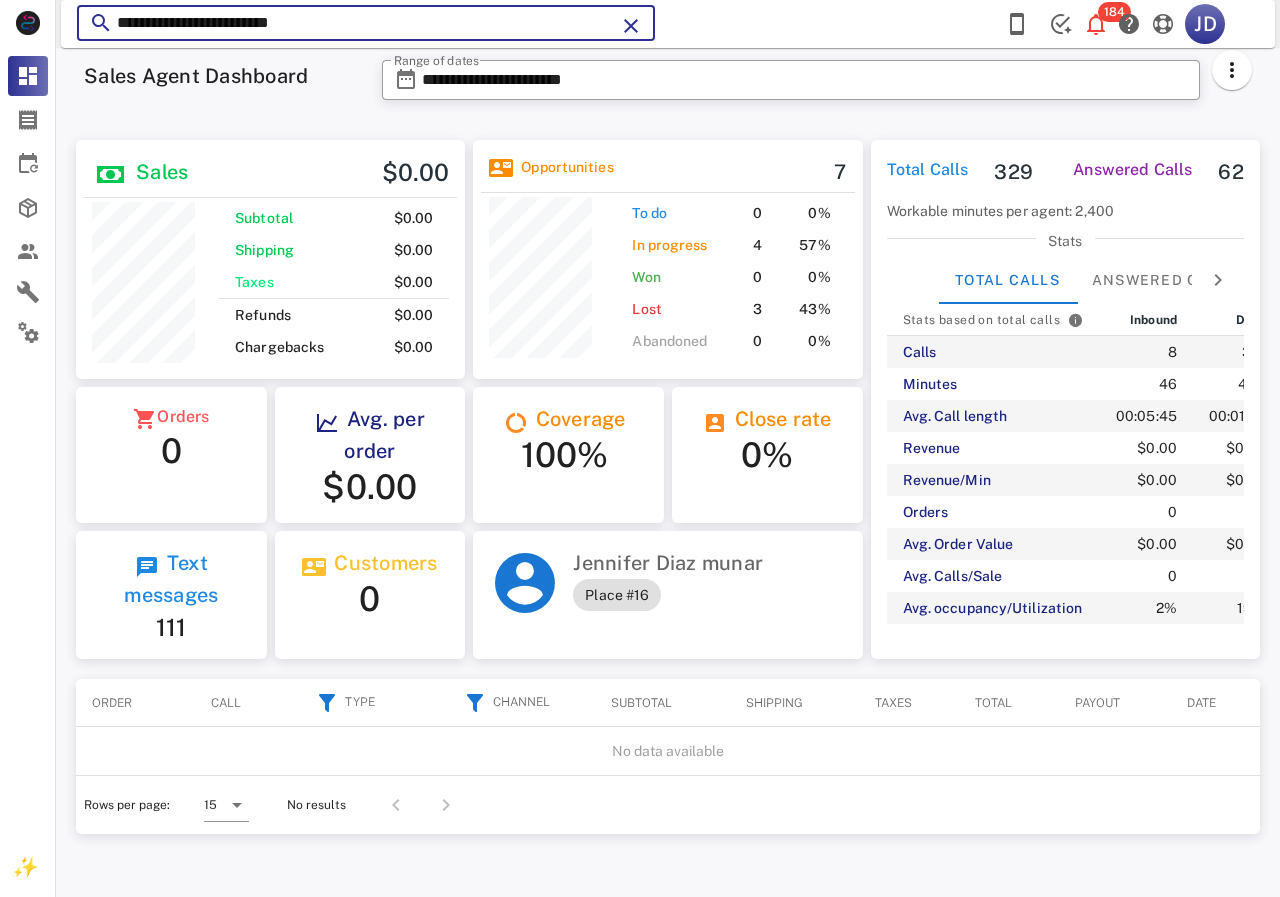 click on "**********" at bounding box center (366, 23) 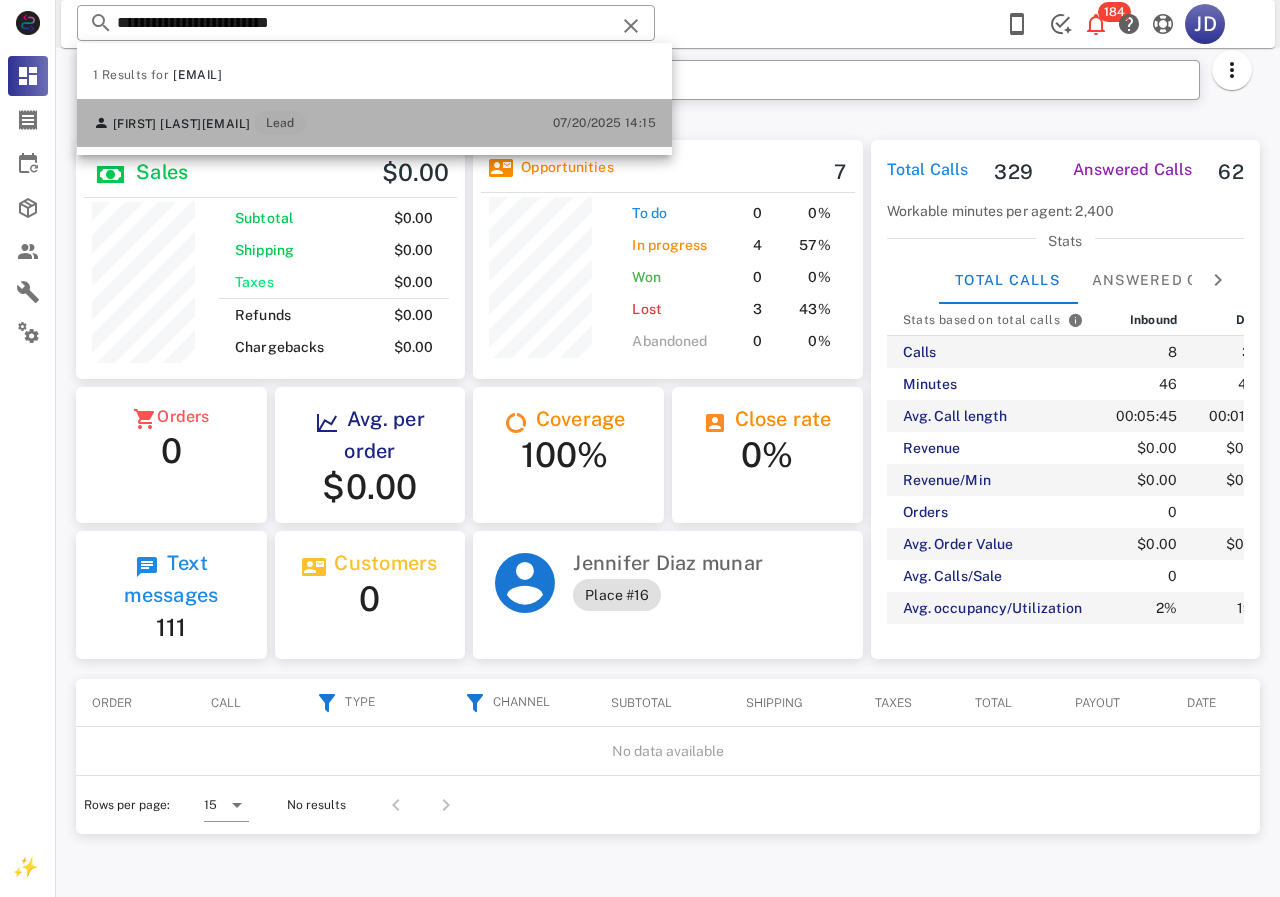 click on "[FIRST] [LAST]   [EMAIL]   Lead" at bounding box center [199, 123] 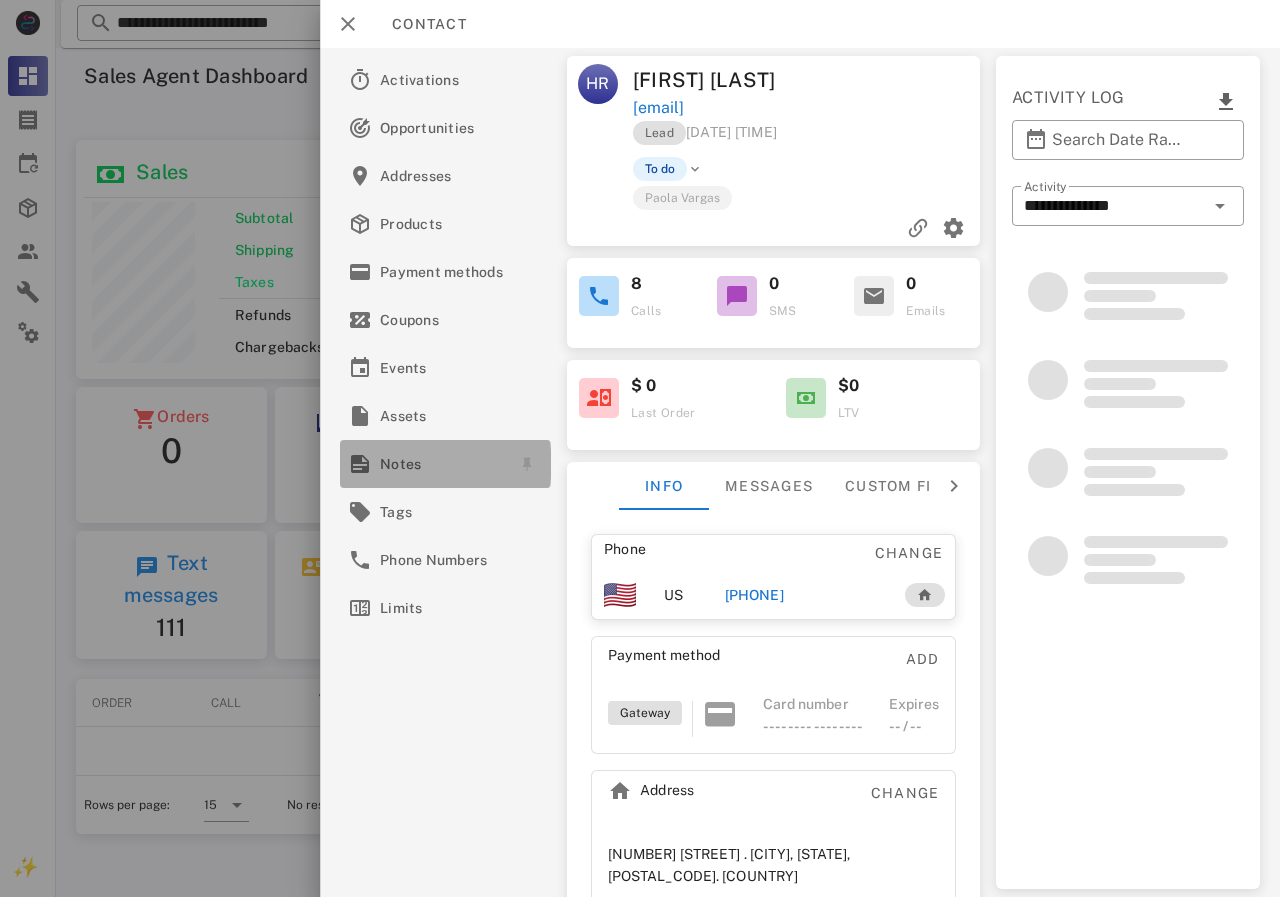 click on "Notes" at bounding box center [441, 464] 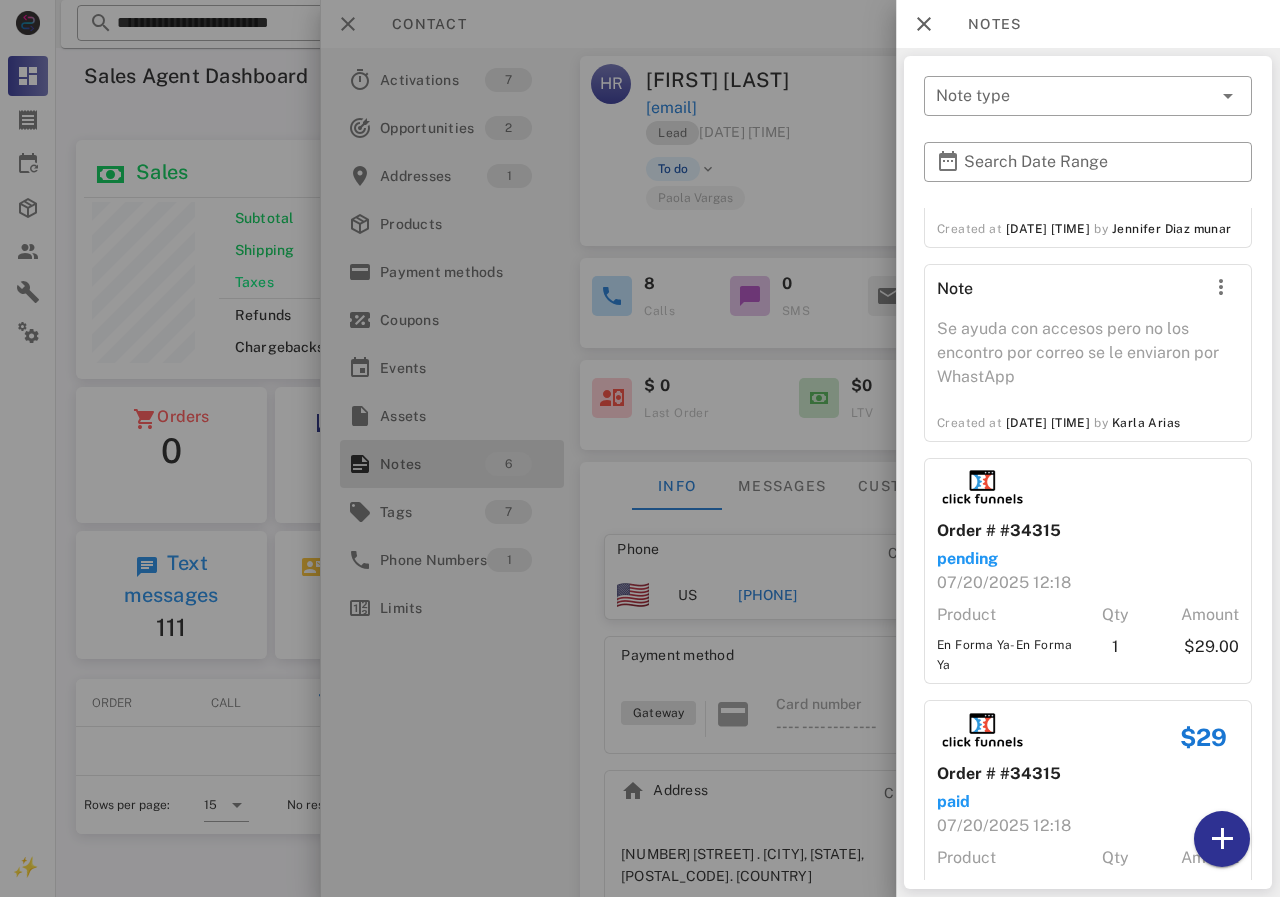 scroll, scrollTop: 690, scrollLeft: 0, axis: vertical 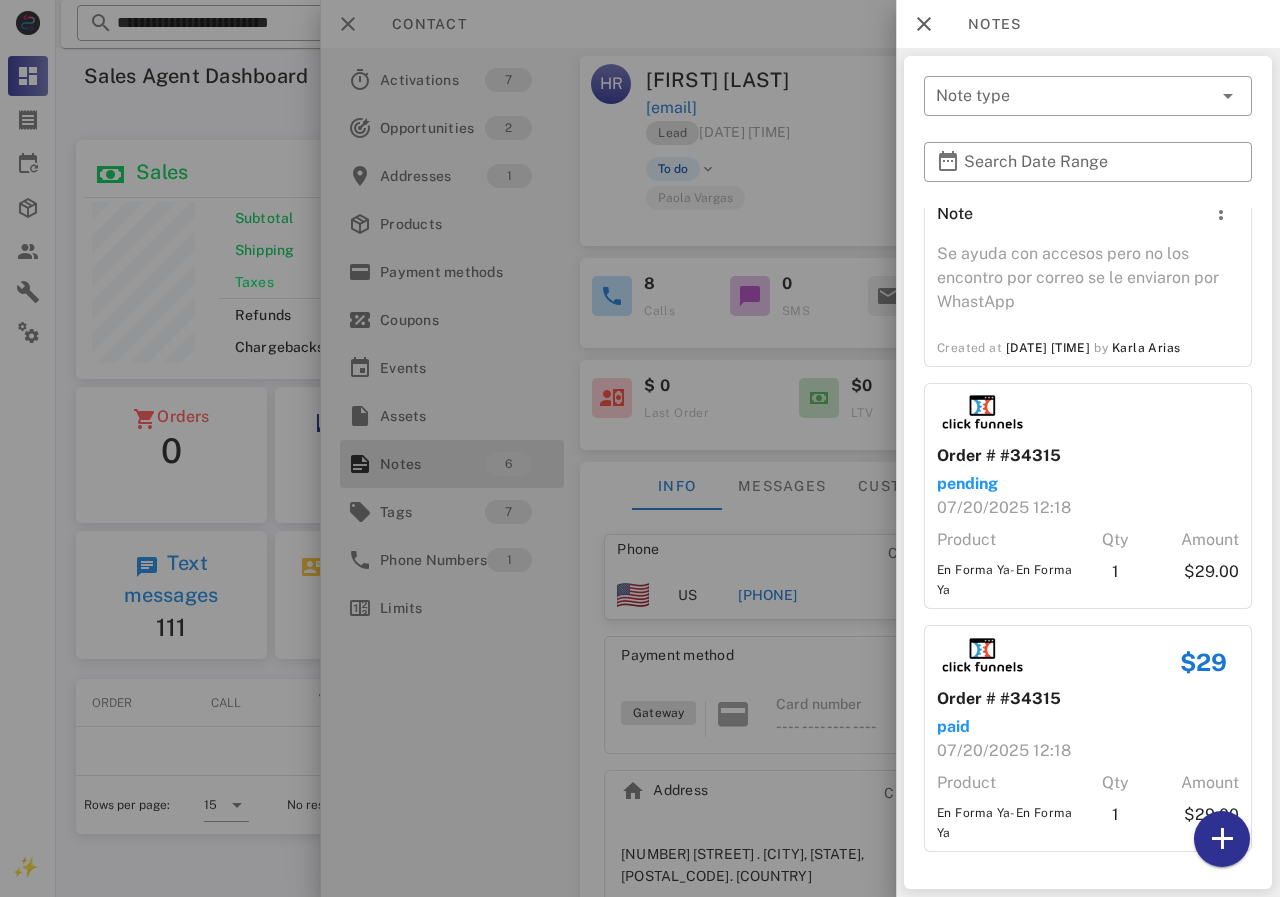 click at bounding box center (640, 448) 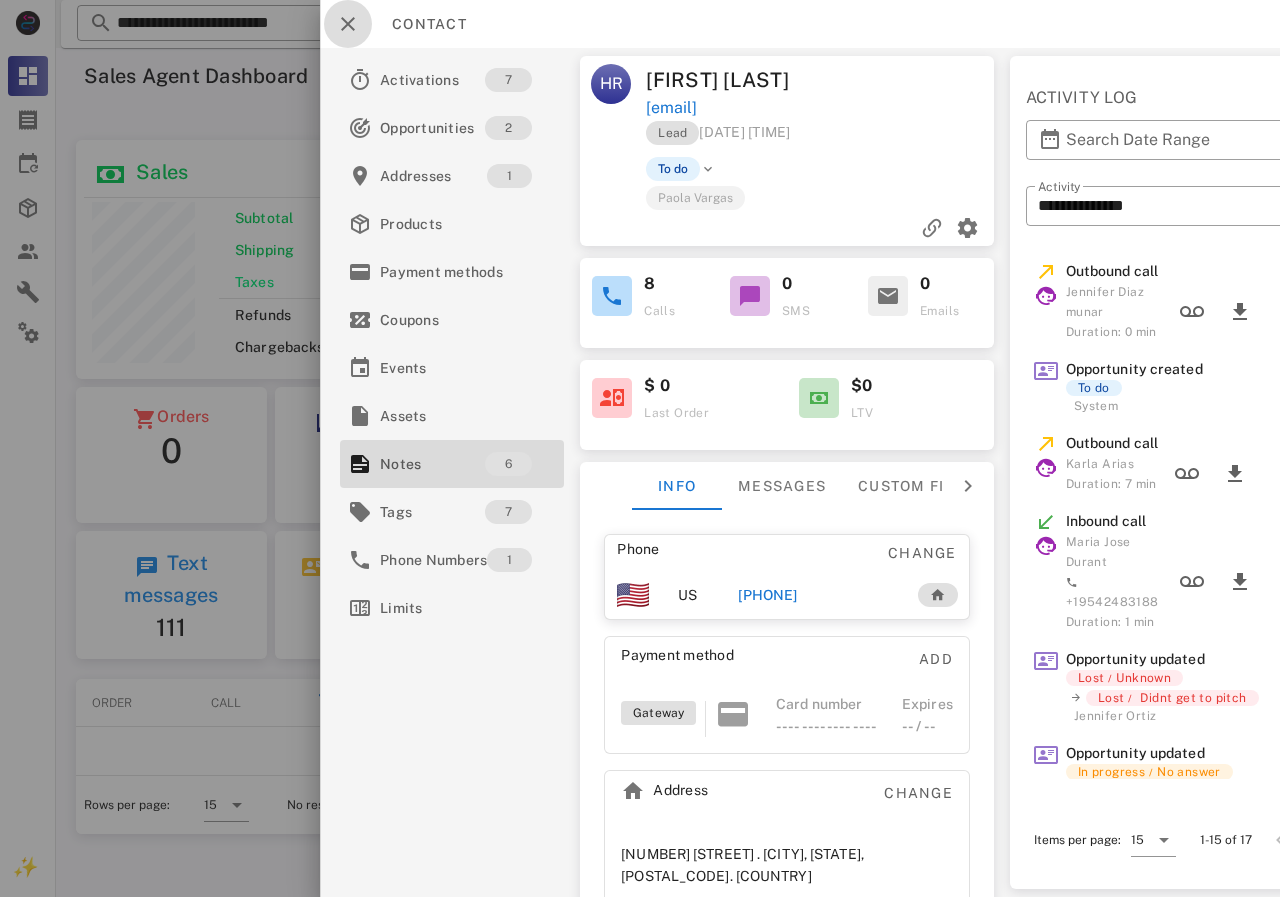 click at bounding box center [348, 24] 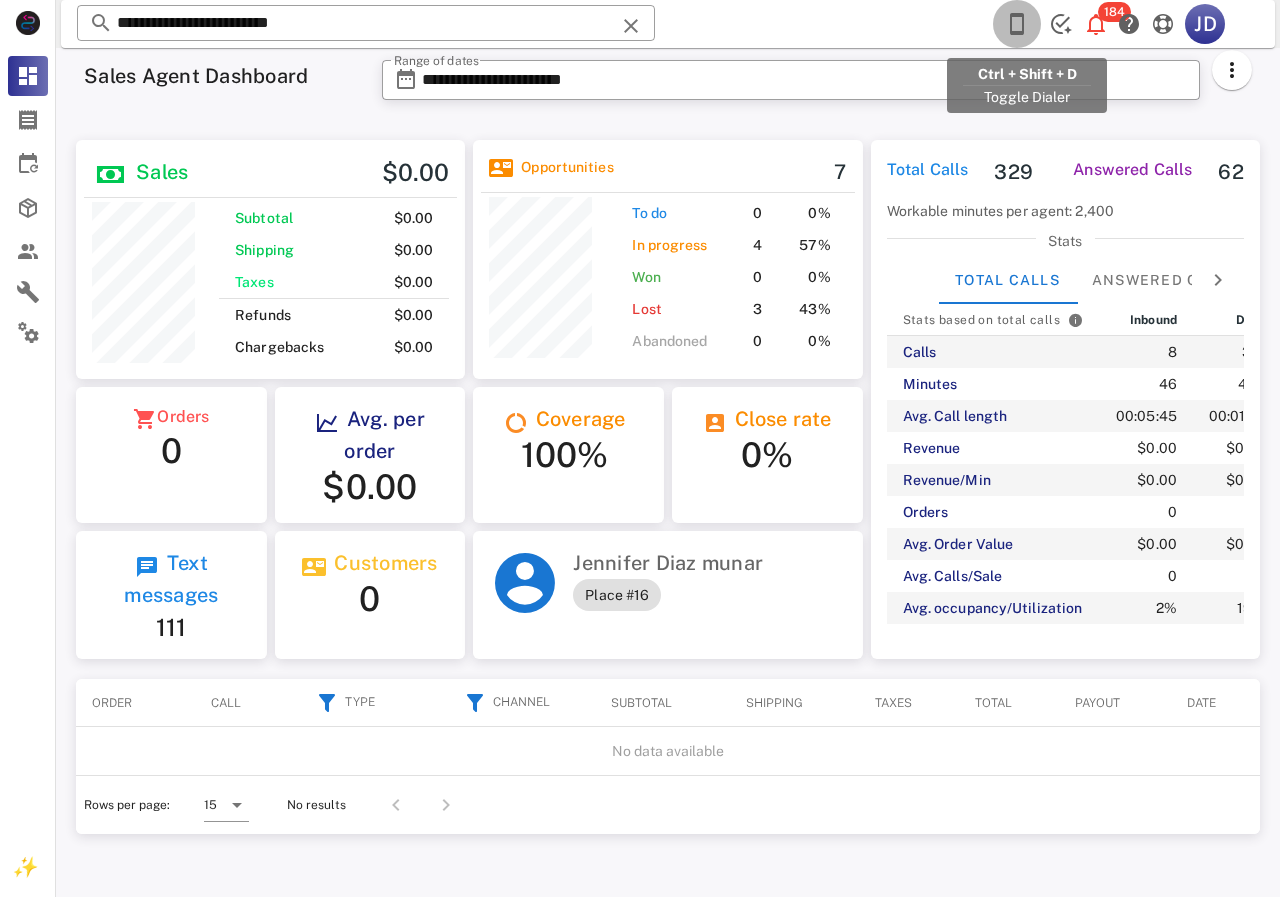 click at bounding box center [1017, 24] 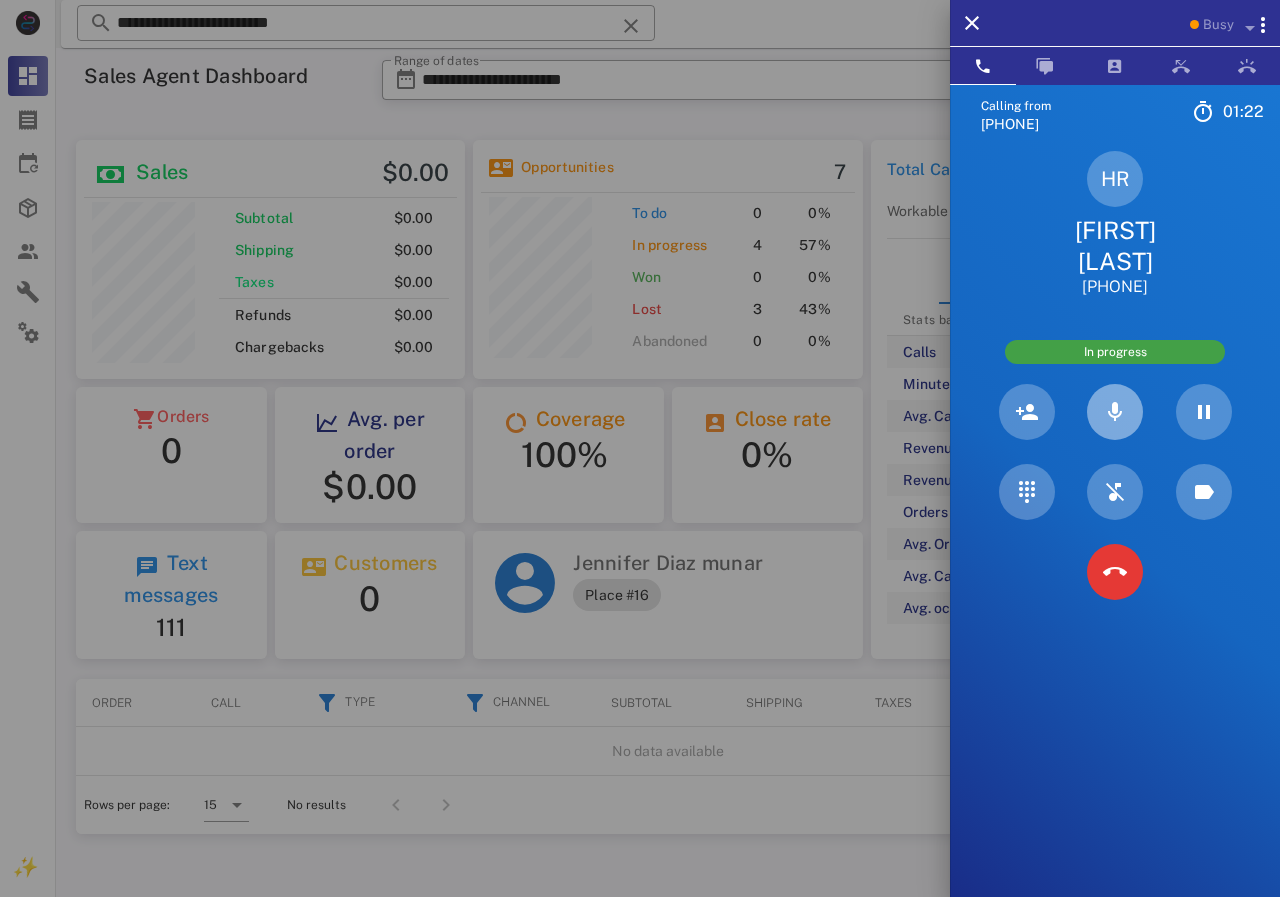 click at bounding box center (1115, 412) 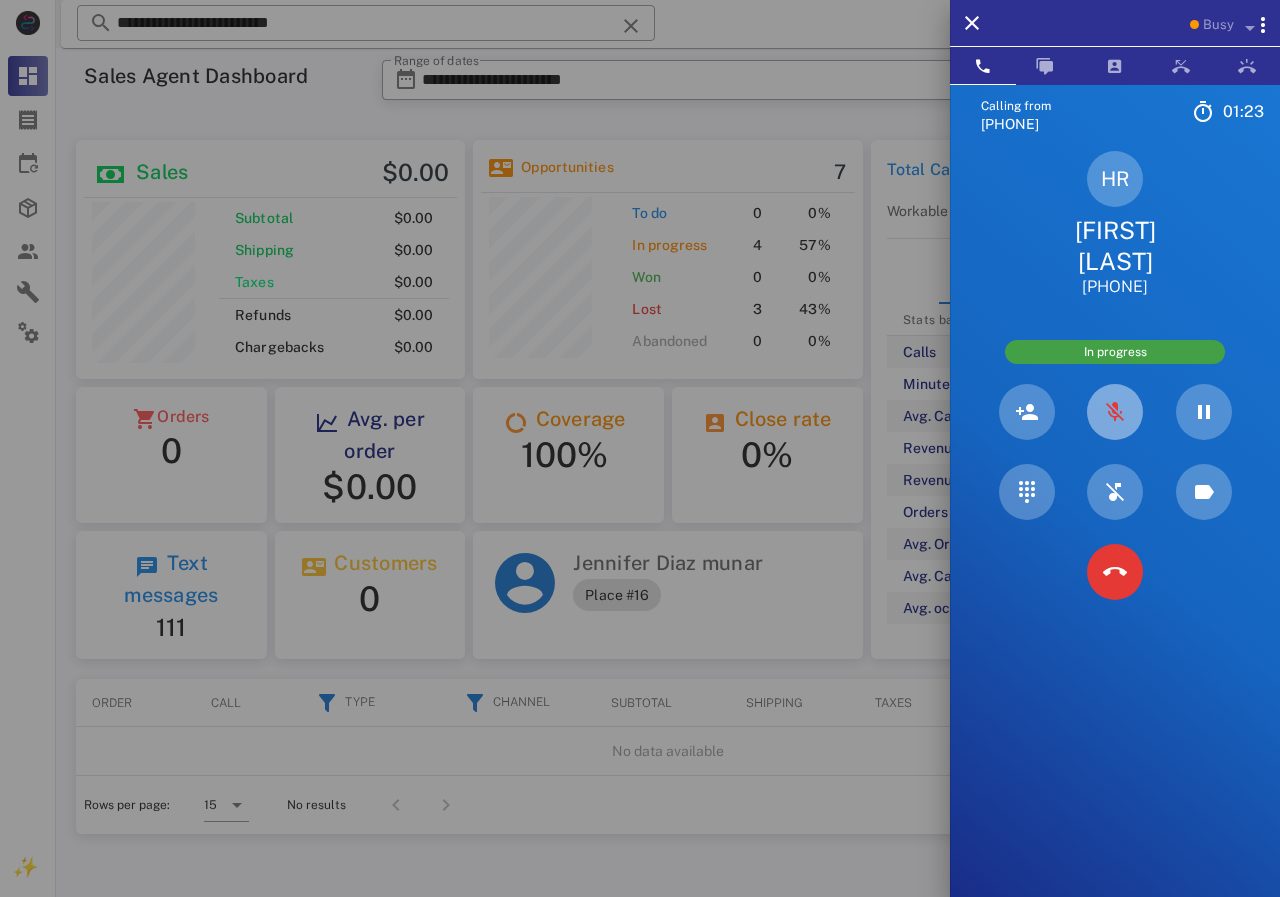 click at bounding box center (1115, 412) 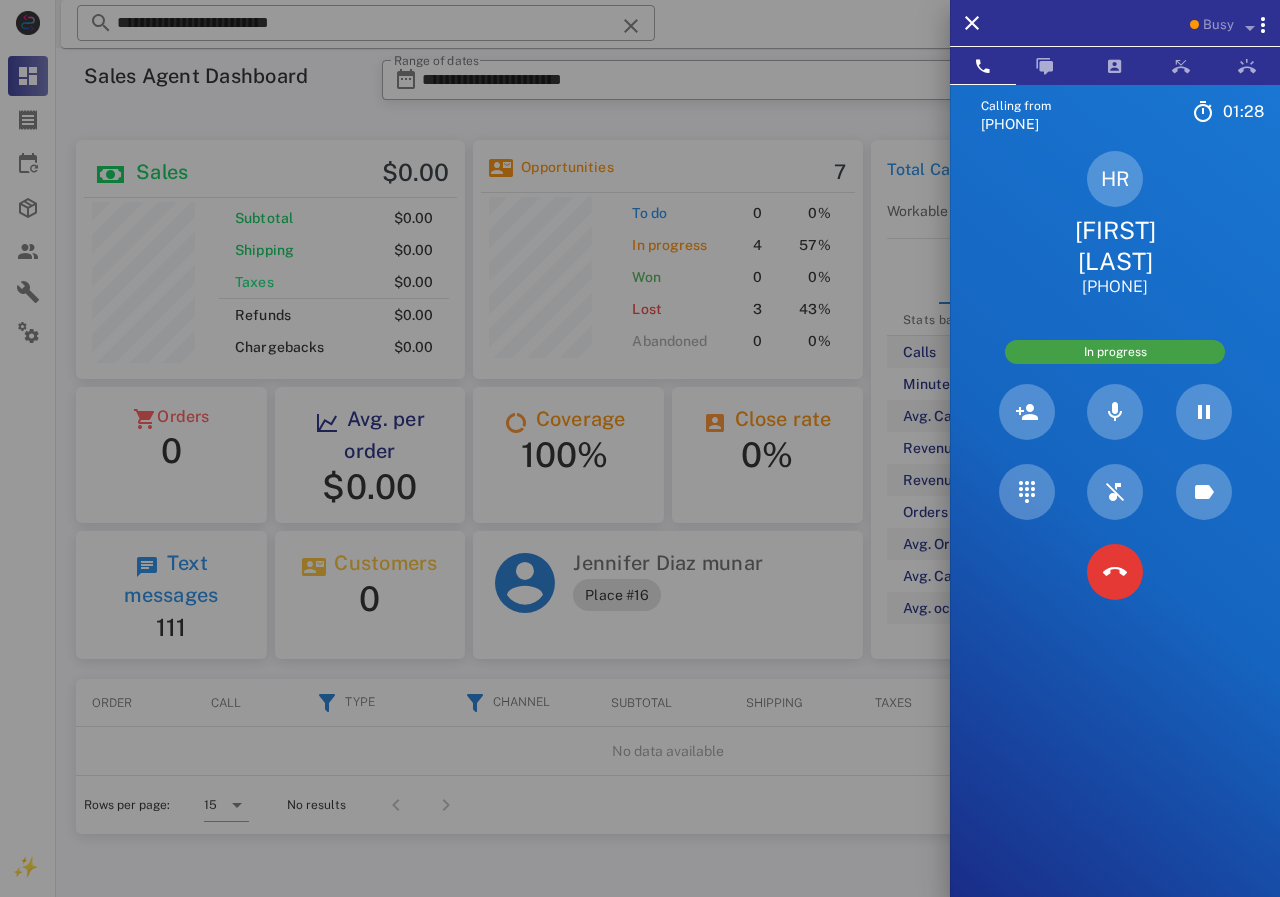 click at bounding box center (640, 448) 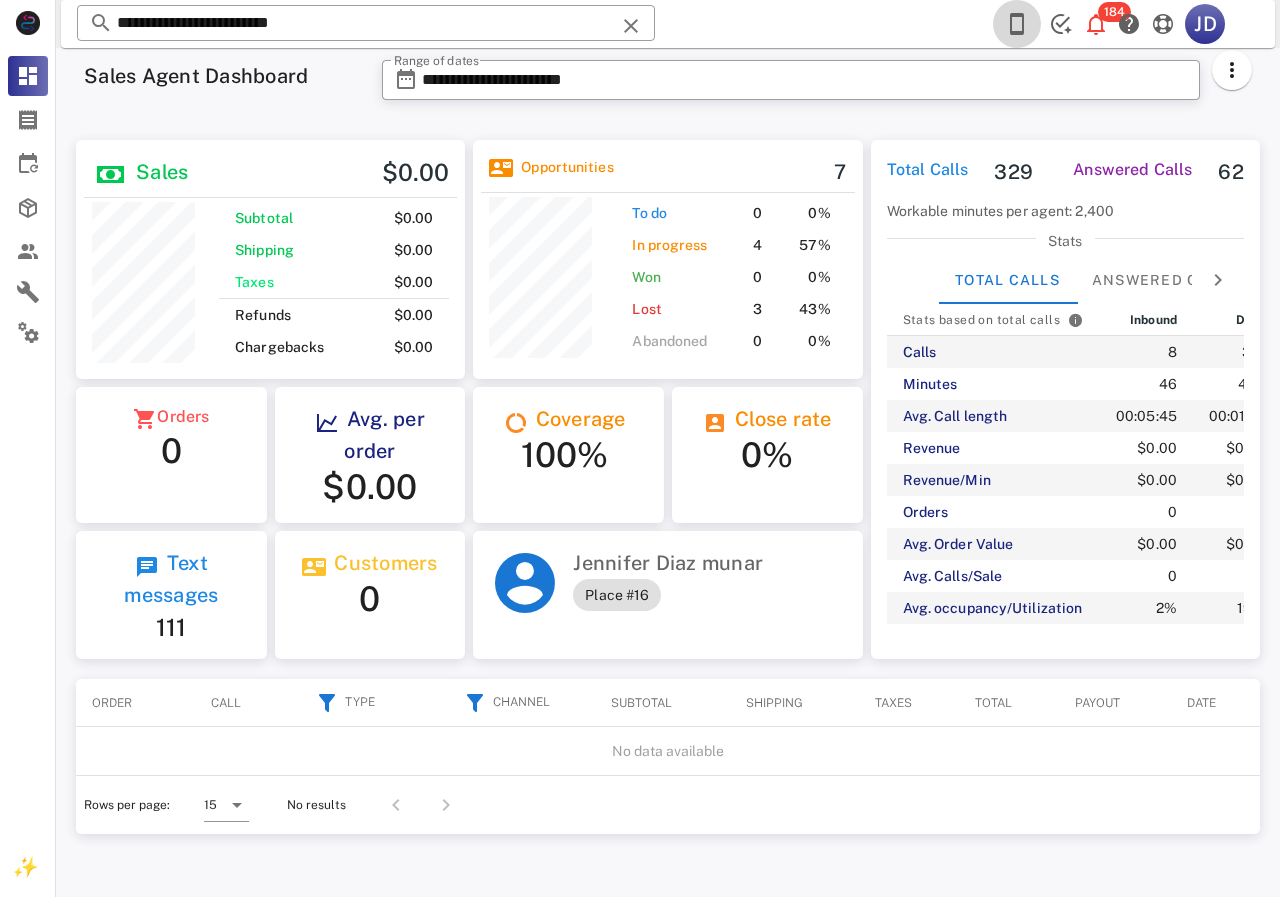 click at bounding box center [1017, 24] 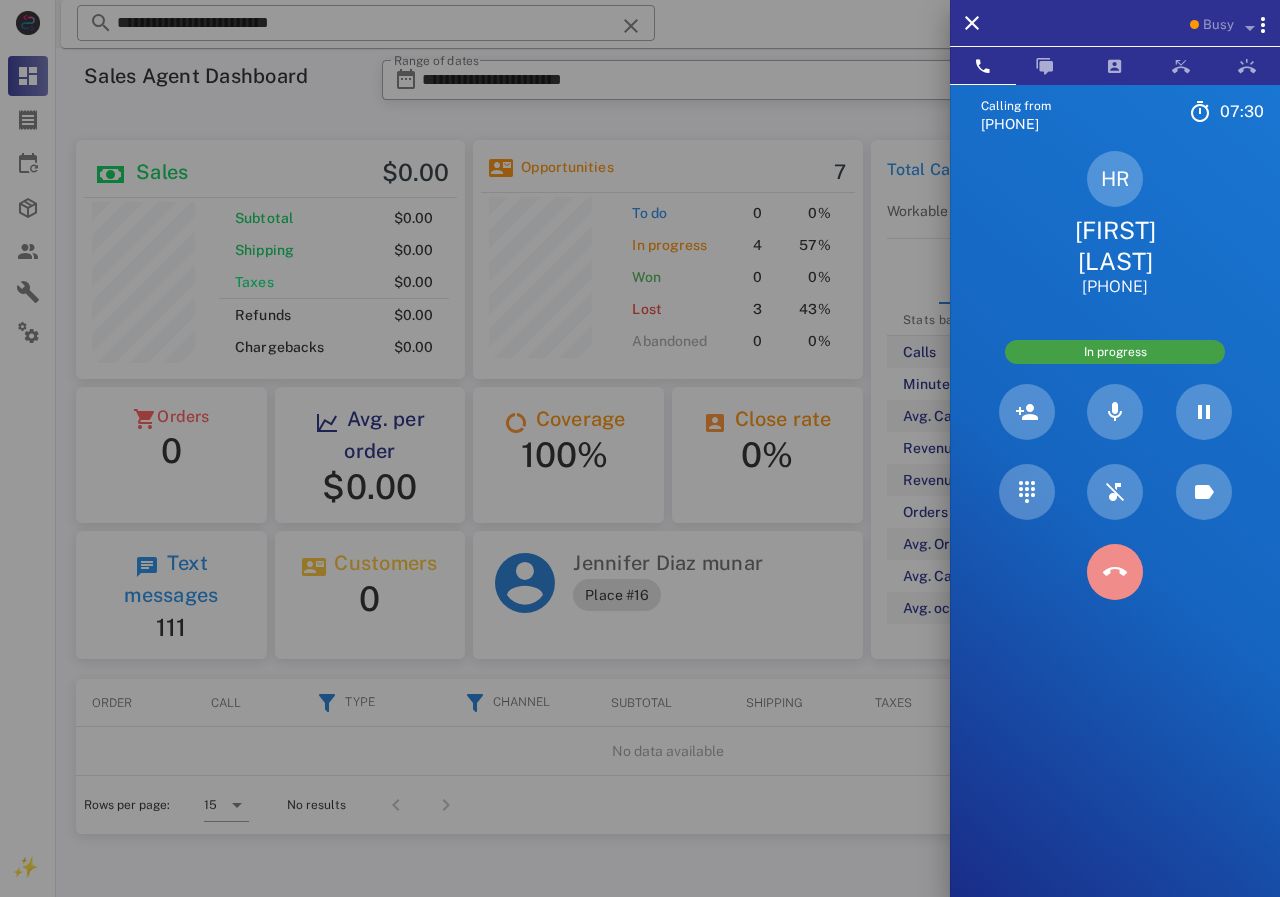click at bounding box center (1115, 572) 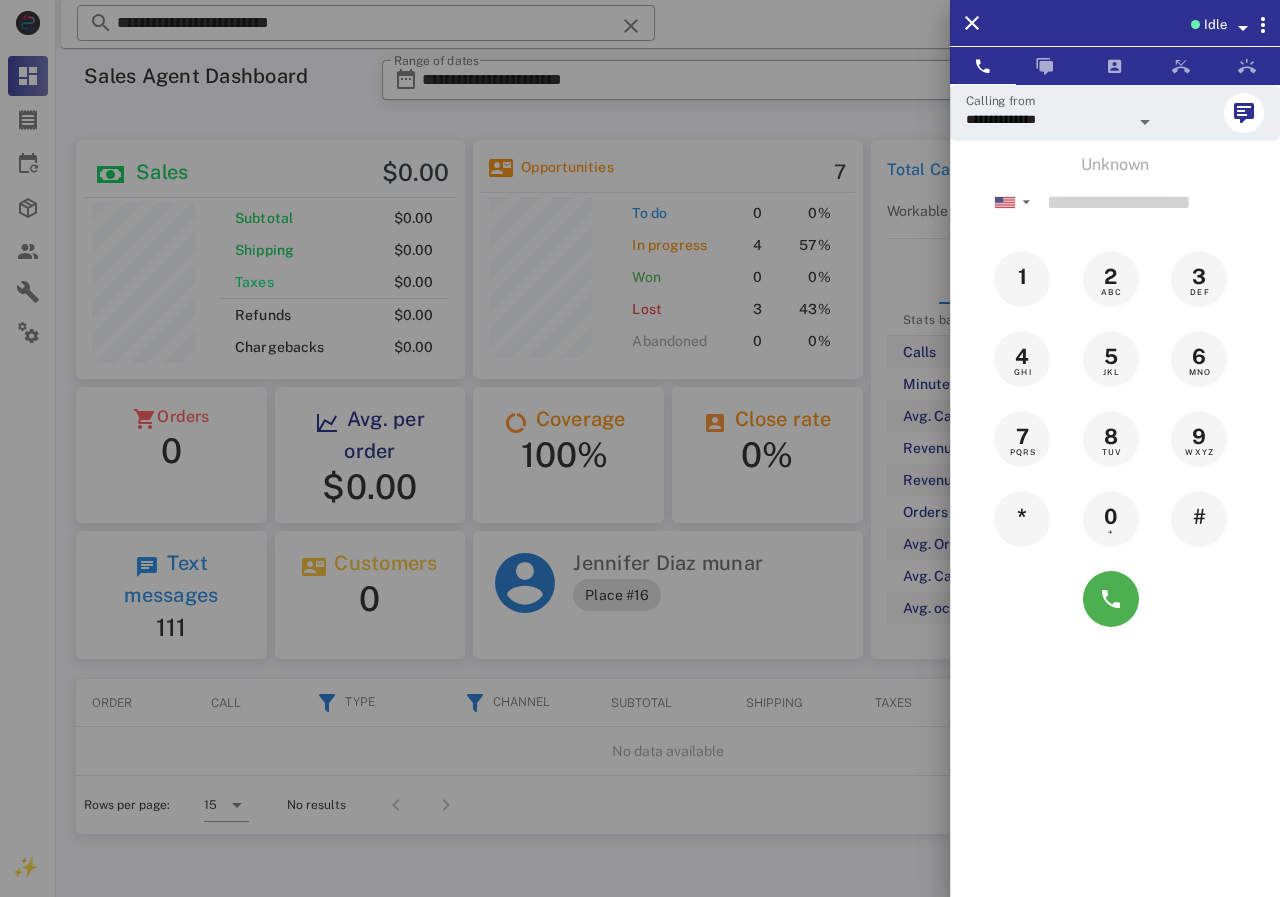 click at bounding box center [640, 448] 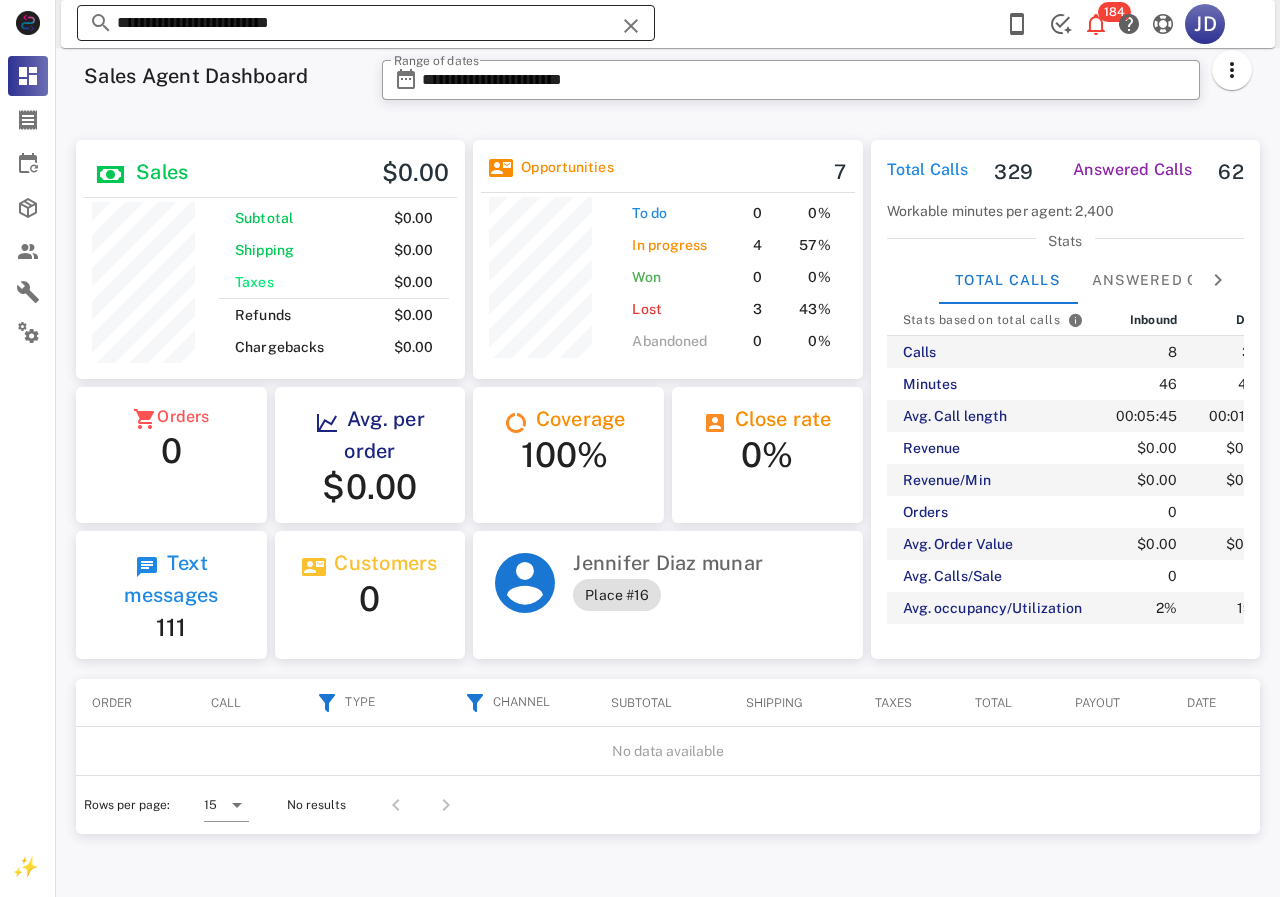 click on "**********" at bounding box center (366, 23) 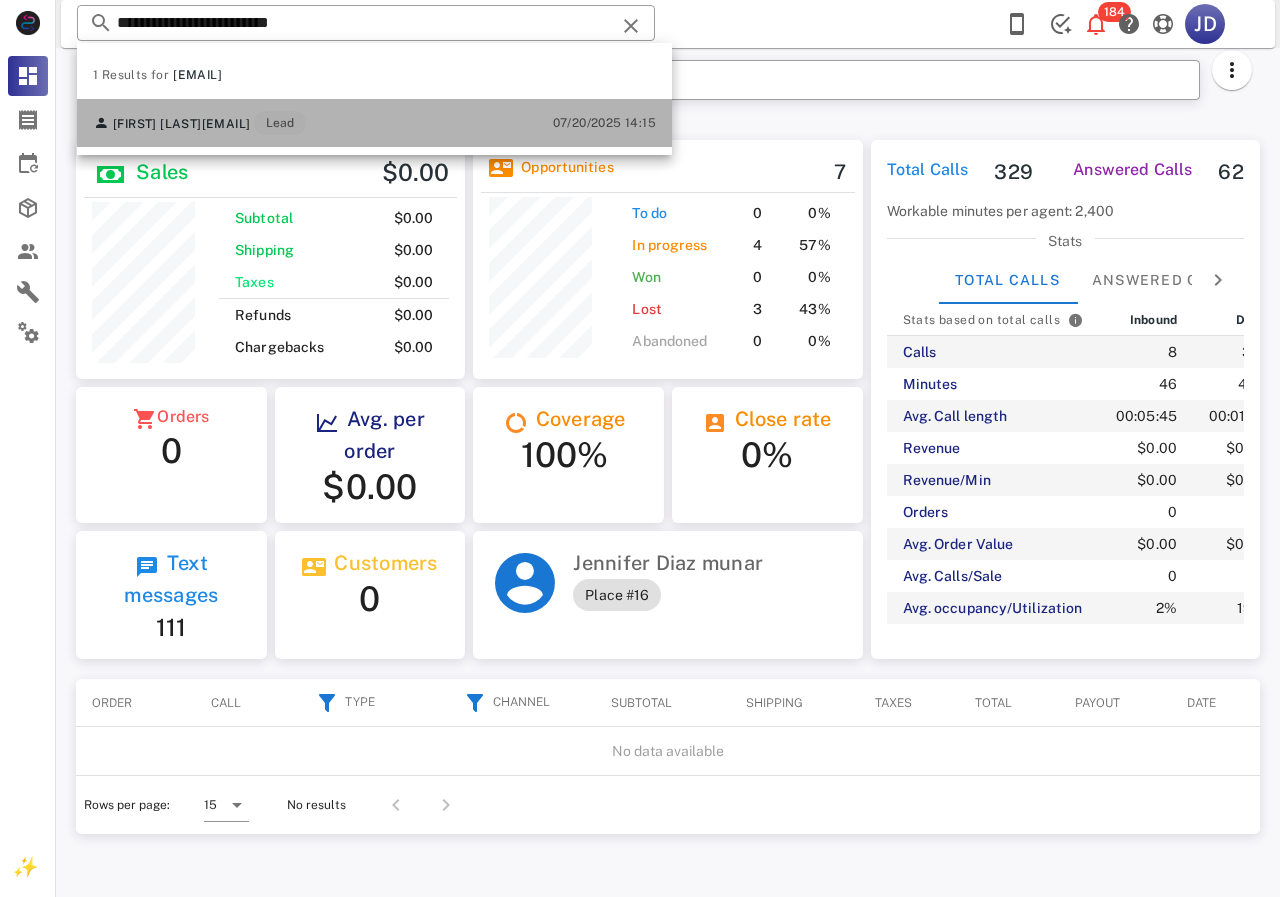 click on "[FIRST] [LAST]   [EMAIL]   Lead" at bounding box center (199, 123) 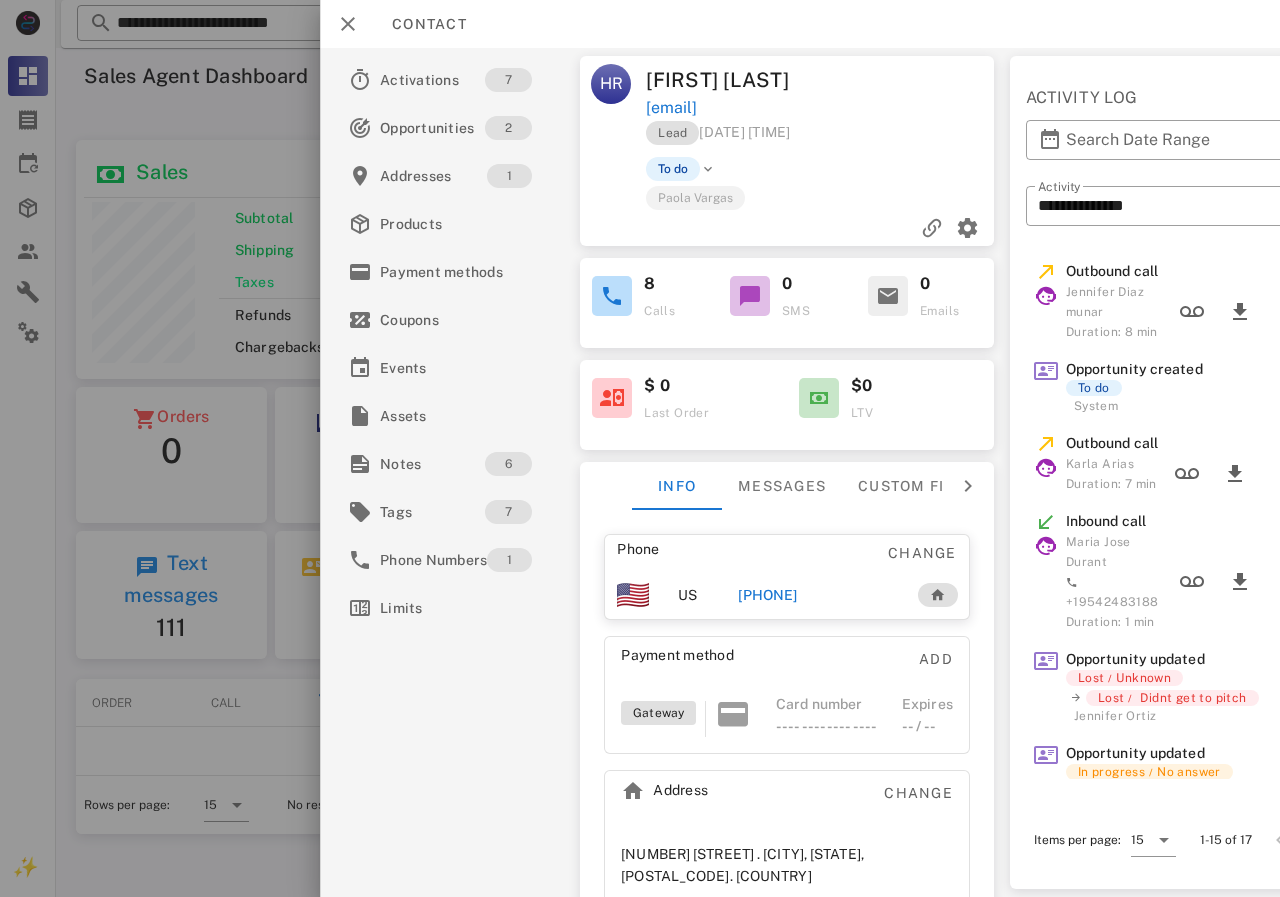 click on "[PHONE]" at bounding box center [767, 595] 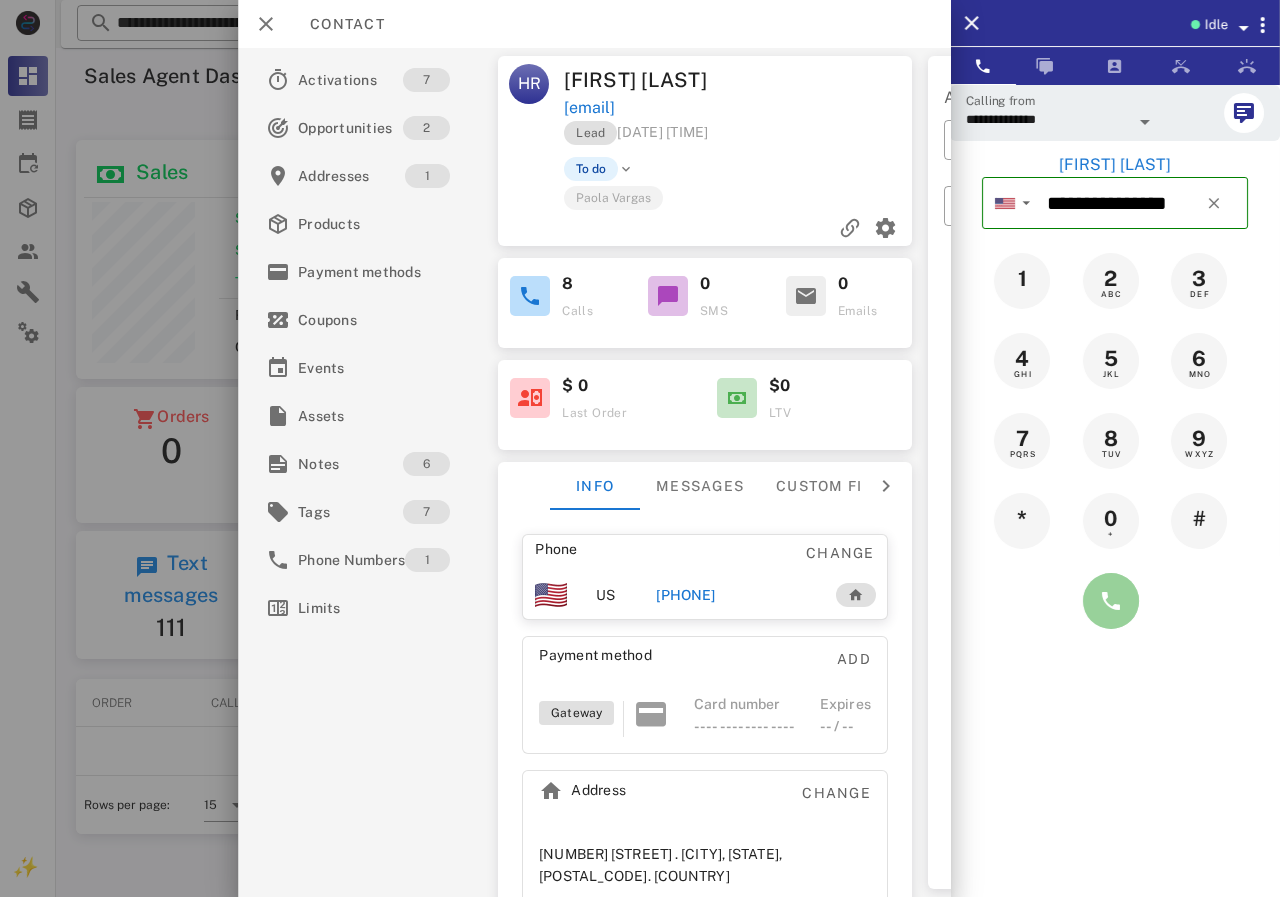 click at bounding box center [1111, 601] 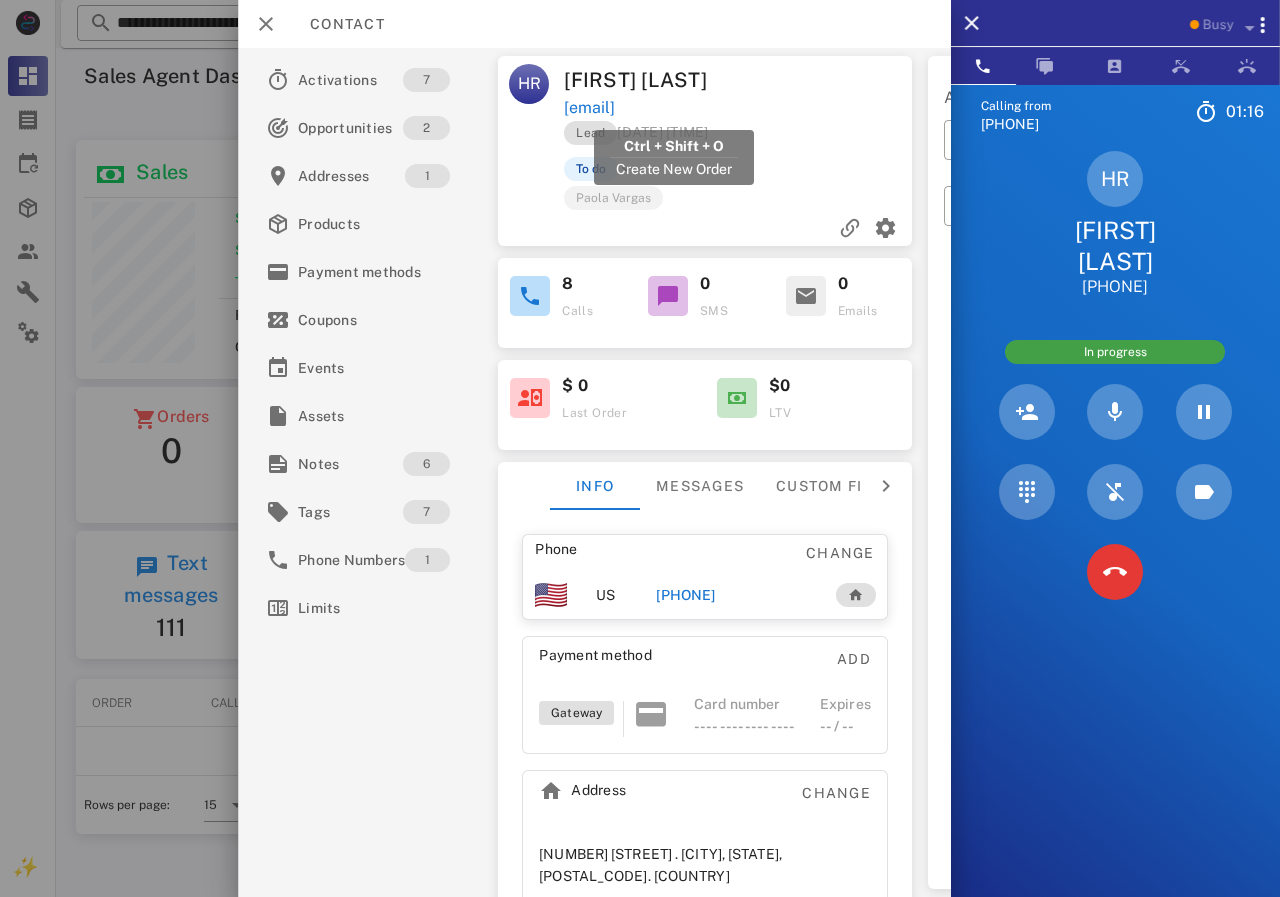 drag, startPoint x: 815, startPoint y: 119, endPoint x: 565, endPoint y: 113, distance: 250.07199 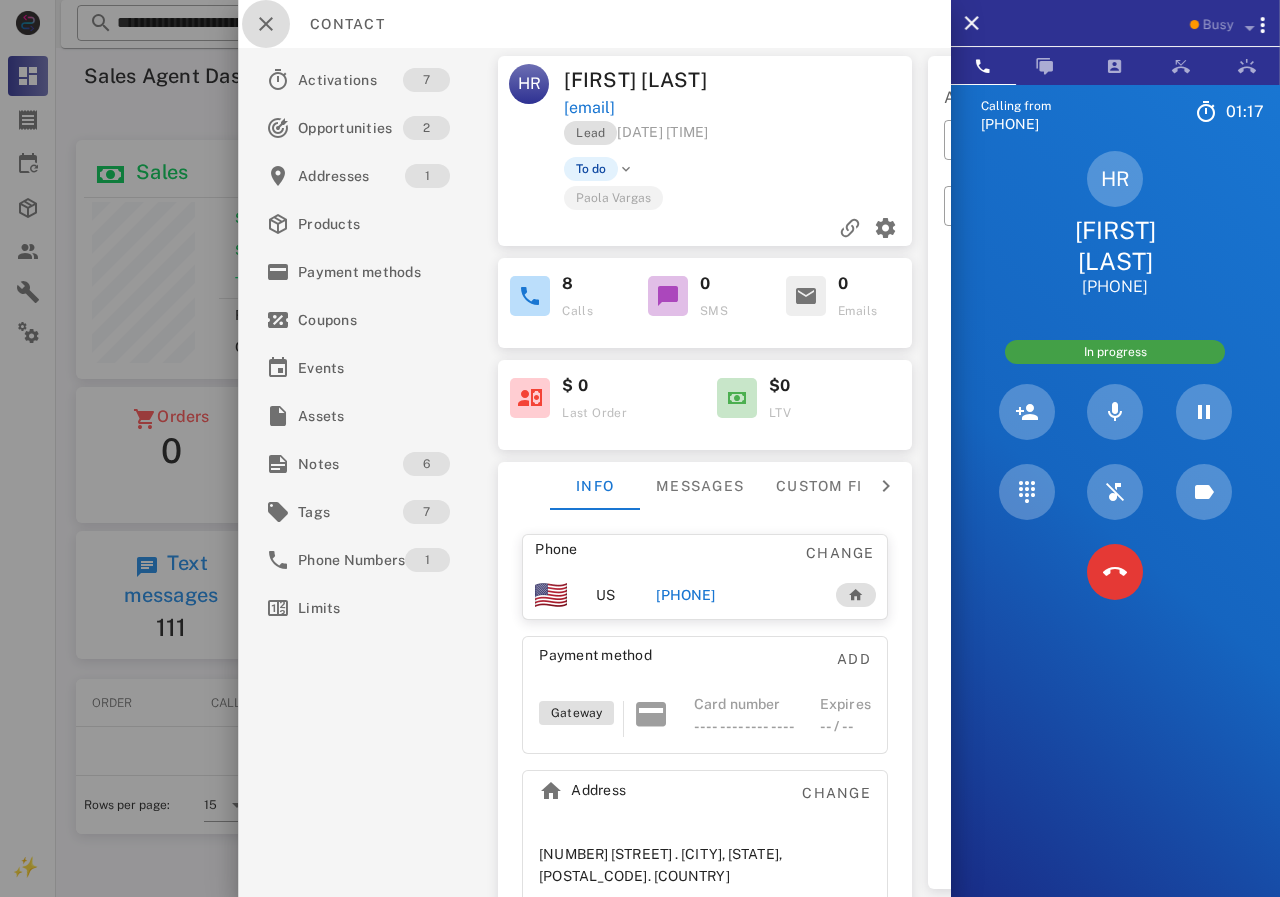 click at bounding box center (266, 24) 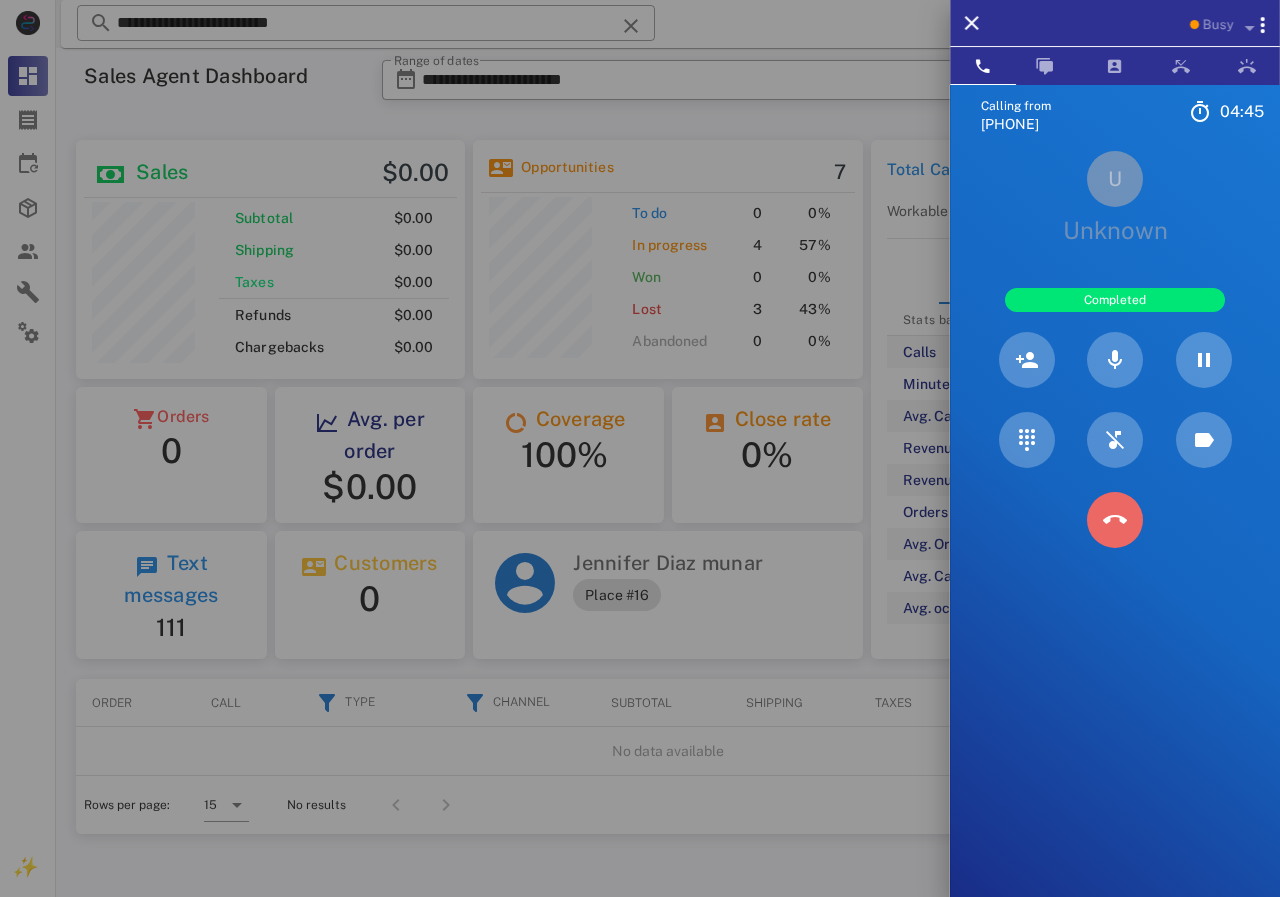 click at bounding box center (1115, 520) 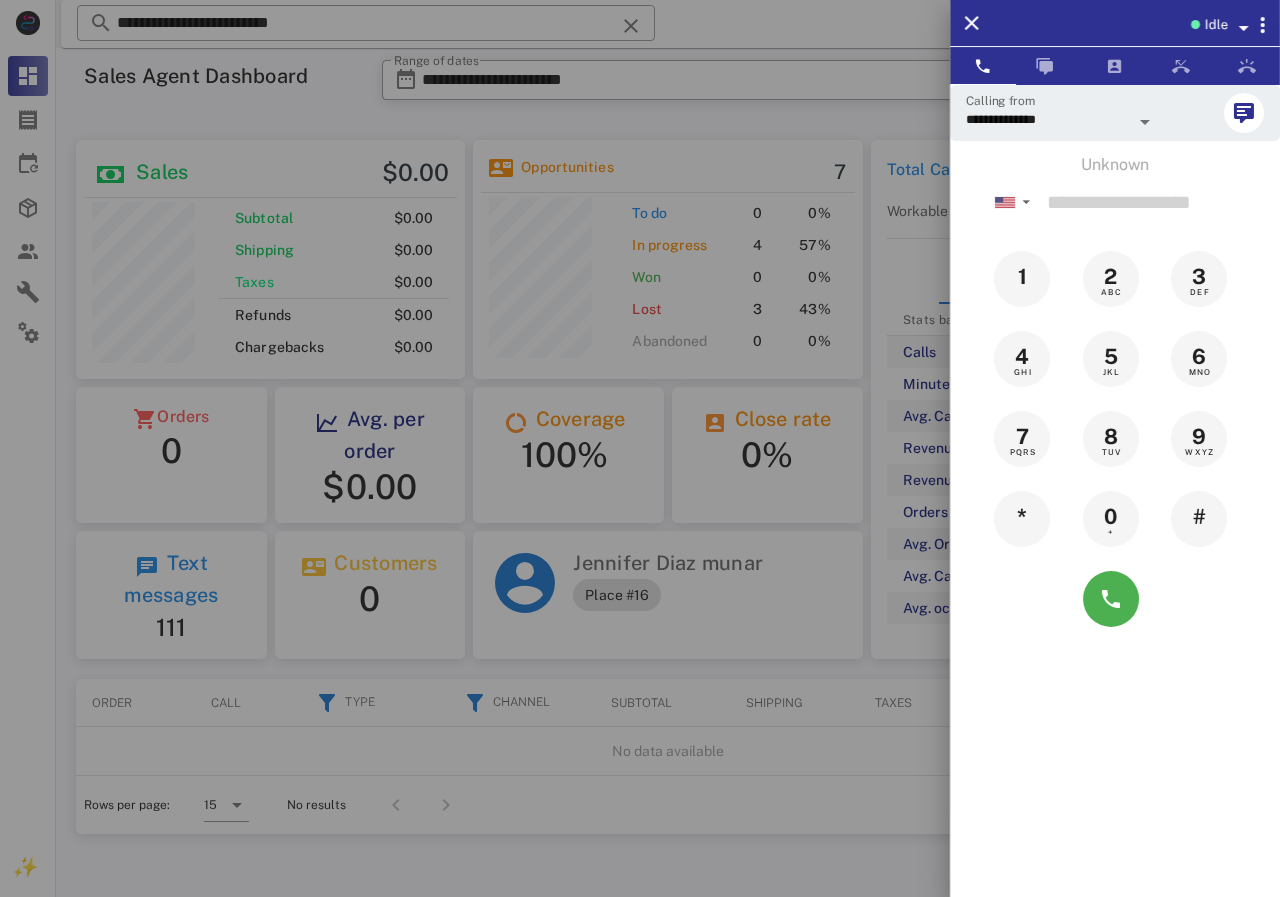 click at bounding box center [640, 448] 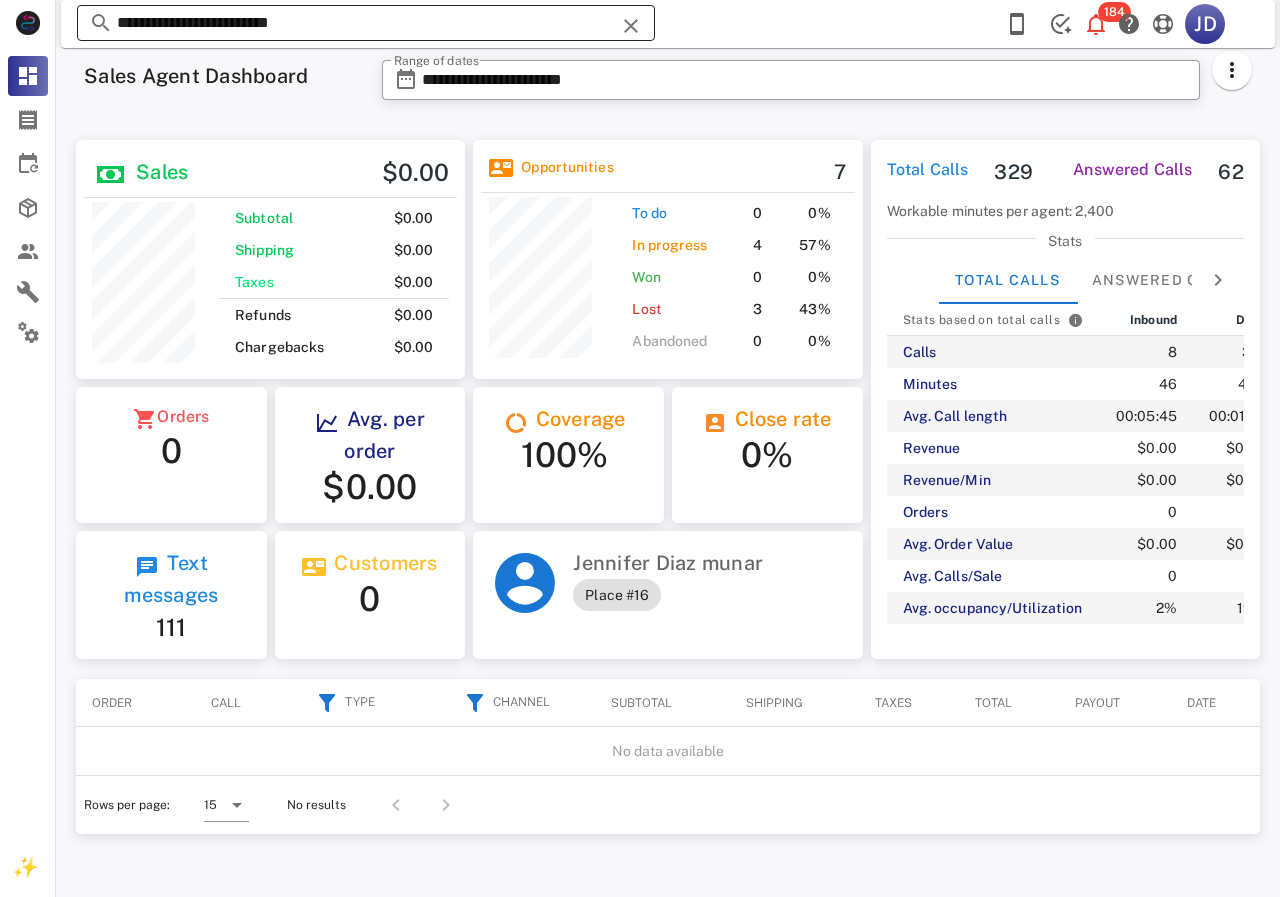 click on "**********" at bounding box center (366, 23) 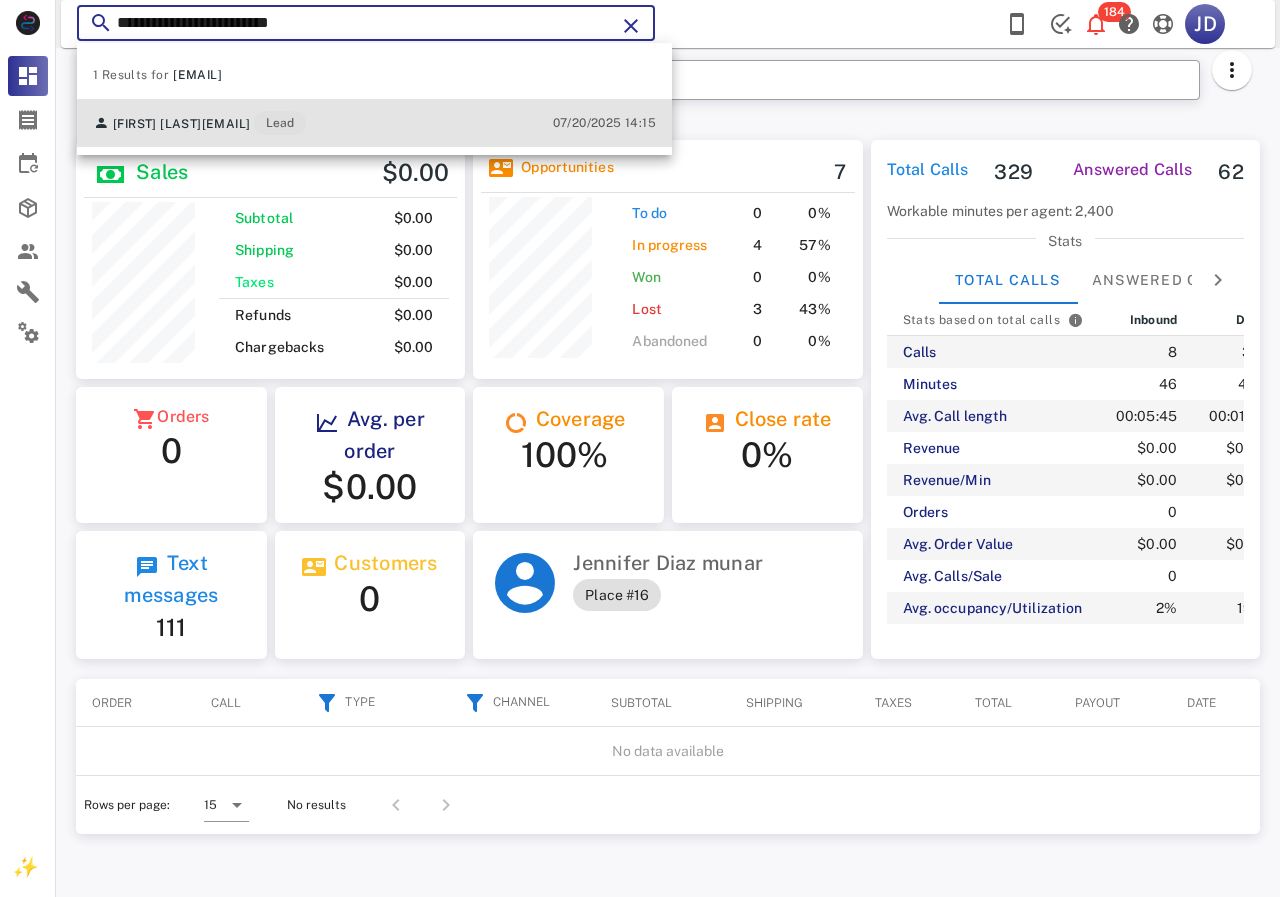 click on "[EMAIL]" at bounding box center [226, 124] 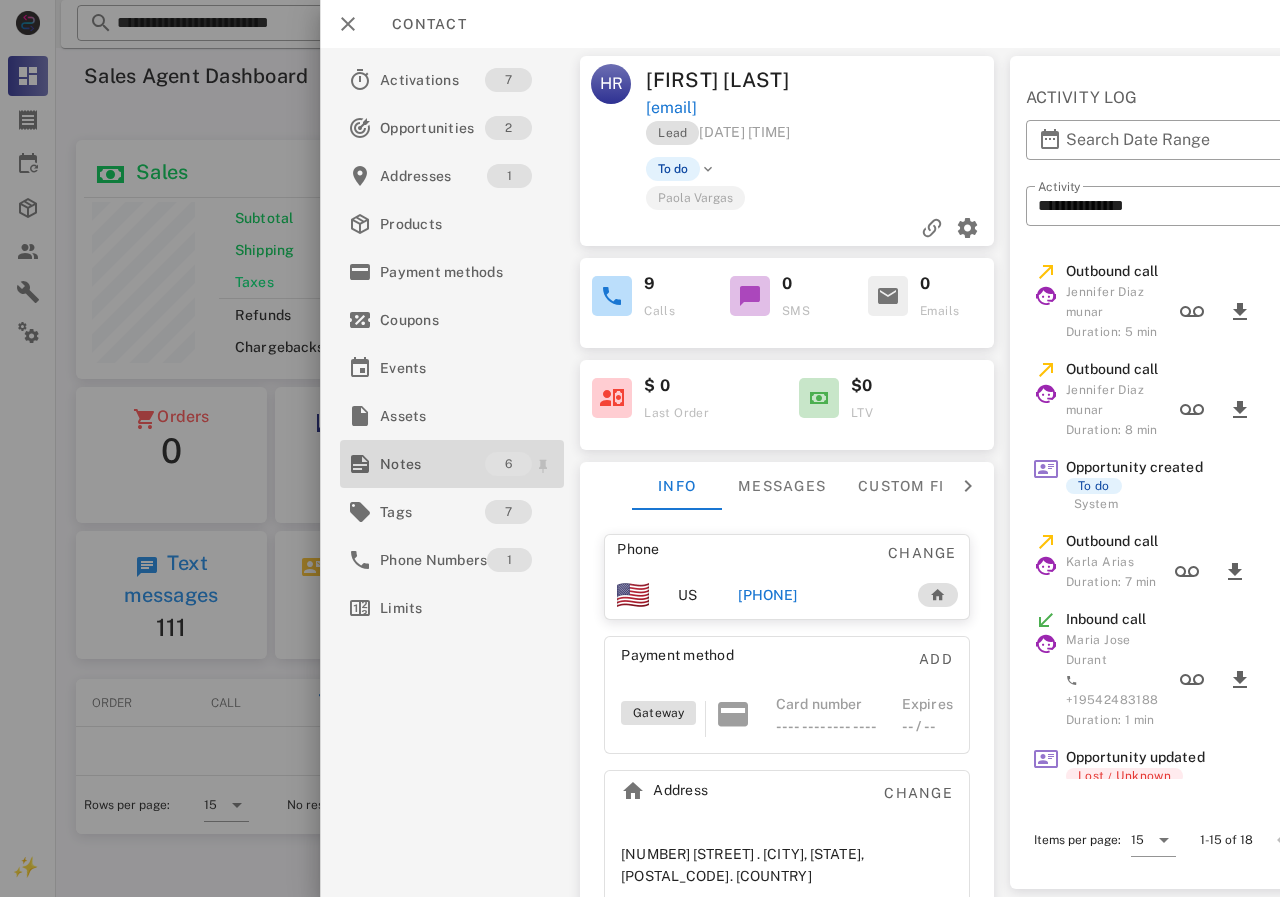 click on "Notes" at bounding box center (432, 464) 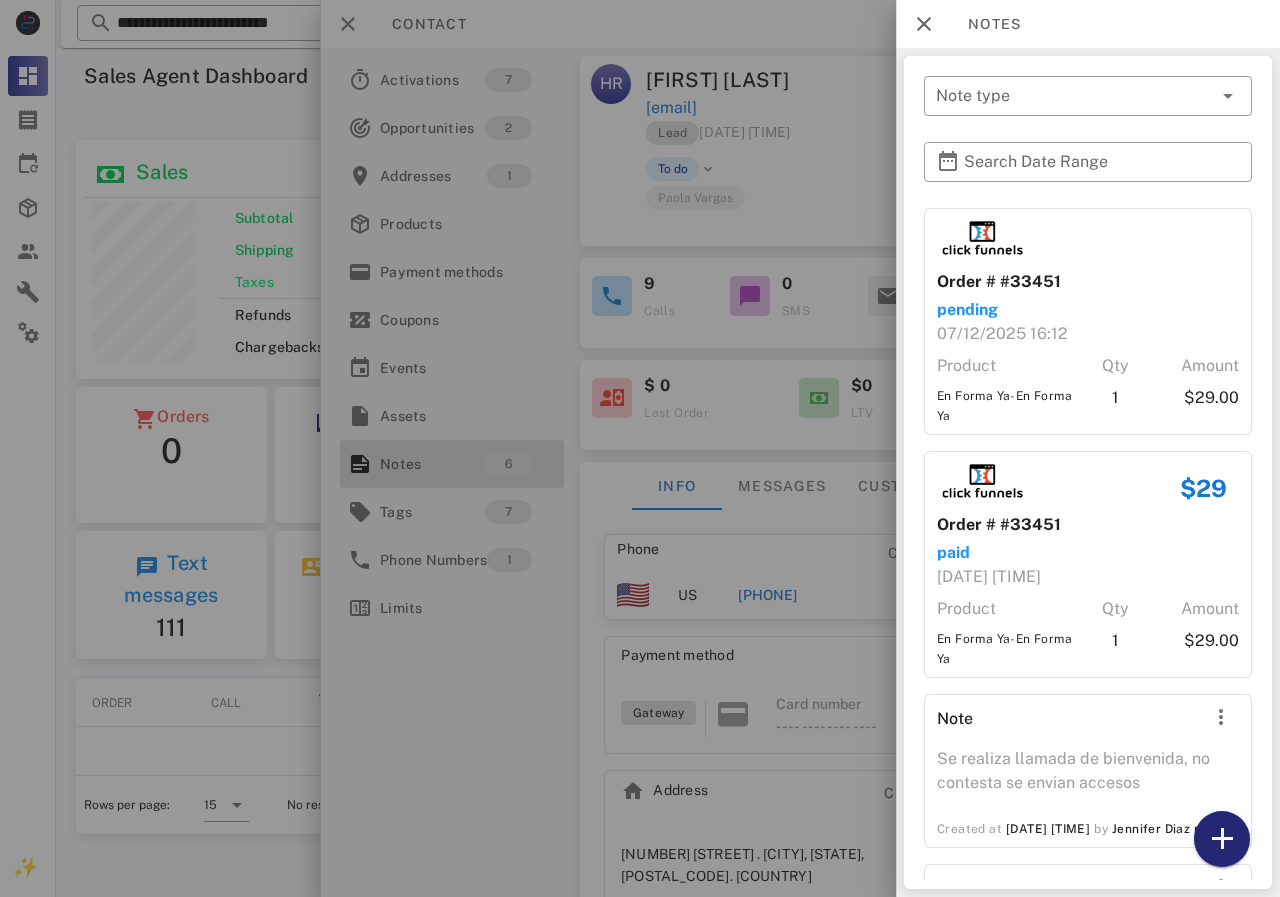 click at bounding box center [1222, 839] 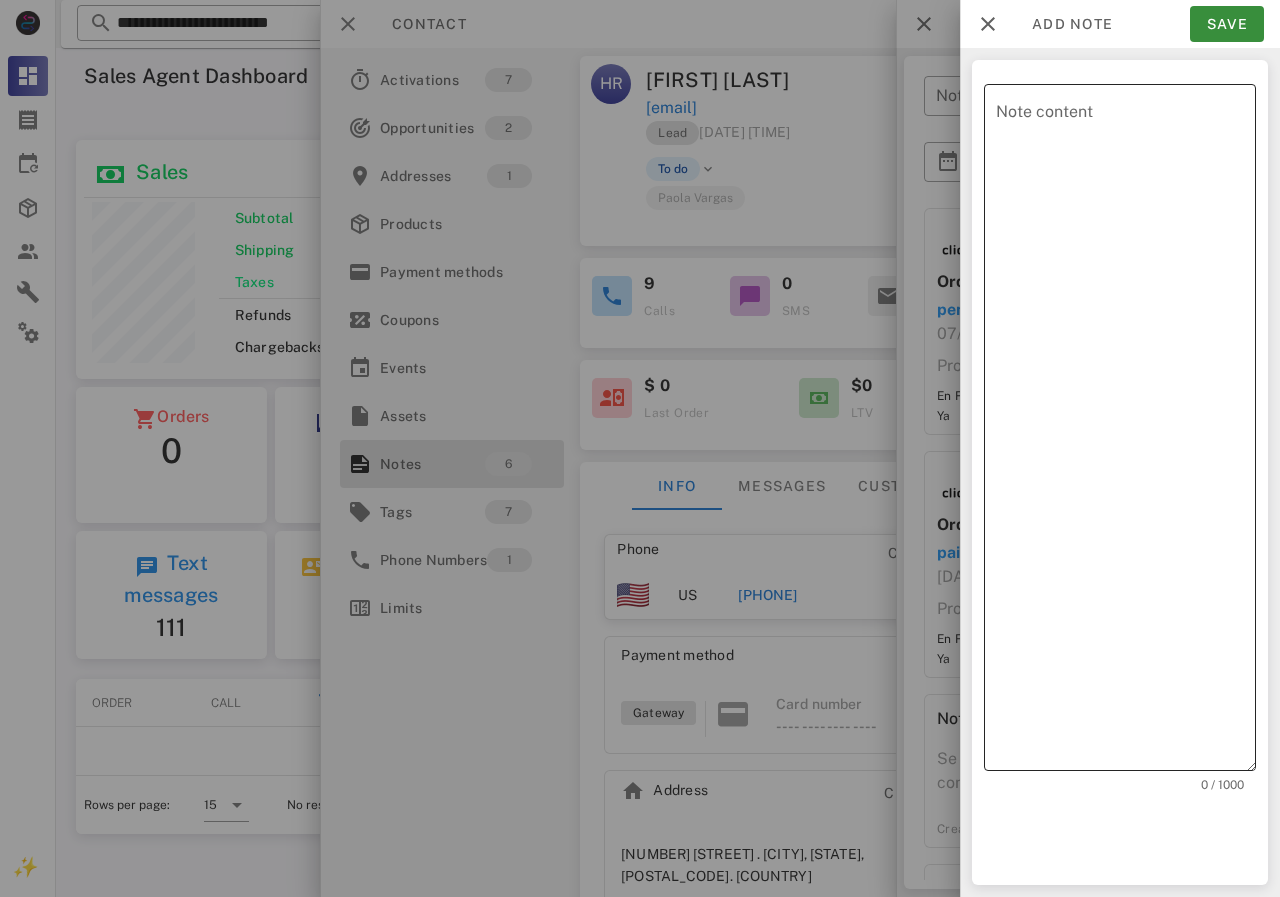 click on "Note content" at bounding box center (1126, 432) 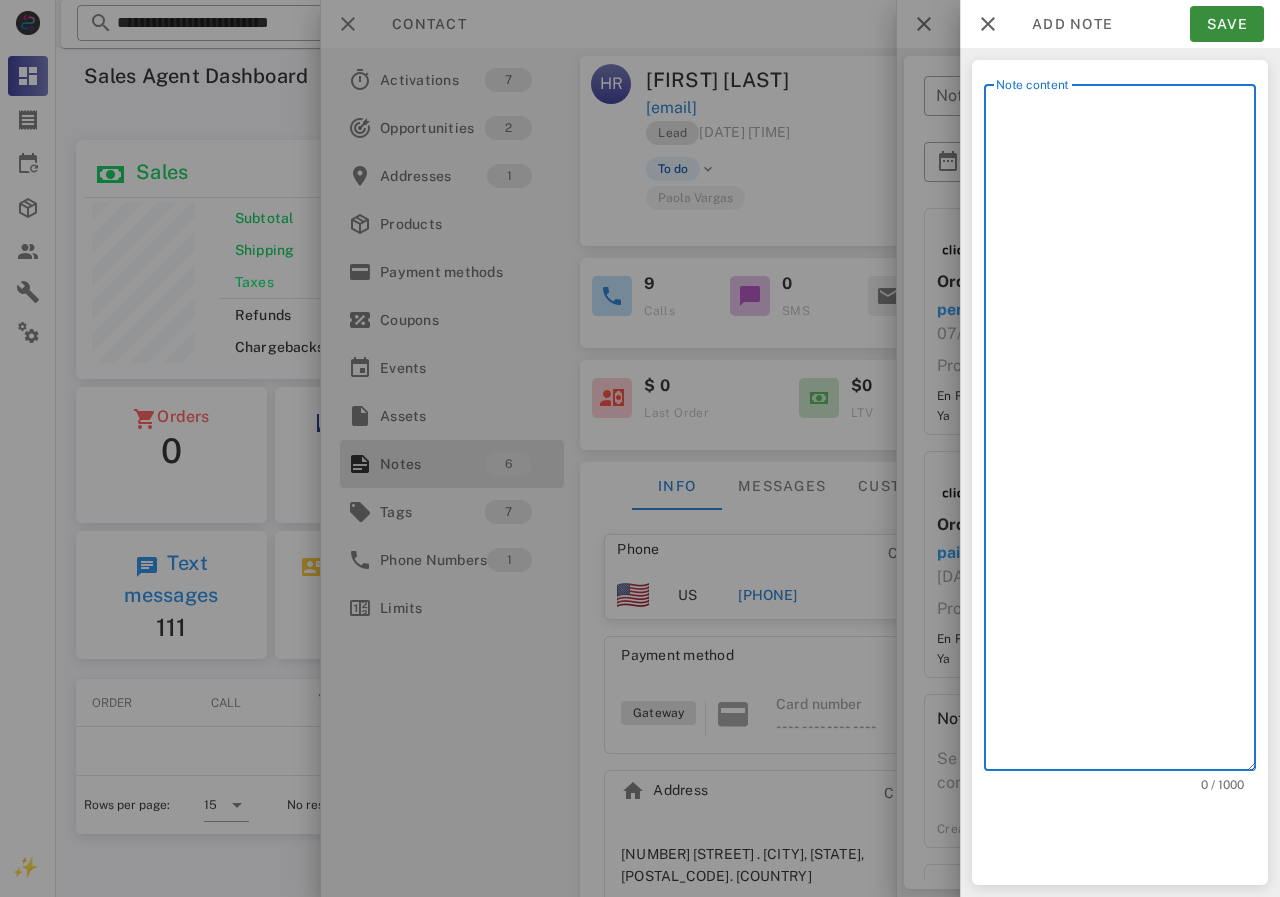scroll, scrollTop: 240, scrollLeft: 390, axis: both 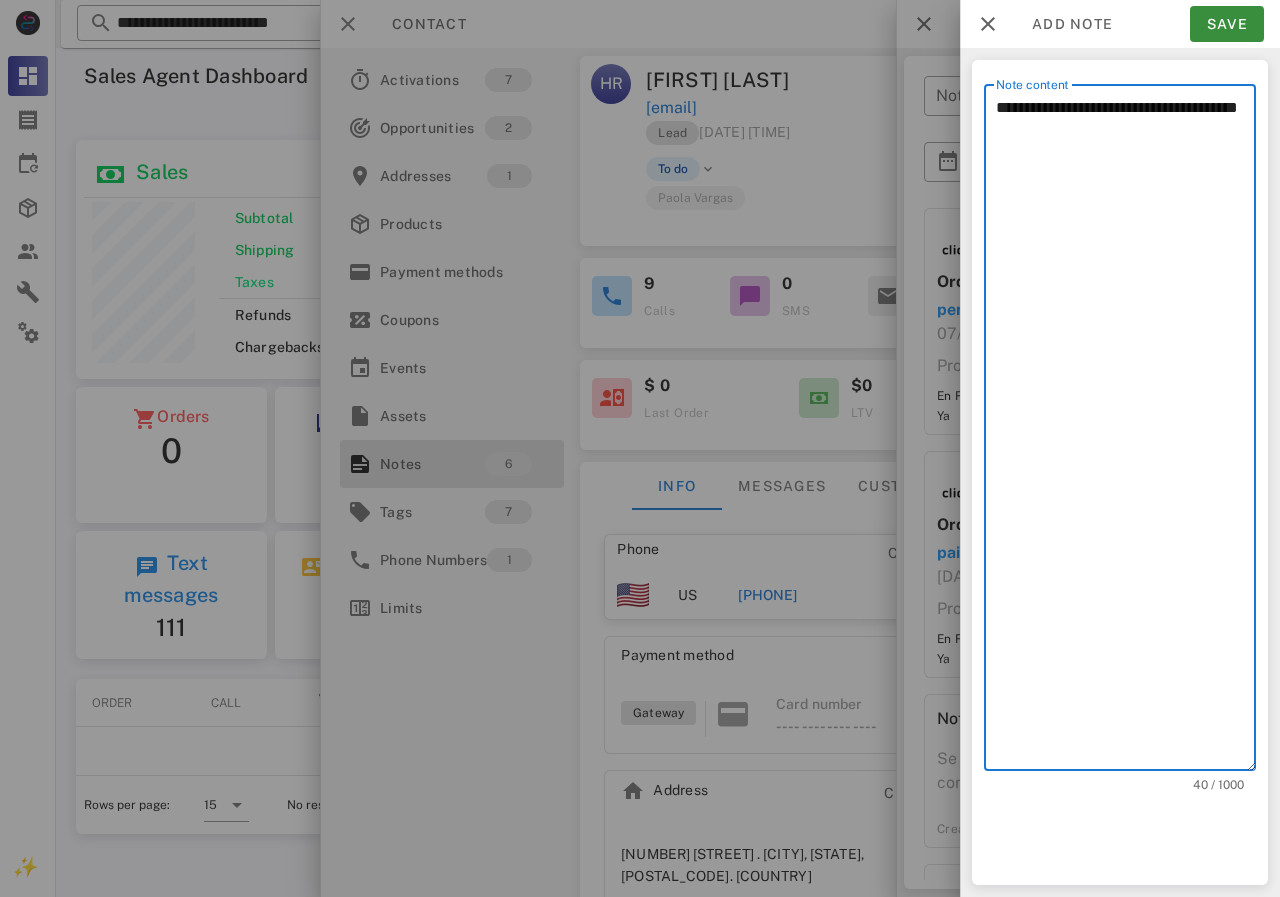 click on "**********" at bounding box center [1126, 432] 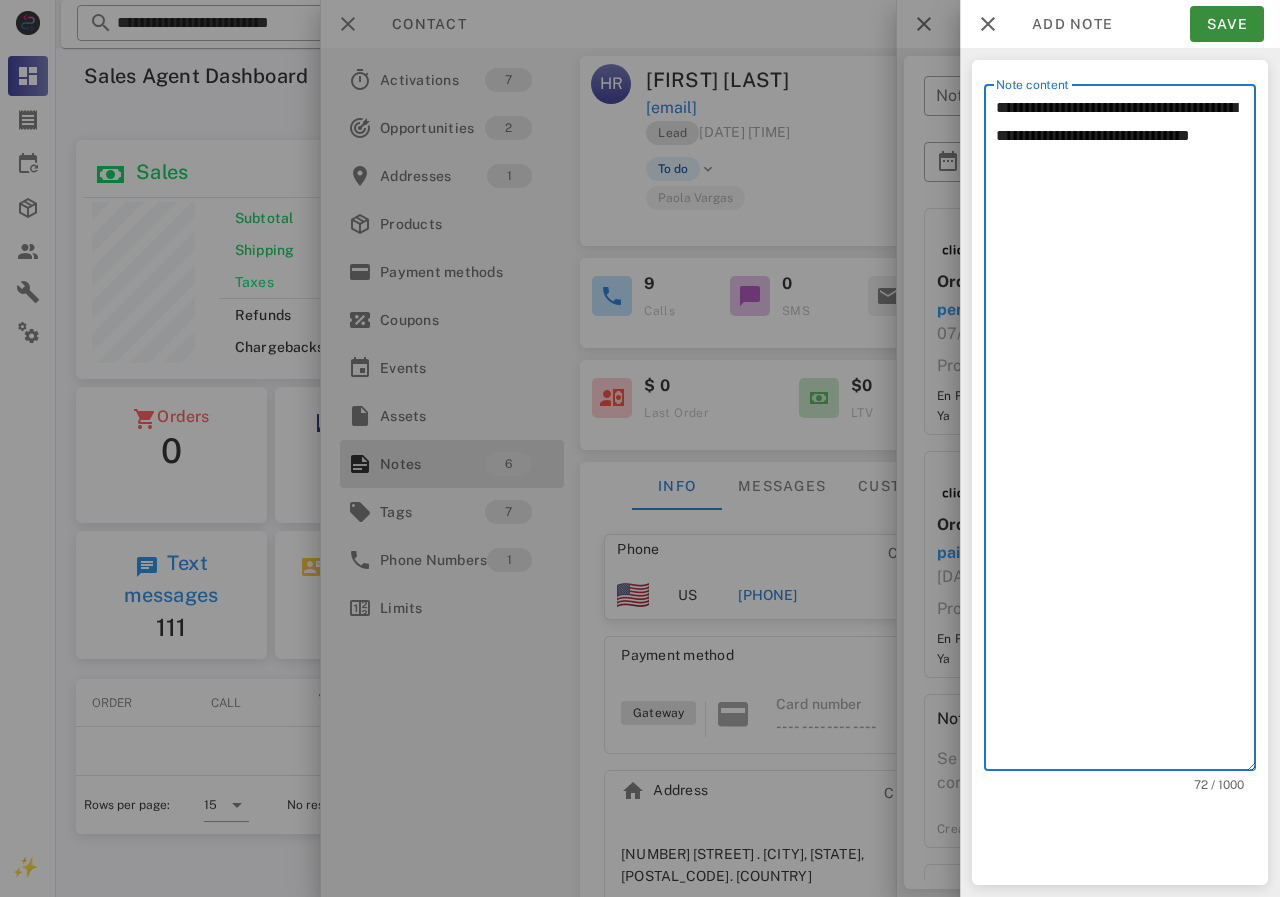 click on "**********" at bounding box center [1126, 432] 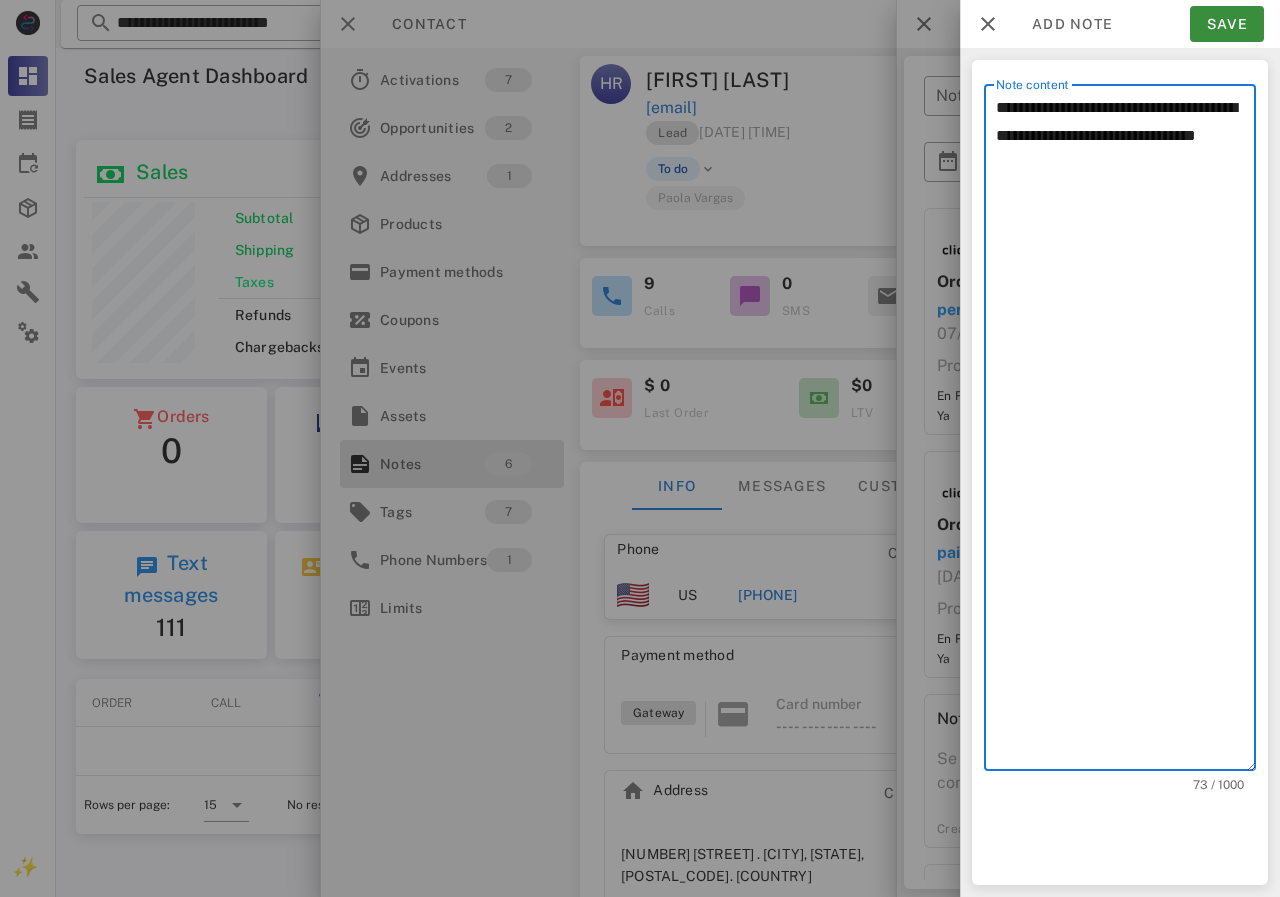 click on "**********" at bounding box center [1126, 432] 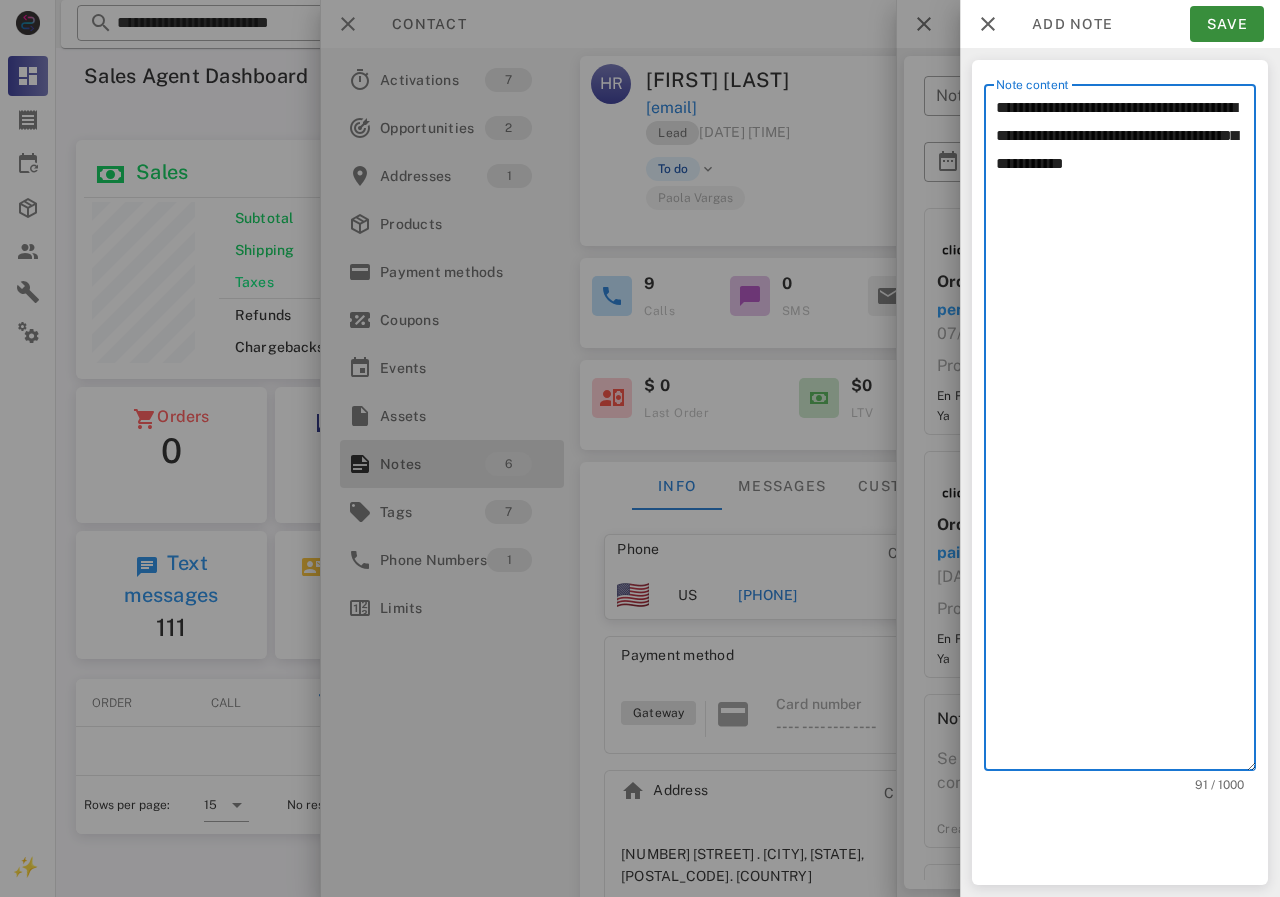 click on "**********" at bounding box center [1126, 432] 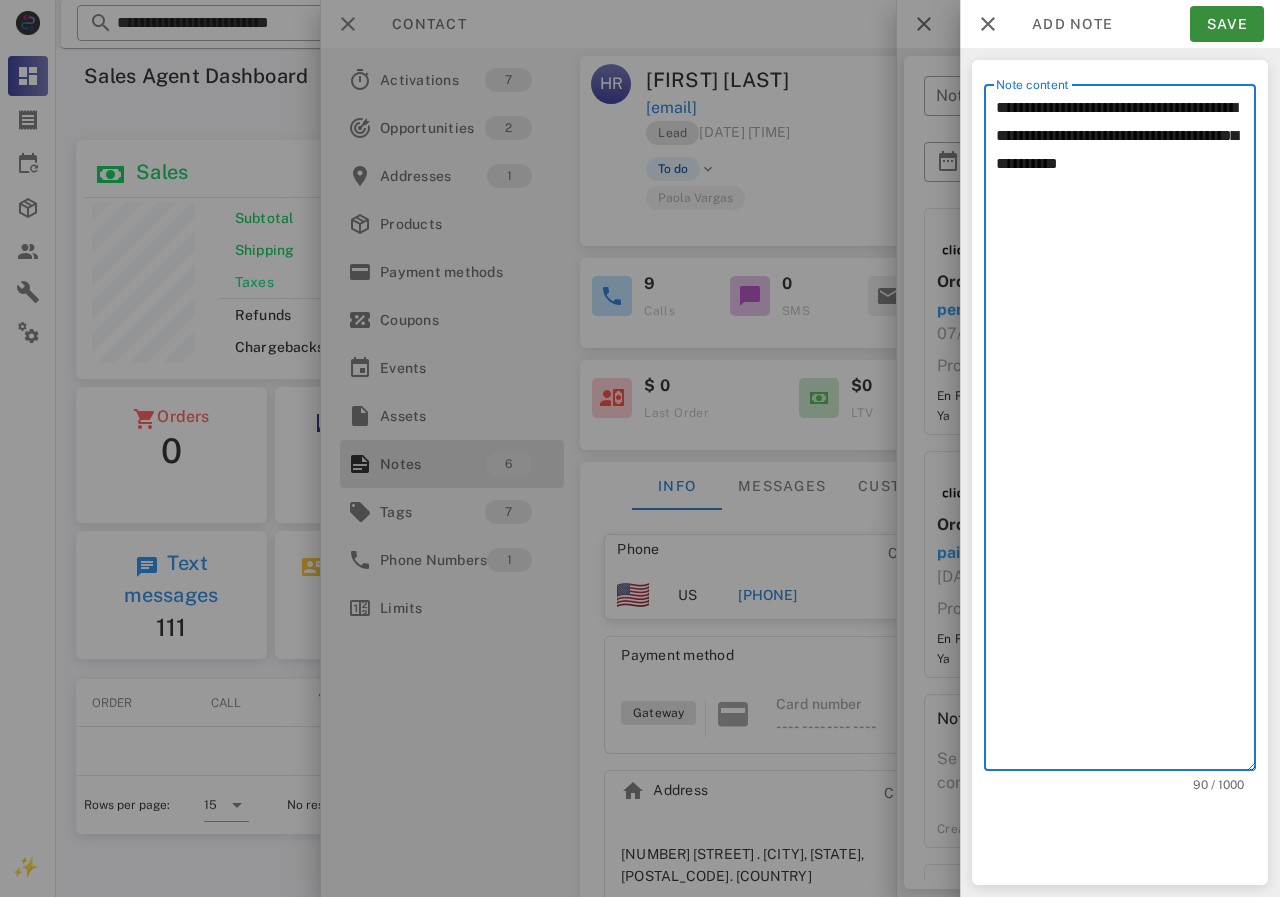 click on "**********" at bounding box center (1126, 432) 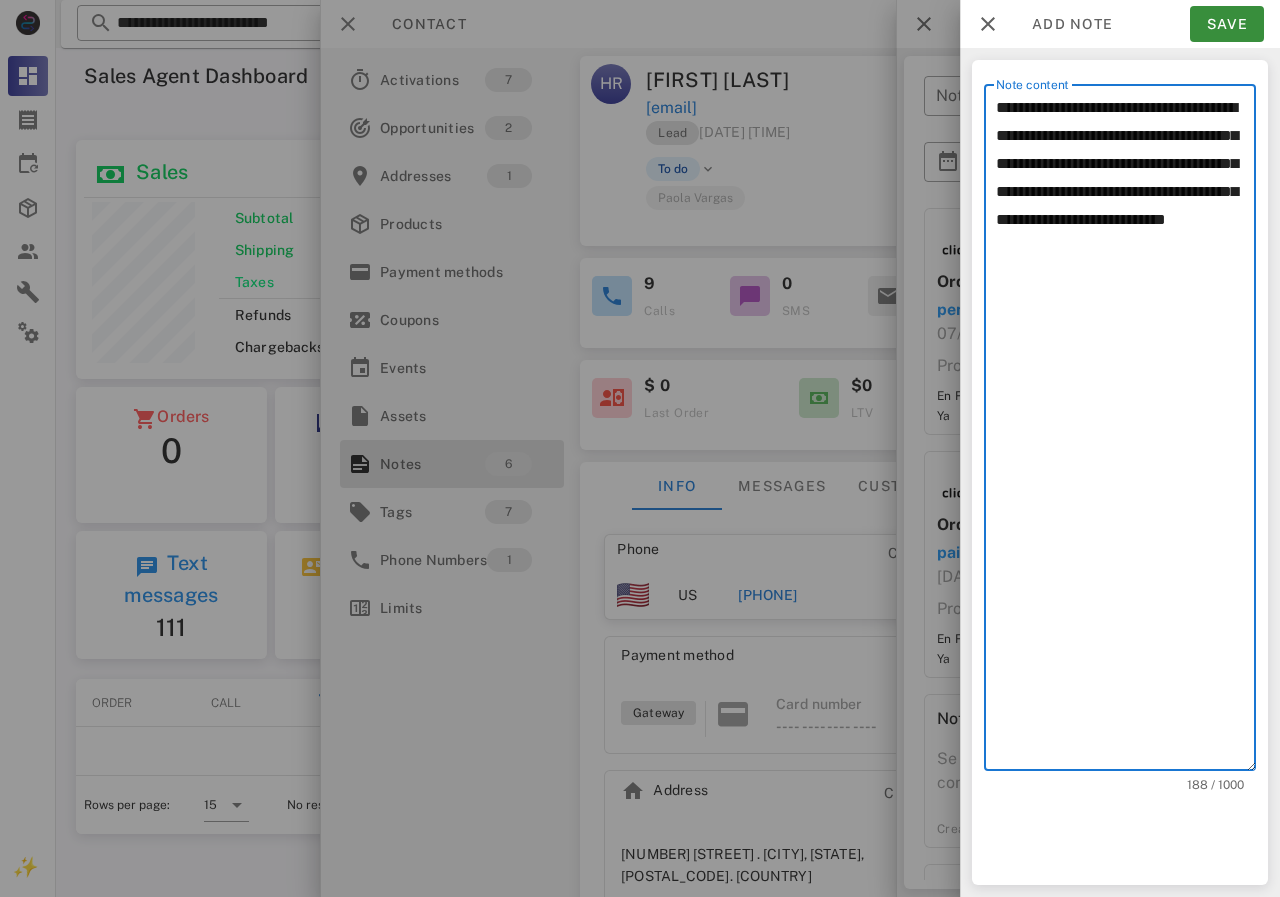 click on "**********" at bounding box center (1126, 432) 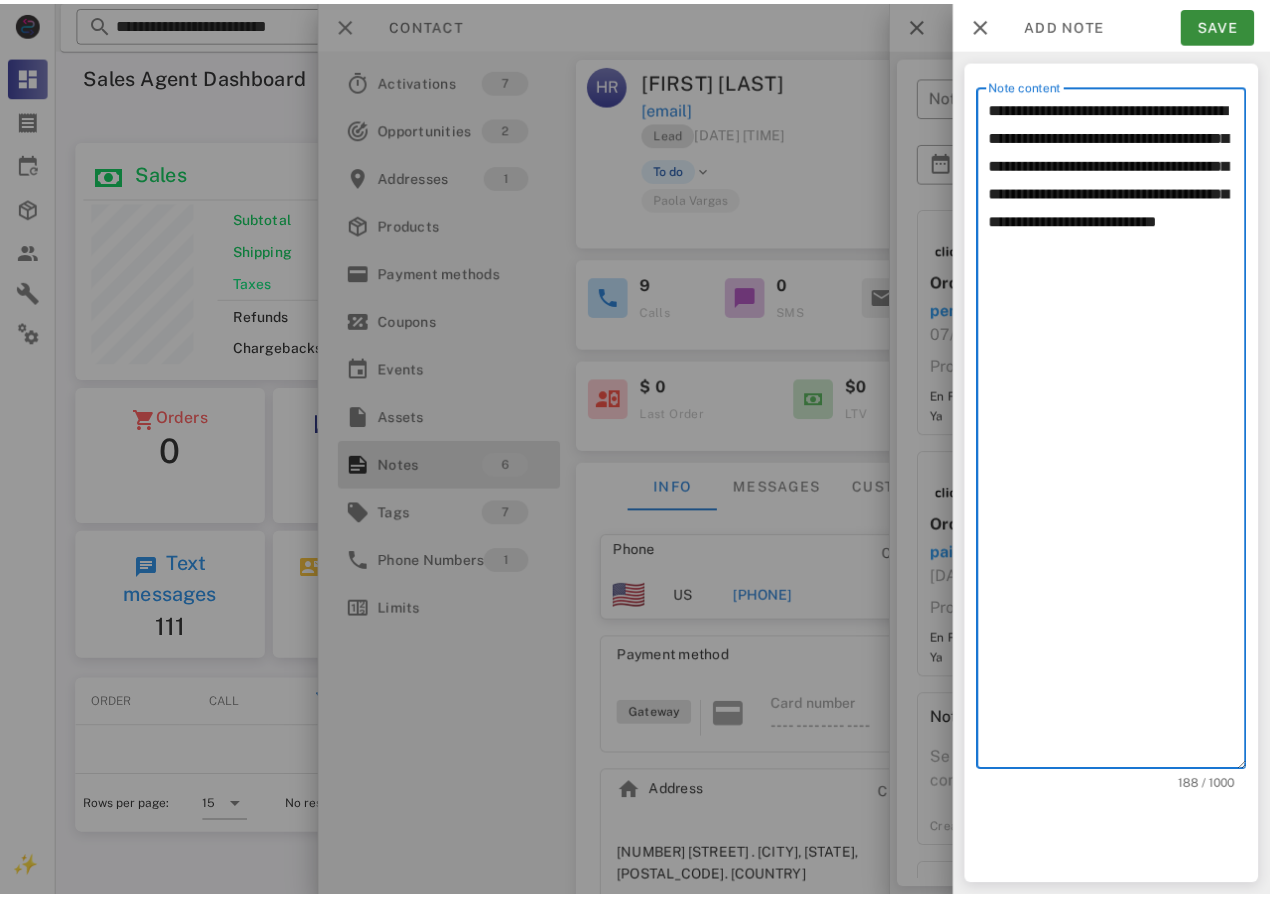scroll, scrollTop: 243, scrollLeft: 390, axis: both 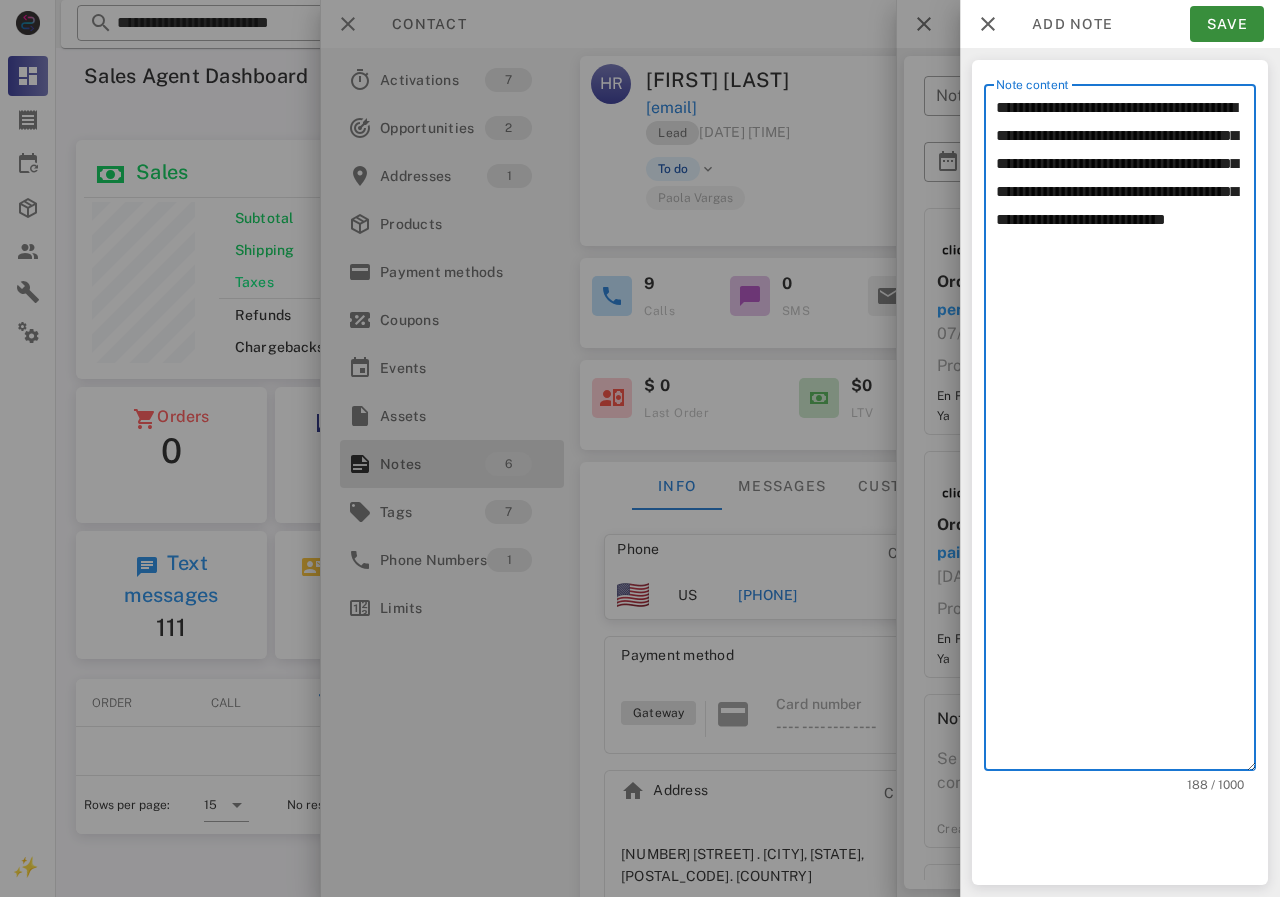click on "*** *" 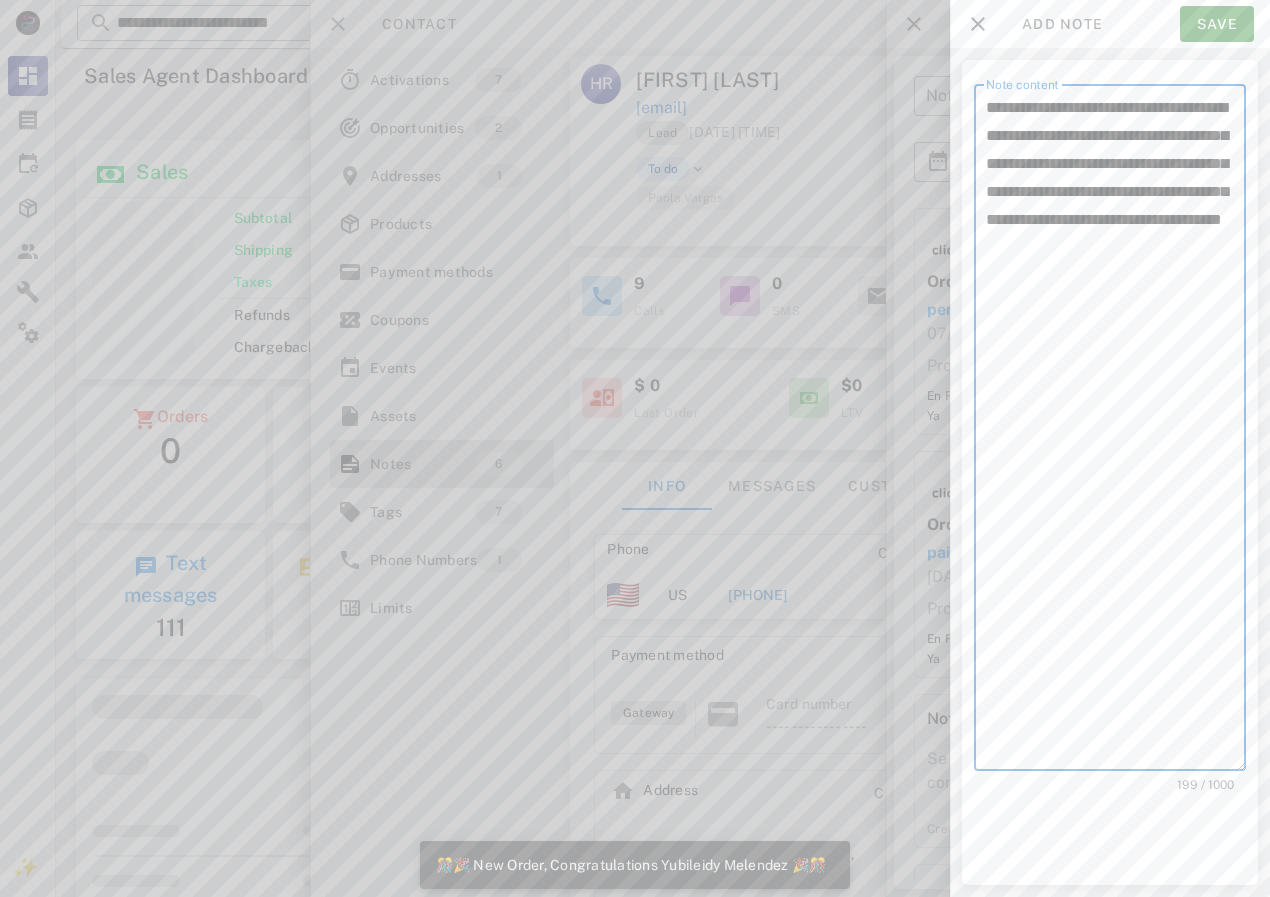 scroll, scrollTop: 999761, scrollLeft: 999614, axis: both 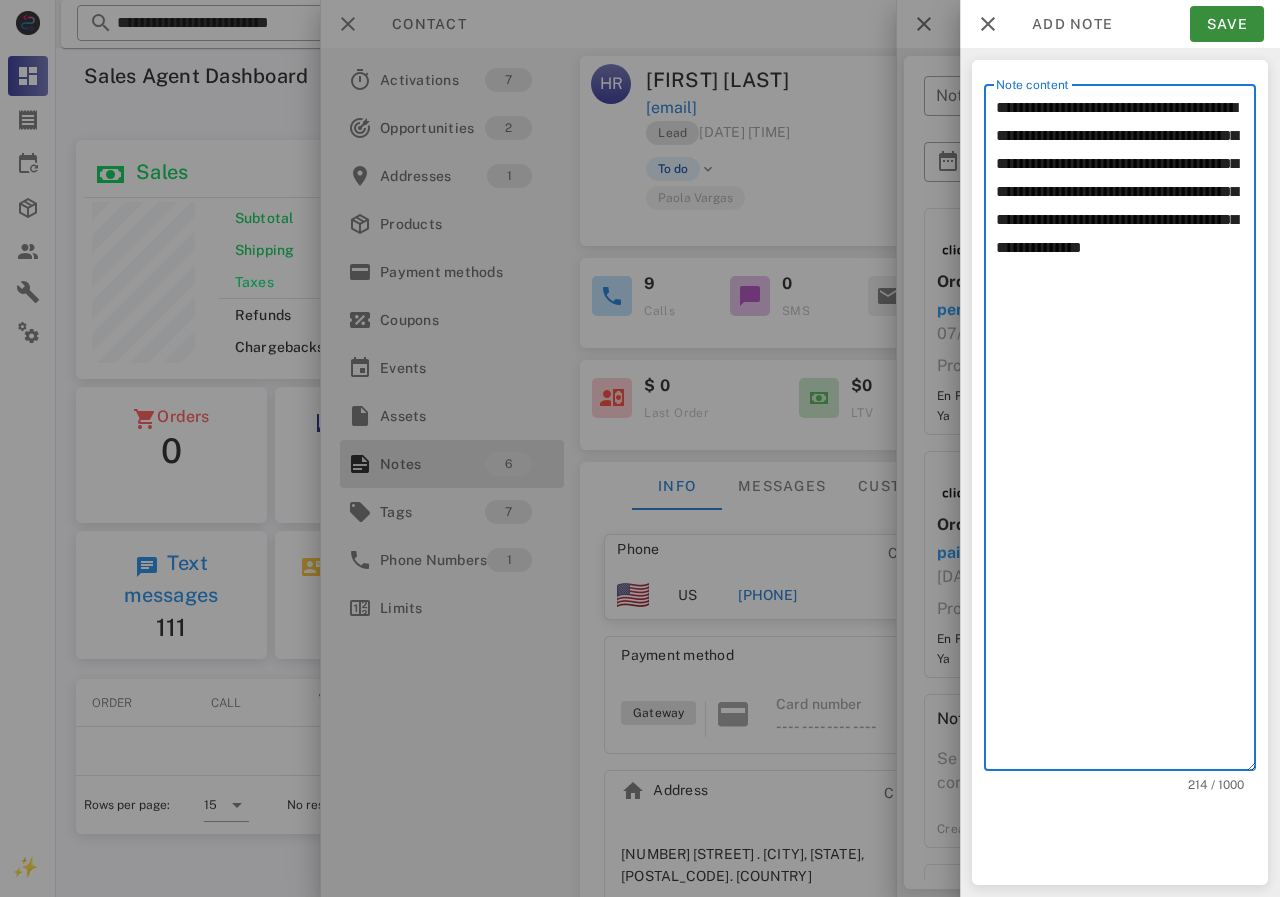 click on "**********" at bounding box center [1126, 432] 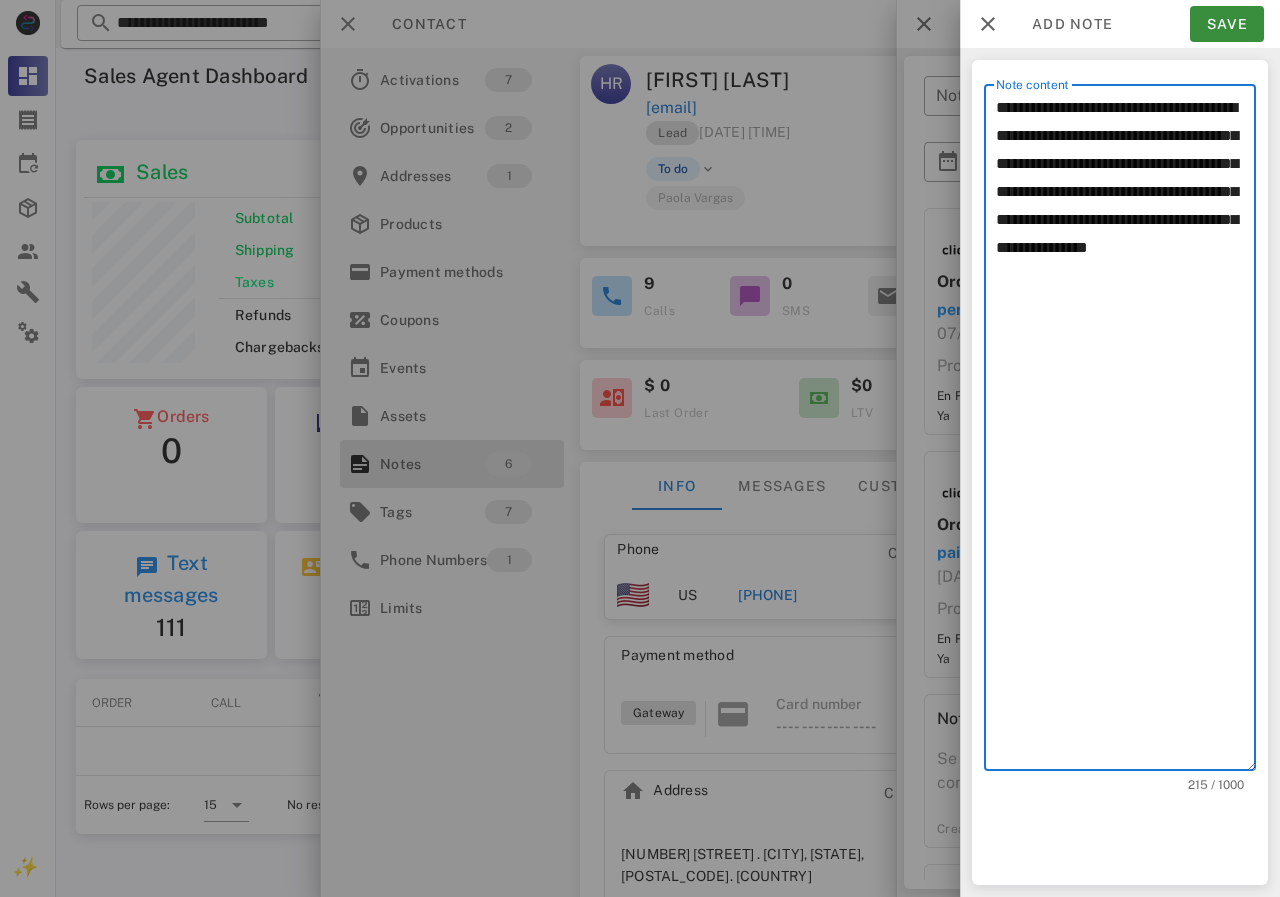 click on "**********" at bounding box center [1126, 432] 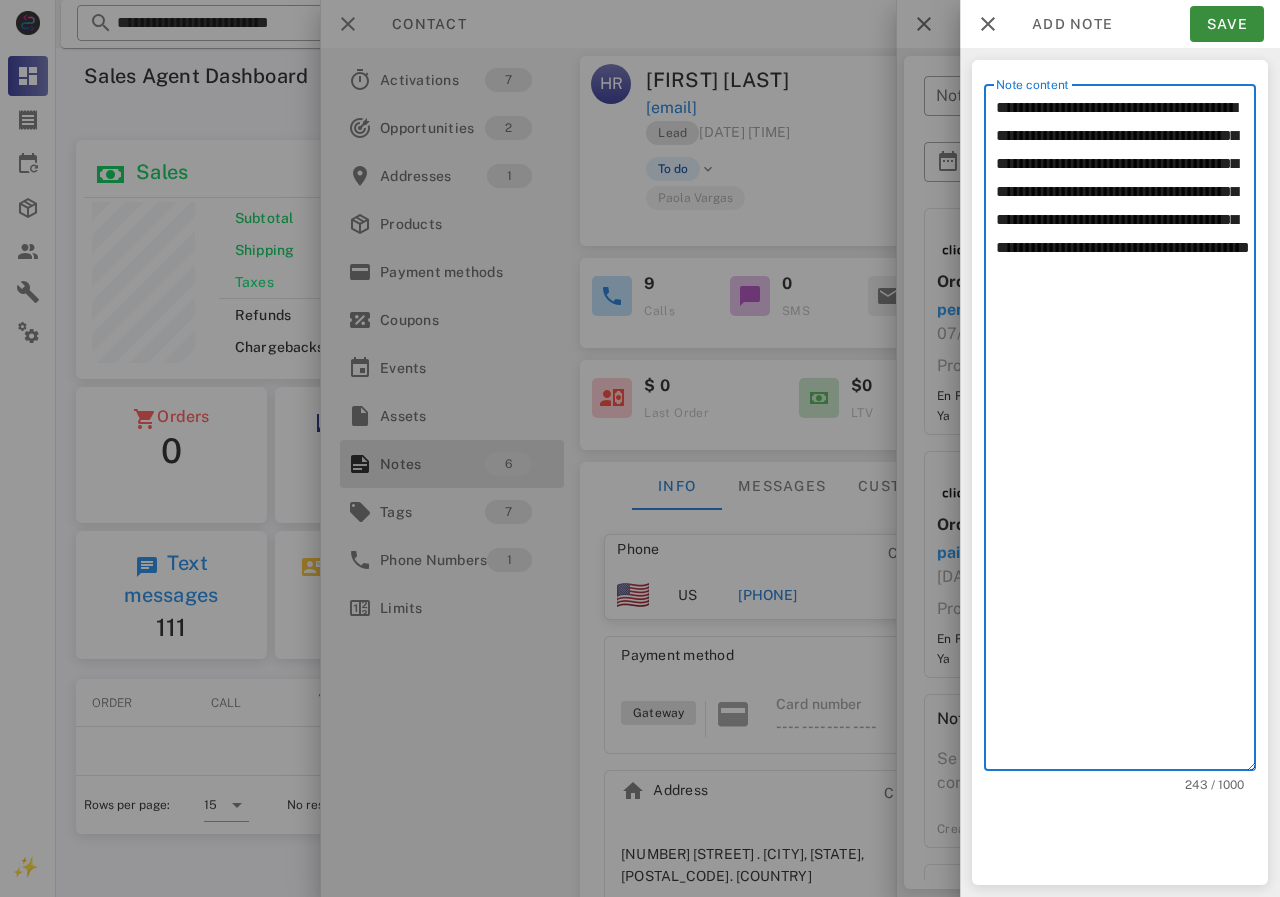 click on "**********" at bounding box center (1126, 432) 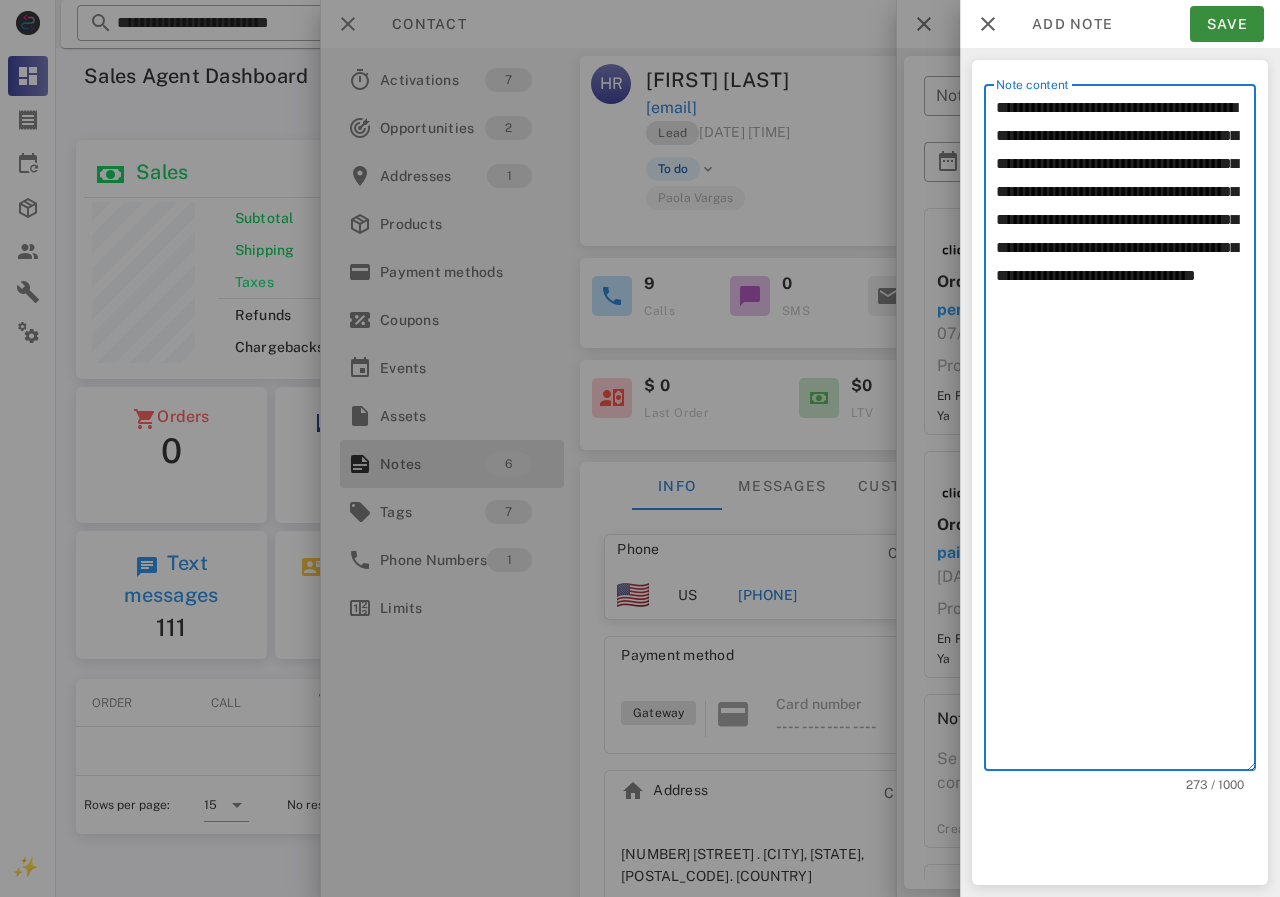 click on "**********" at bounding box center [1126, 432] 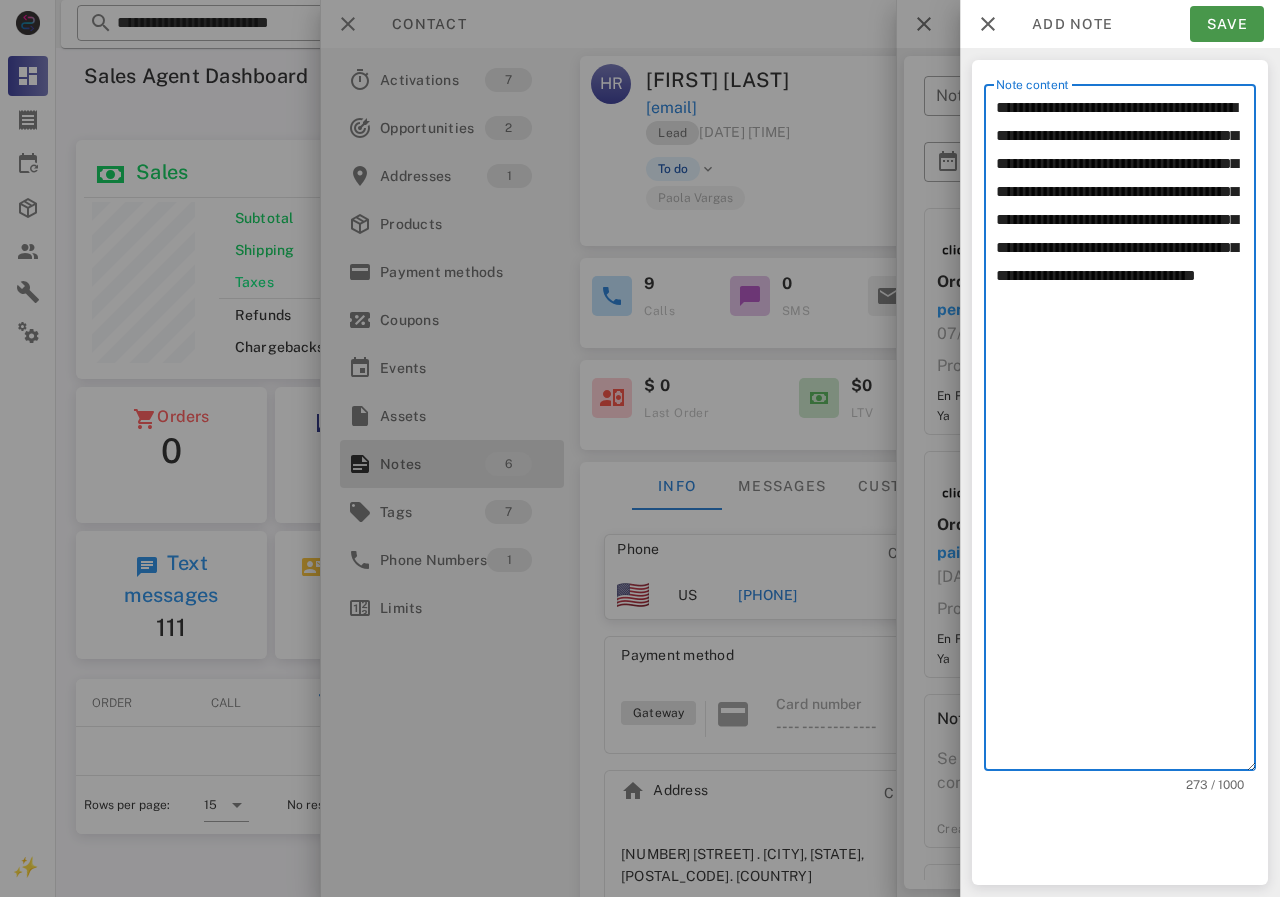 type on "**********" 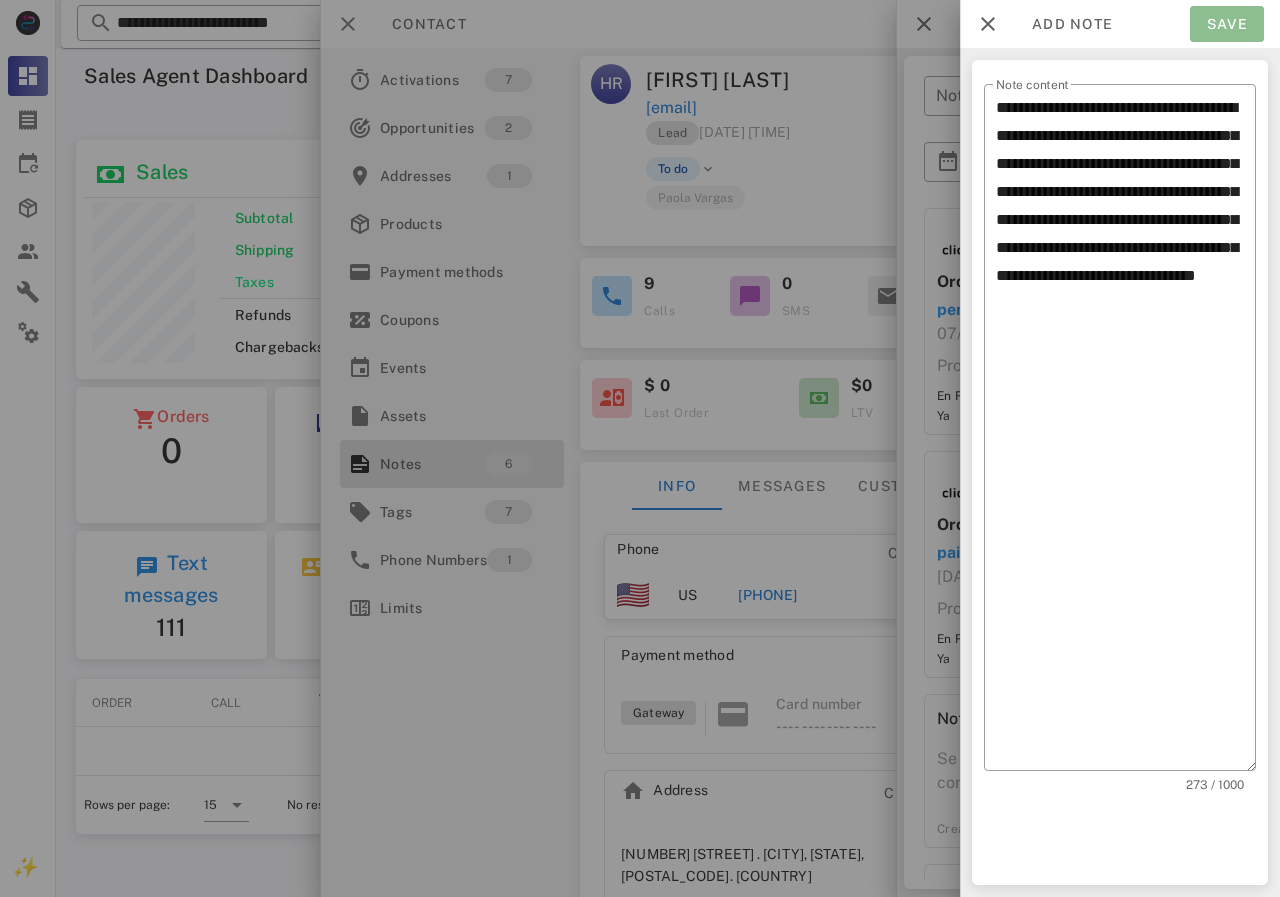 drag, startPoint x: 1213, startPoint y: 29, endPoint x: 1194, endPoint y: 59, distance: 35.510563 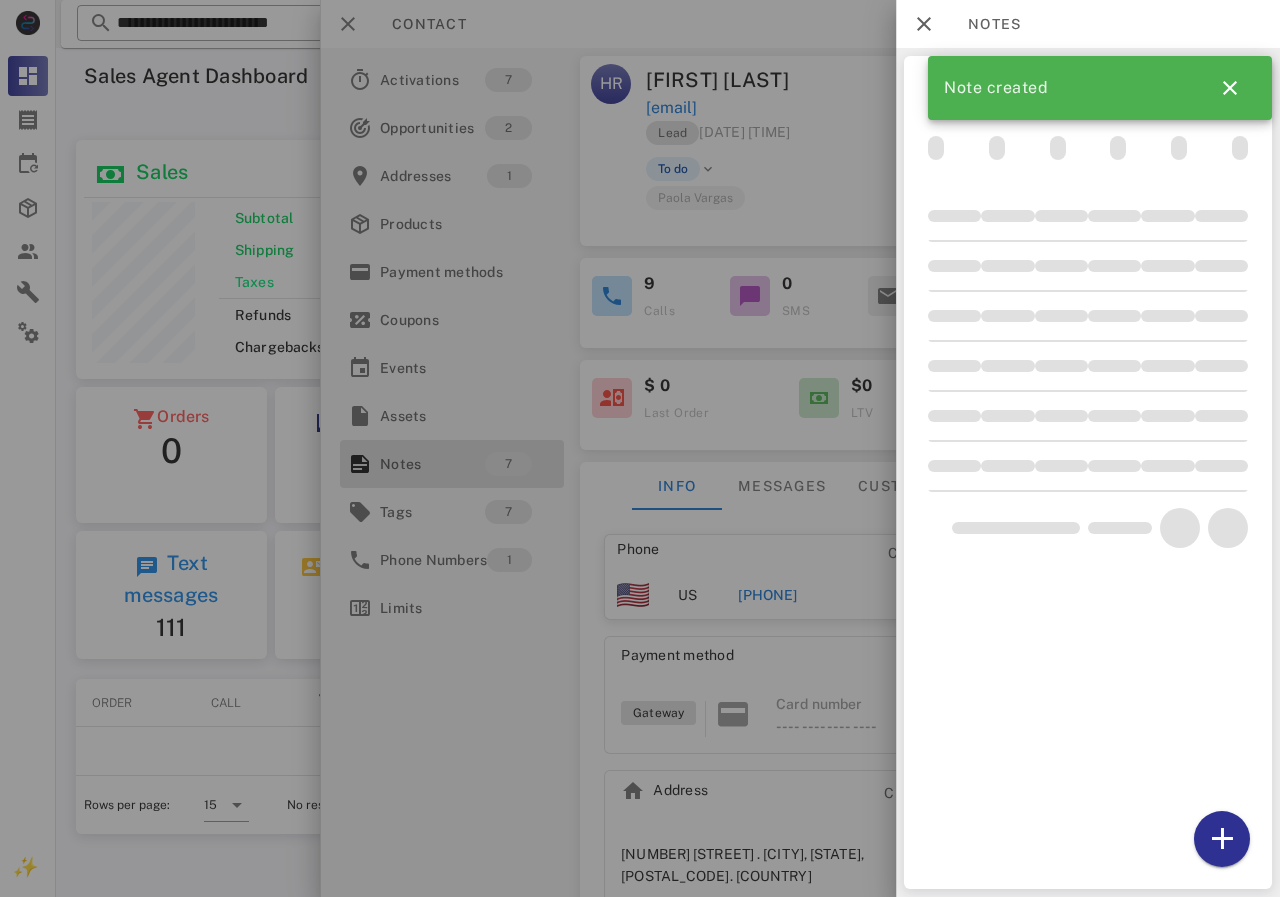 drag, startPoint x: 798, startPoint y: 186, endPoint x: 691, endPoint y: 200, distance: 107.912 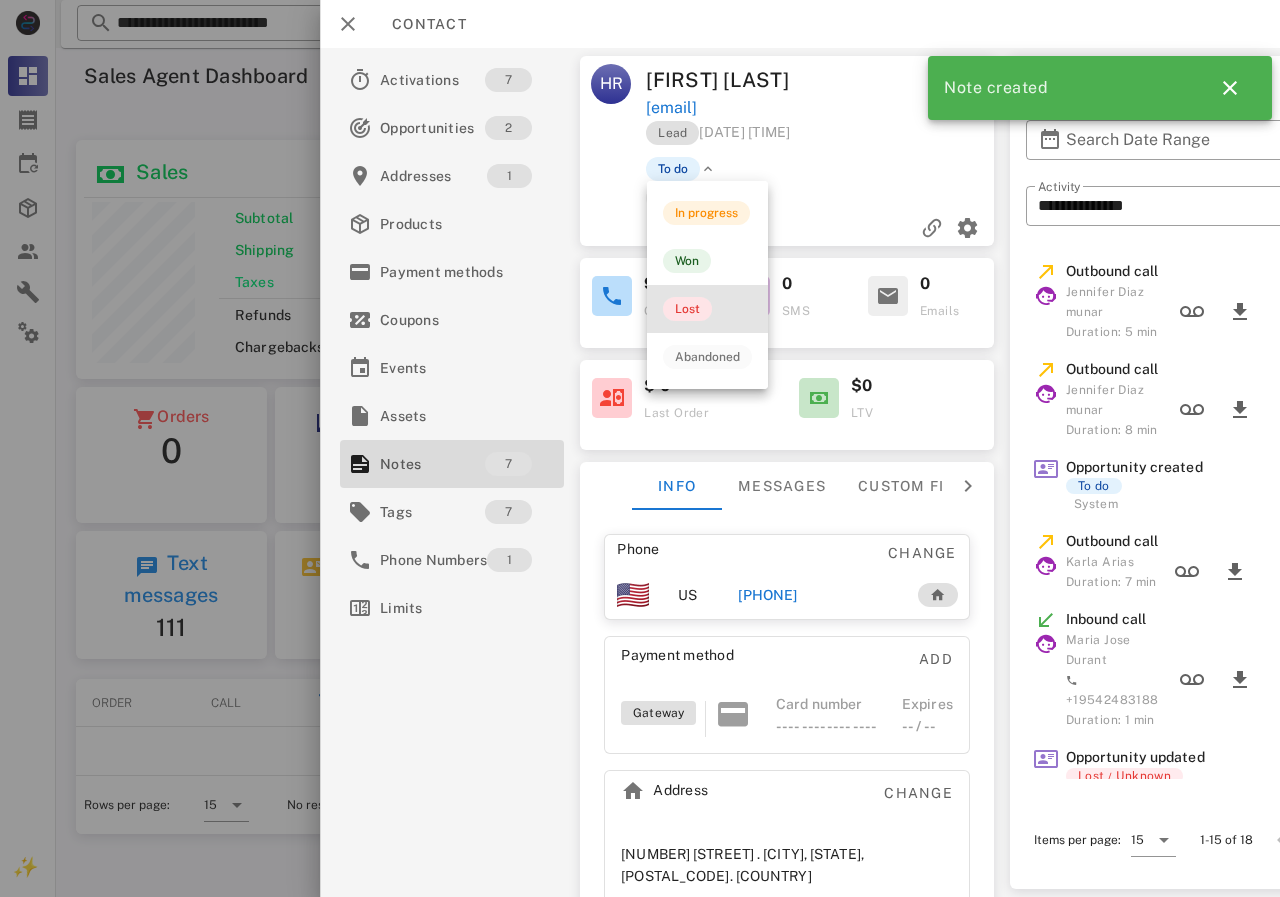 click on "Lost" at bounding box center (687, 309) 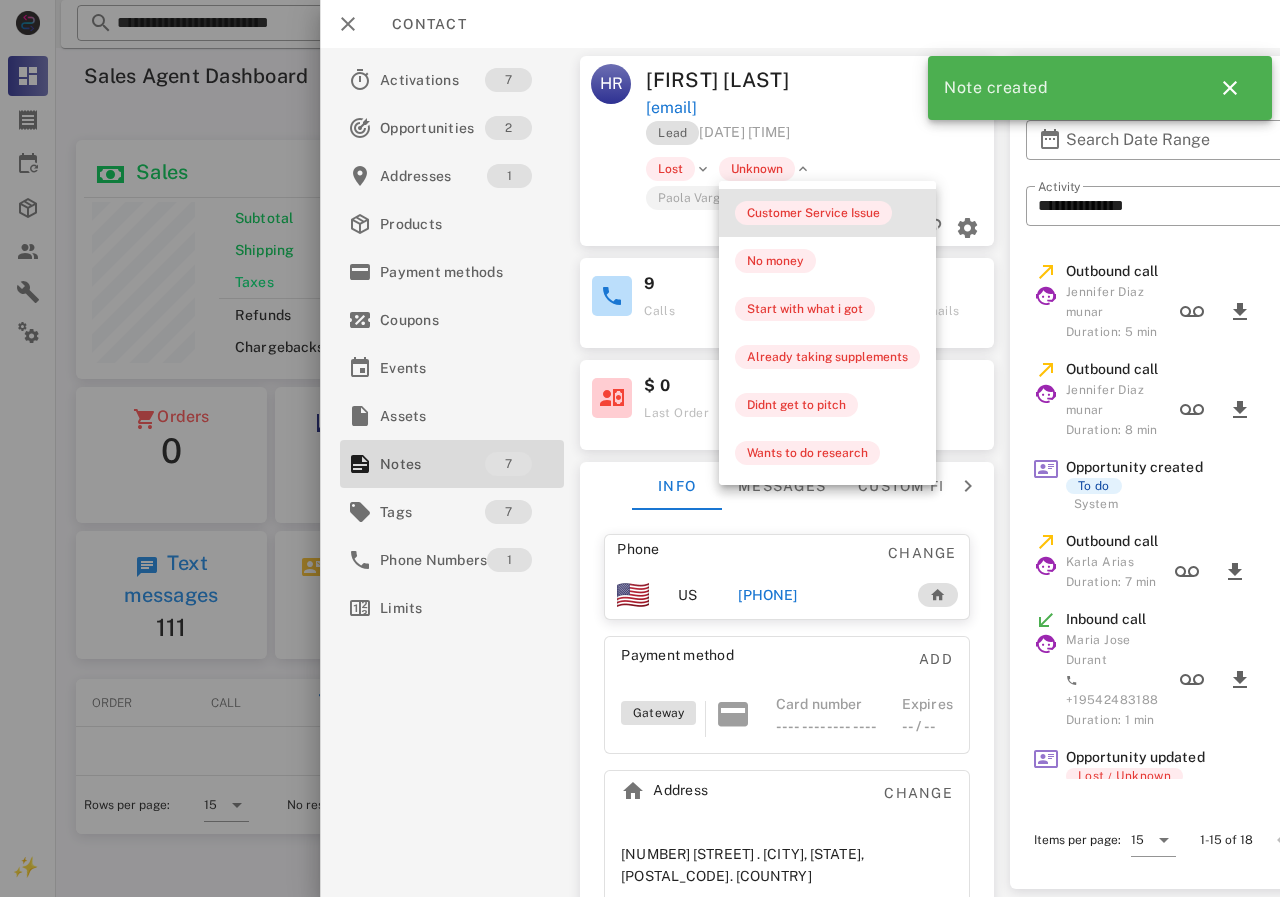 click on "Customer Service Issue" at bounding box center [827, 213] 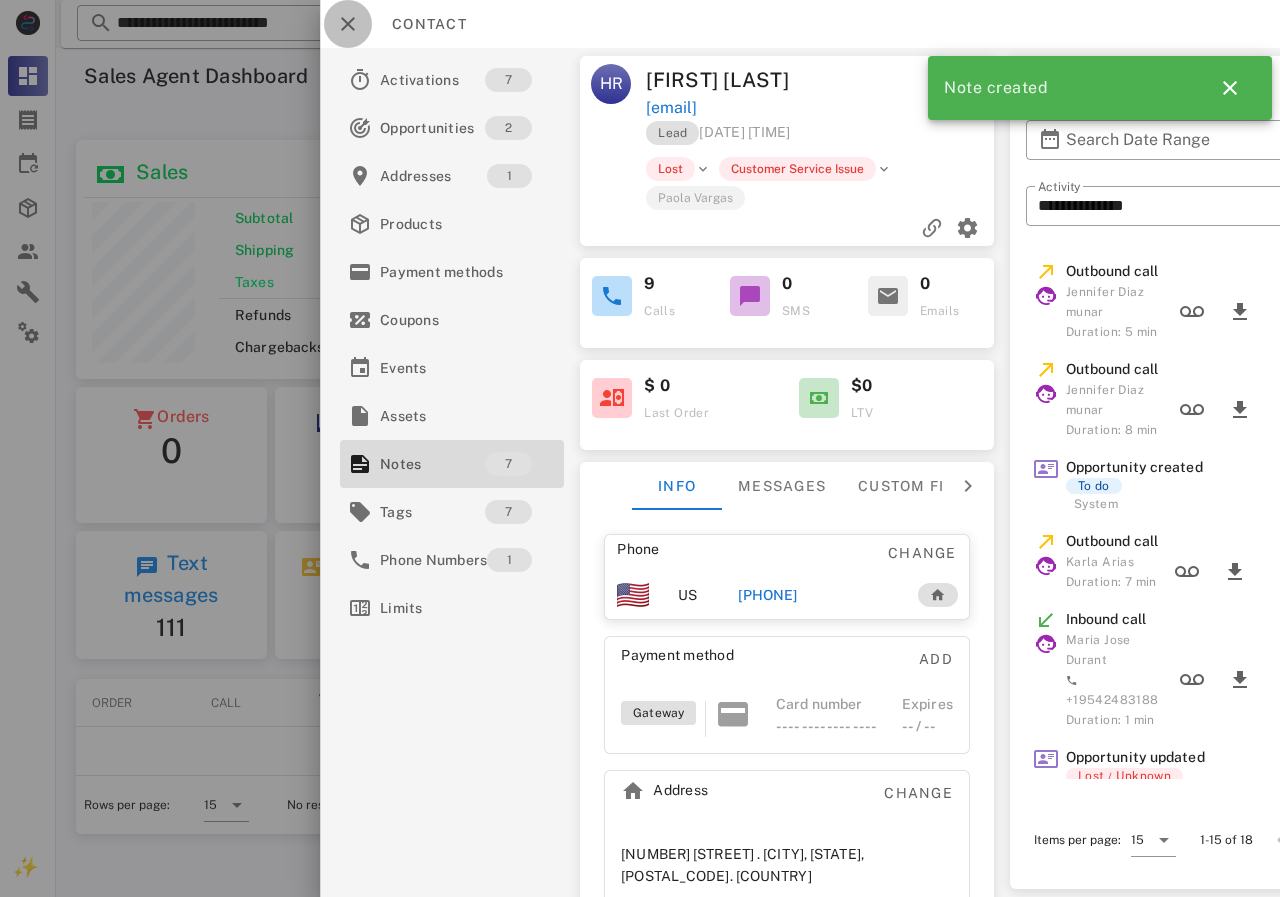 click at bounding box center (348, 24) 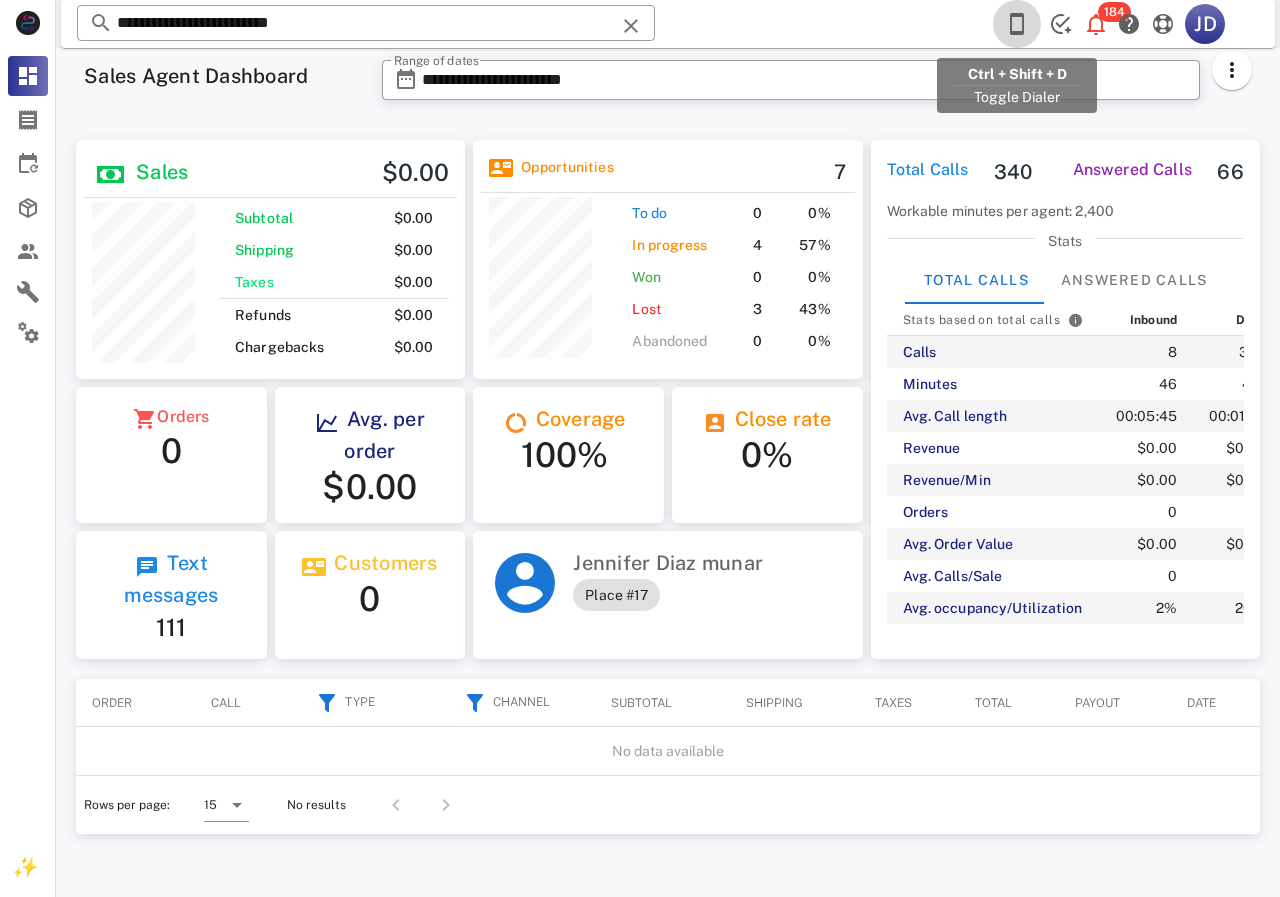 click at bounding box center [1017, 24] 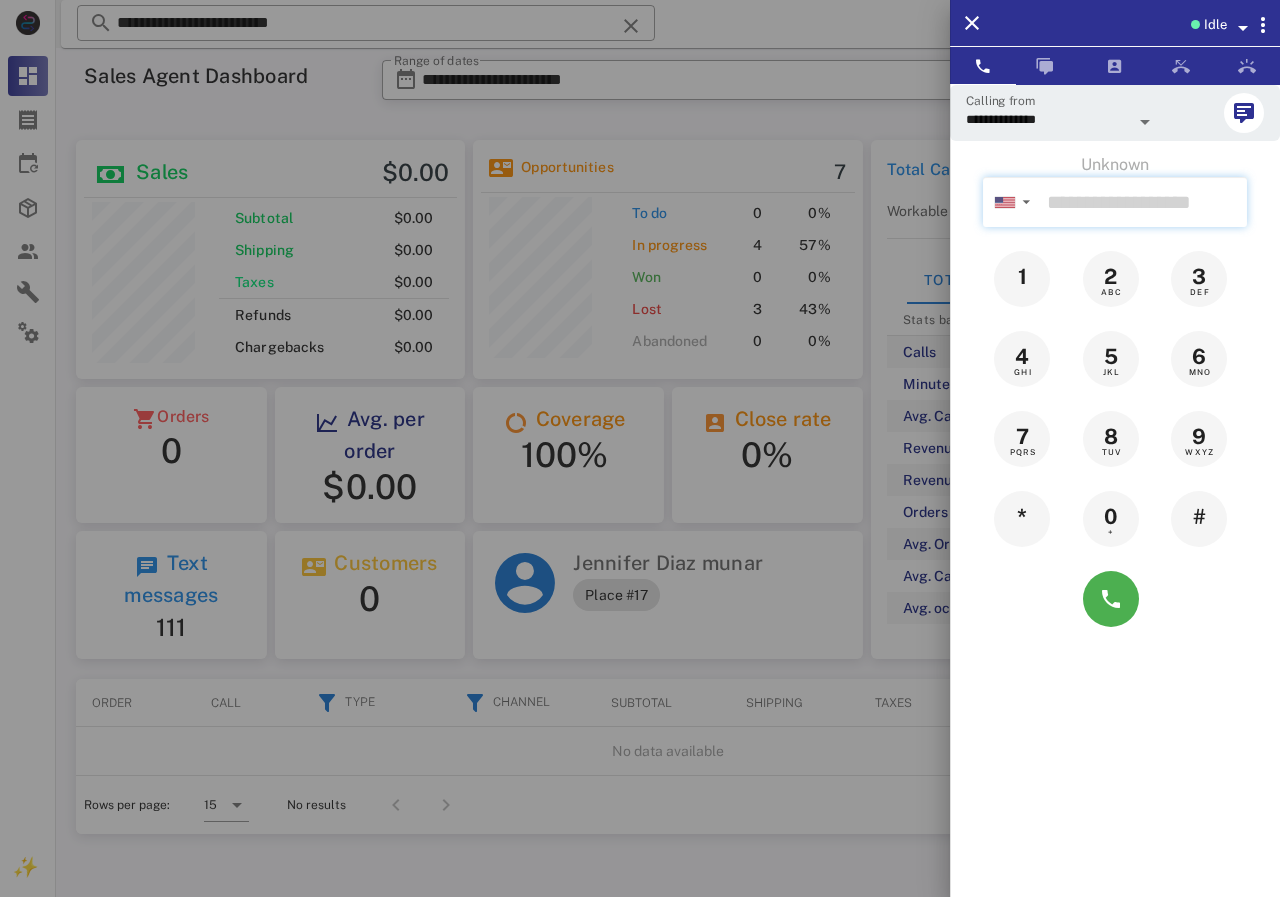 click at bounding box center [1143, 202] 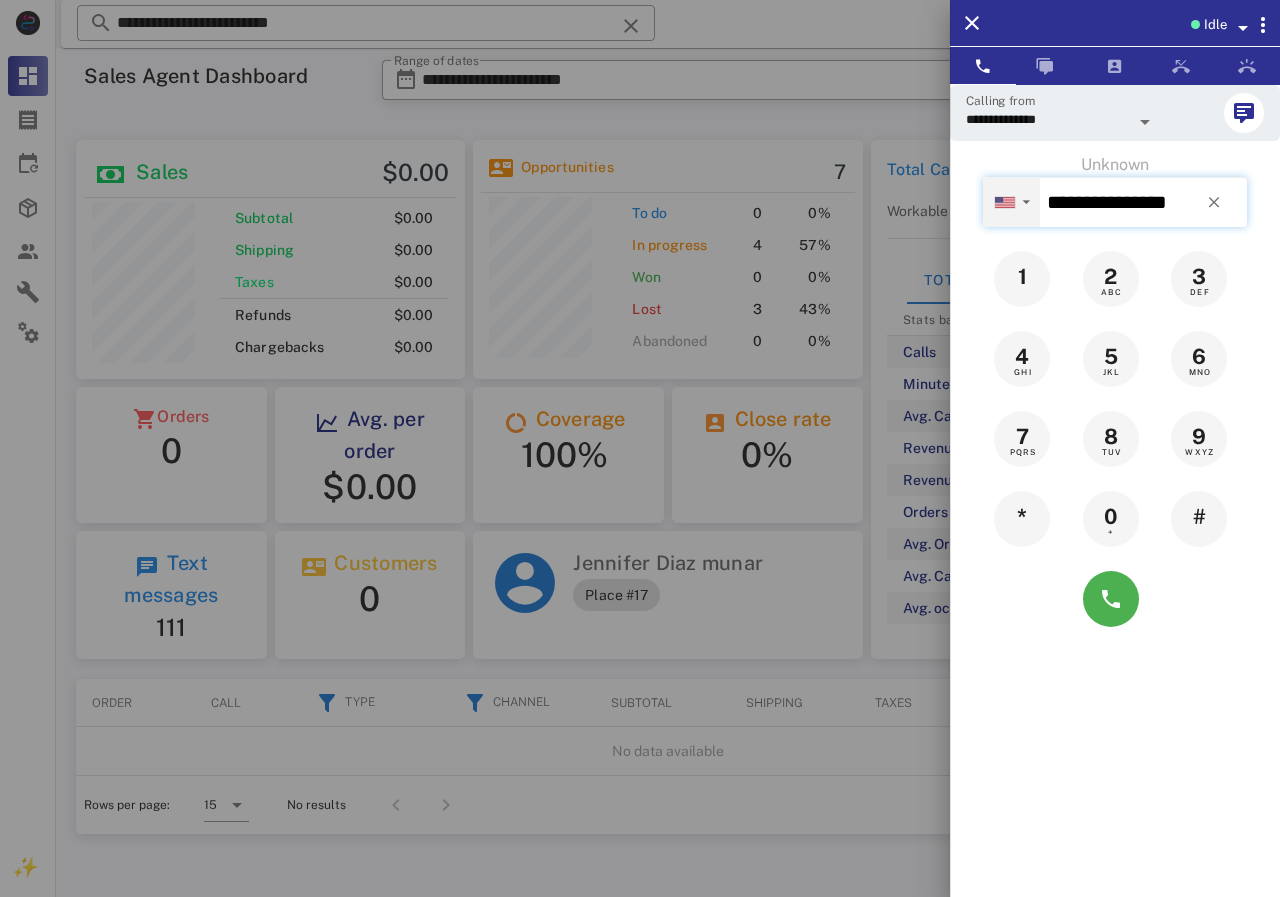 click on "▼     Andorra
+376
Argentina
+54
Aruba
+297
Australia
+61
Belgium (België)
+32
Bolivia
+591
Brazil (Brasil)
+55
Canada
+1
Chile
+56
Colombia
+57
Costa Rica
+506
Dominican Republic (República Dominicana)
+1
Ecuador
+593
El Salvador
+503
France
+33
Germany (Deutschland)
+49
Guadeloupe
+590
Guatemala
+502
Honduras
+504
Iceland (Ísland)
+354
India (भारत)
+91
Israel (‫ישראל‬‎)
+972
Italy (Italia)
+39
Japan (日本)
+81" at bounding box center [1011, 202] 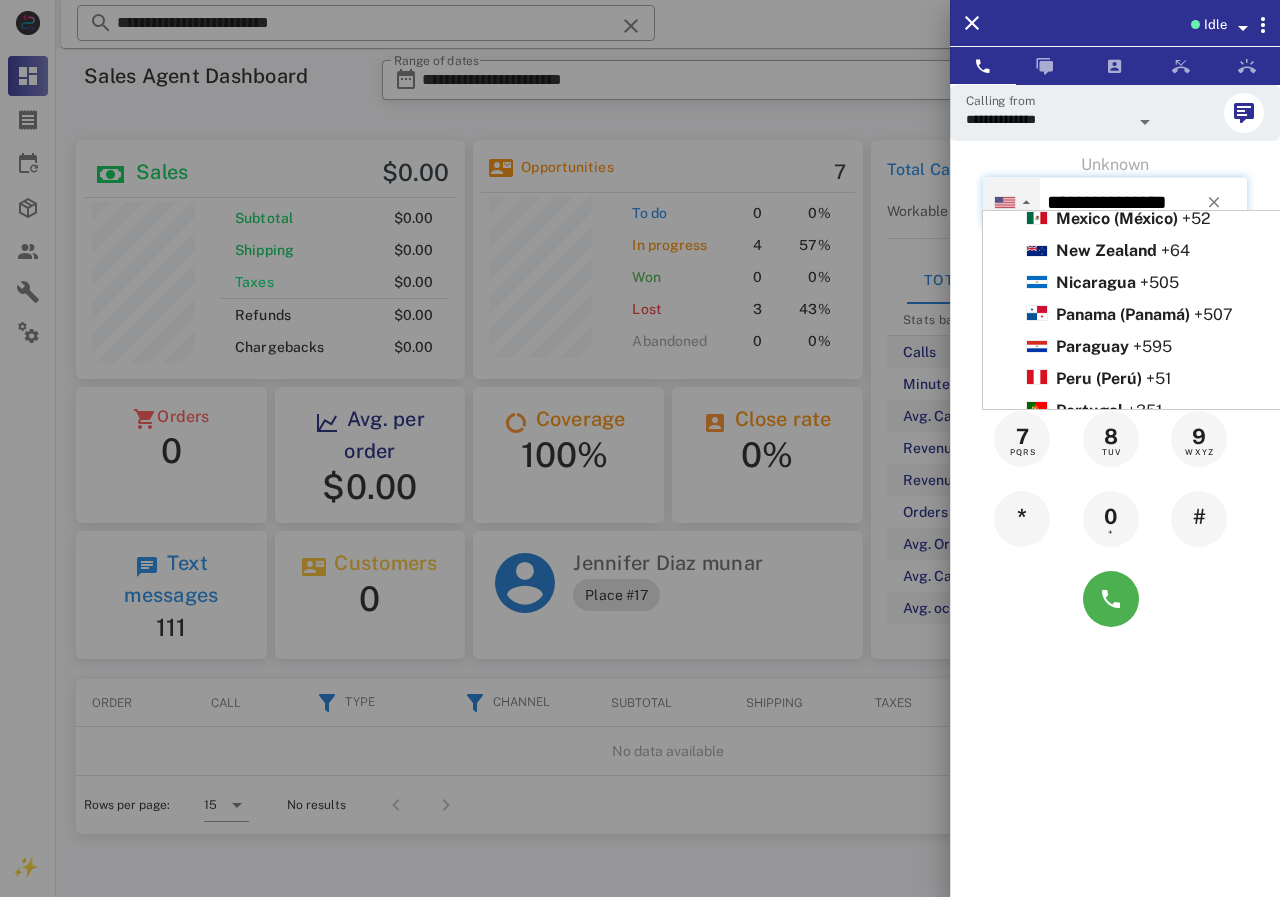 scroll, scrollTop: 700, scrollLeft: 0, axis: vertical 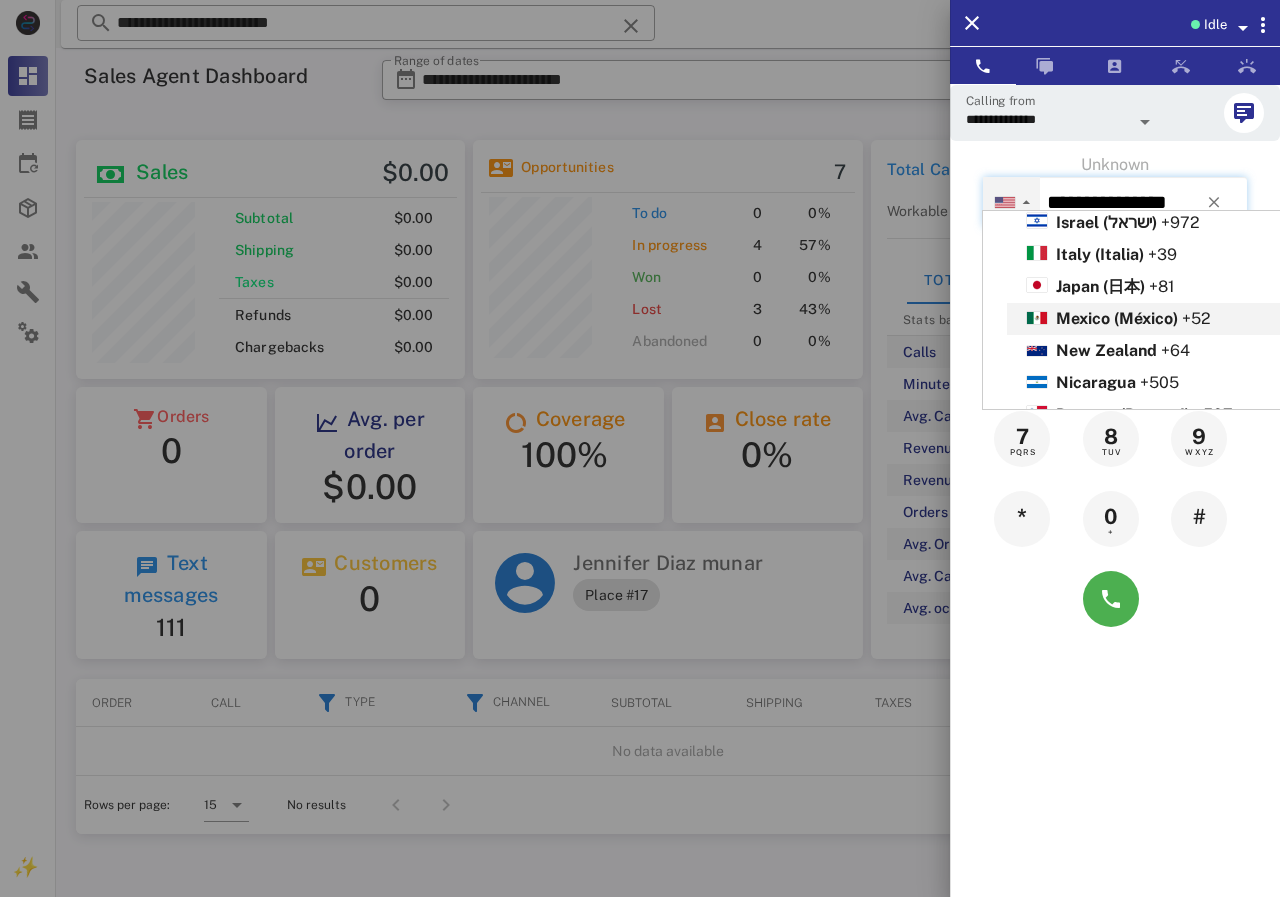 click on "Mexico (México)" at bounding box center [1117, 318] 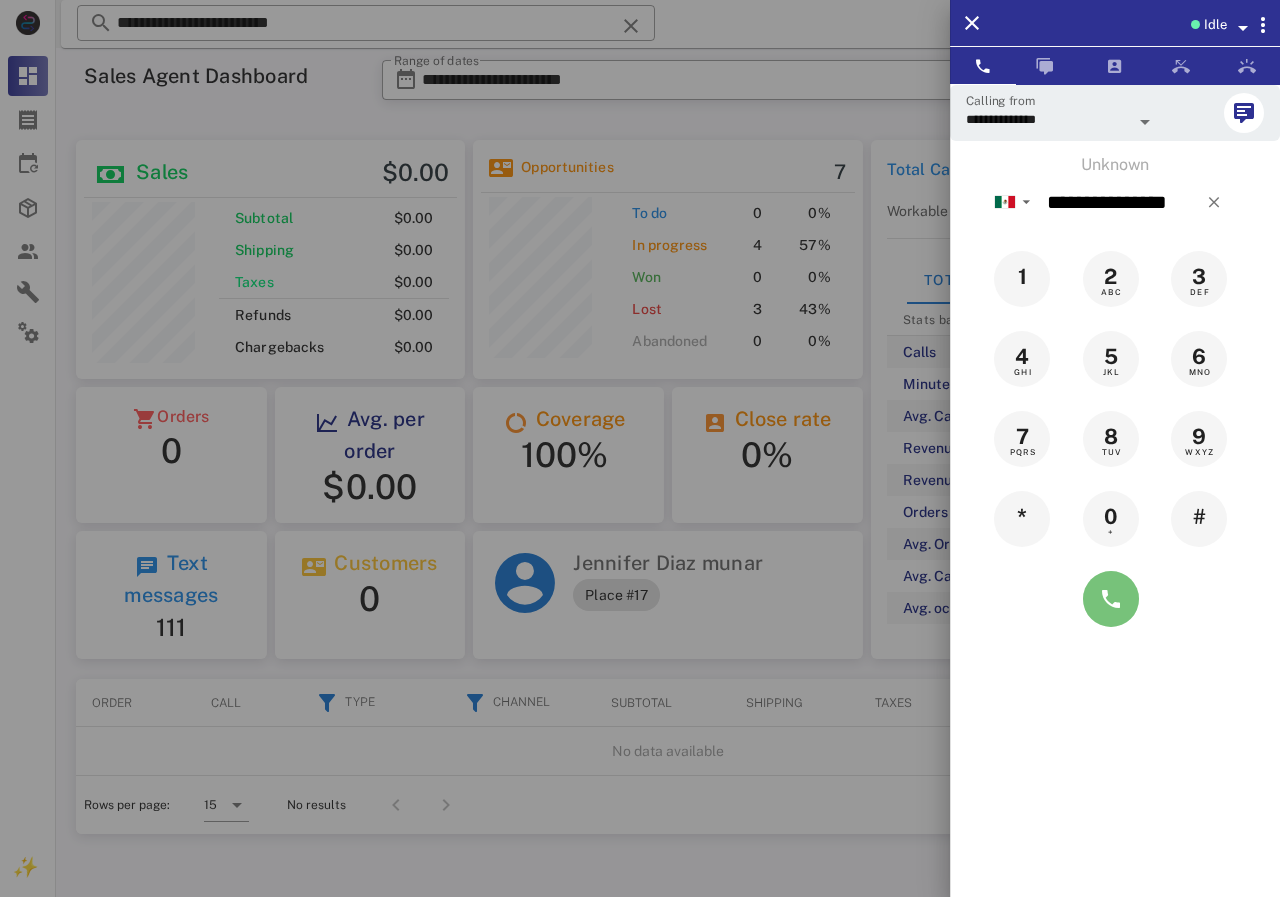 click at bounding box center (1111, 599) 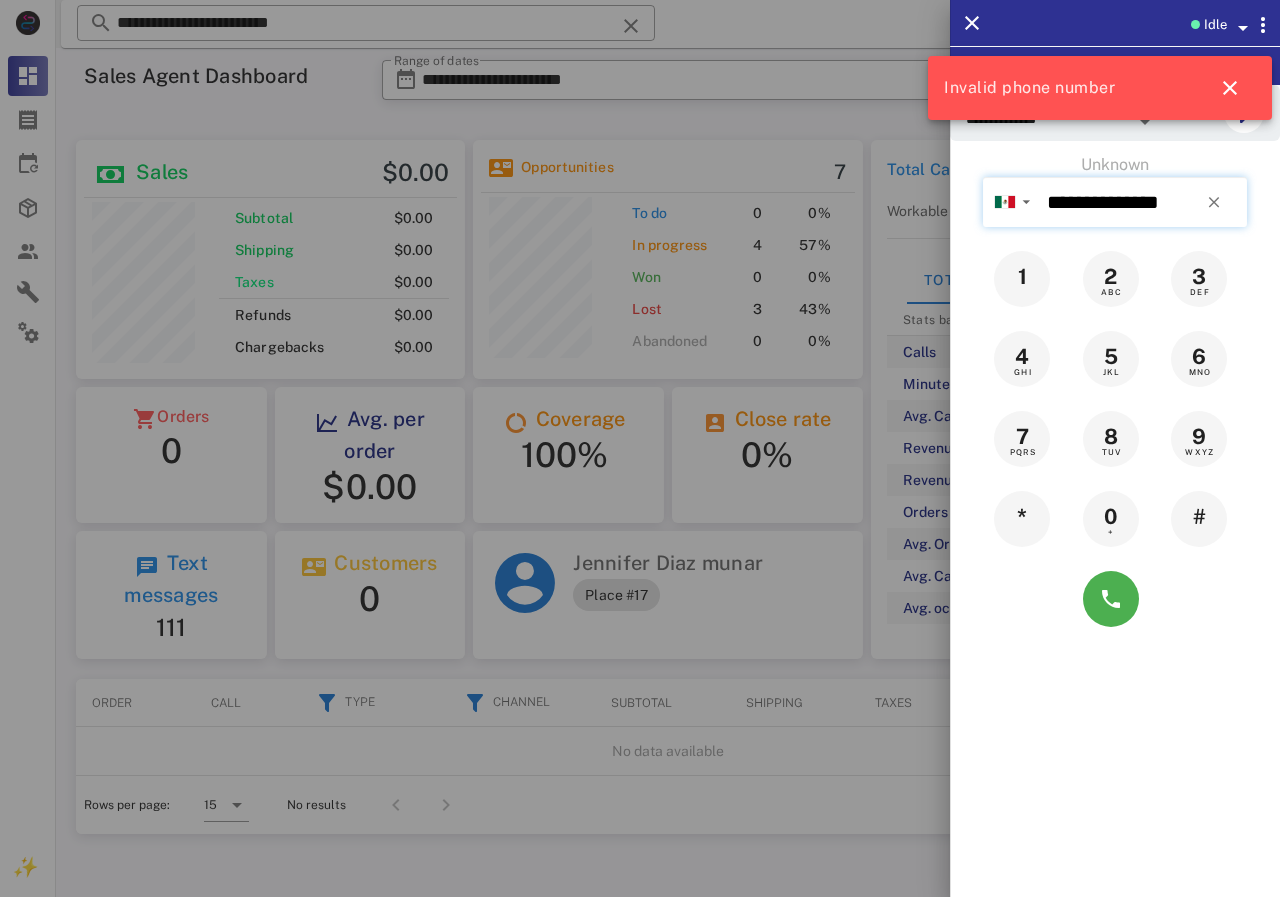 click on "**********" at bounding box center [1143, 202] 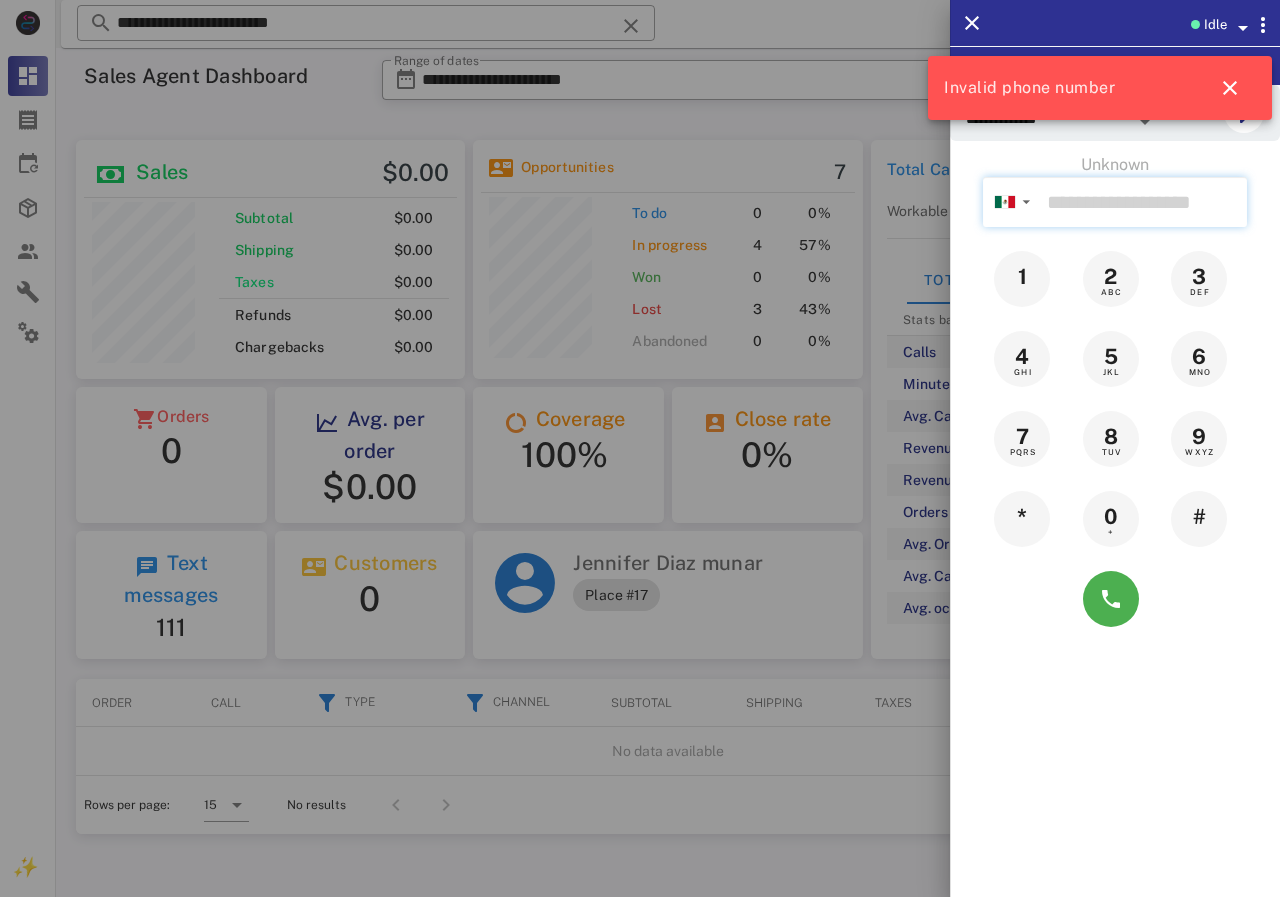 paste on "**********" 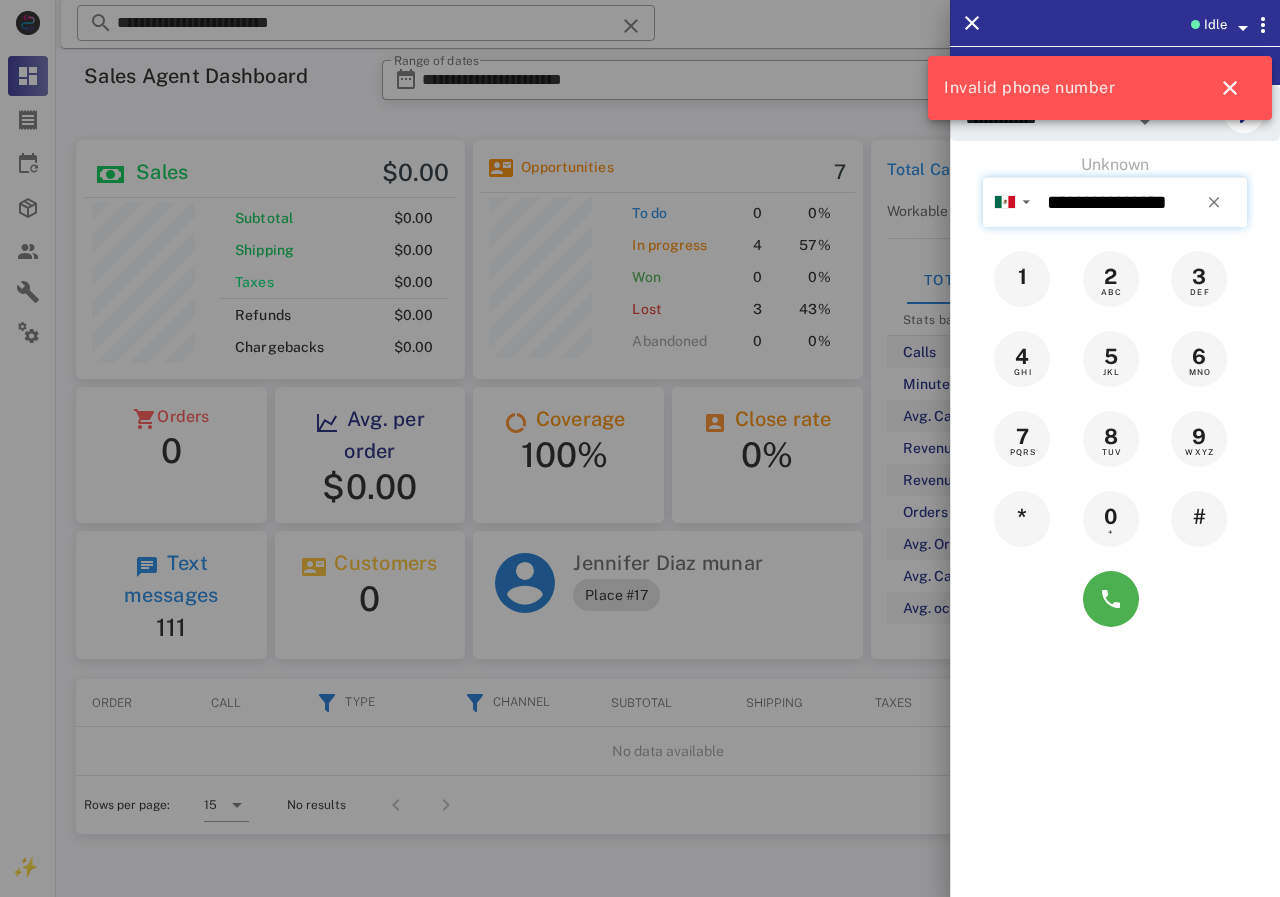 click on "**********" at bounding box center [1143, 202] 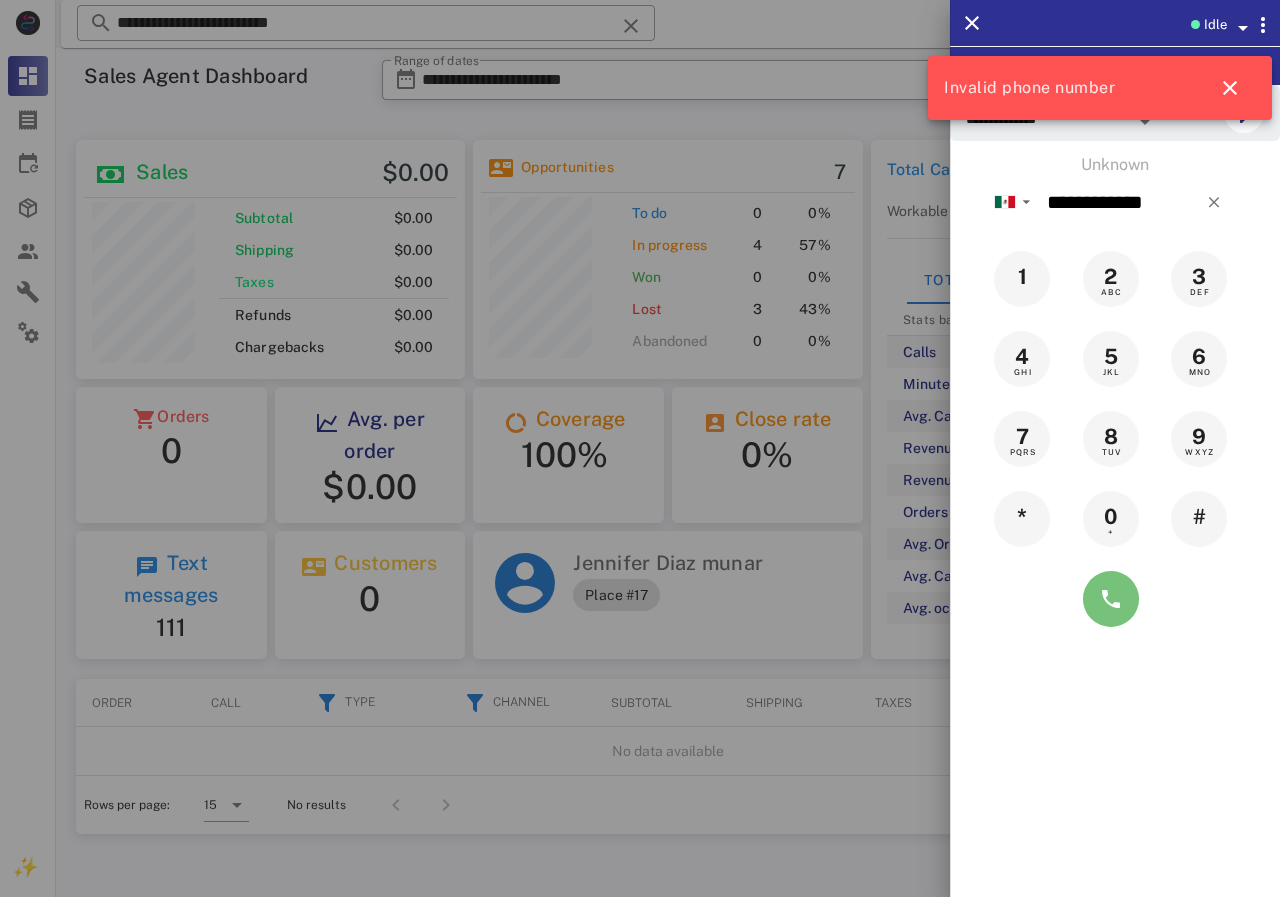 click at bounding box center (1111, 599) 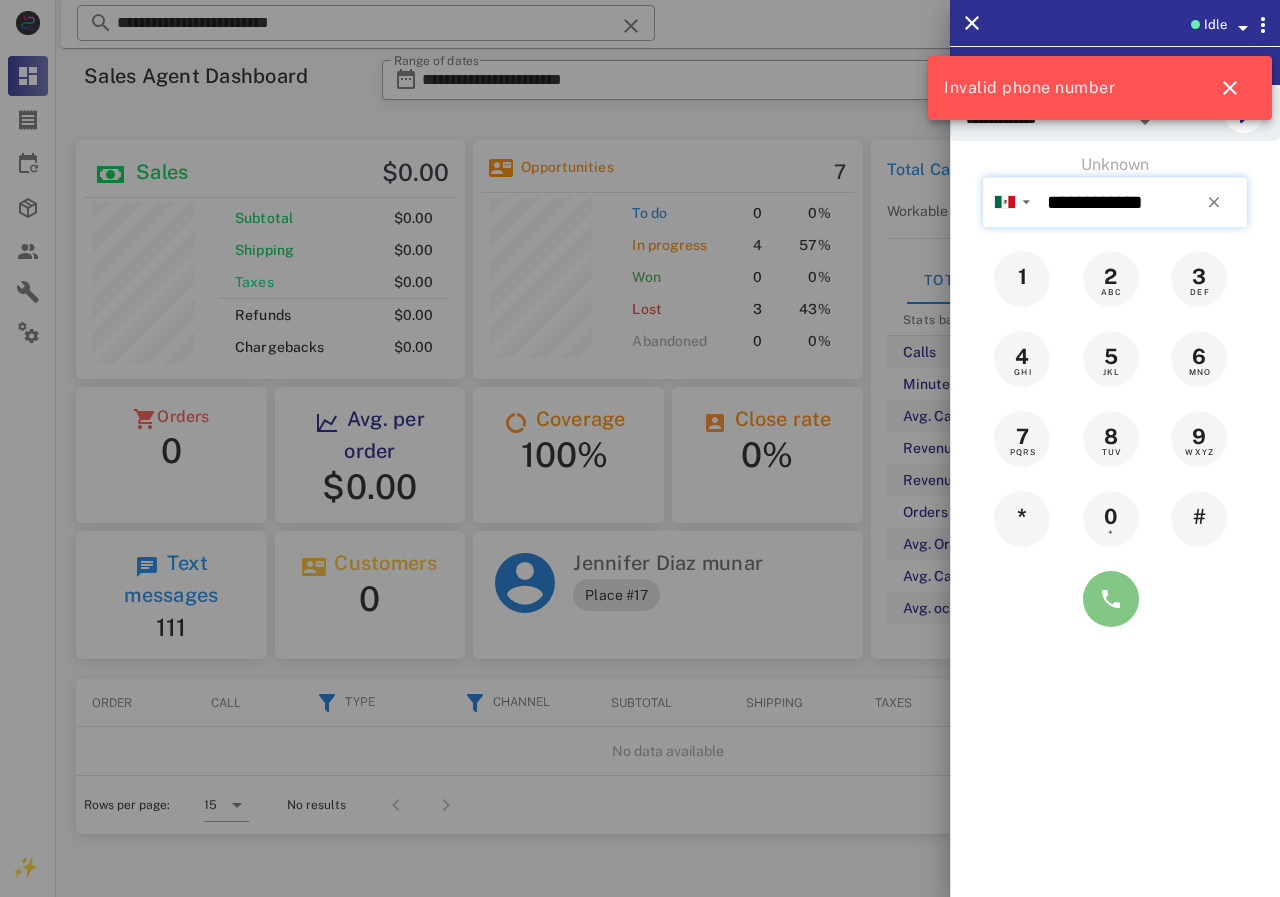 type on "**********" 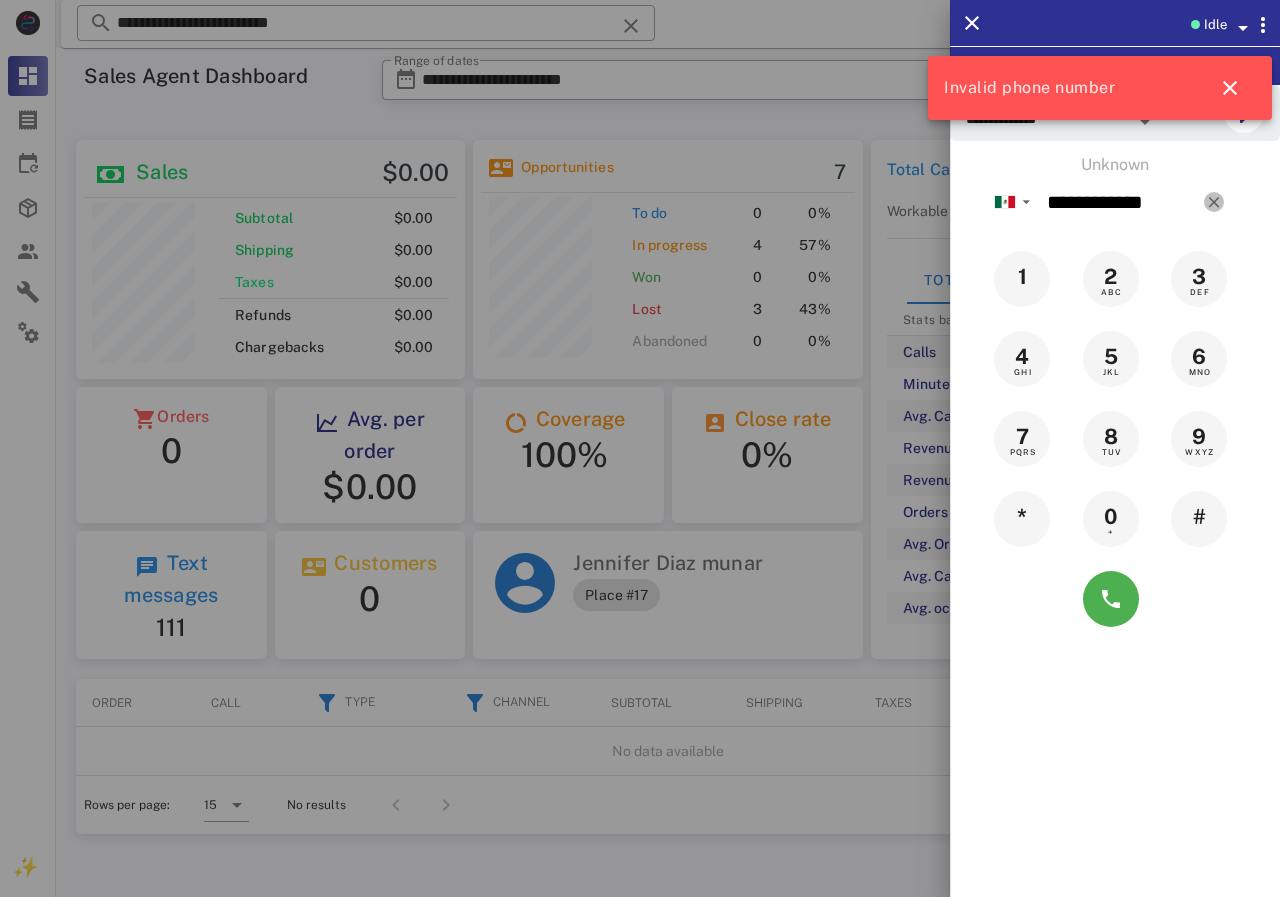 click at bounding box center [1214, 202] 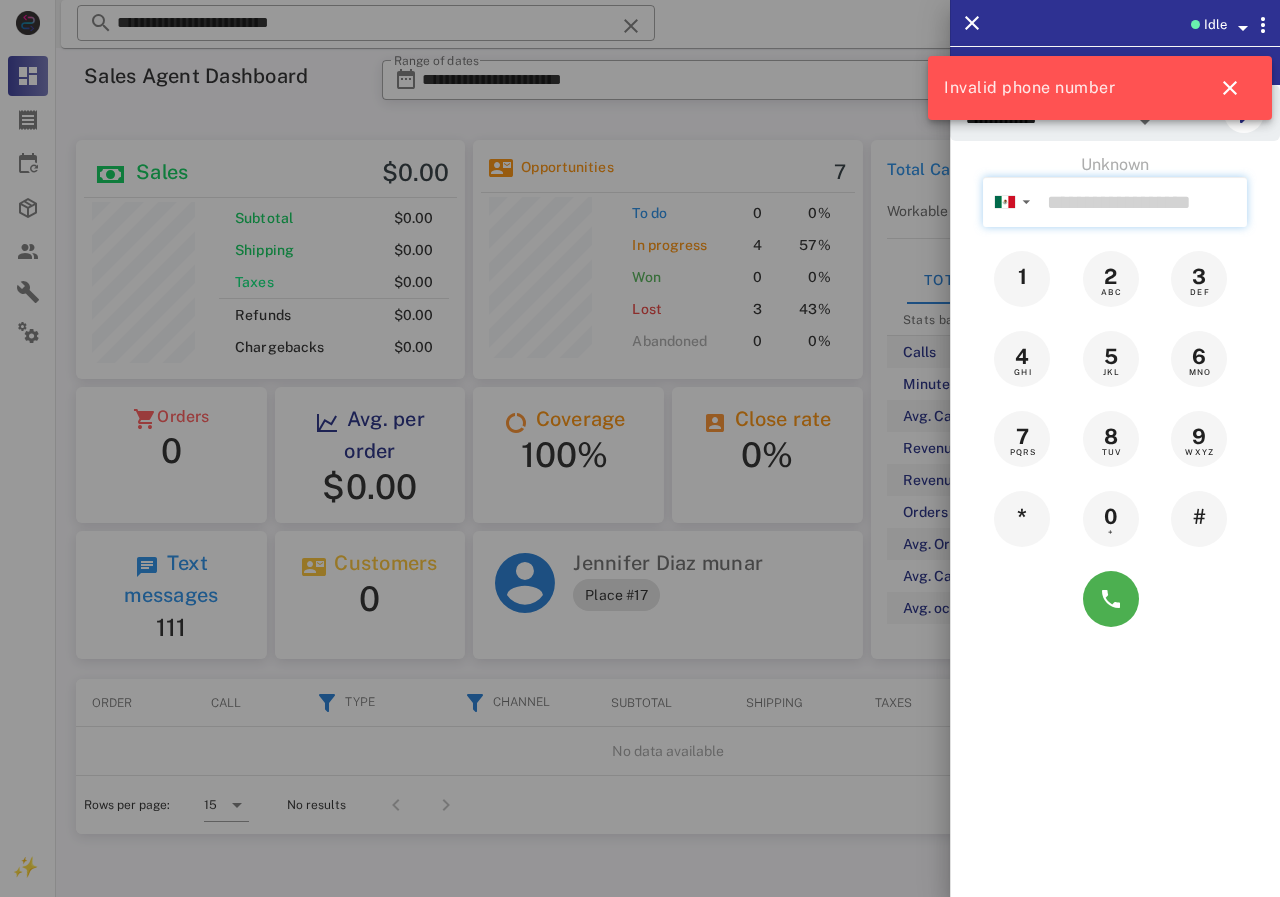 paste on "**********" 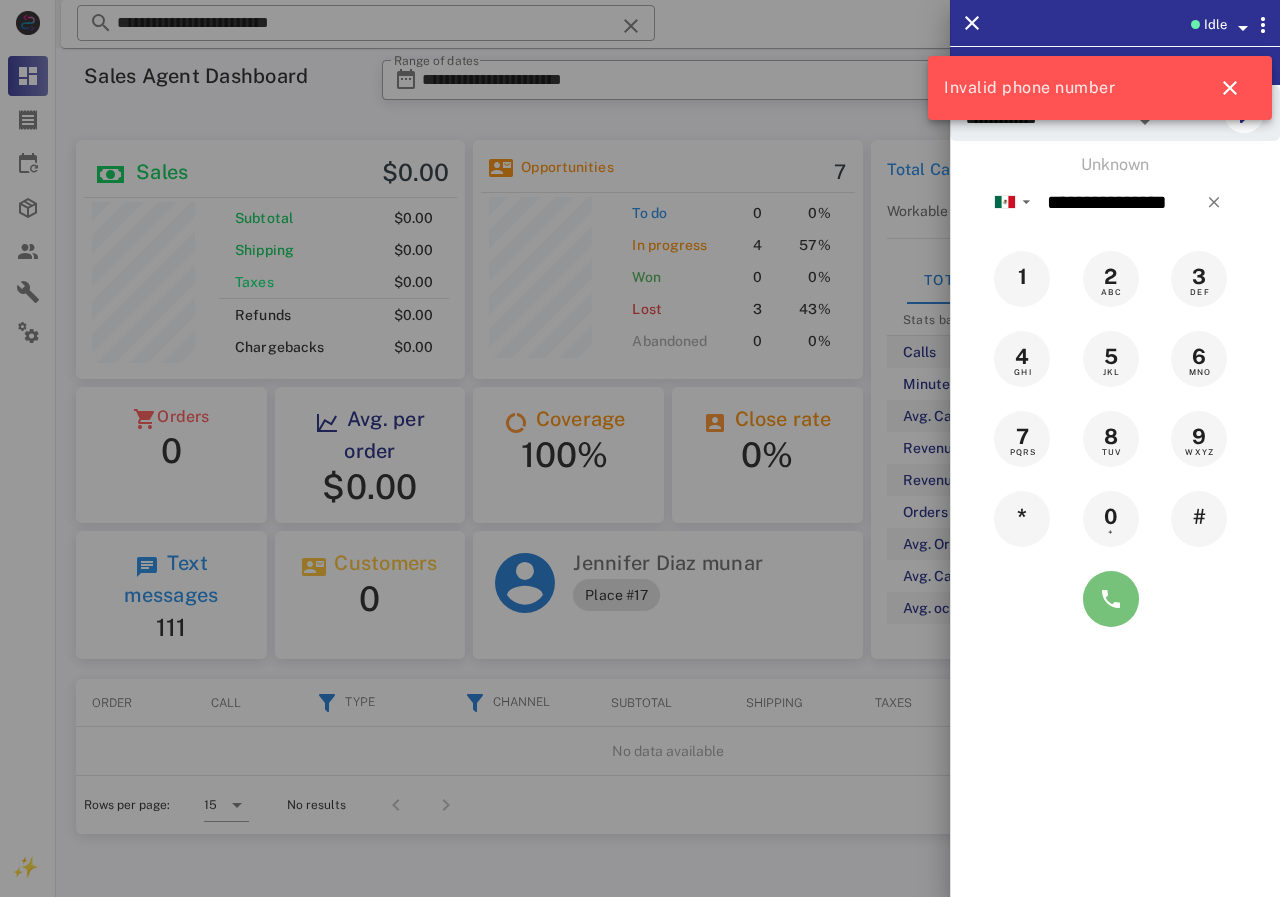 click at bounding box center [1111, 599] 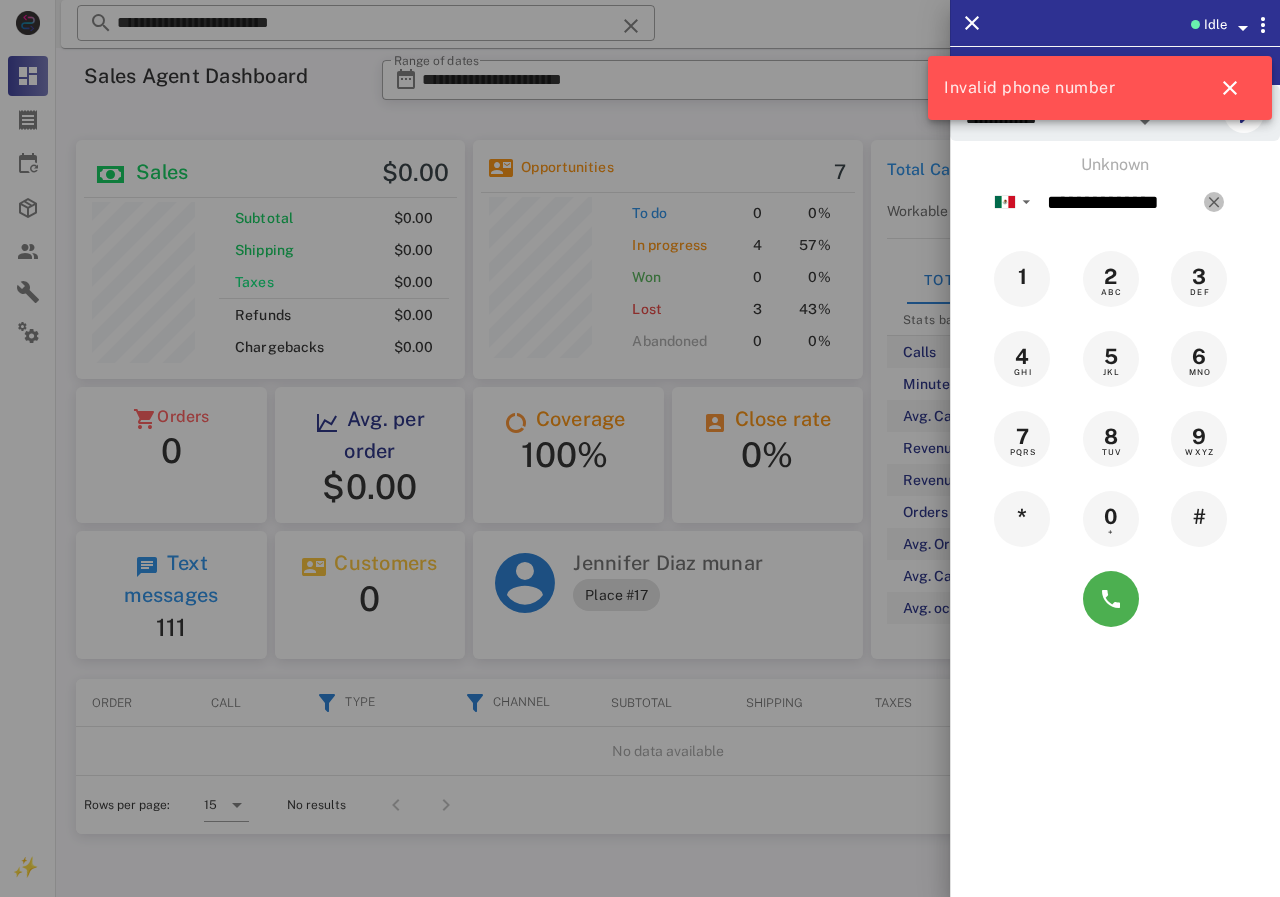 click at bounding box center (1214, 202) 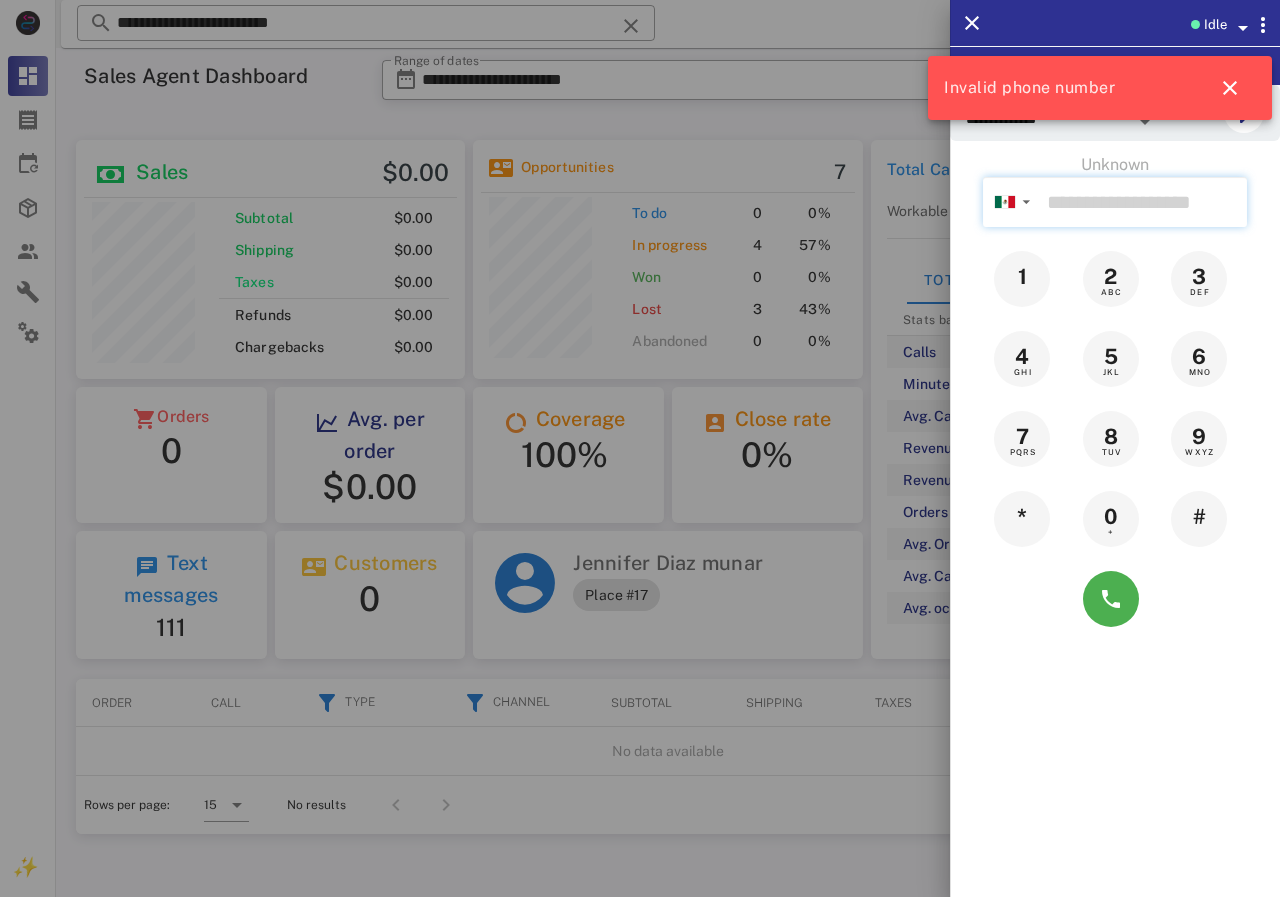 click at bounding box center (1143, 202) 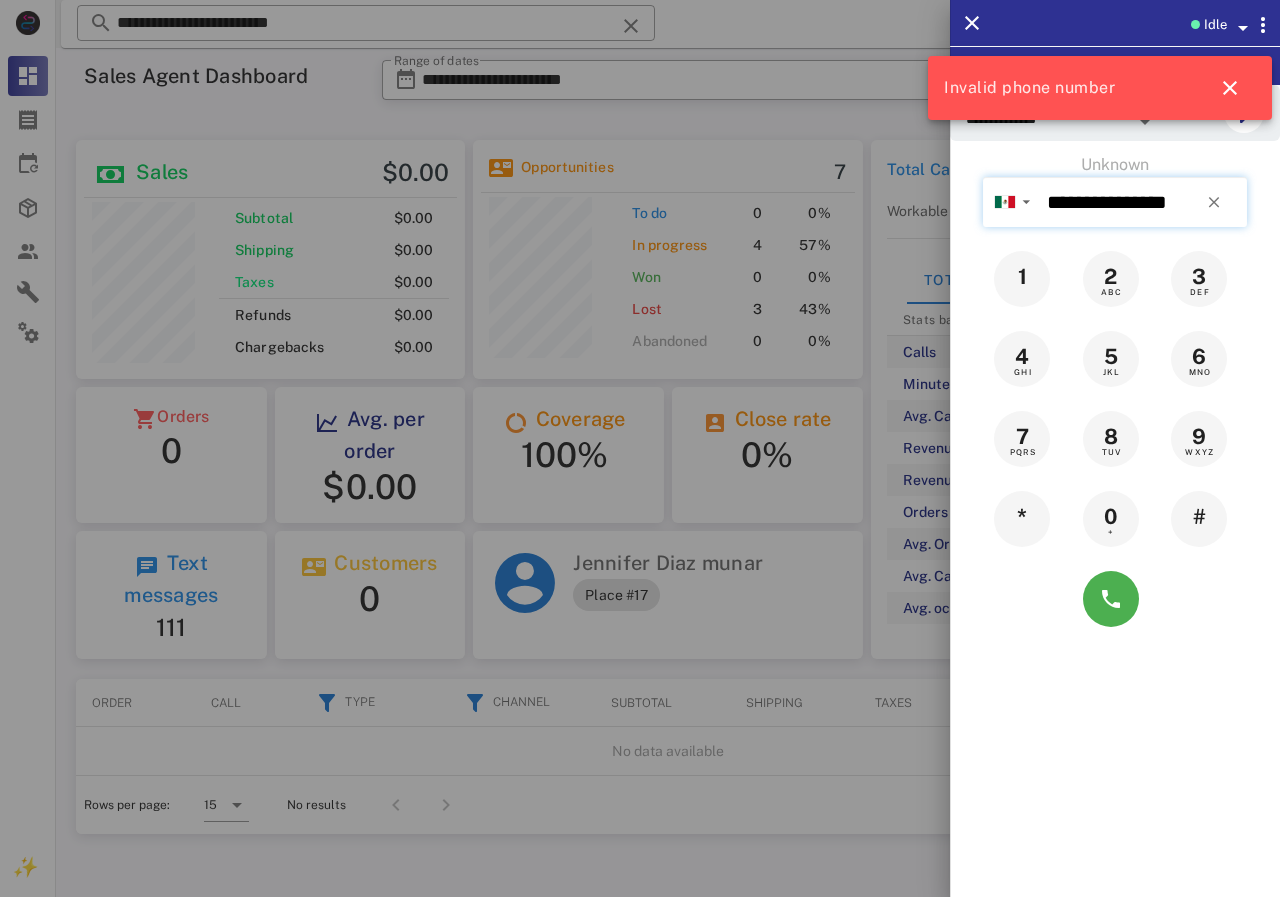 click on "**********" at bounding box center (1143, 202) 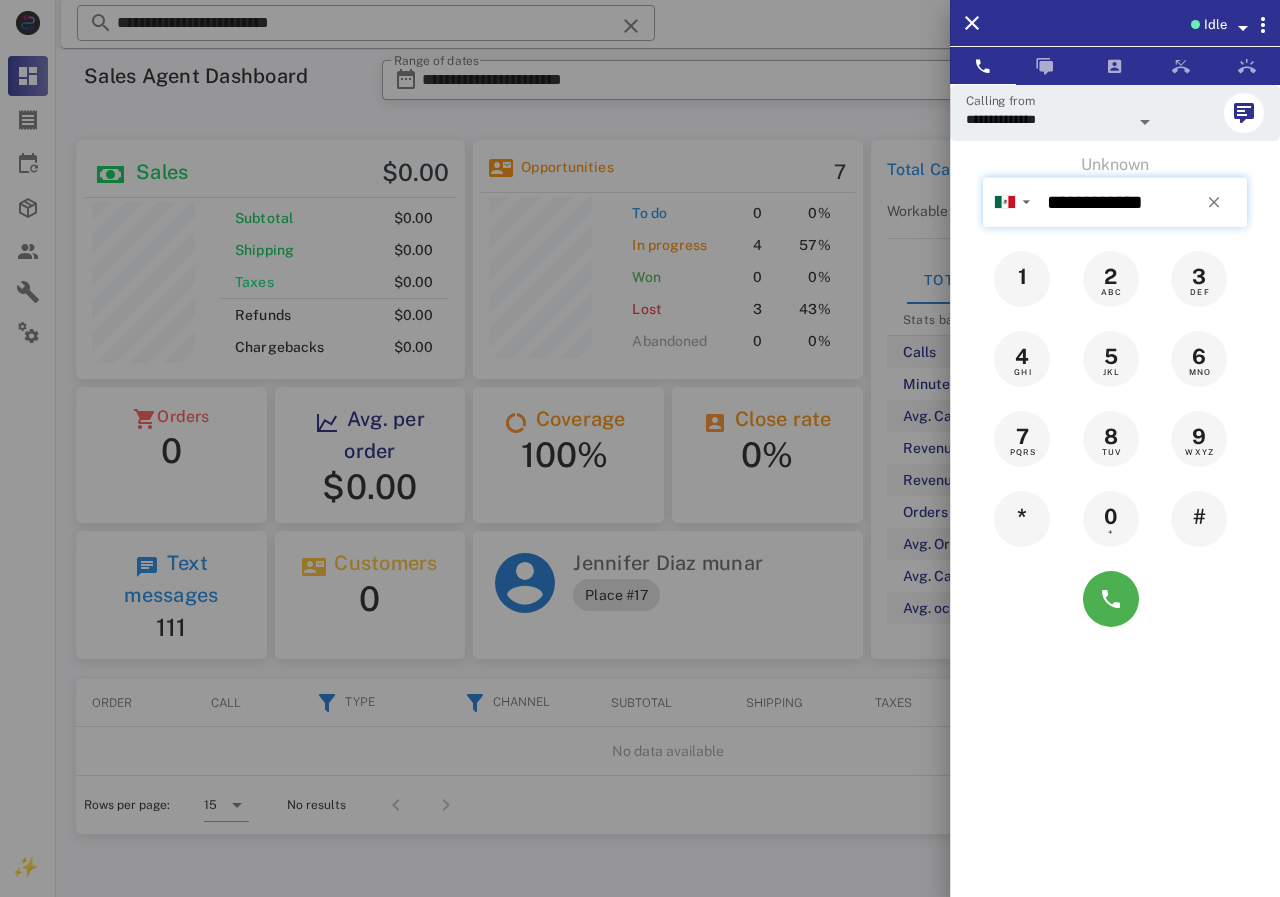 click on "**********" at bounding box center [1143, 202] 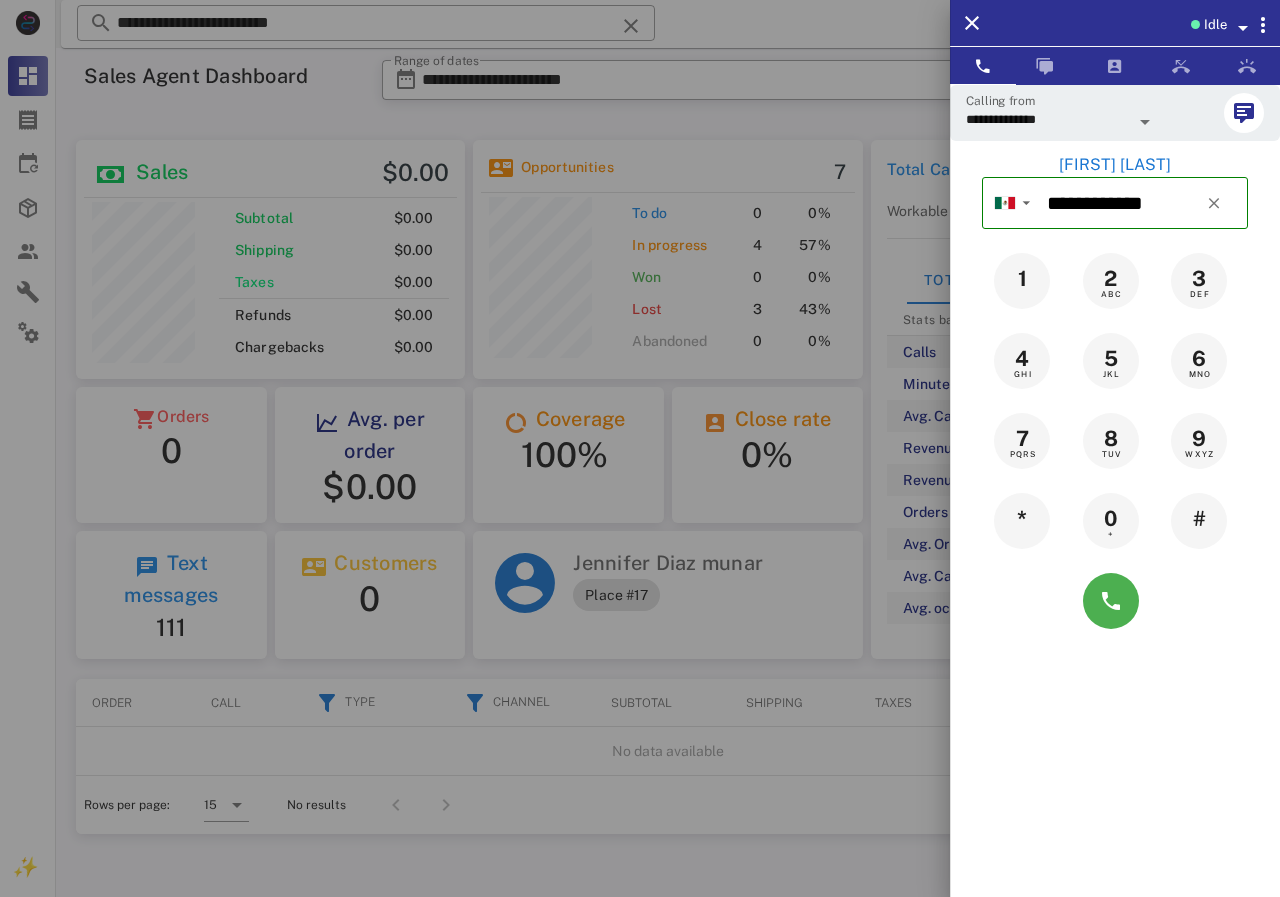 click on "[FIRST] [LAST]" at bounding box center [1115, 165] 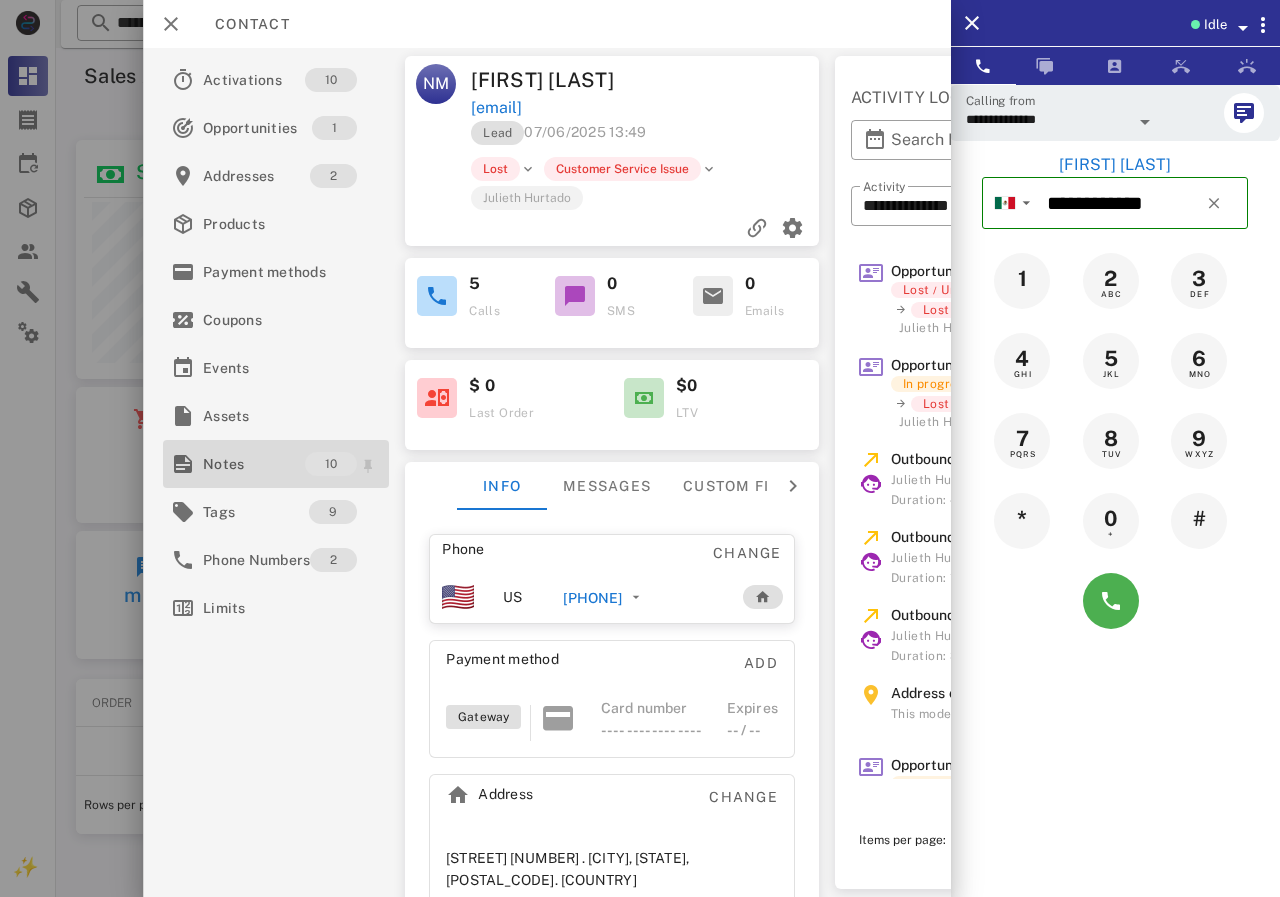 click on "Notes" at bounding box center (254, 464) 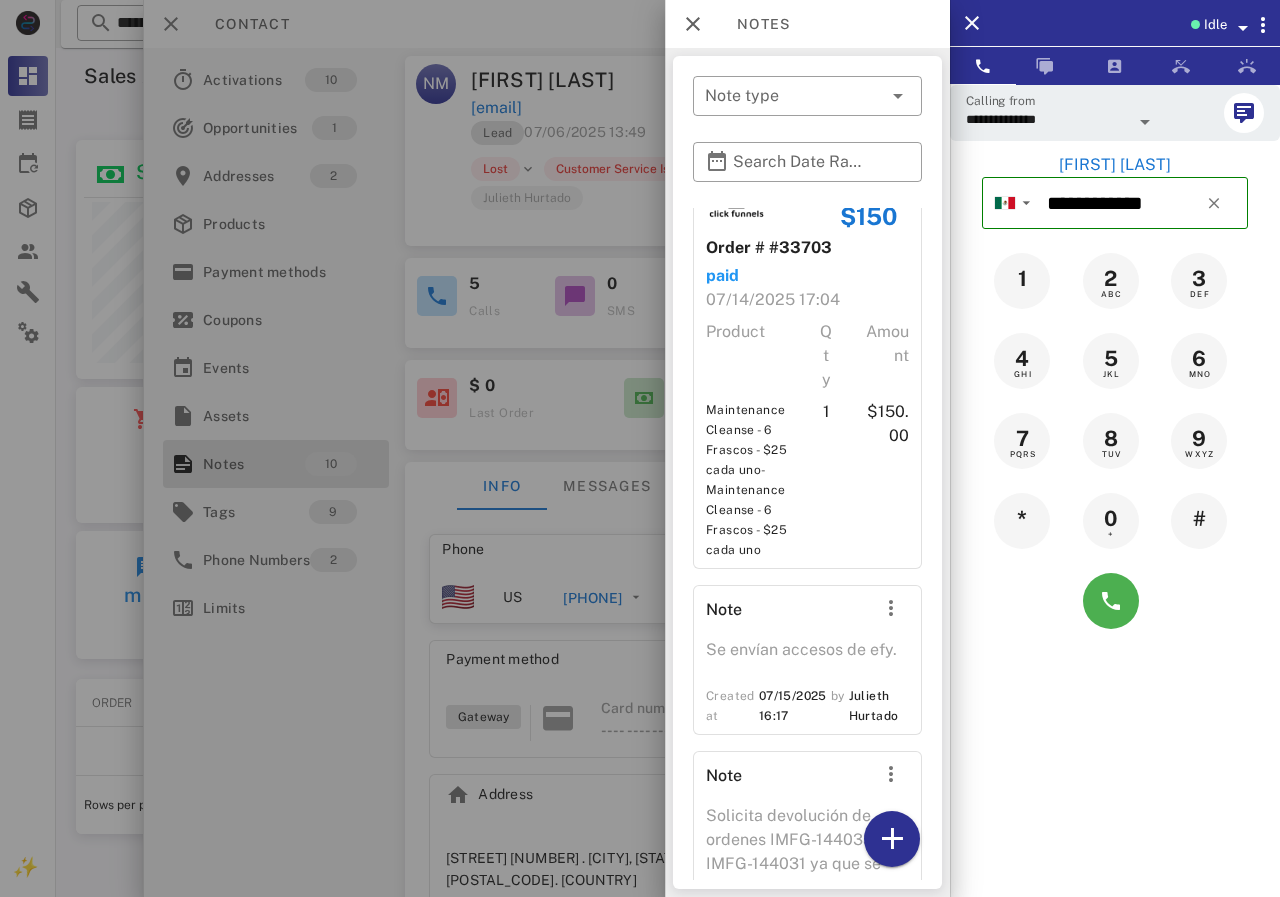 scroll, scrollTop: 2438, scrollLeft: 0, axis: vertical 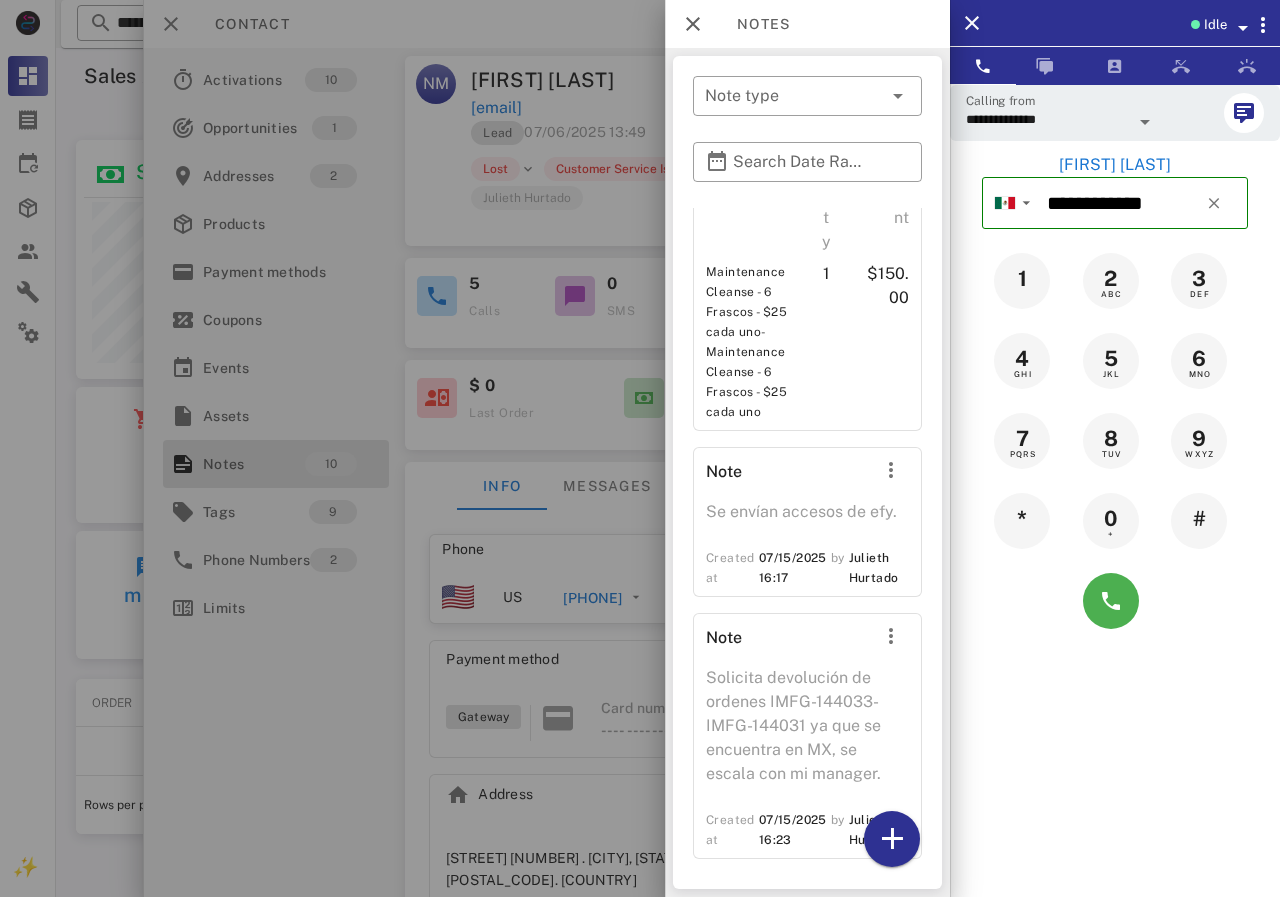 click at bounding box center (640, 448) 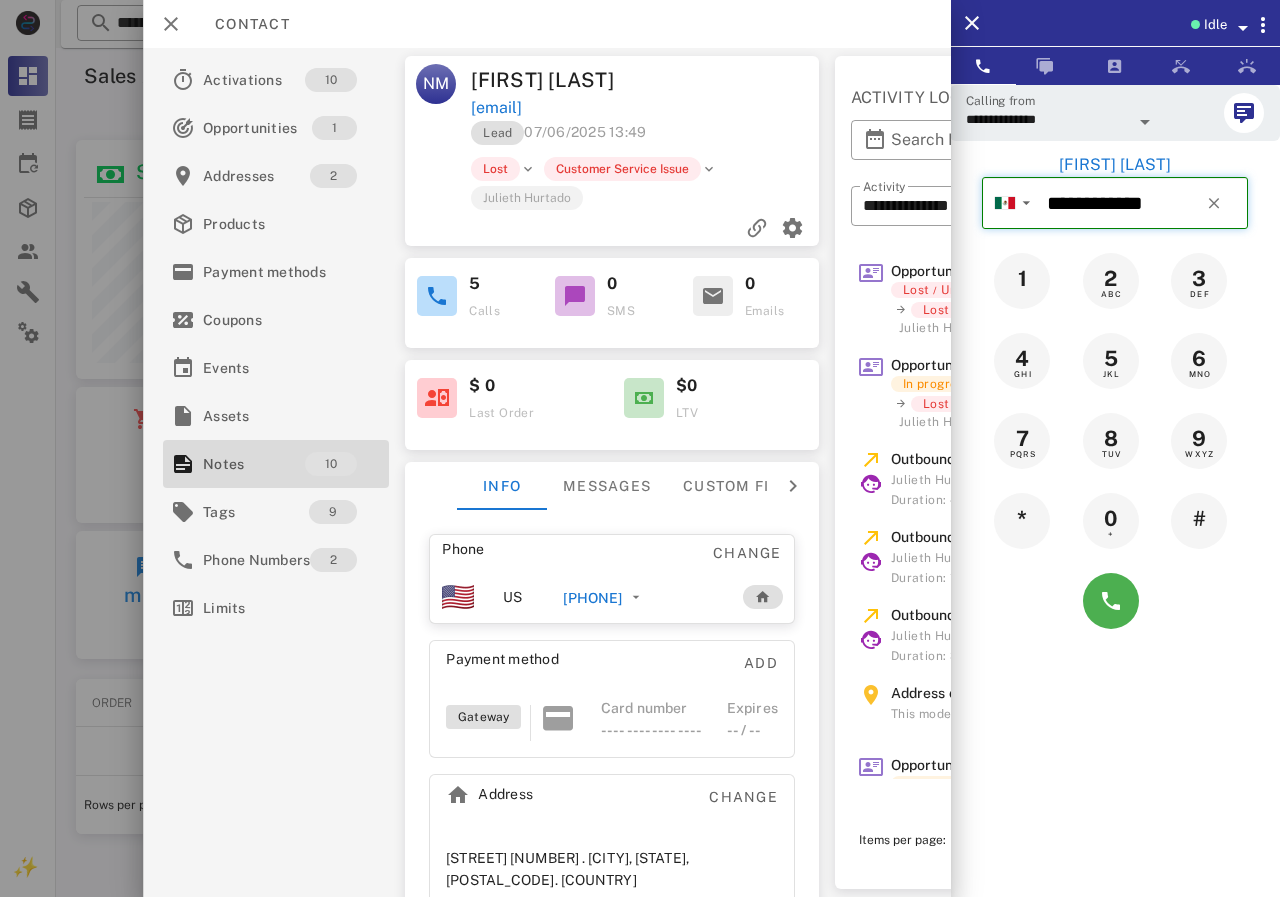 drag, startPoint x: 1056, startPoint y: 206, endPoint x: 1041, endPoint y: 206, distance: 15 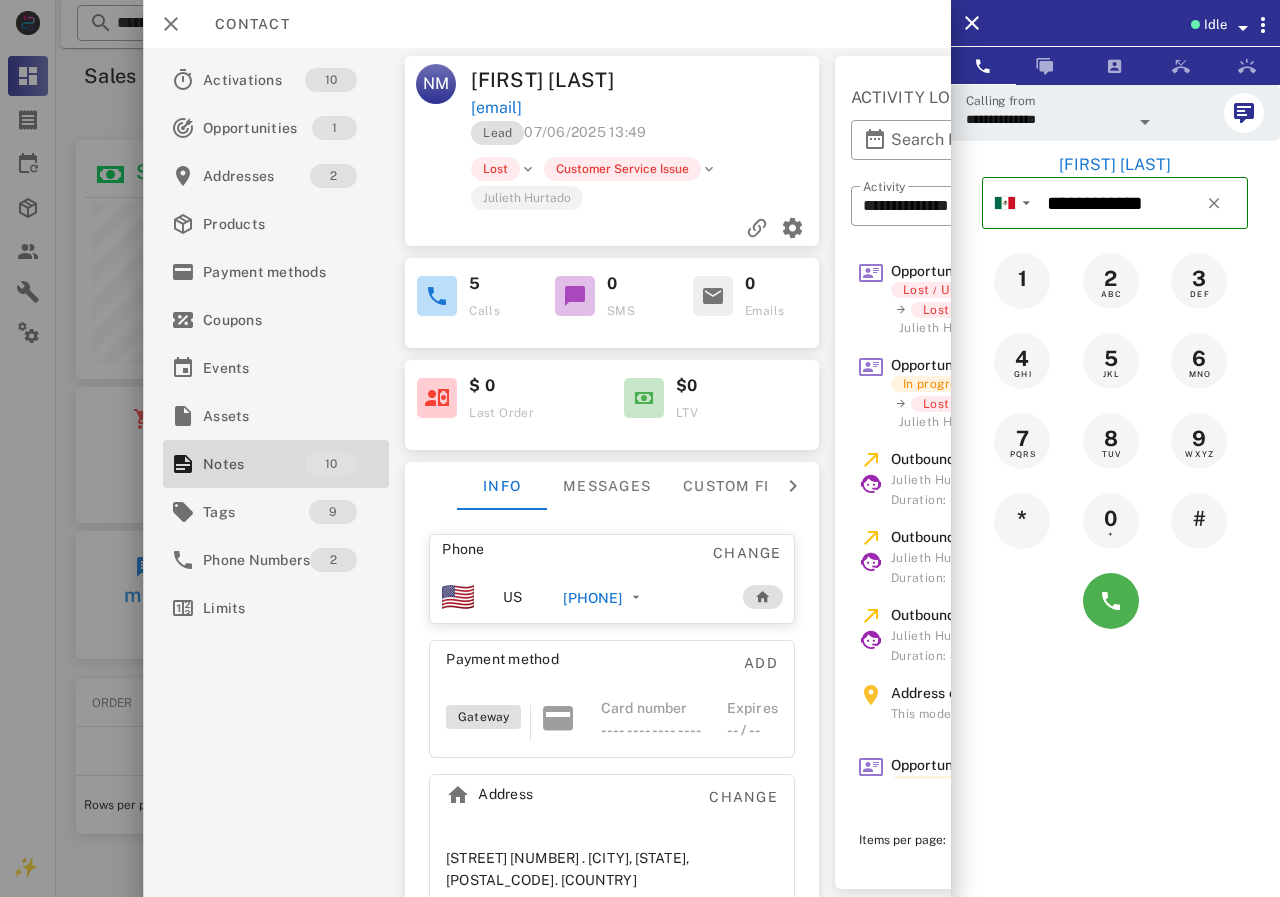 click on "[PHONE]" at bounding box center (592, 598) 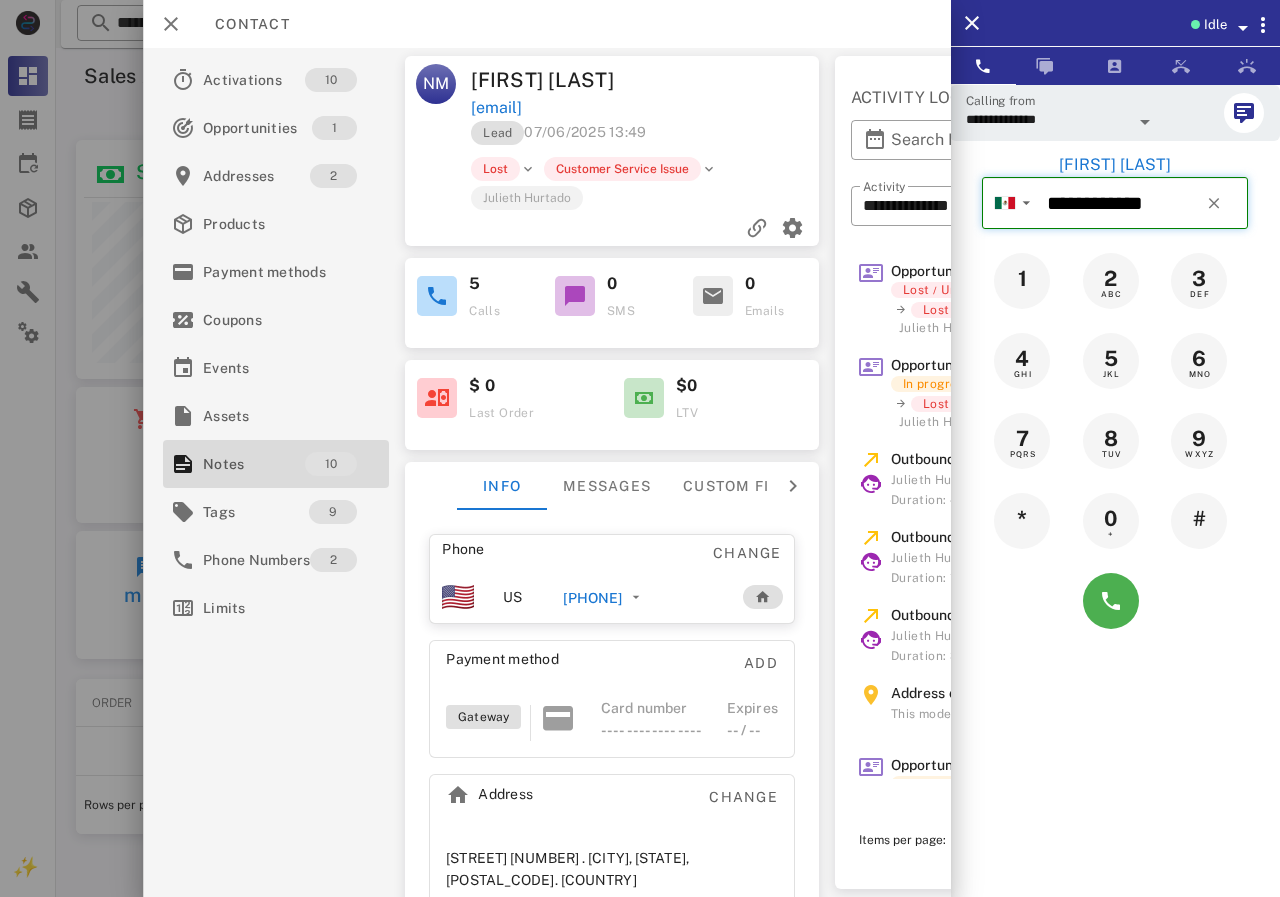 type on "**********" 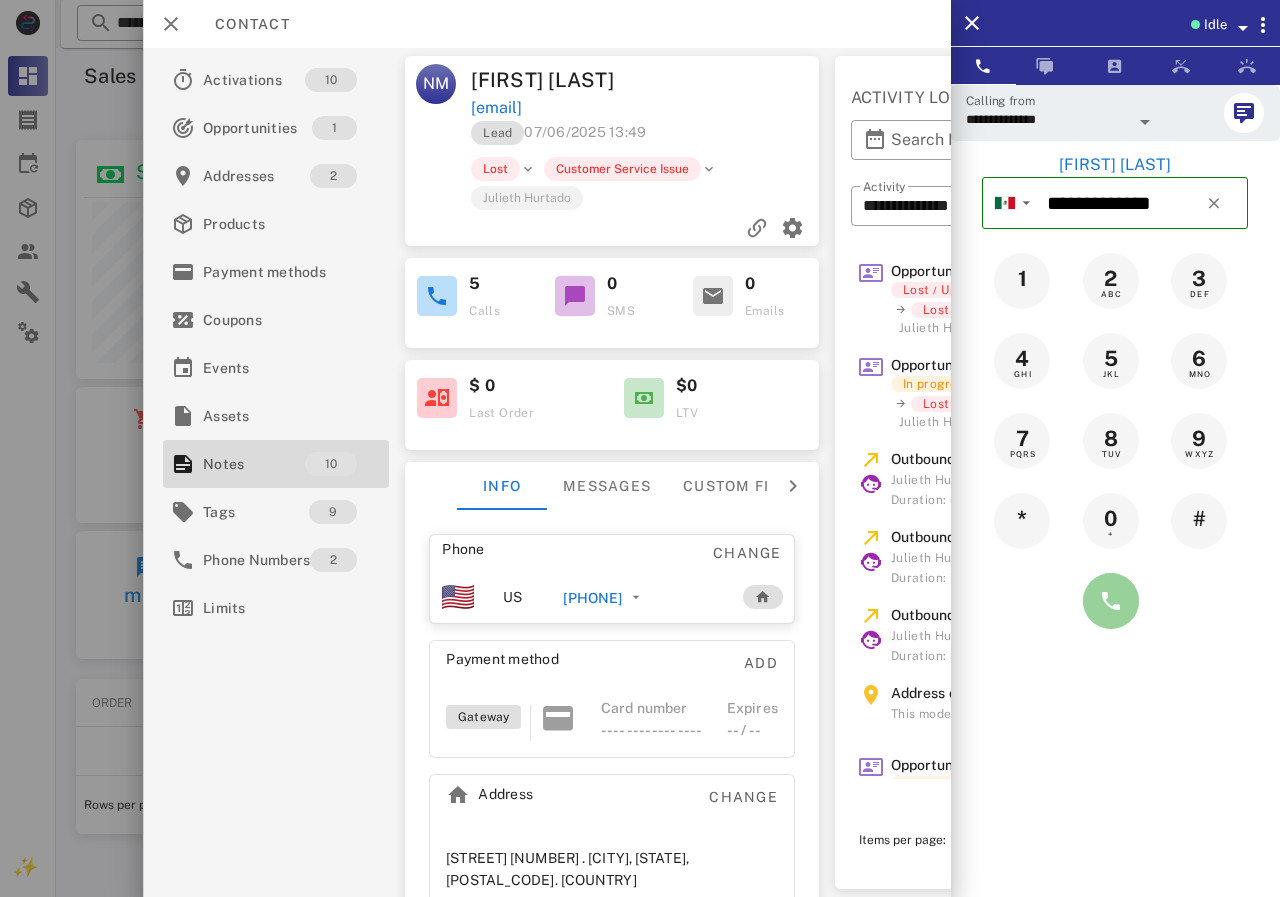 click at bounding box center (1111, 601) 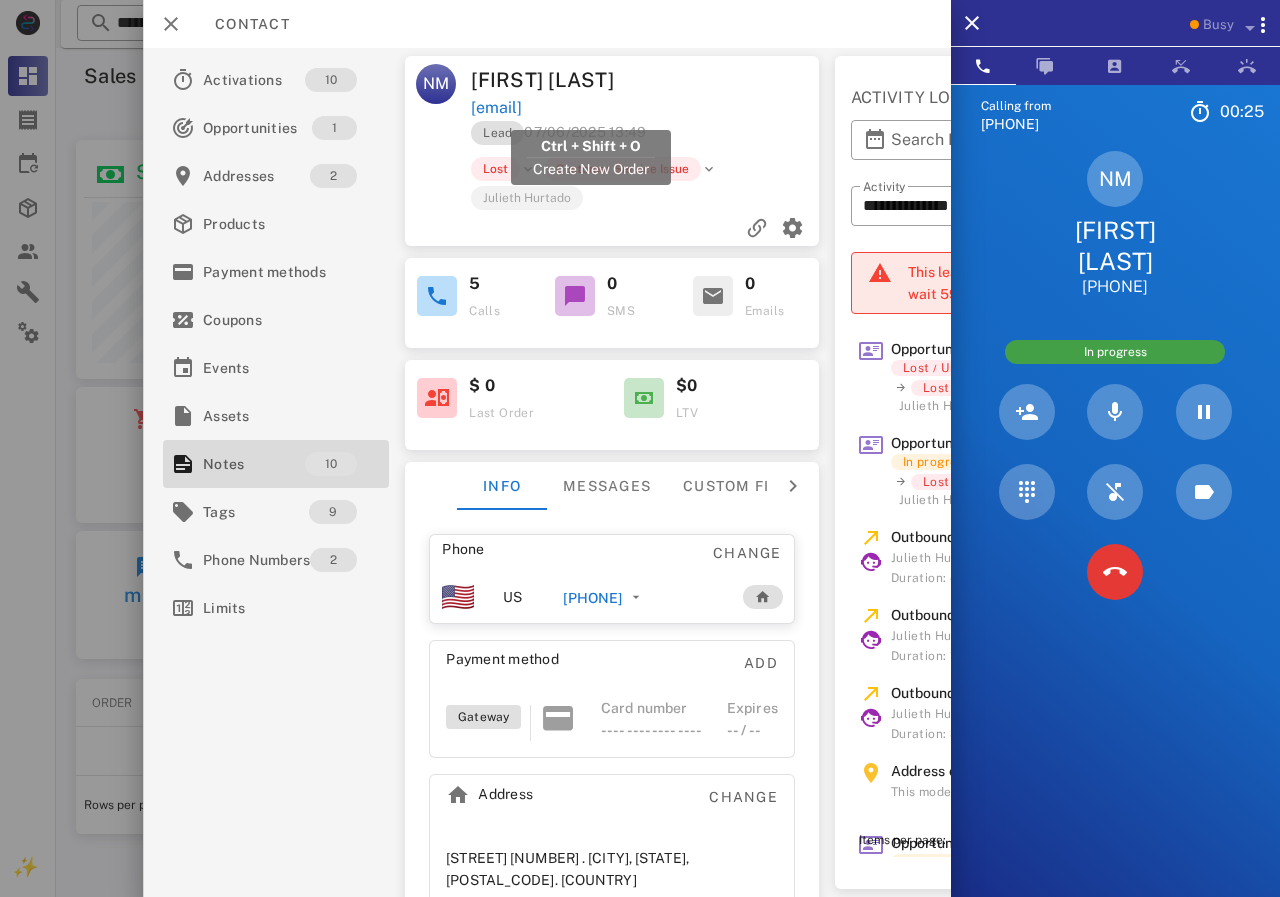 drag, startPoint x: 663, startPoint y: 107, endPoint x: 474, endPoint y: 106, distance: 189.00264 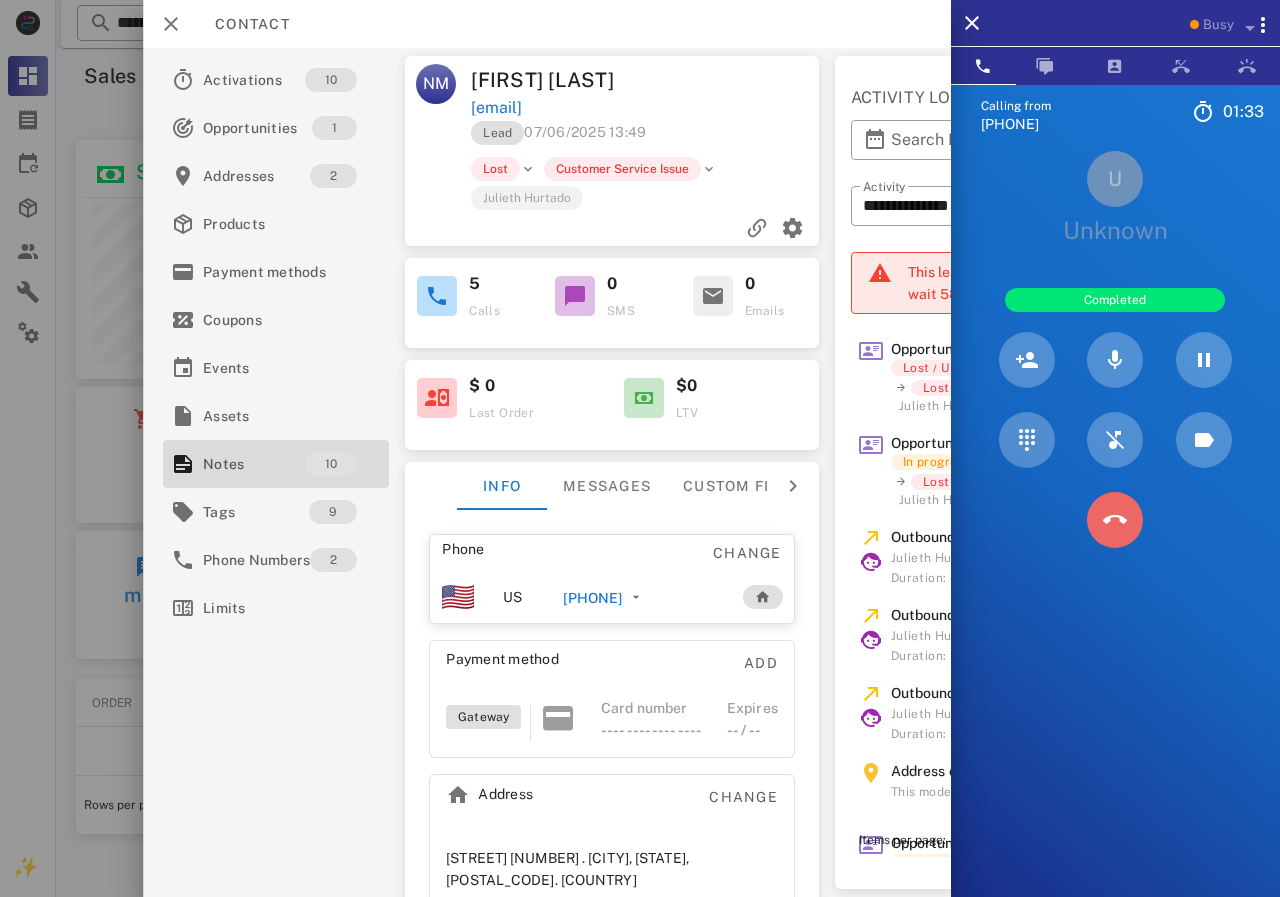 click at bounding box center (1115, 520) 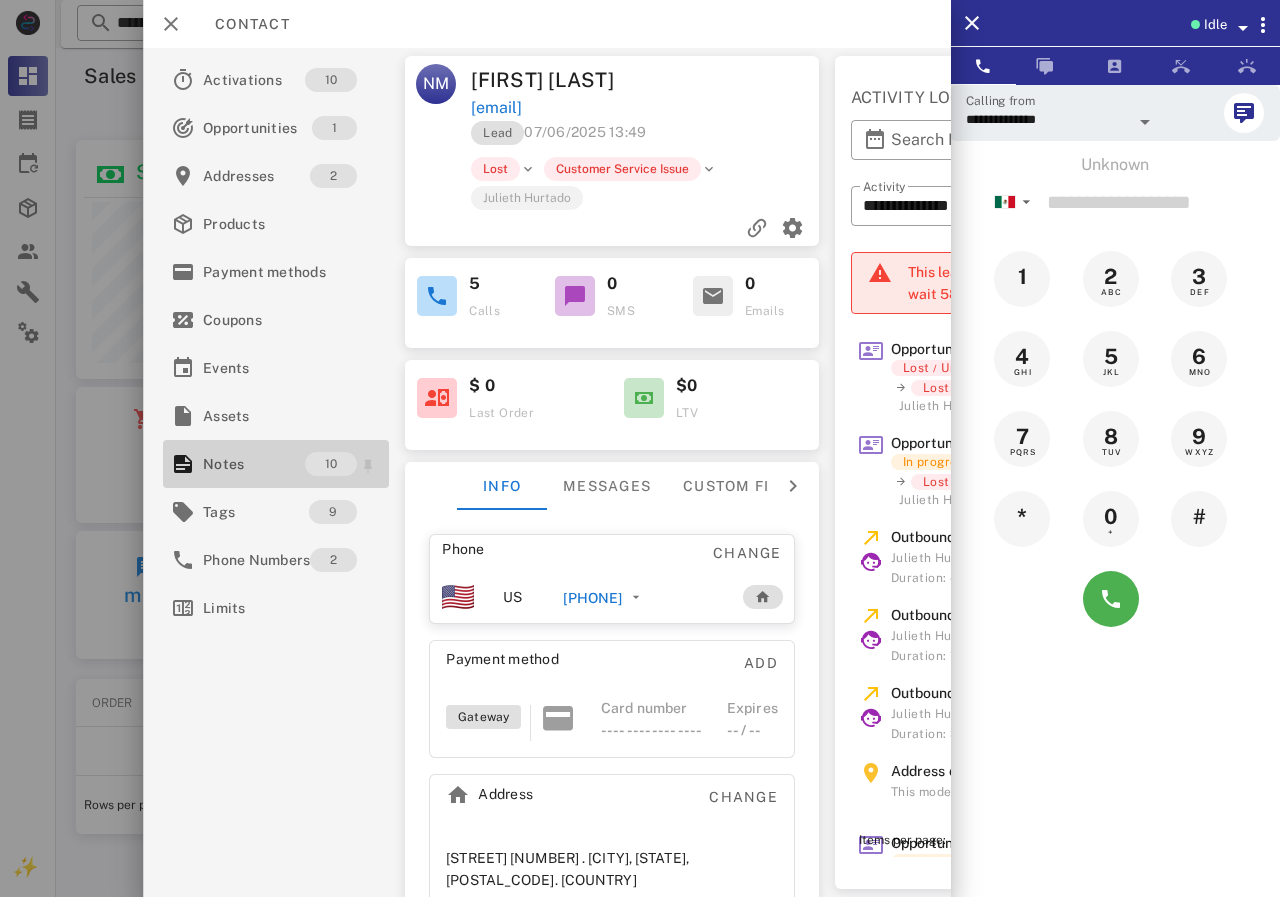 click on "Notes" at bounding box center (254, 464) 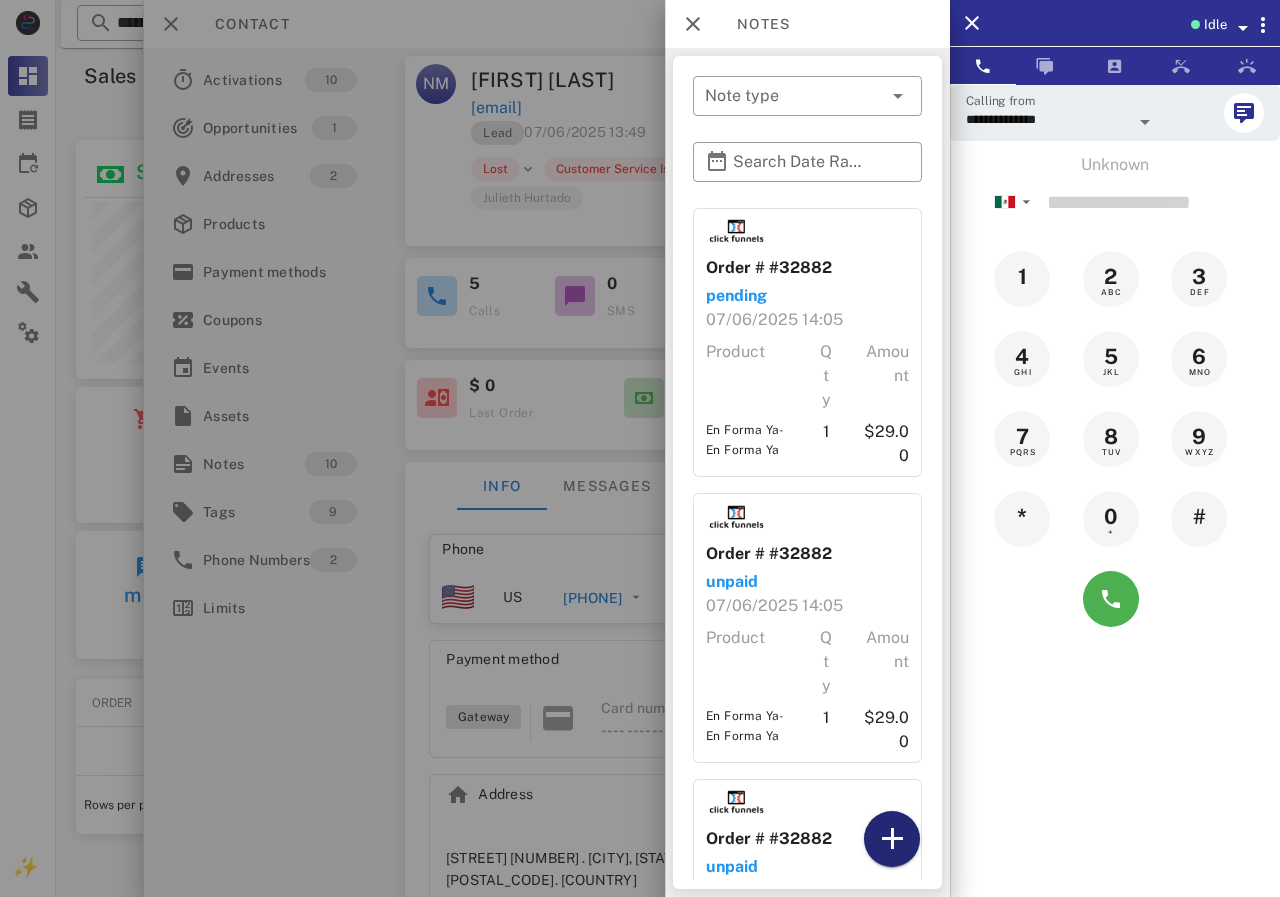 click at bounding box center [892, 839] 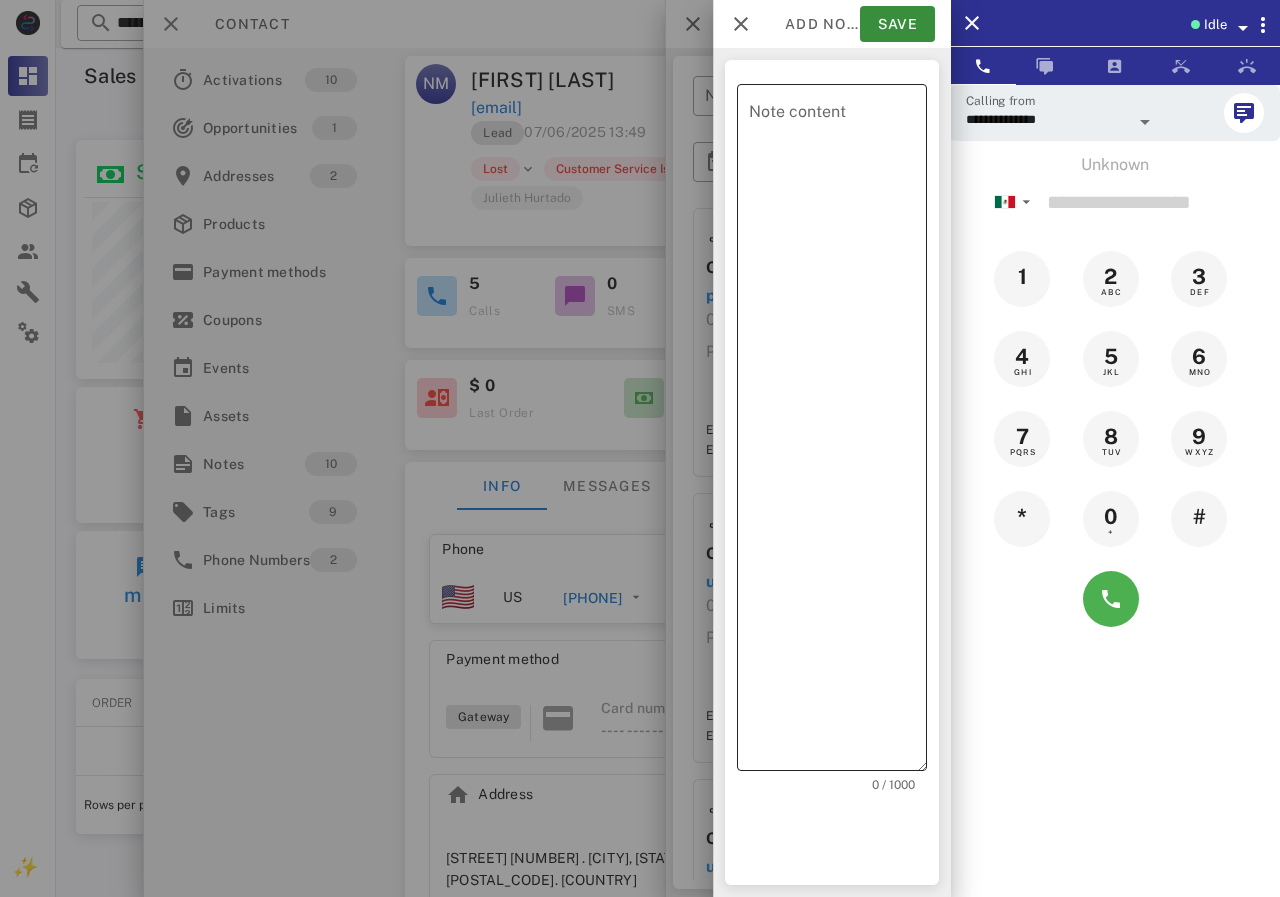 click on "Note content" at bounding box center [838, 432] 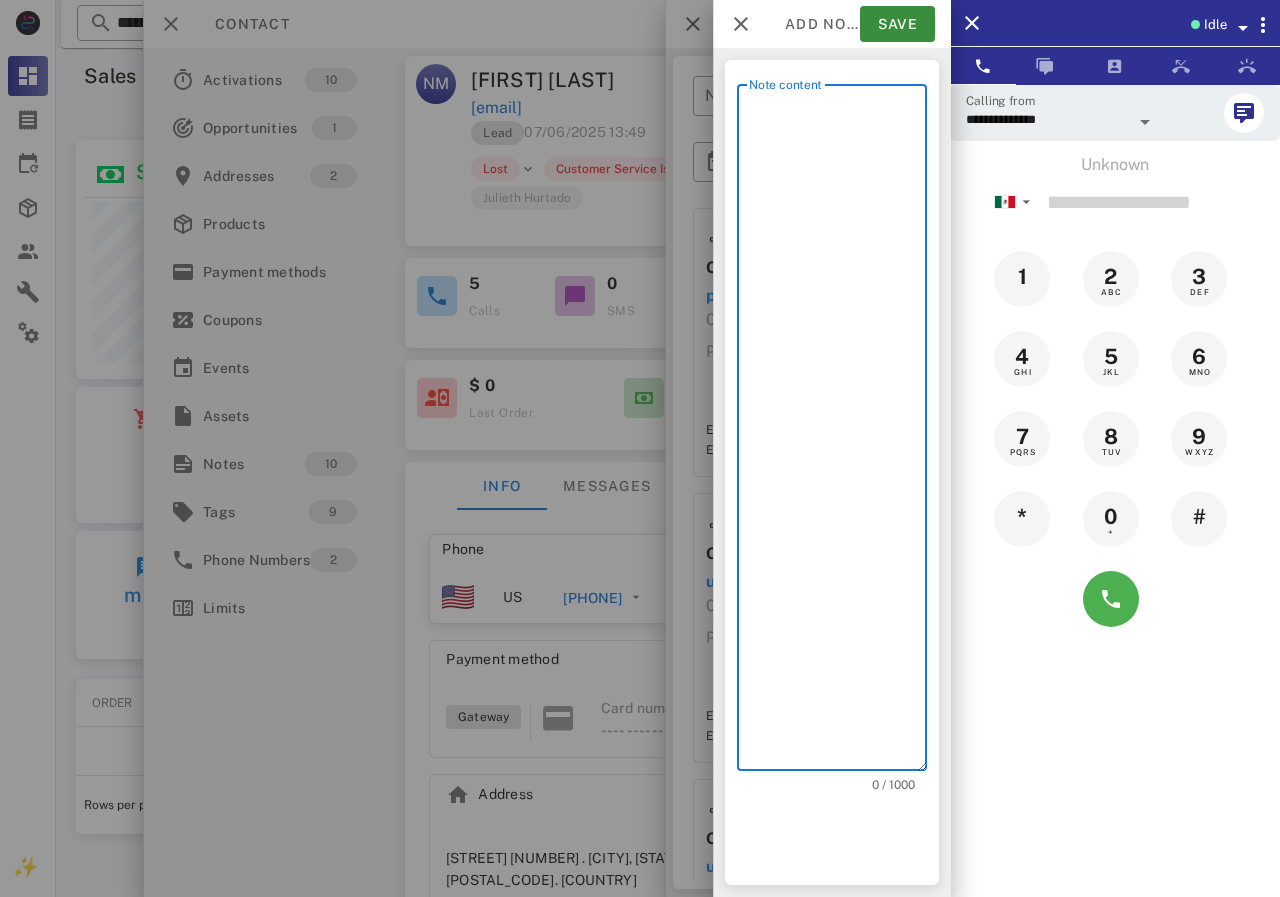 scroll, scrollTop: 240, scrollLeft: 390, axis: both 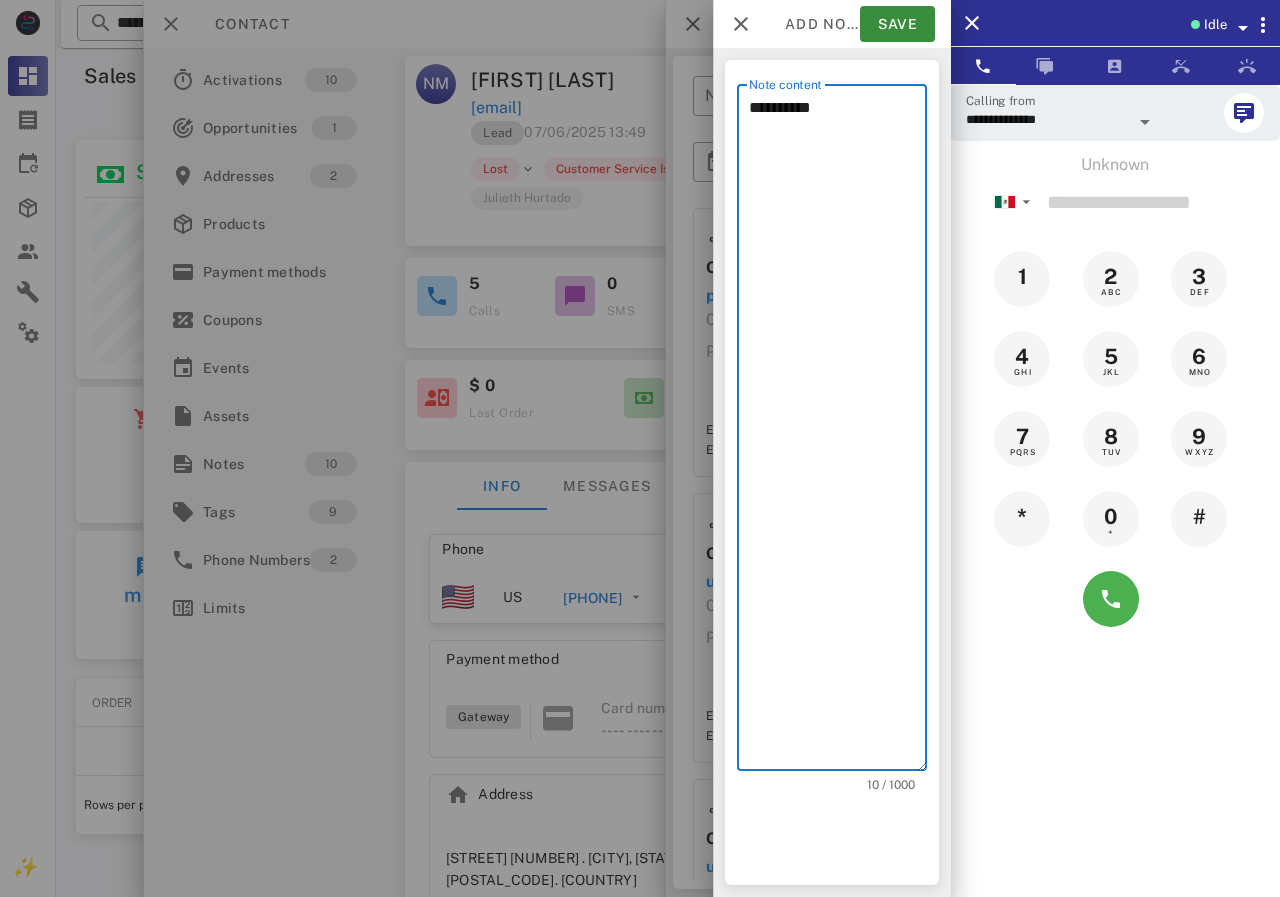 type on "*********" 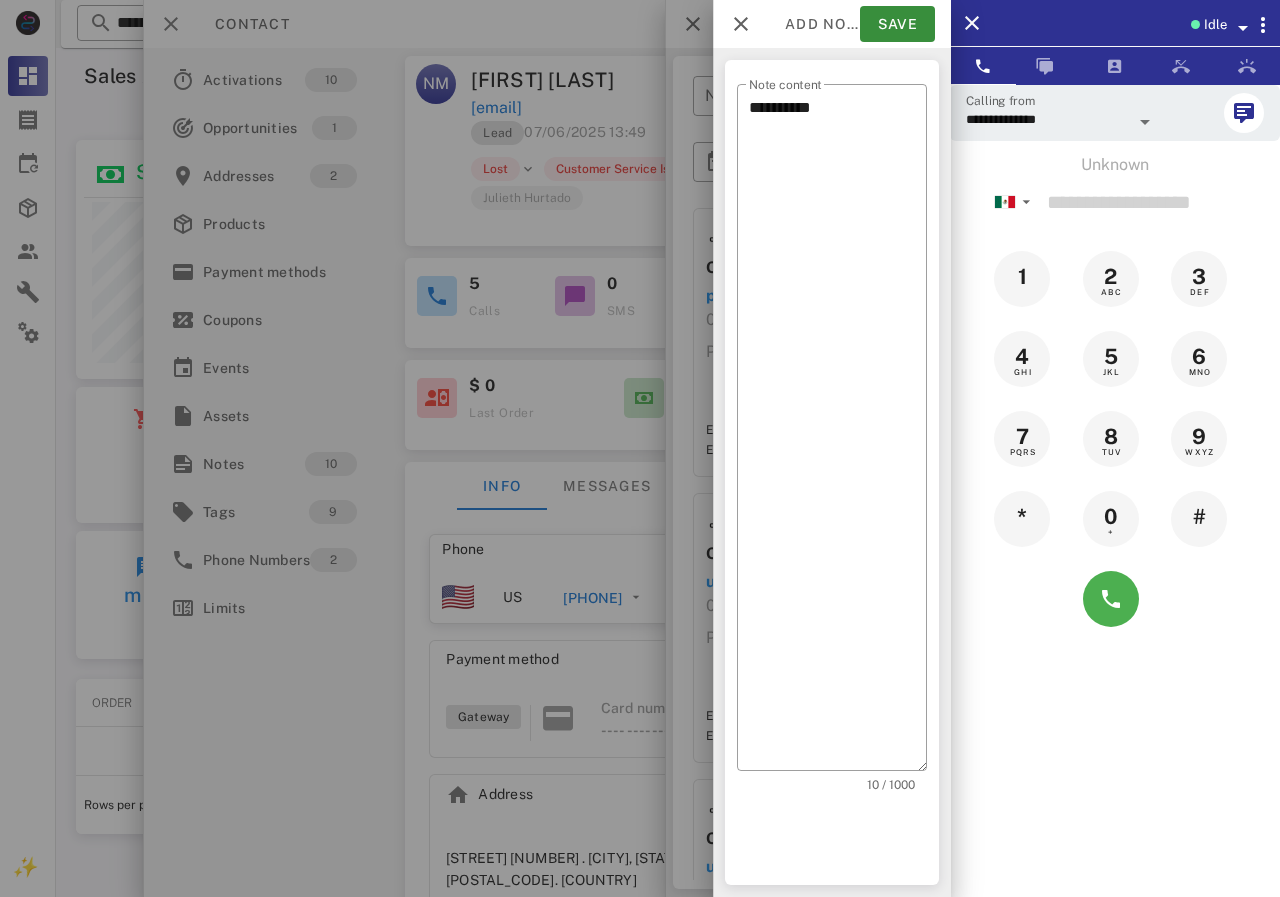click at bounding box center (640, 448) 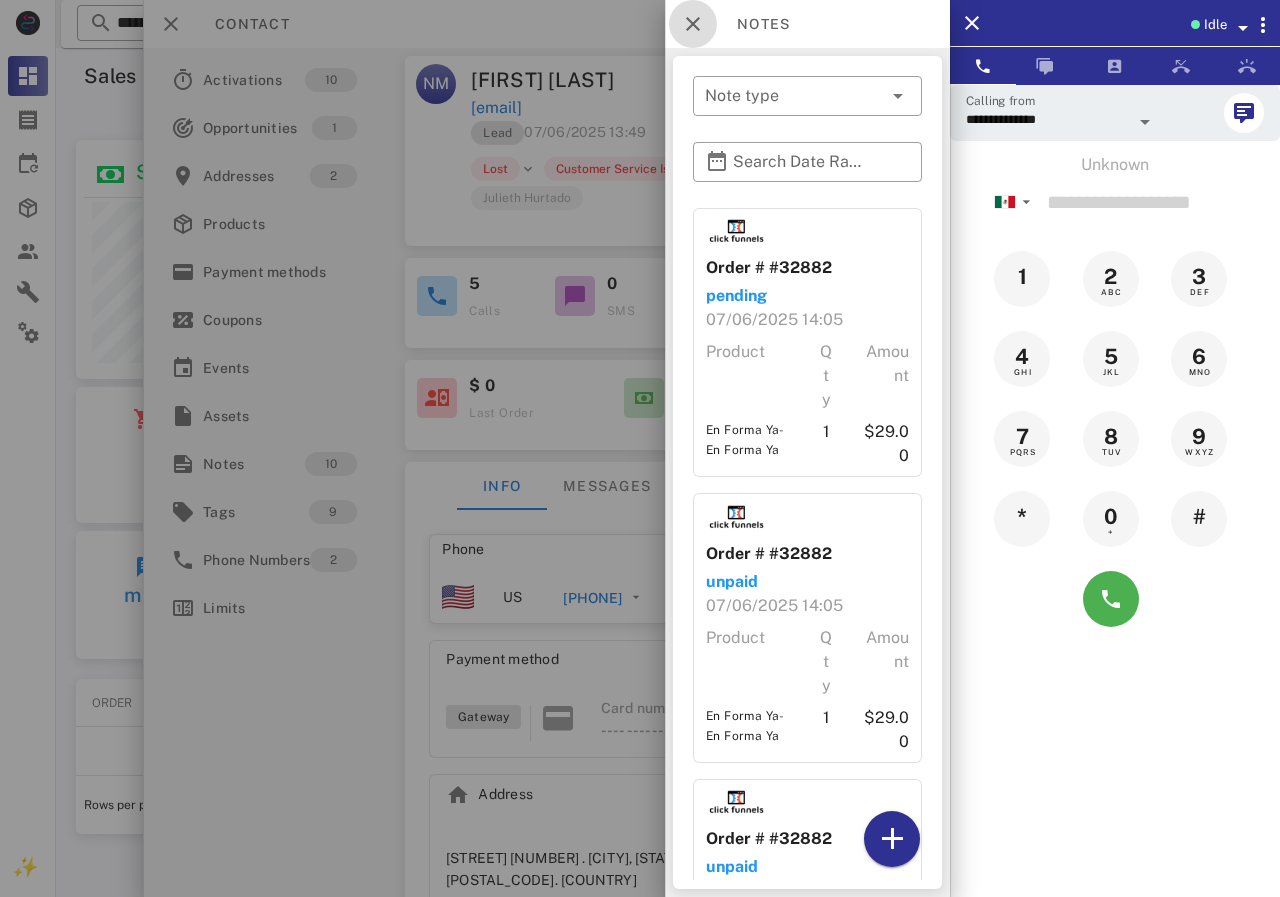 click at bounding box center (693, 24) 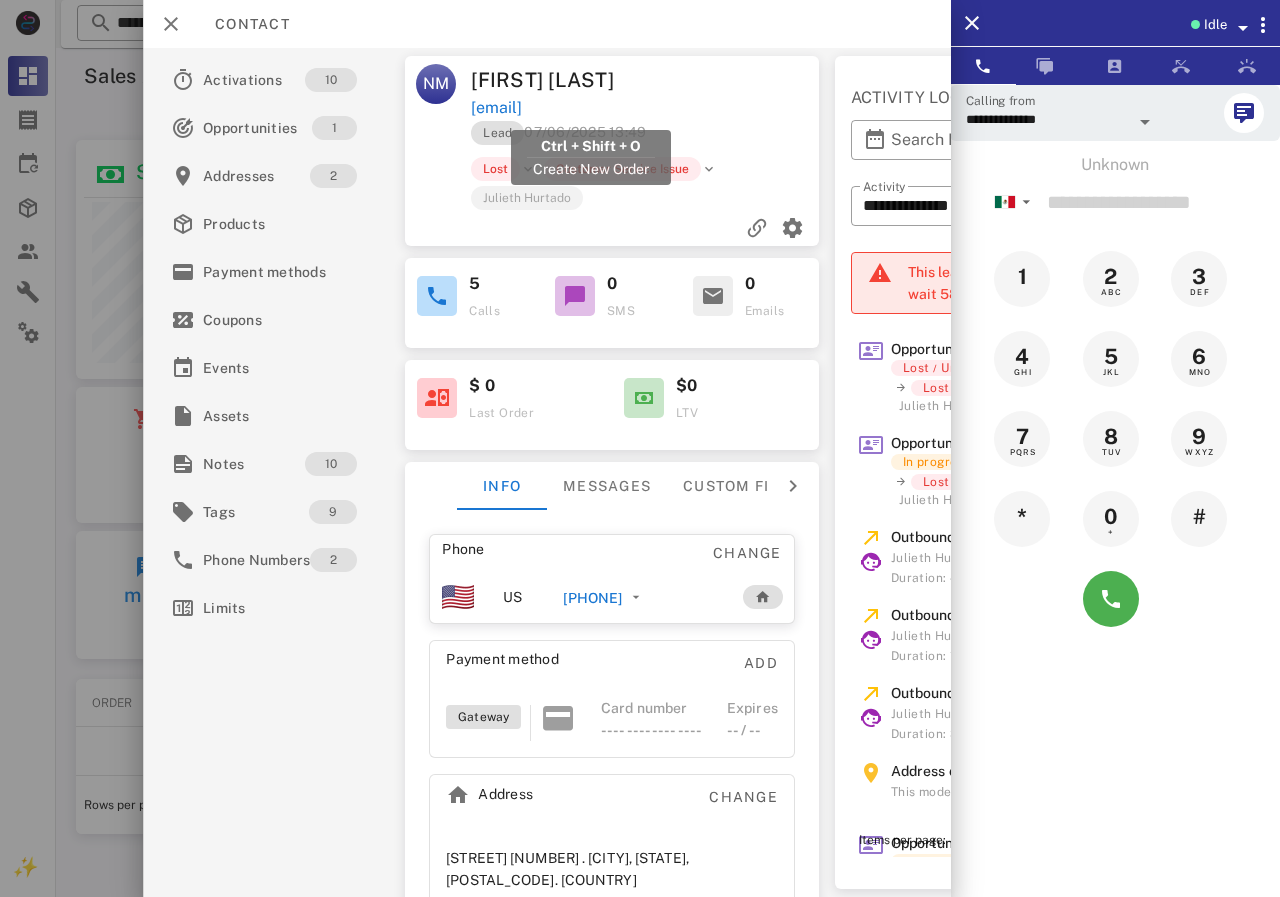 click on "[EMAIL]" at bounding box center (496, 108) 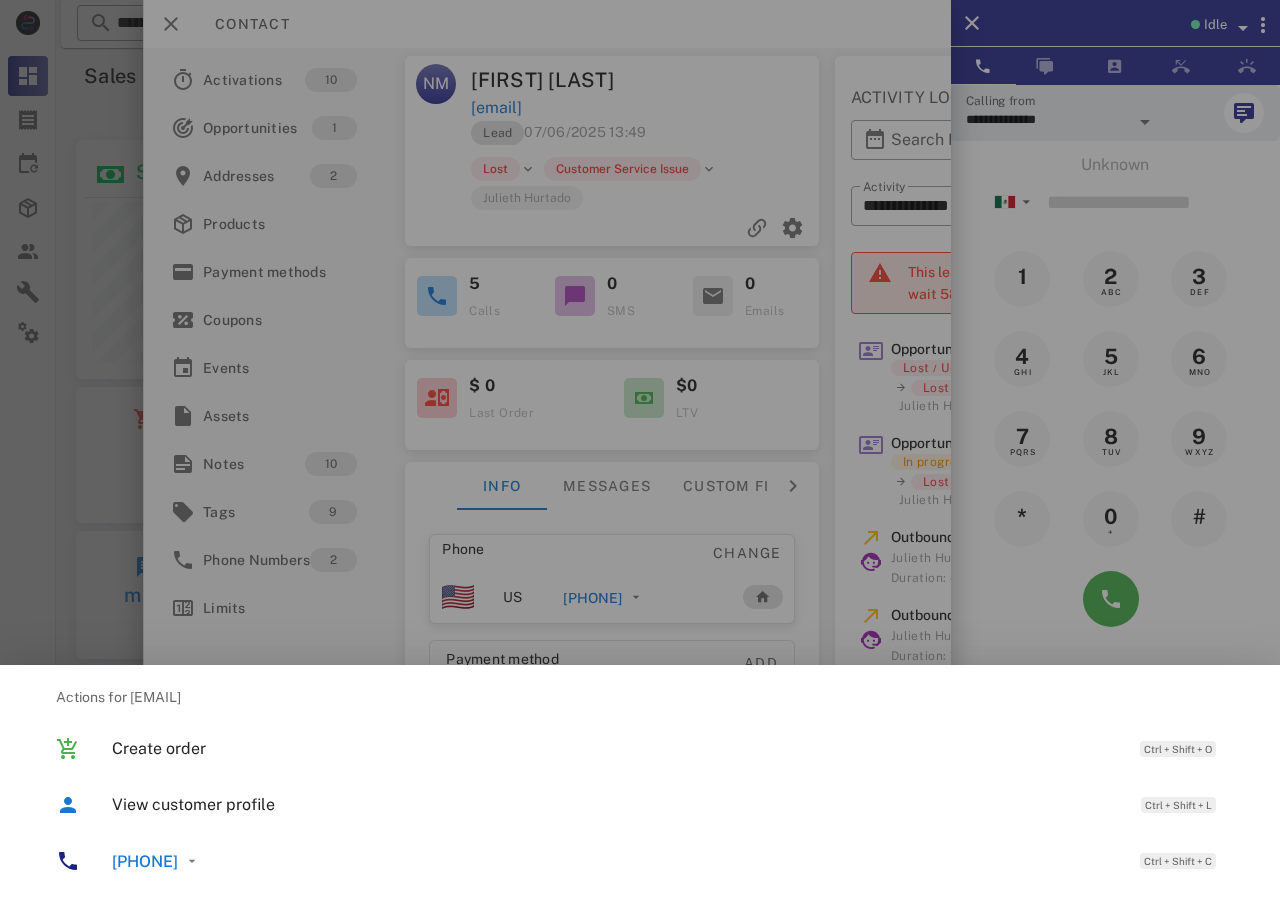 drag, startPoint x: 682, startPoint y: 114, endPoint x: 558, endPoint y: 107, distance: 124.197426 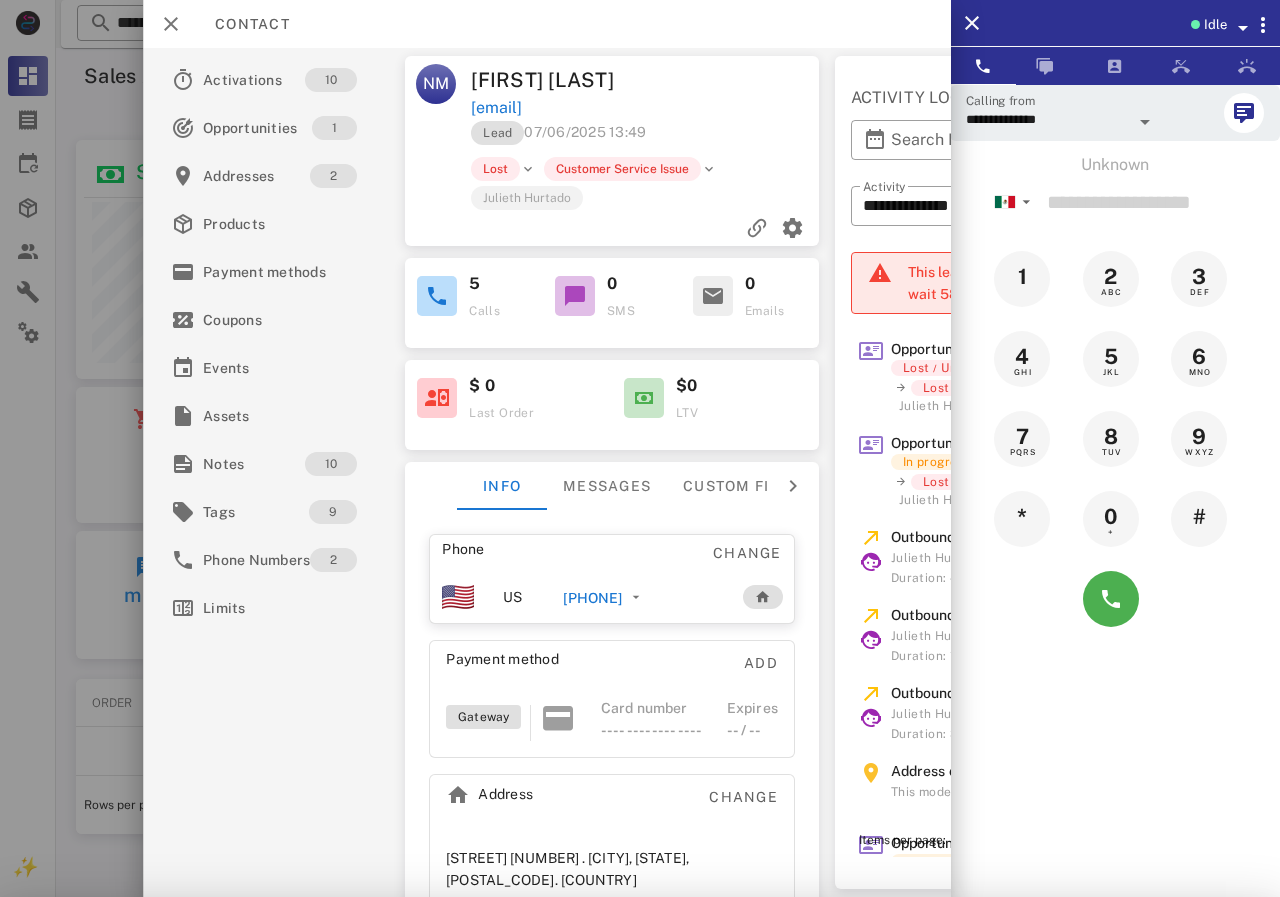 click on "Lead   07/06/2025 13:49" at bounding box center [646, 138] 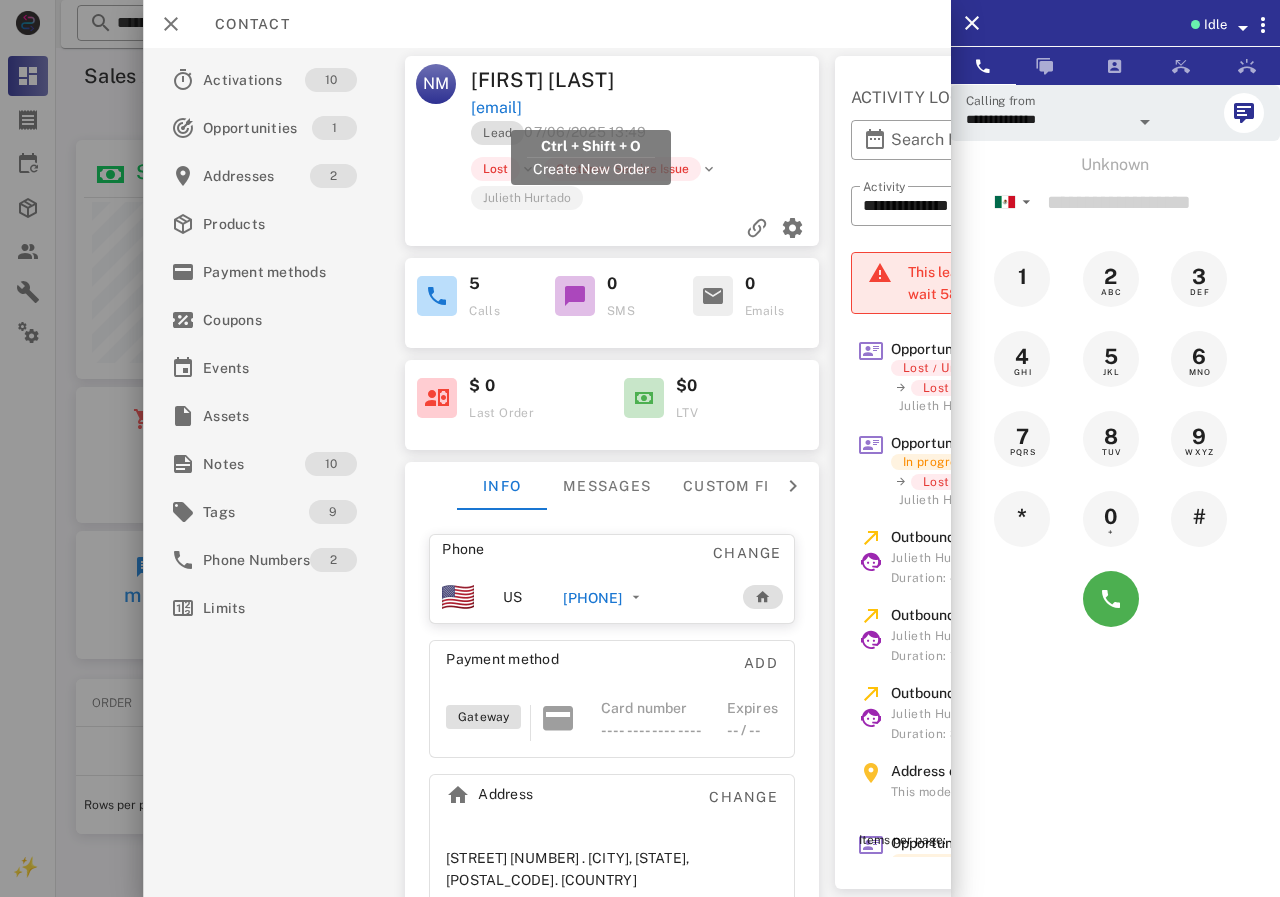 drag, startPoint x: 752, startPoint y: 112, endPoint x: 475, endPoint y: 106, distance: 277.06497 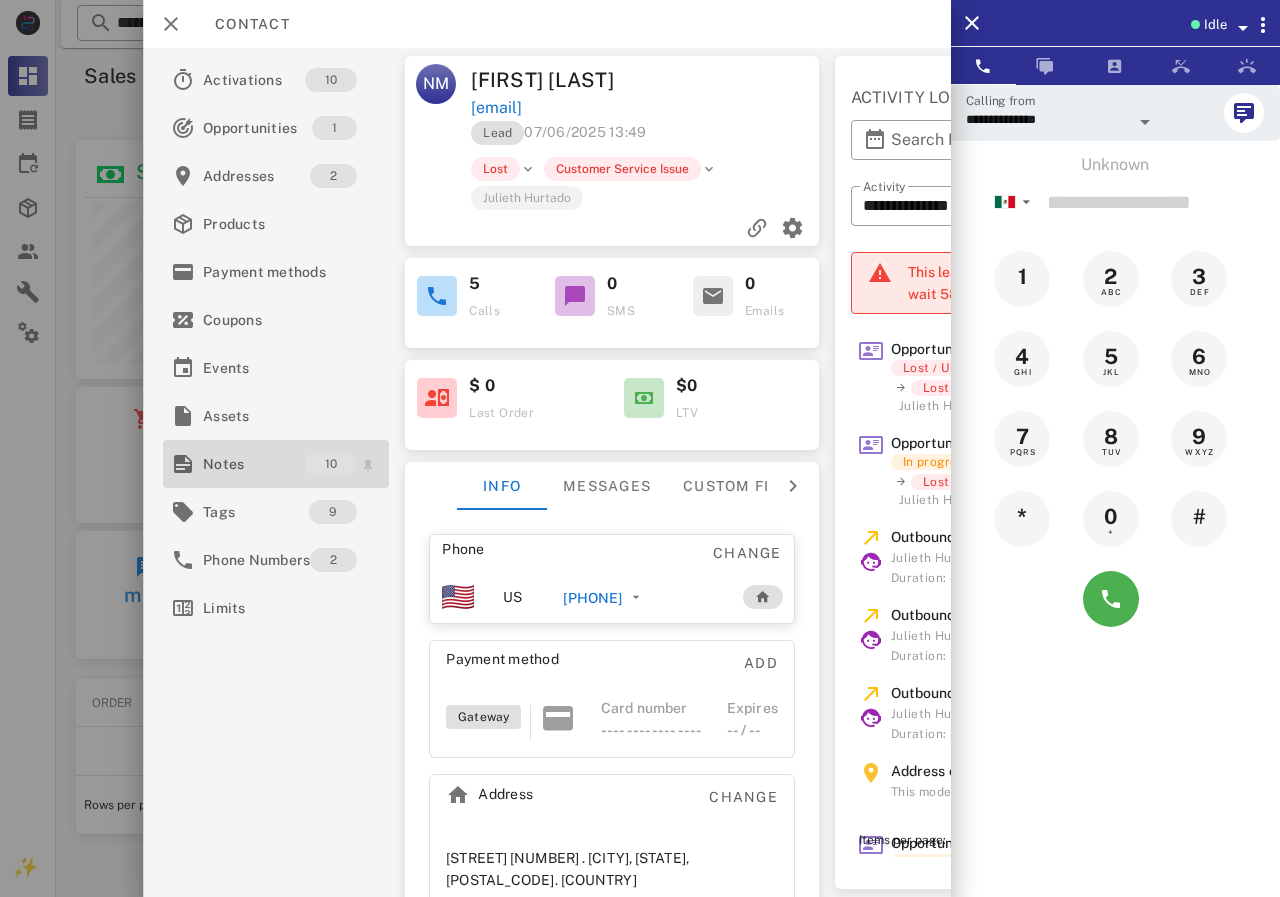 click on "Notes" at bounding box center [254, 464] 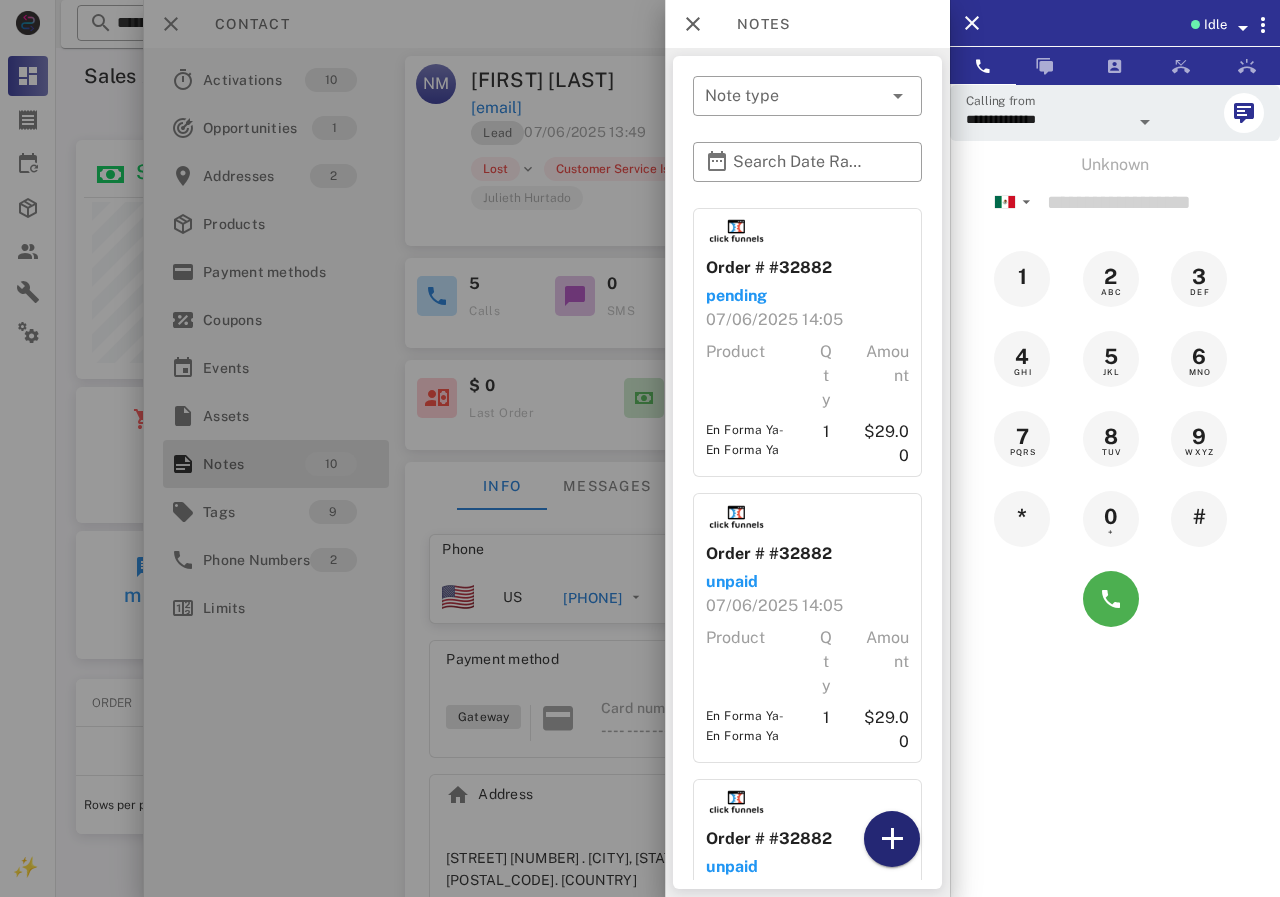 click at bounding box center (892, 839) 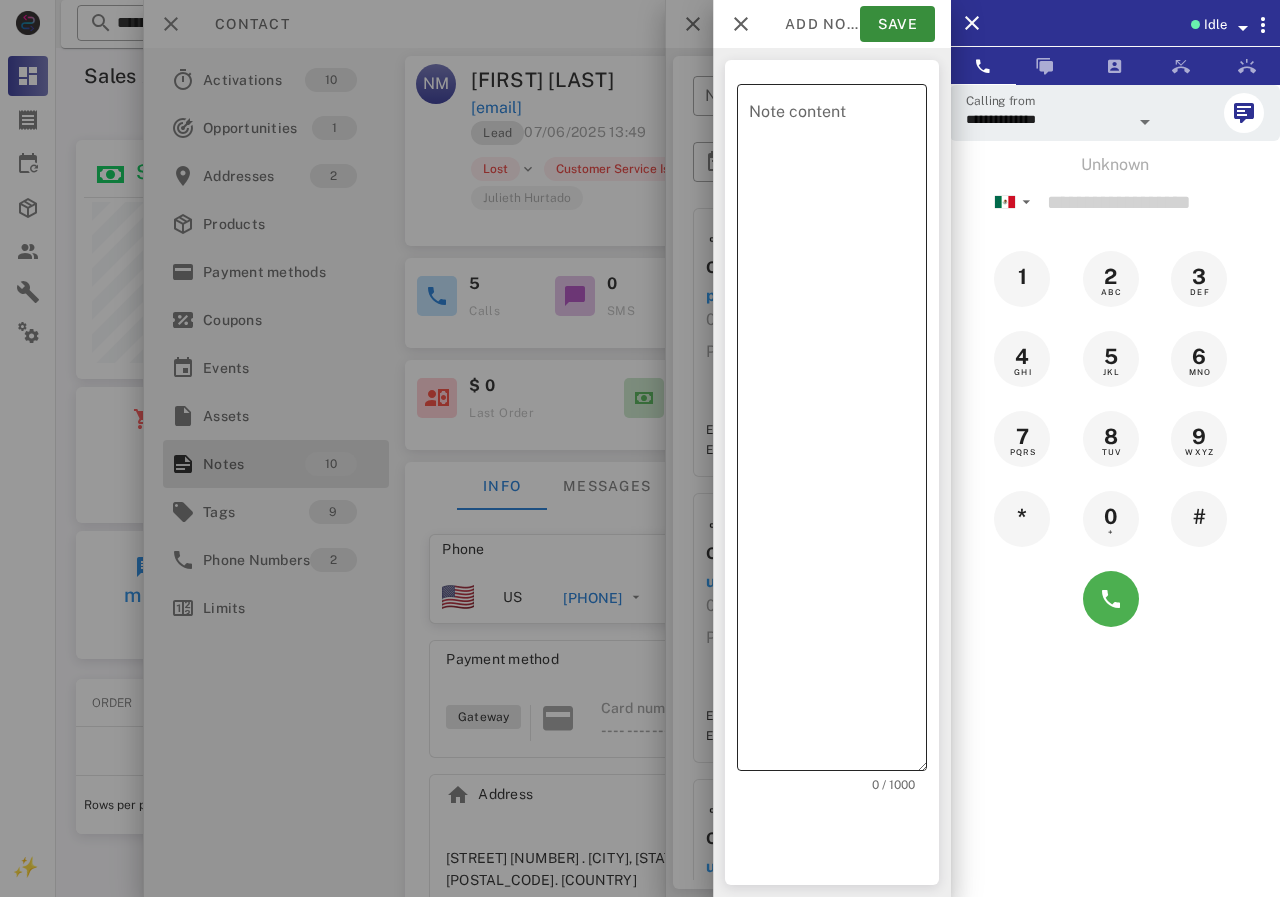 click on "Note content" at bounding box center (838, 432) 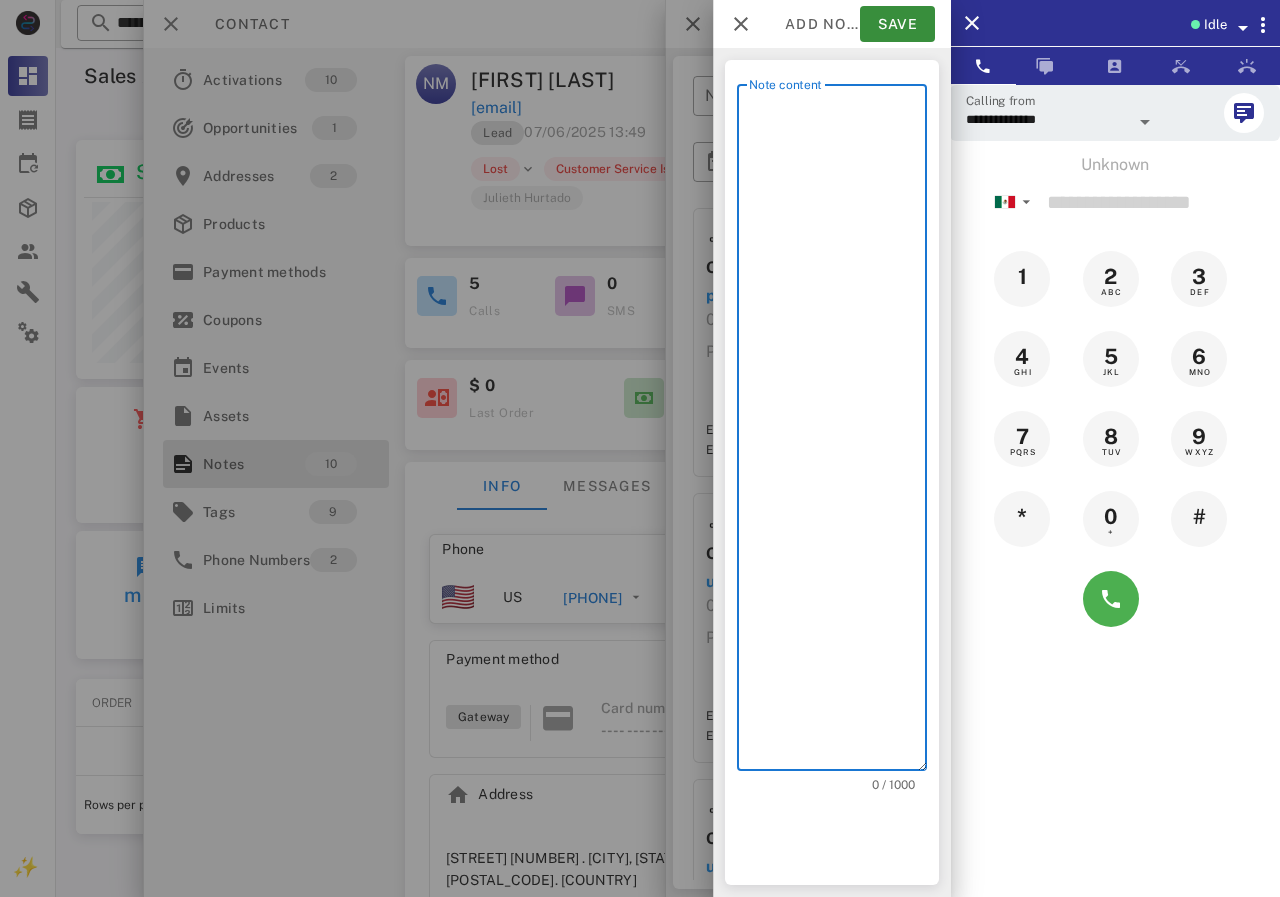 scroll, scrollTop: 240, scrollLeft: 390, axis: both 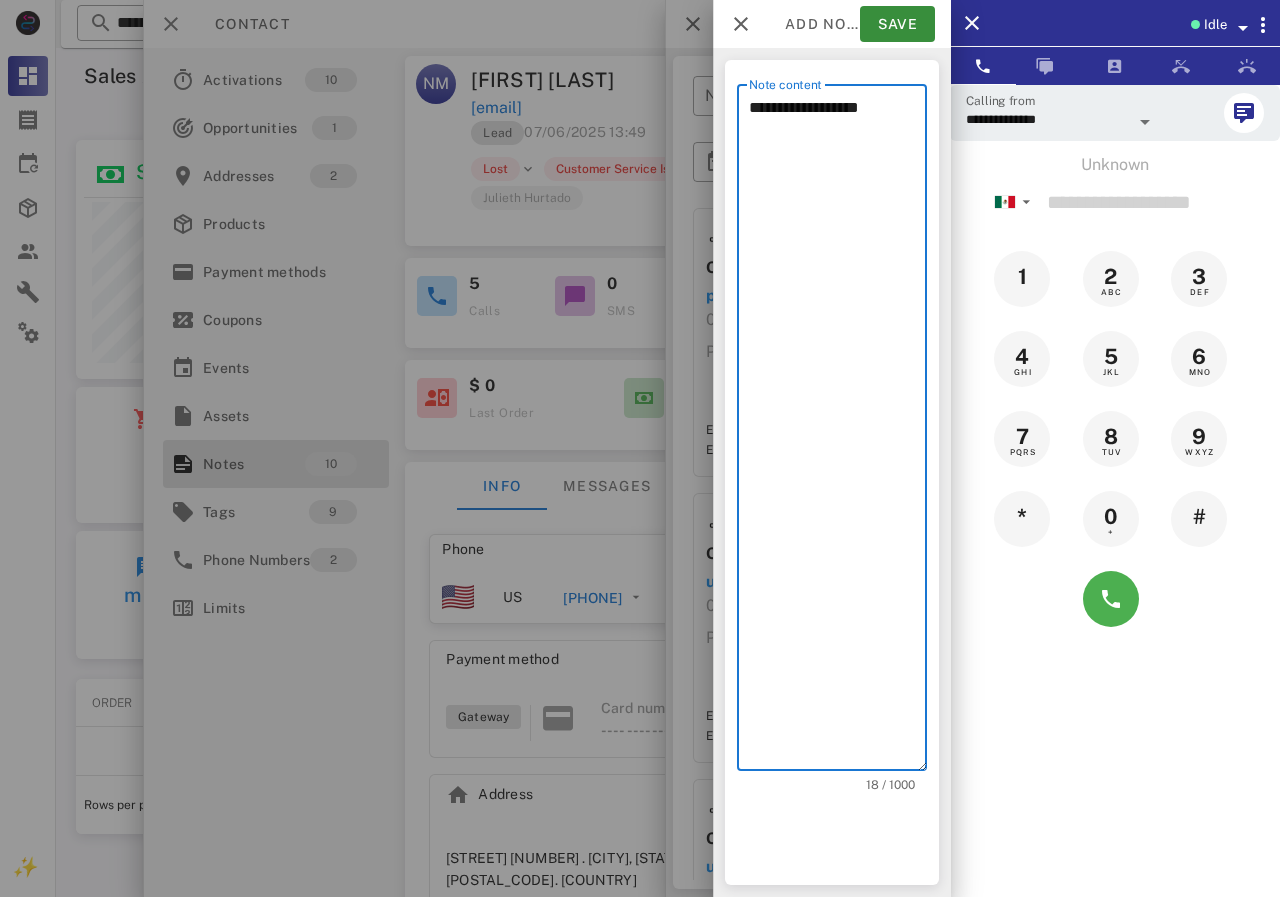 click on "**********" at bounding box center (838, 432) 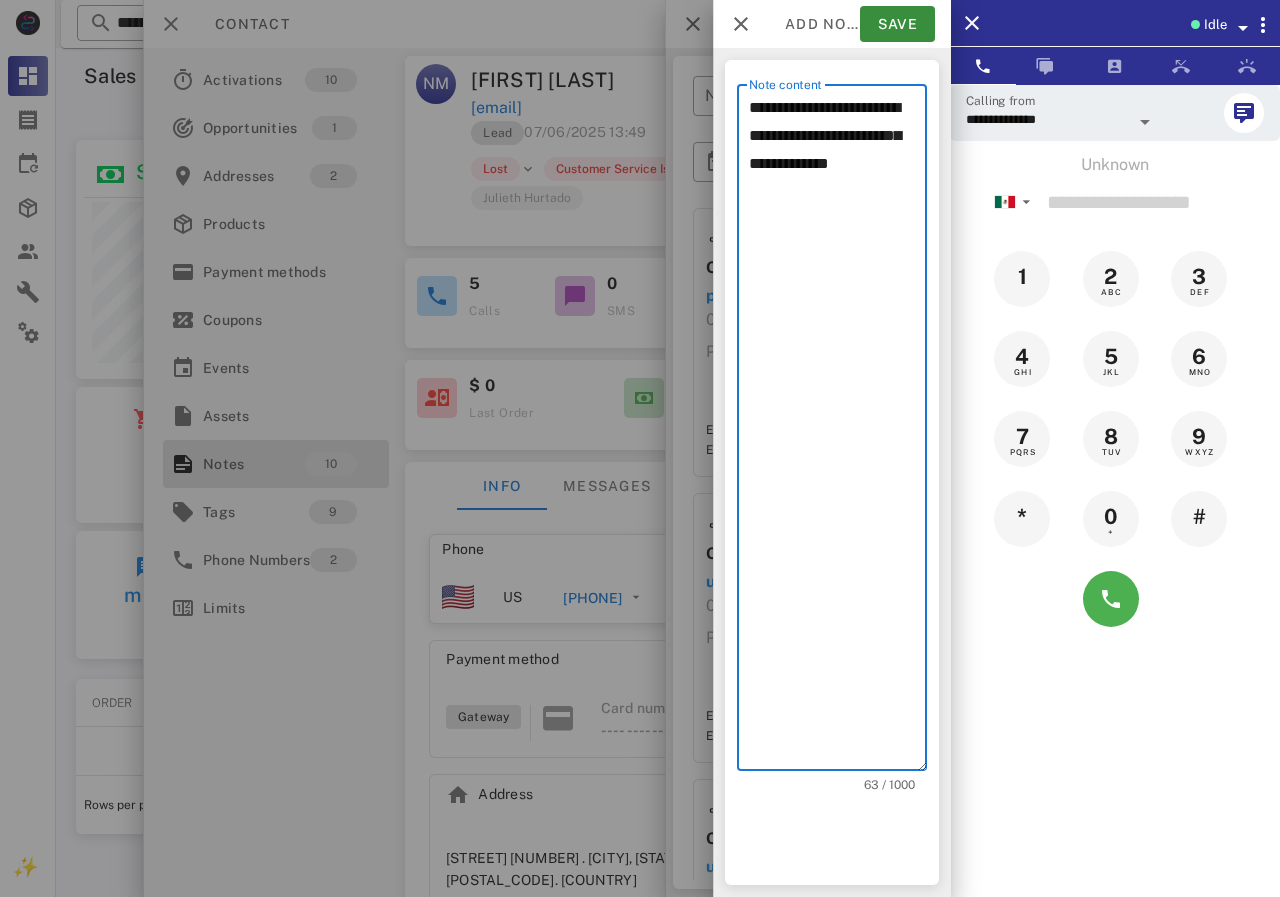 click on "**********" at bounding box center [838, 432] 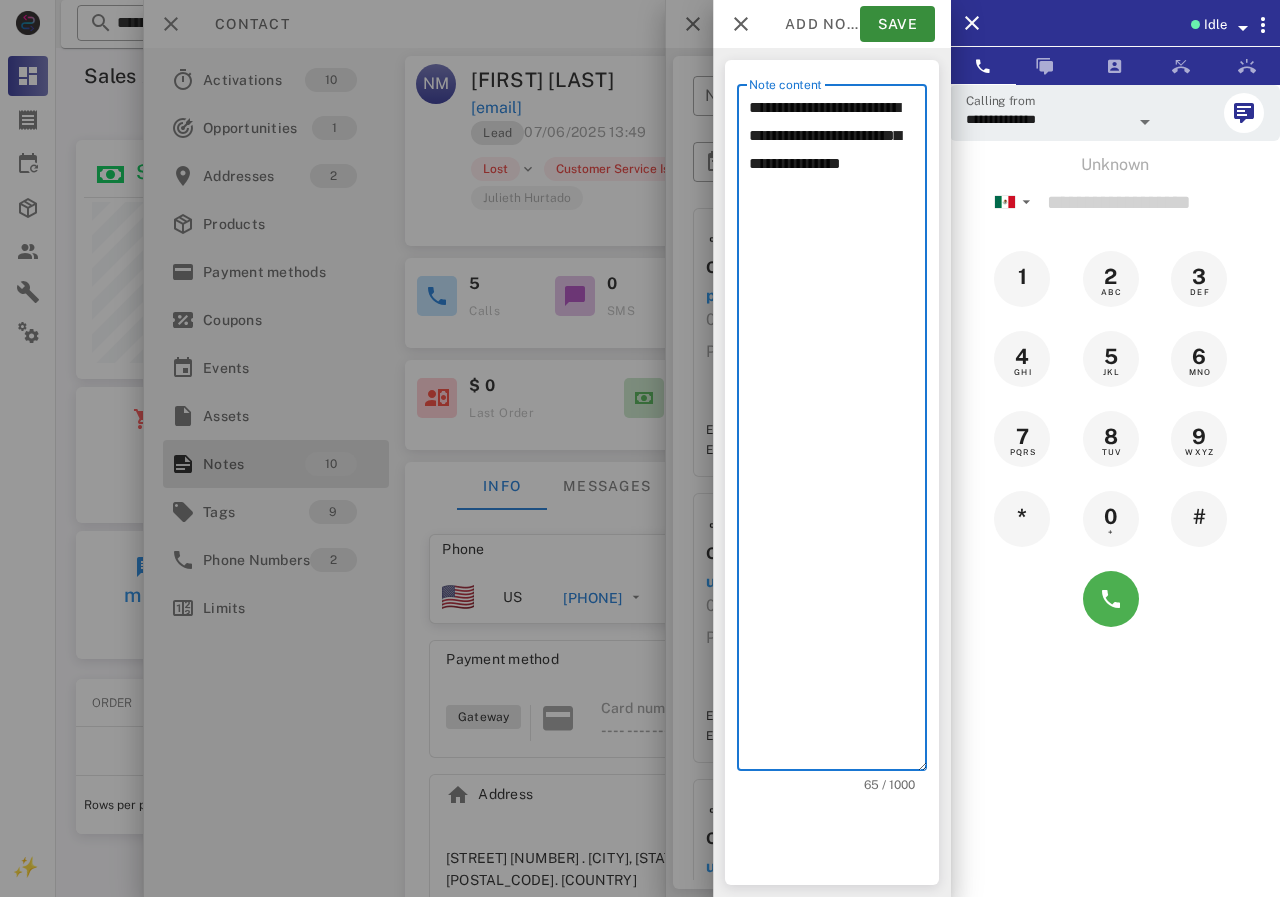click on "**********" at bounding box center (838, 432) 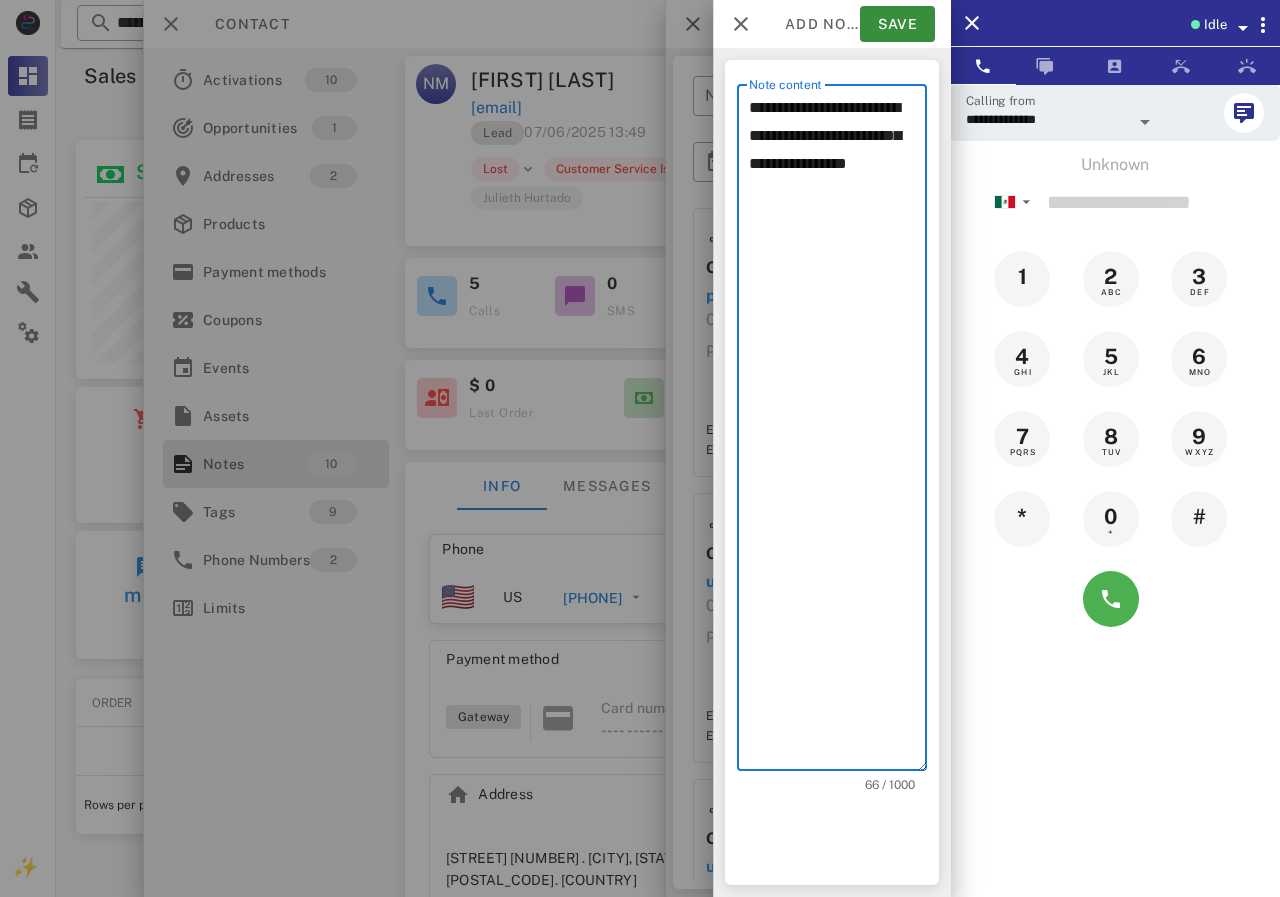 drag, startPoint x: 810, startPoint y: 165, endPoint x: 804, endPoint y: 177, distance: 13.416408 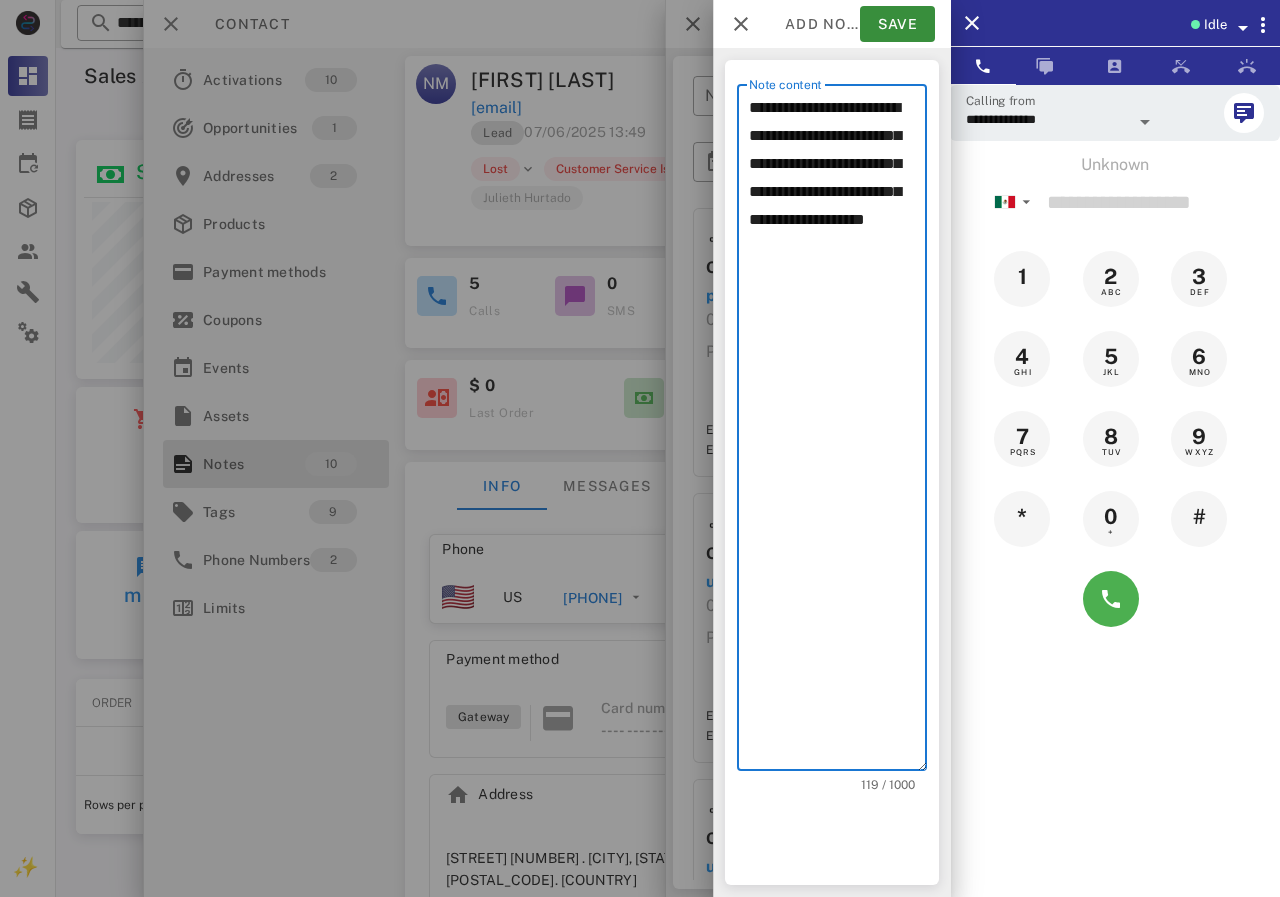 type on "**********" 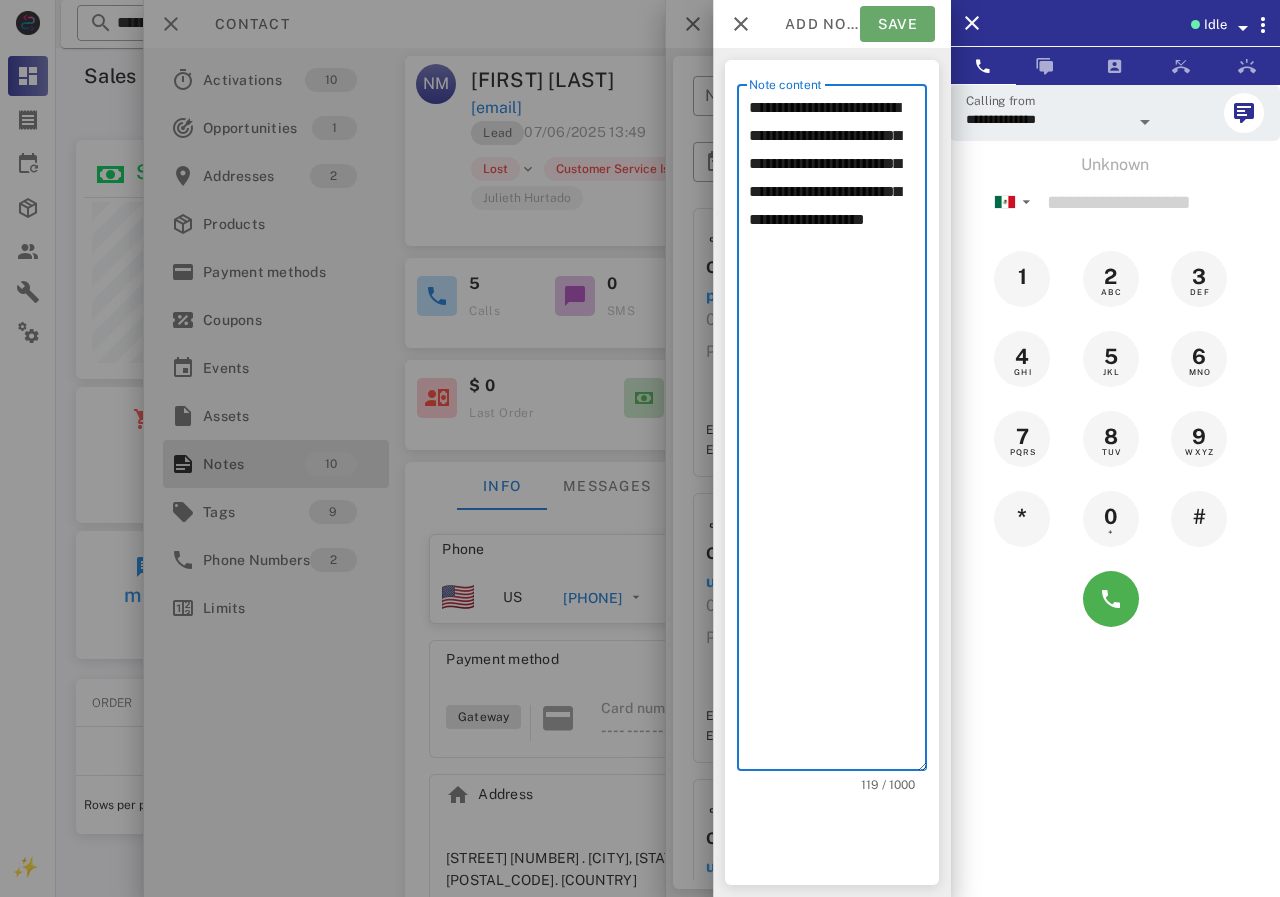 click on "Save" at bounding box center (897, 24) 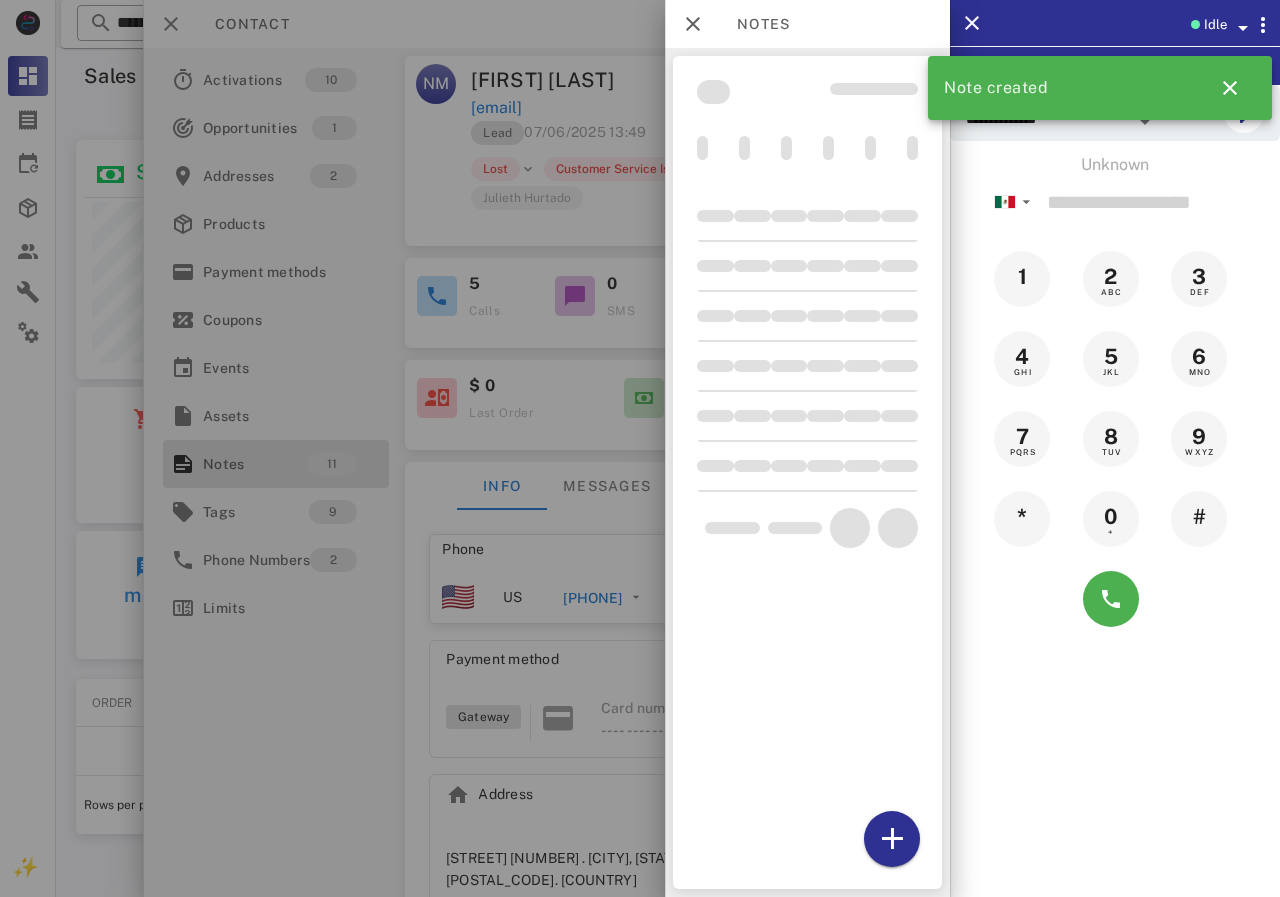 click at bounding box center (640, 448) 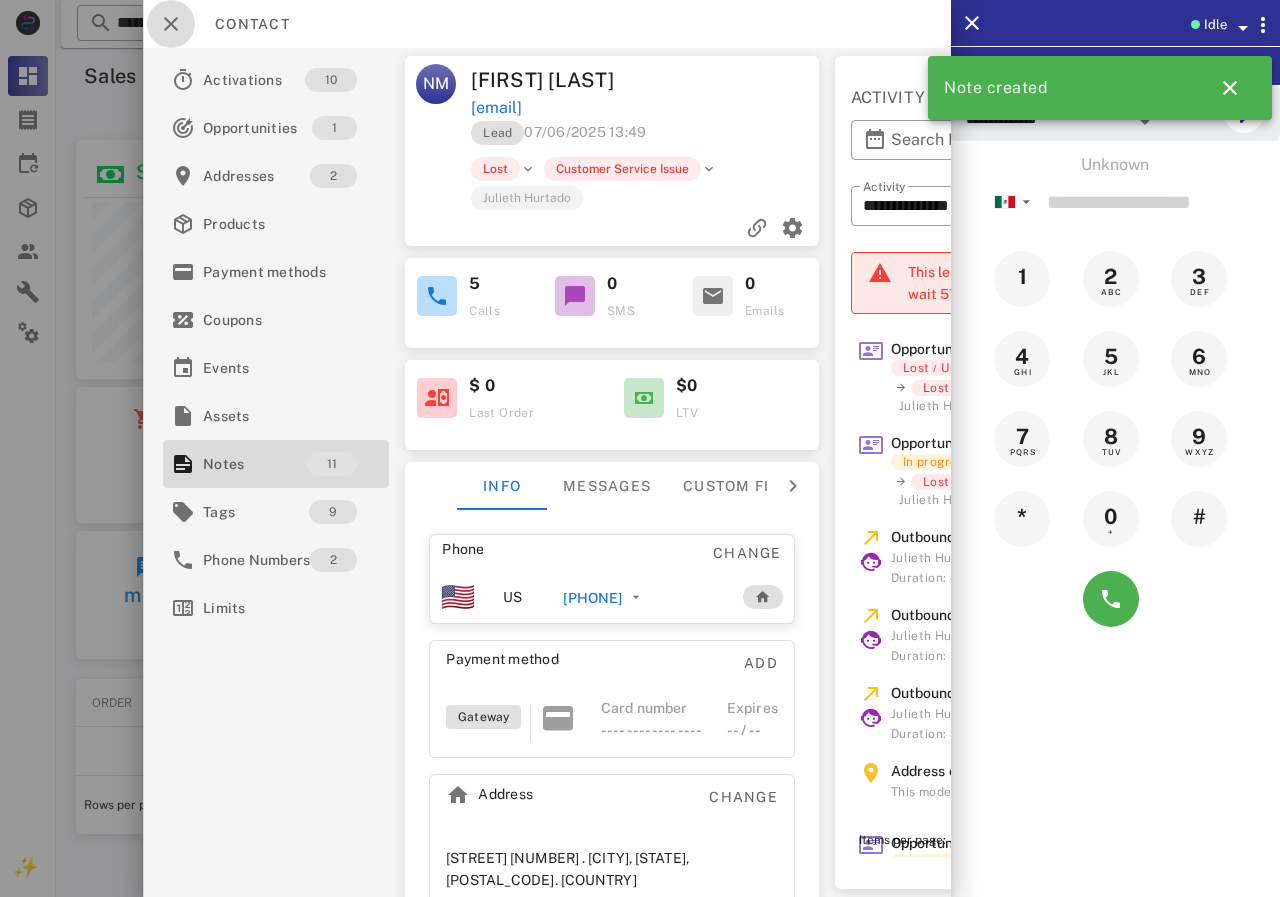 click at bounding box center (171, 24) 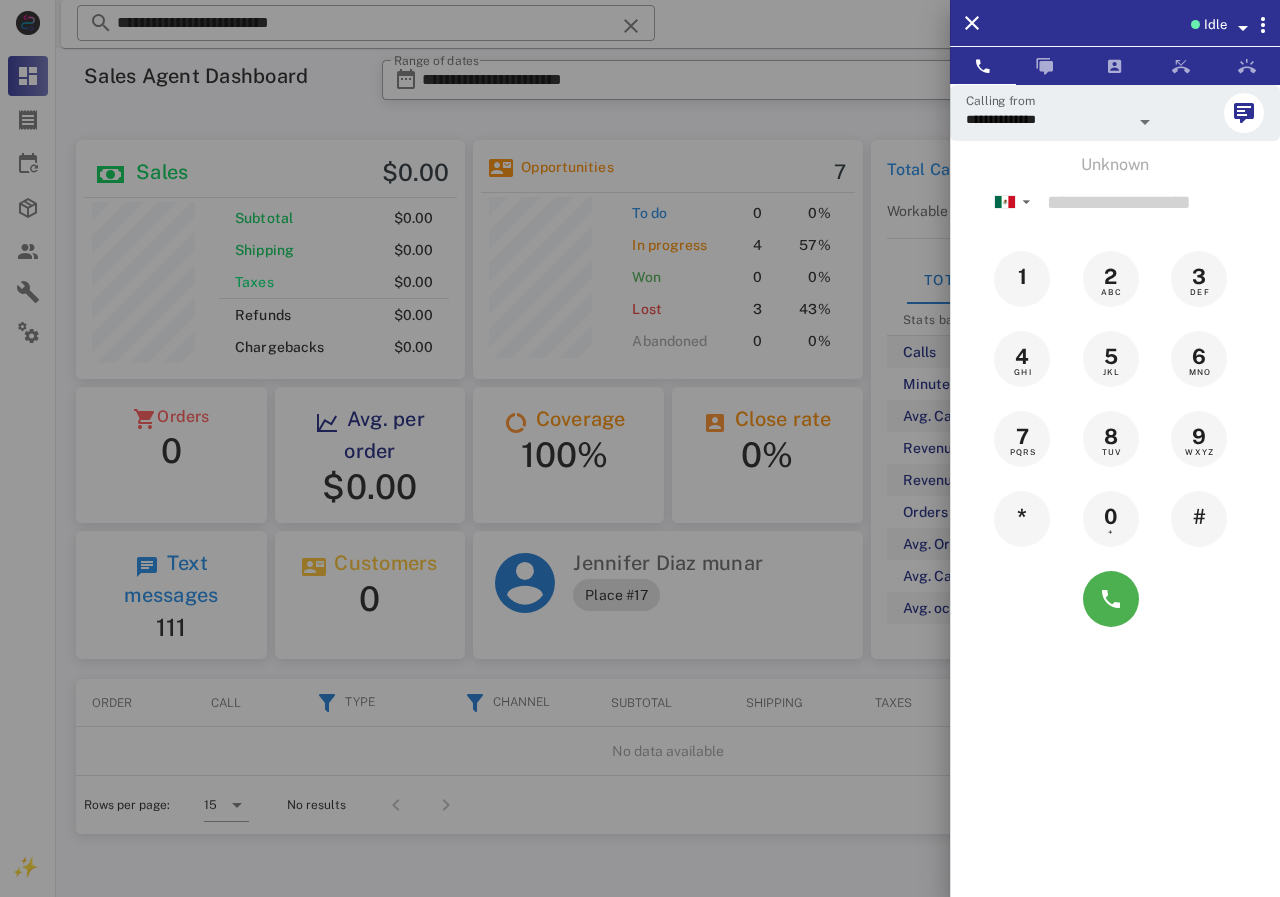 click at bounding box center [640, 448] 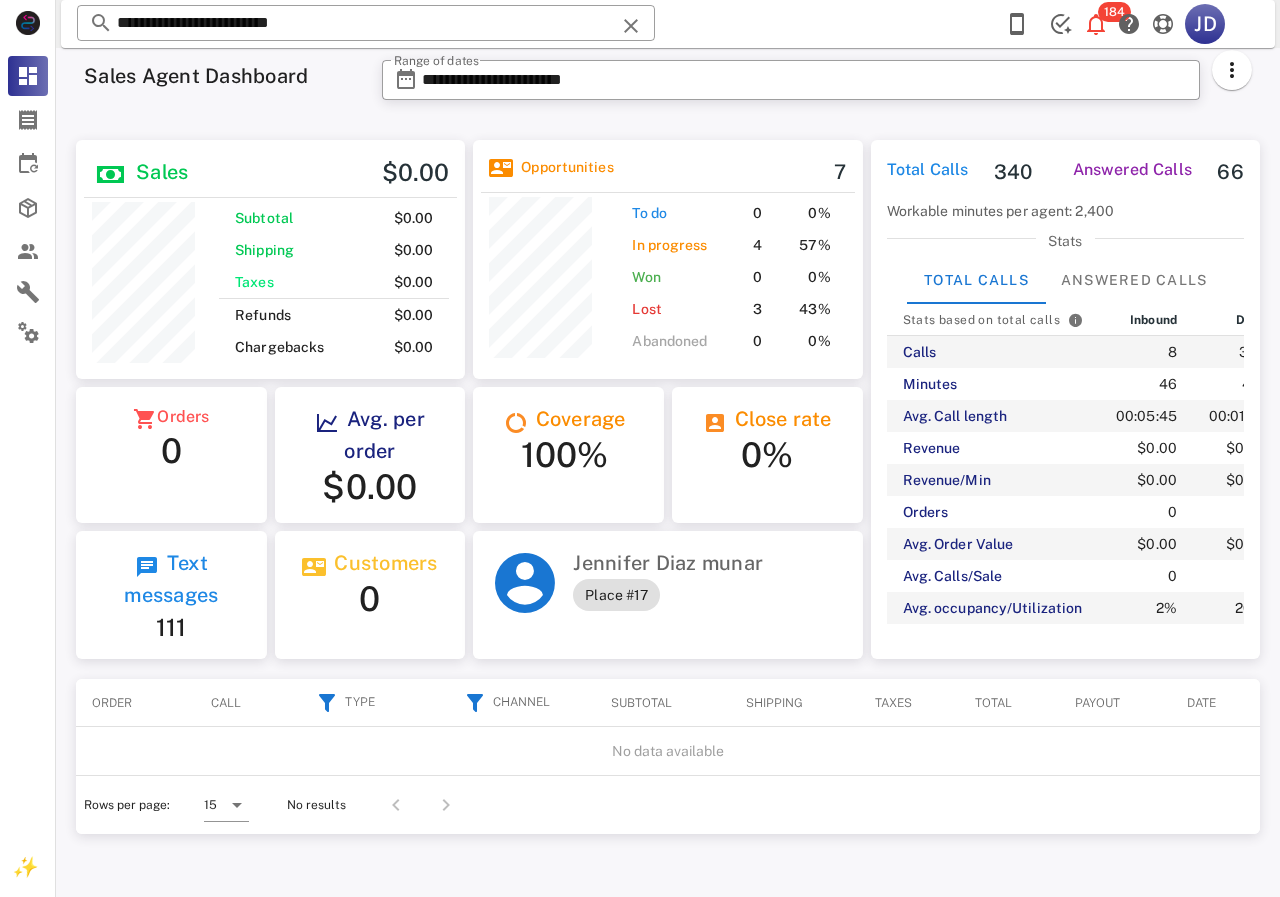 drag, startPoint x: 376, startPoint y: 6, endPoint x: 28, endPoint y: 67, distance: 353.30582 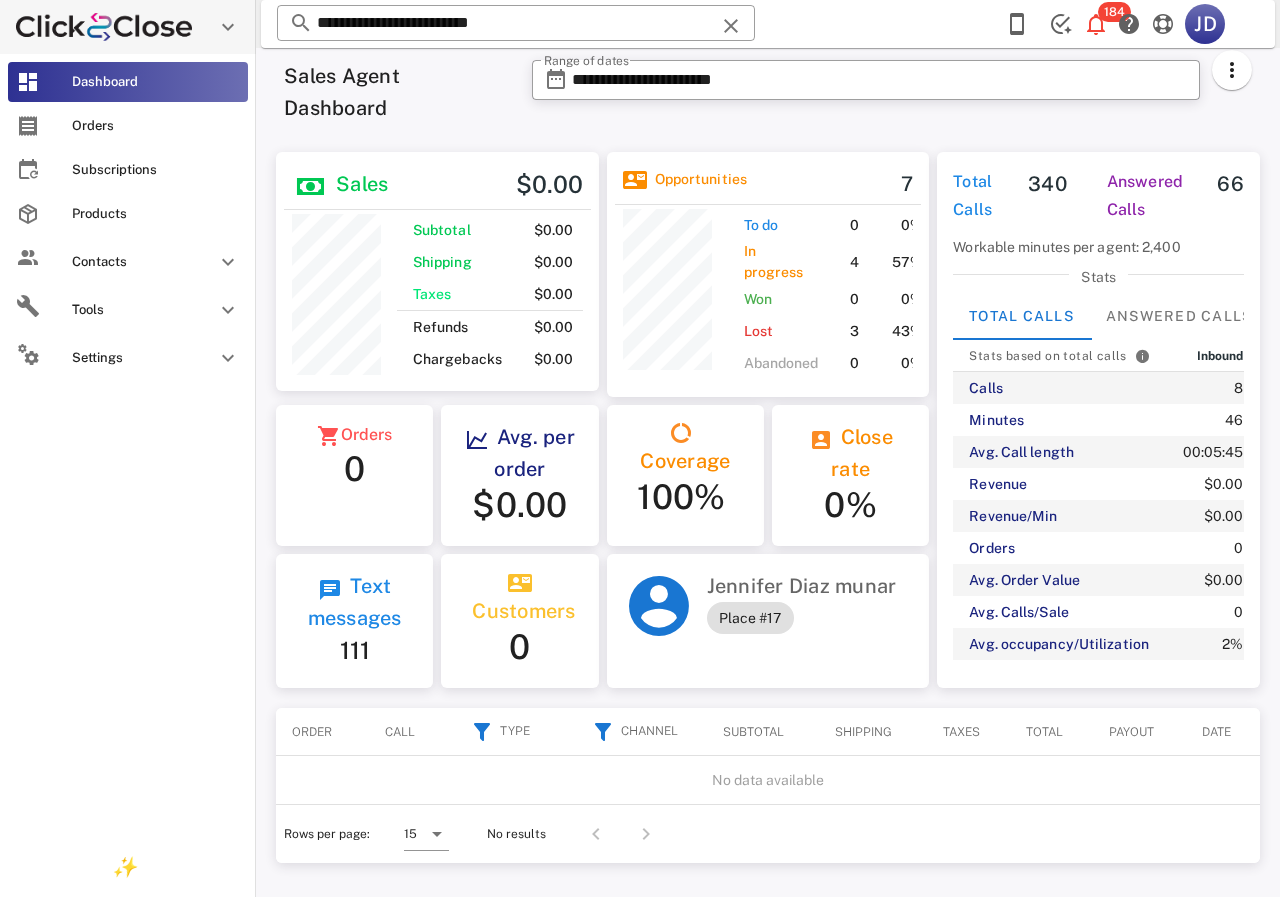 scroll, scrollTop: 250, scrollLeft: 320, axis: both 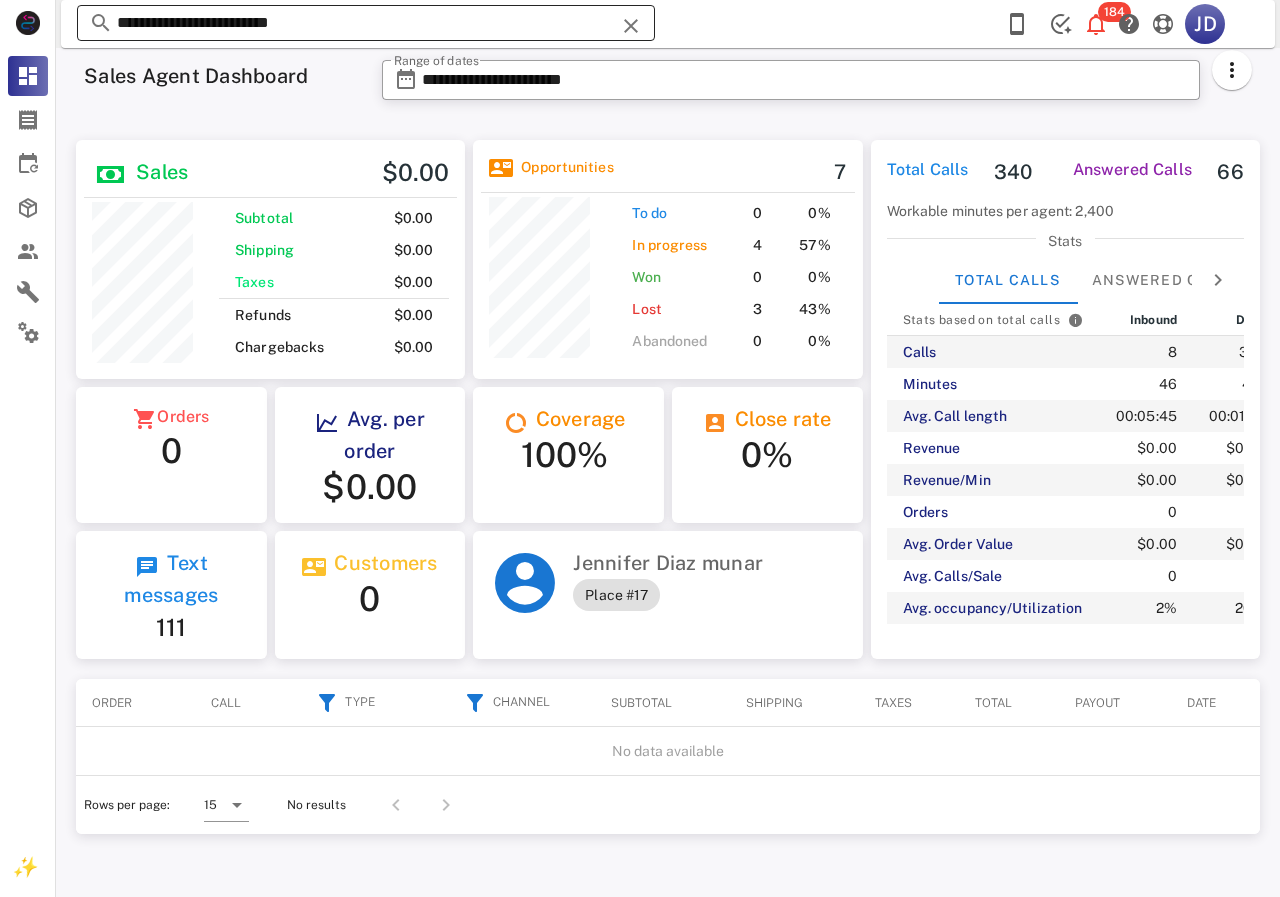 click on "**********" at bounding box center [366, 23] 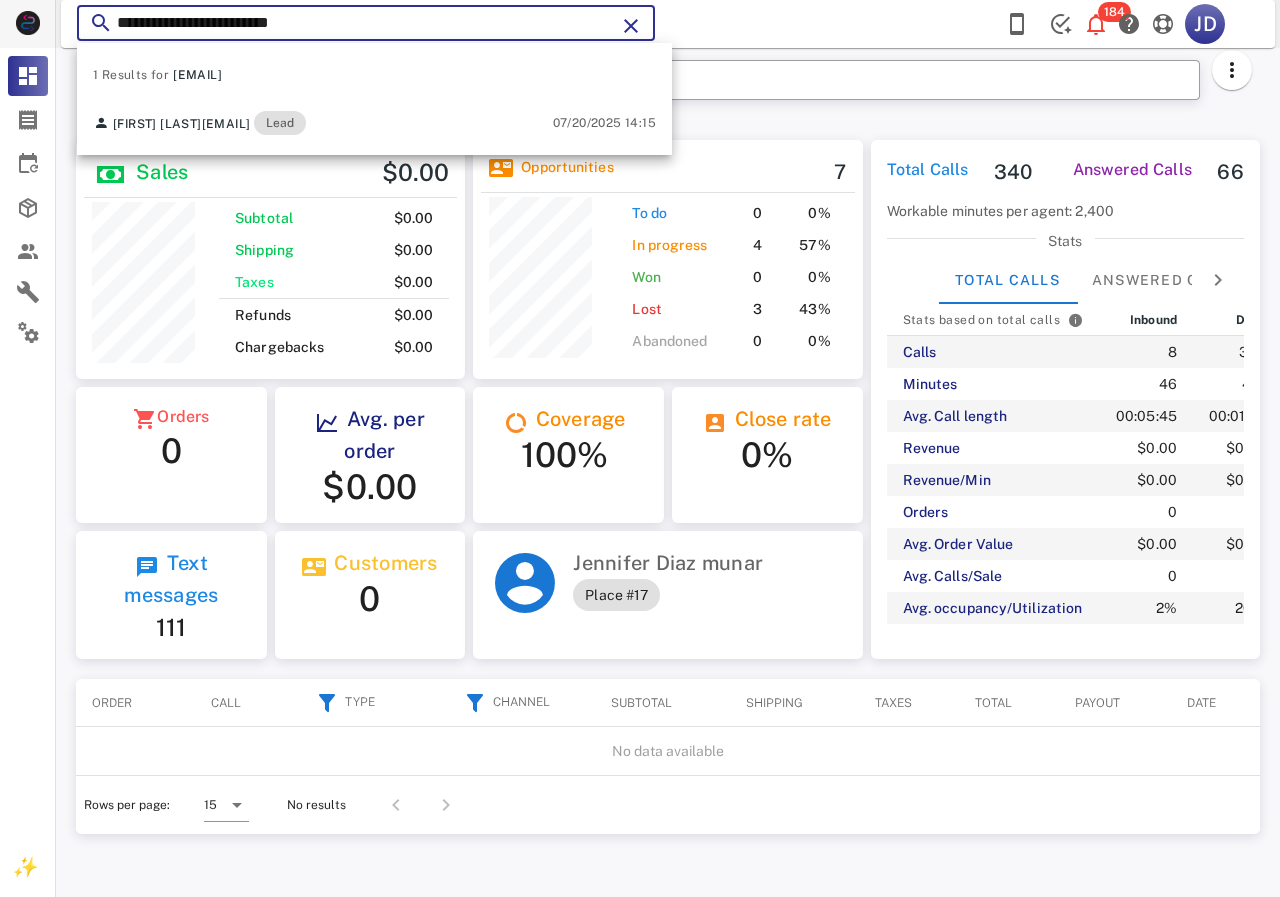 drag, startPoint x: 489, startPoint y: 28, endPoint x: 54, endPoint y: 33, distance: 435.02875 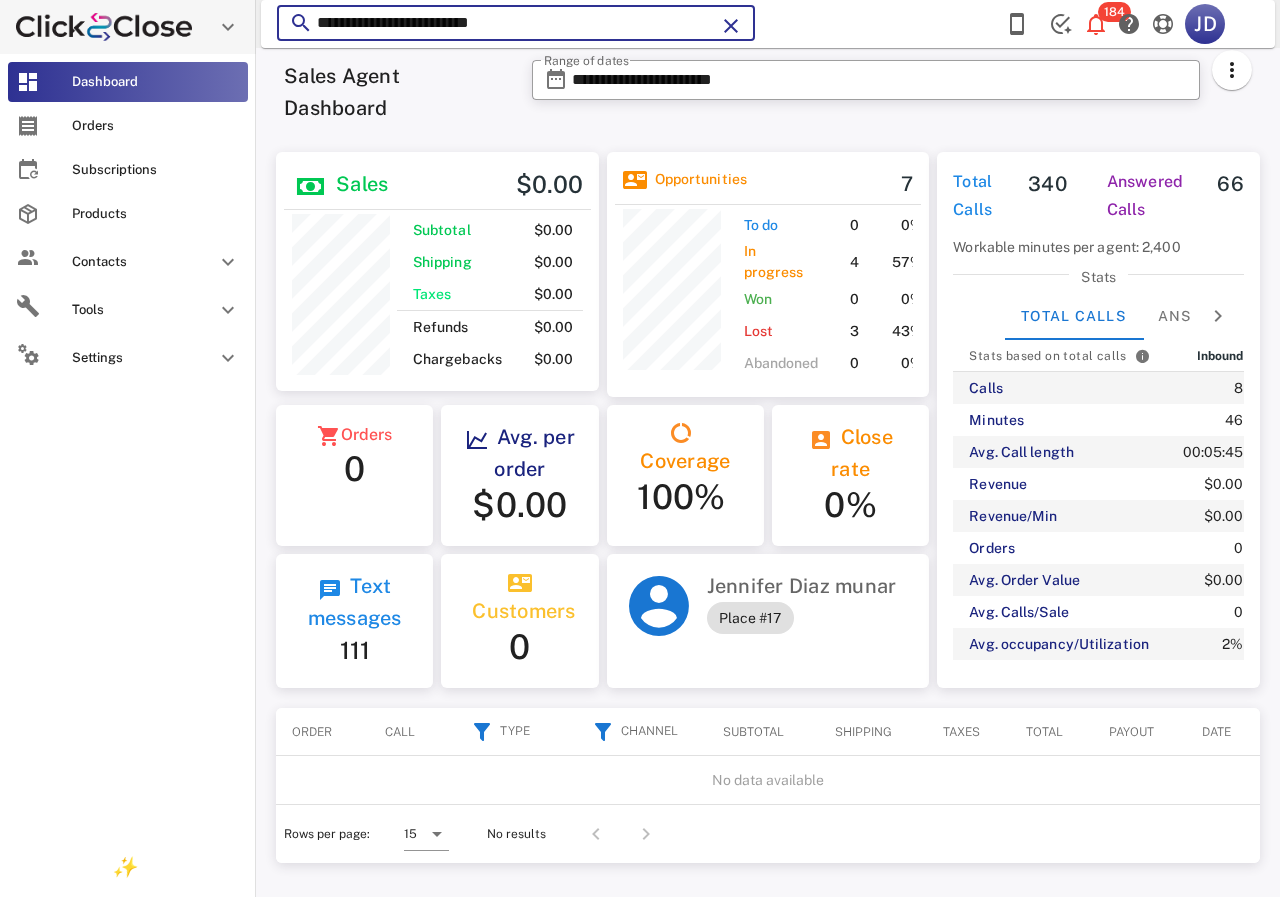 scroll, scrollTop: 250, scrollLeft: 319, axis: both 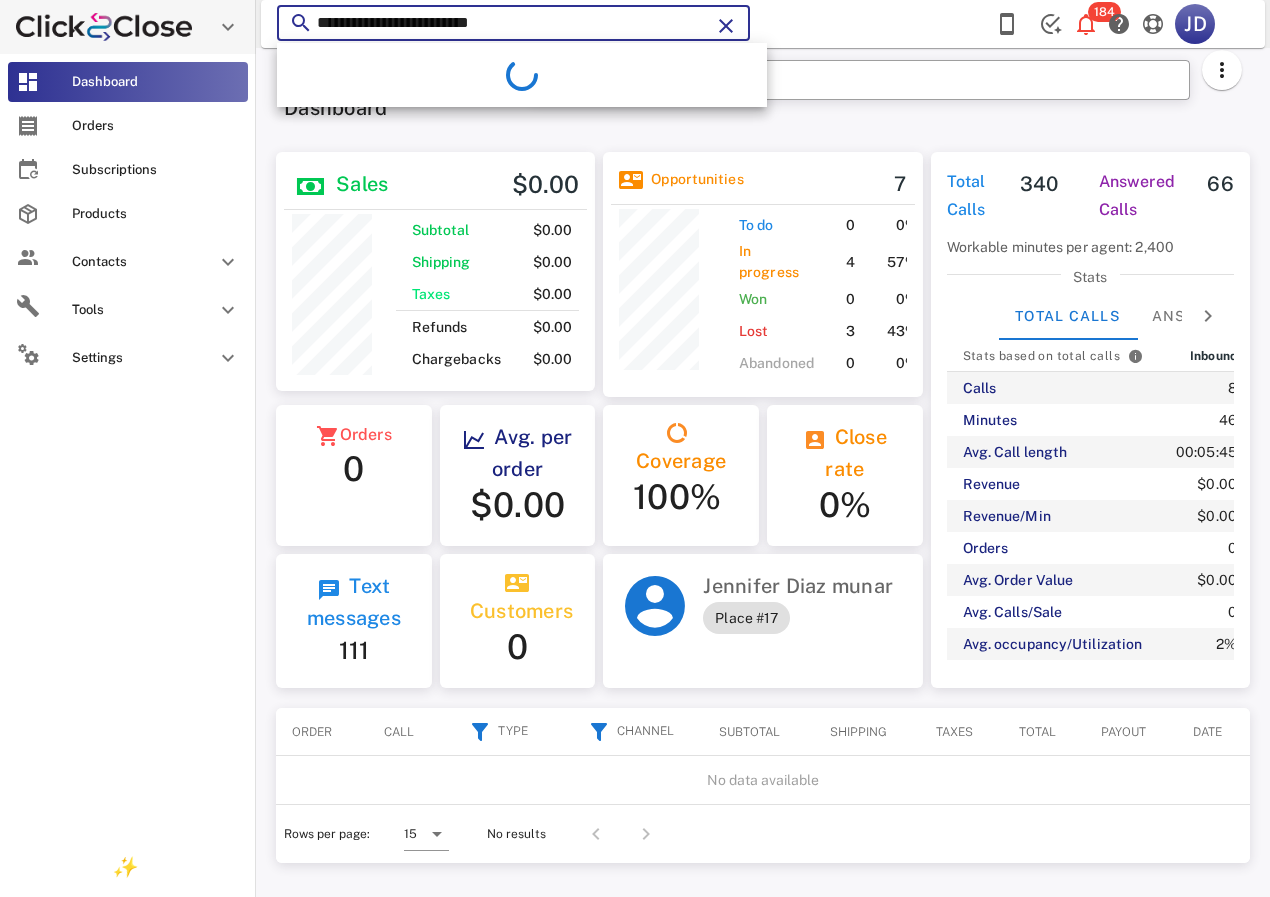paste 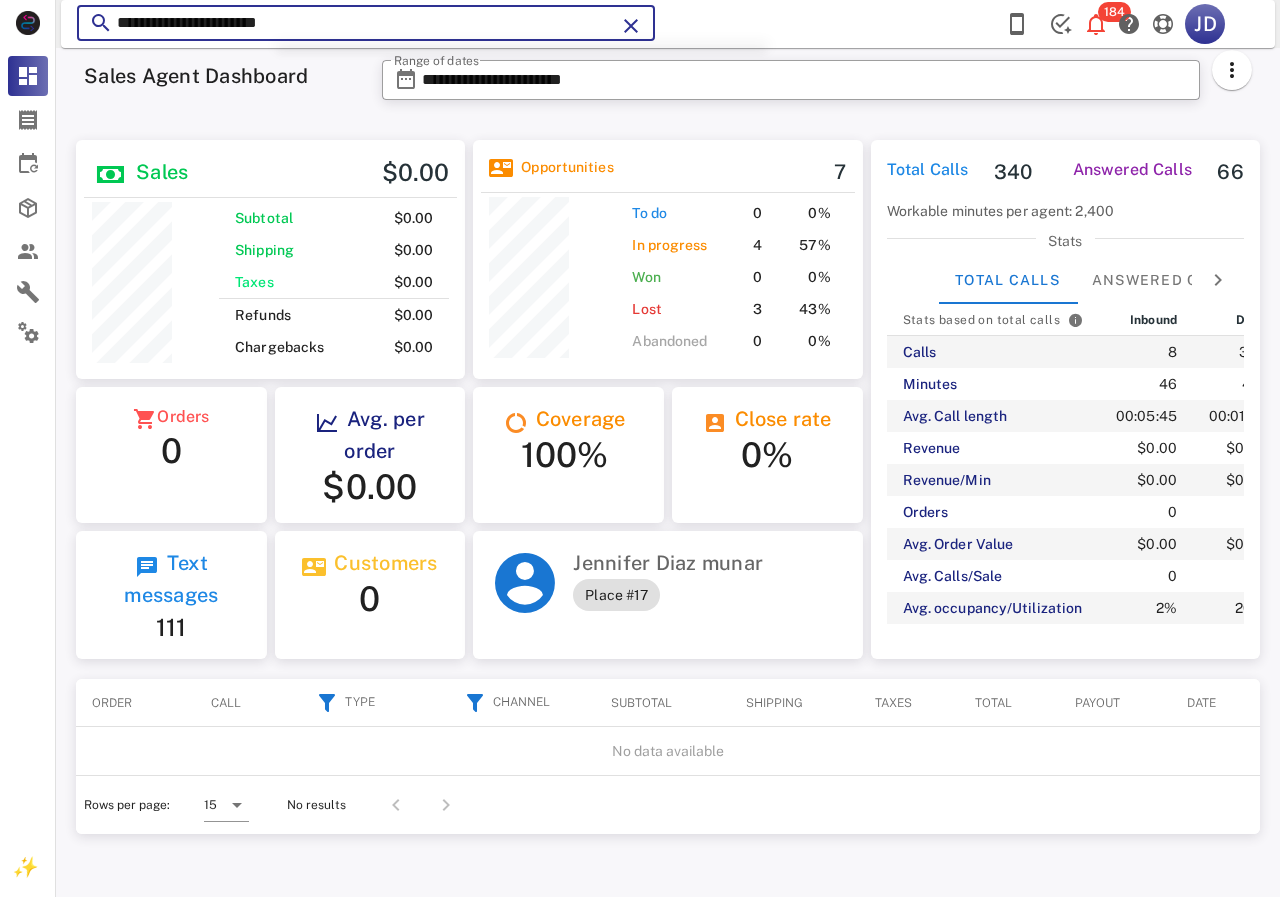 scroll, scrollTop: 999761, scrollLeft: 999611, axis: both 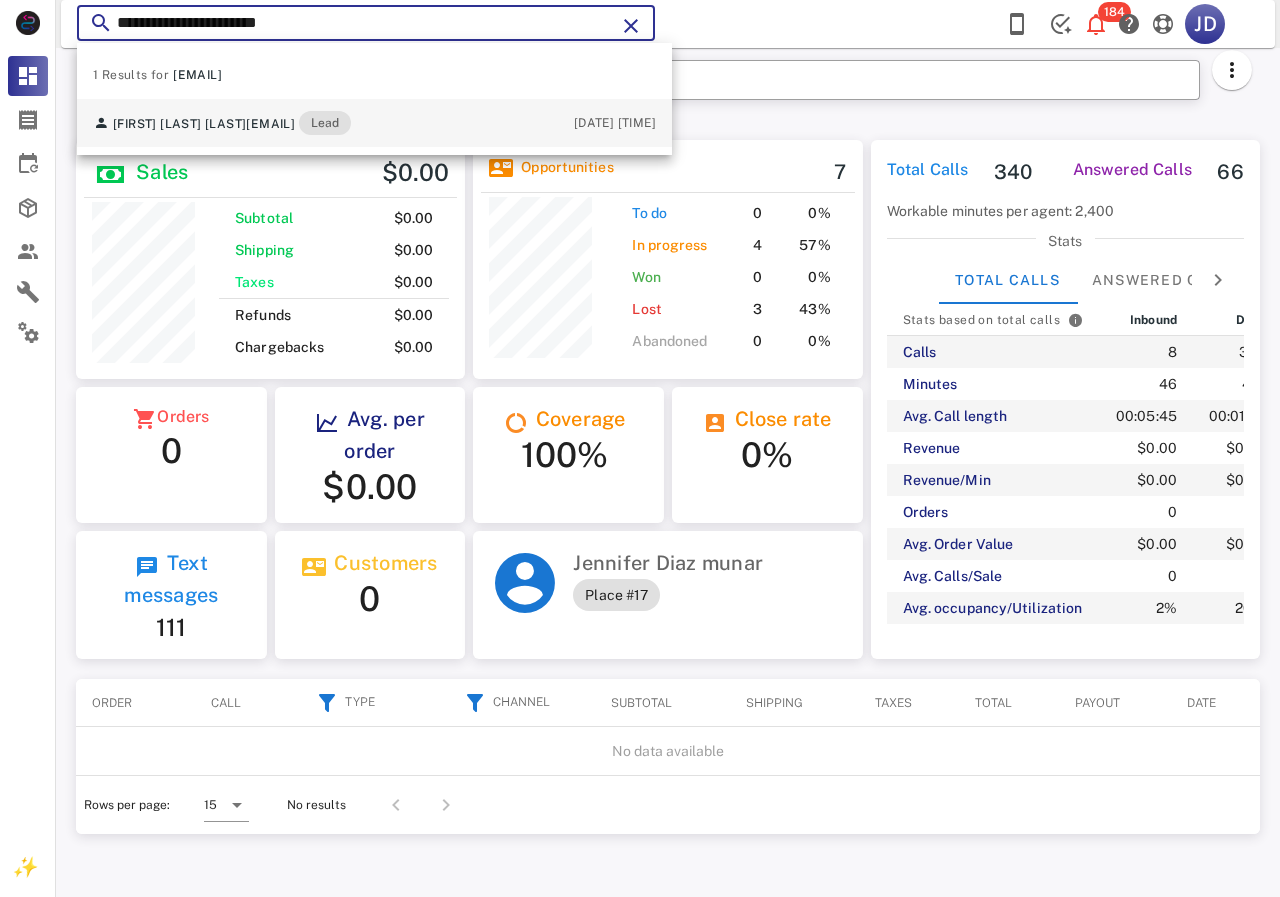 type on "**********" 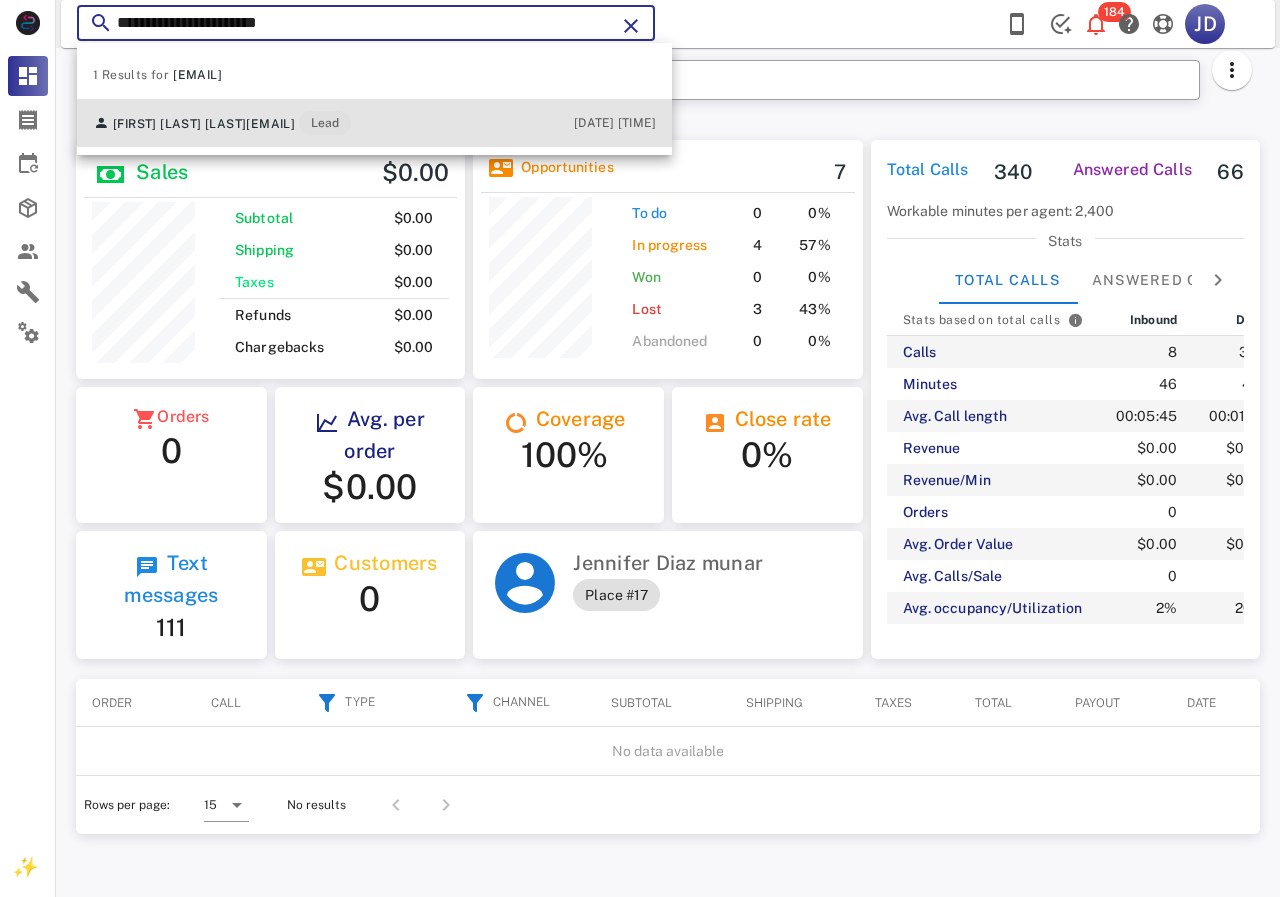 click on "[EMAIL]" at bounding box center [270, 124] 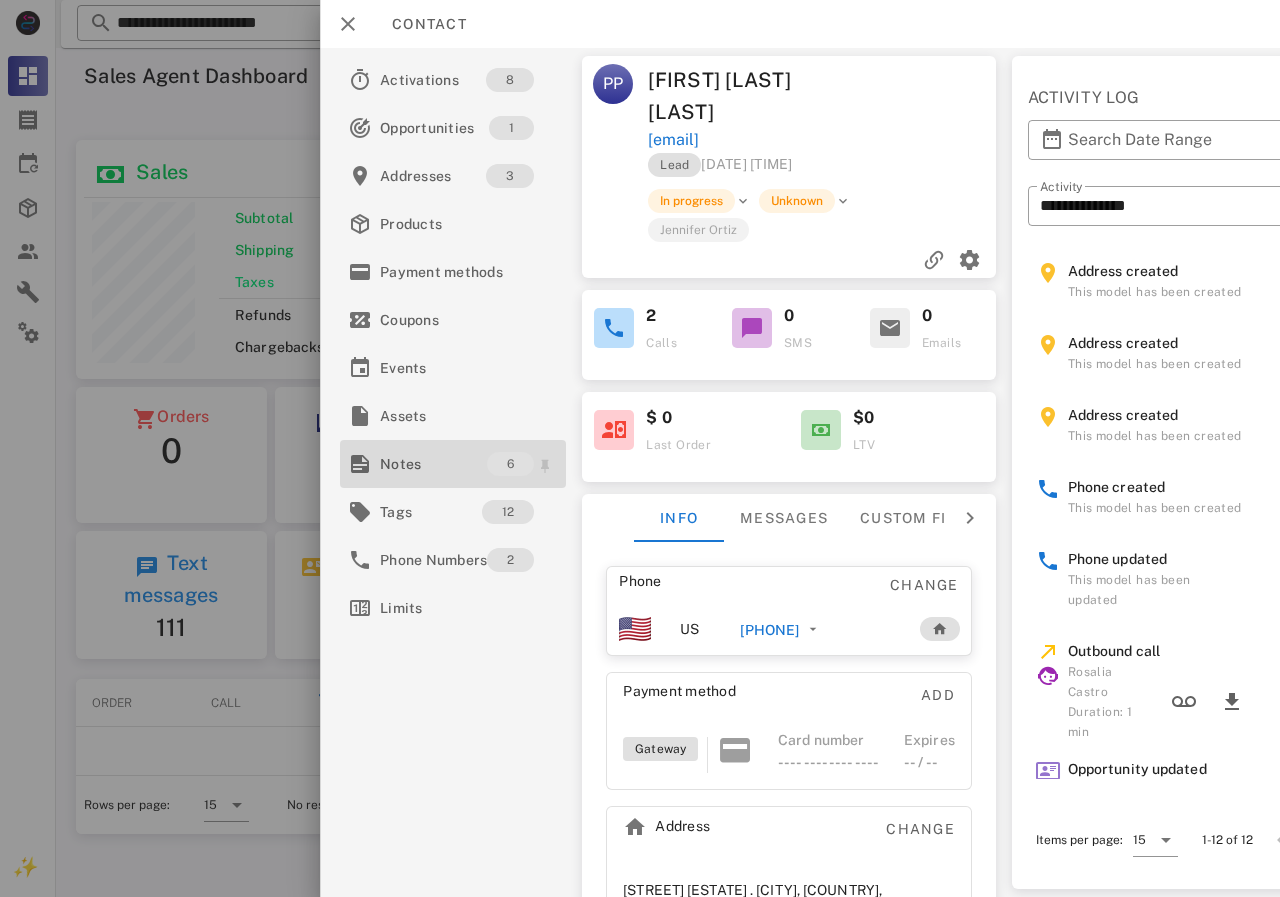 click on "Notes" at bounding box center [433, 464] 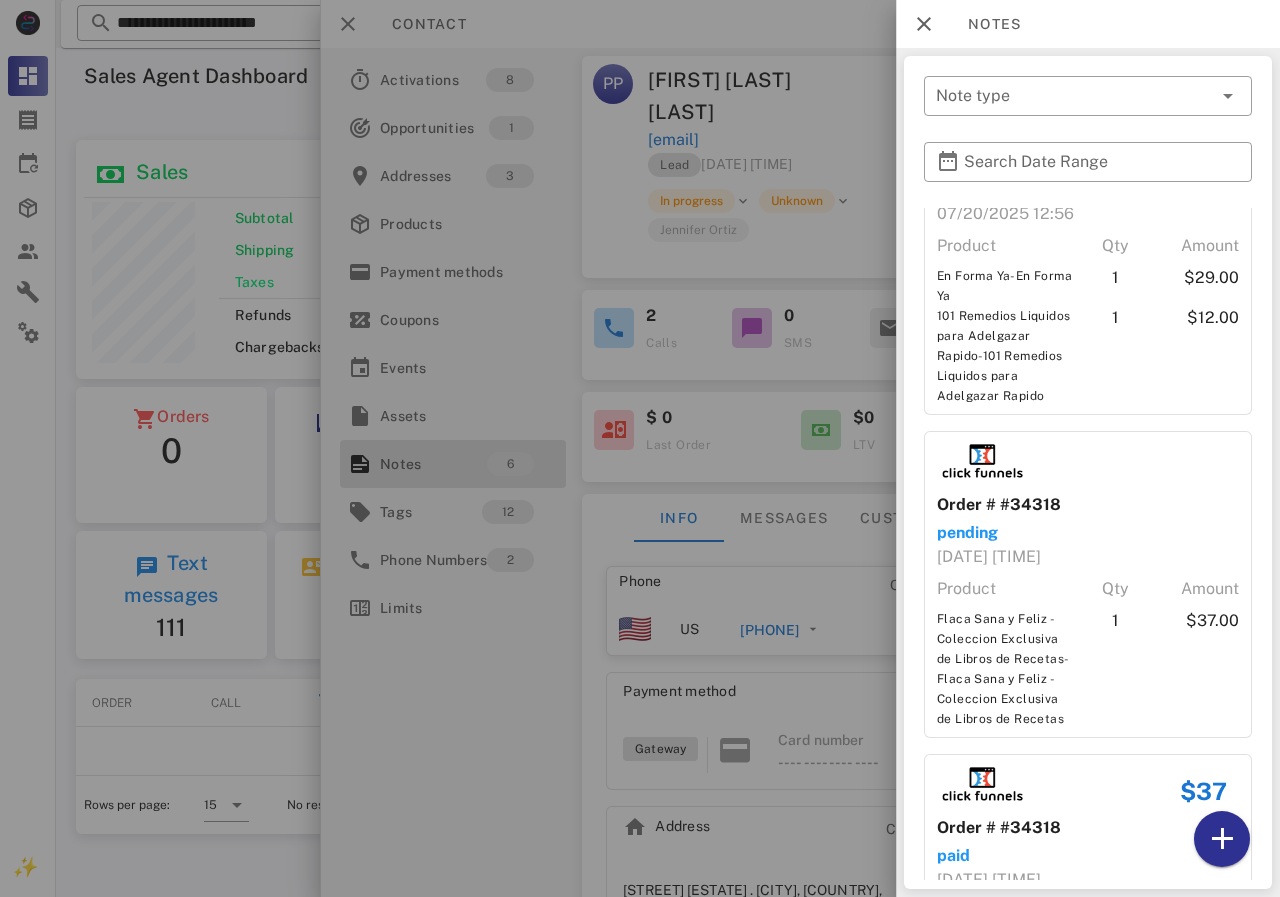 scroll, scrollTop: 1048, scrollLeft: 0, axis: vertical 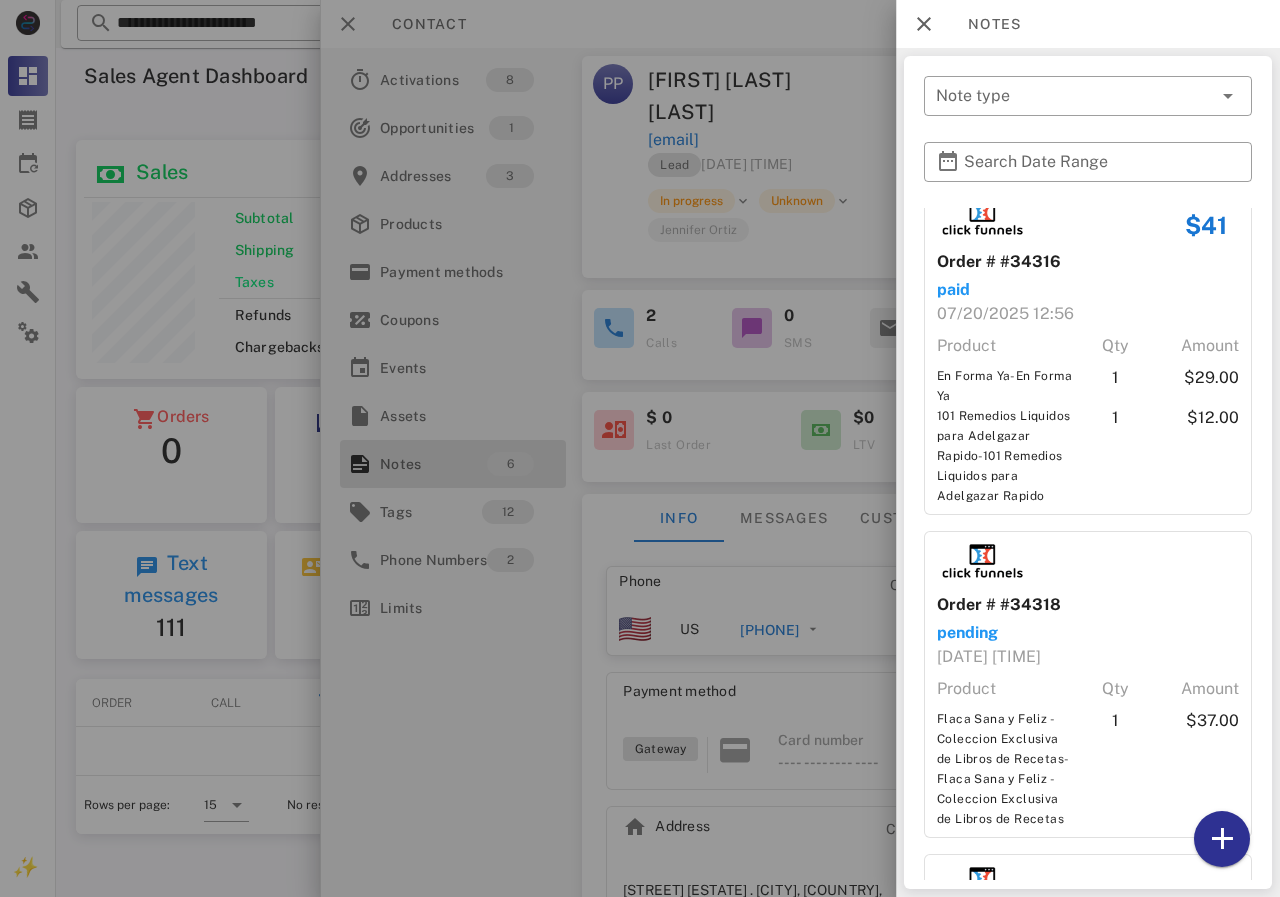 click at bounding box center (640, 448) 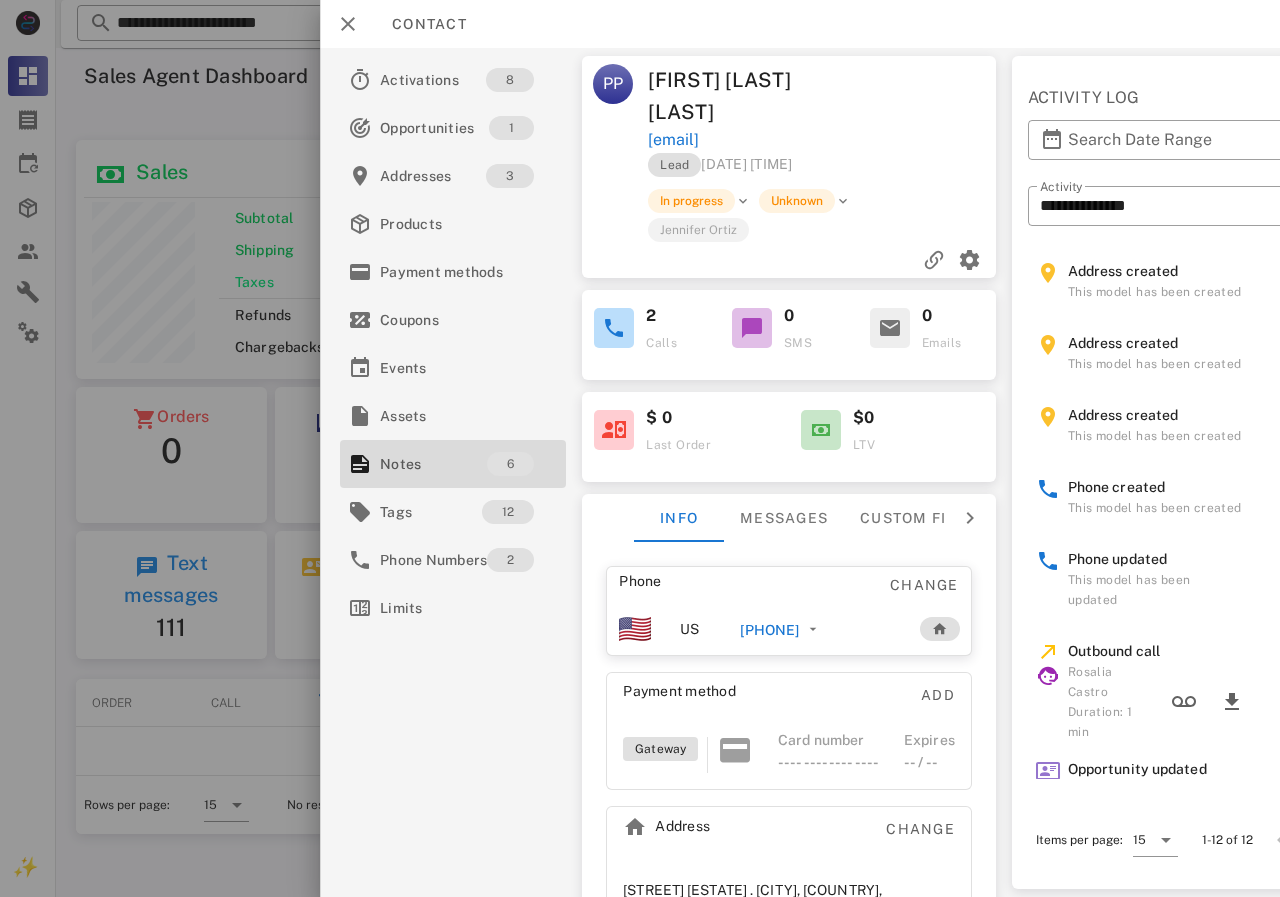 click on "[PHONE]" at bounding box center [769, 630] 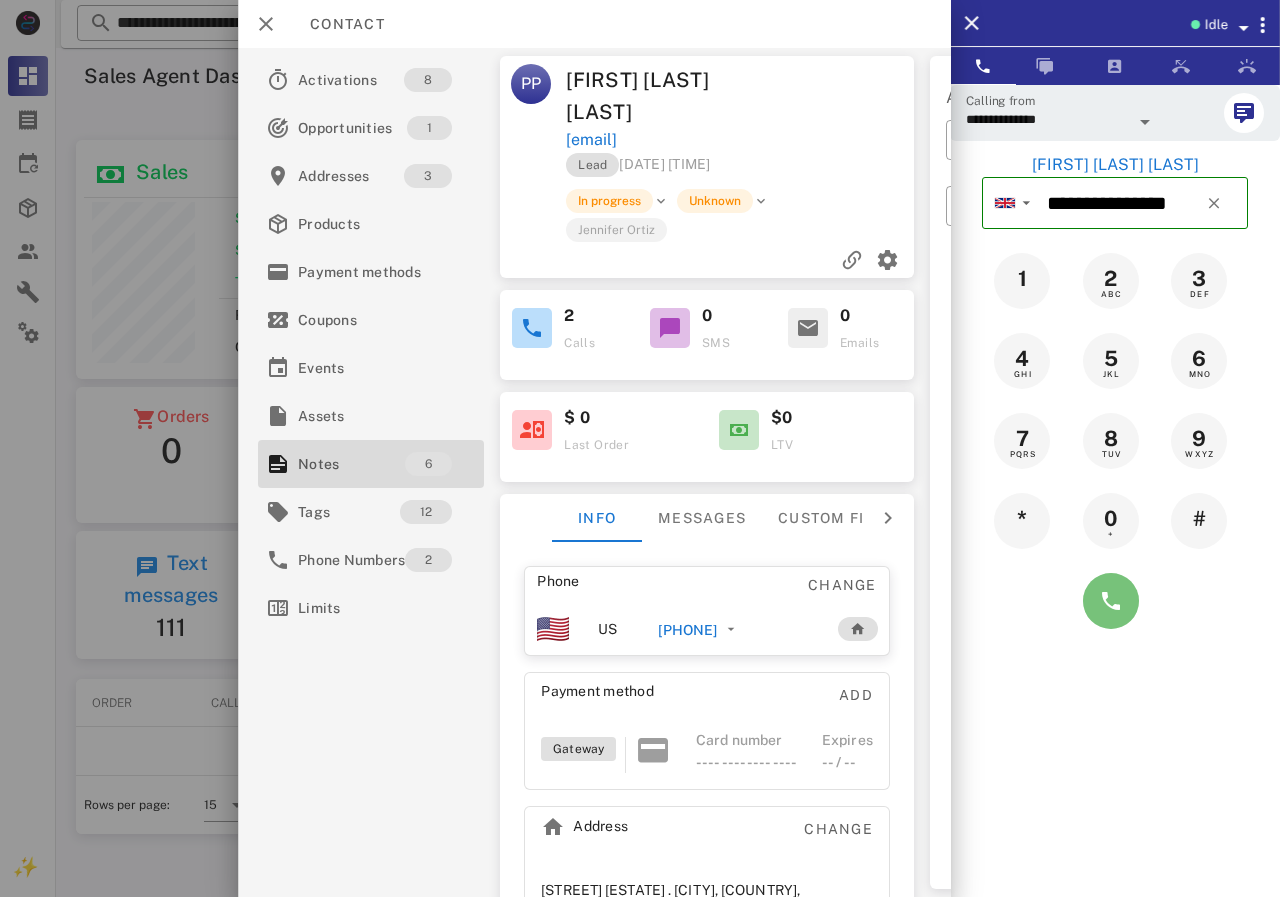 click at bounding box center [1111, 601] 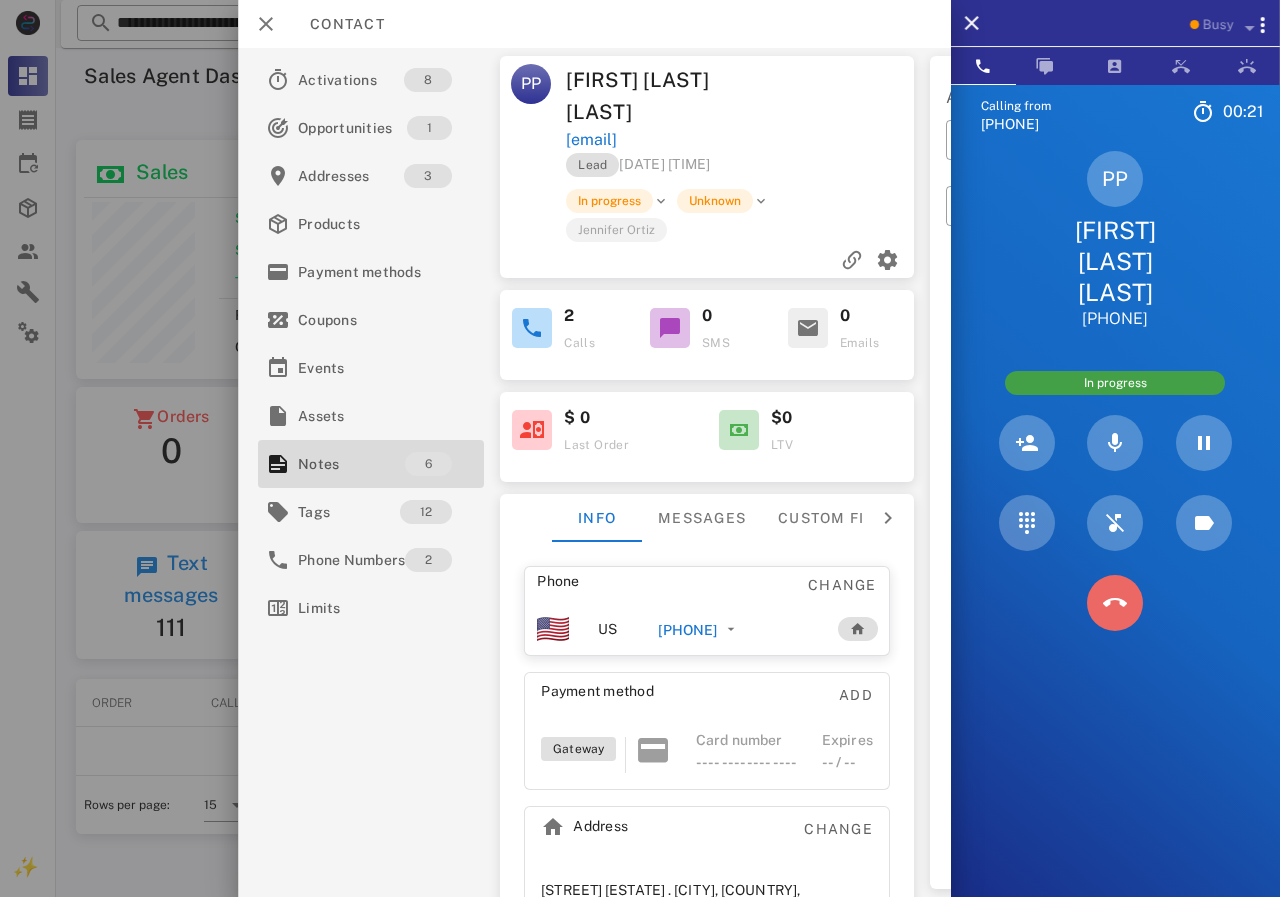 click at bounding box center (1115, 603) 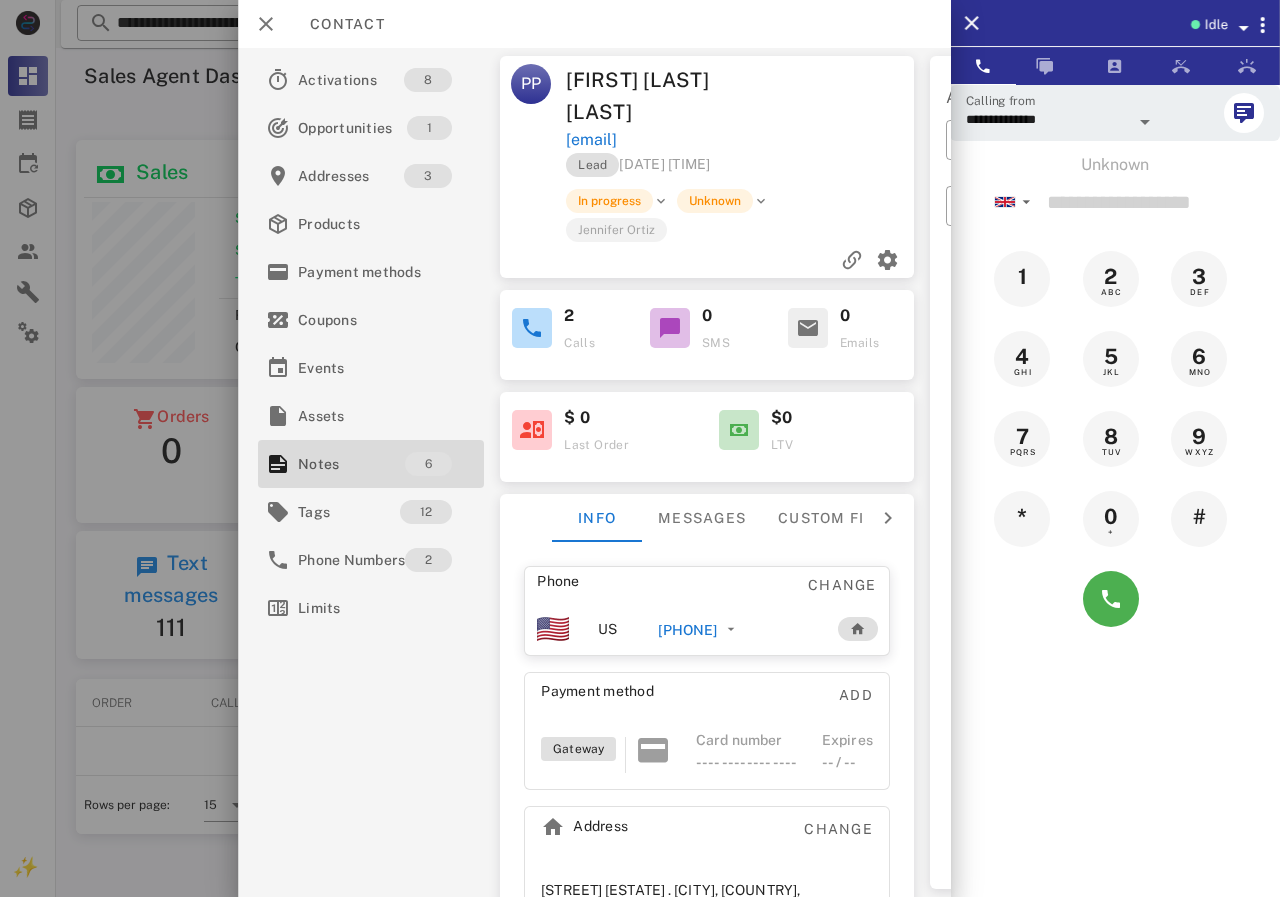 click on "[PHONE]" at bounding box center [687, 630] 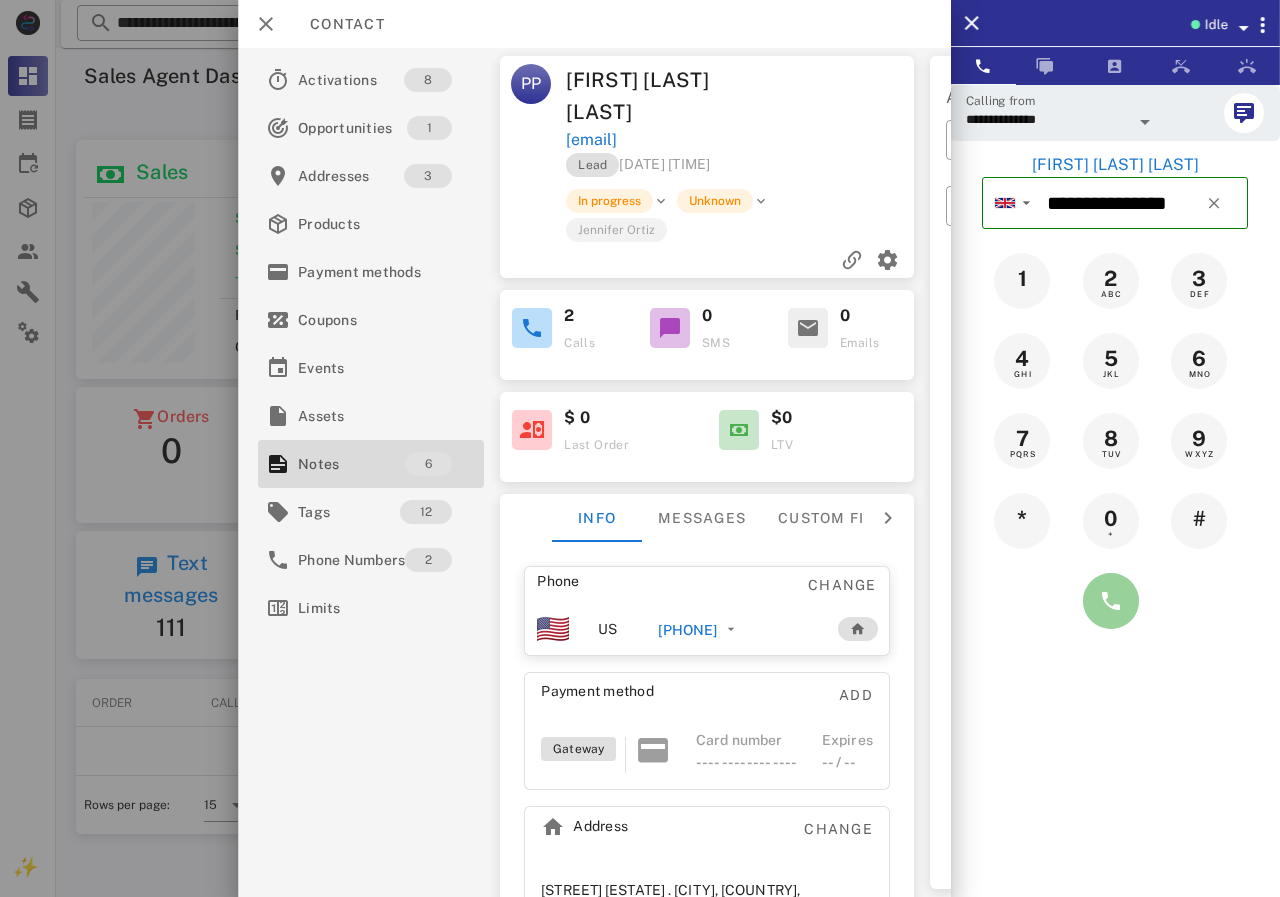 click at bounding box center [1111, 601] 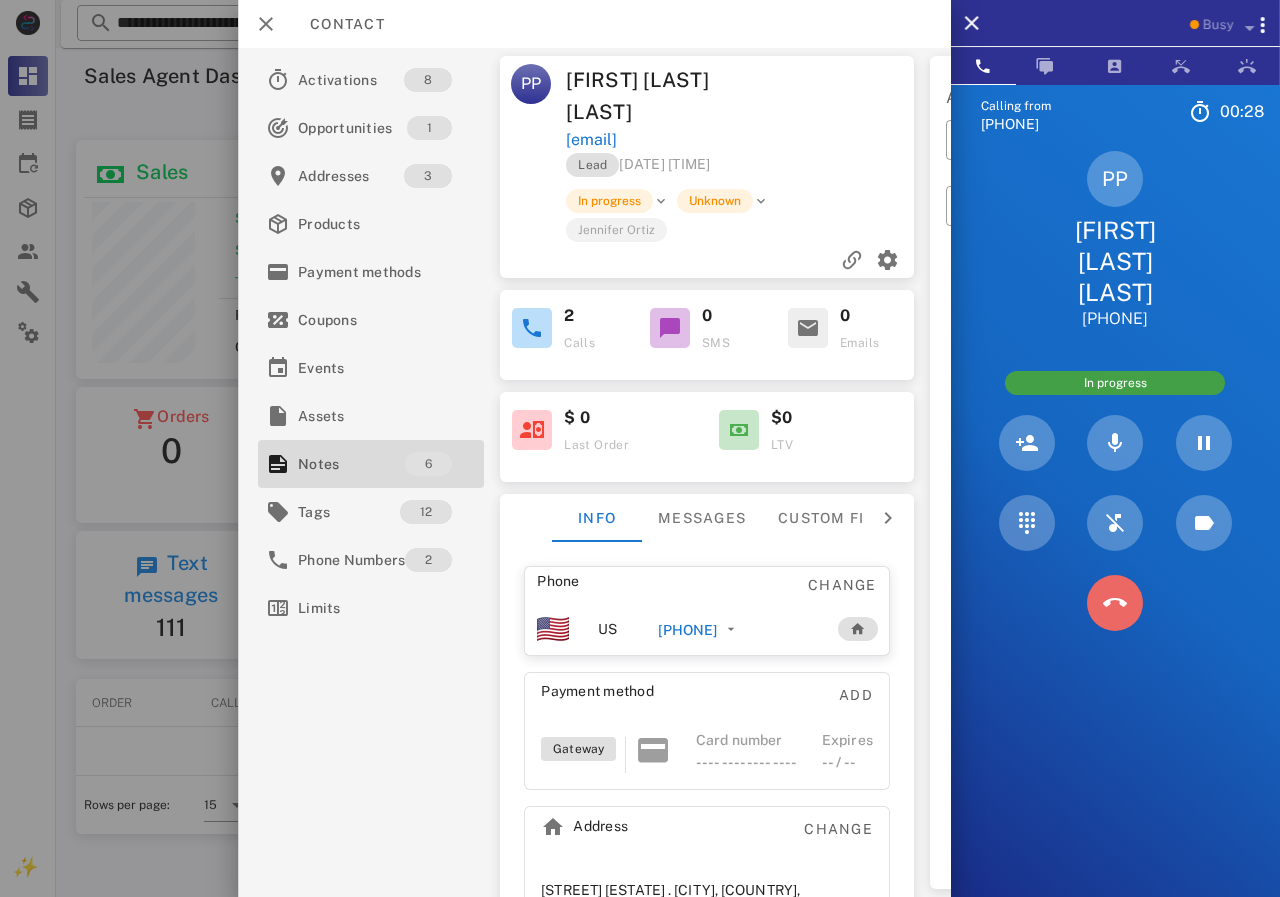 click at bounding box center [1115, 603] 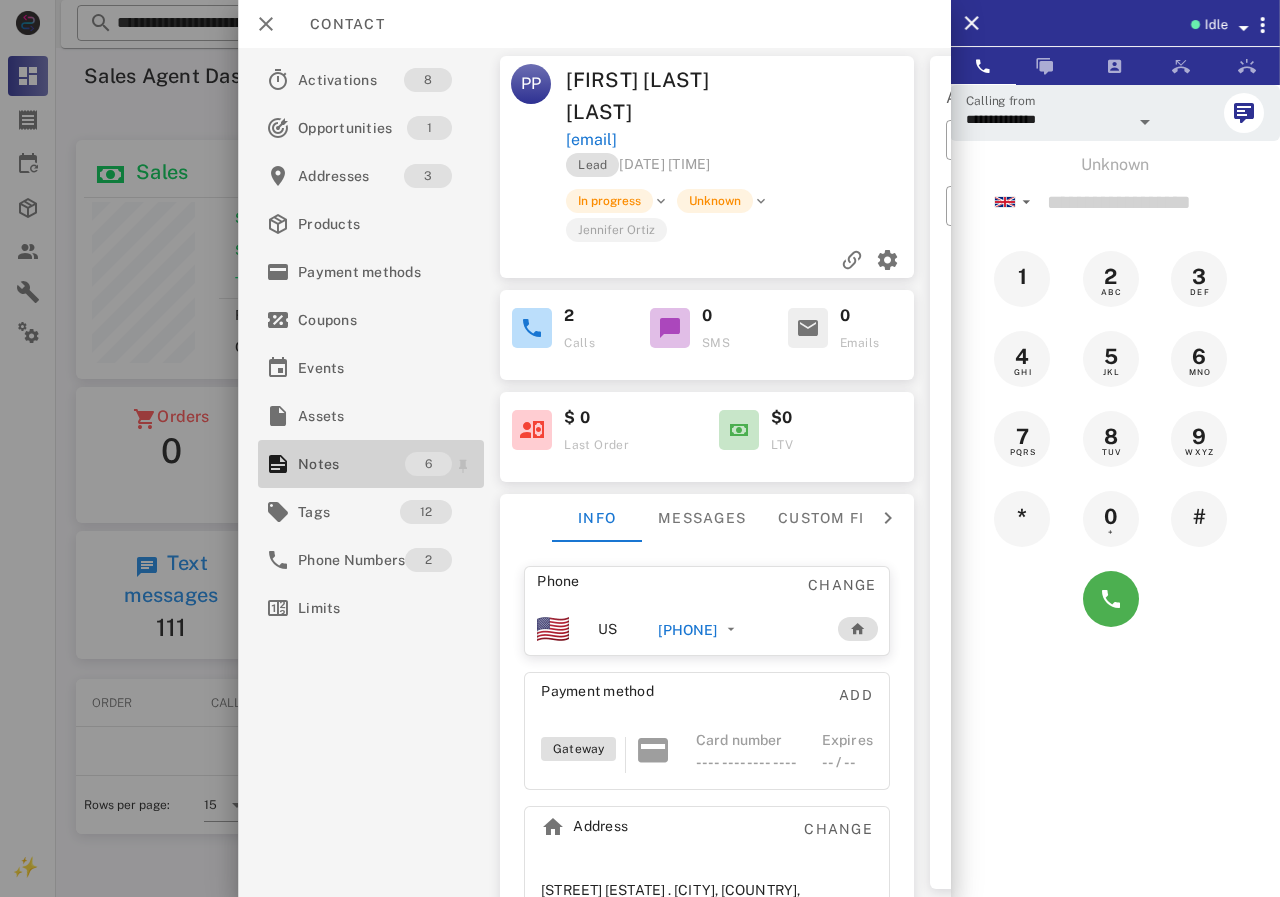 click on "Notes" at bounding box center [351, 464] 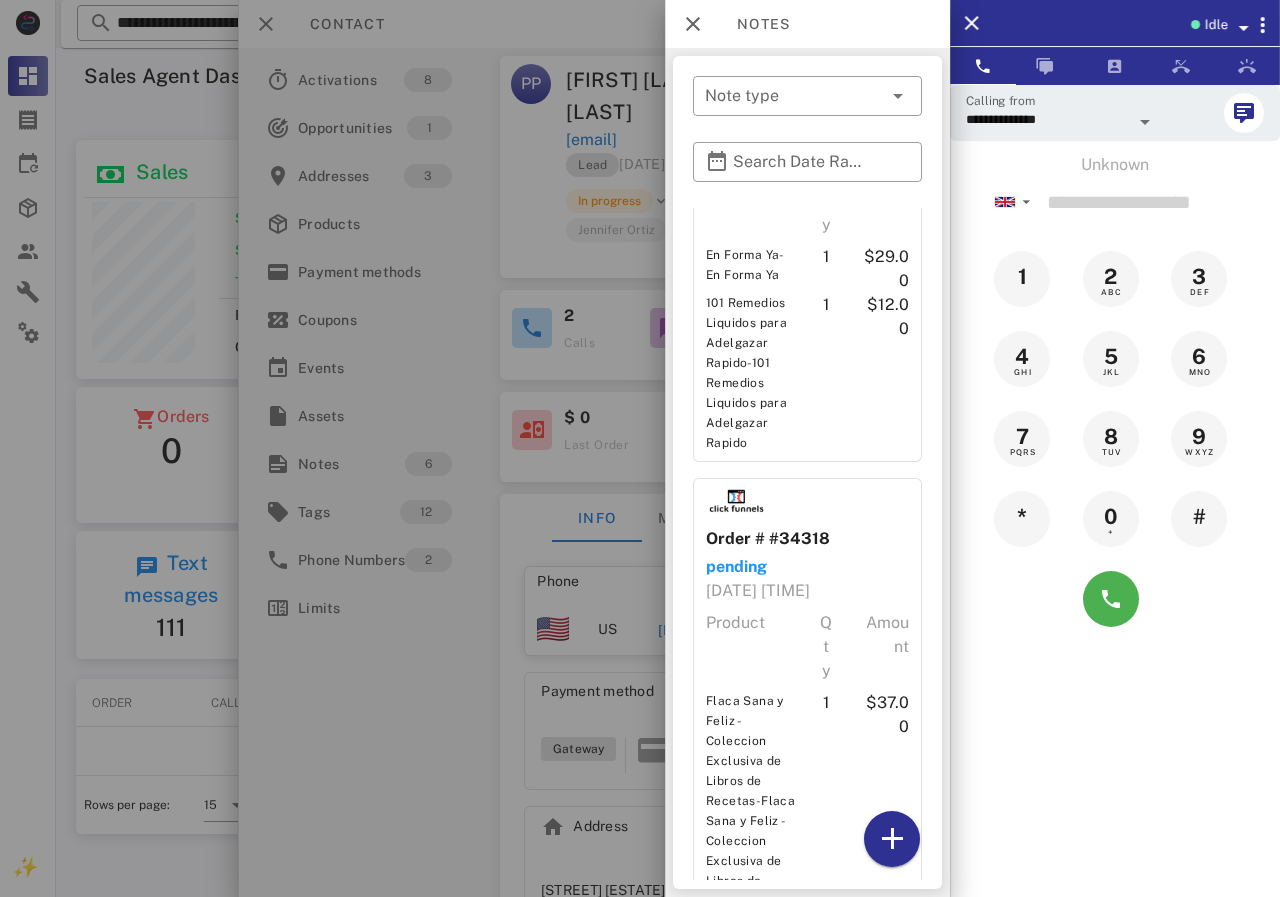 scroll, scrollTop: 1900, scrollLeft: 0, axis: vertical 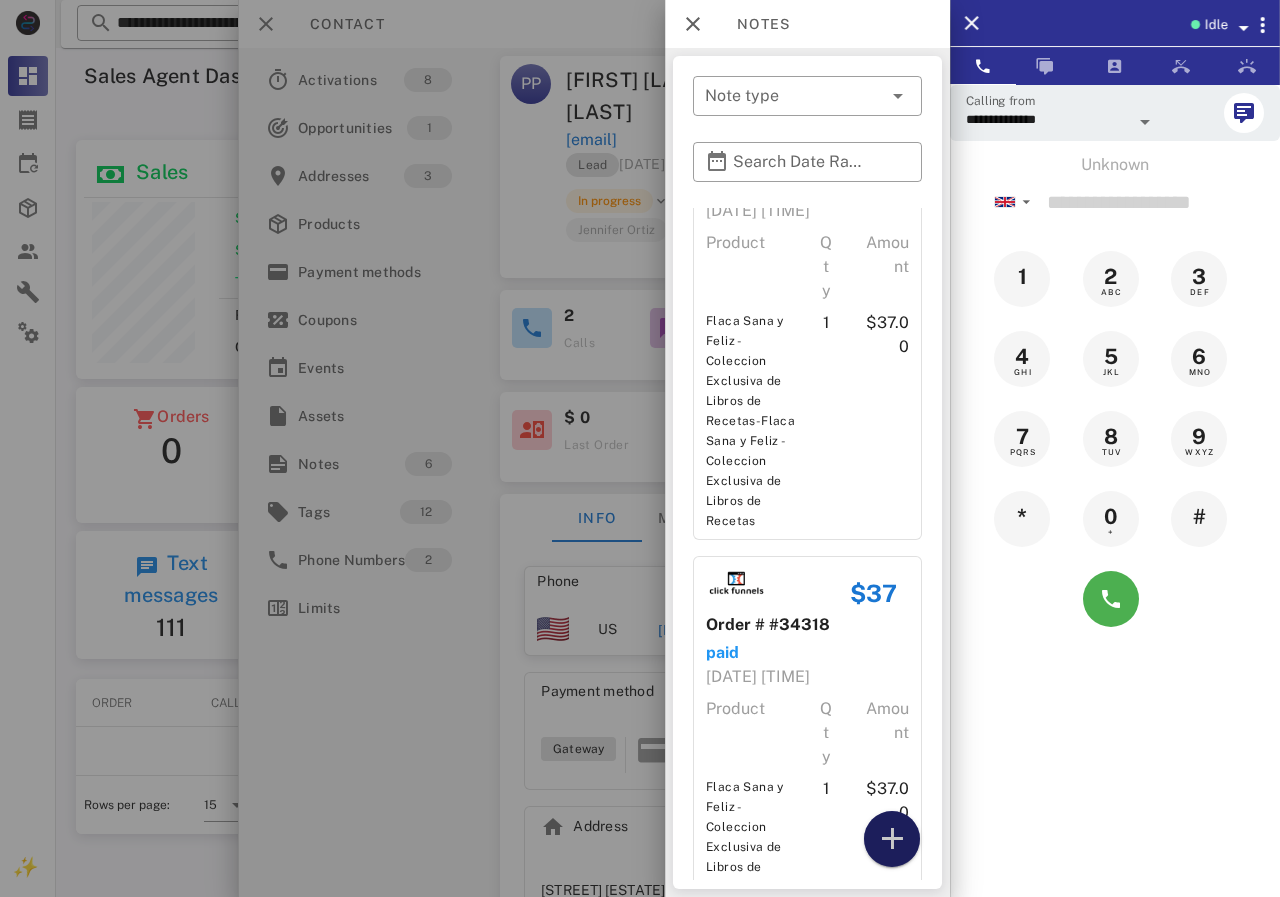 click at bounding box center [892, 839] 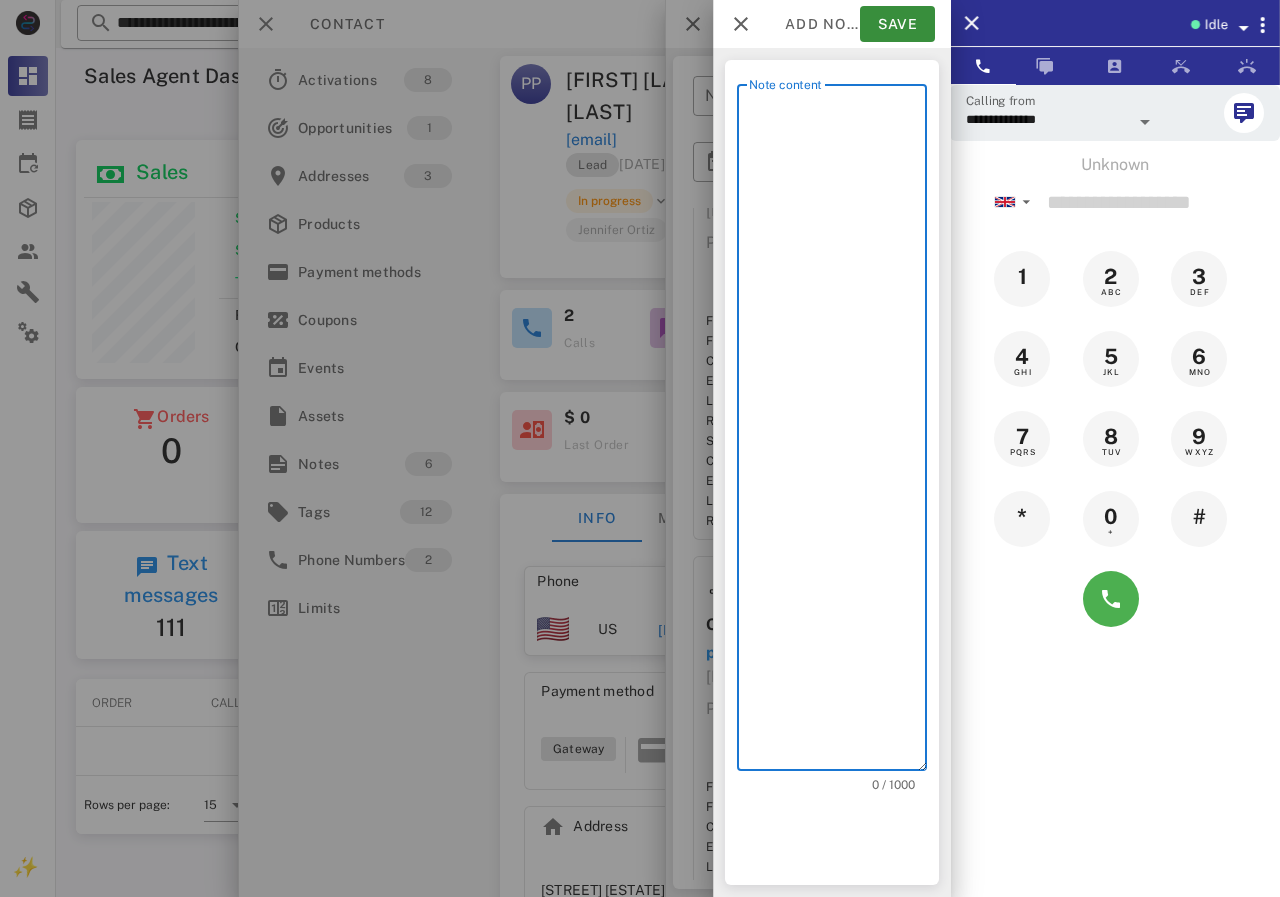 click on "Note content" at bounding box center [838, 432] 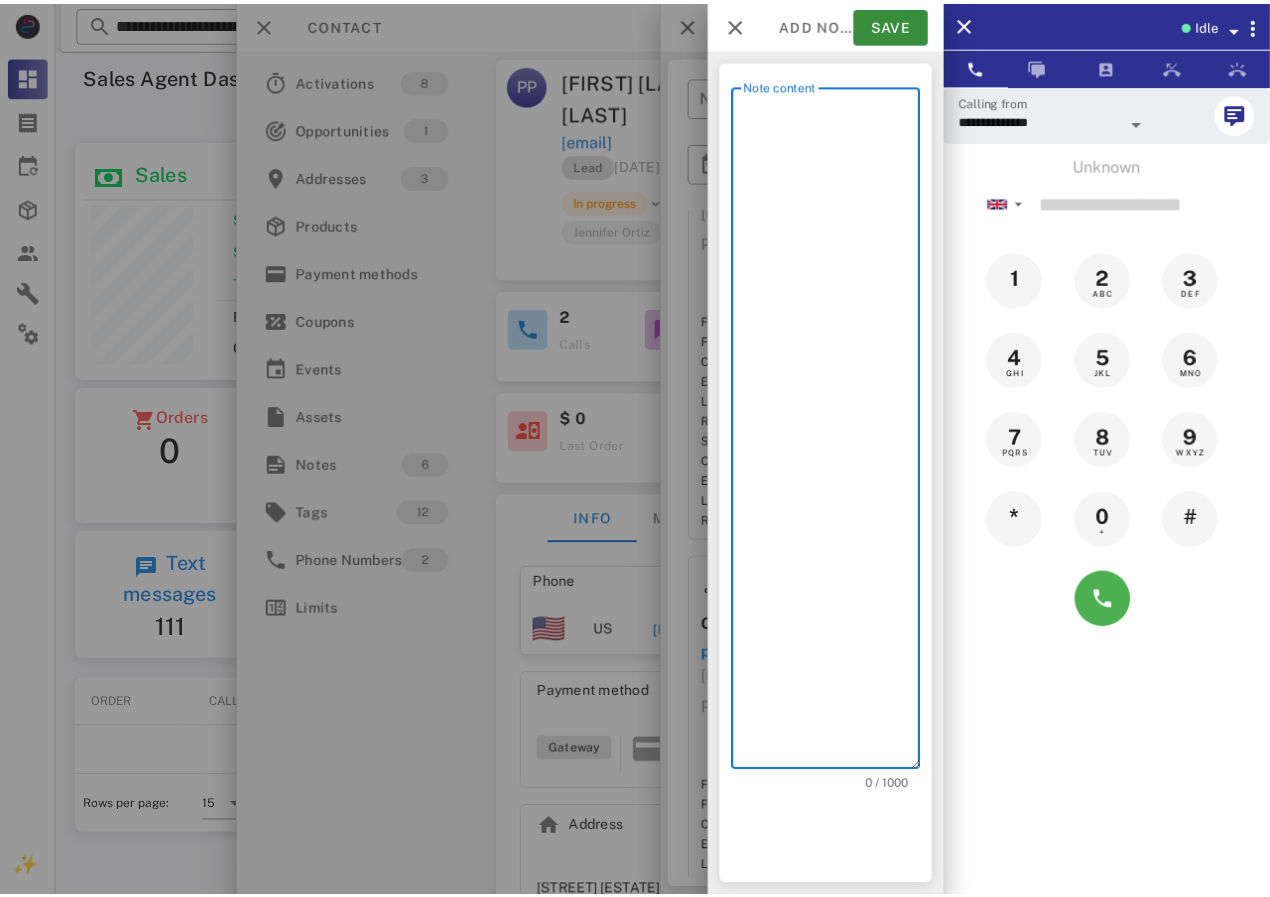 scroll, scrollTop: 243, scrollLeft: 390, axis: both 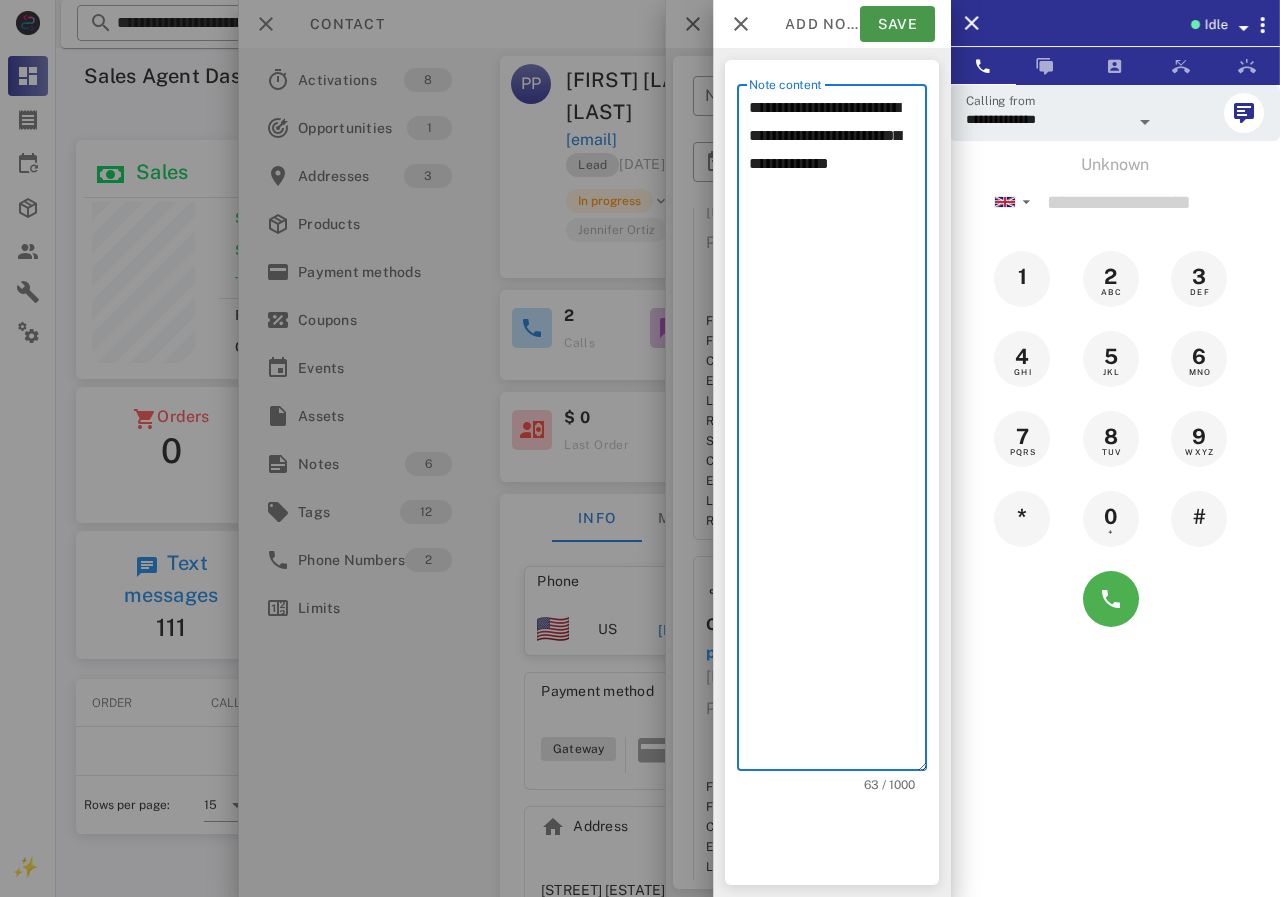 type on "**********" 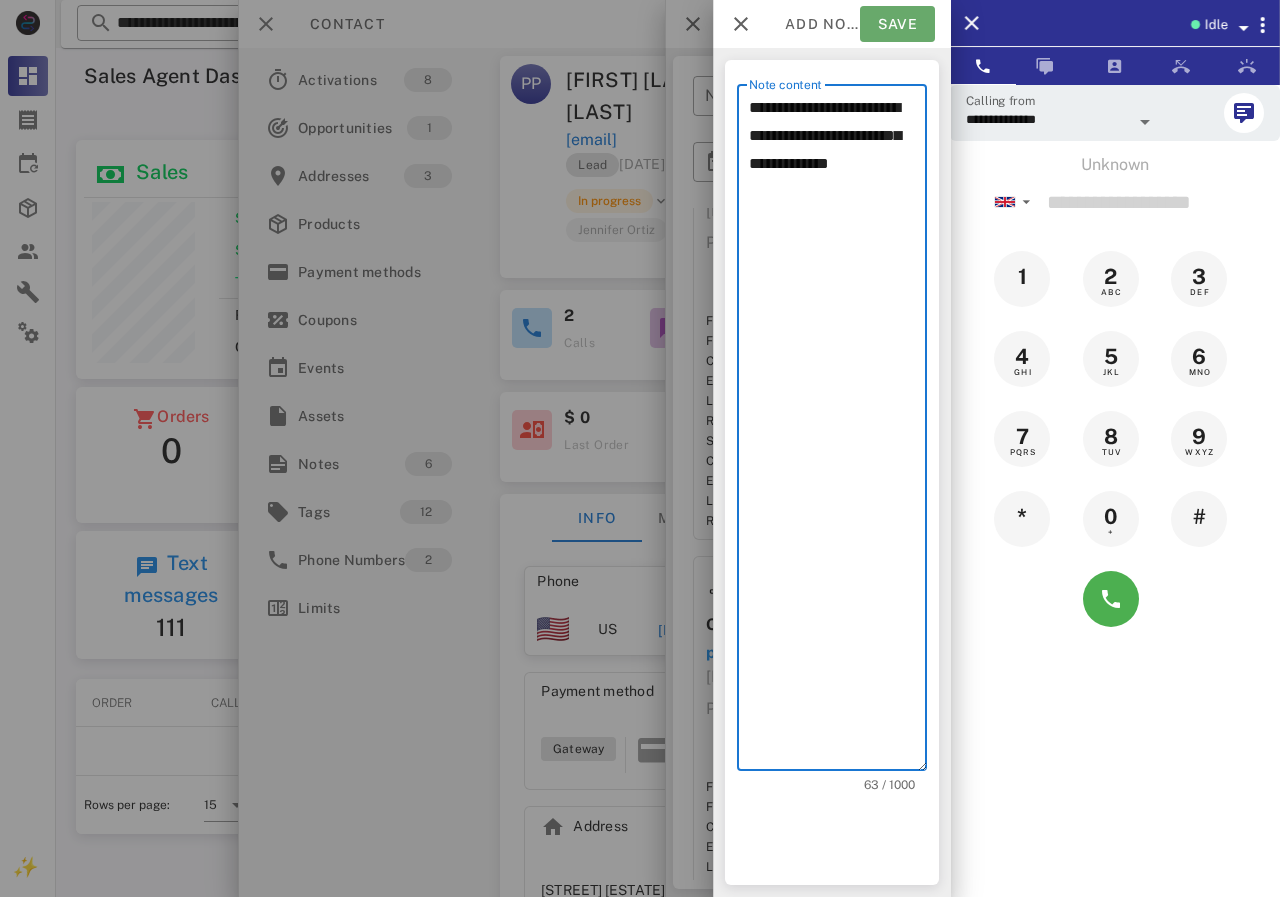 click on "Save" at bounding box center [897, 24] 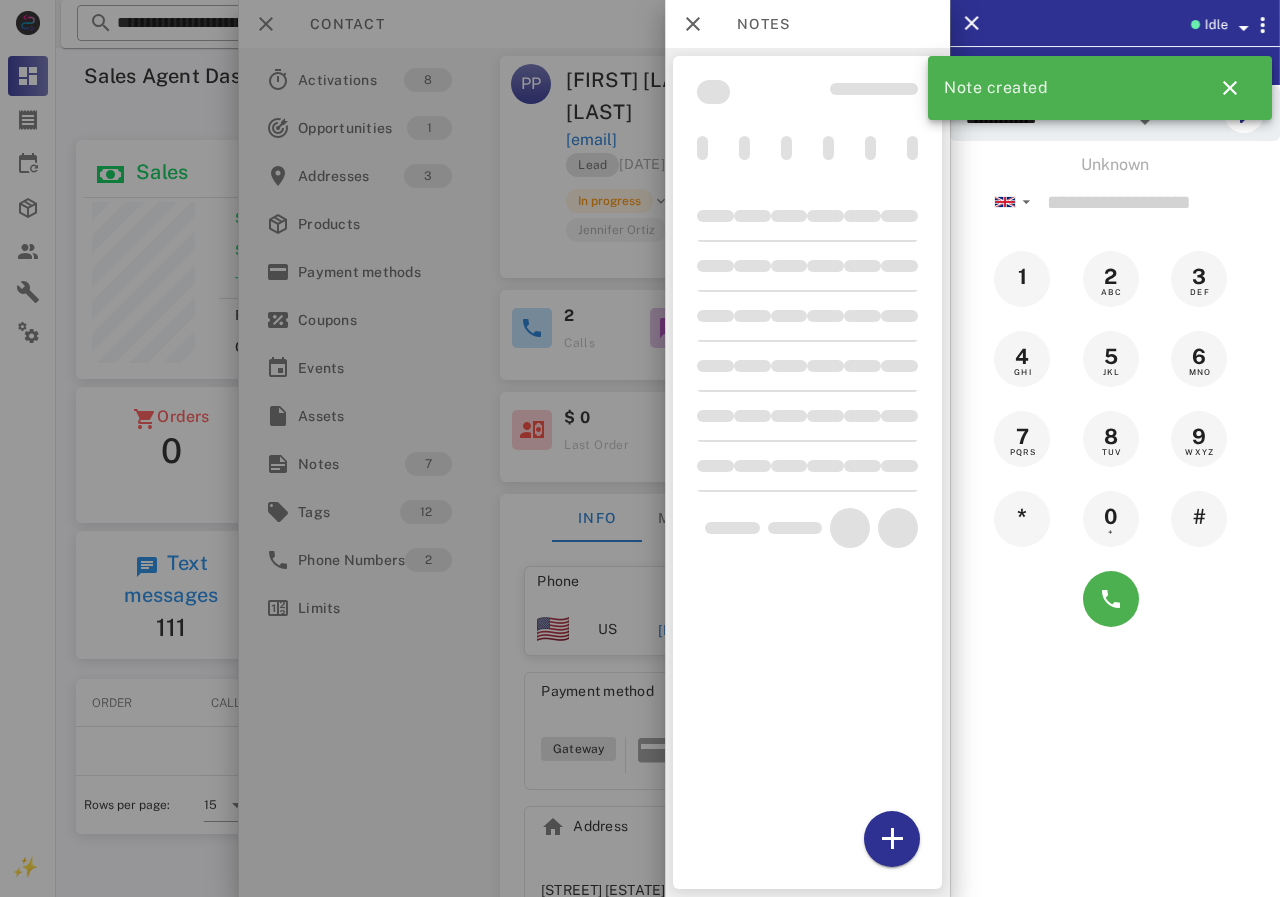 click at bounding box center [640, 448] 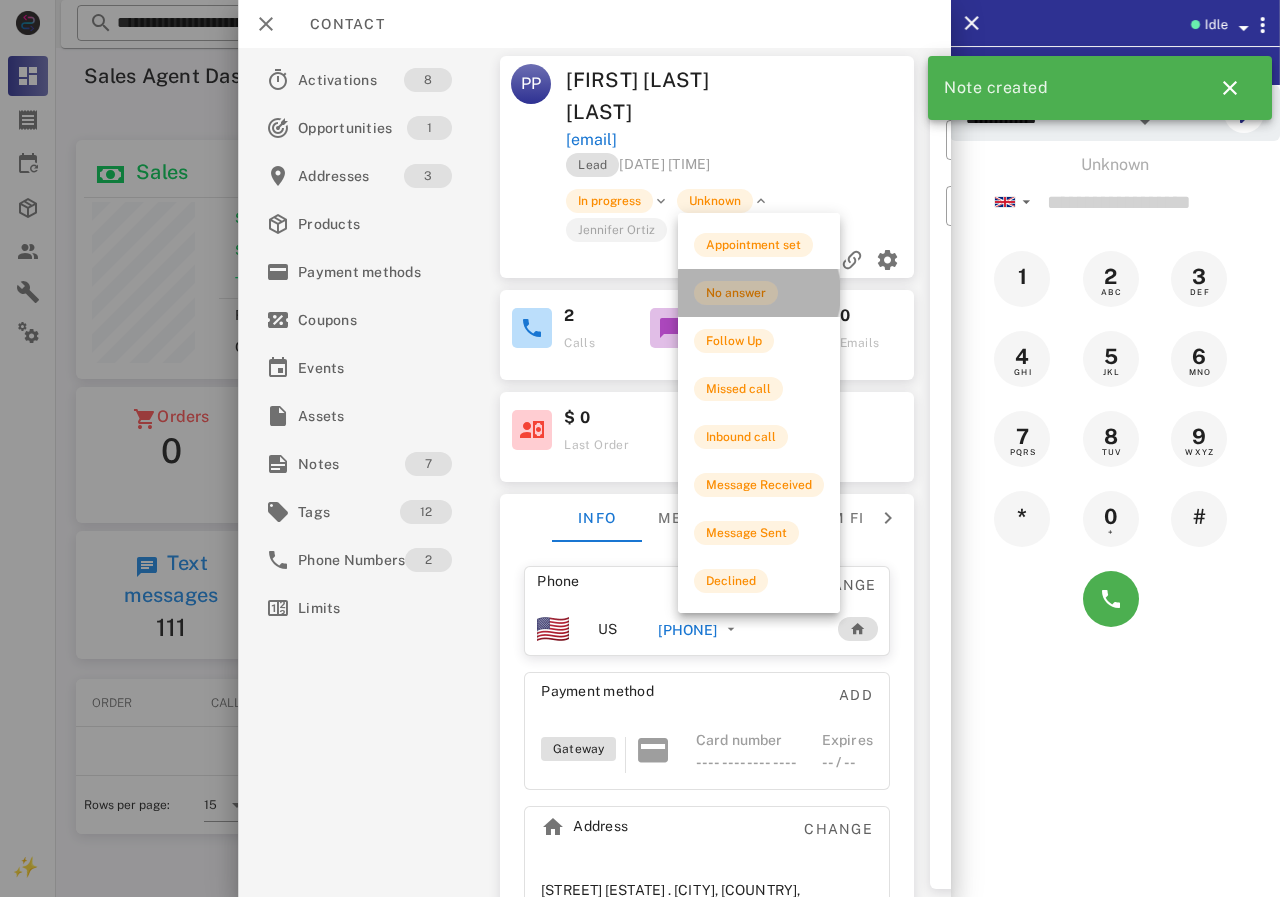 click on "No answer" at bounding box center (736, 293) 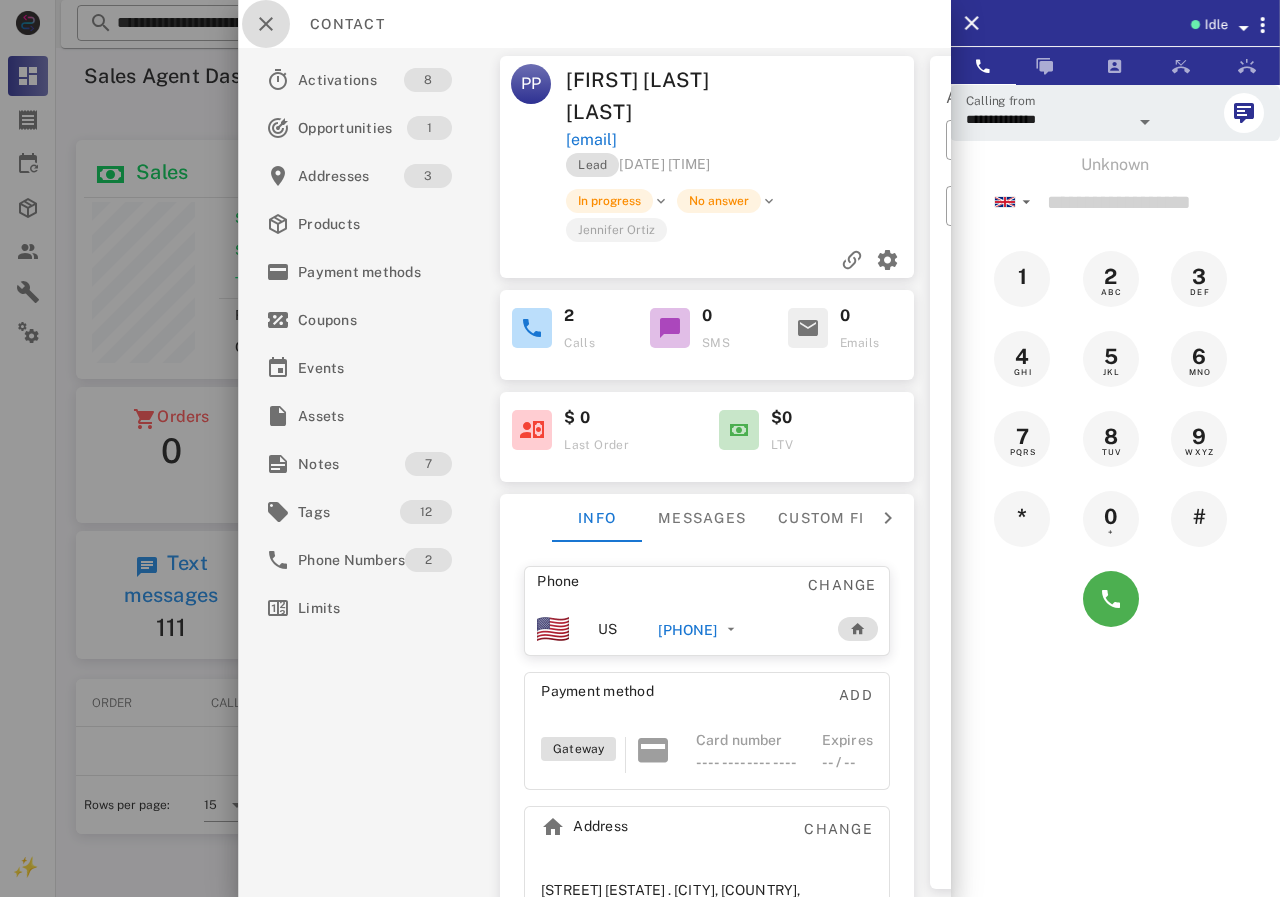 click at bounding box center [266, 24] 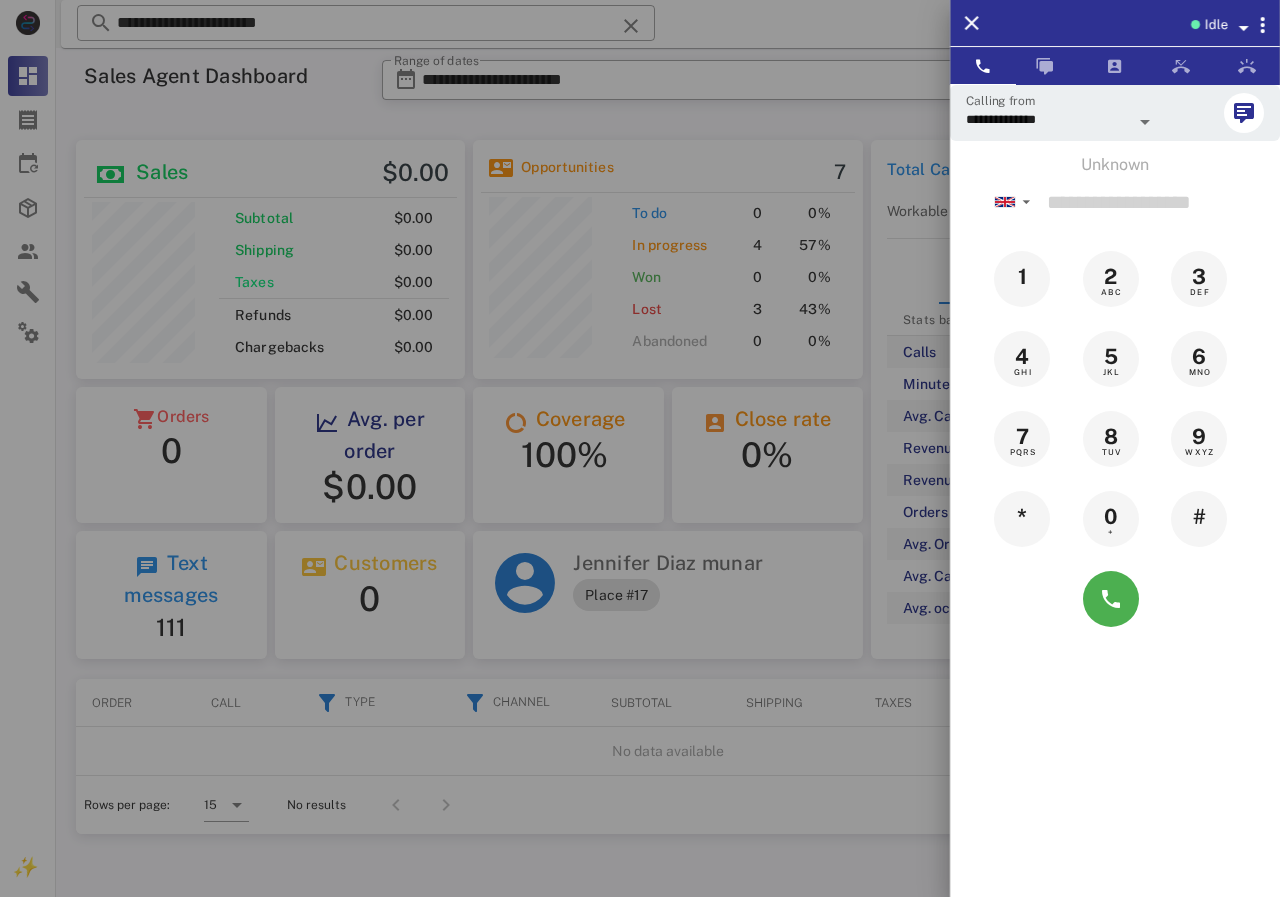click at bounding box center [640, 448] 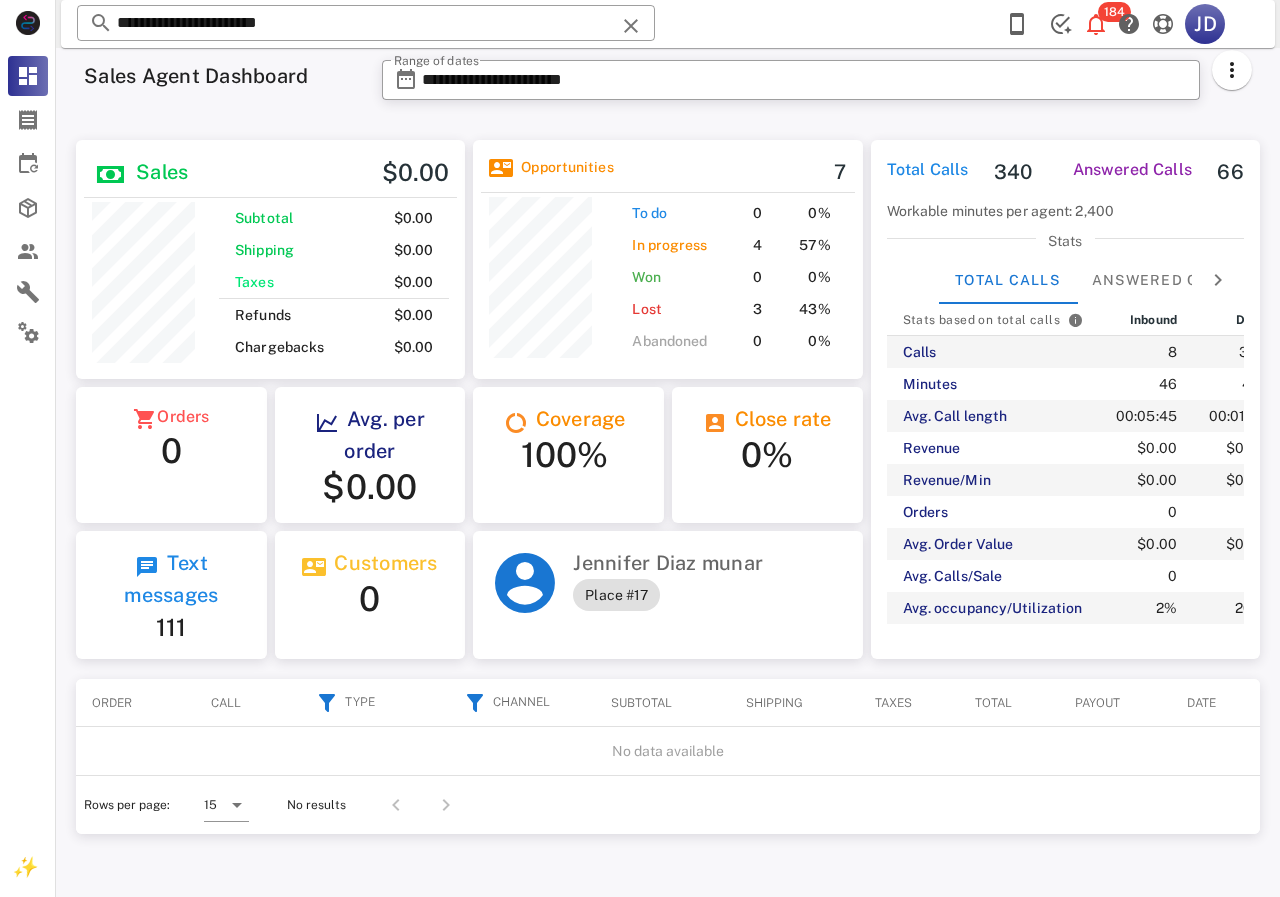 drag, startPoint x: 446, startPoint y: 43, endPoint x: 161, endPoint y: 43, distance: 285 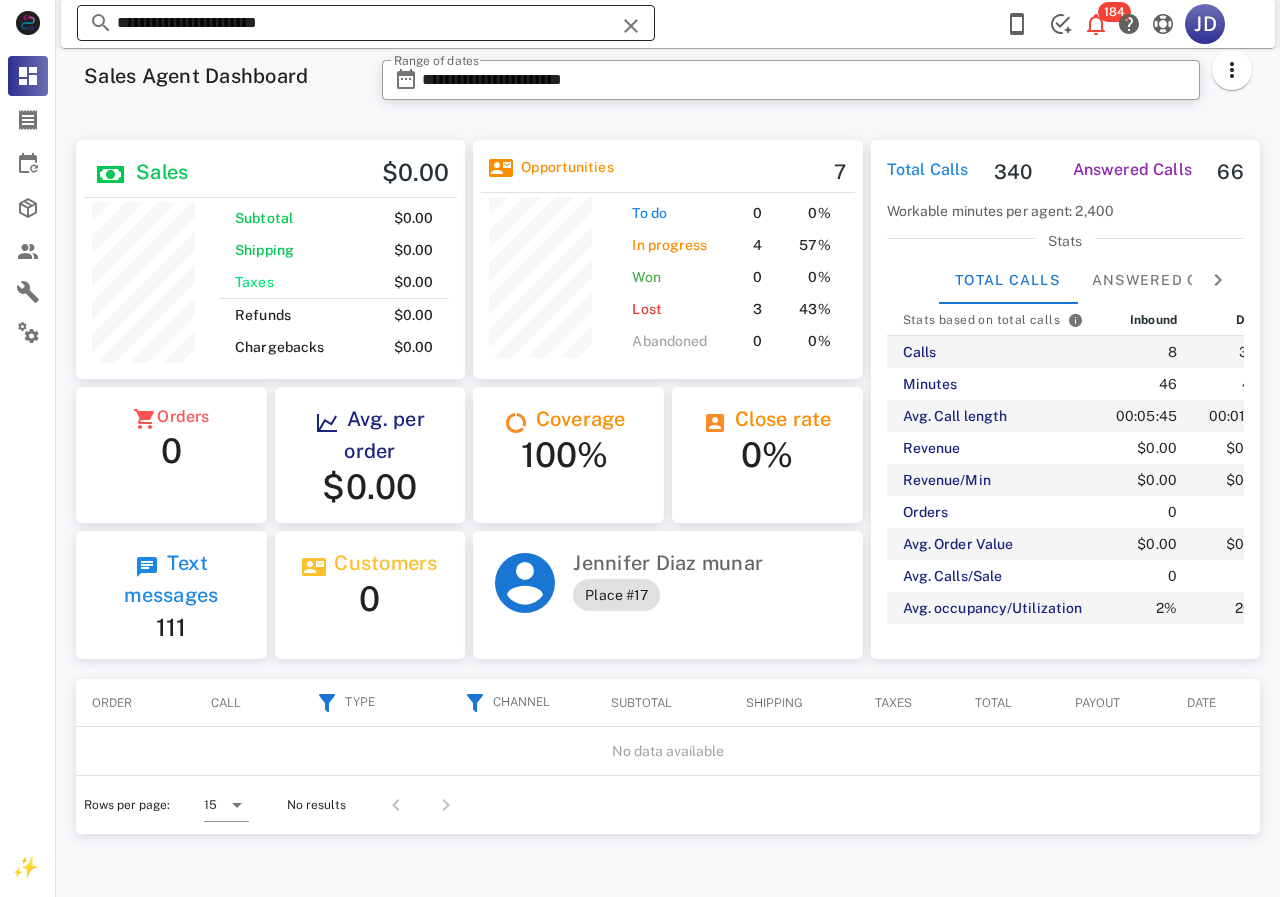 click on "**********" at bounding box center [366, 23] 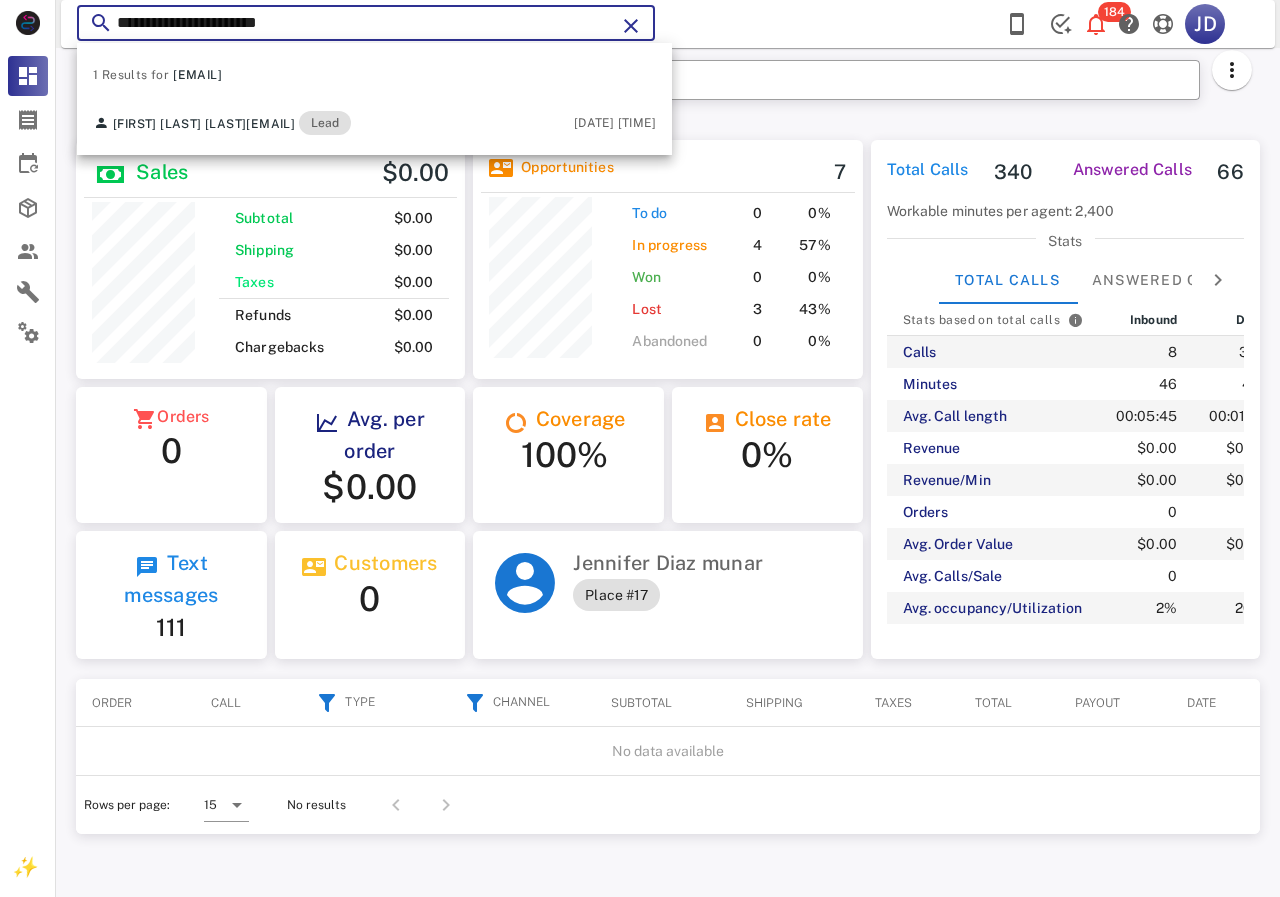 click on "**********" at bounding box center (366, 23) 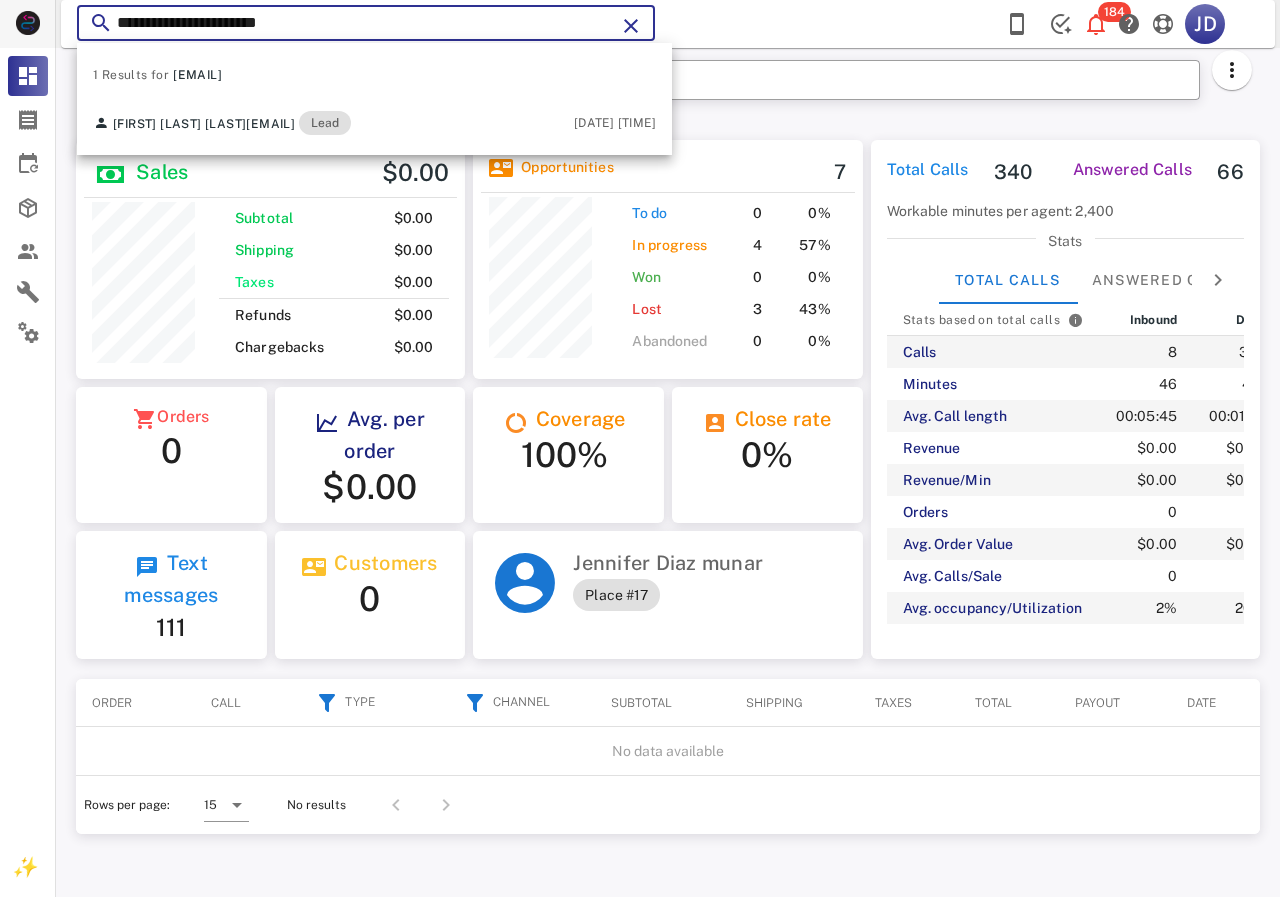 click on "**********" at bounding box center [668, 472] 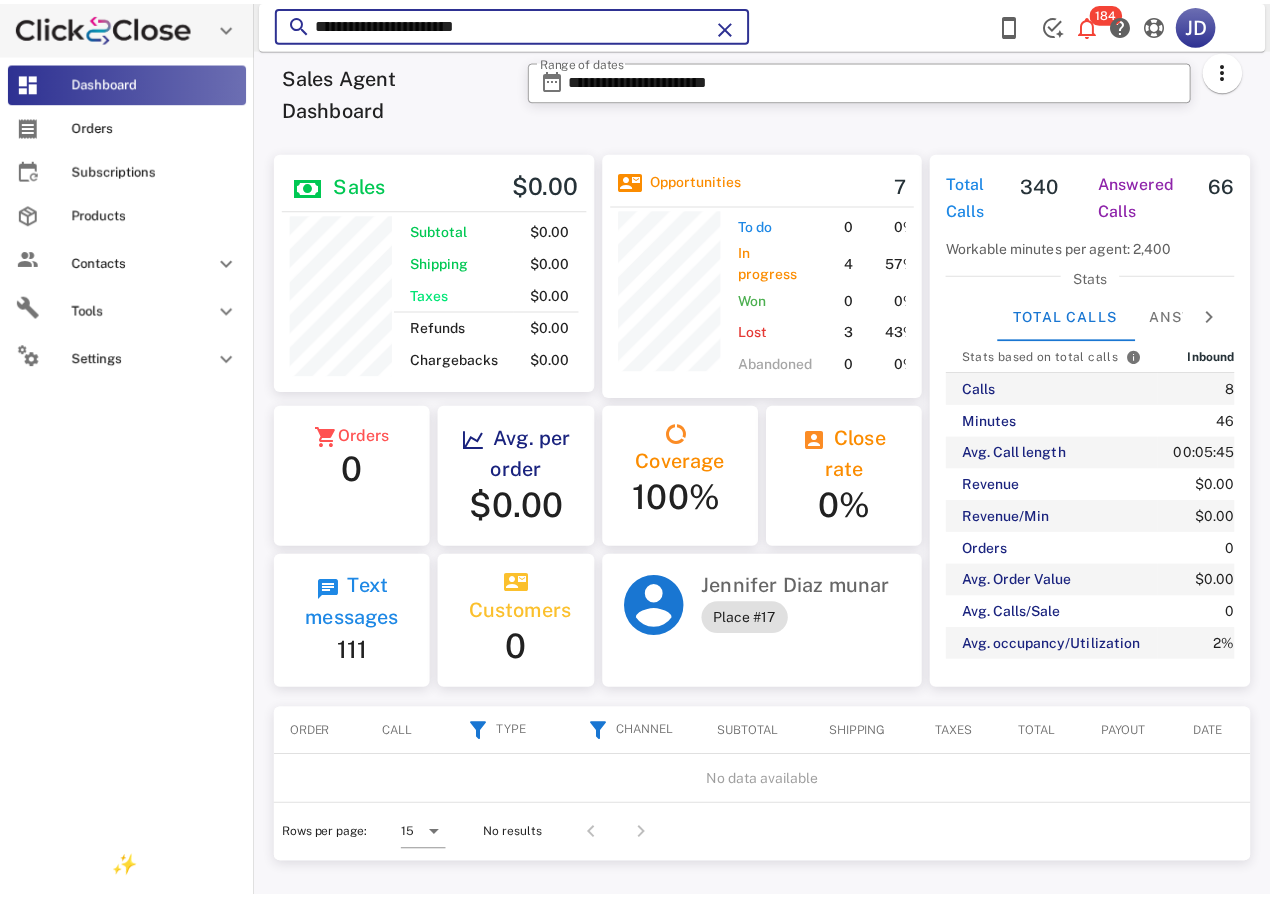 scroll, scrollTop: 250, scrollLeft: 320, axis: both 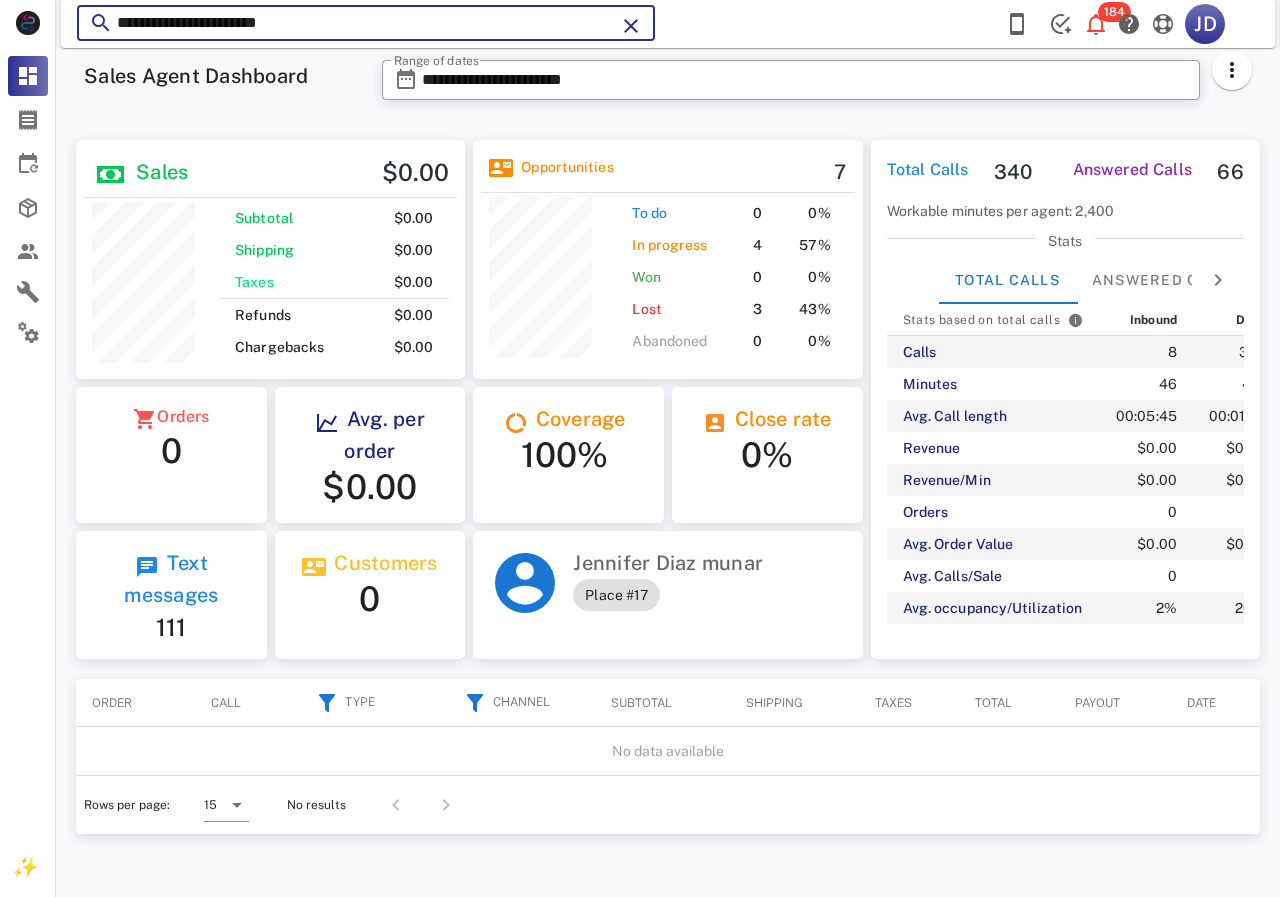 drag, startPoint x: 214, startPoint y: 15, endPoint x: 179, endPoint y: 15, distance: 35 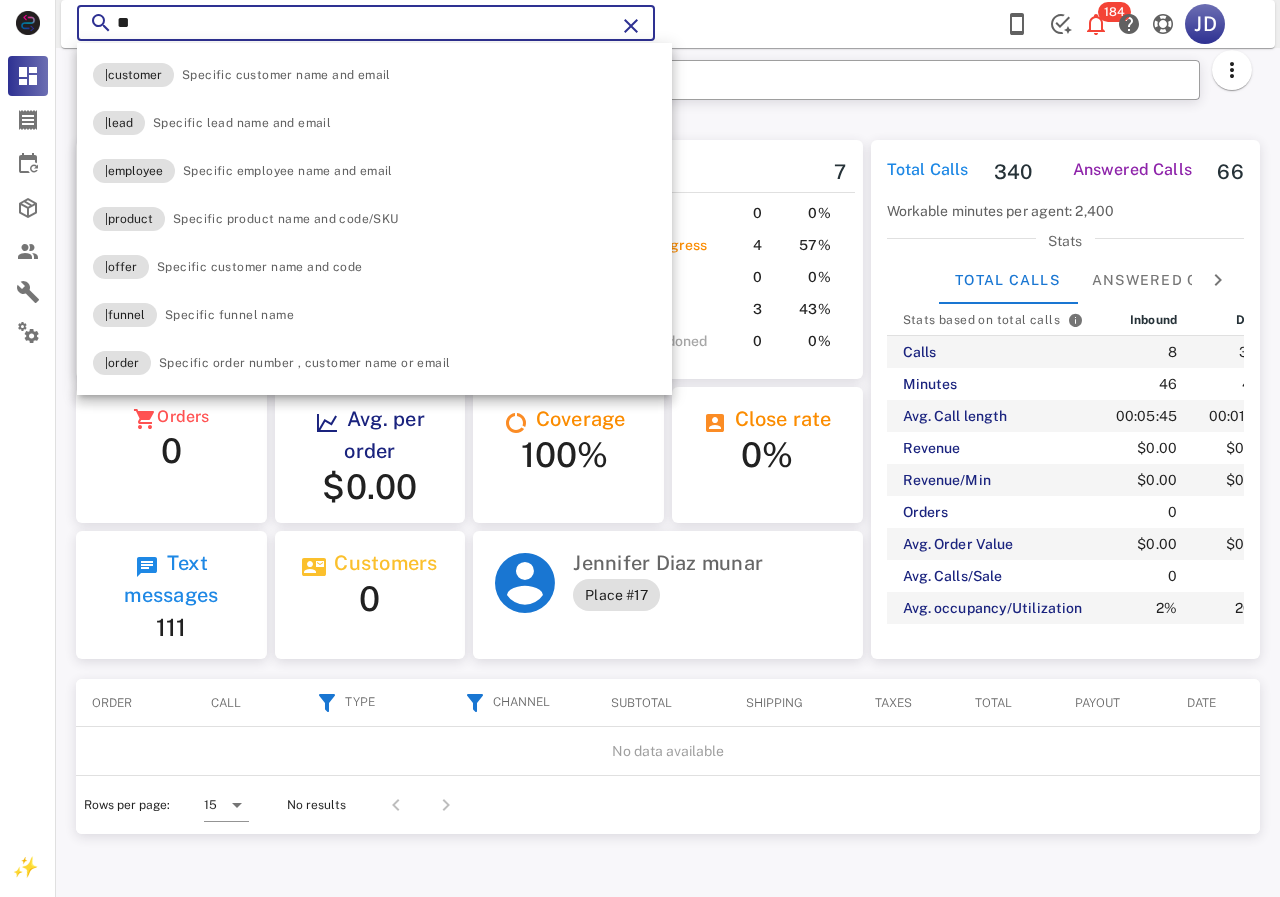 type on "*" 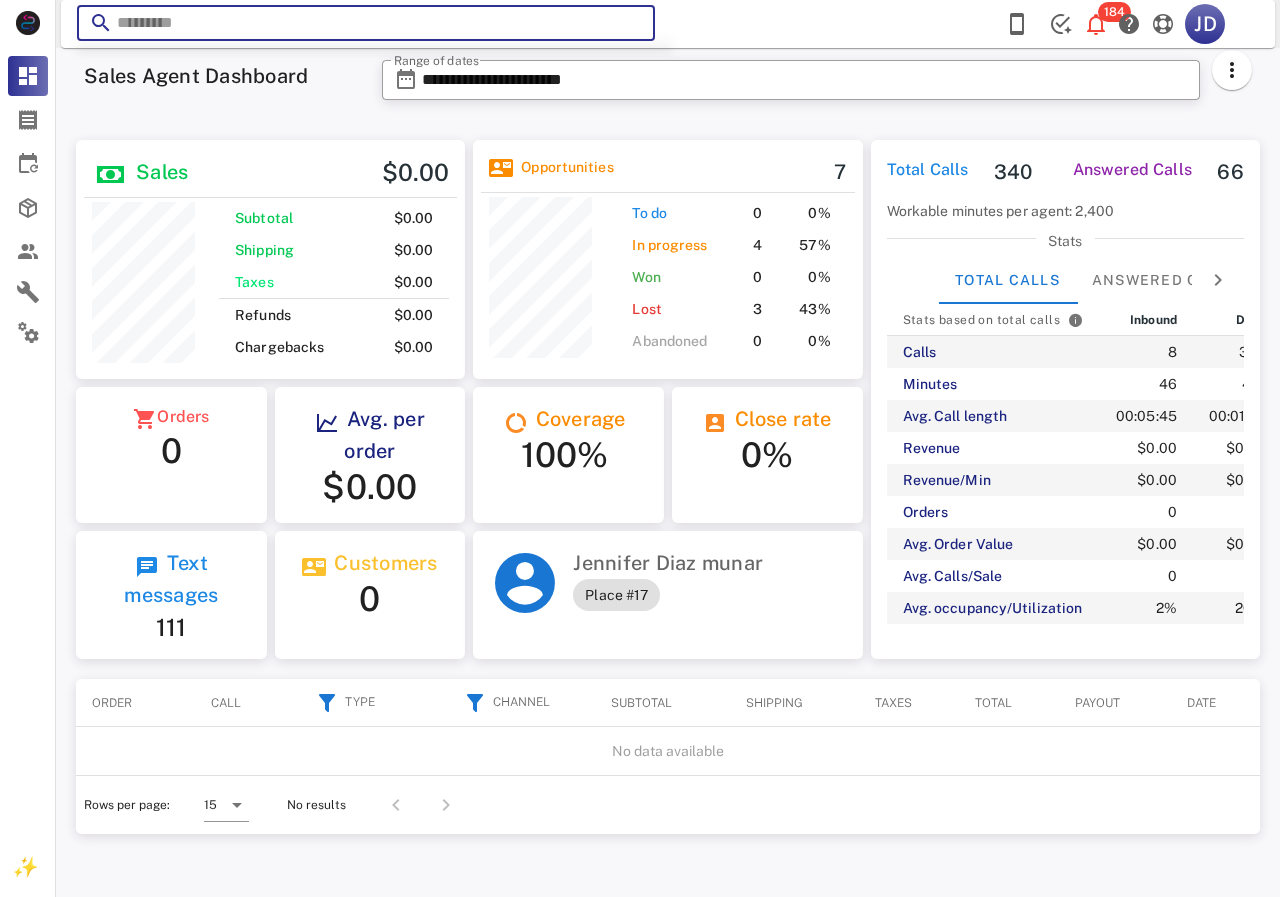 paste on "**********" 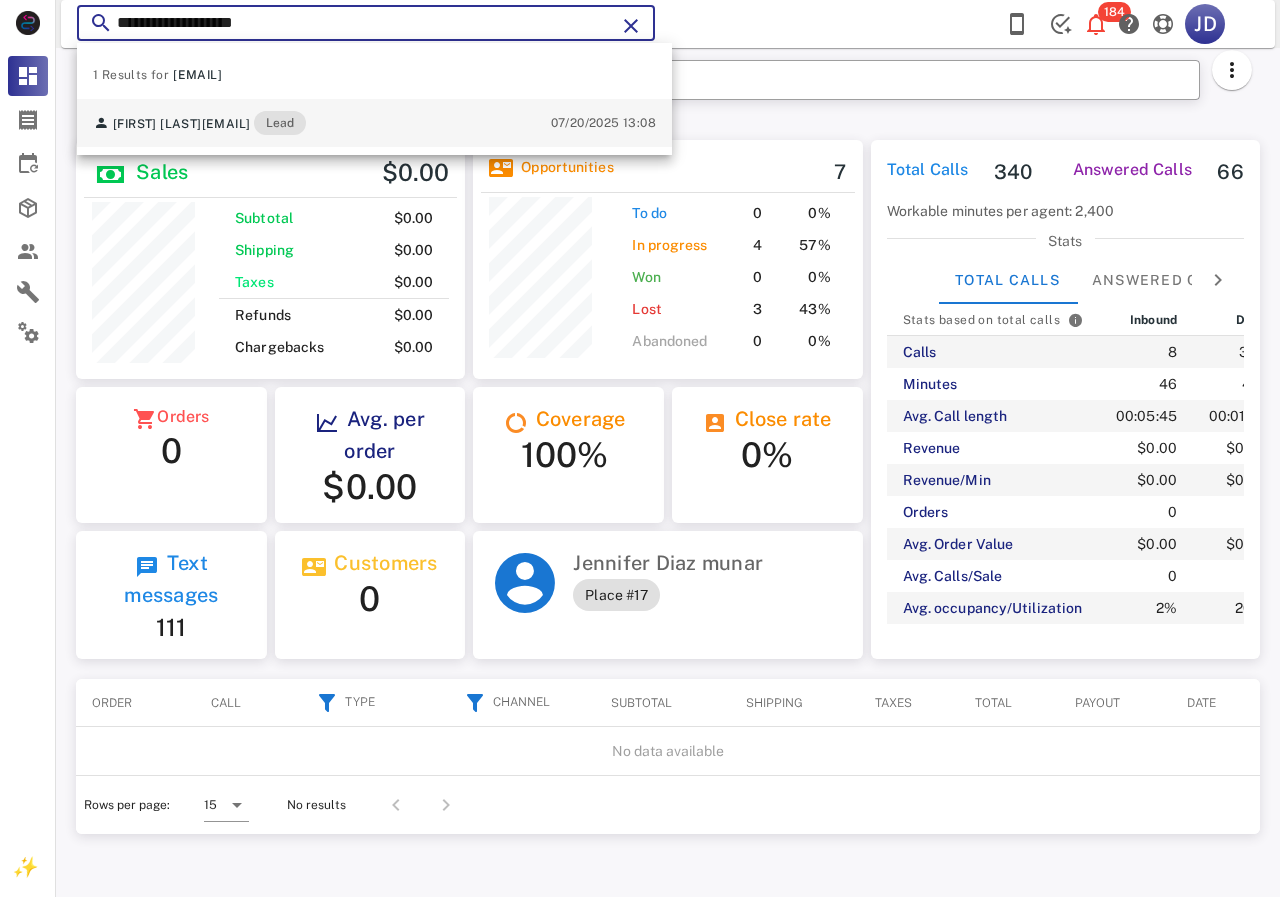 type on "**********" 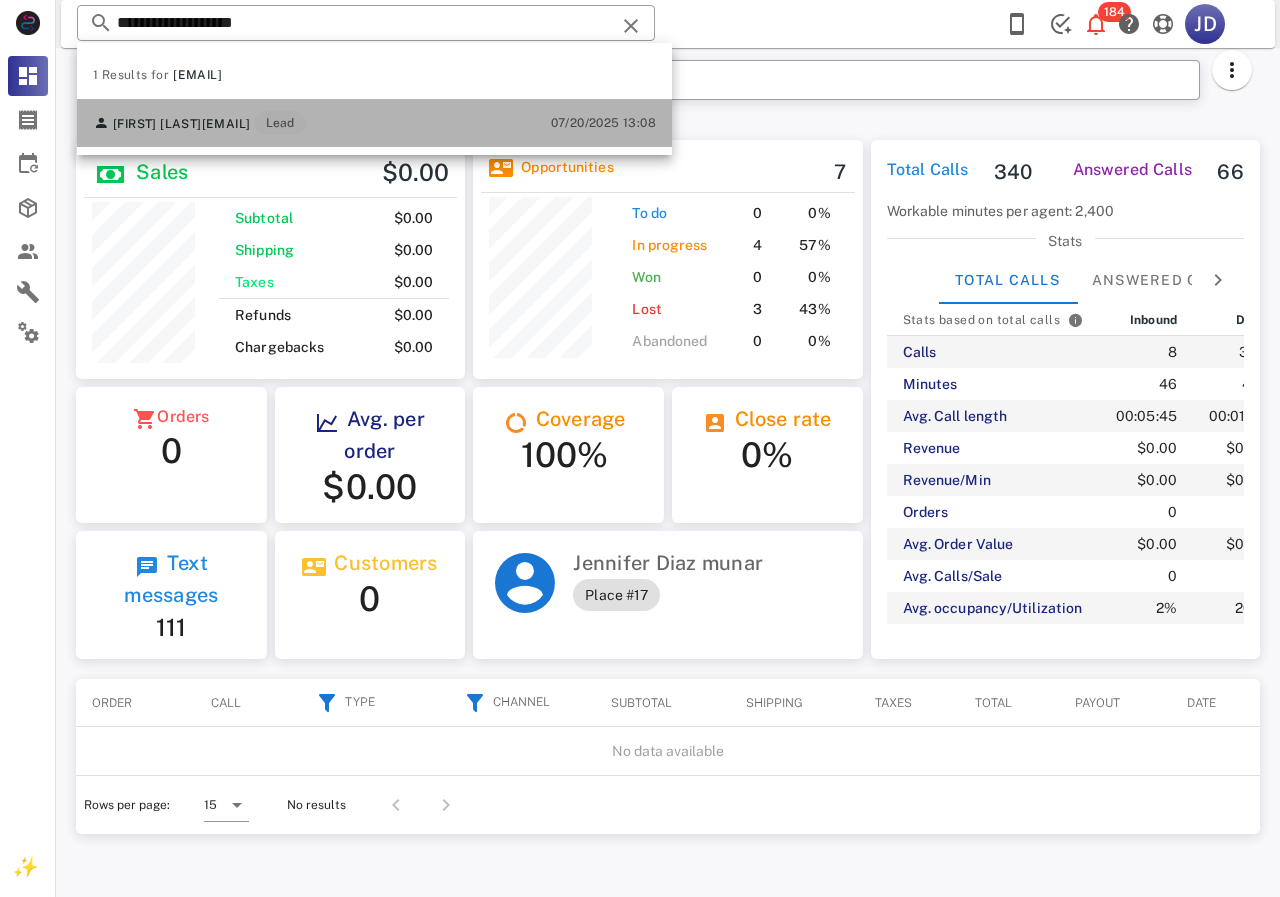 click on "[FIRST] [LAST]" at bounding box center (157, 124) 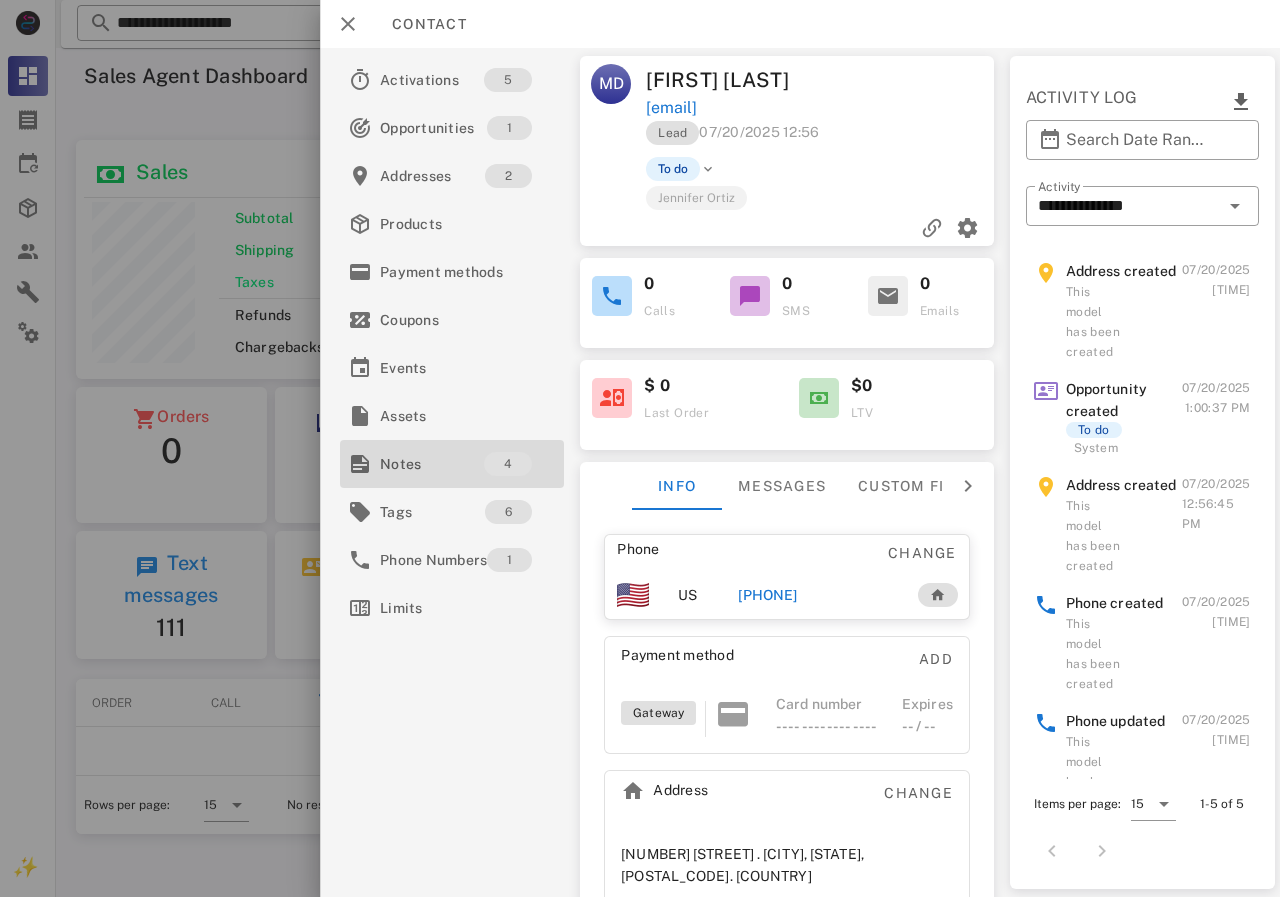 click on "Notes" at bounding box center (432, 464) 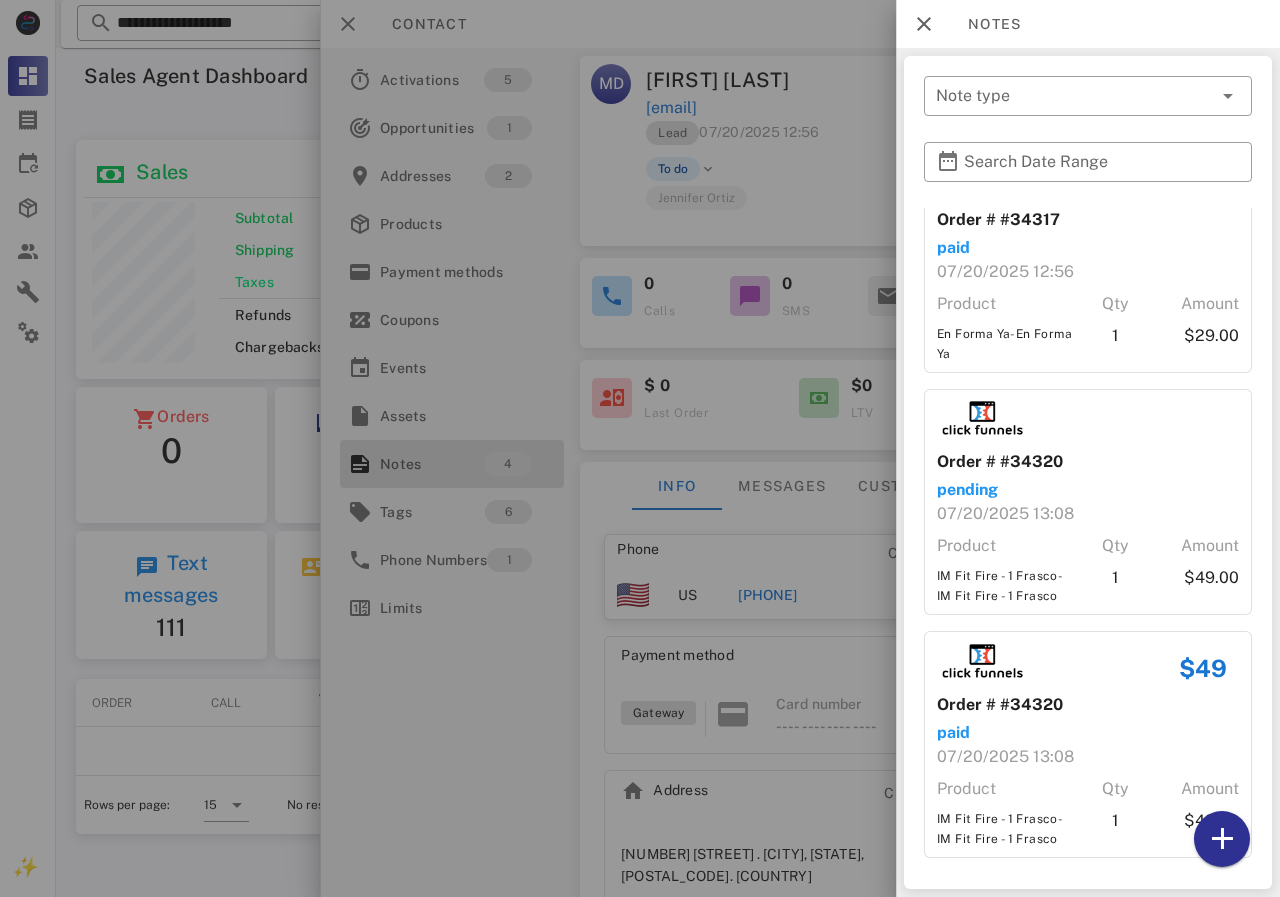 scroll, scrollTop: 306, scrollLeft: 0, axis: vertical 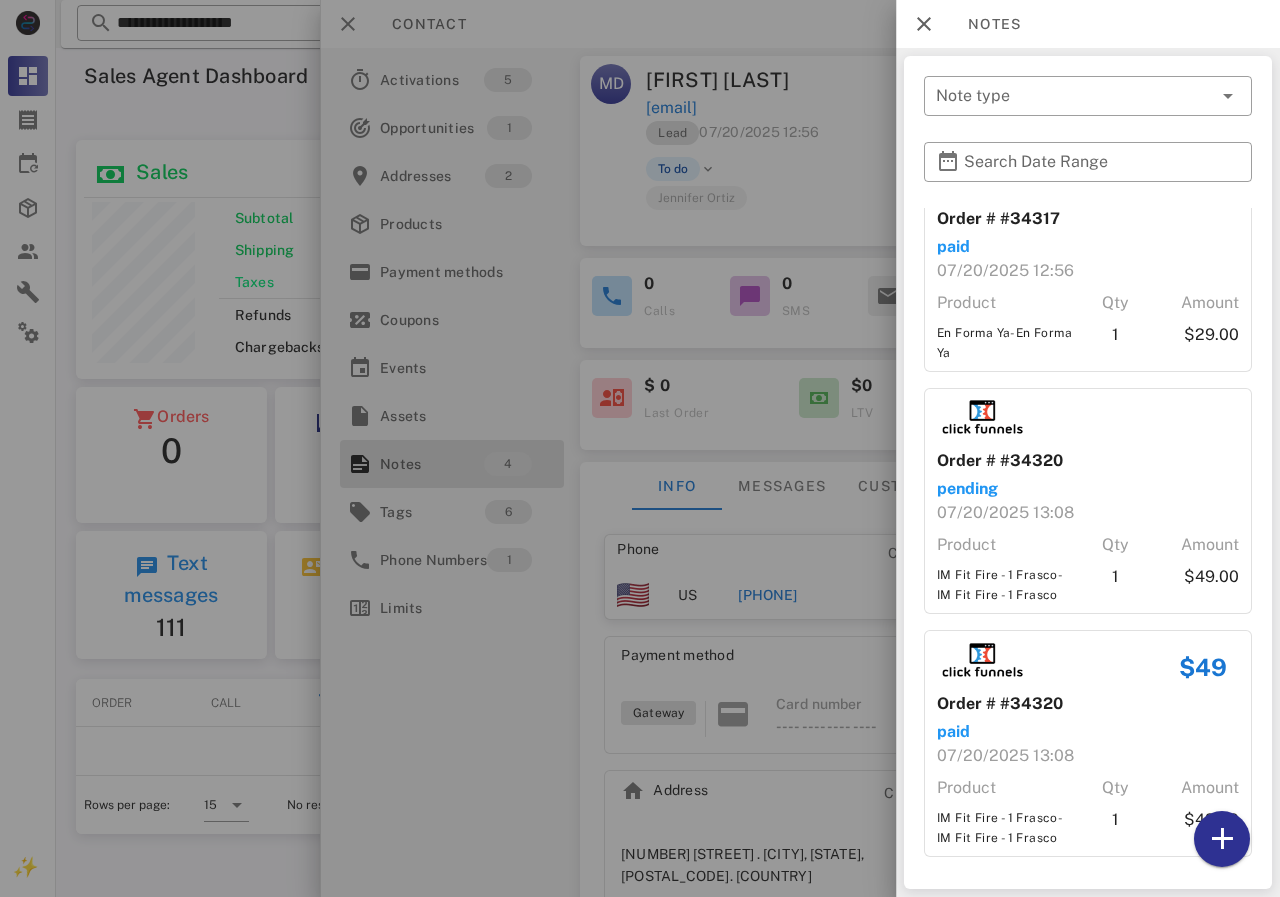 click at bounding box center [640, 448] 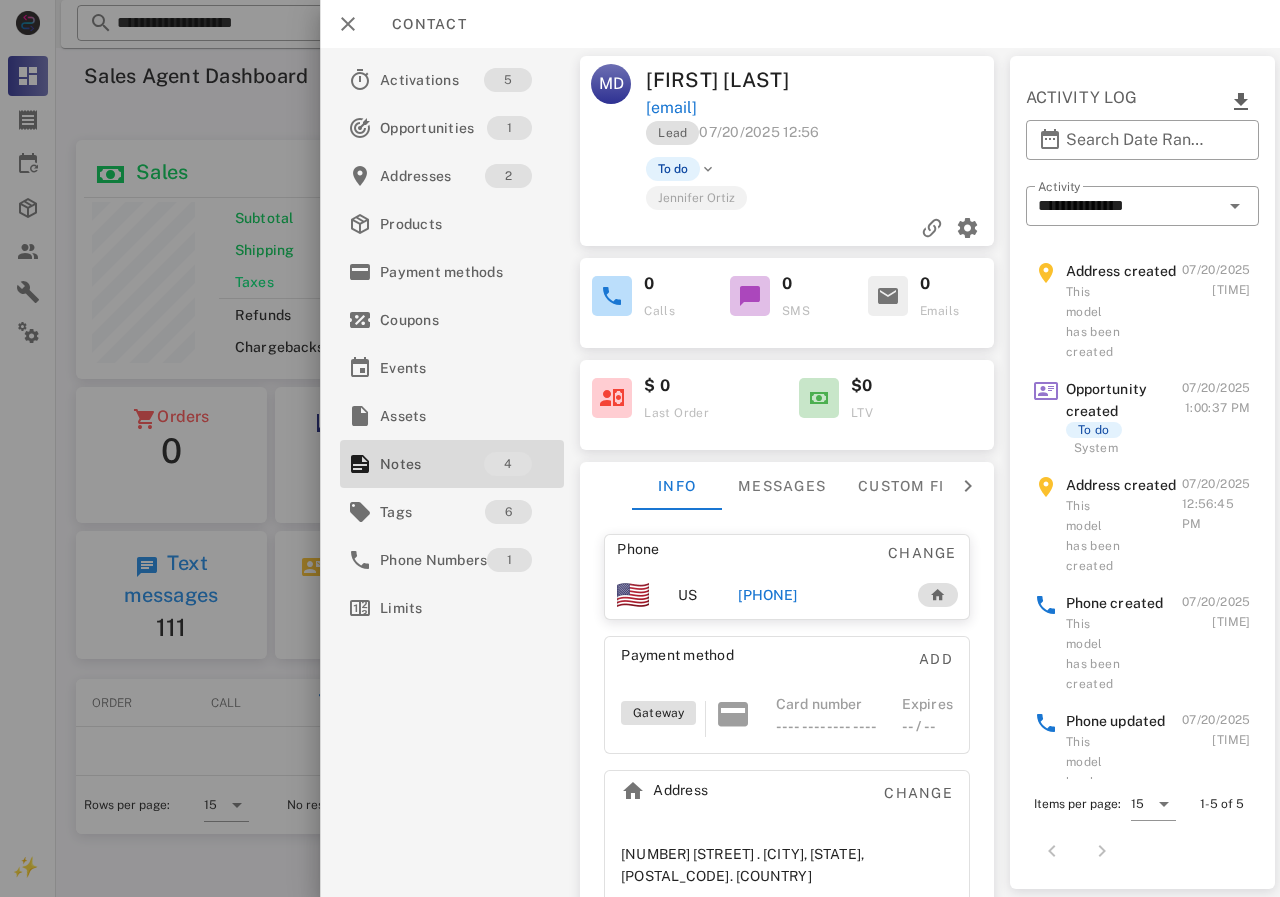 click on "[PHONE]" at bounding box center (767, 595) 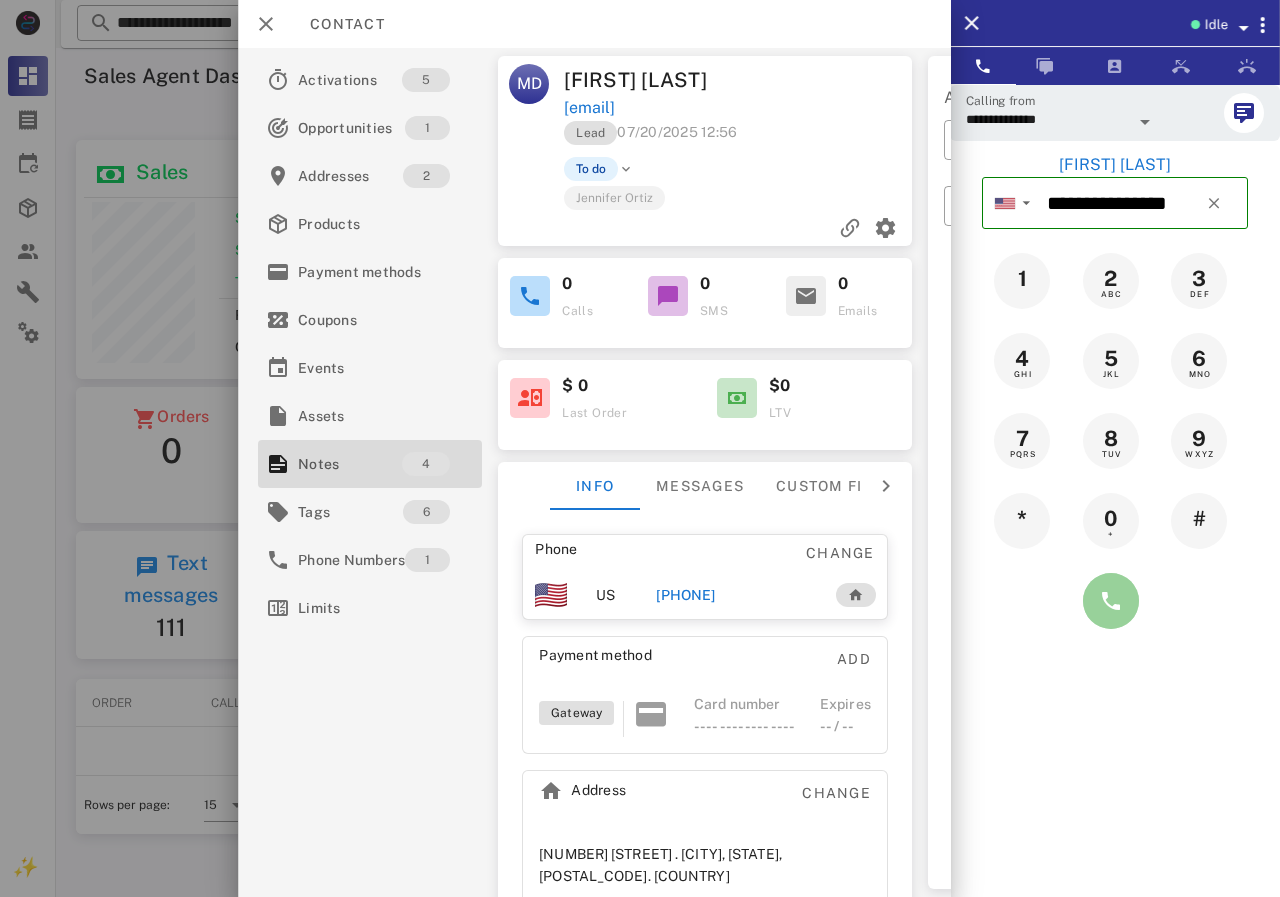 click at bounding box center [1111, 601] 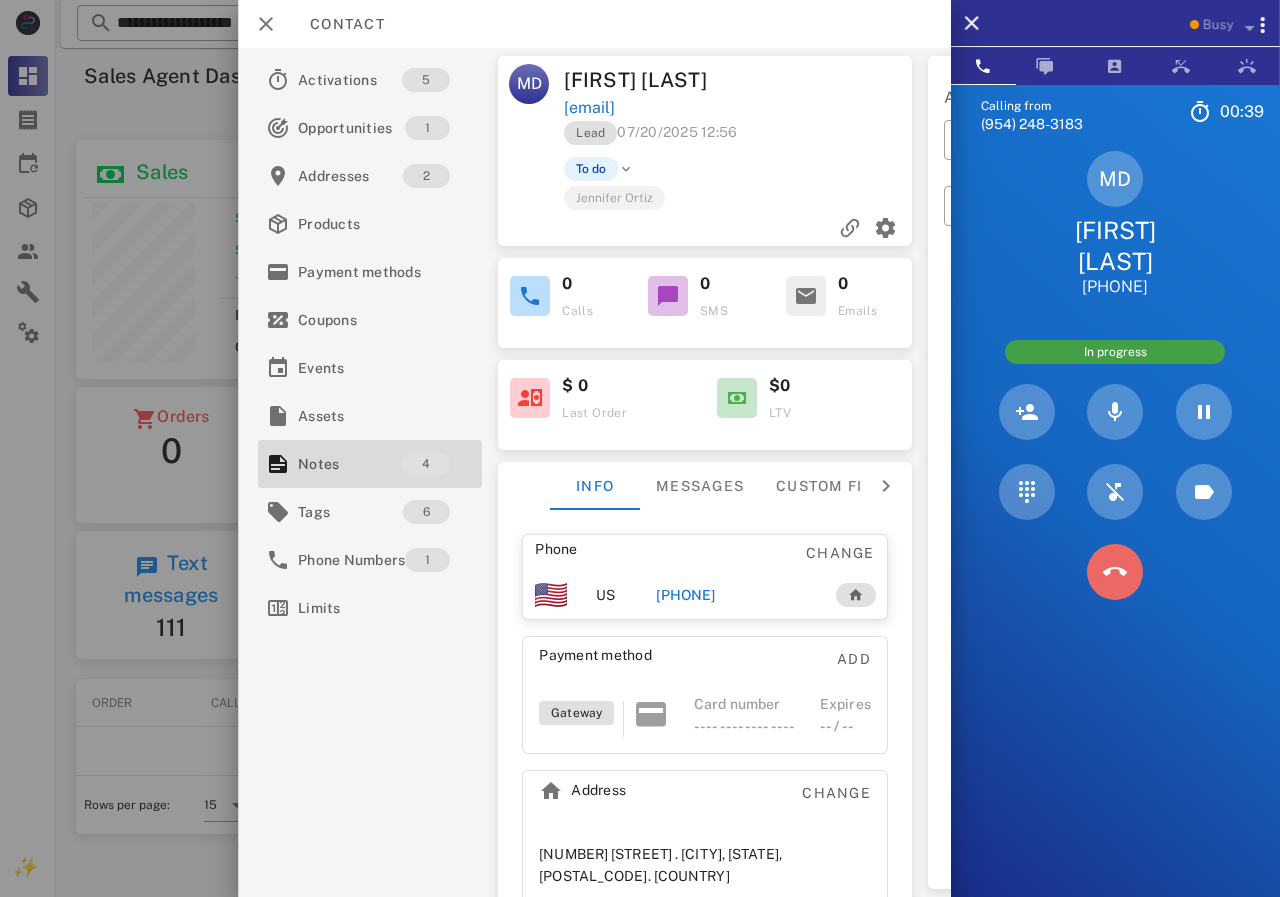 click at bounding box center [1115, 572] 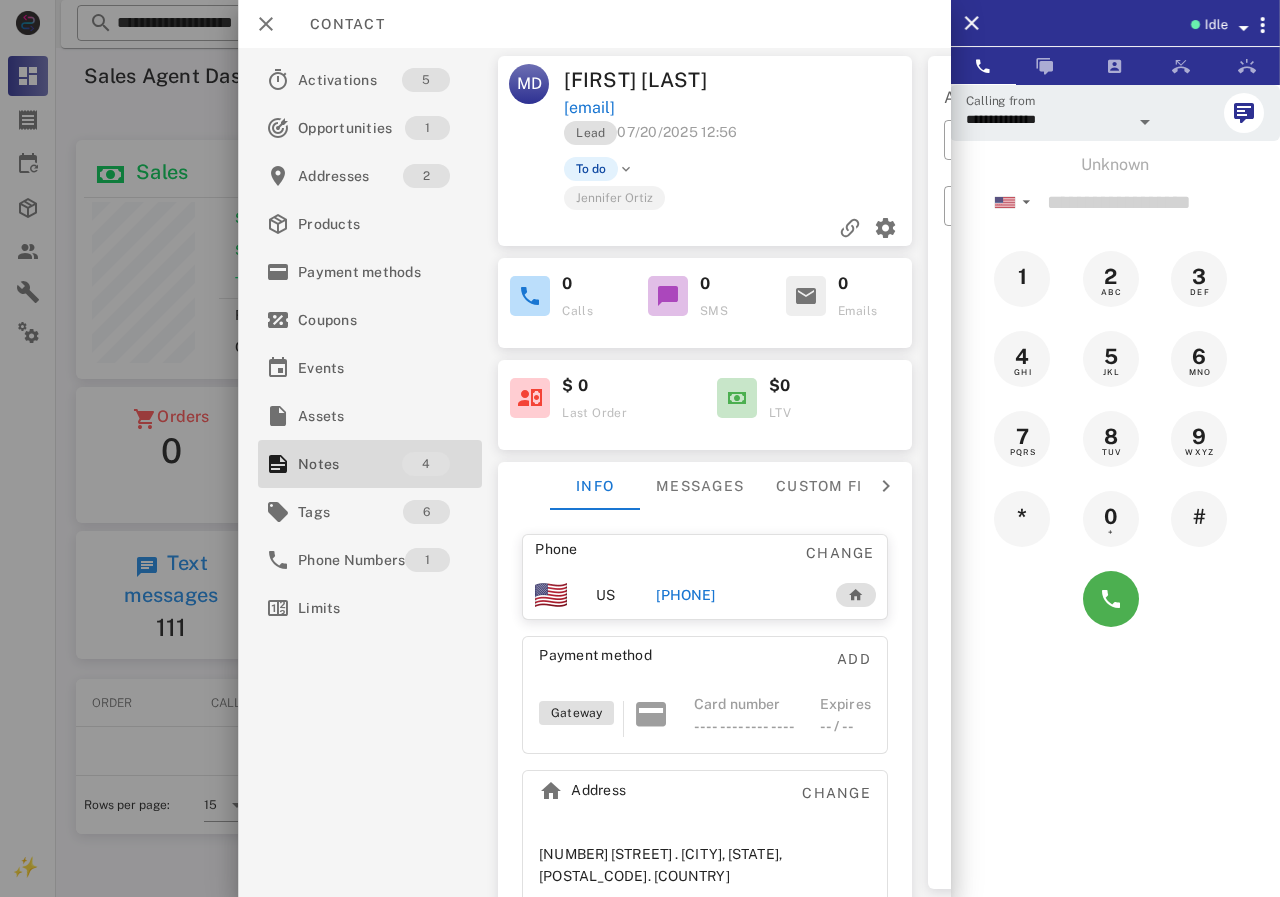 click on "[PHONE]" at bounding box center (685, 595) 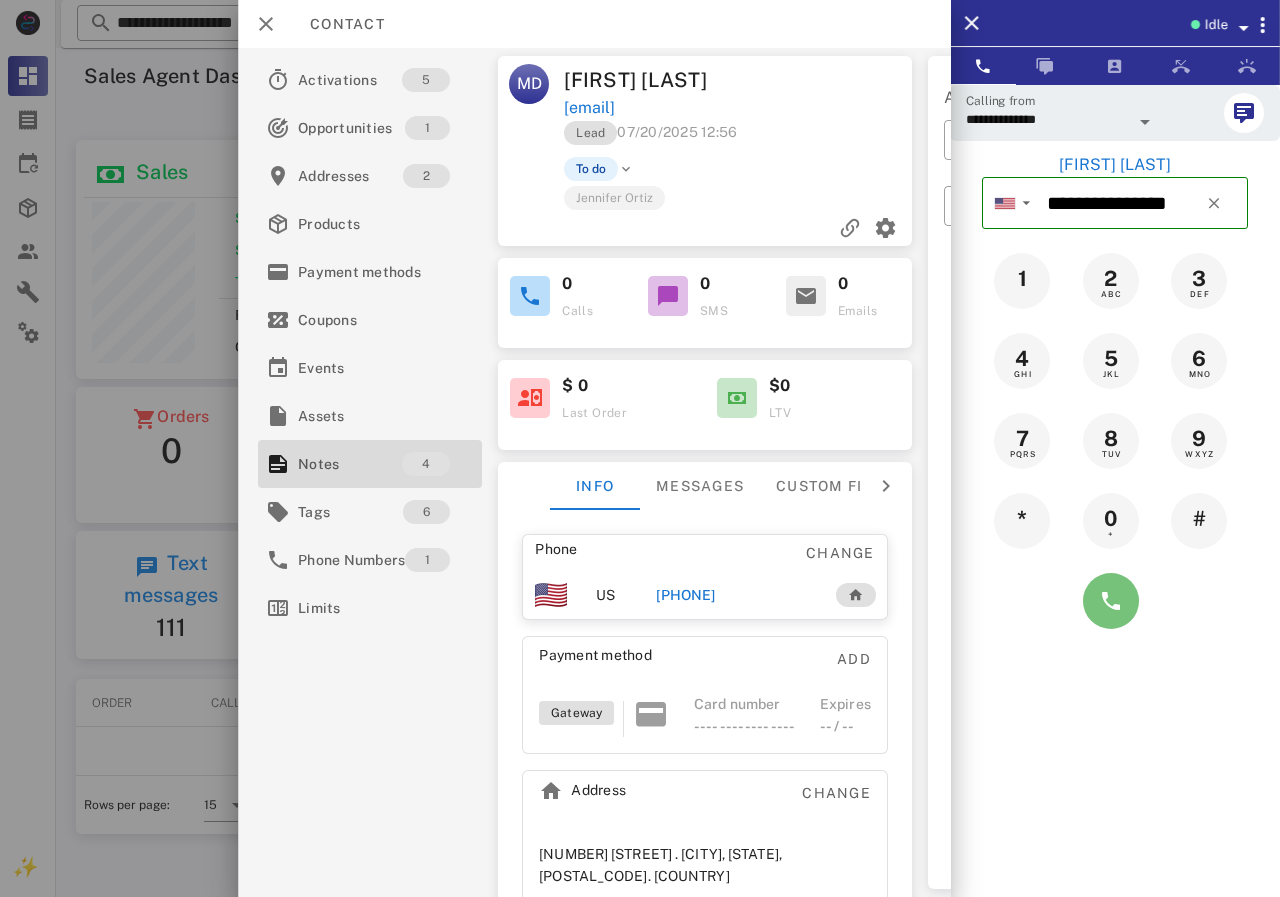click at bounding box center [1111, 601] 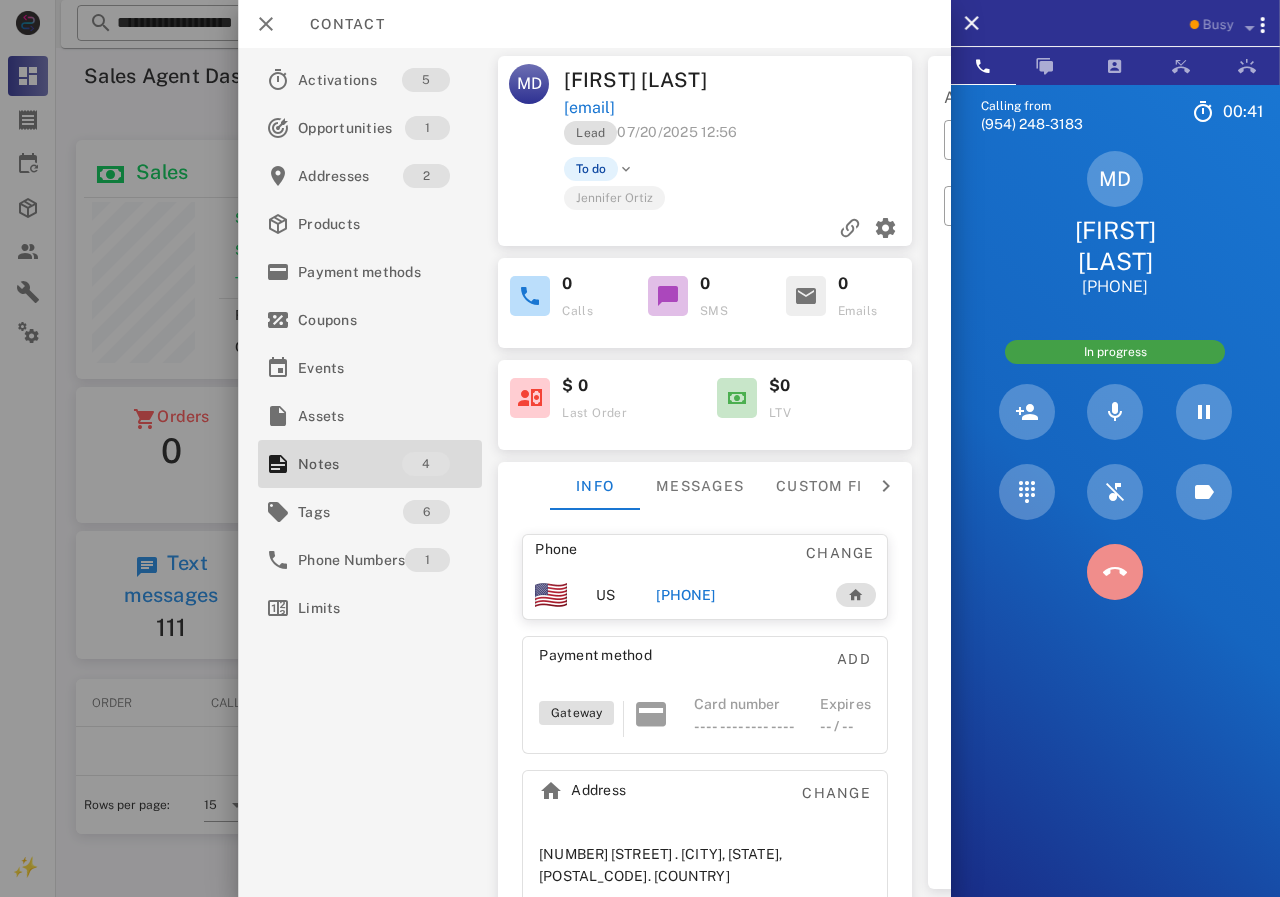 click at bounding box center [1115, 572] 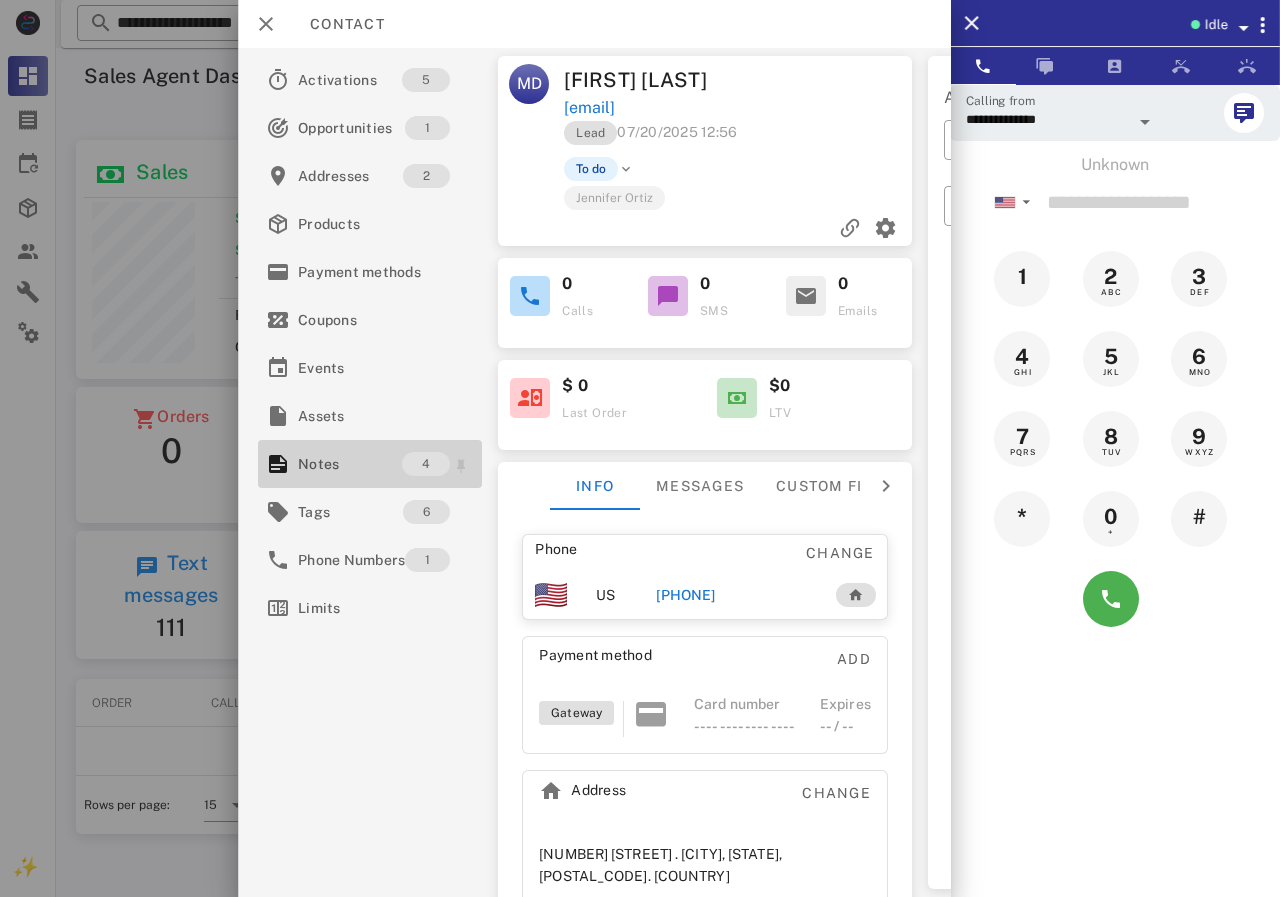 click on "Notes" at bounding box center [350, 464] 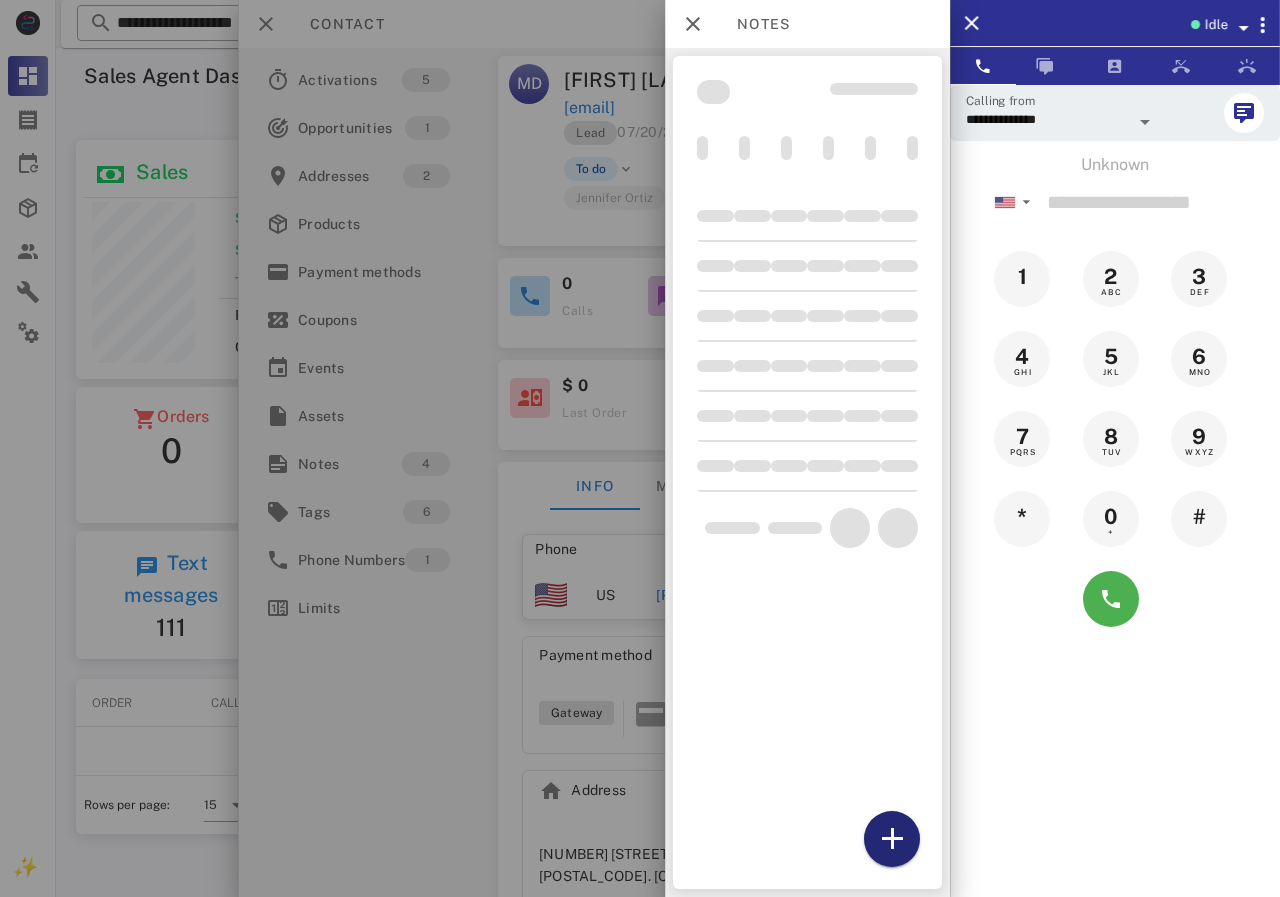 click at bounding box center [892, 839] 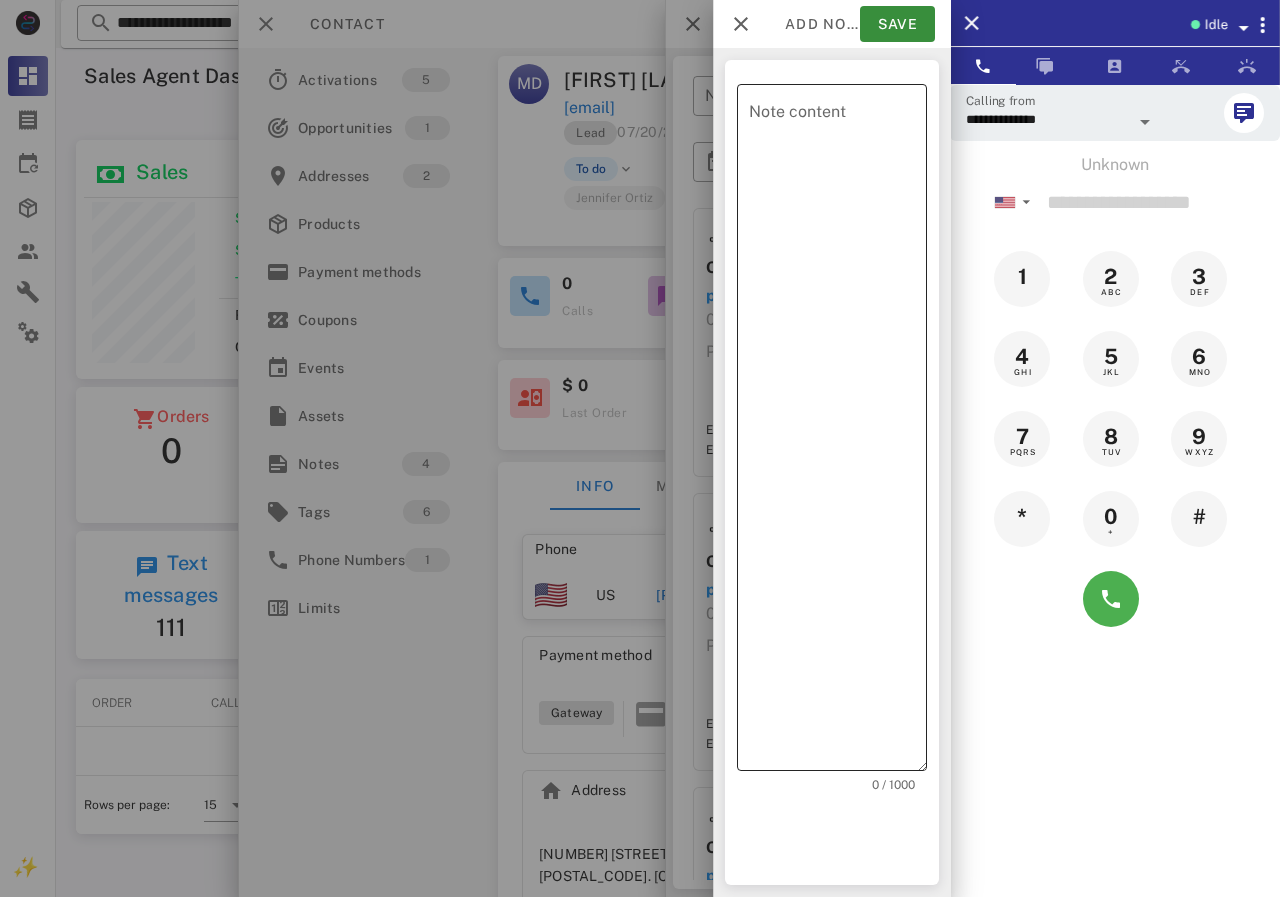 click on "Note content" at bounding box center (838, 432) 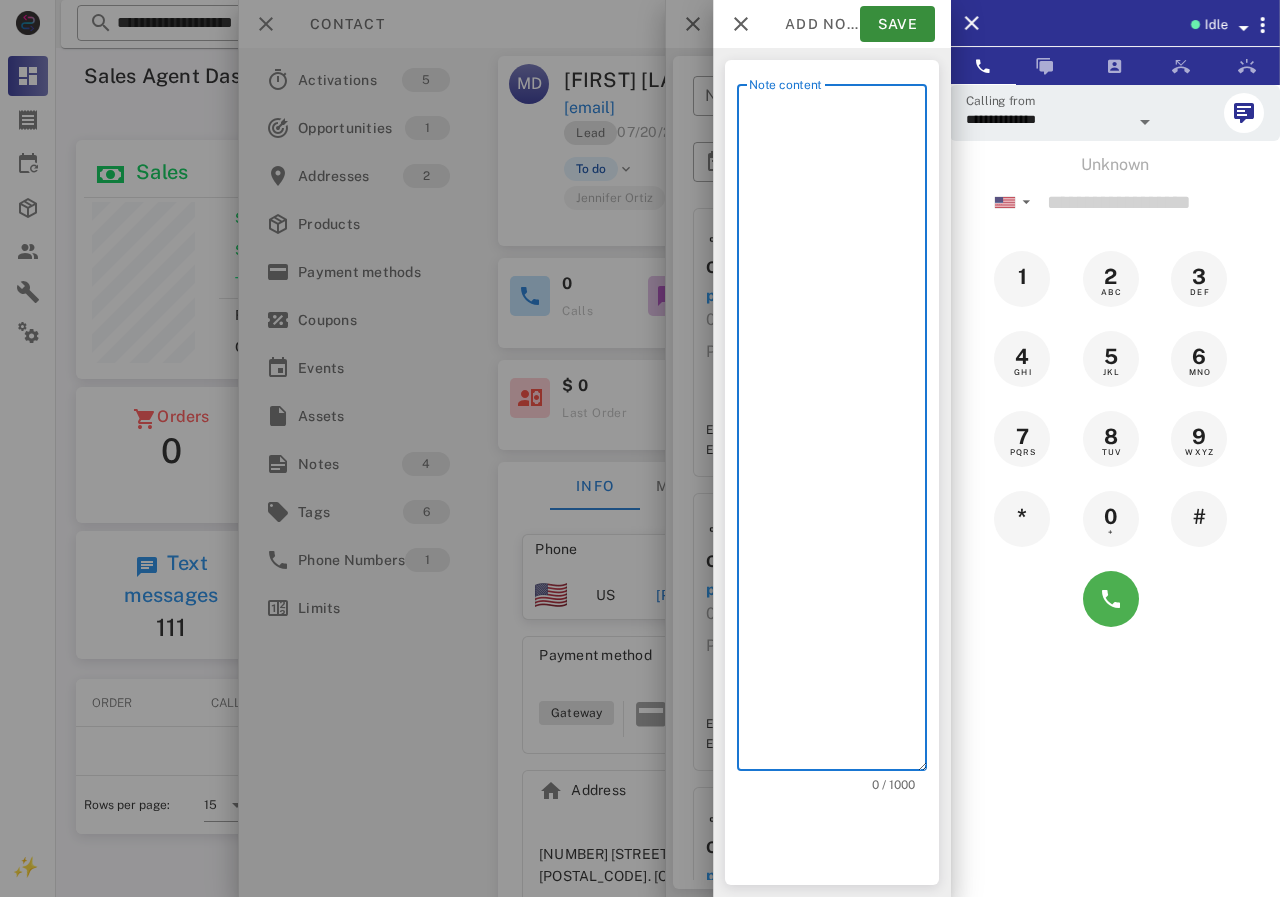scroll, scrollTop: 240, scrollLeft: 390, axis: both 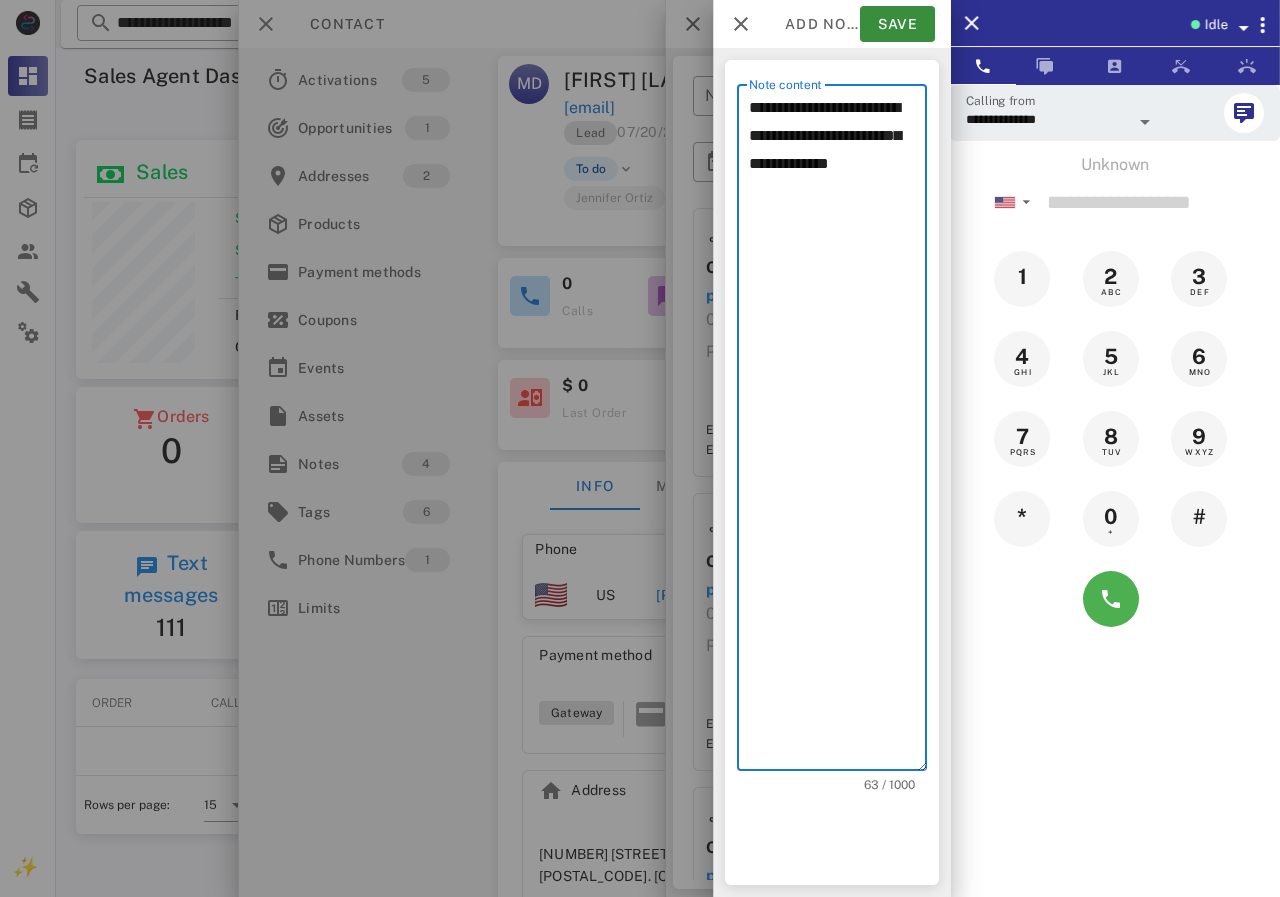type on "**********" 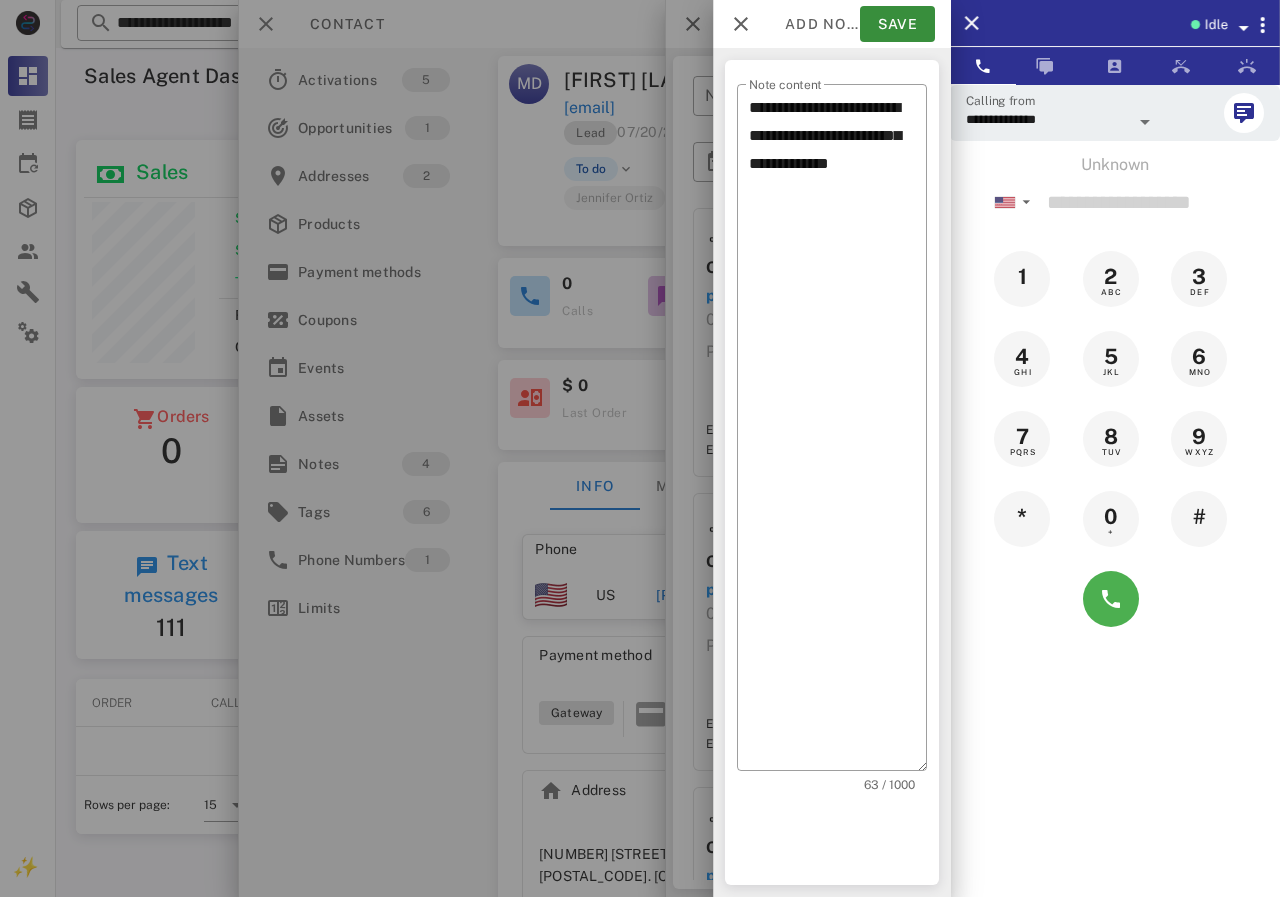 click on "Add note Save" at bounding box center (832, 24) 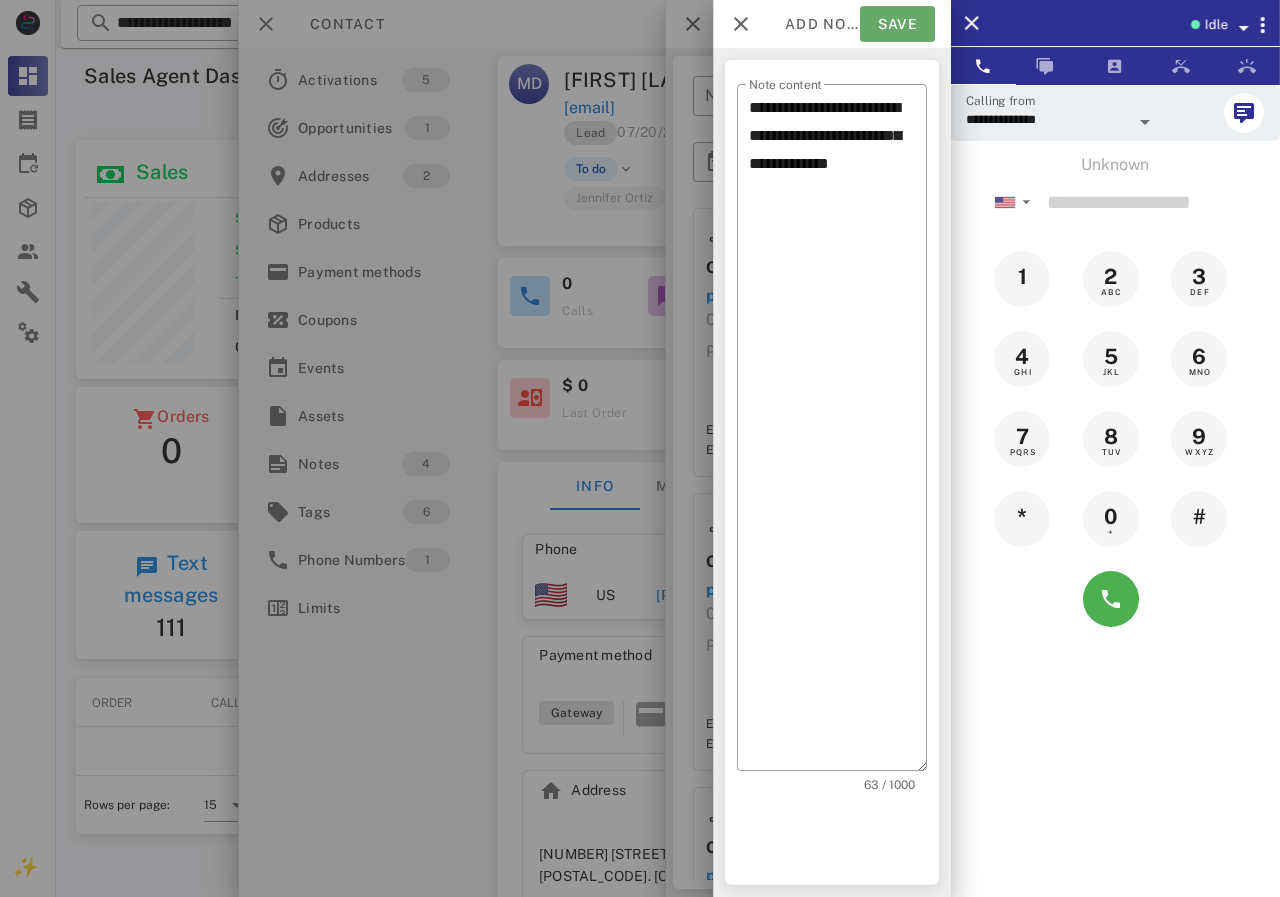 click on "Save" at bounding box center (897, 24) 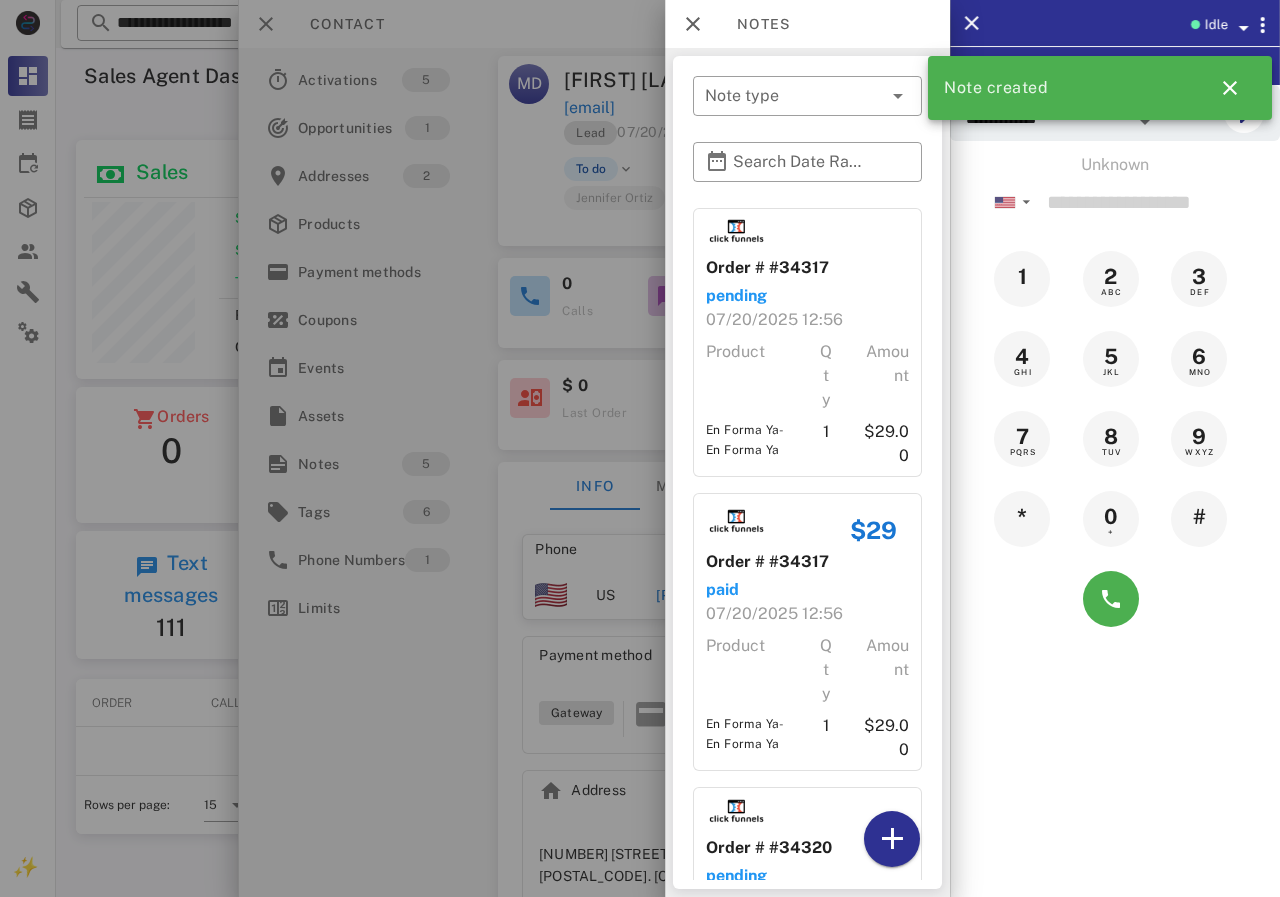 click at bounding box center (640, 448) 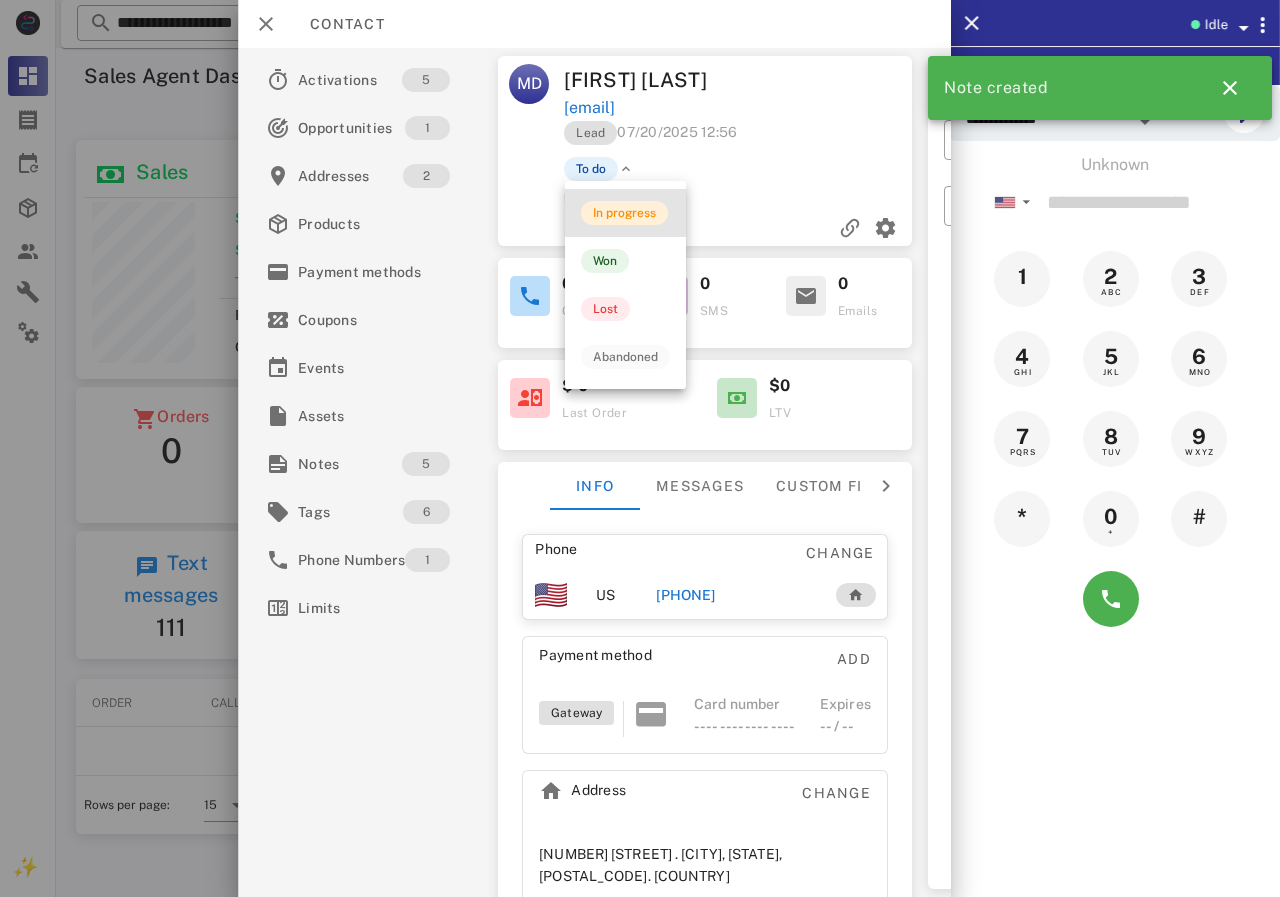click on "In progress" at bounding box center [624, 213] 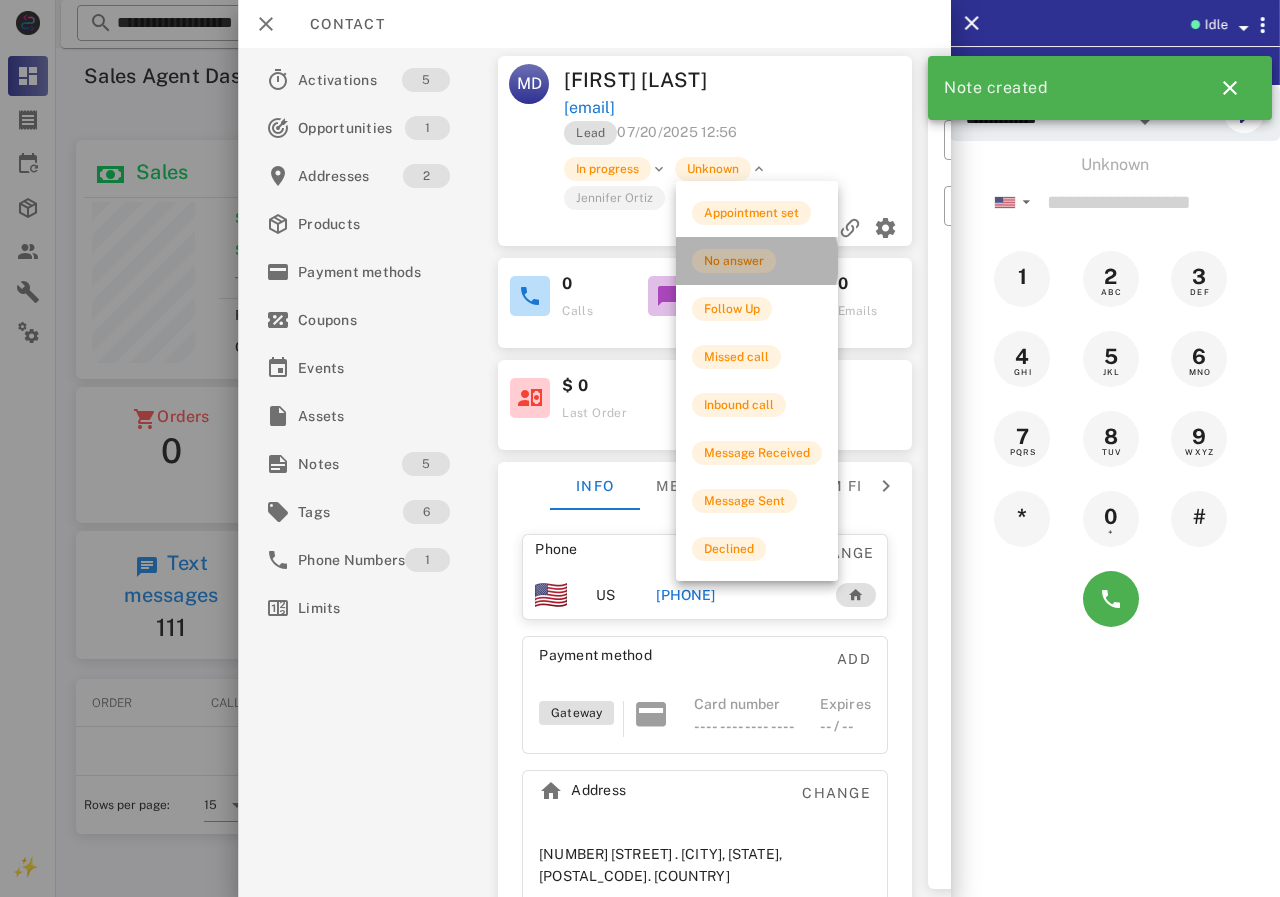 click on "No answer" at bounding box center [734, 261] 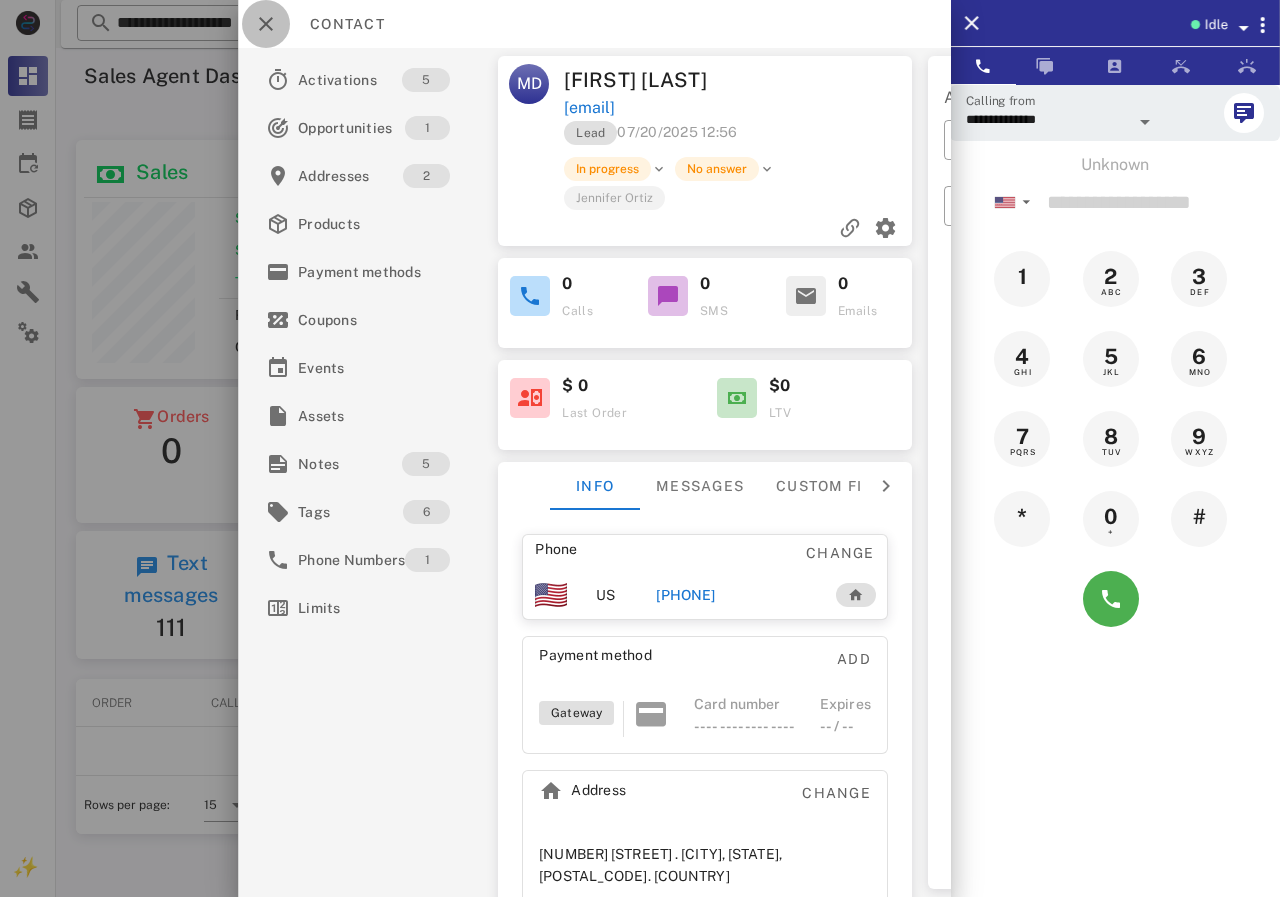 click at bounding box center [266, 24] 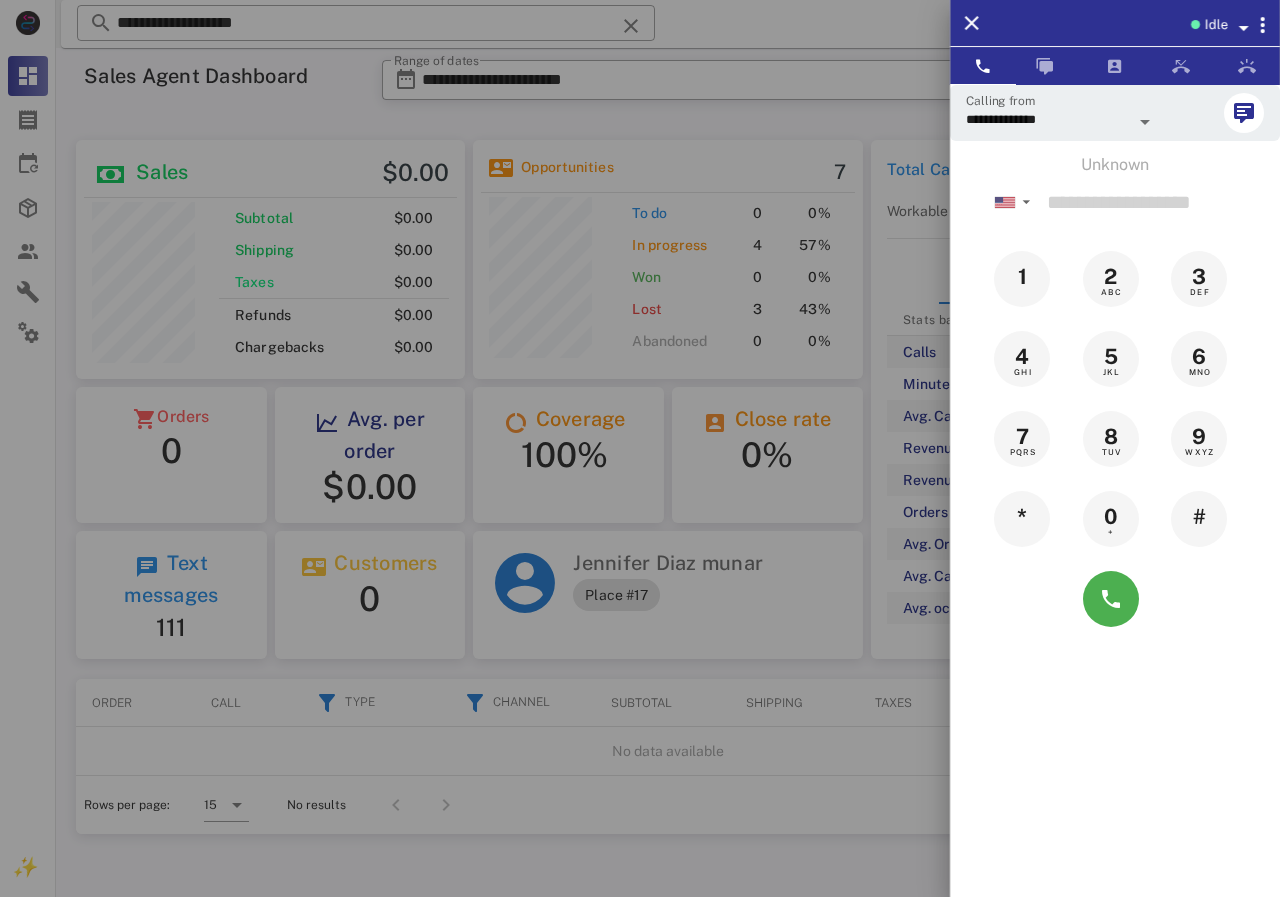 click at bounding box center (640, 448) 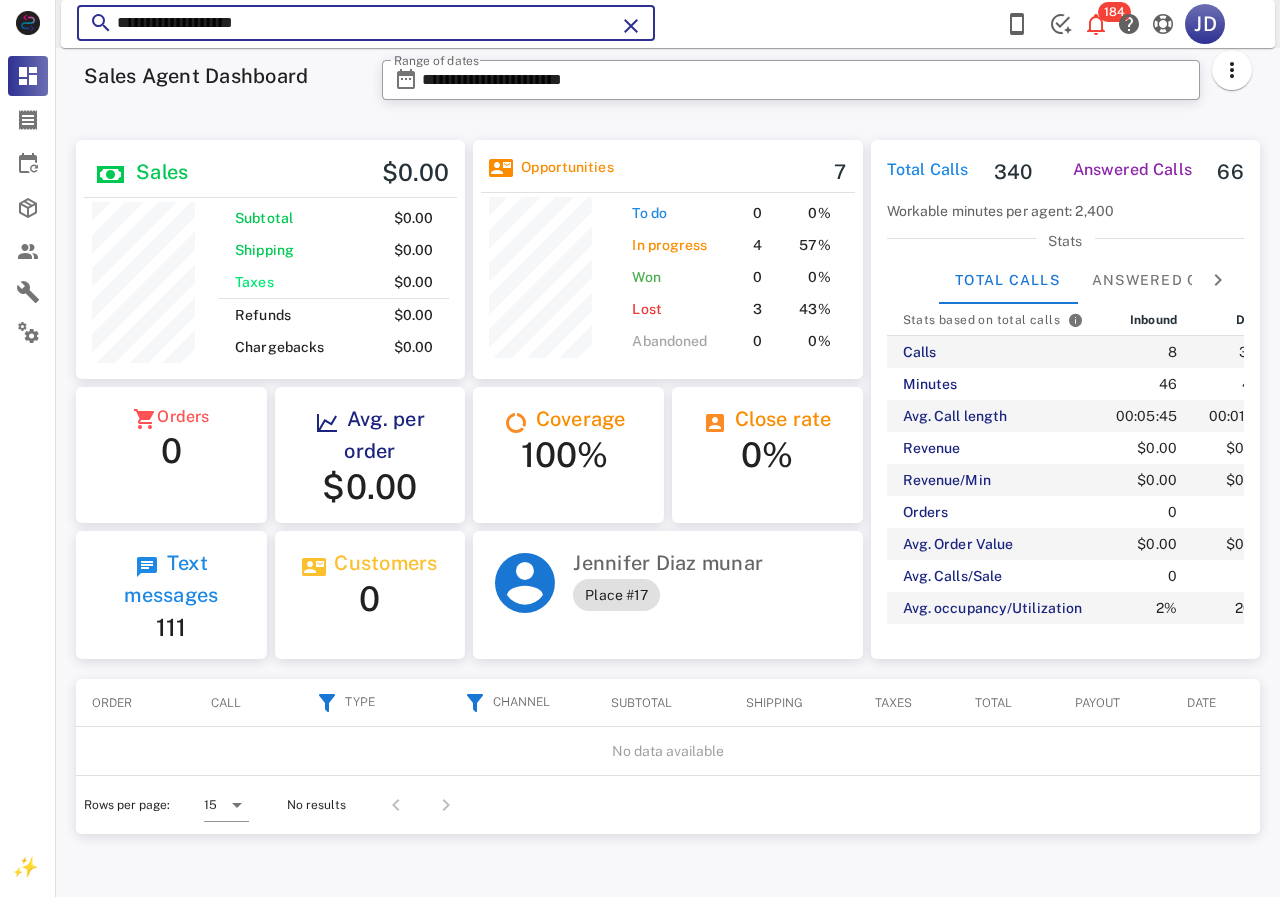 drag, startPoint x: 364, startPoint y: 11, endPoint x: 97, endPoint y: 50, distance: 269.83328 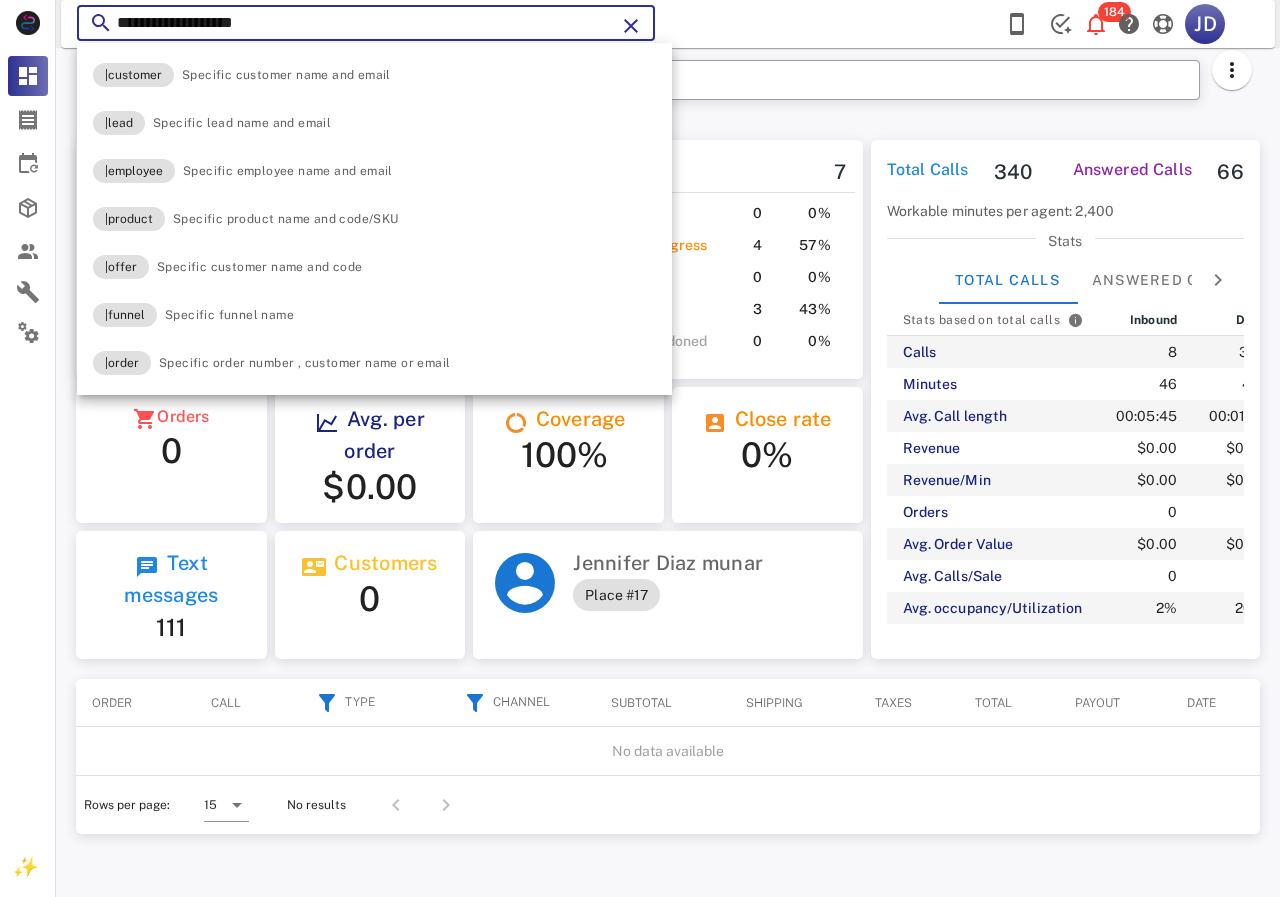 paste 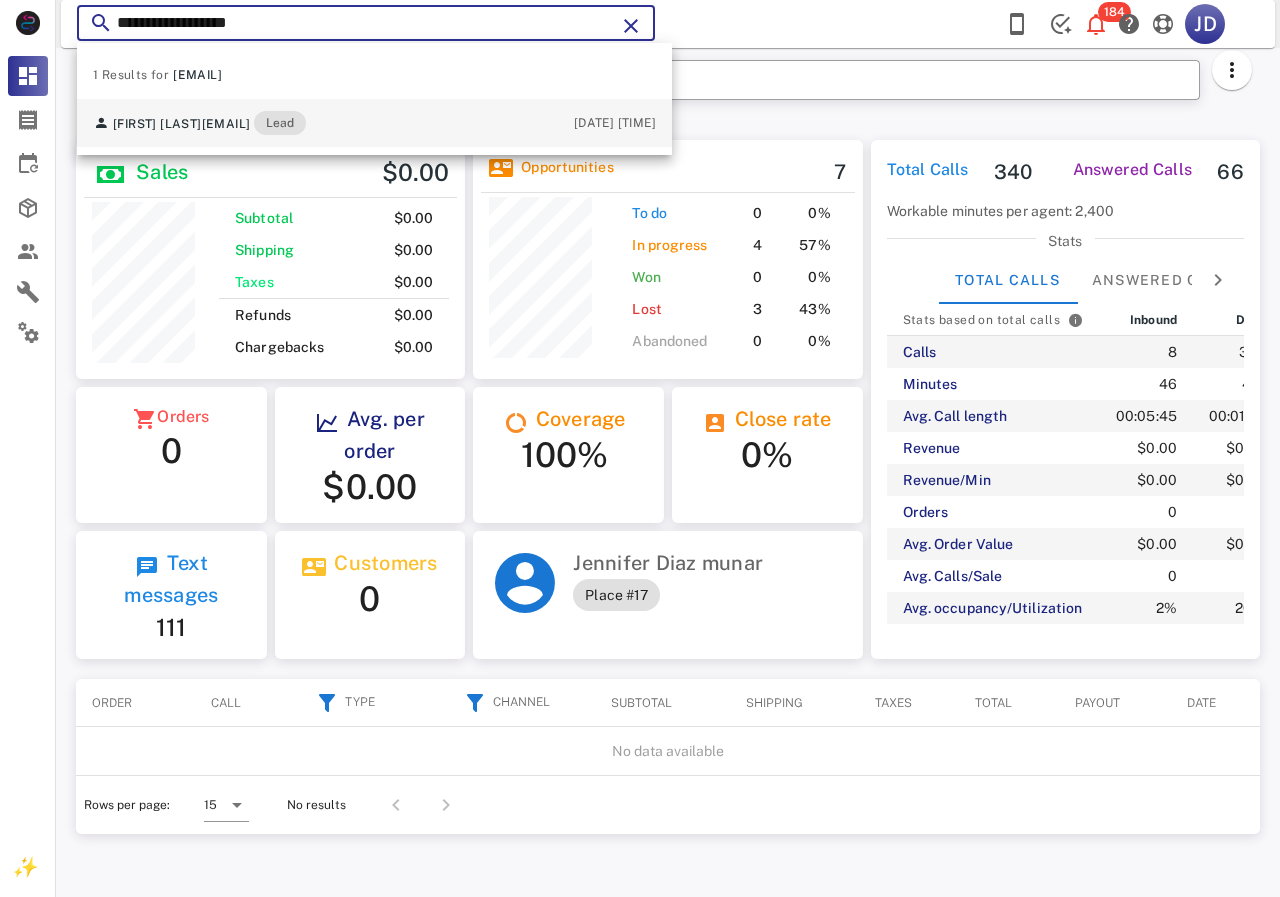 type on "**********" 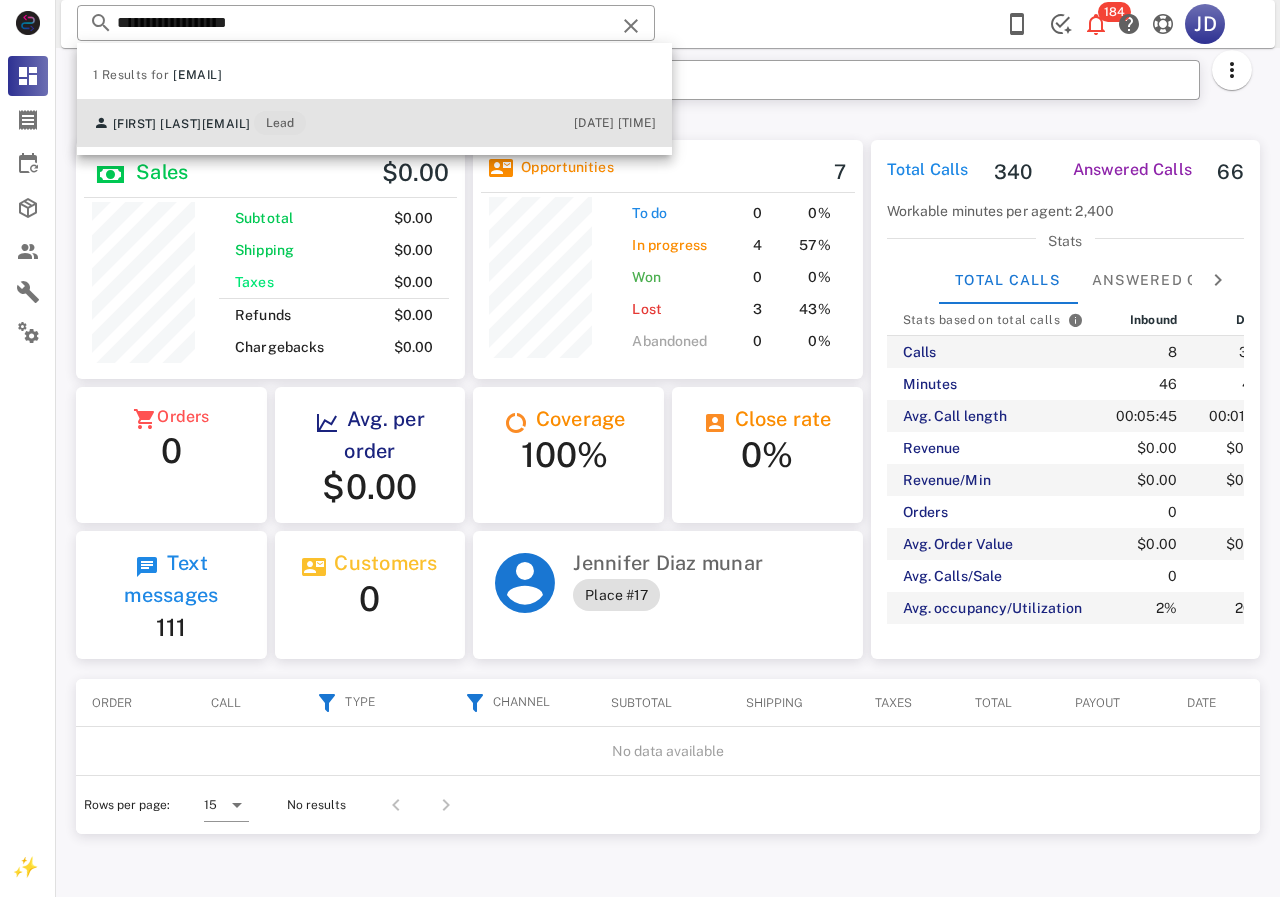click on "[EMAIL]" at bounding box center (226, 124) 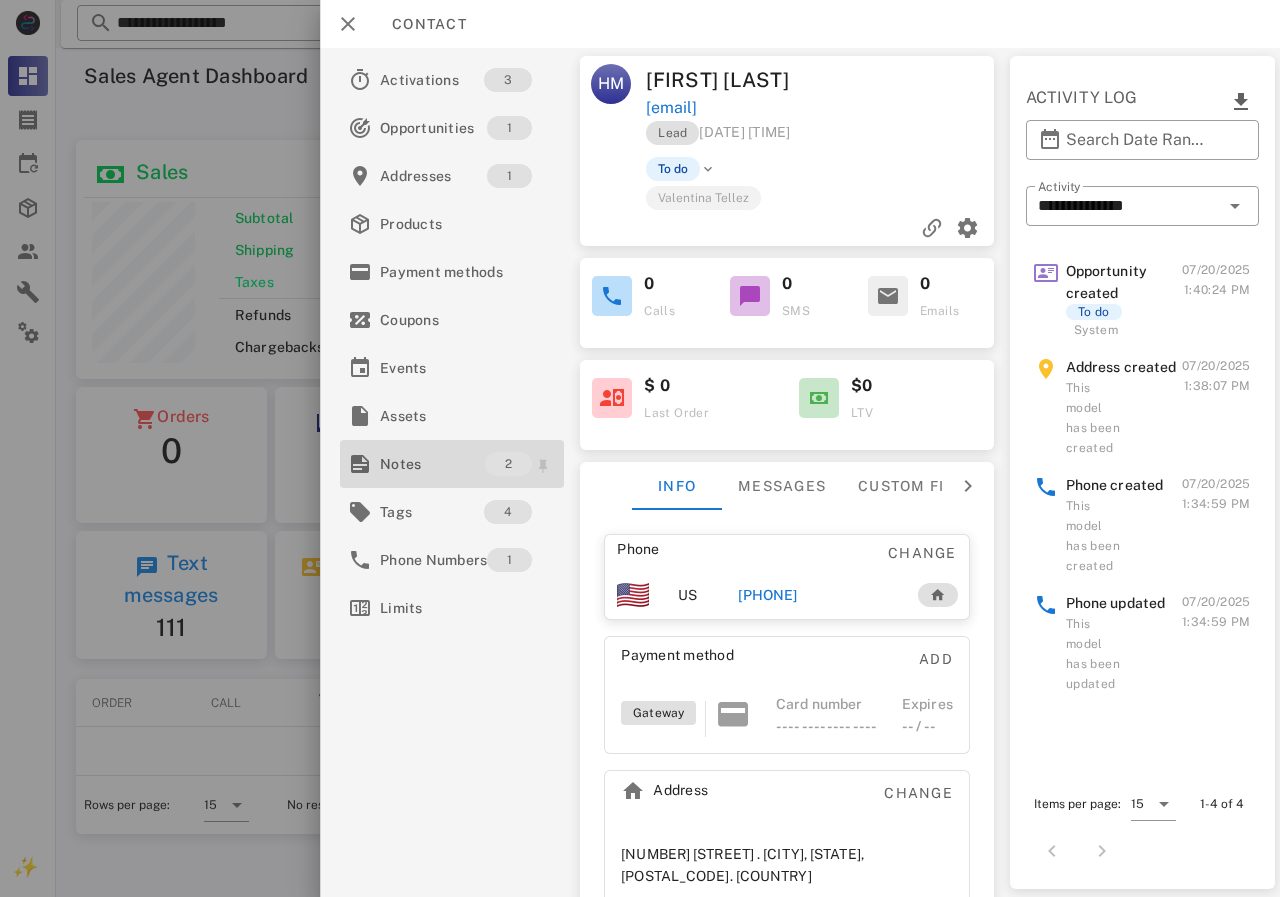 click on "Notes" at bounding box center [432, 464] 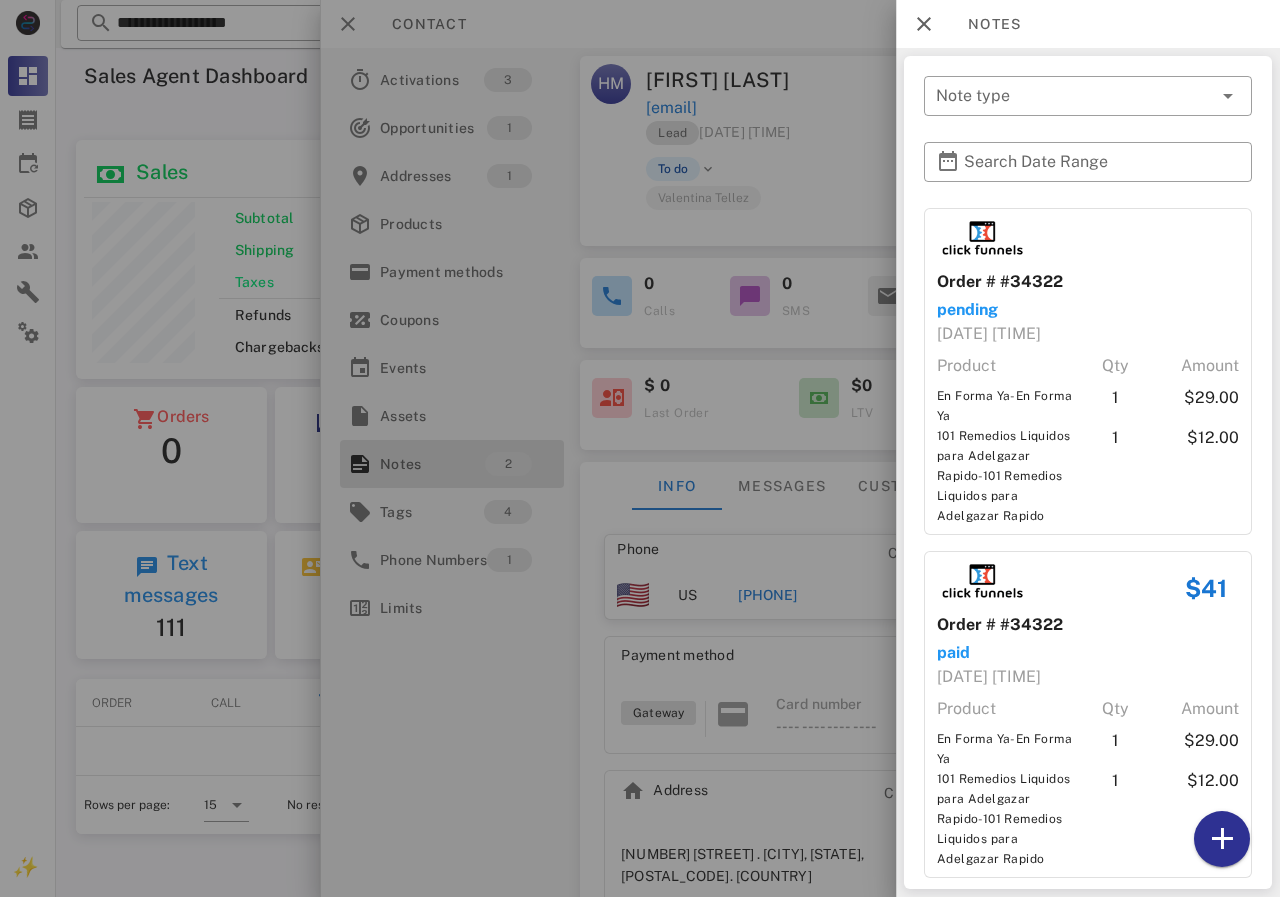 scroll, scrollTop: 23, scrollLeft: 0, axis: vertical 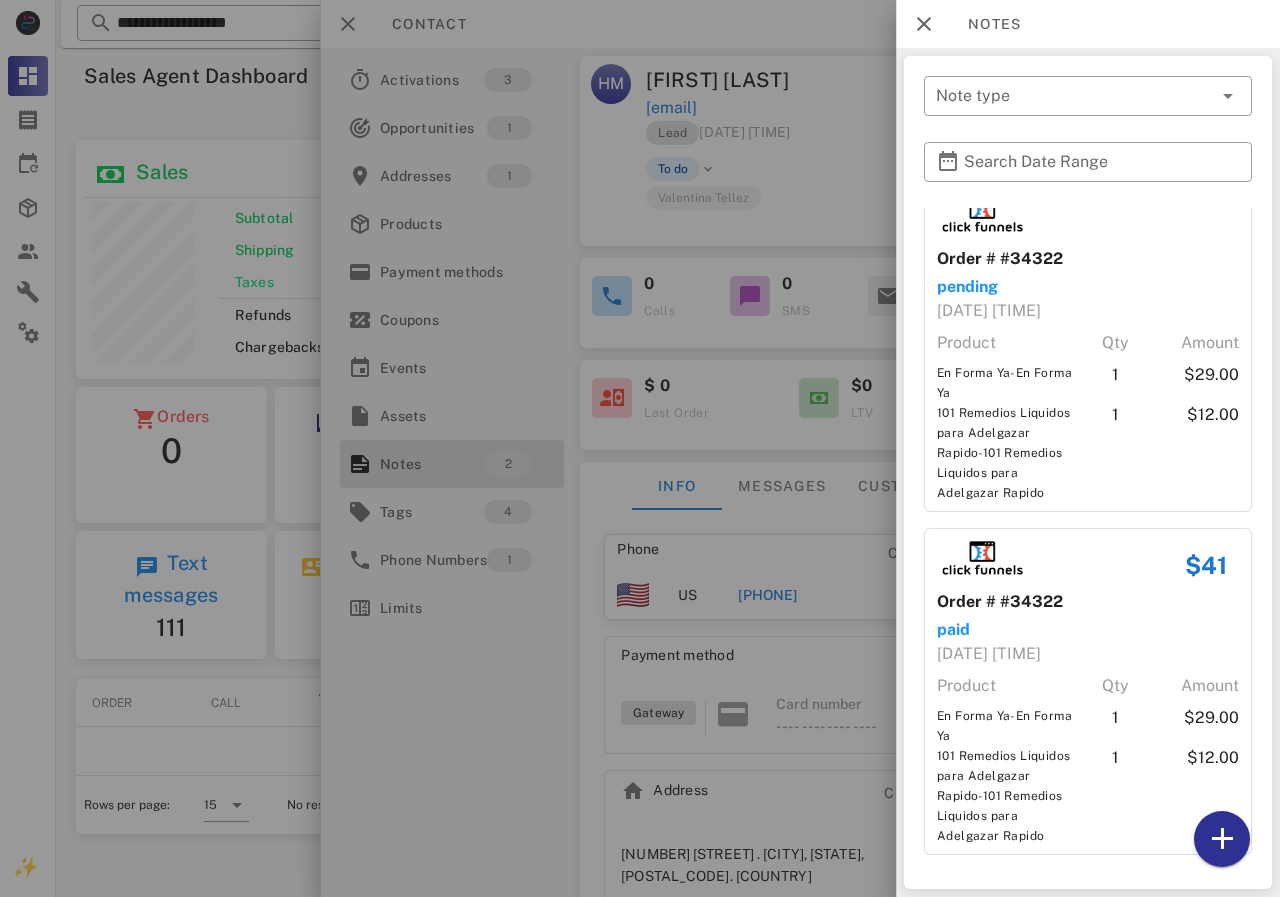 click at bounding box center [640, 448] 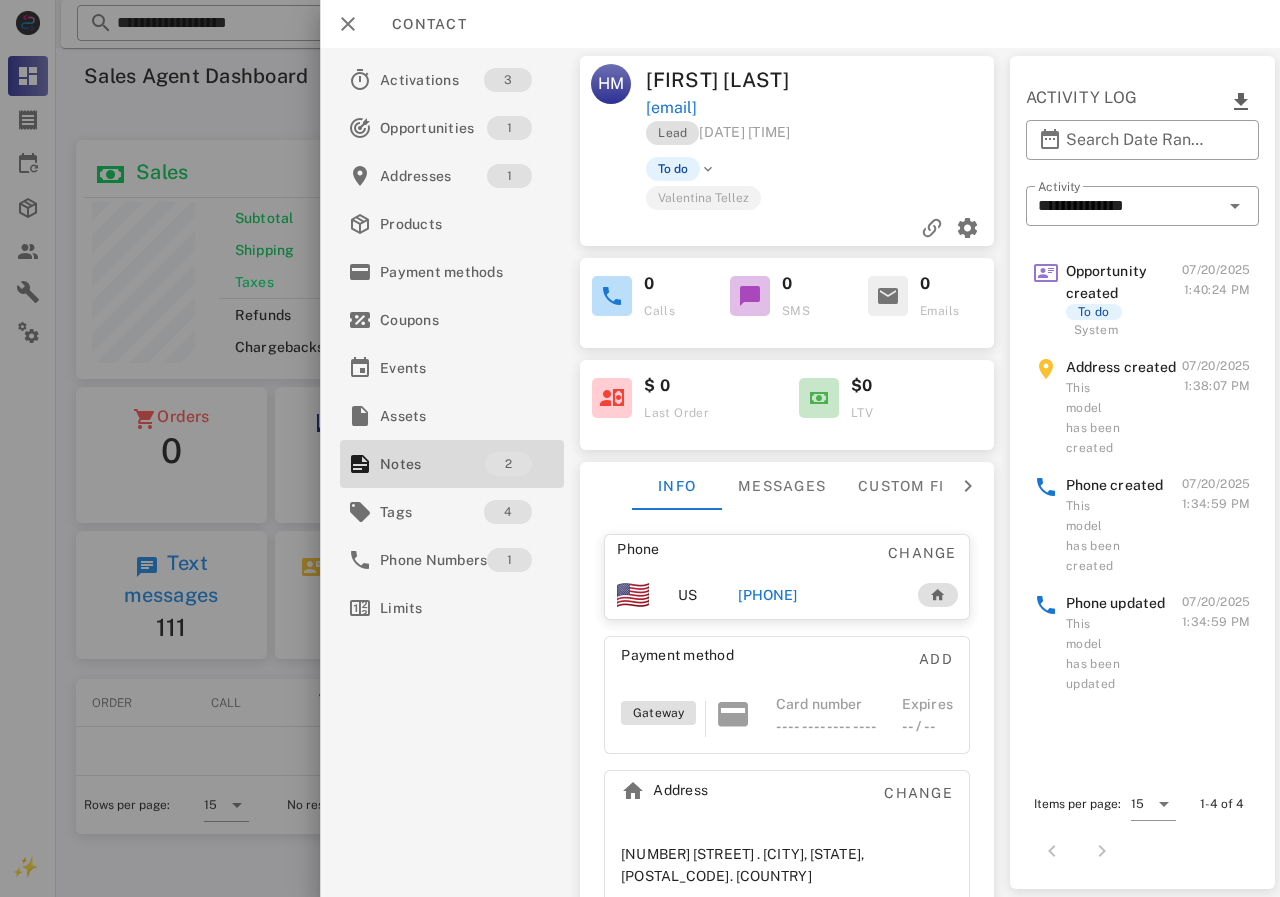 click on "[PHONE]" at bounding box center [767, 595] 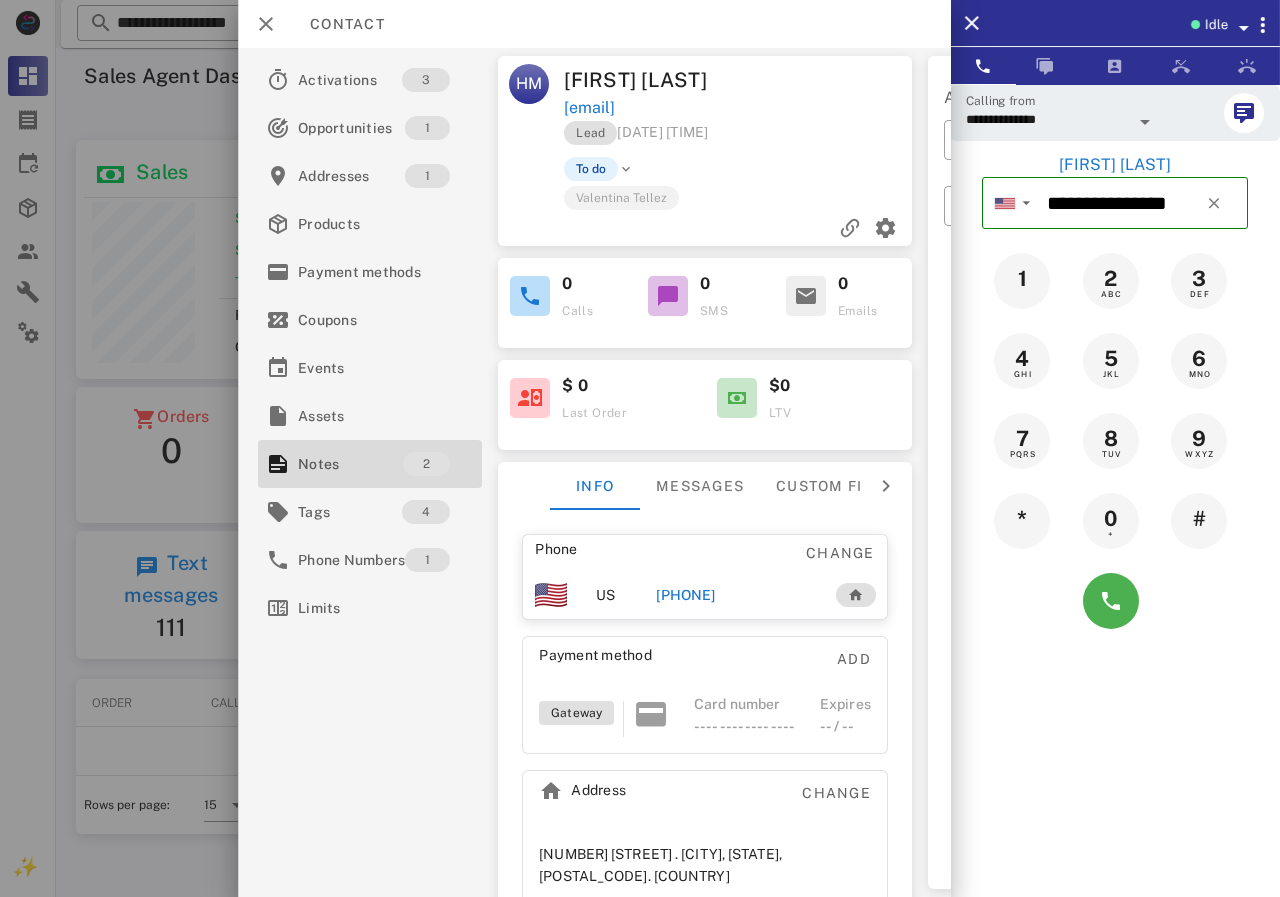 click at bounding box center [1243, 28] 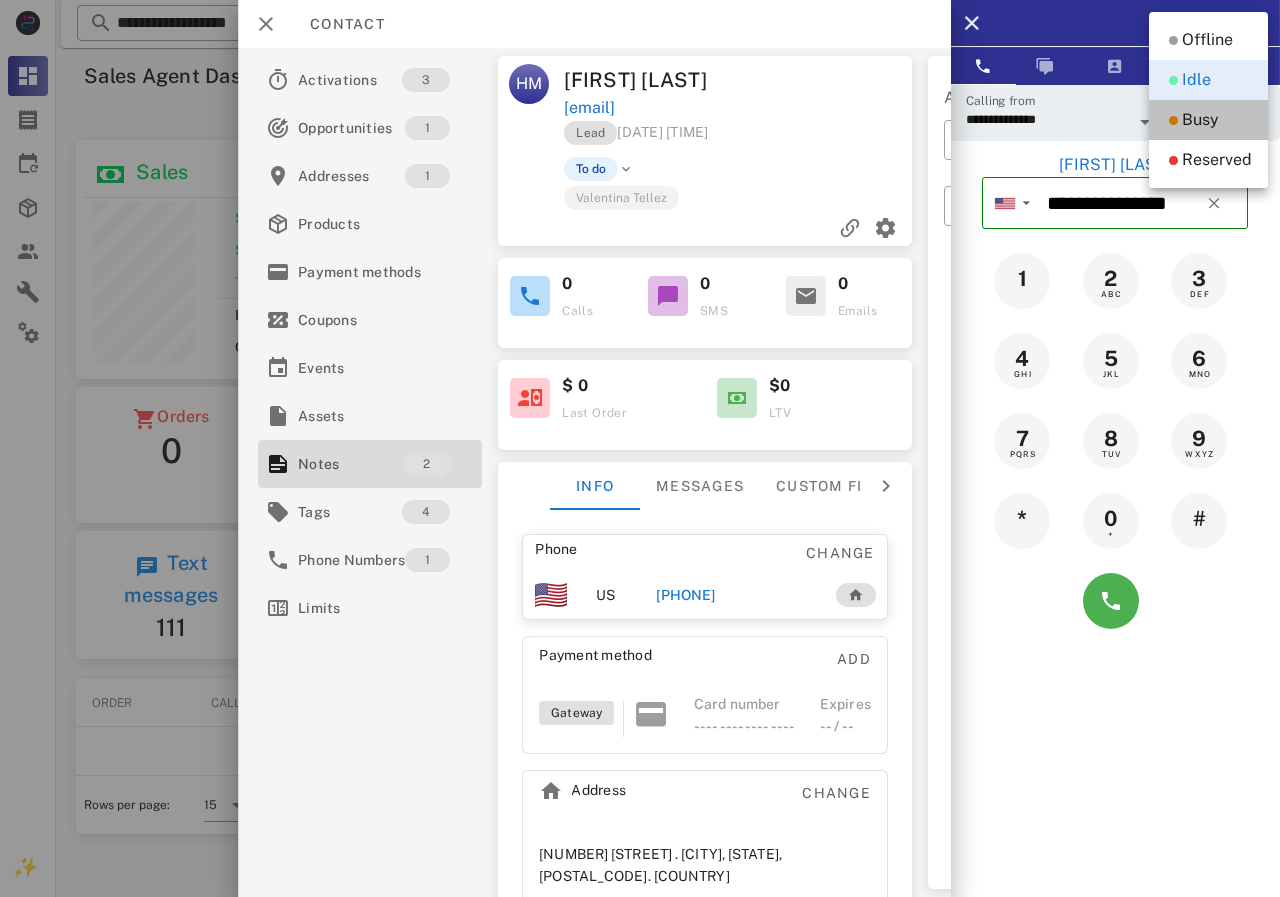 click on "Busy" at bounding box center [1200, 120] 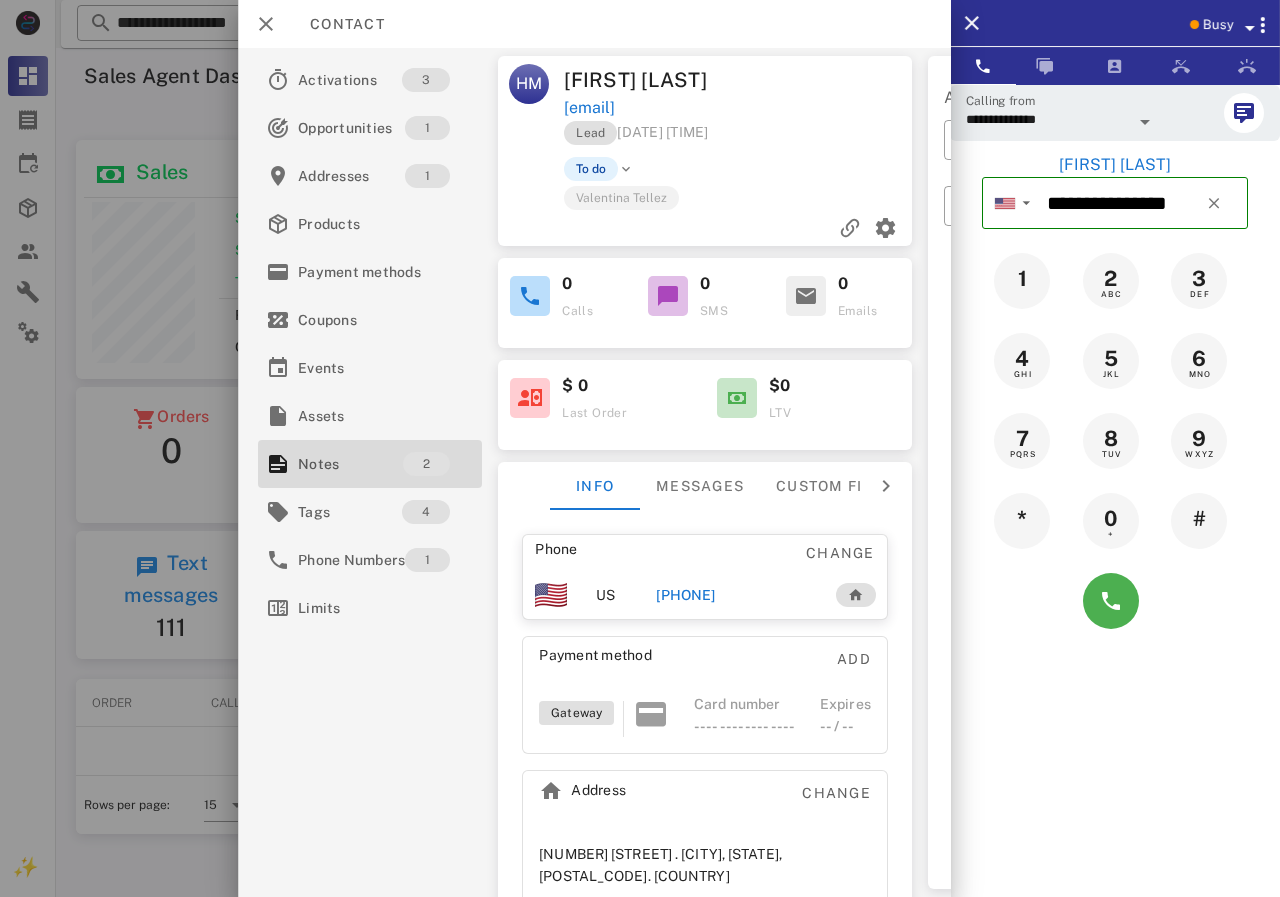 click on "[PHONE]" at bounding box center [685, 595] 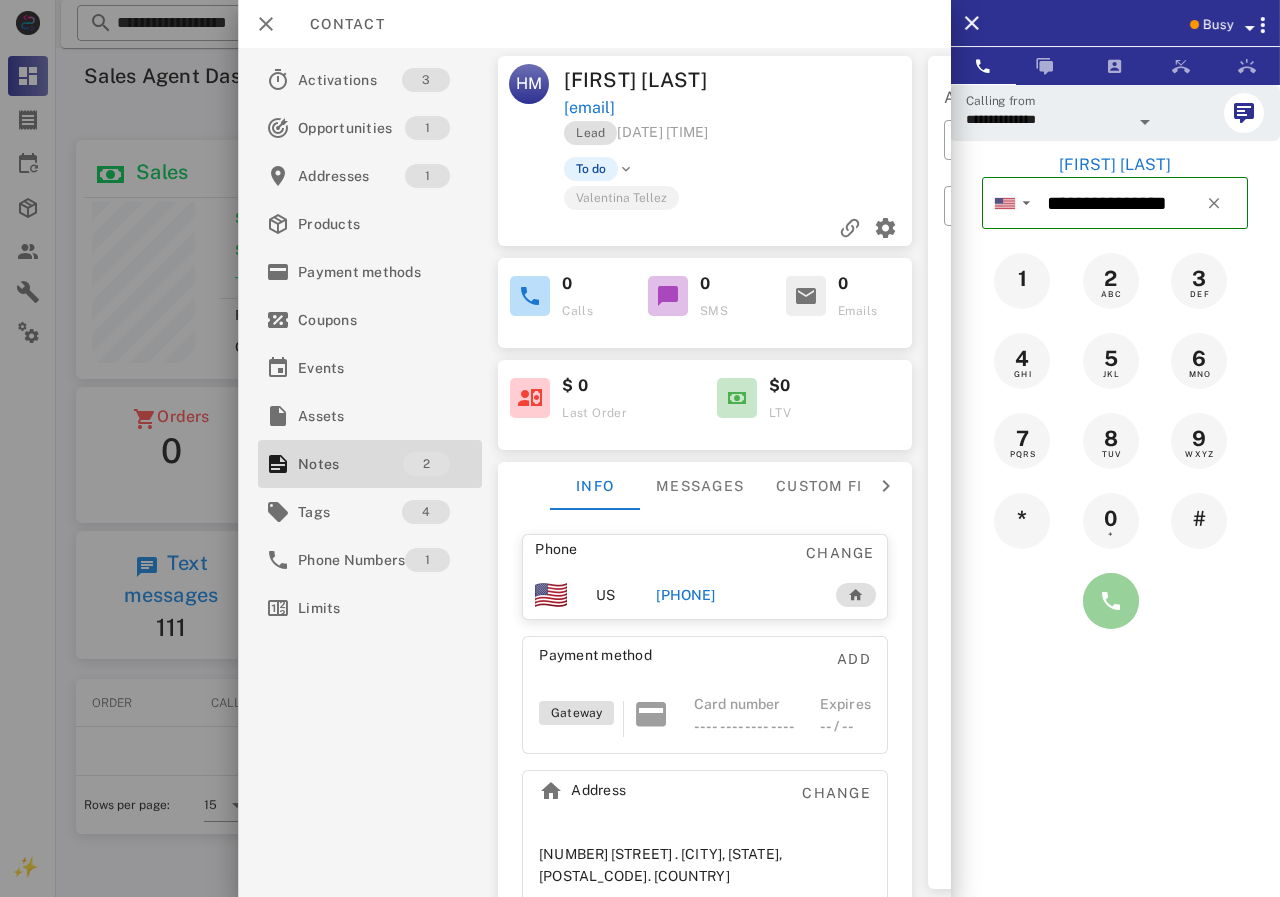 click at bounding box center (1111, 601) 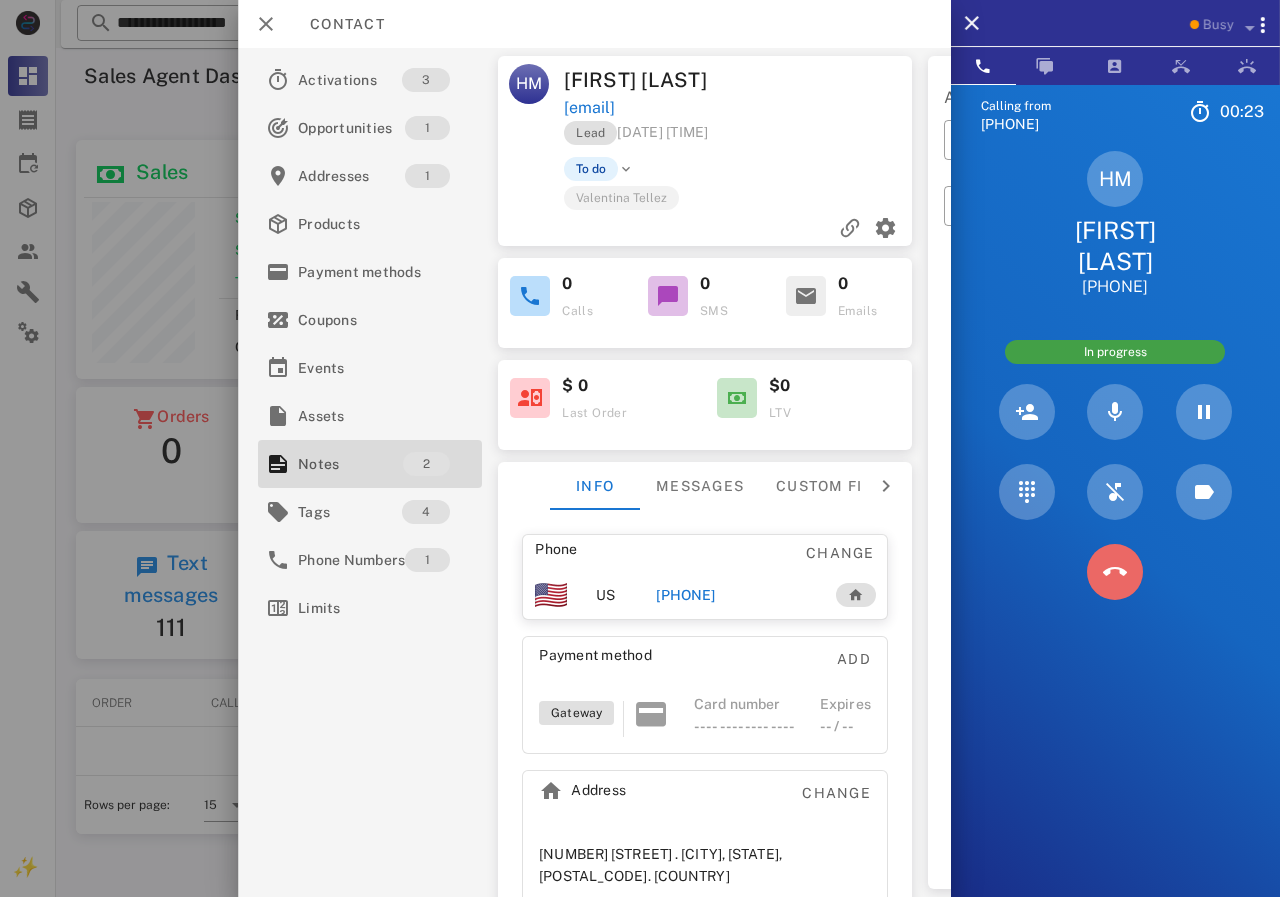 click at bounding box center (1115, 572) 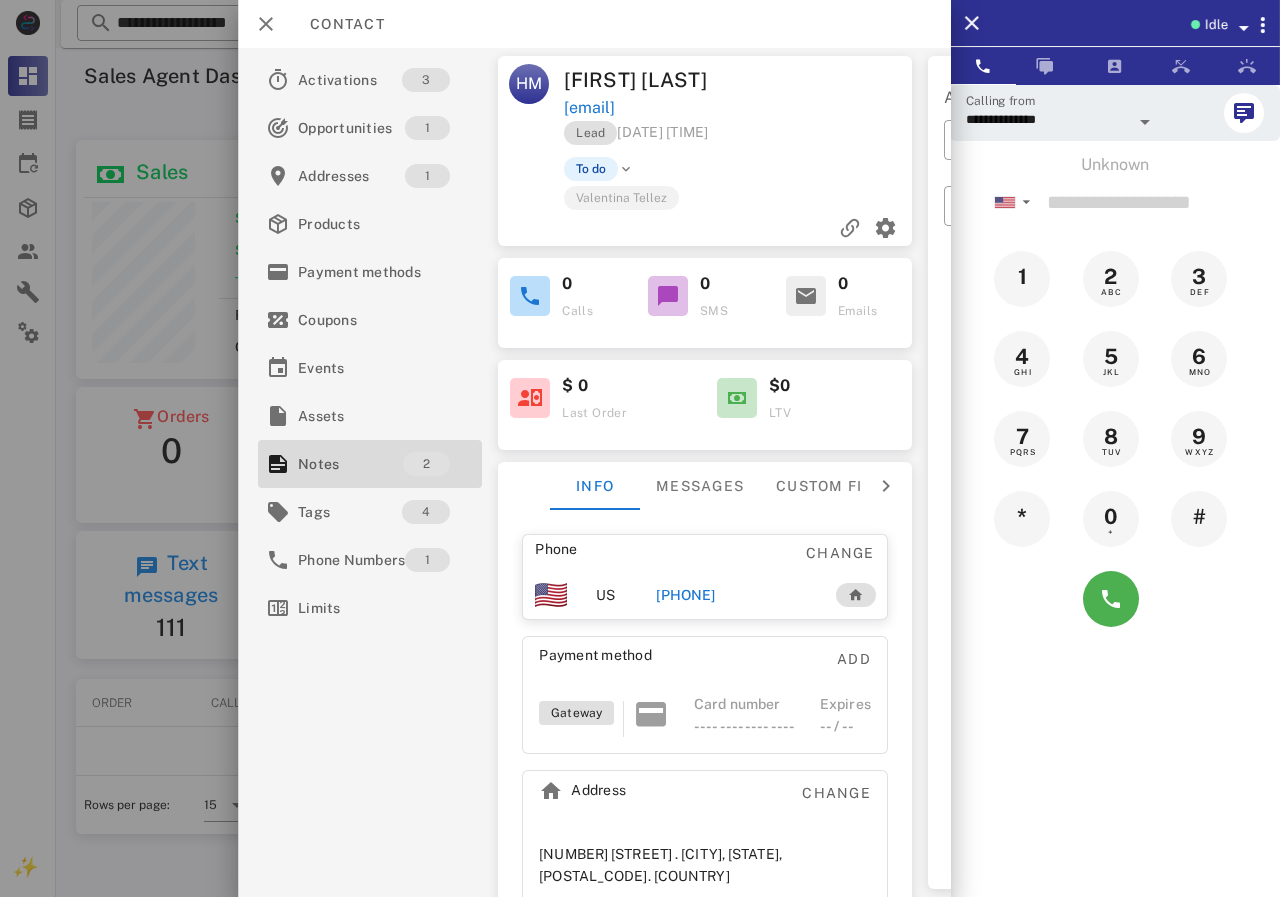 click on "[PHONE]" at bounding box center [685, 595] 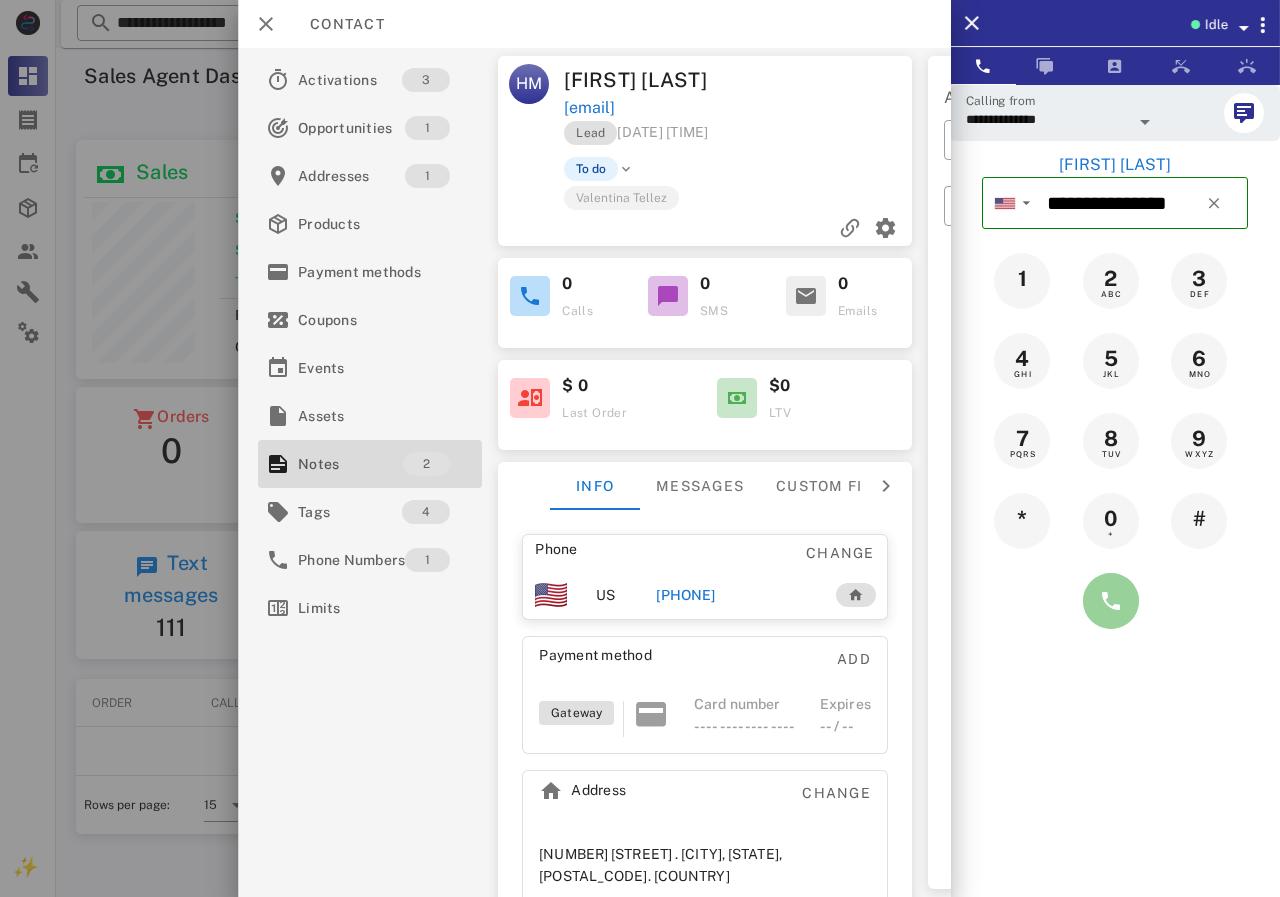 click at bounding box center [1111, 601] 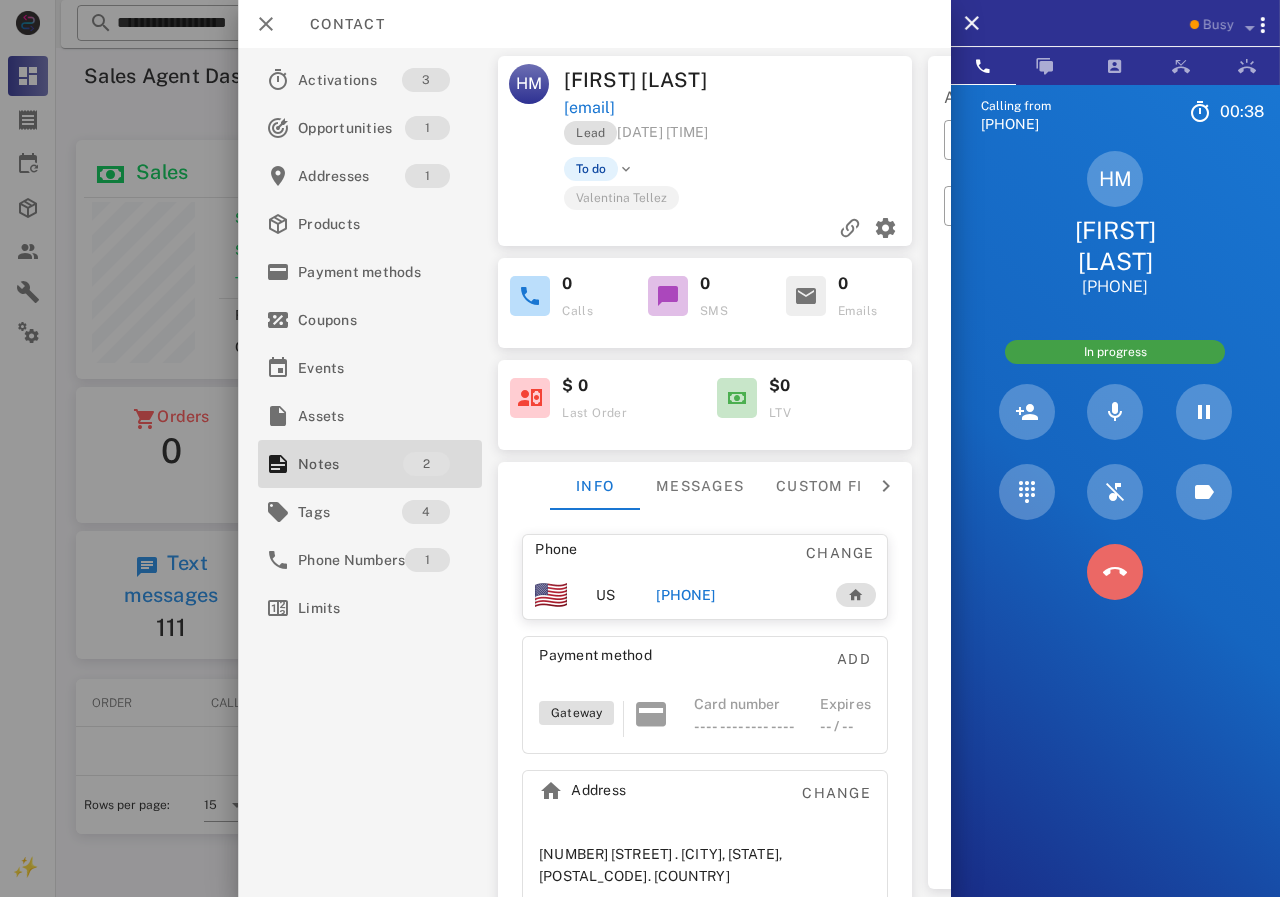 click at bounding box center [1115, 572] 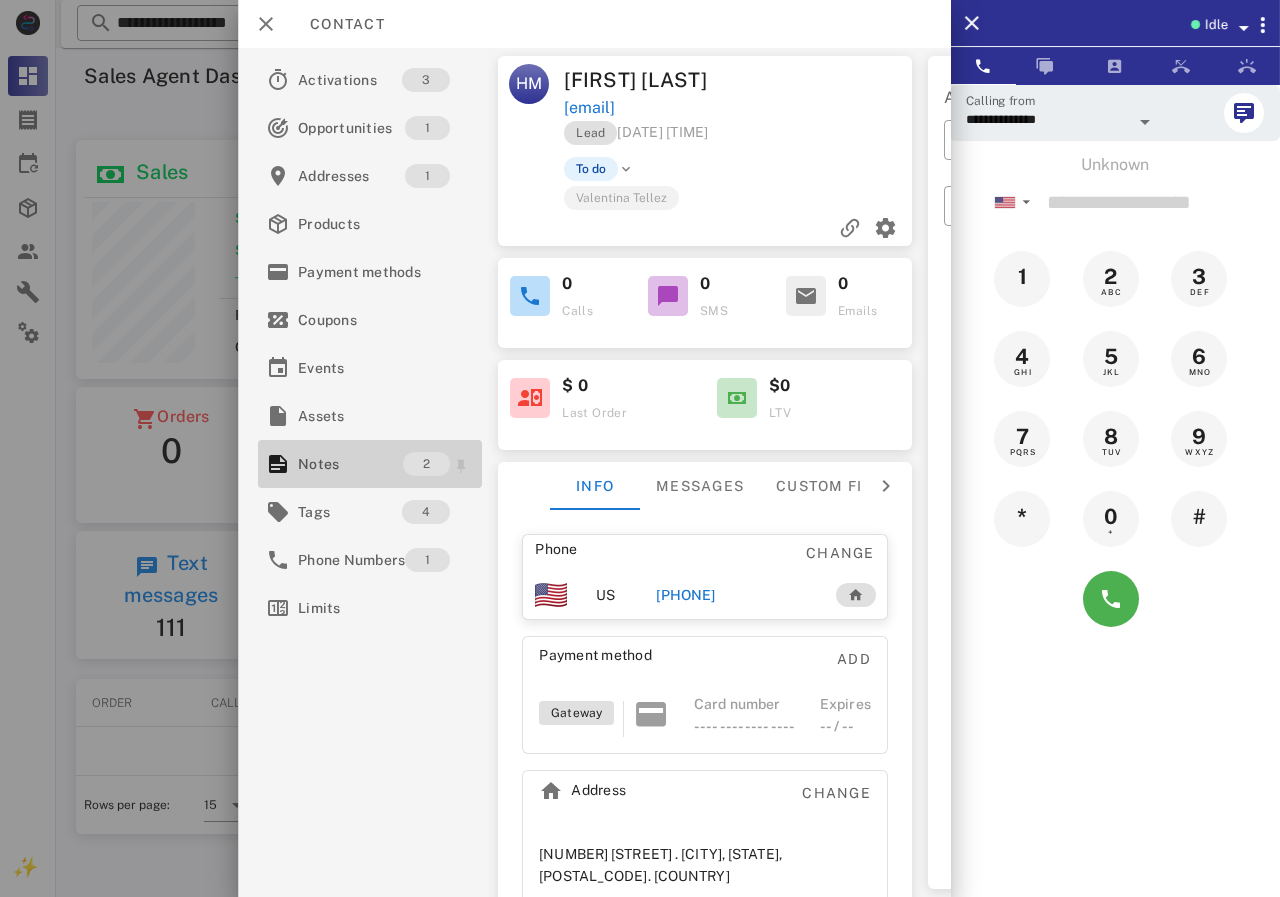 click on "Notes" at bounding box center [350, 464] 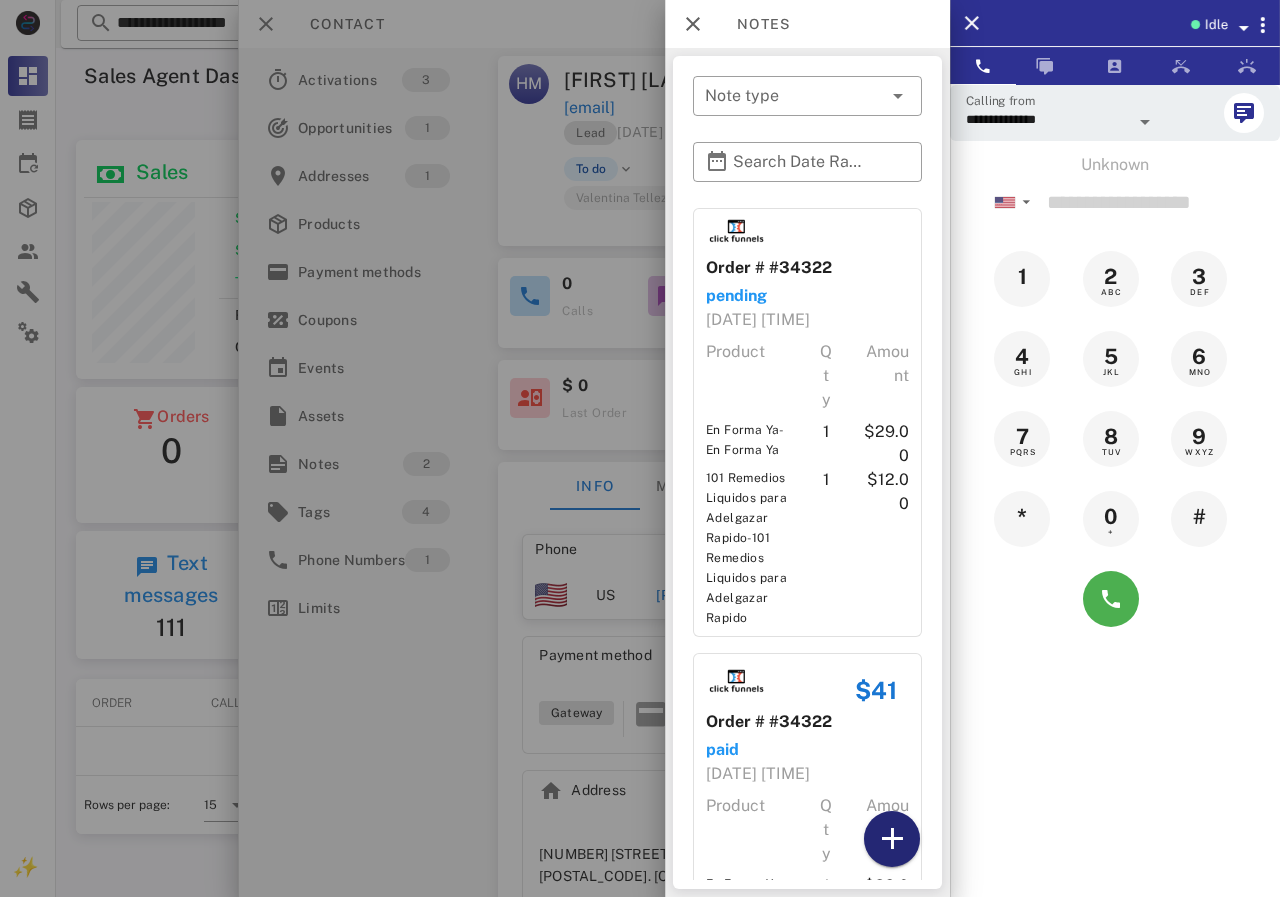 click at bounding box center (892, 839) 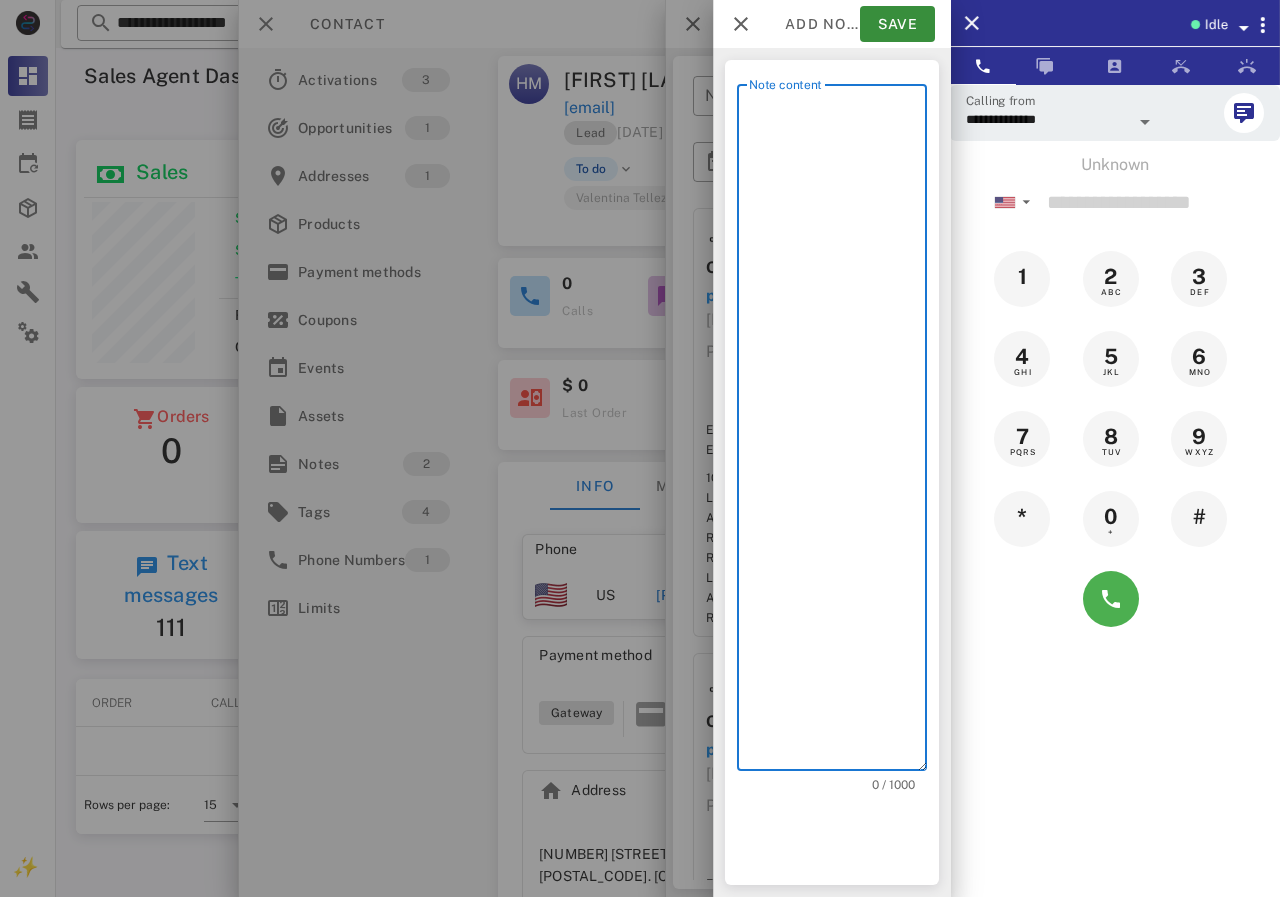 scroll, scrollTop: 240, scrollLeft: 390, axis: both 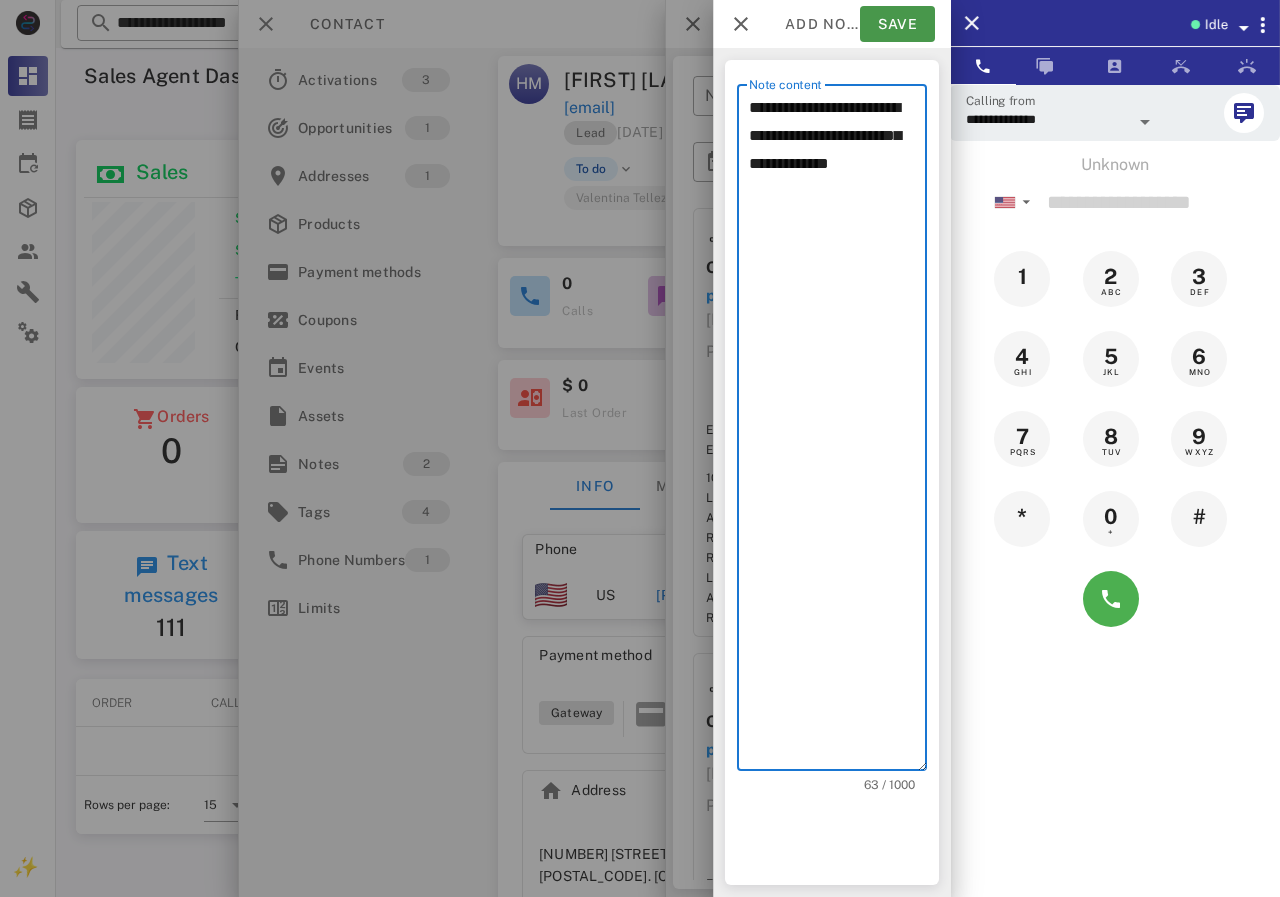 type on "**********" 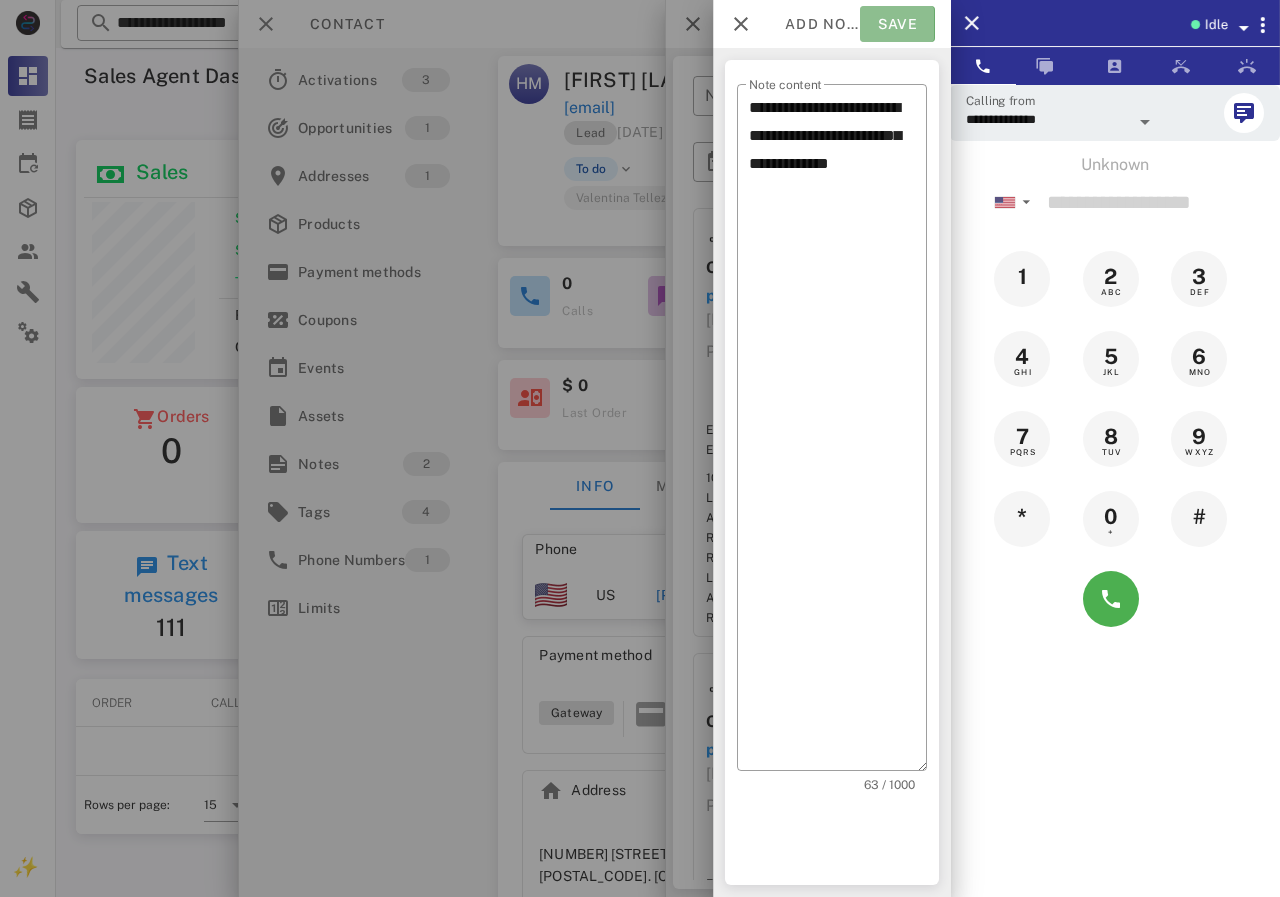 click on "Save" at bounding box center (897, 24) 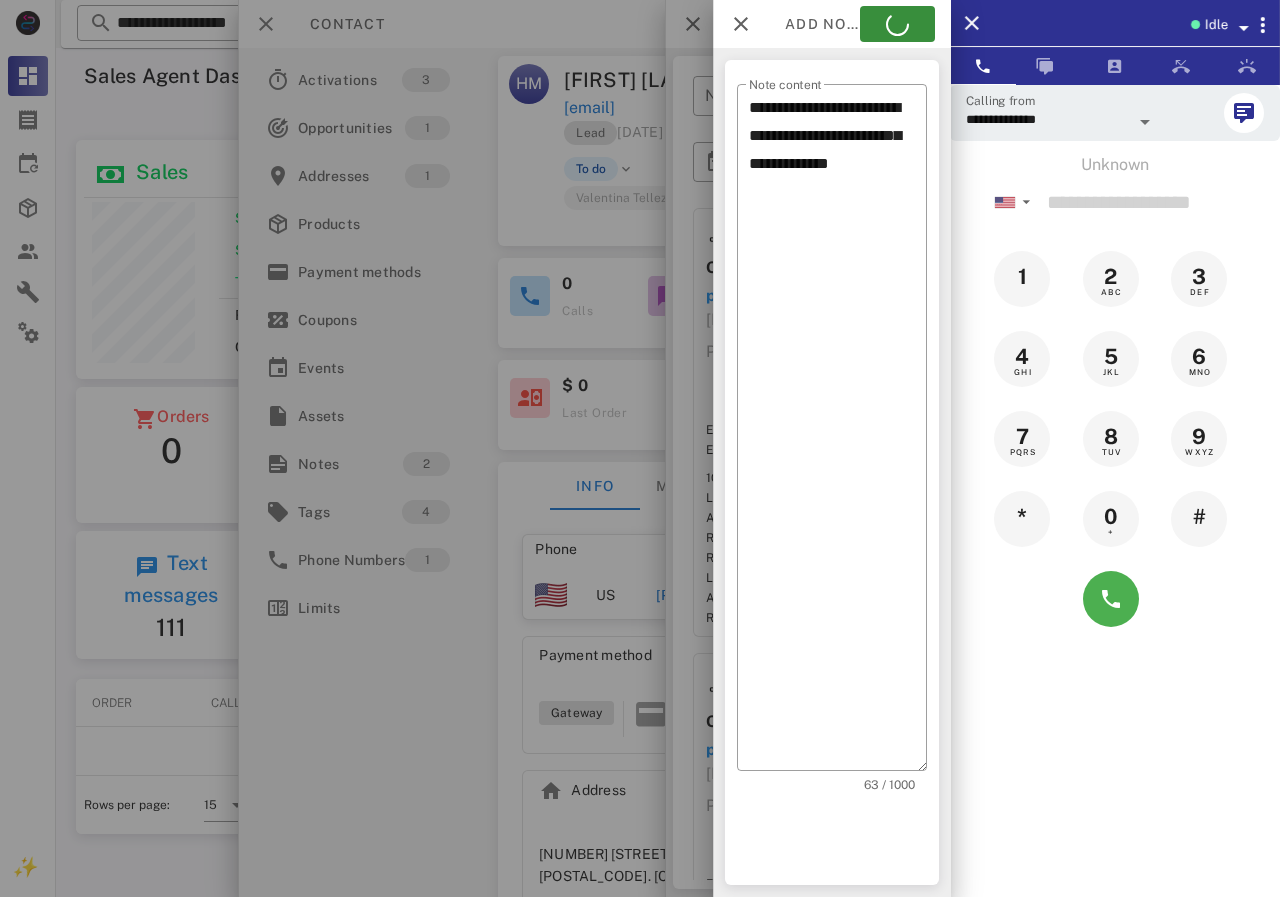 click at bounding box center [640, 448] 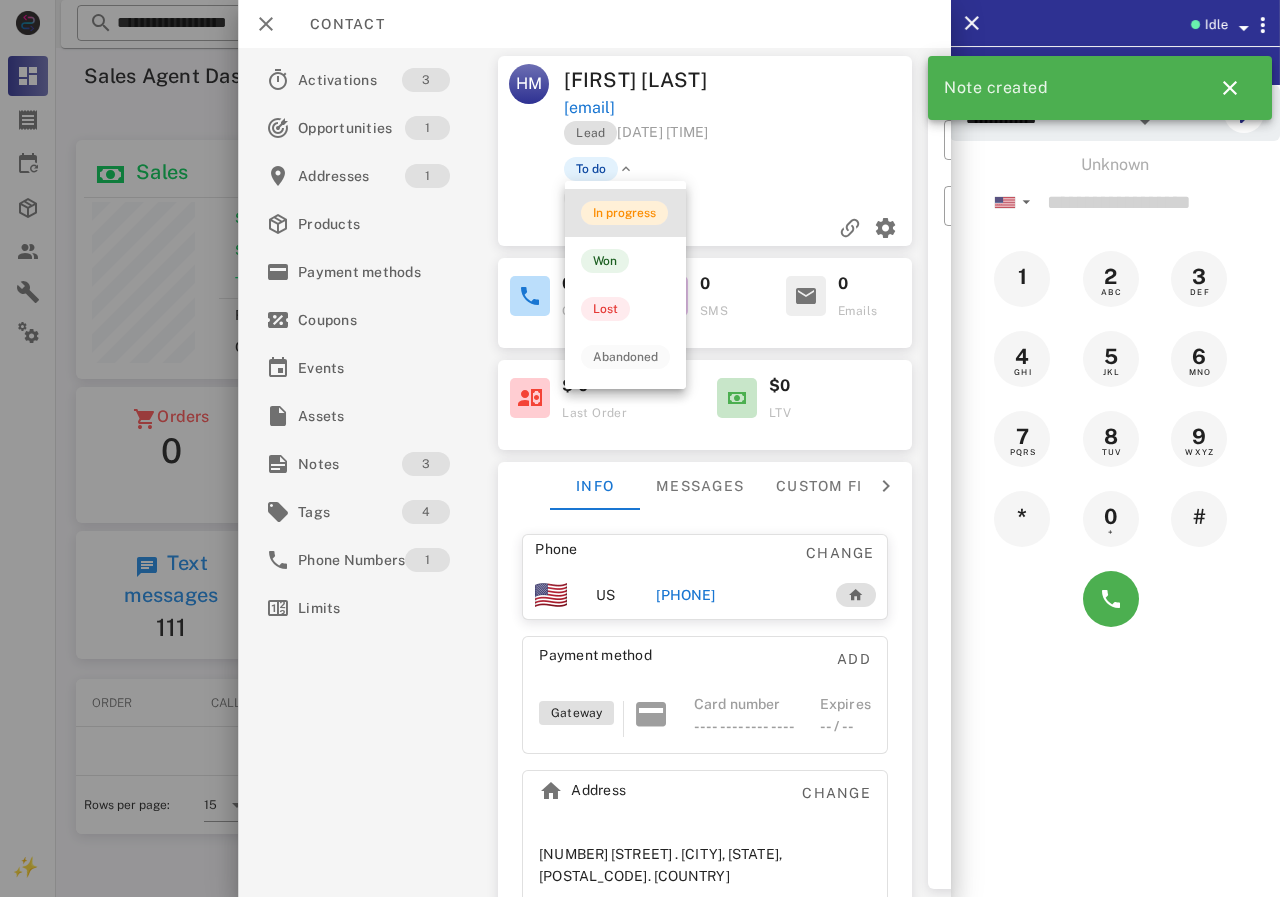 click on "In progress" at bounding box center (624, 213) 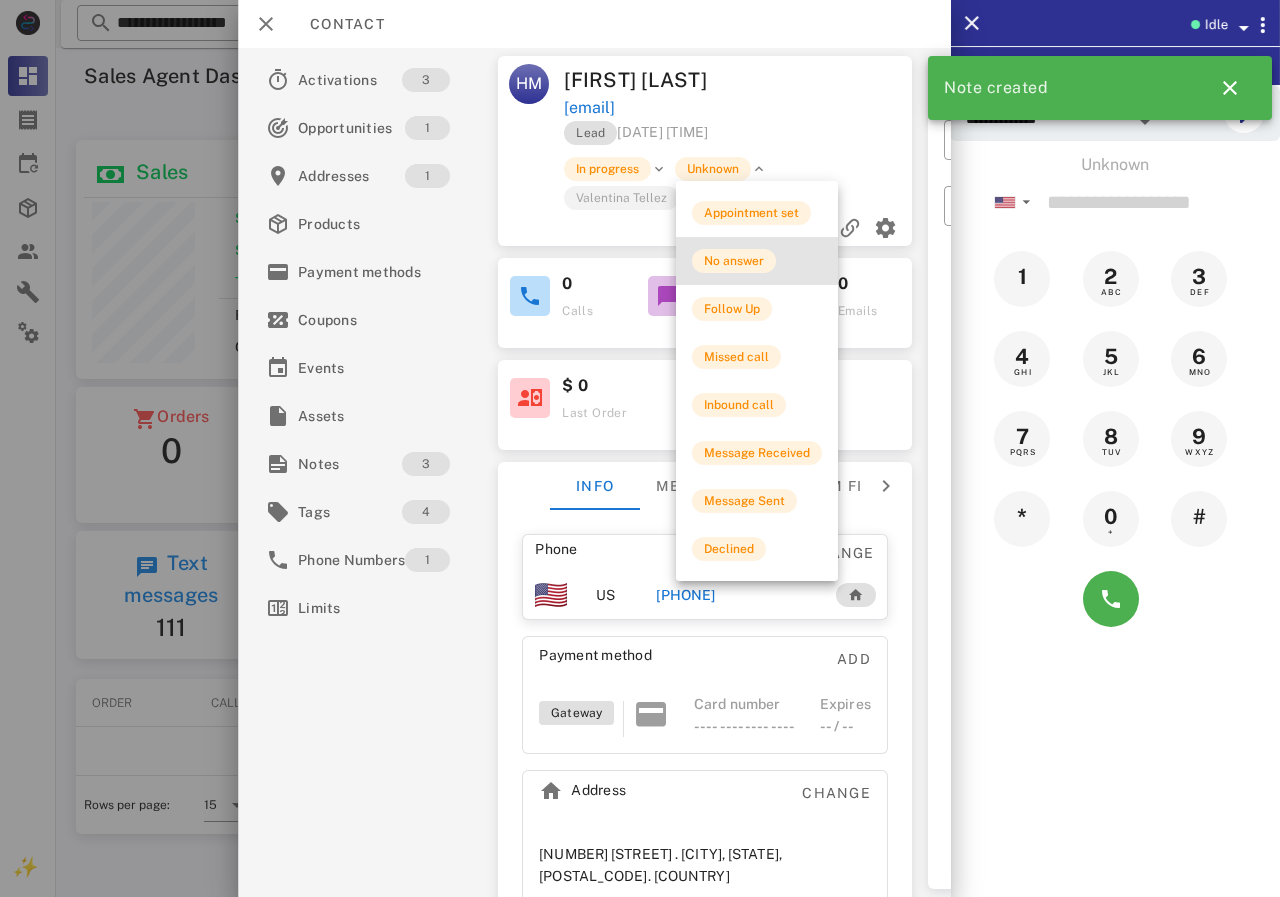 click on "No answer" at bounding box center (734, 261) 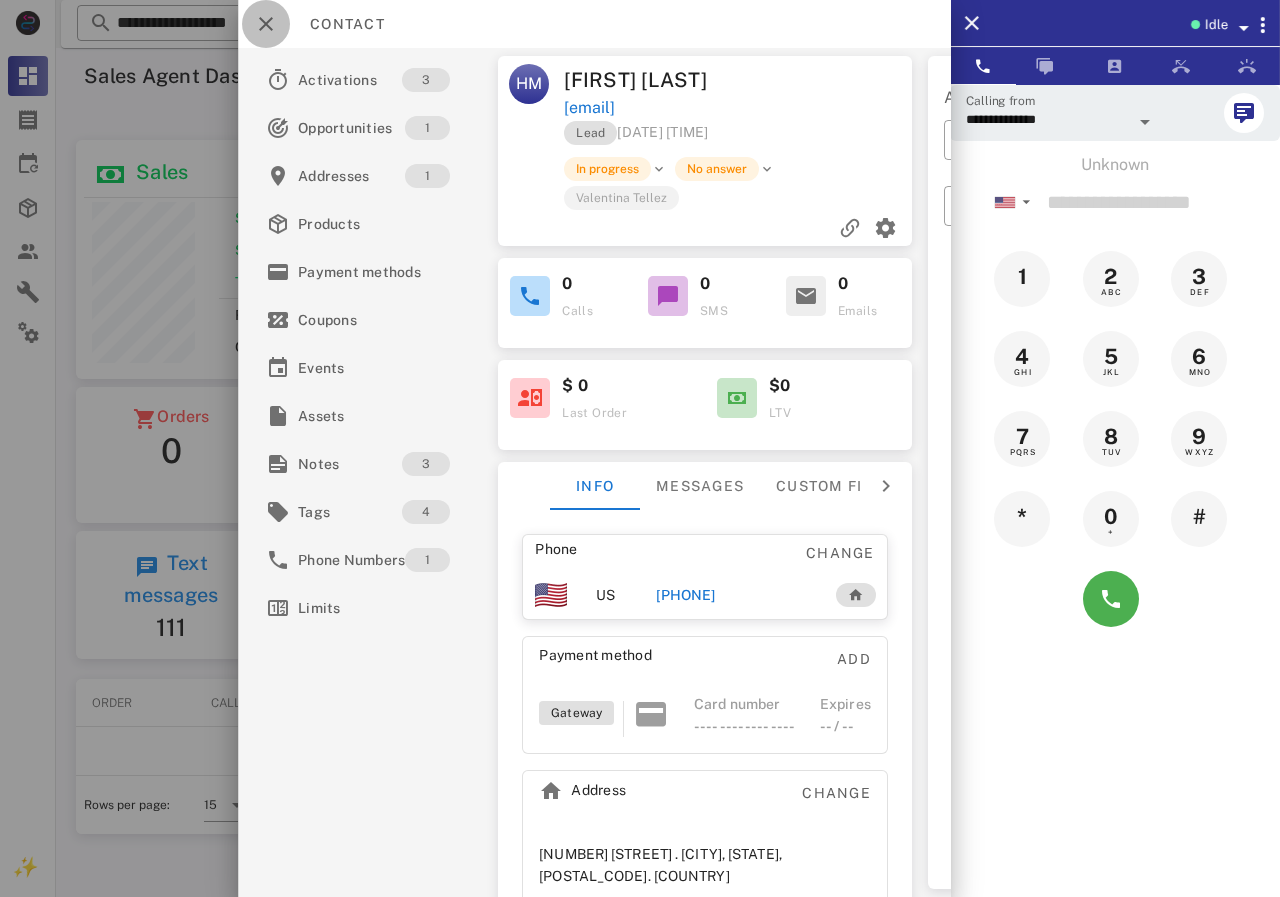 click at bounding box center [266, 24] 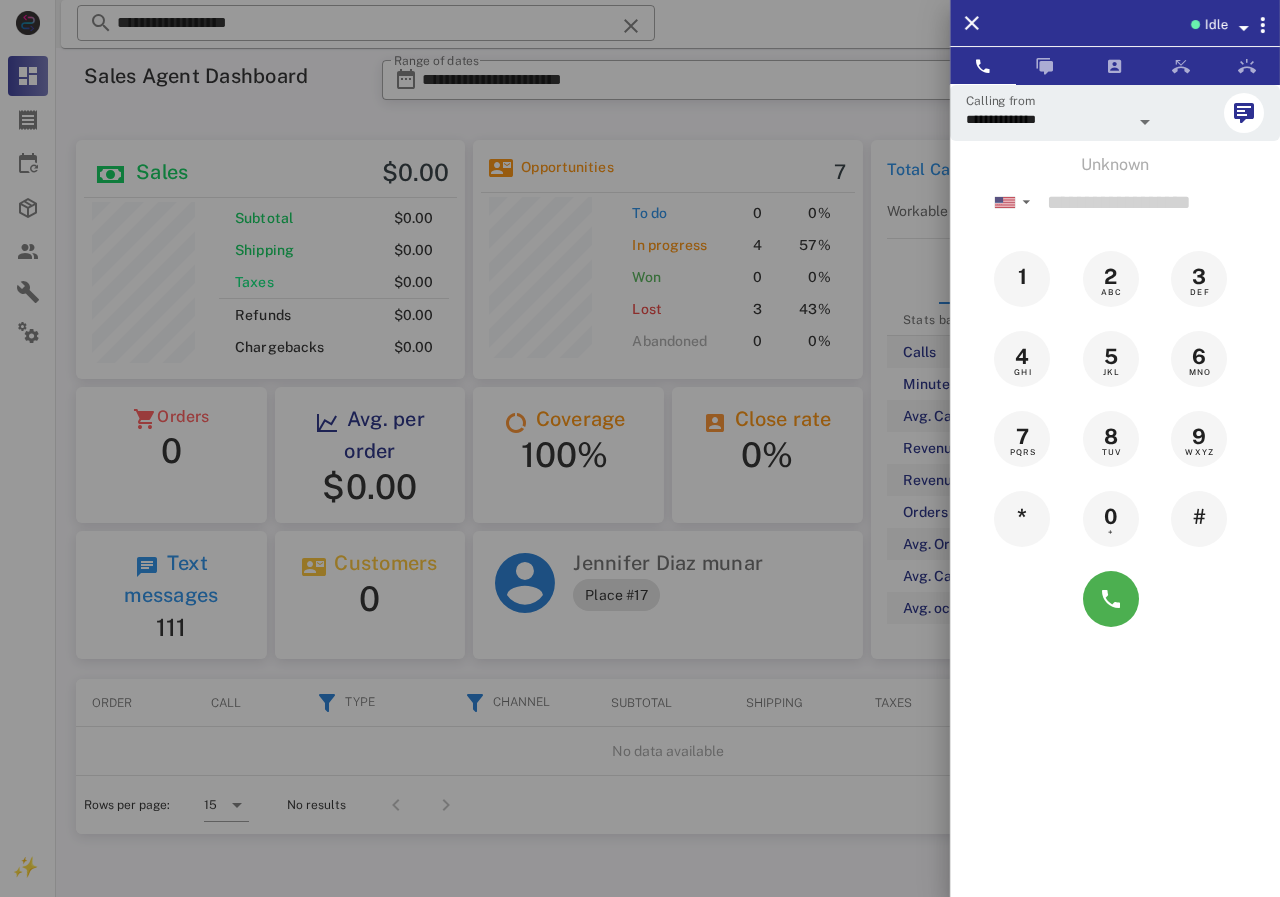 click at bounding box center (640, 448) 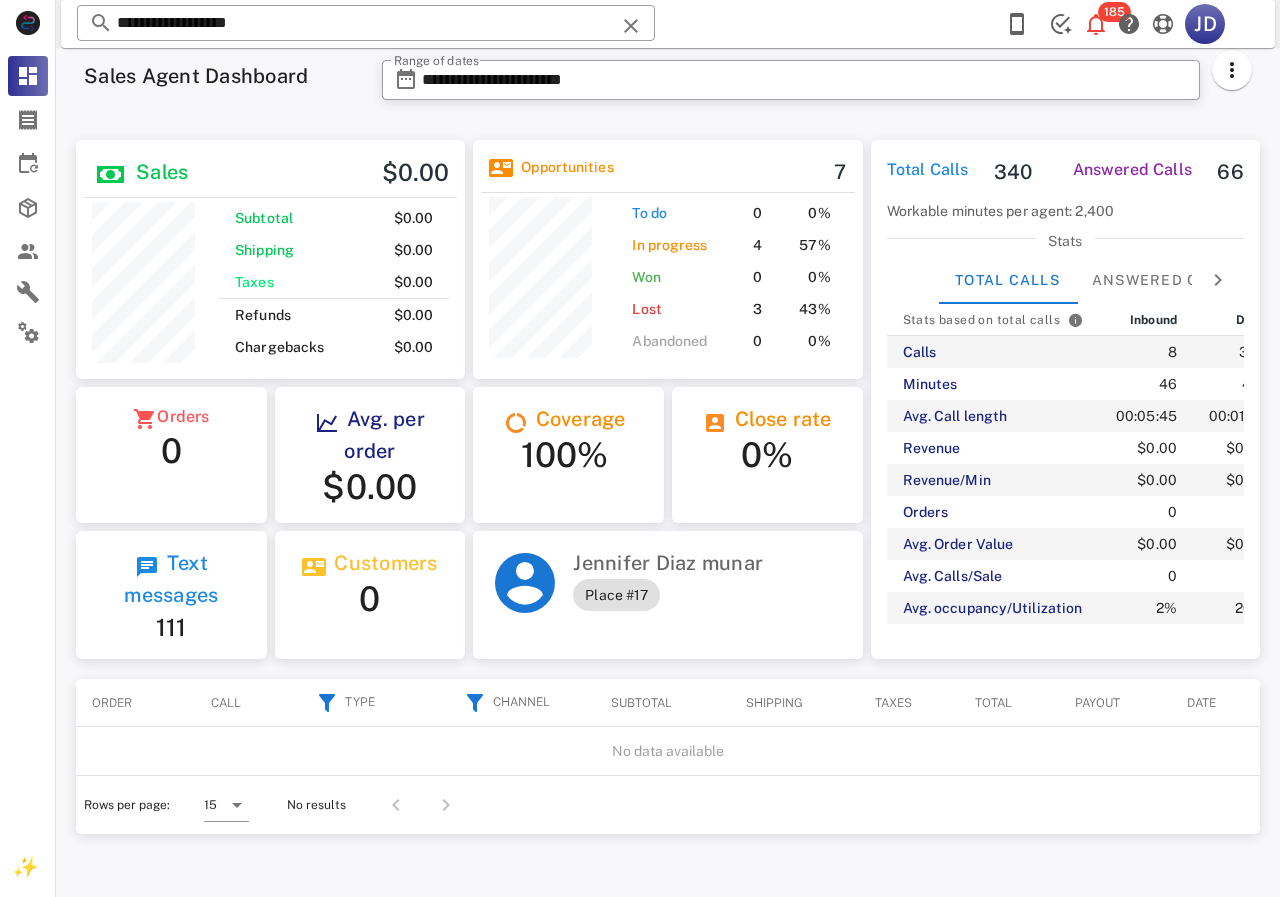 click on "**********" at bounding box center (668, 24) 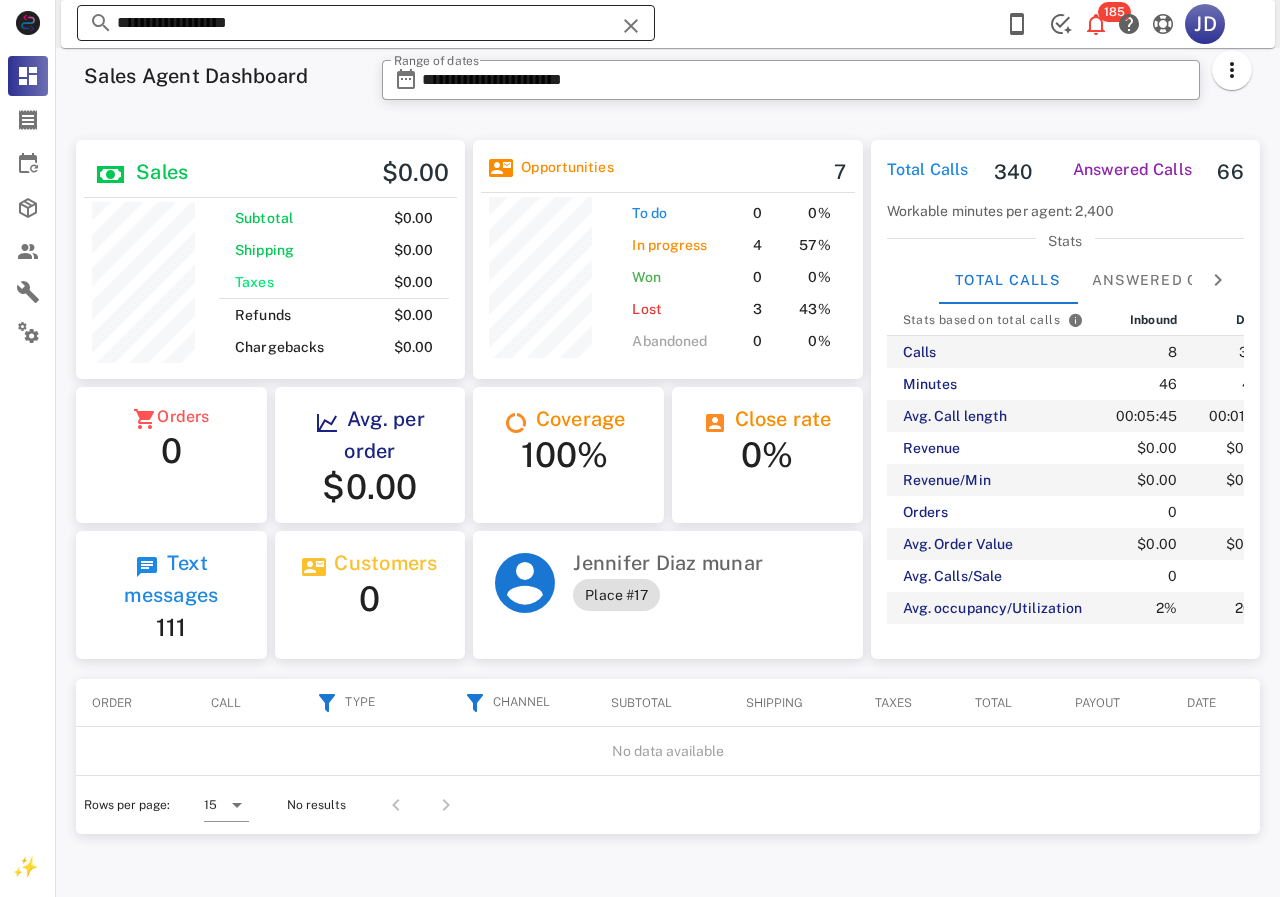click on "**********" at bounding box center (366, 23) 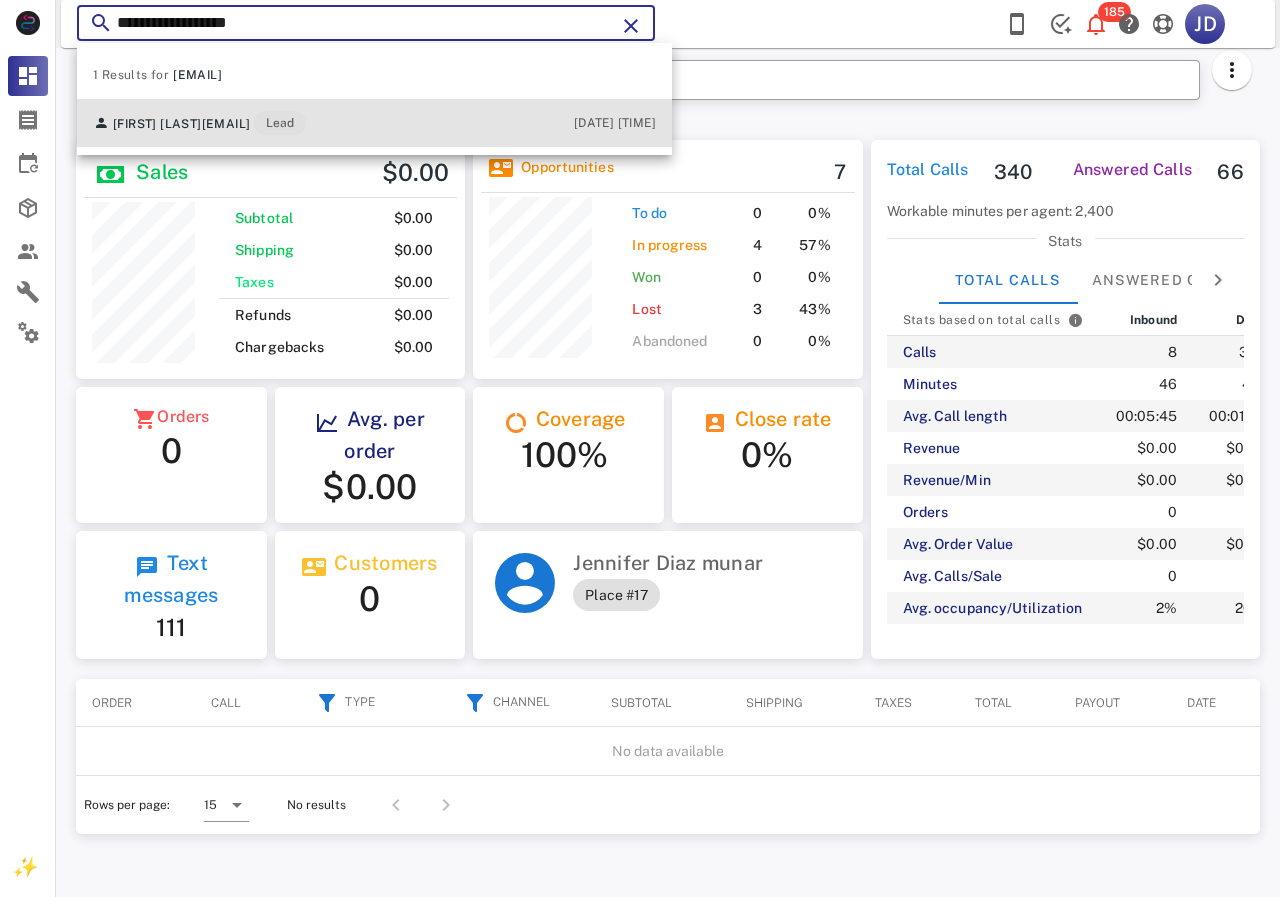 click on "[FIRST] [LAST]   [EMAIL]   Lead   [DATE] [TIME]" at bounding box center [374, 123] 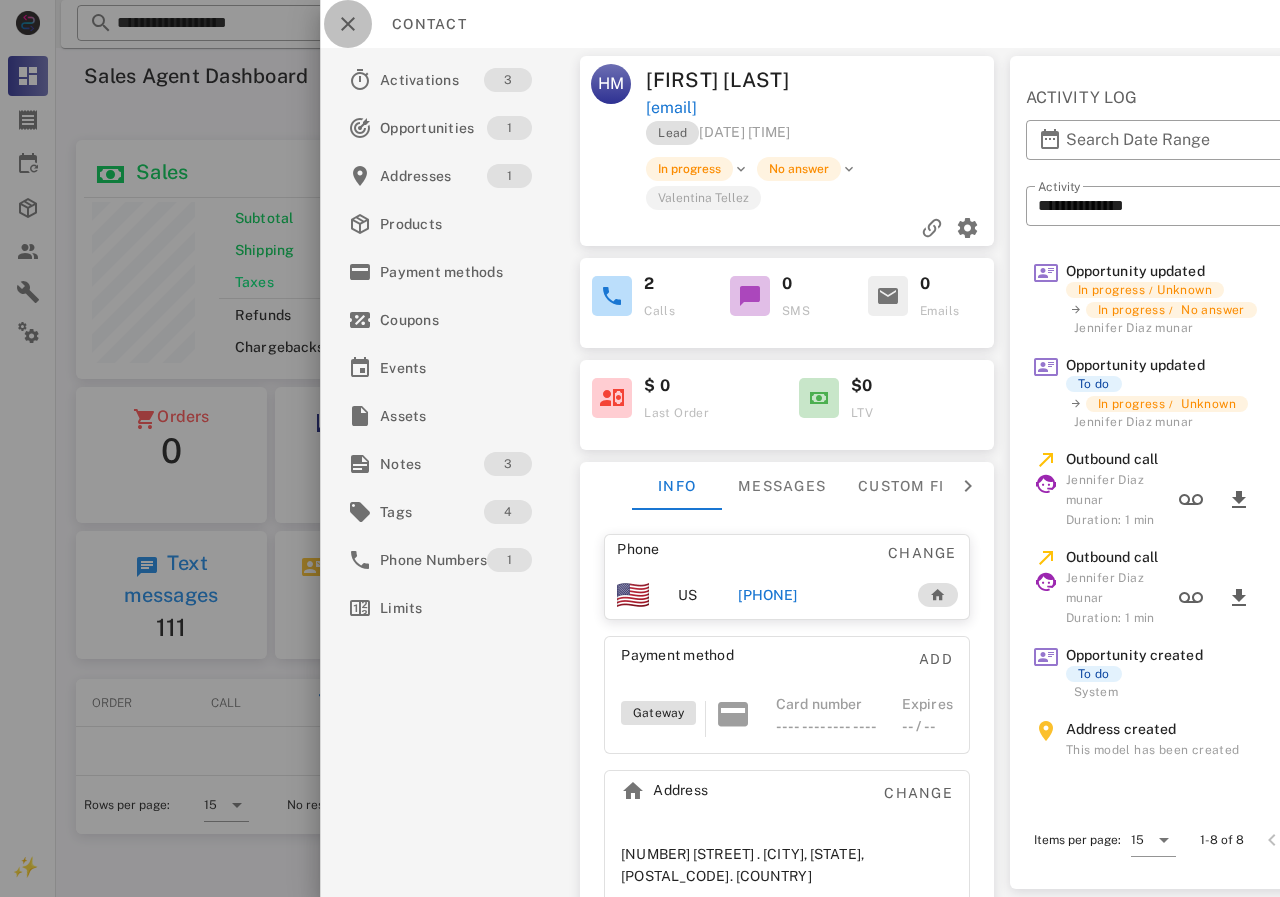 click at bounding box center (348, 24) 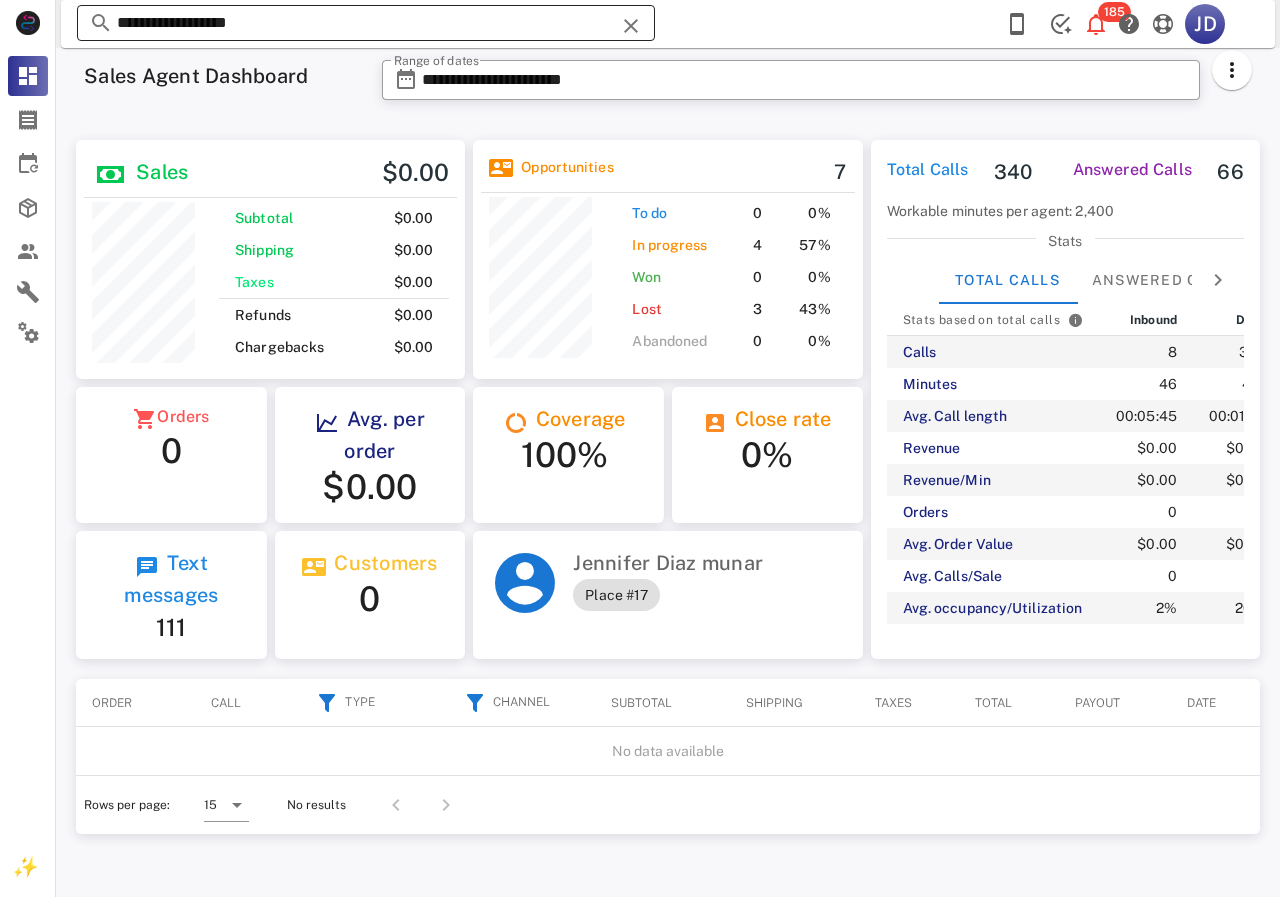 click on "**********" at bounding box center [366, 23] 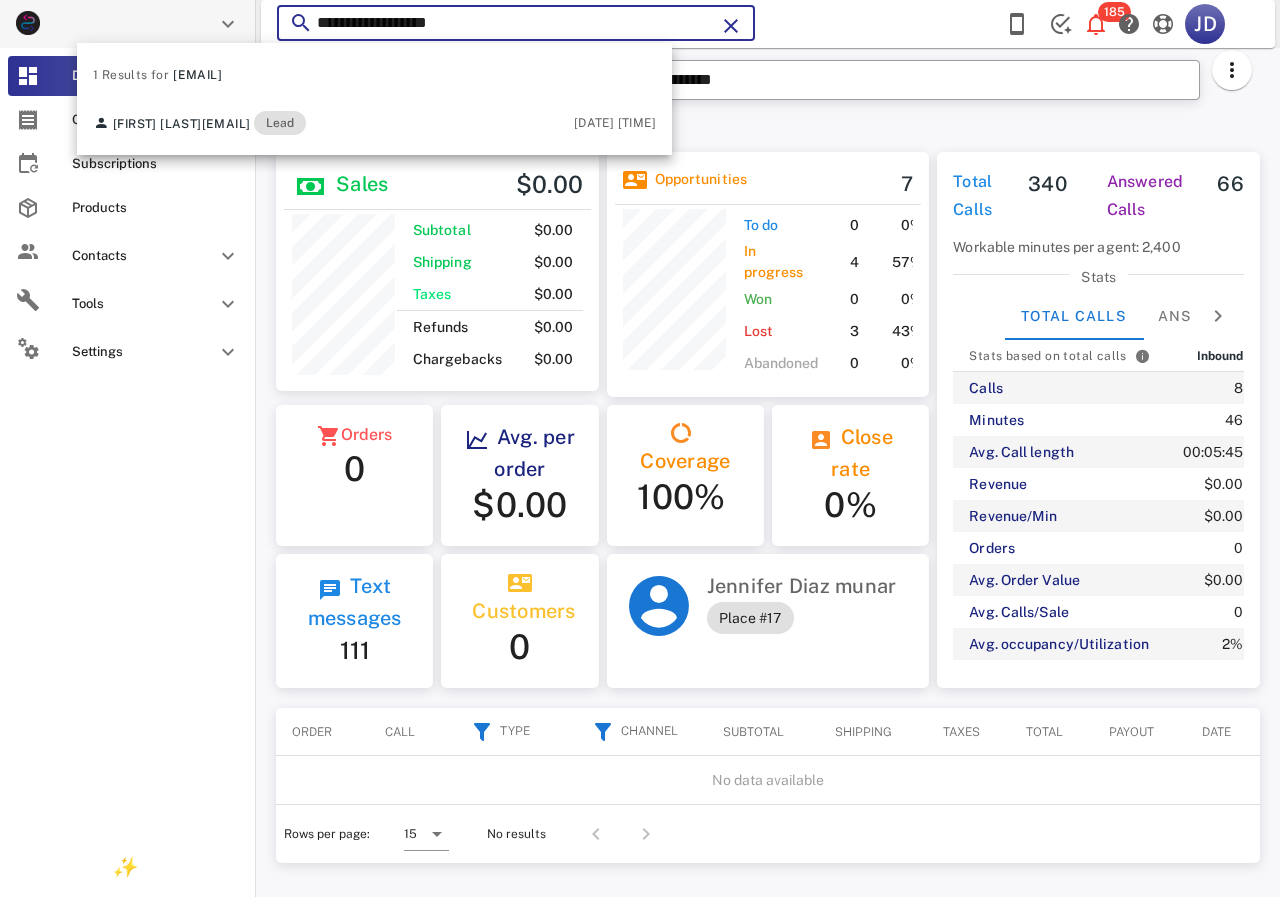 drag, startPoint x: 376, startPoint y: 27, endPoint x: 0, endPoint y: 10, distance: 376.38412 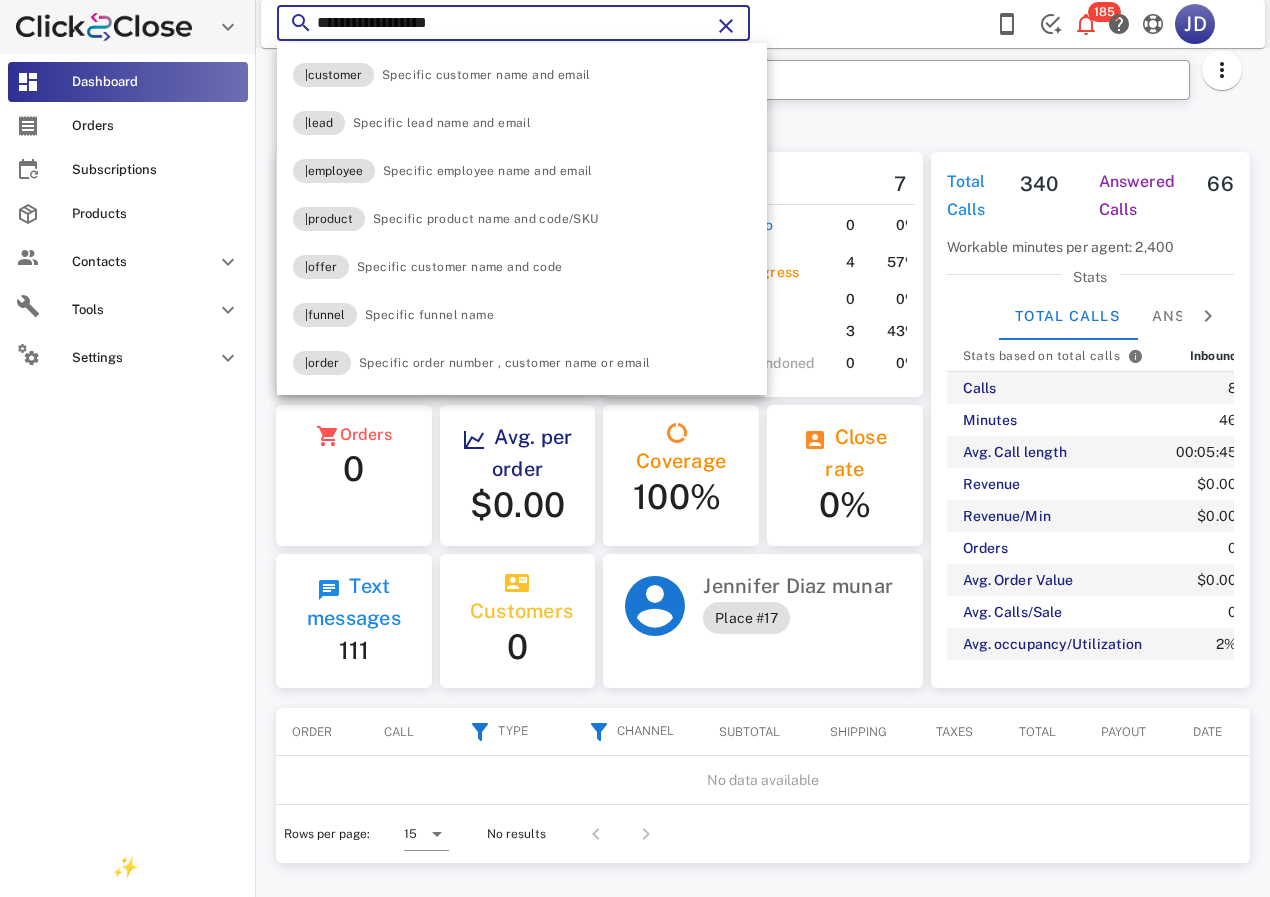 paste on "**" 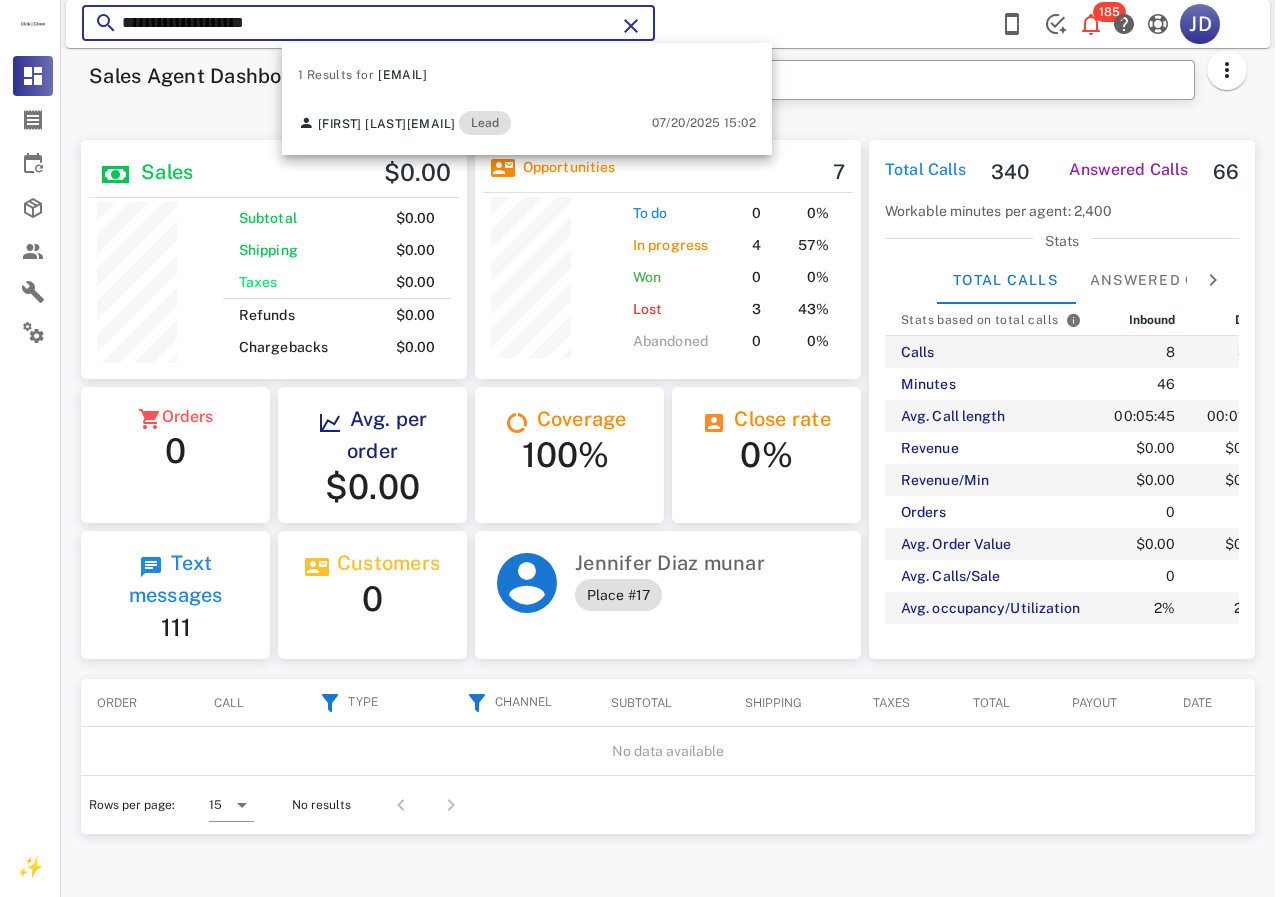scroll, scrollTop: 999761, scrollLeft: 999611, axis: both 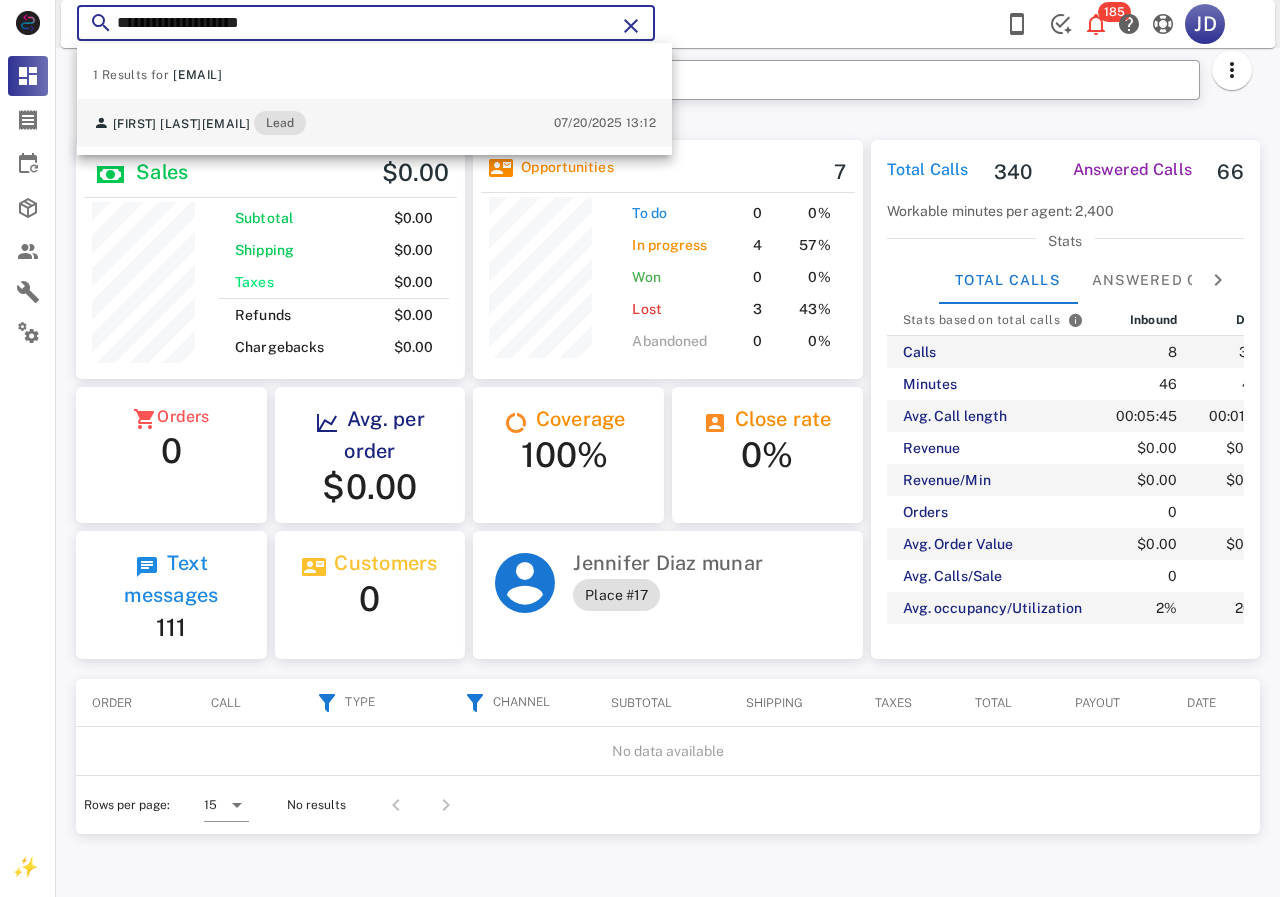 type on "**********" 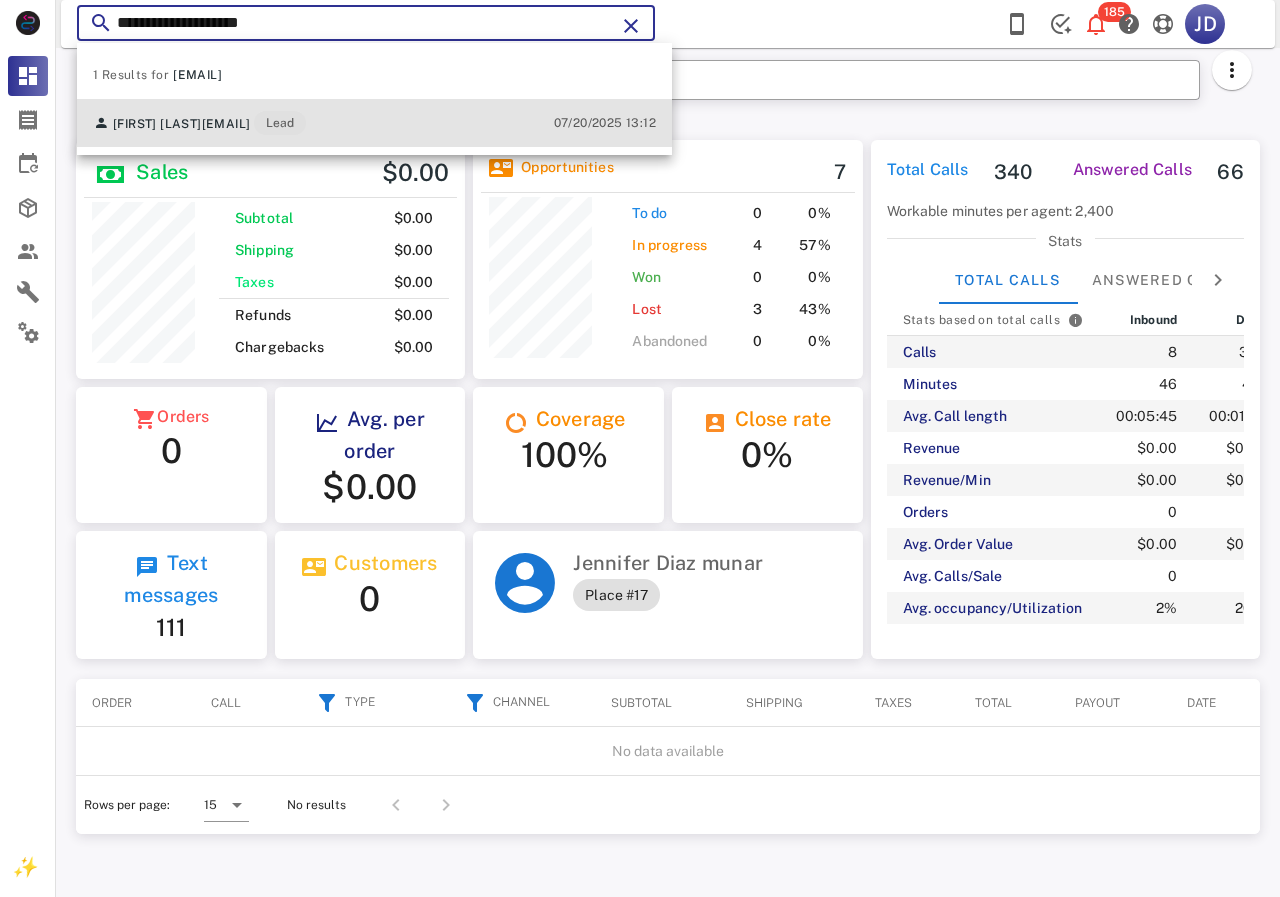 click on "[FIRST] [FIRST]   [EMAIL]   Lead" at bounding box center (199, 123) 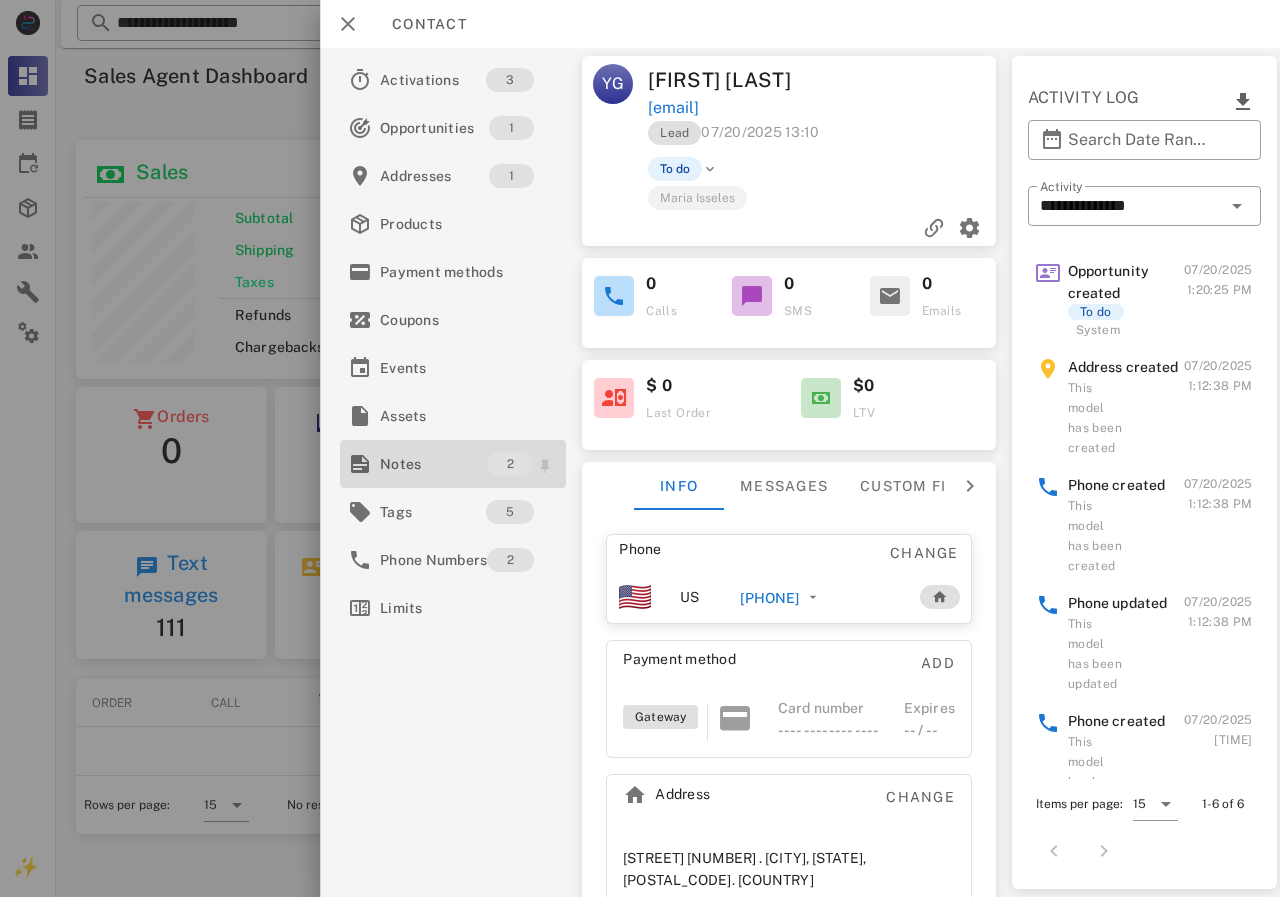 click on "Notes" at bounding box center [433, 464] 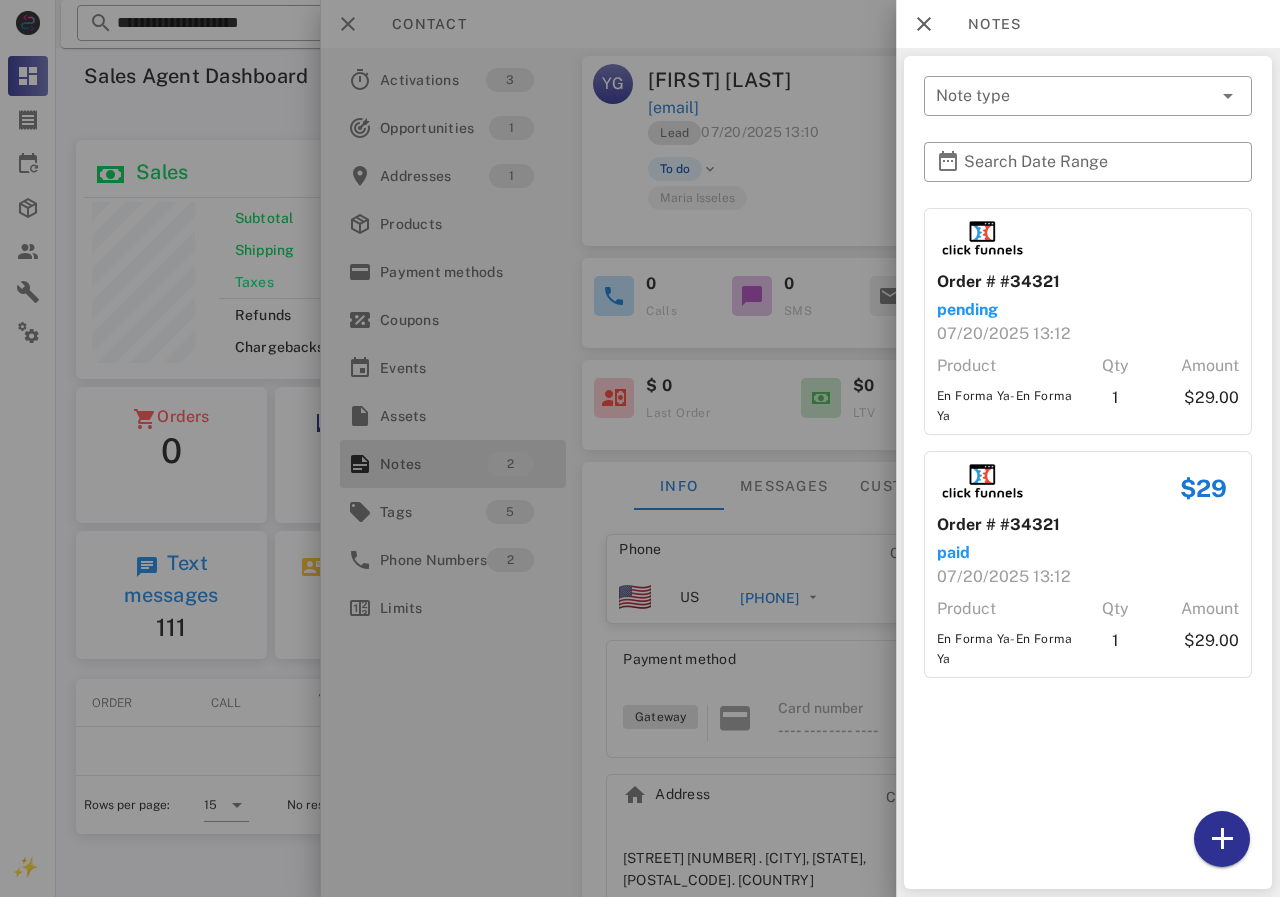 click at bounding box center (640, 448) 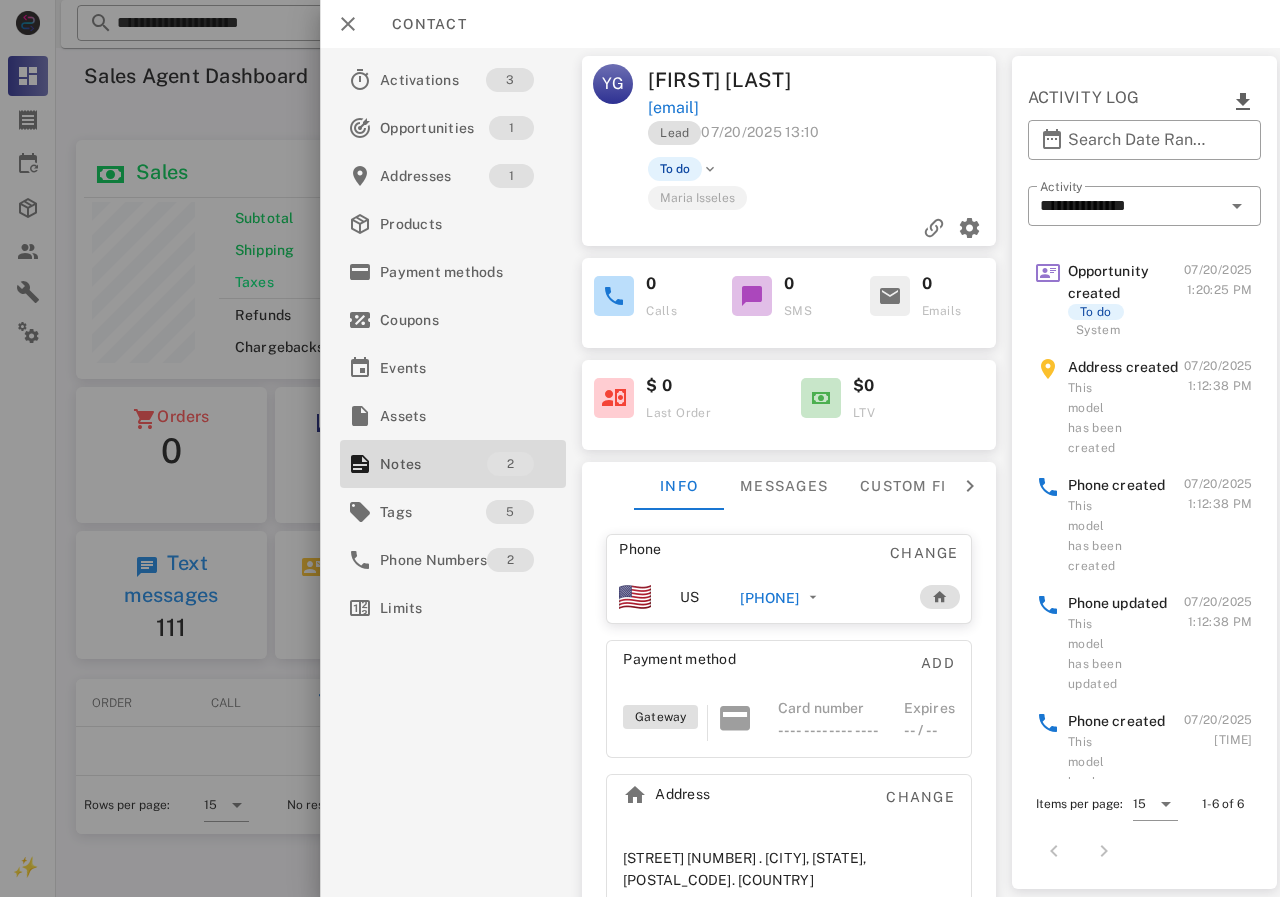 click on "[PHONE]" at bounding box center (769, 598) 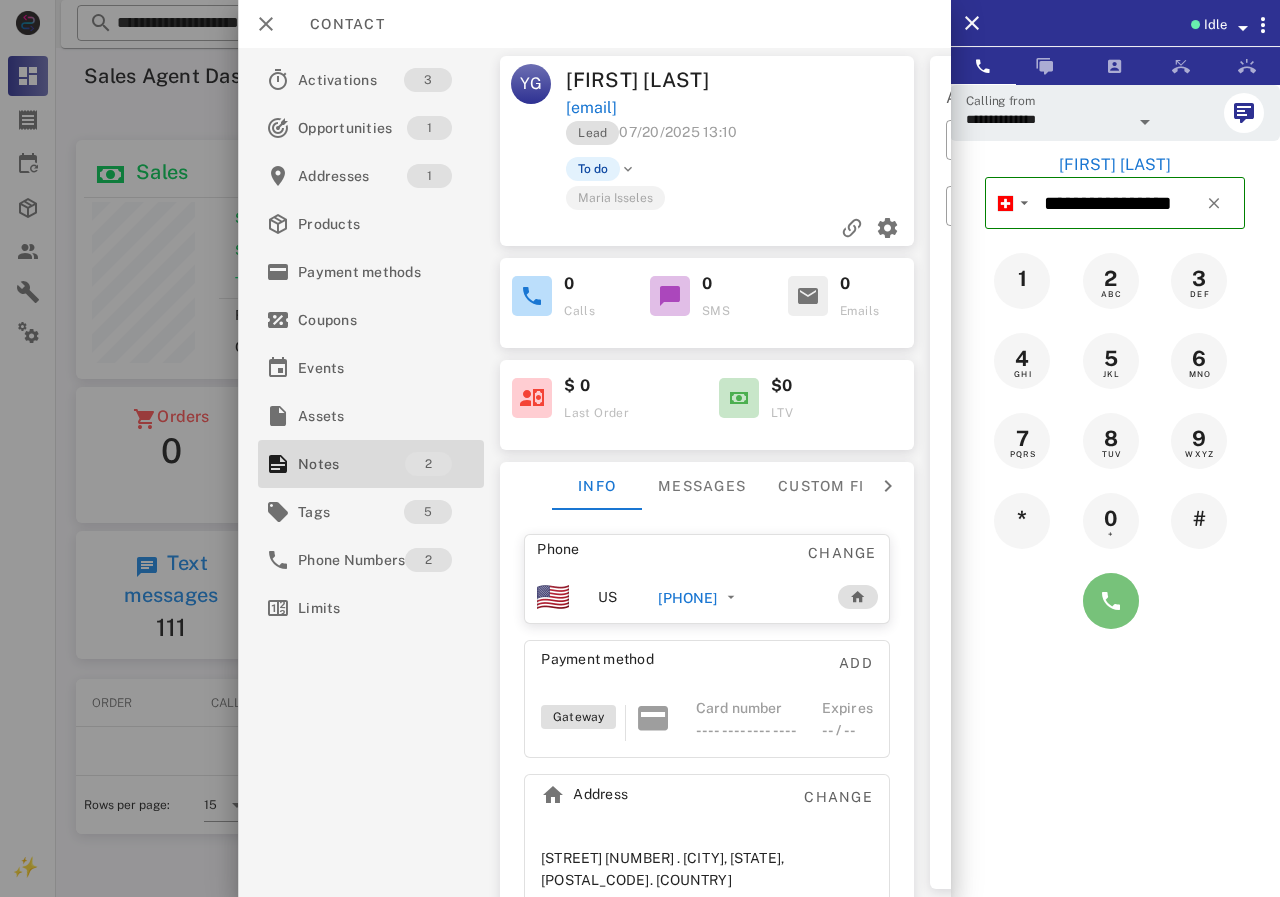 click at bounding box center [1111, 601] 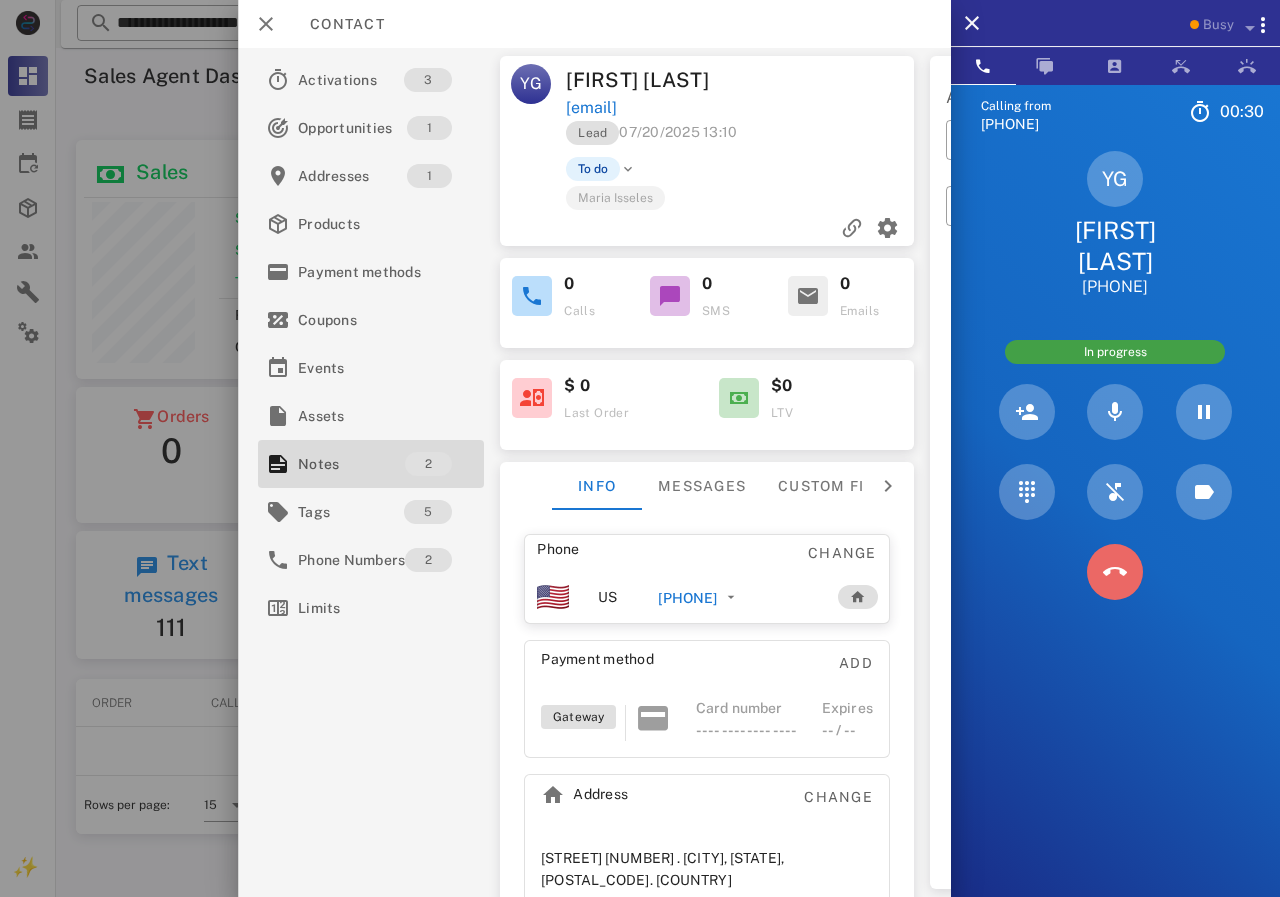 click at bounding box center [1115, 572] 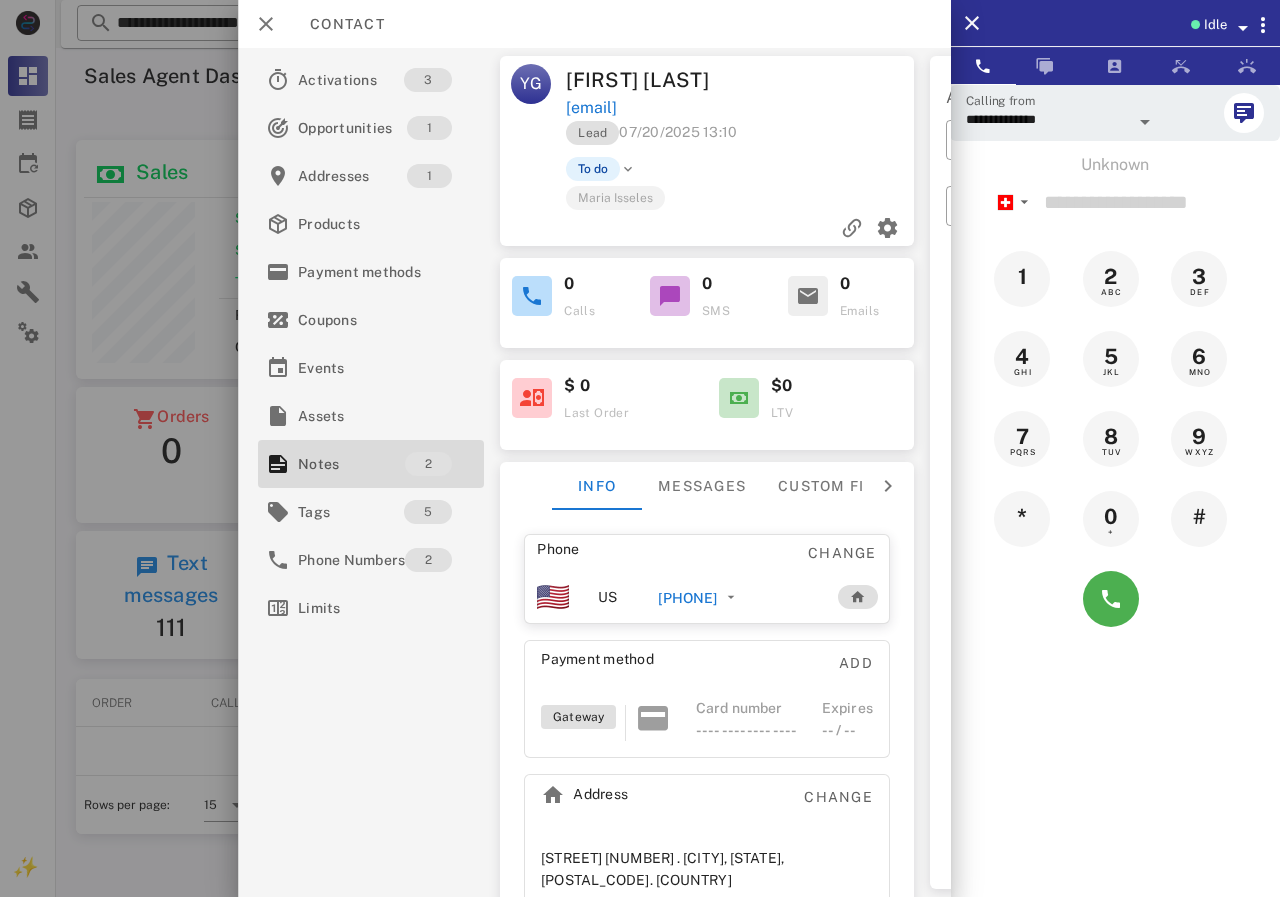 click on "[PHONE]" at bounding box center (687, 598) 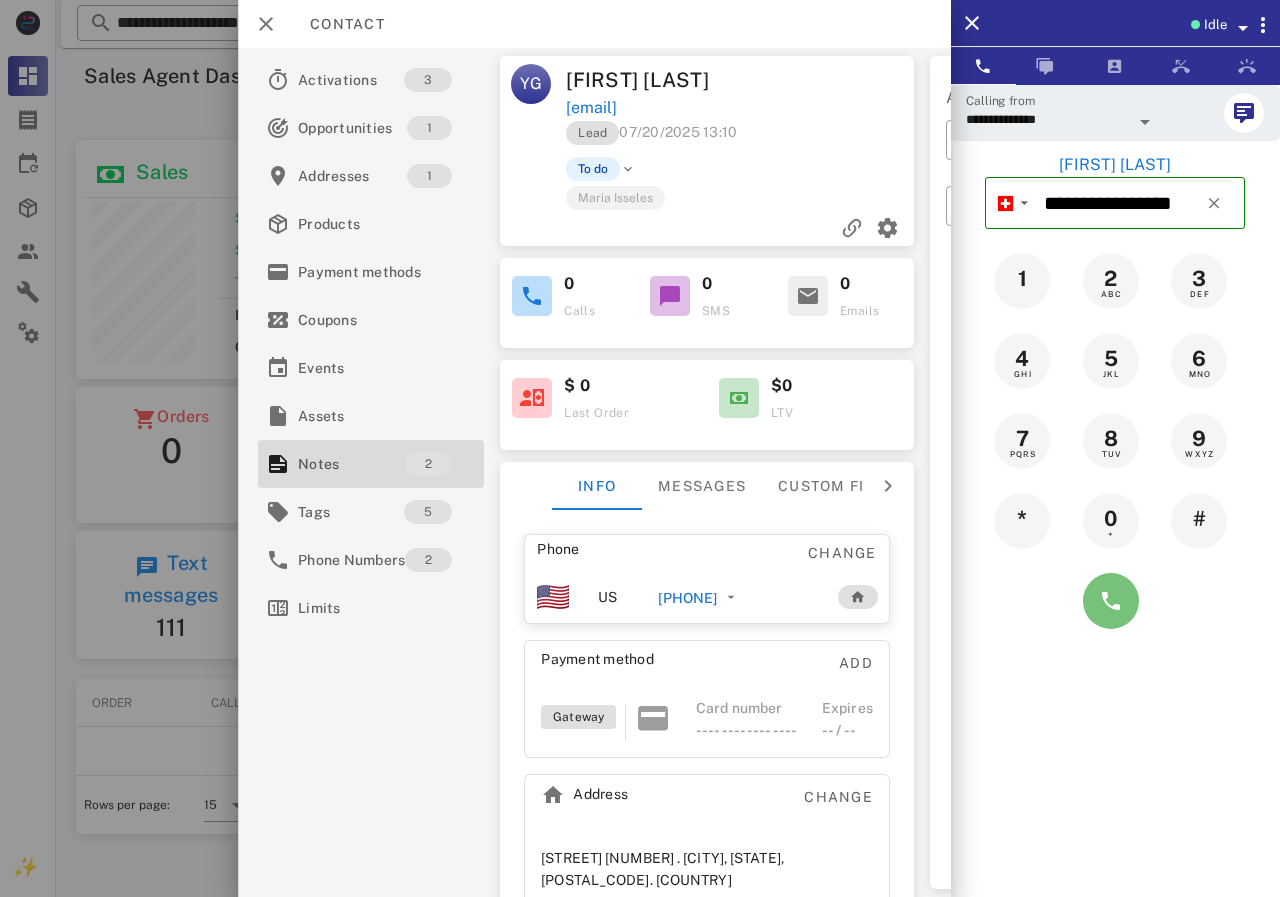 click at bounding box center [1111, 601] 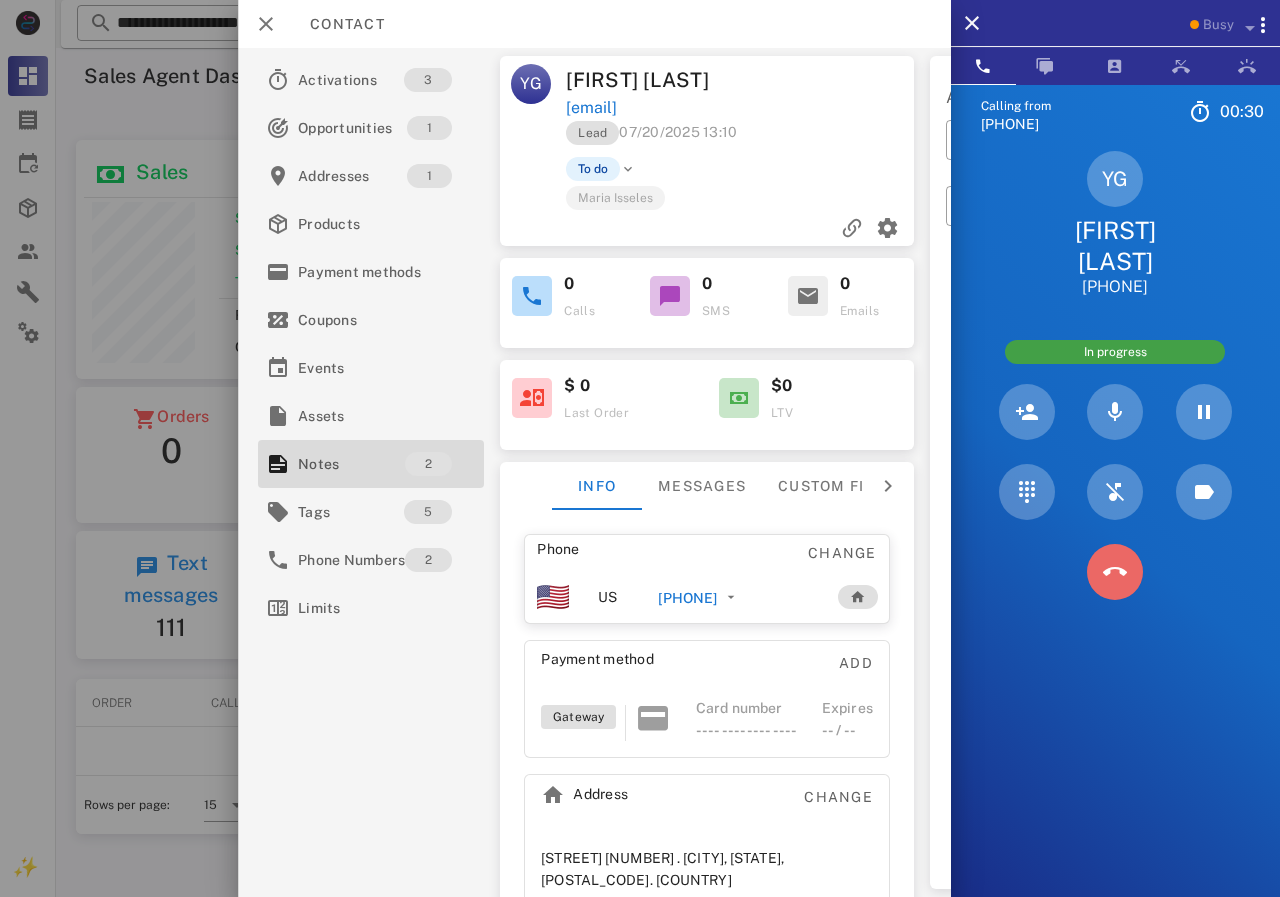 drag, startPoint x: 1130, startPoint y: 561, endPoint x: 316, endPoint y: 551, distance: 814.0614 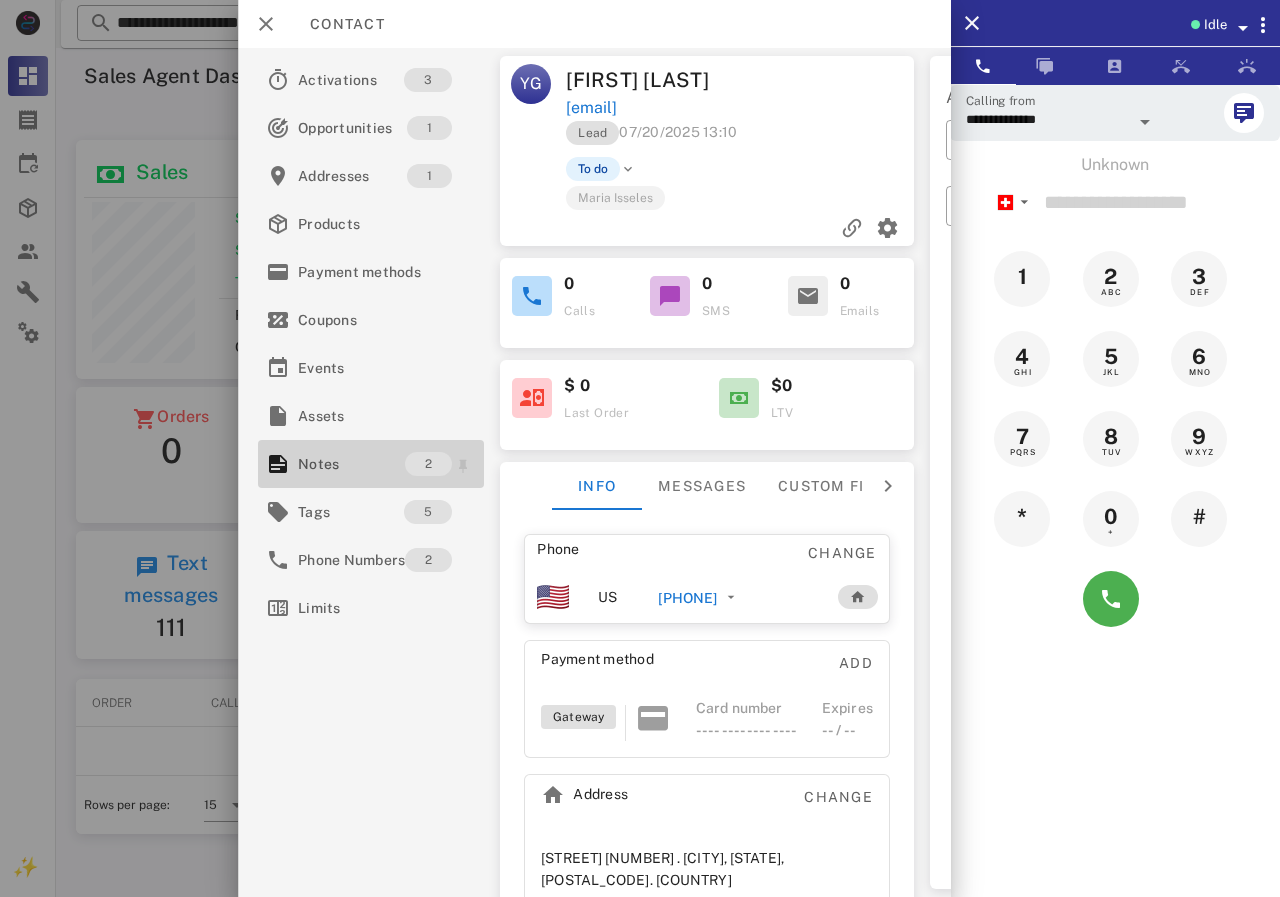 click on "Notes" at bounding box center (351, 464) 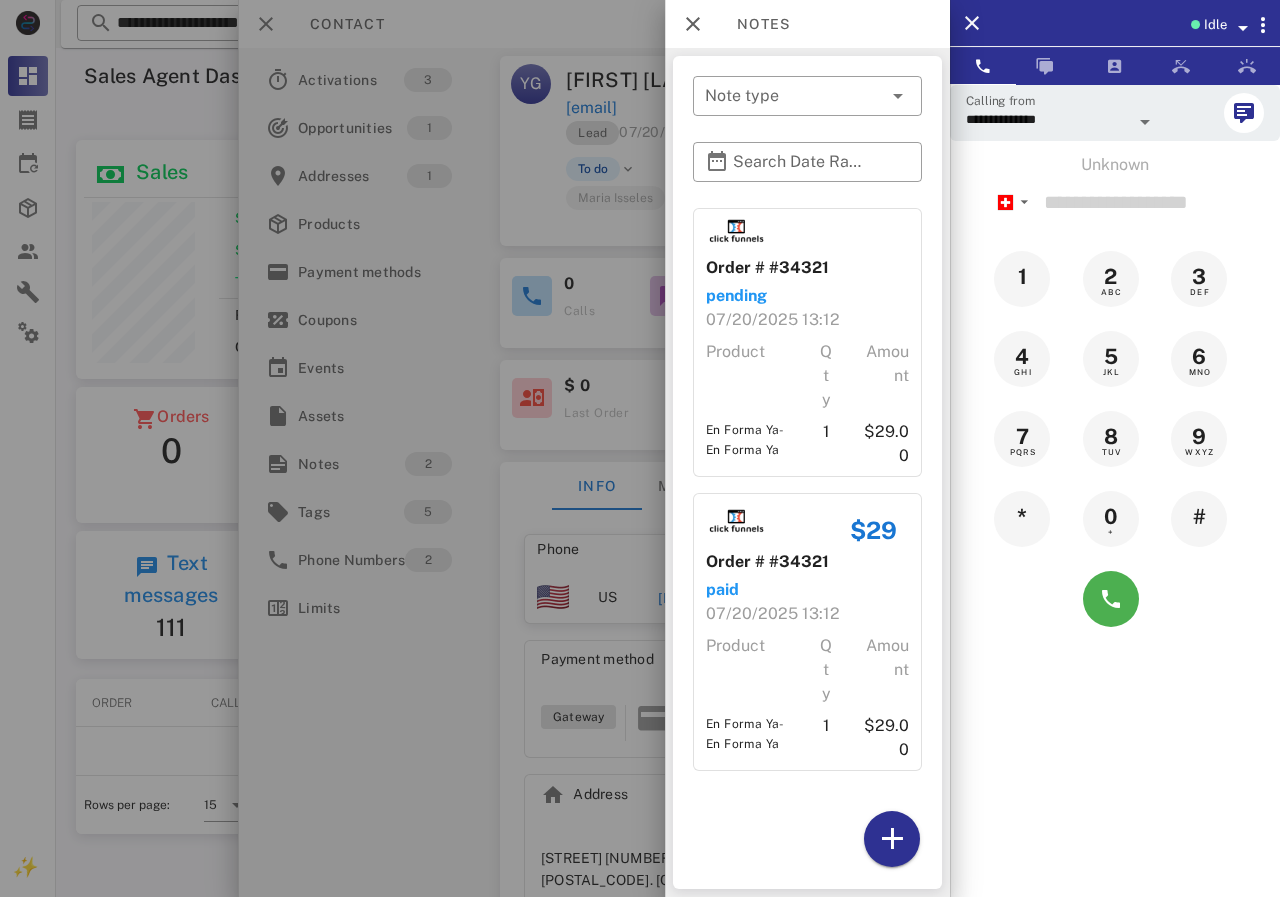 click on "Order # #34321   pending   [DATE] [TIME]   Product Qty Amount  En Forma Ya-En Forma Ya  1 $29.00  $29   Order # #34321   paid   [DATE] [TIME]   Product Qty Amount  En Forma Ya-En Forma Ya  1 $29.00" at bounding box center [807, 544] 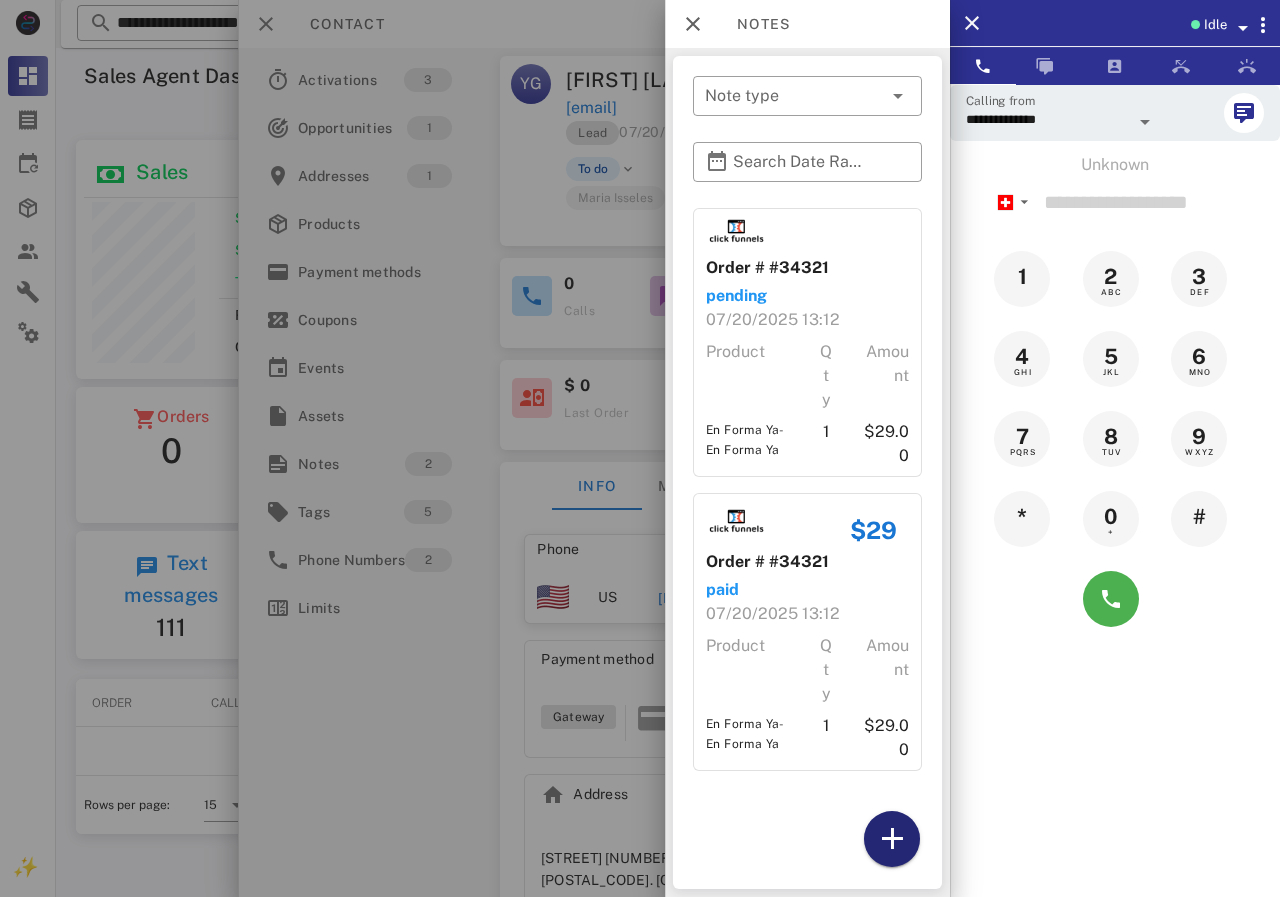 click at bounding box center (892, 839) 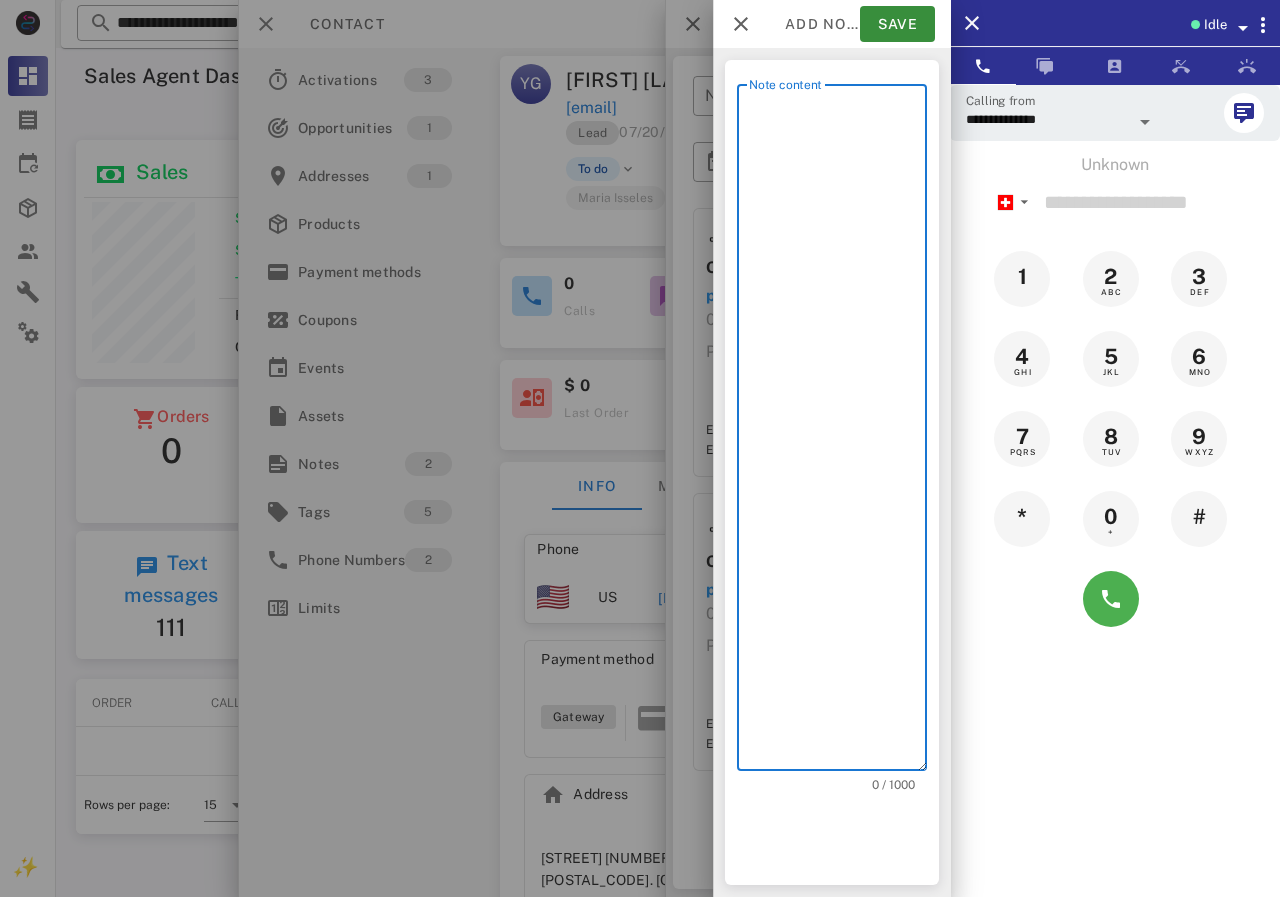 scroll, scrollTop: 240, scrollLeft: 390, axis: both 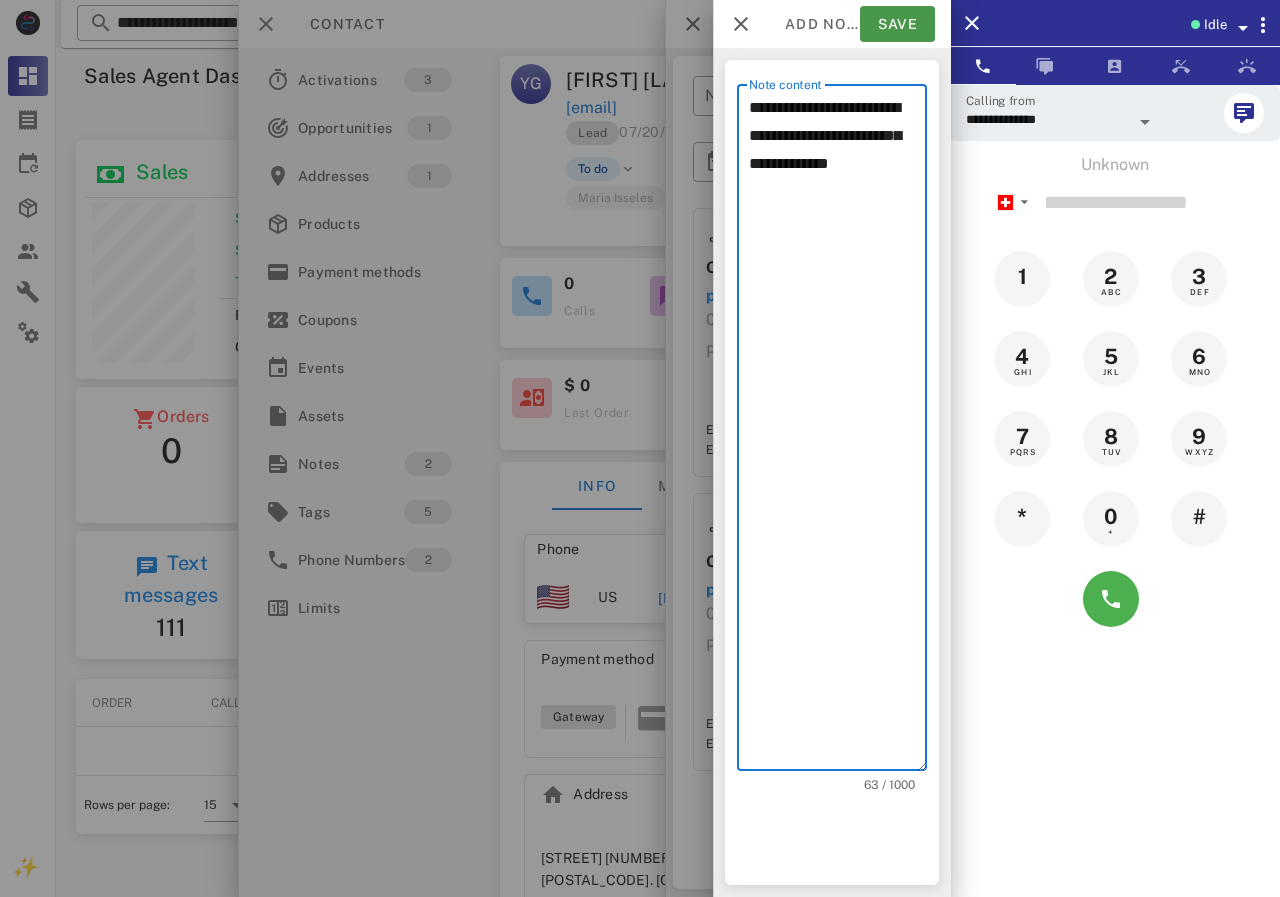 type on "**********" 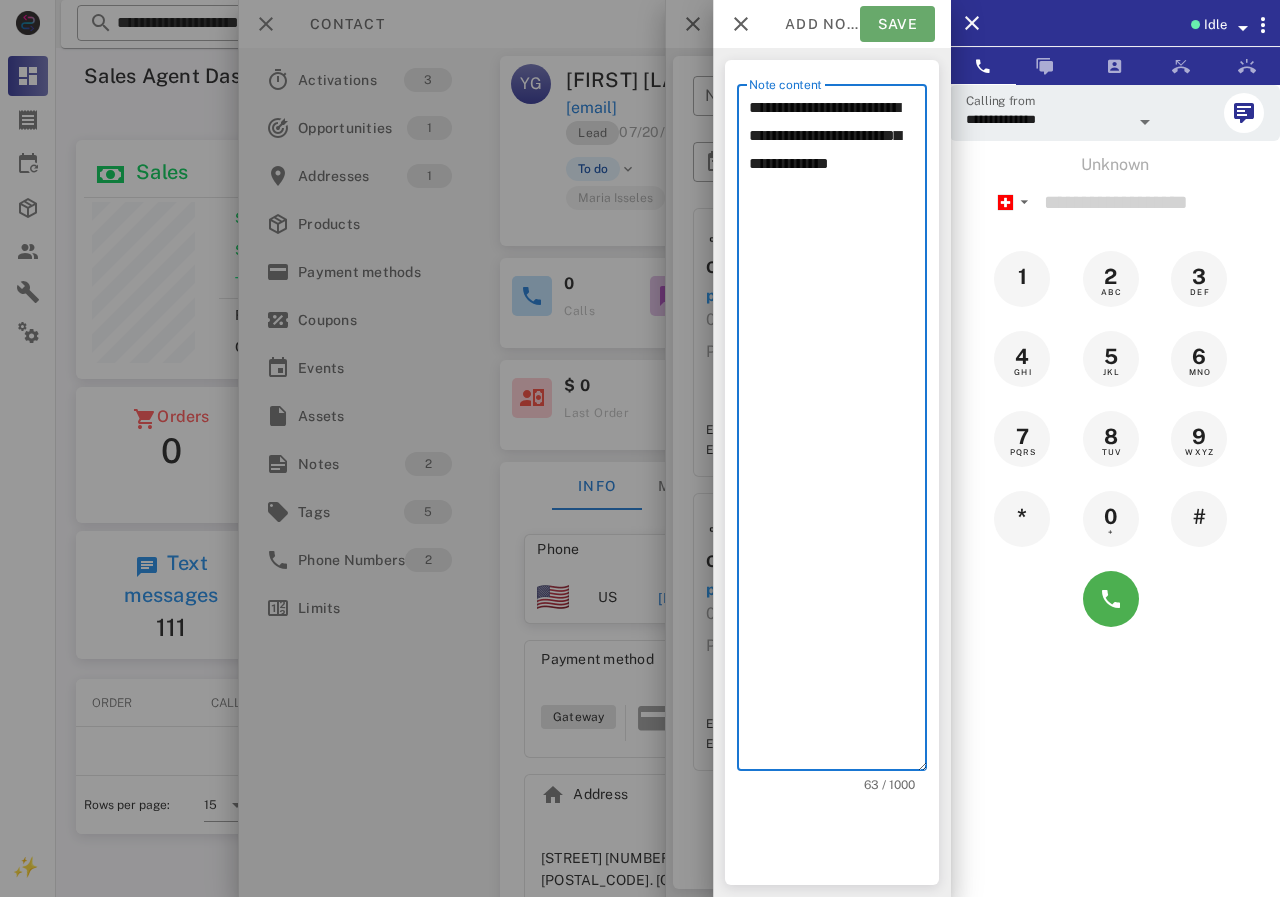 click on "Save" at bounding box center (897, 24) 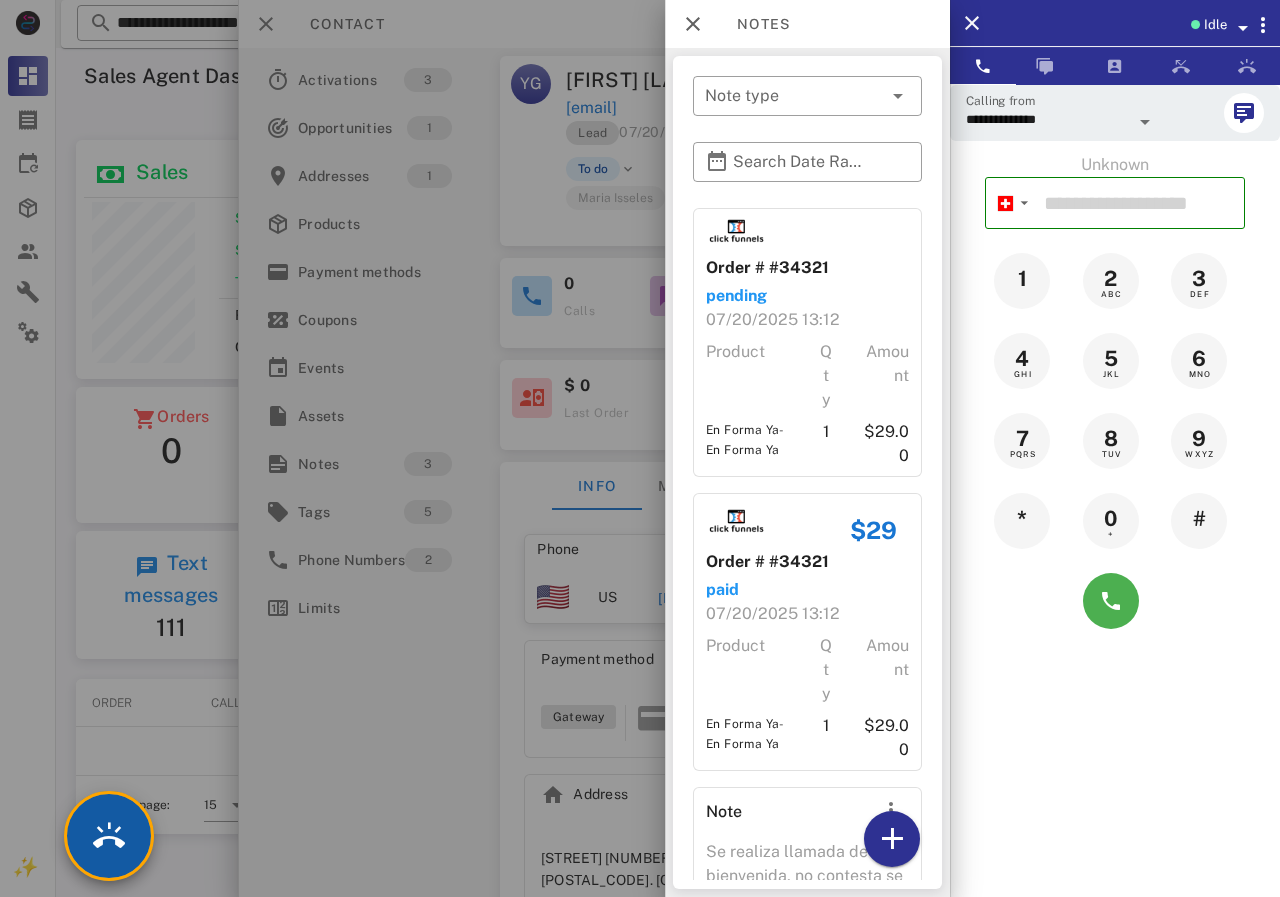 click at bounding box center [109, 836] 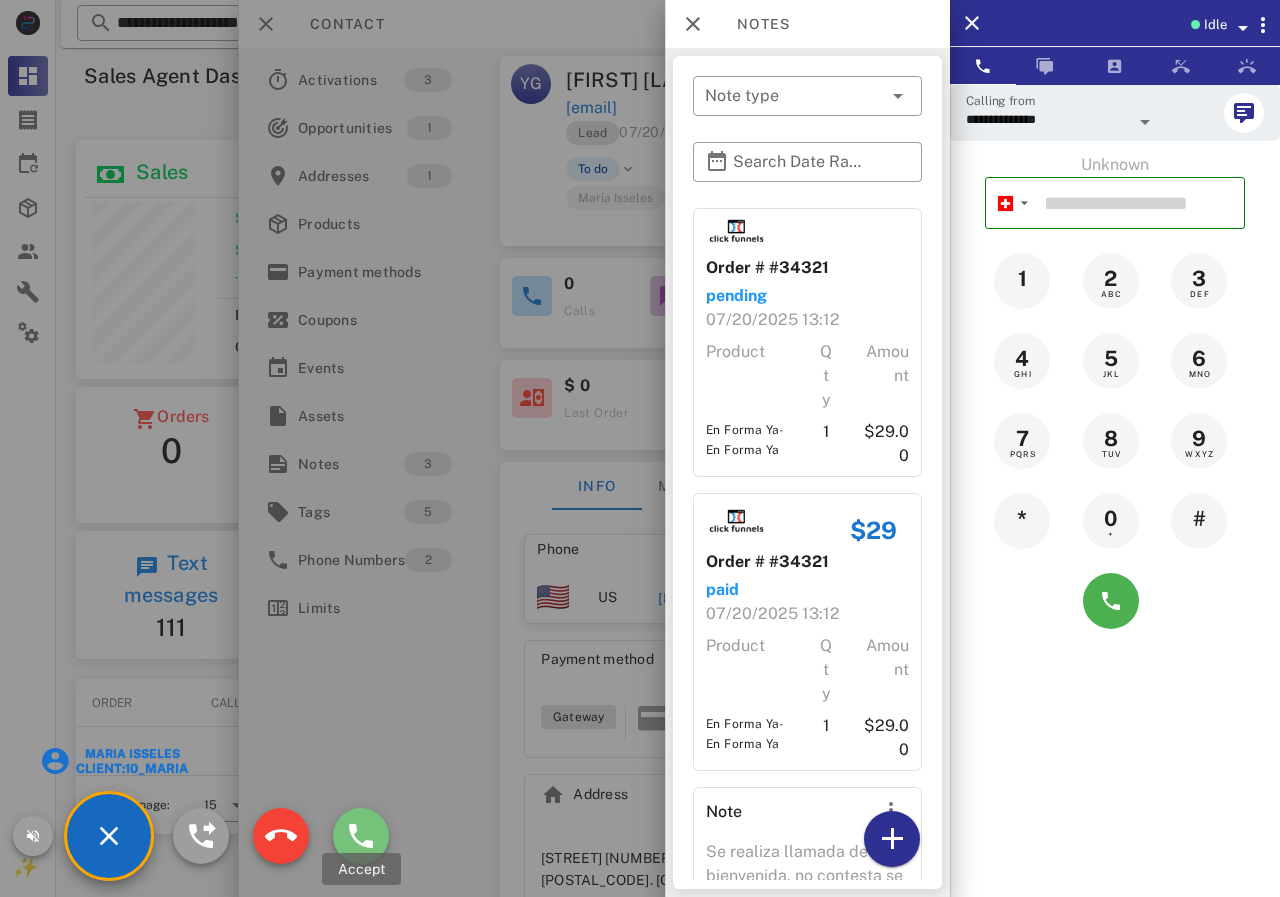 click at bounding box center [361, 836] 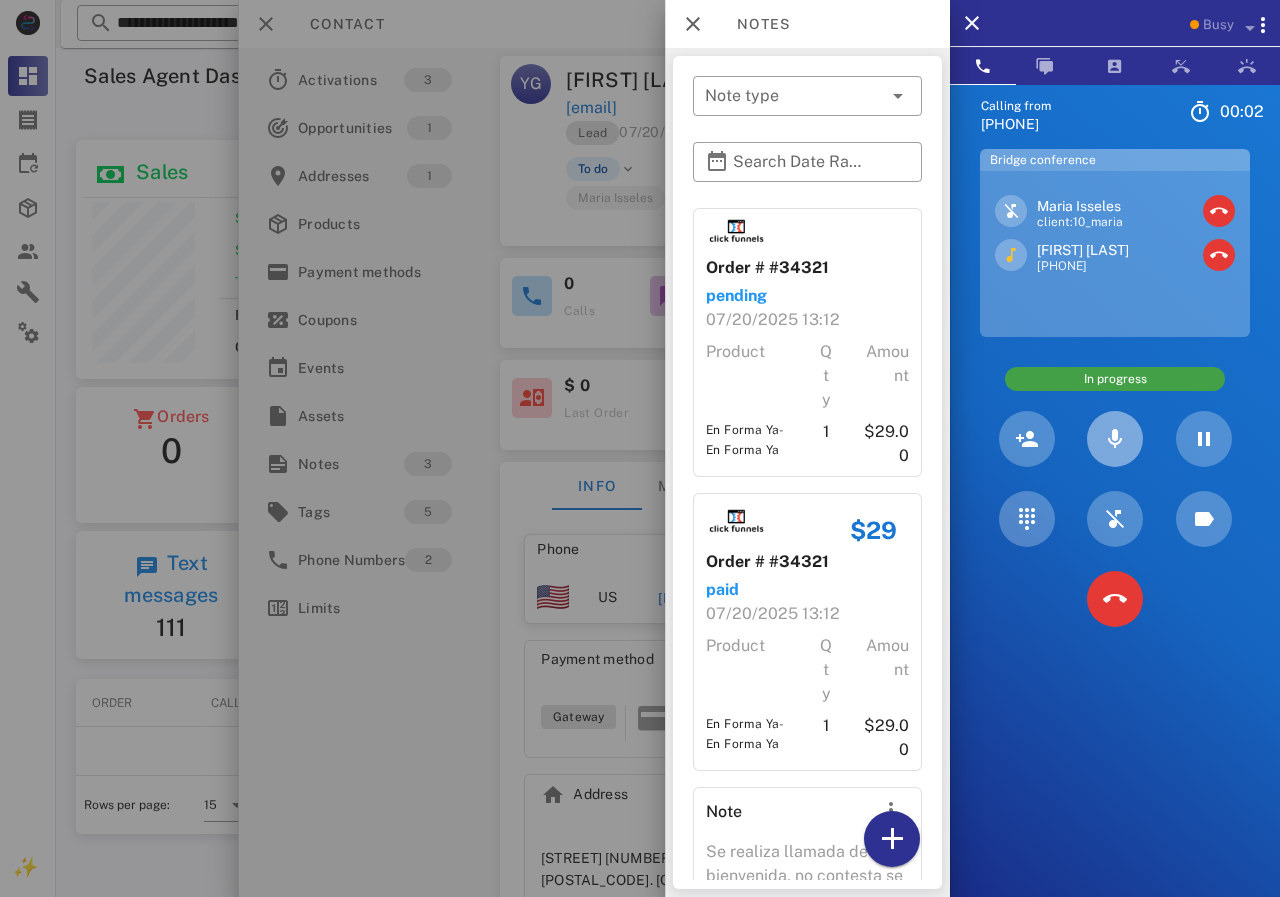 click at bounding box center (1115, 439) 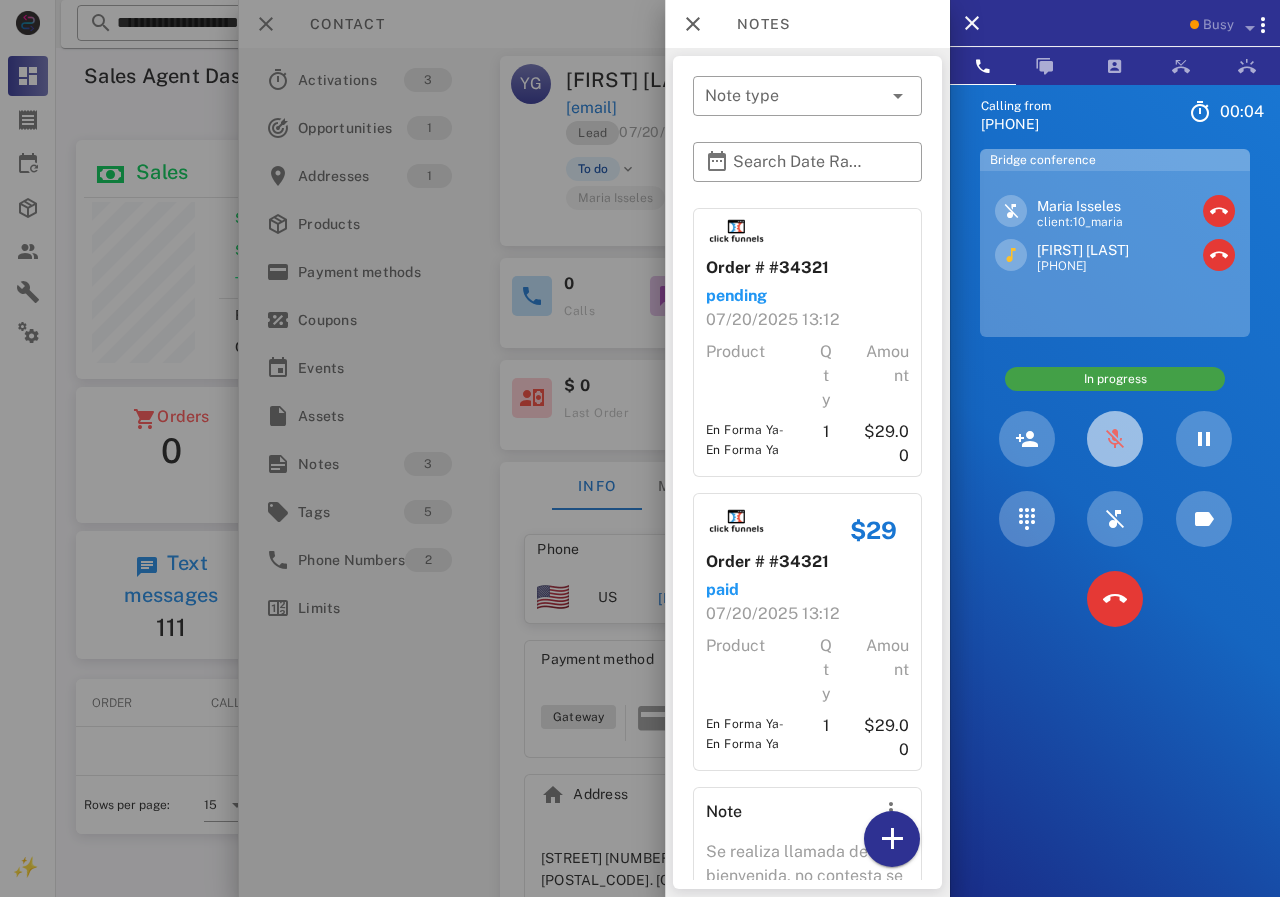 click at bounding box center [1115, 439] 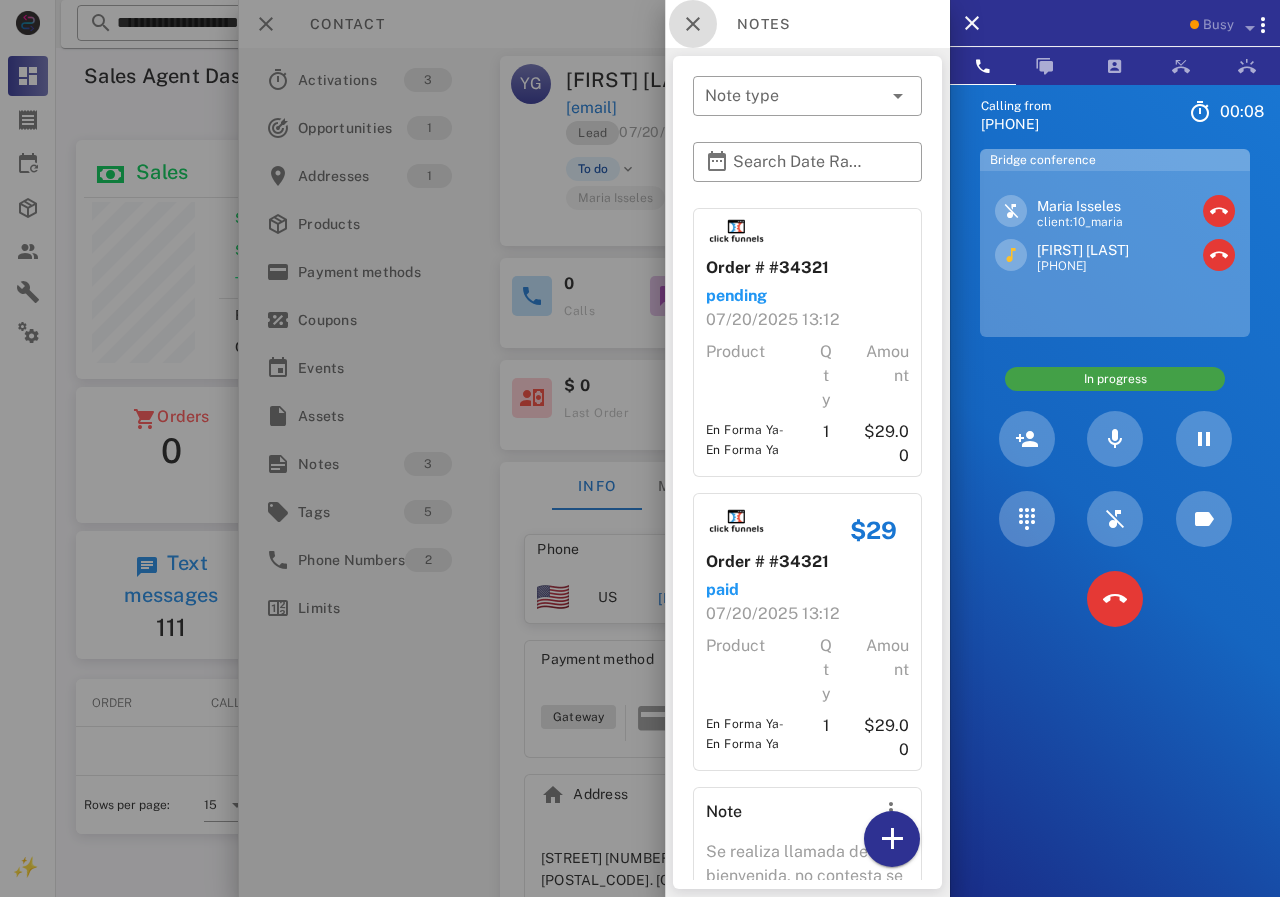 click at bounding box center [693, 24] 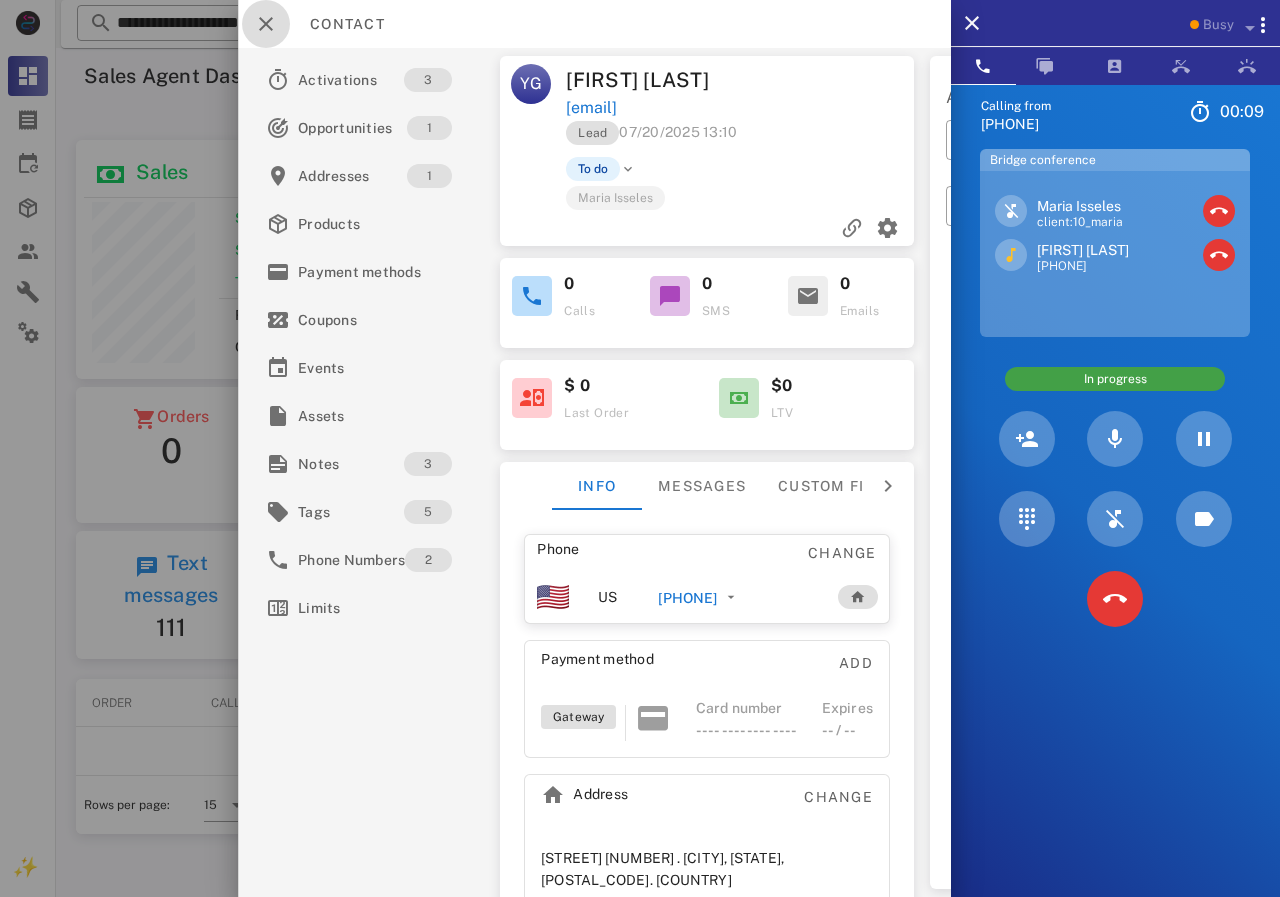 click at bounding box center [266, 24] 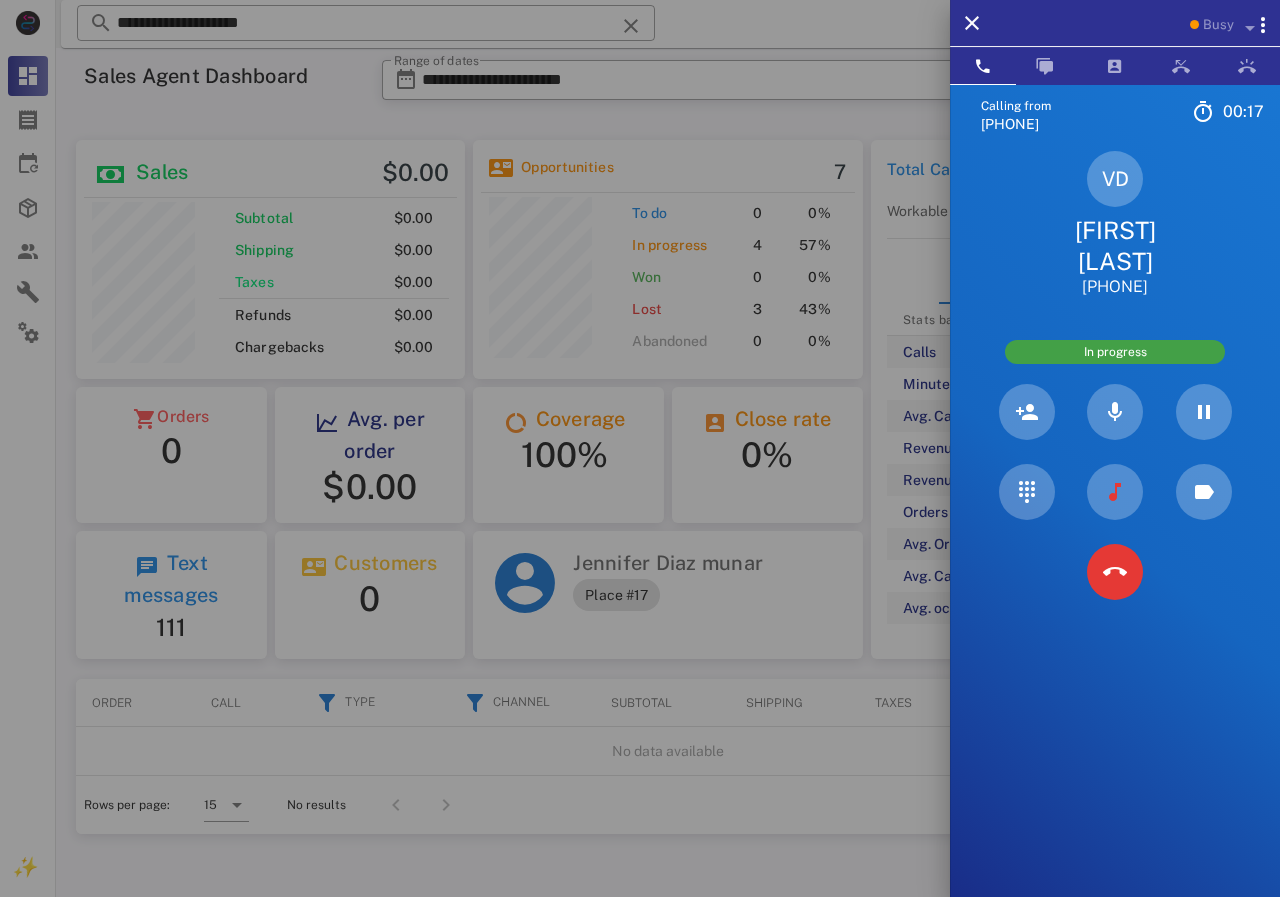 click at bounding box center [1115, 492] 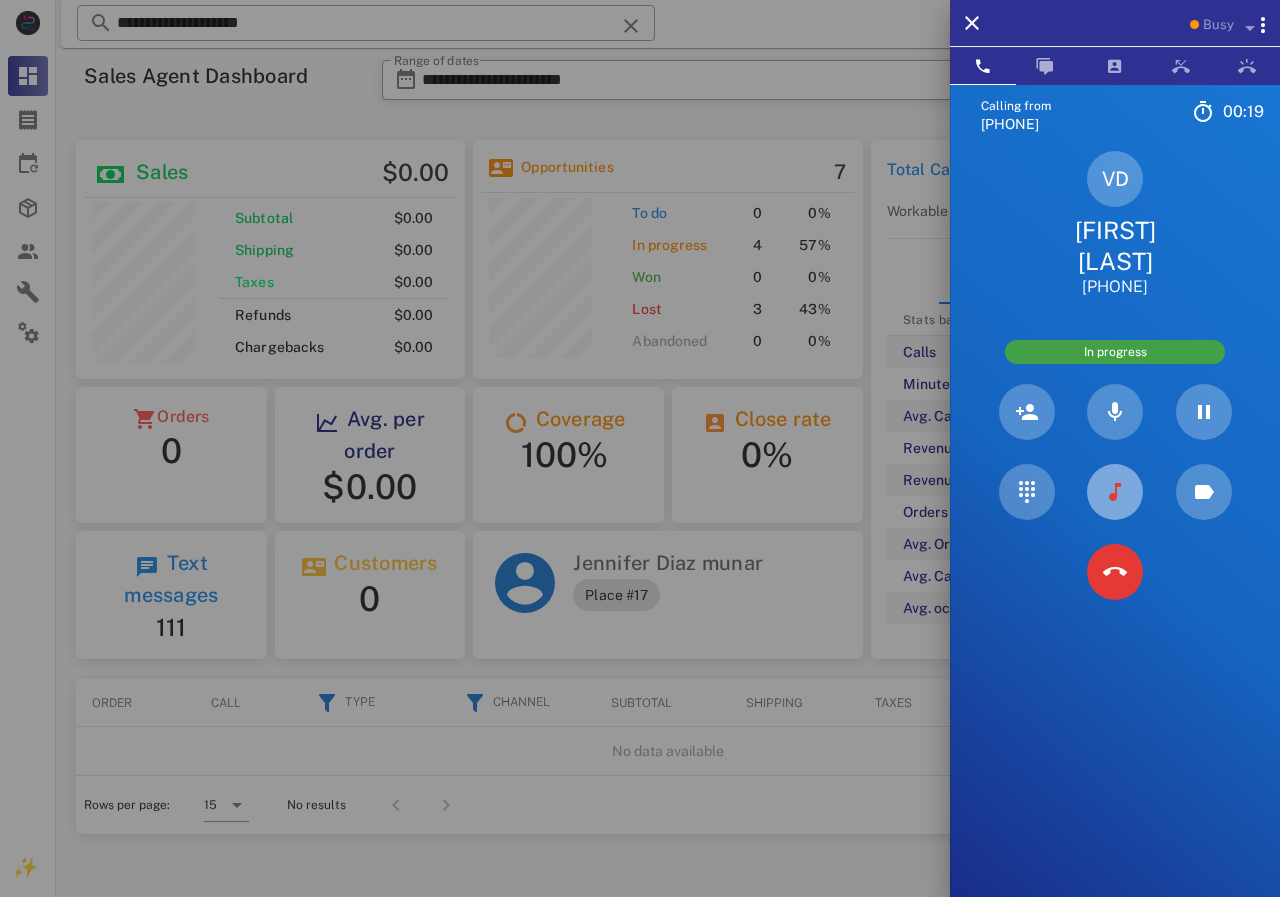 click at bounding box center [1115, 492] 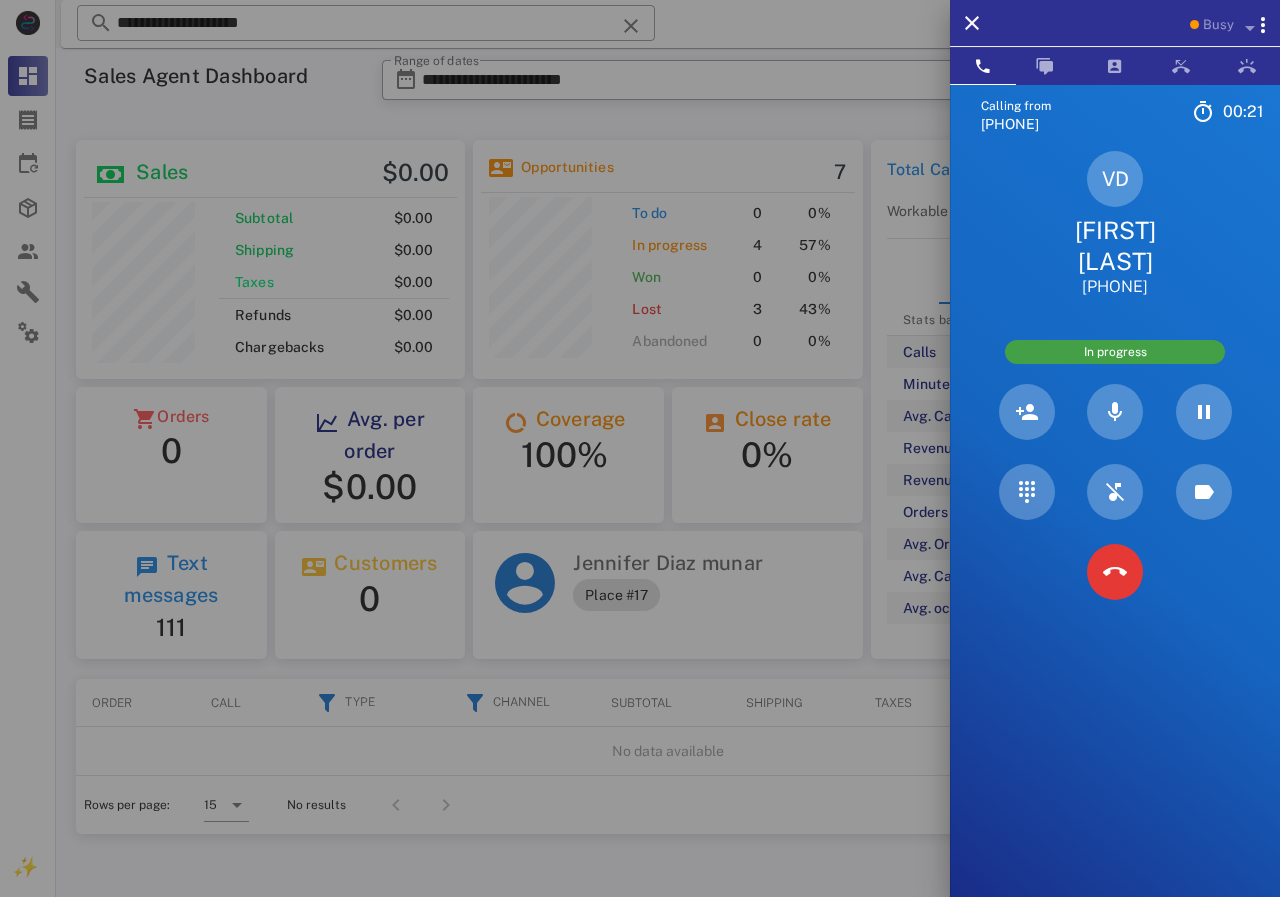 click on "[FIRST] [LAST]" at bounding box center (1115, 246) 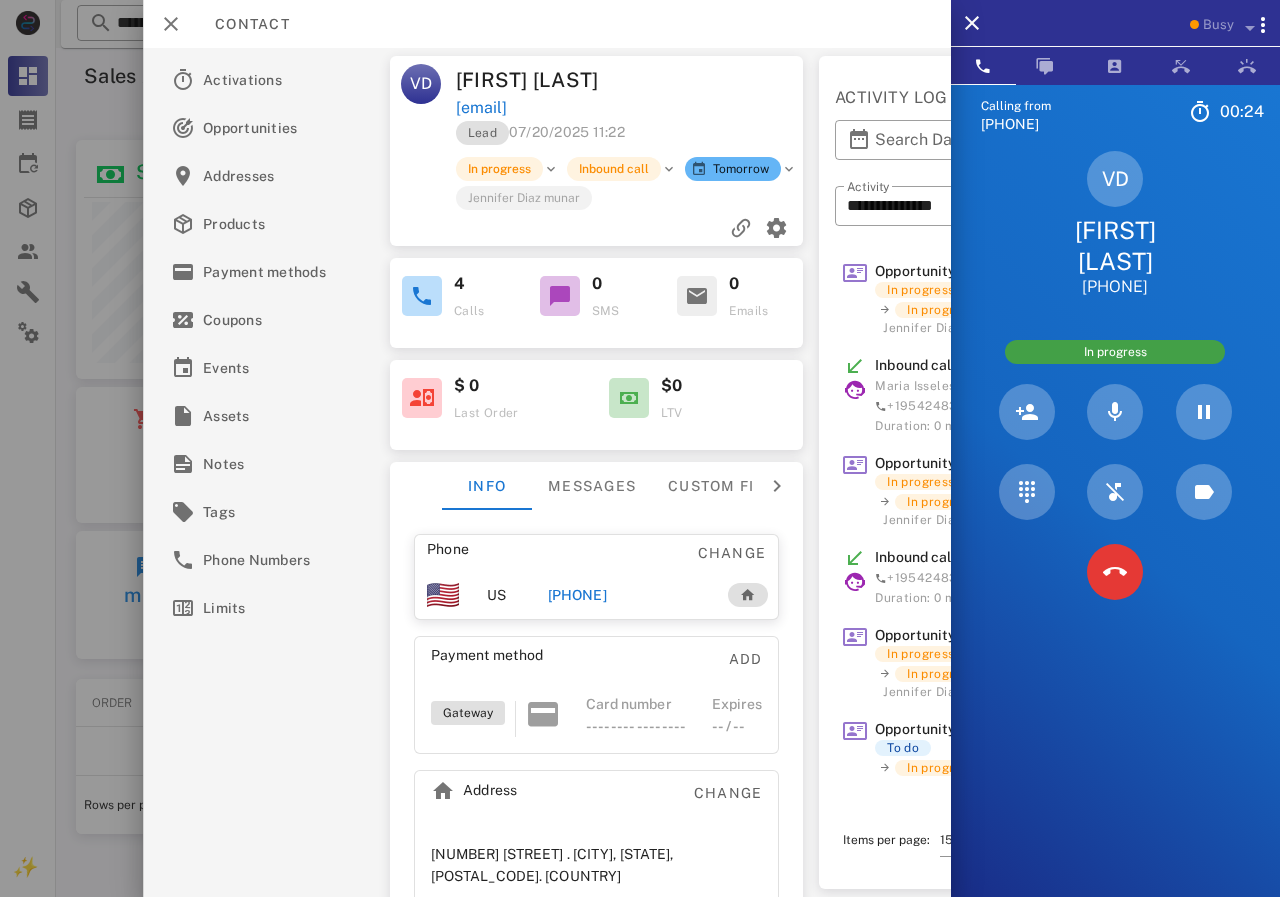 drag, startPoint x: 671, startPoint y: 596, endPoint x: 607, endPoint y: 605, distance: 64.629715 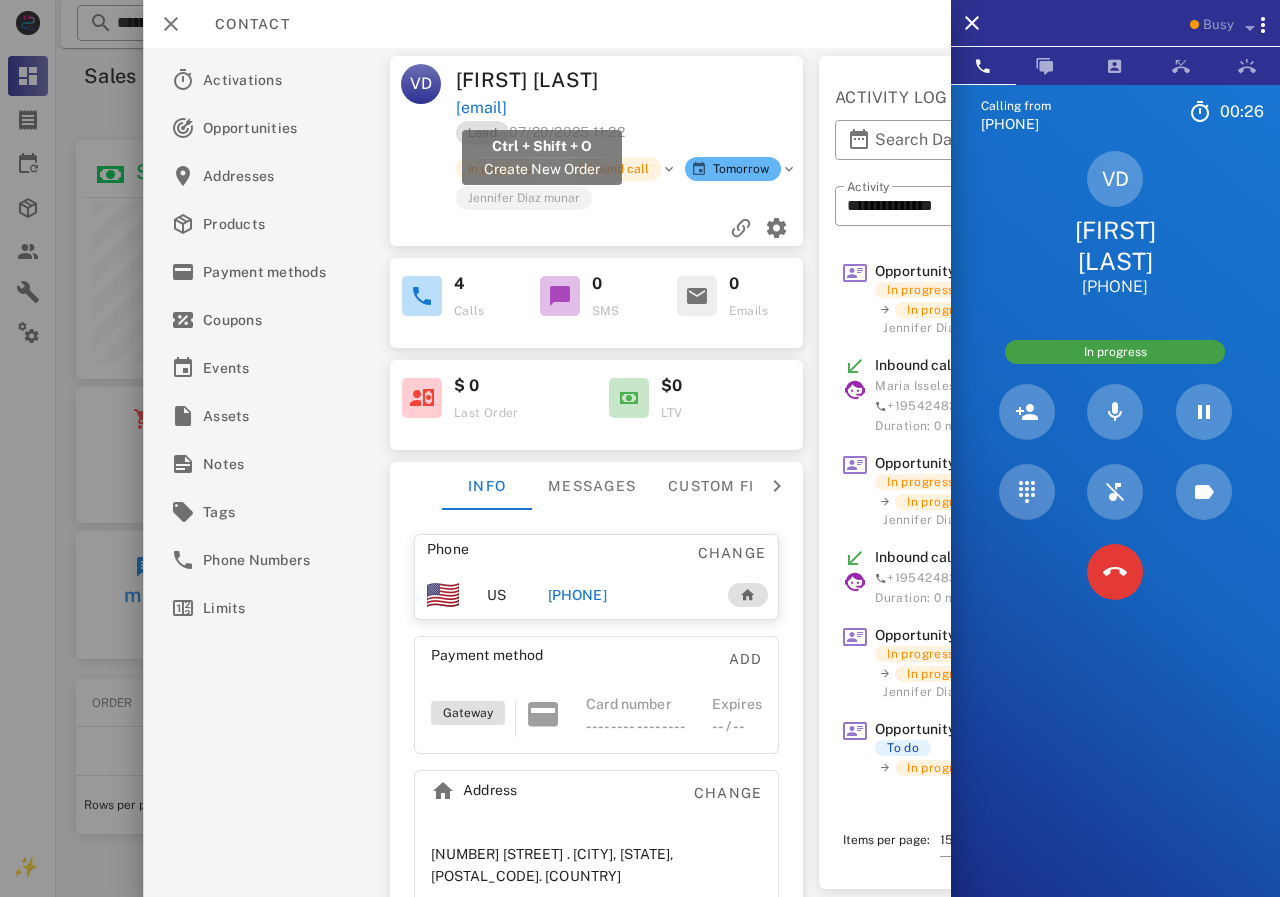 drag, startPoint x: 666, startPoint y: 104, endPoint x: 458, endPoint y: 108, distance: 208.03845 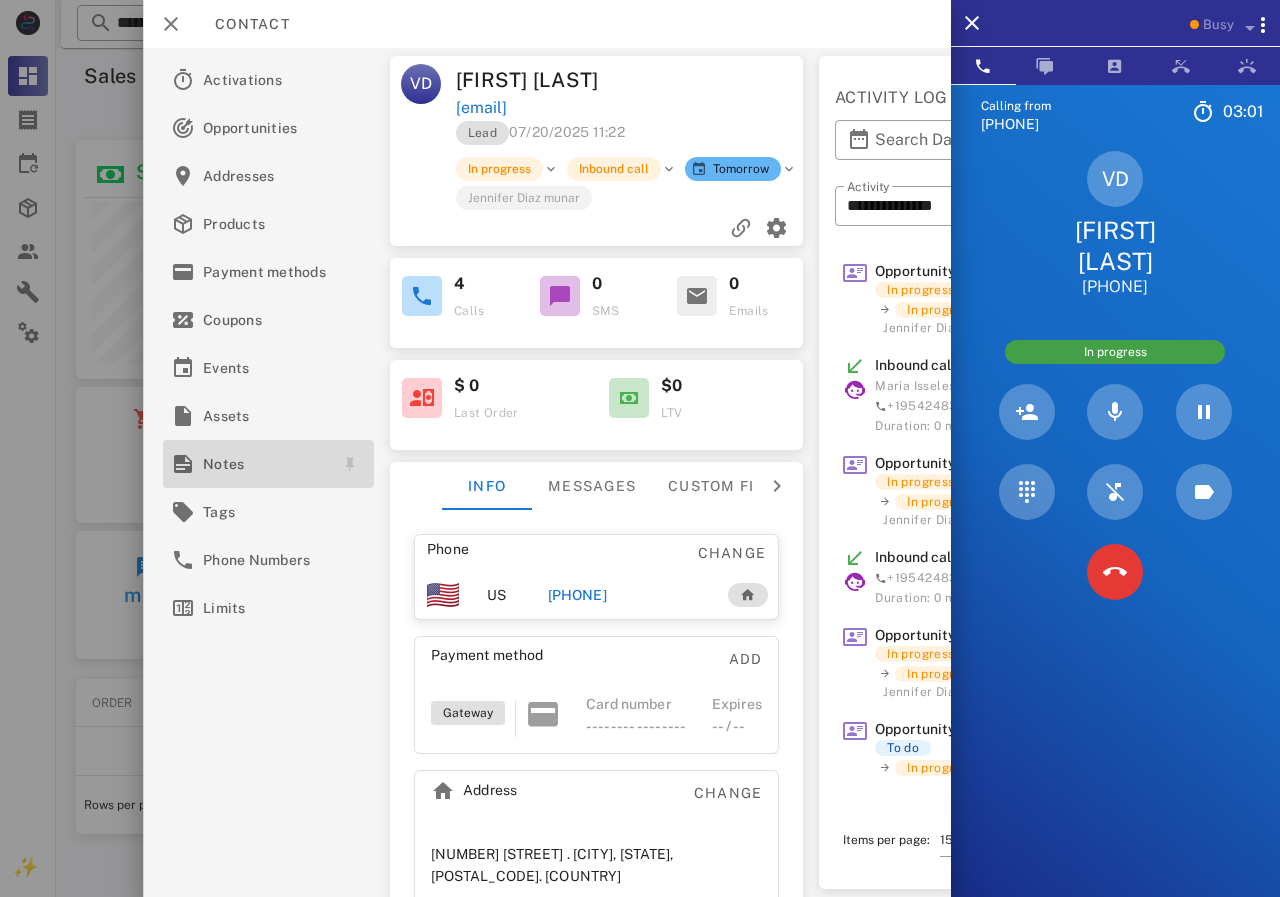 click on "Notes" at bounding box center (264, 464) 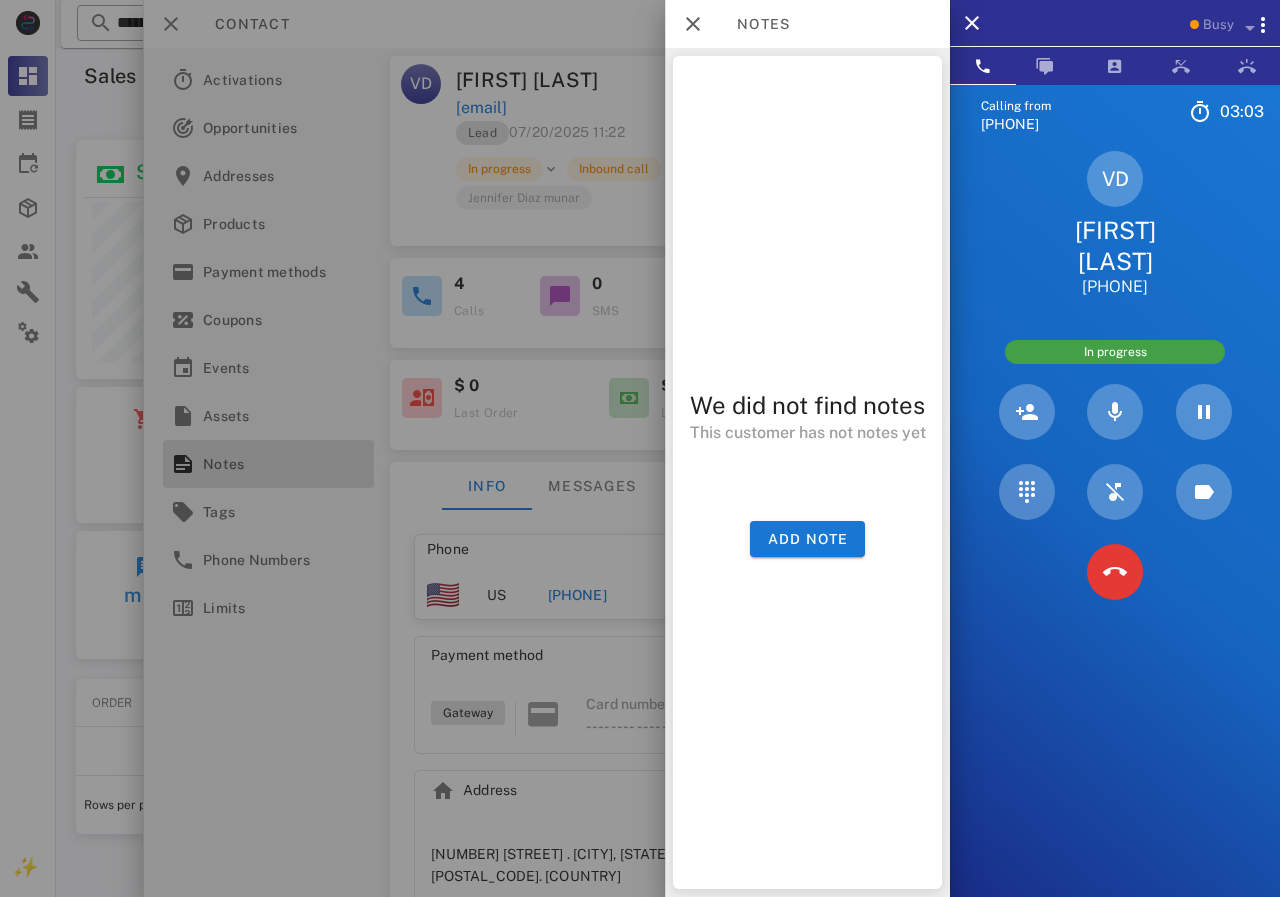 click at bounding box center (640, 448) 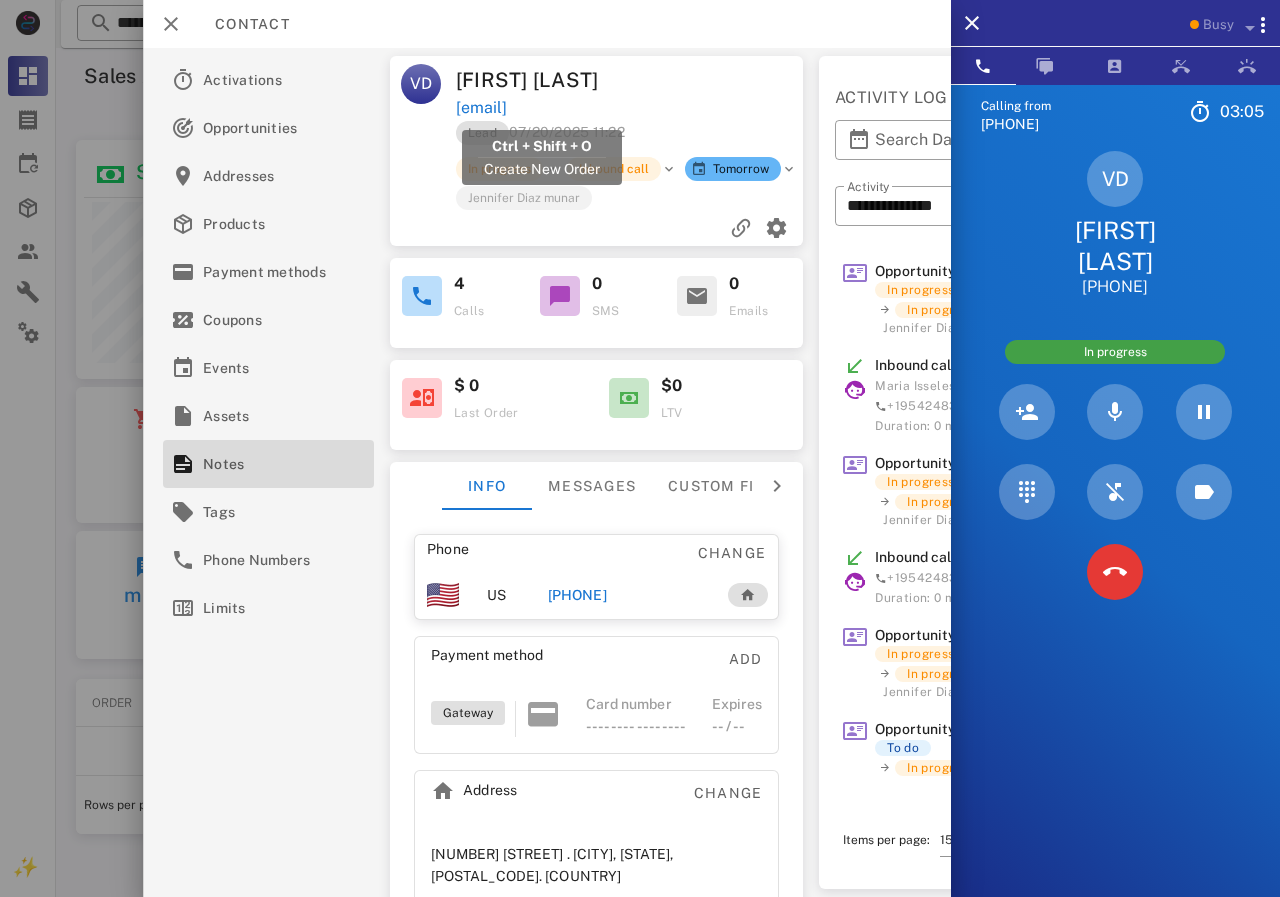 drag, startPoint x: 663, startPoint y: 110, endPoint x: 456, endPoint y: 115, distance: 207.06038 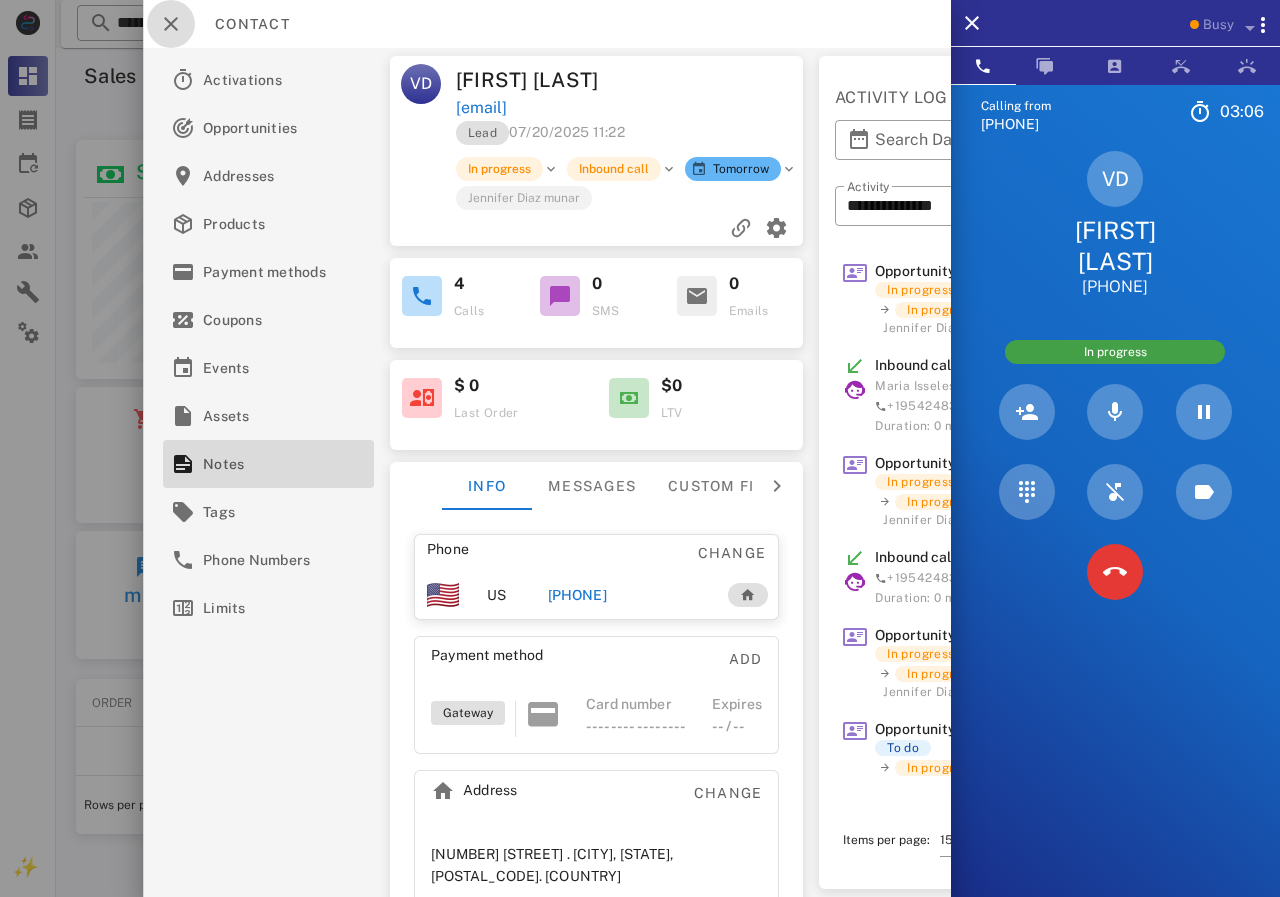 click at bounding box center [171, 24] 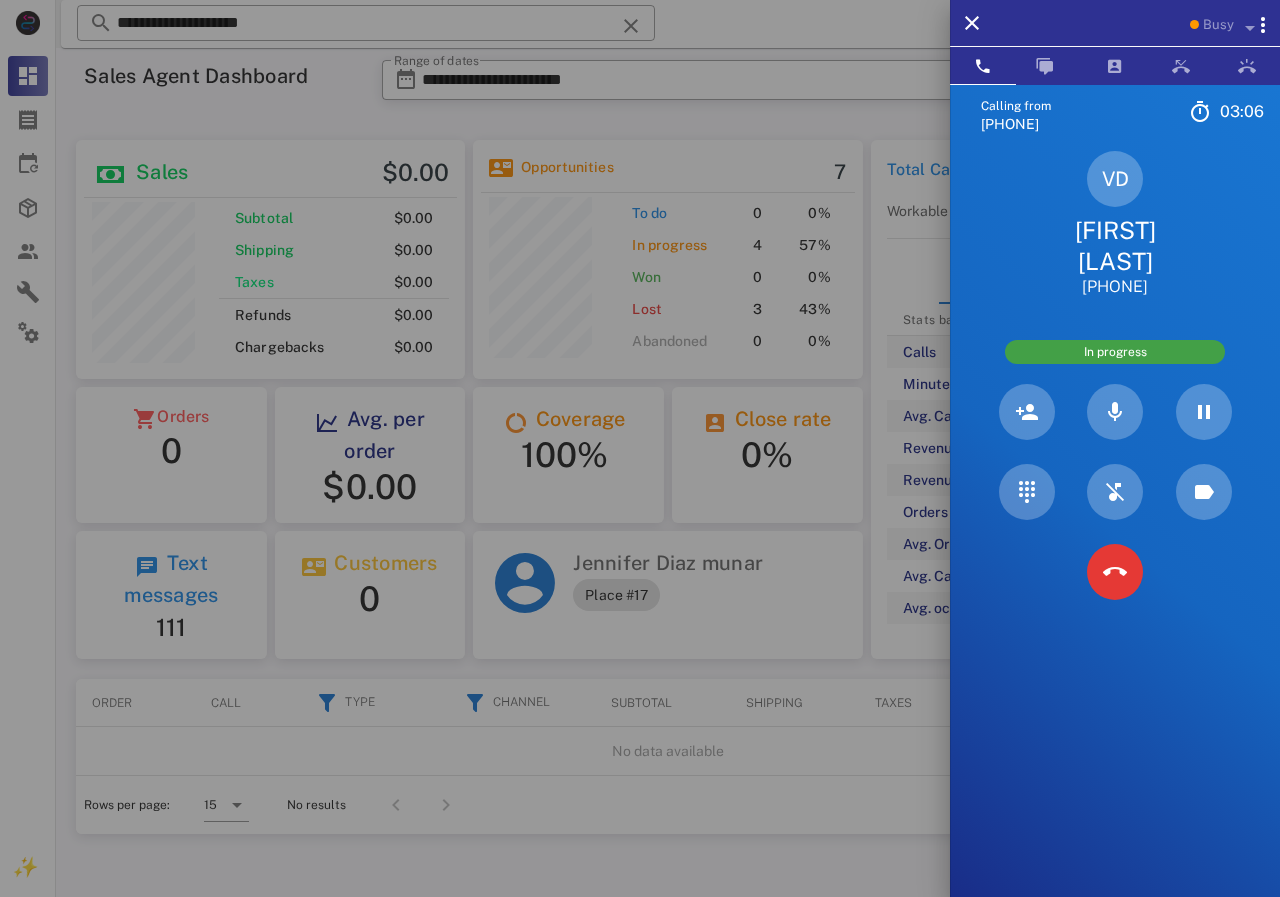 drag, startPoint x: 213, startPoint y: 27, endPoint x: 368, endPoint y: 27, distance: 155 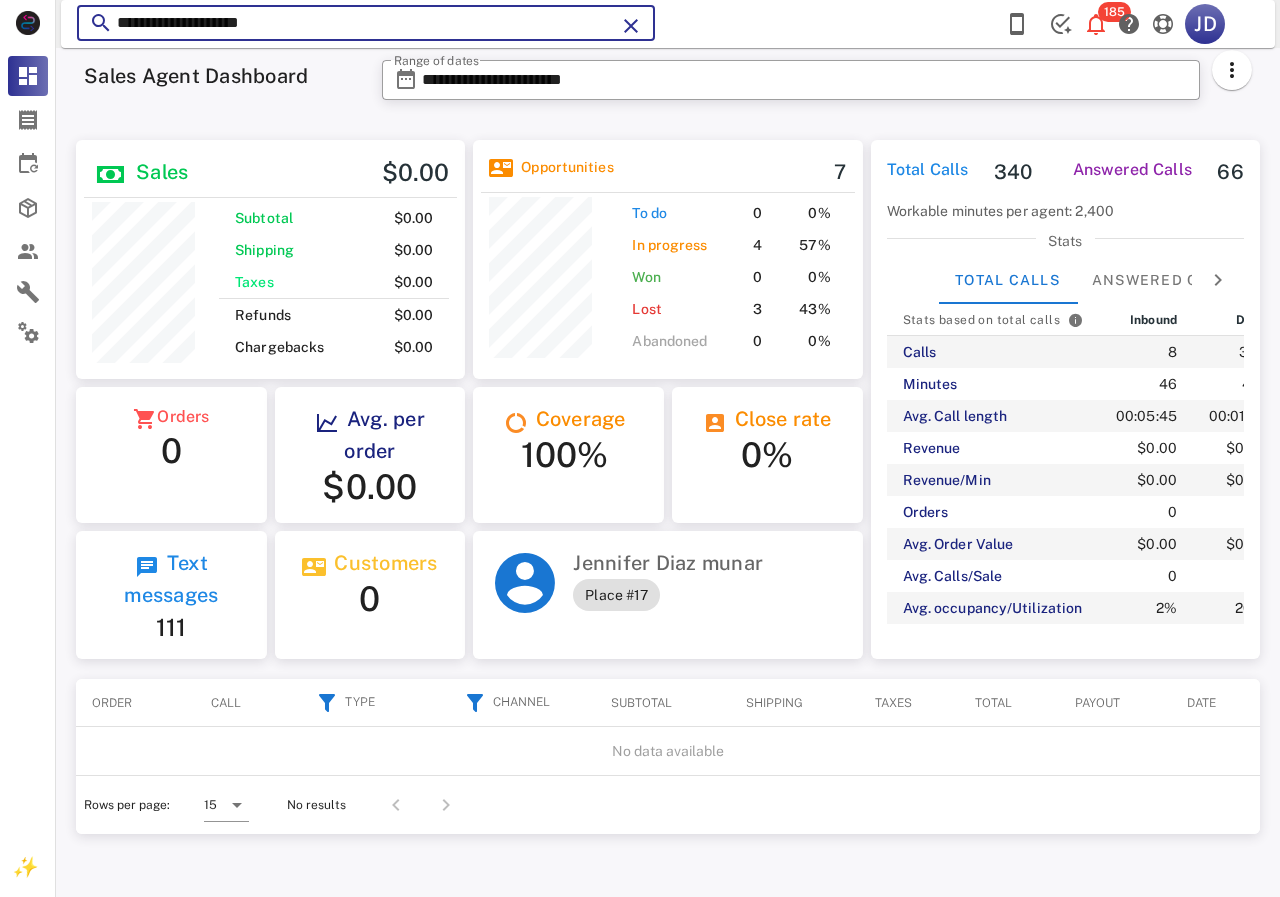 drag, startPoint x: 160, startPoint y: 26, endPoint x: 124, endPoint y: 26, distance: 36 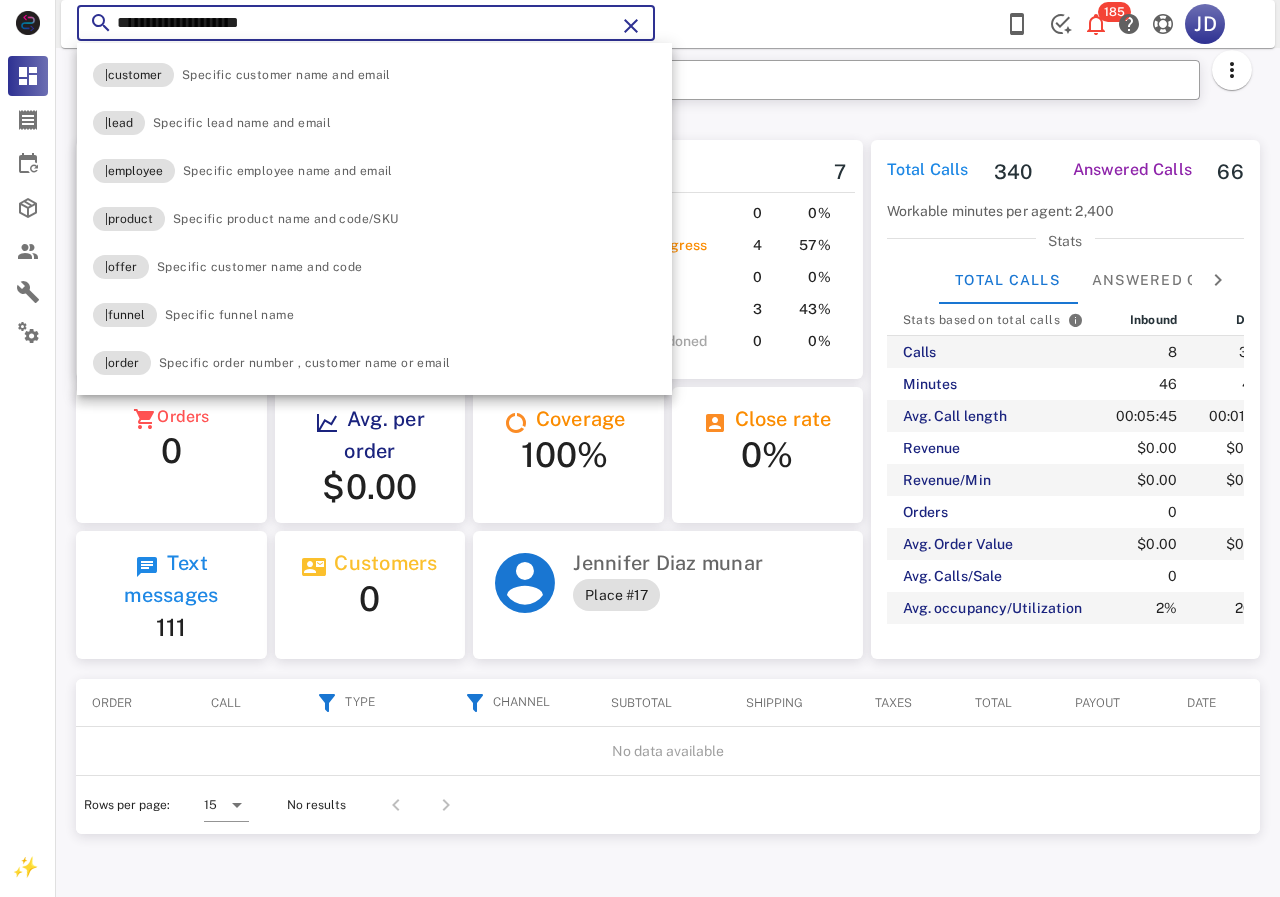 paste on "*" 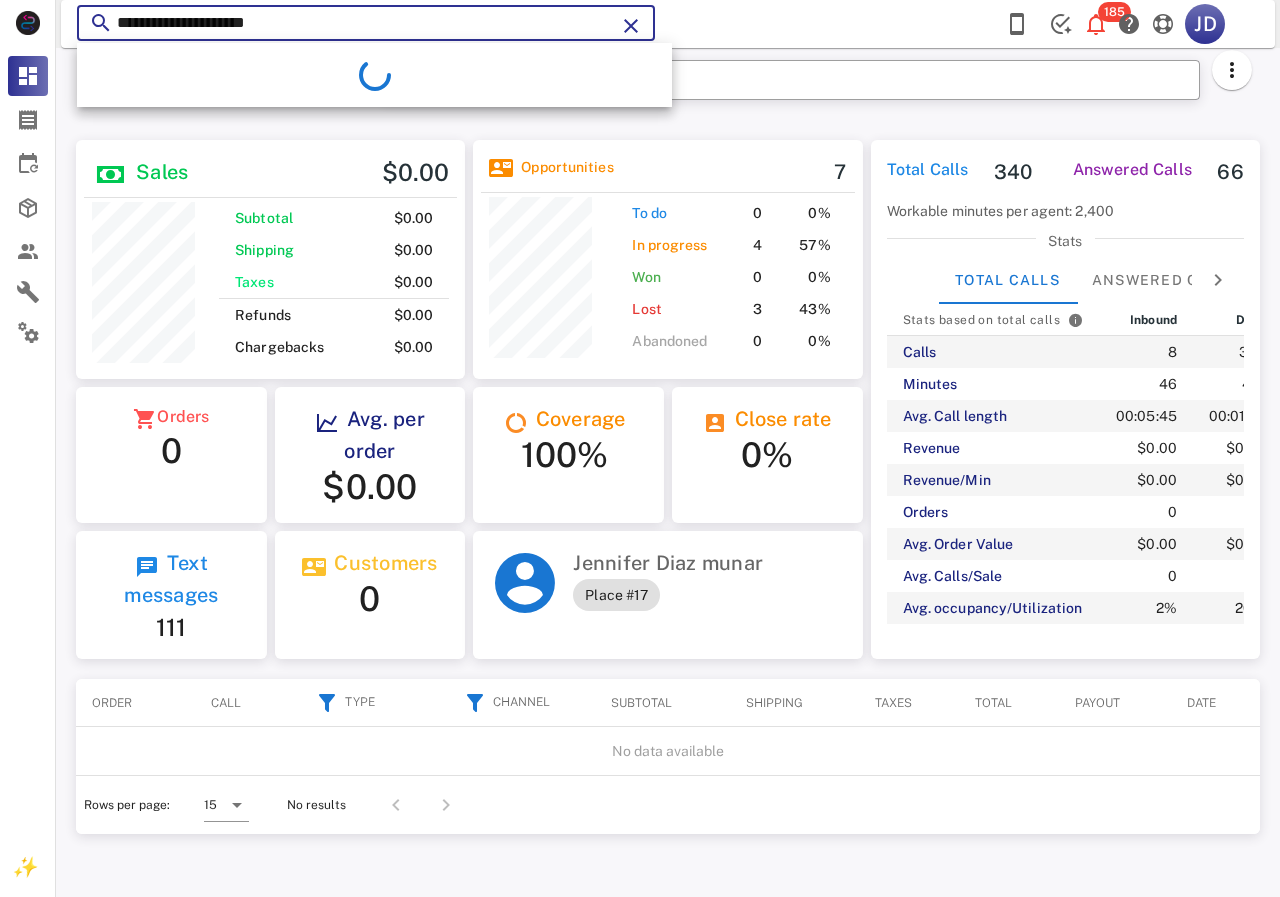 drag, startPoint x: 349, startPoint y: 22, endPoint x: 91, endPoint y: 25, distance: 258.01746 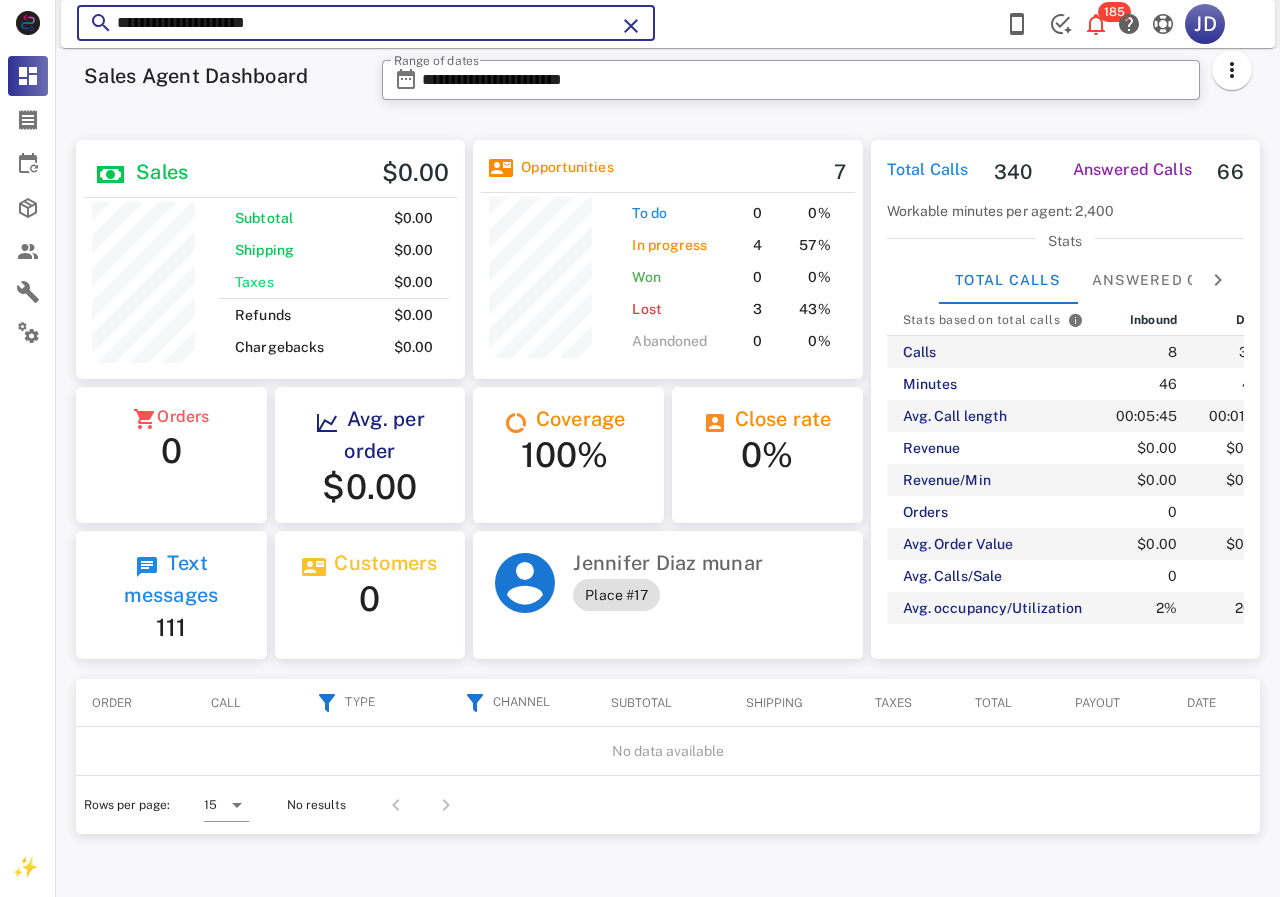 paste 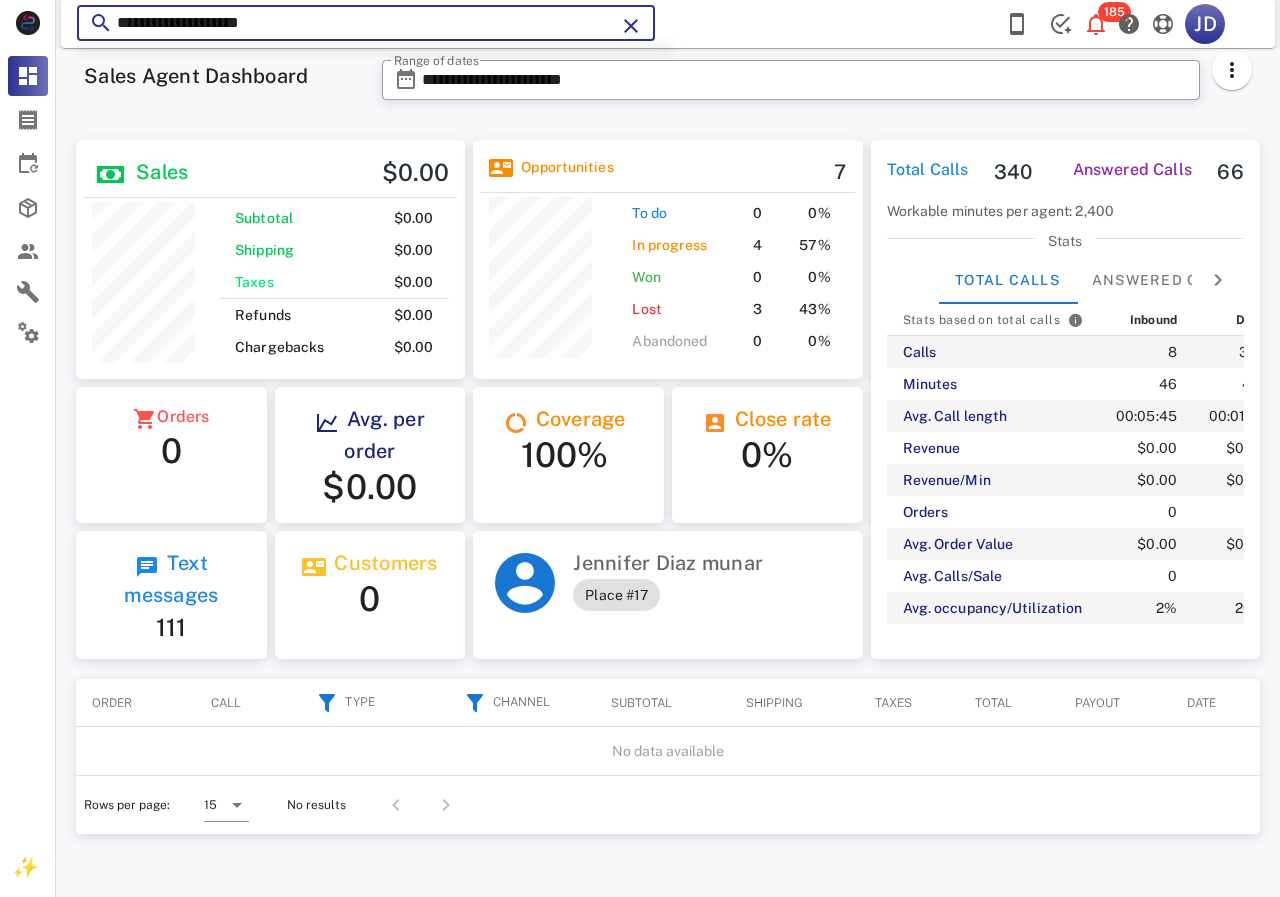 type on "**********" 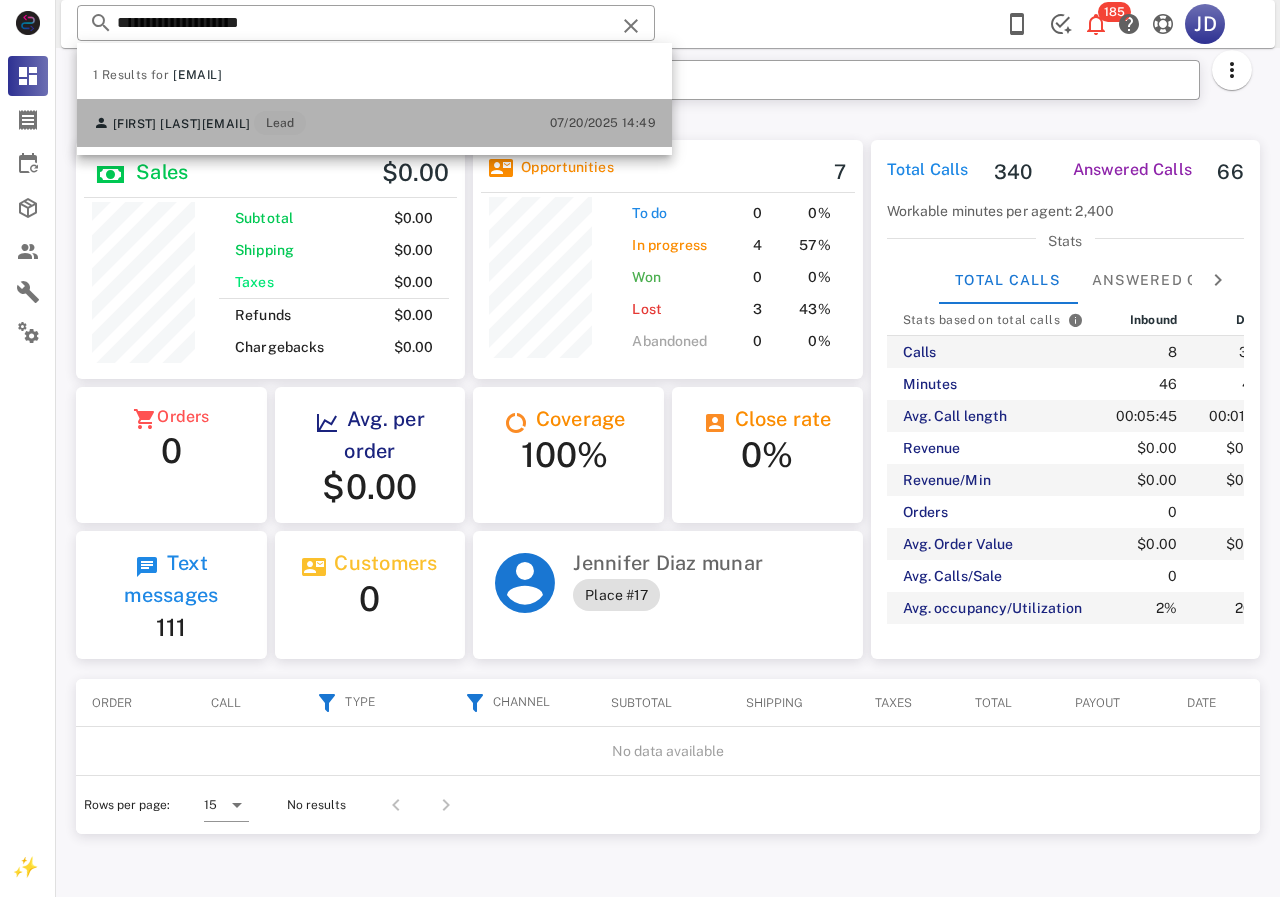 click on "[EMAIL]" at bounding box center (226, 124) 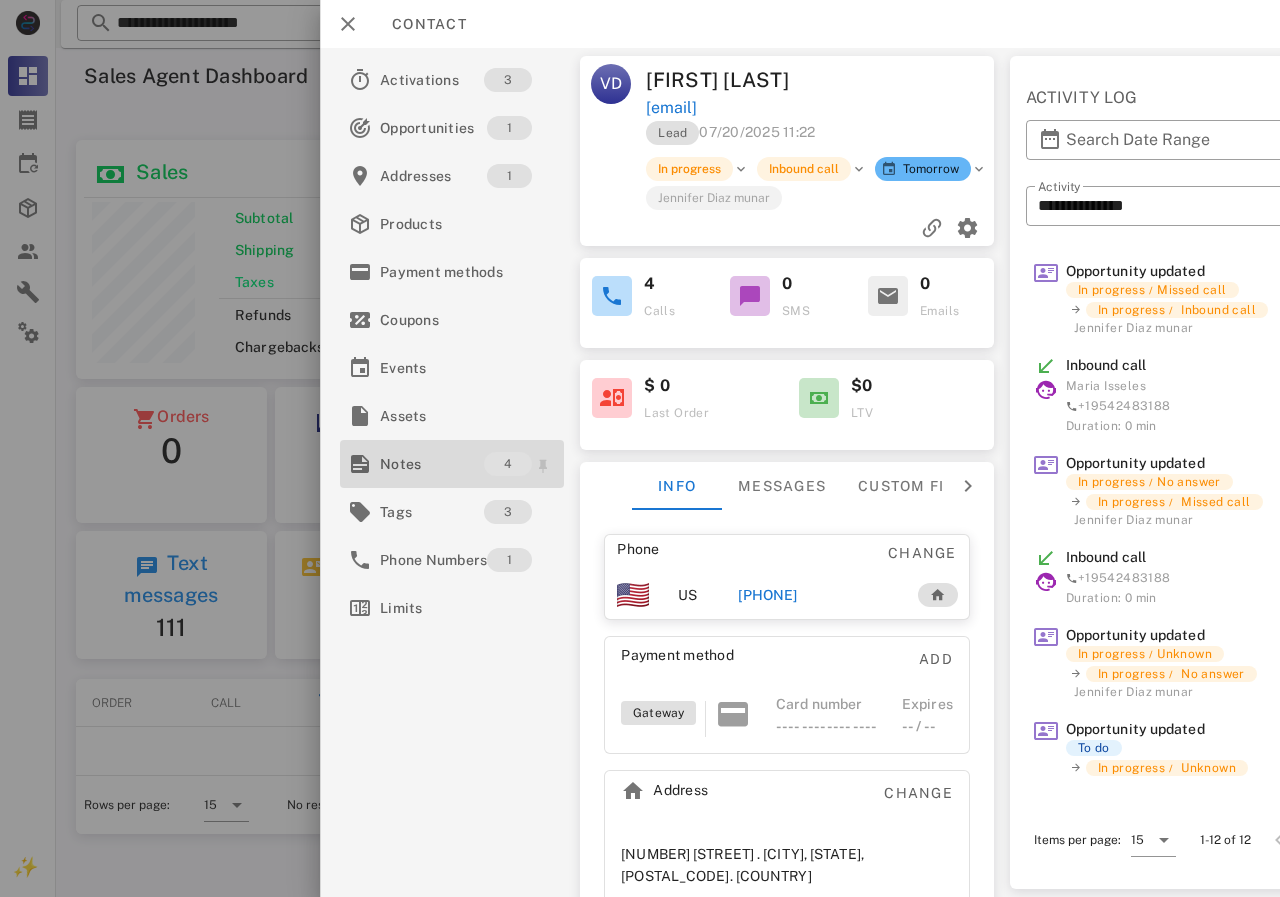 click on "Notes" at bounding box center (432, 464) 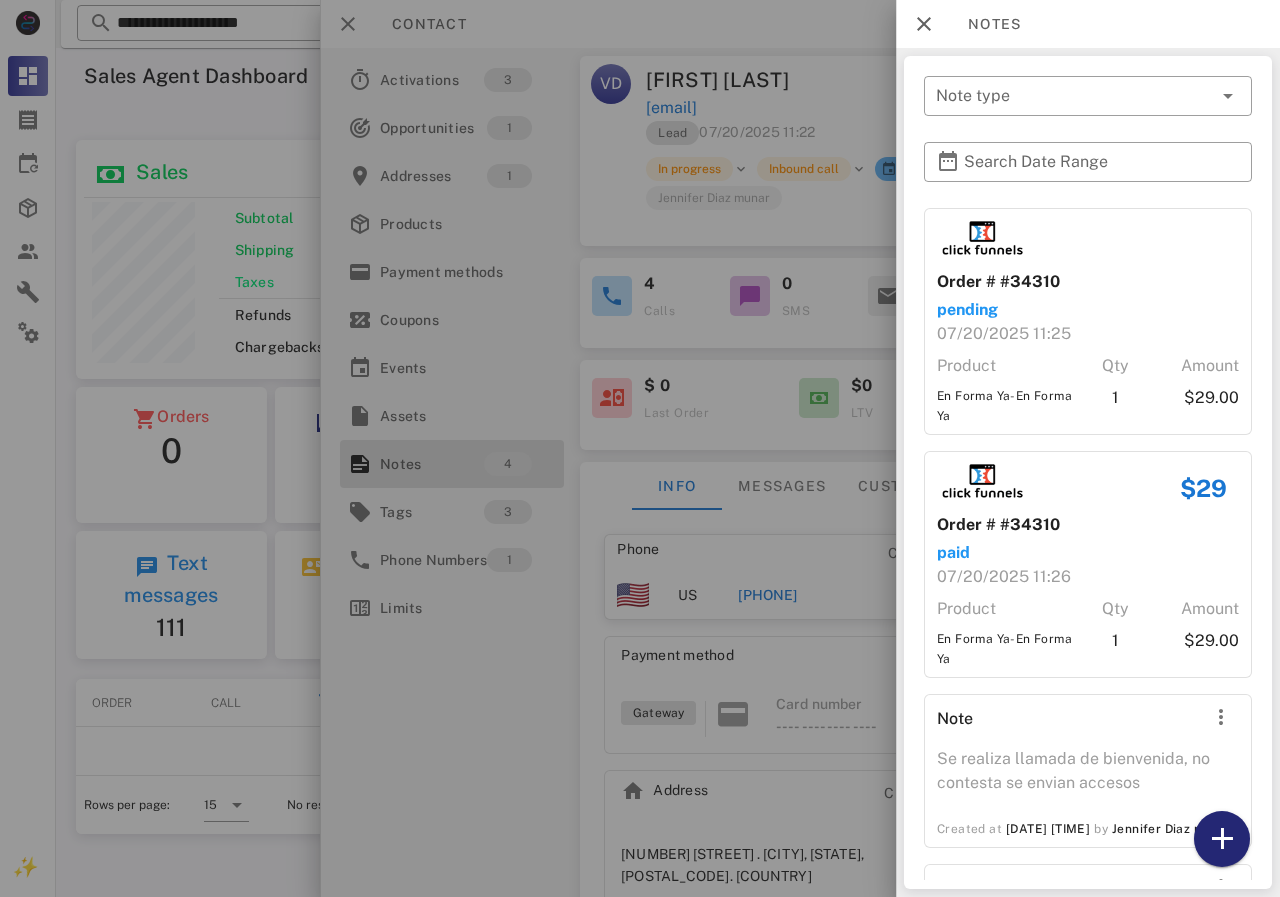 click at bounding box center (1222, 839) 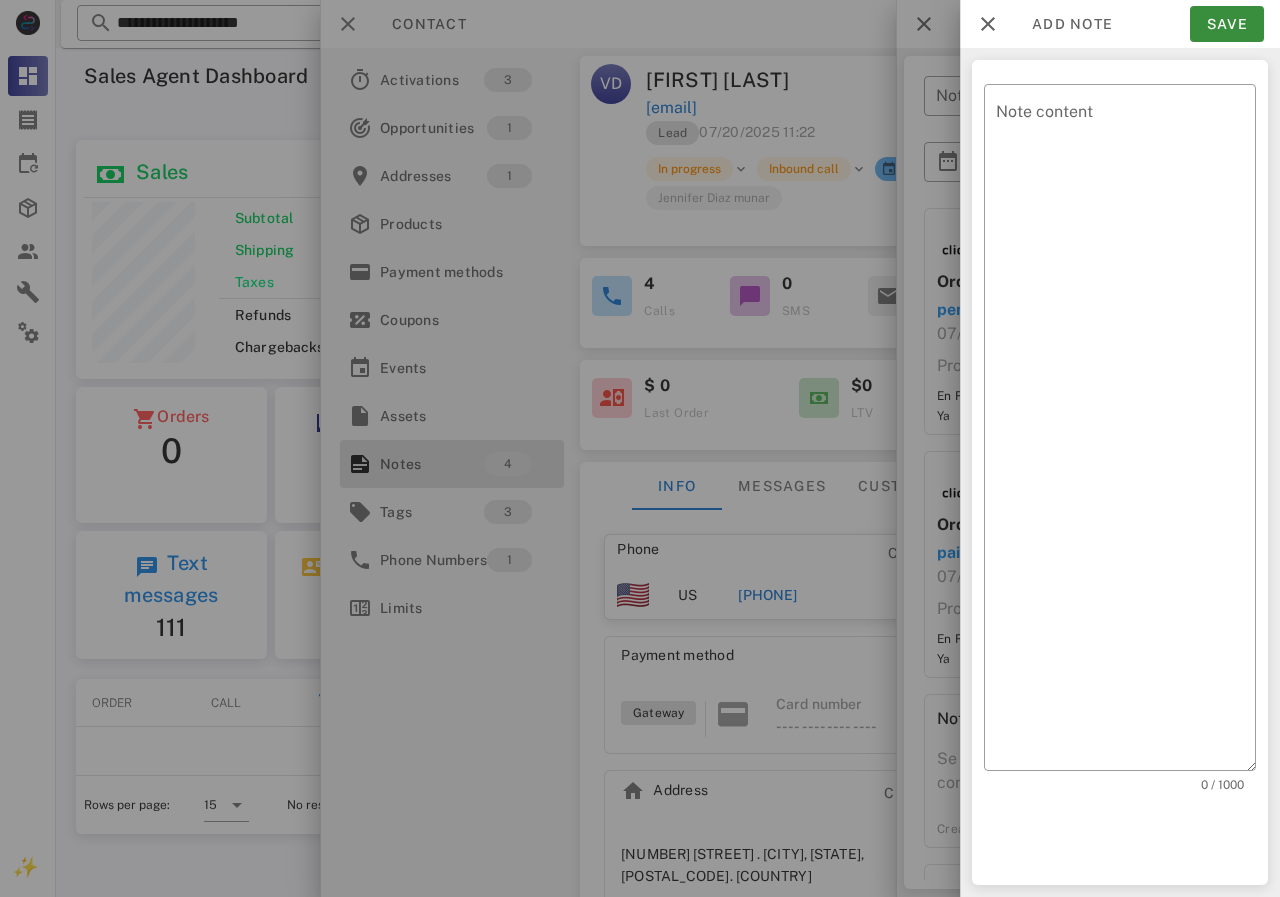 click at bounding box center (640, 448) 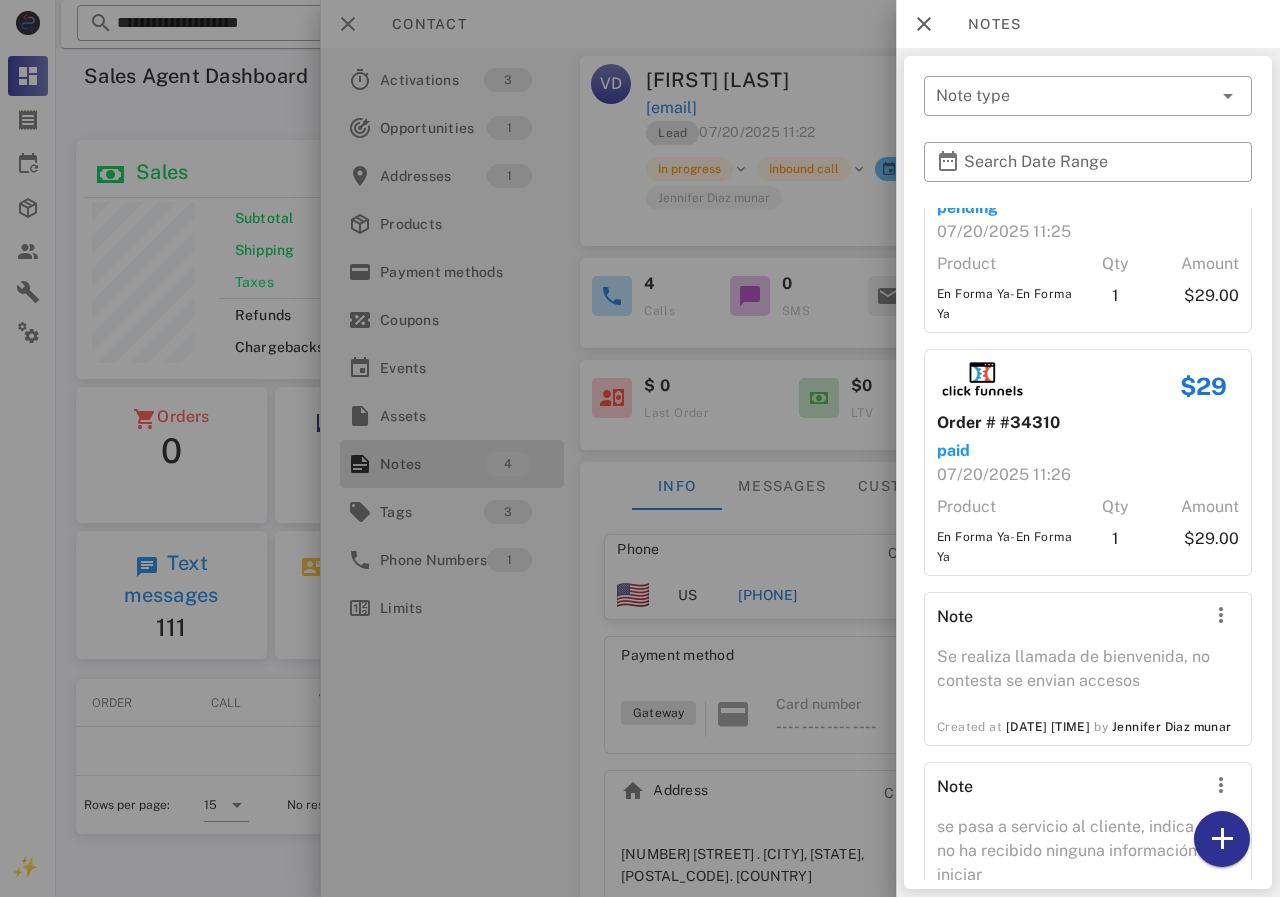 scroll, scrollTop: 207, scrollLeft: 0, axis: vertical 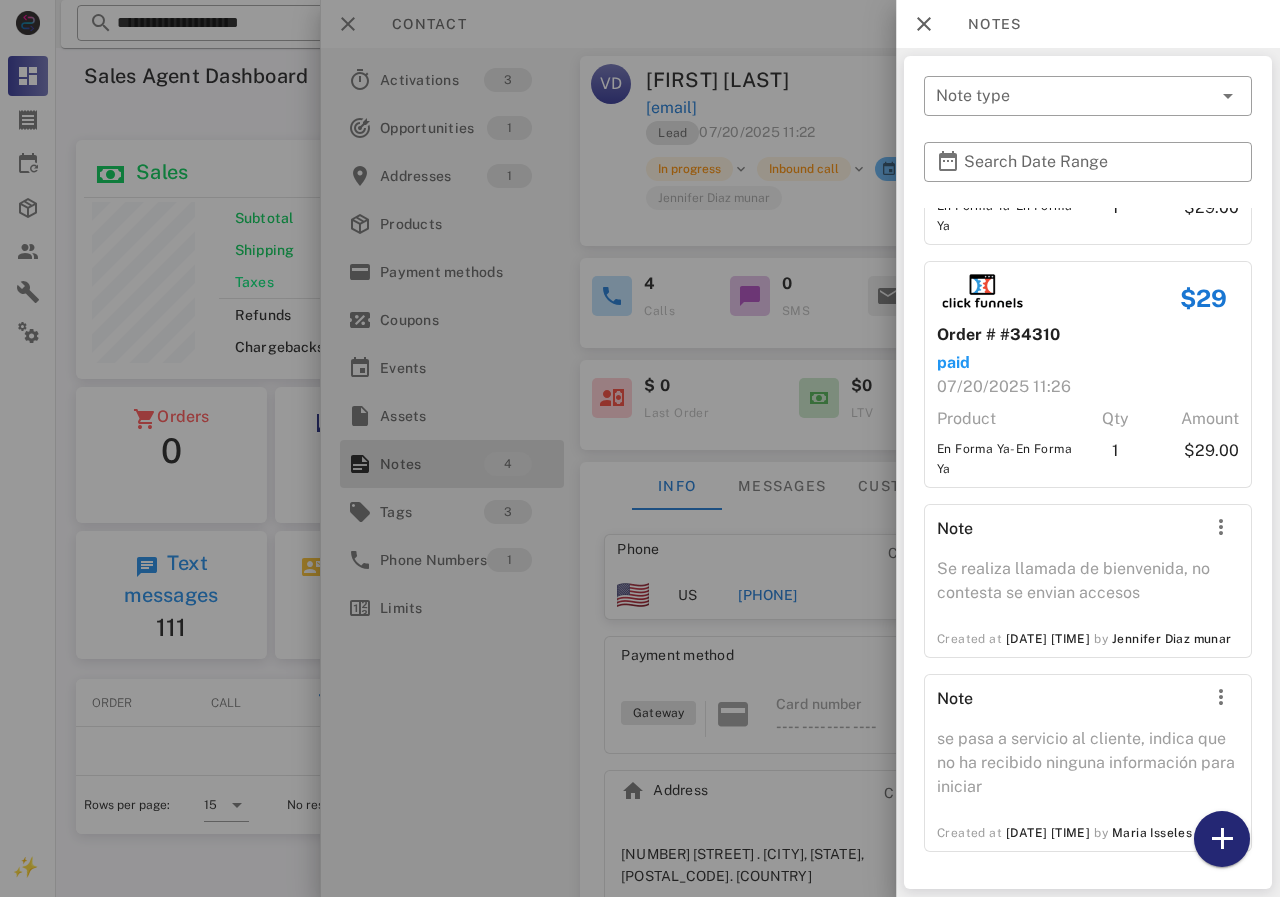 click at bounding box center (1222, 839) 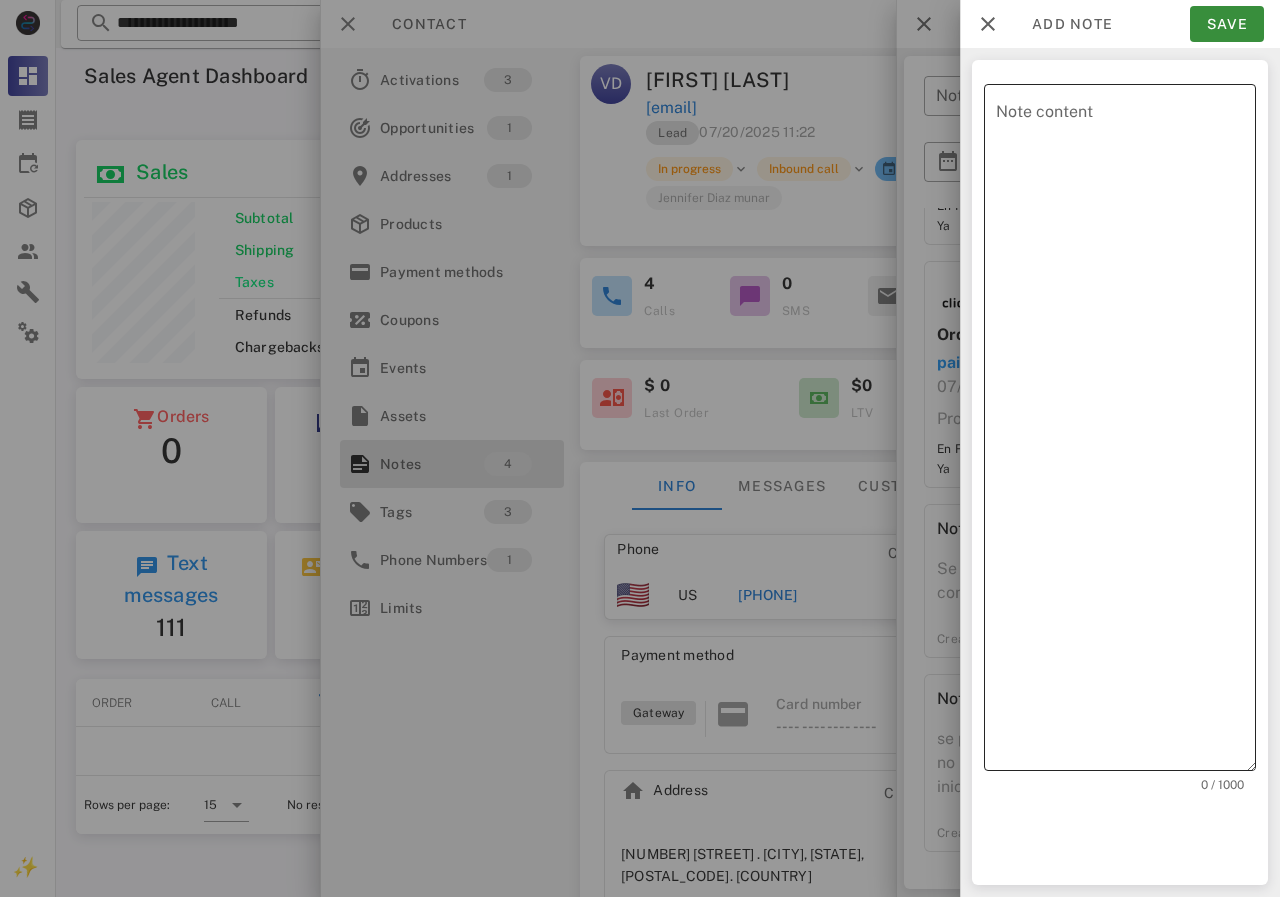 click on "Note content" at bounding box center [1126, 432] 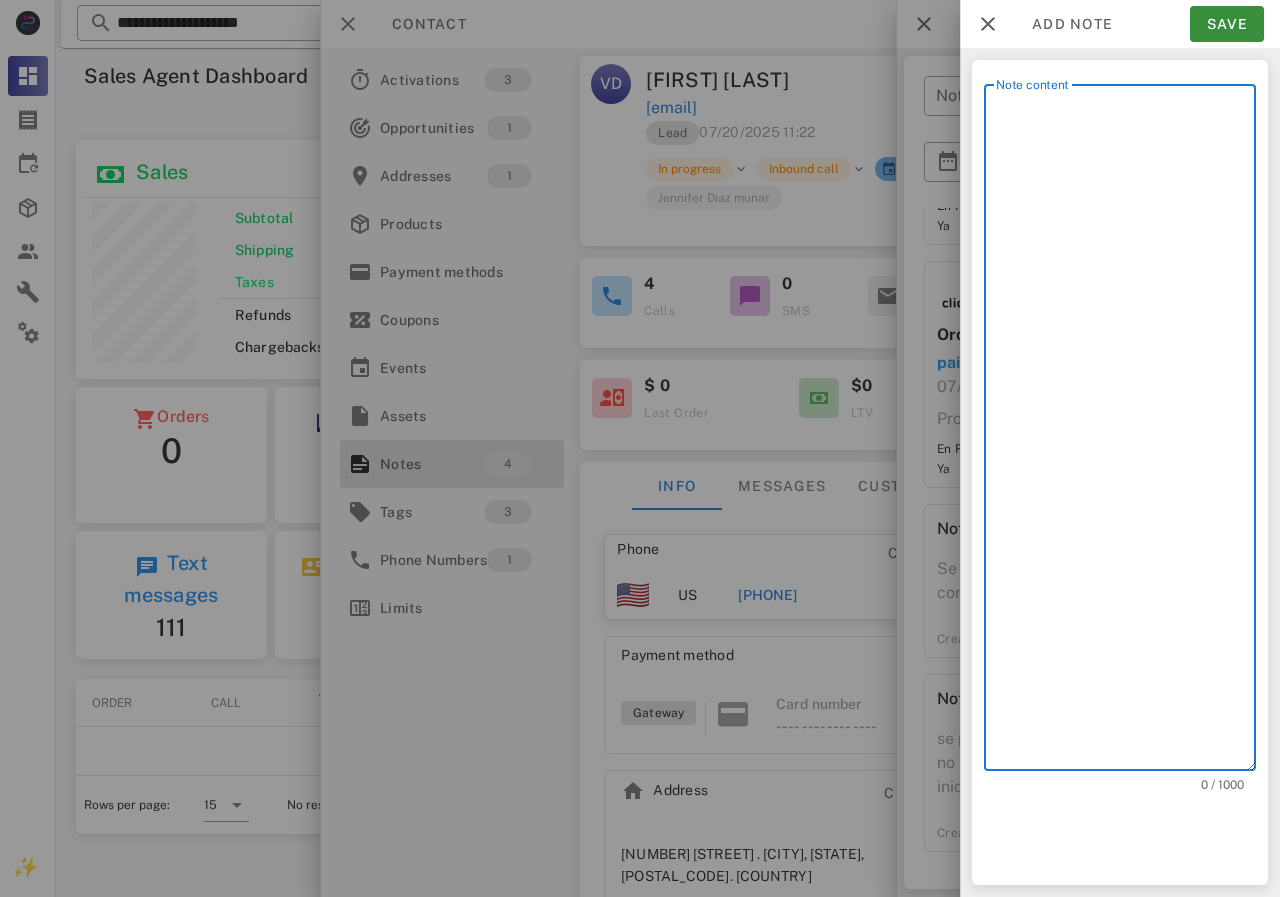 scroll, scrollTop: 240, scrollLeft: 390, axis: both 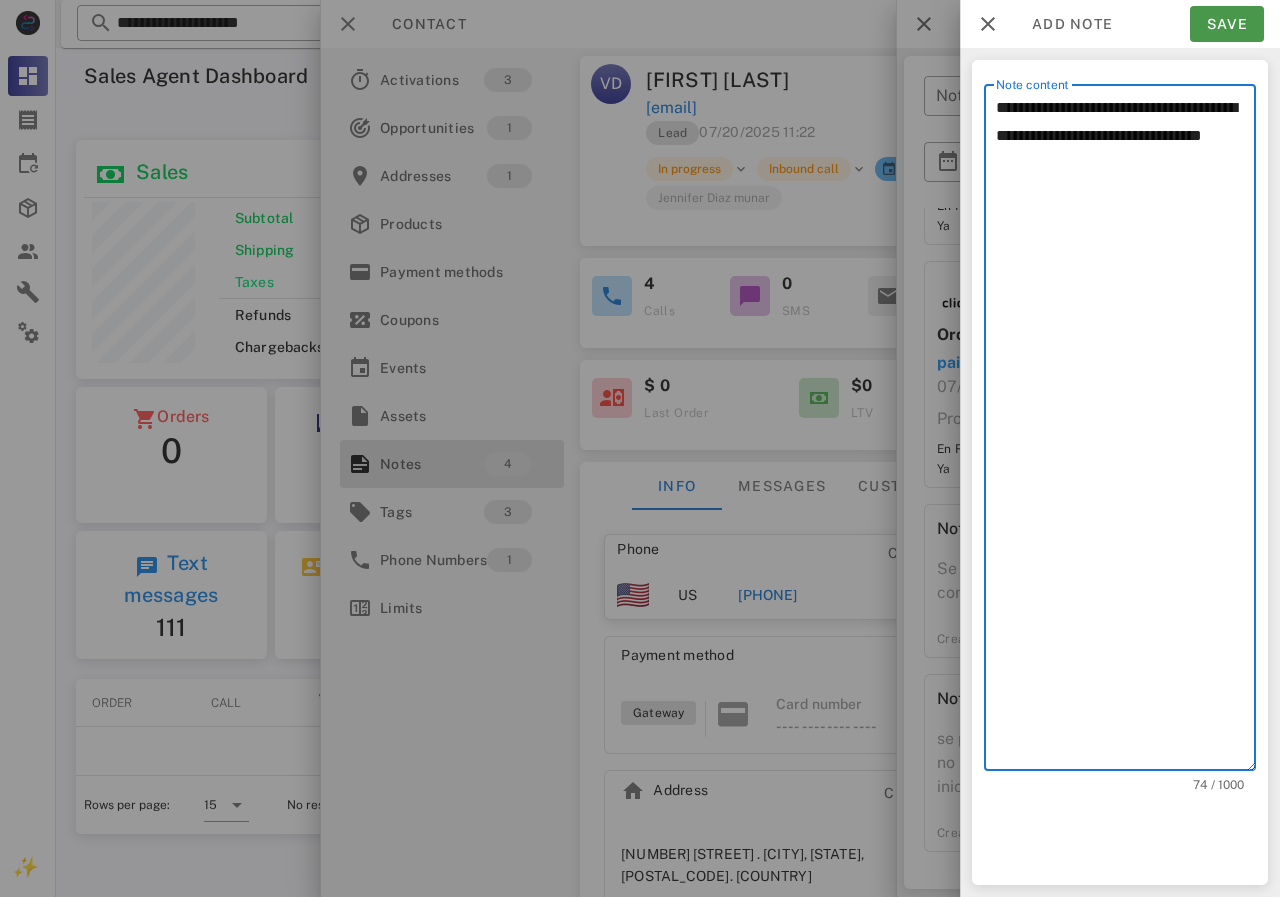 type on "**********" 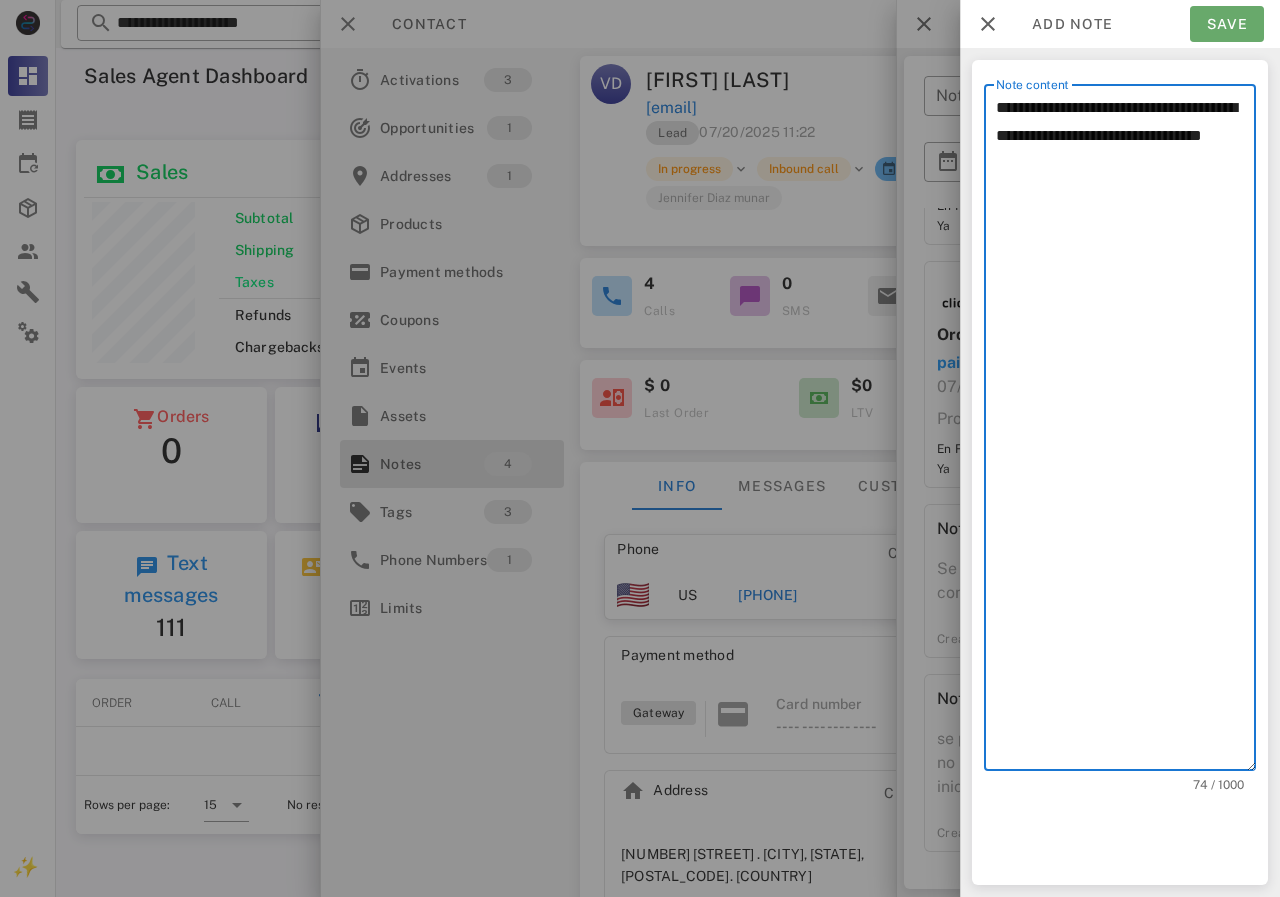 drag, startPoint x: 1232, startPoint y: 16, endPoint x: 970, endPoint y: 68, distance: 267.11047 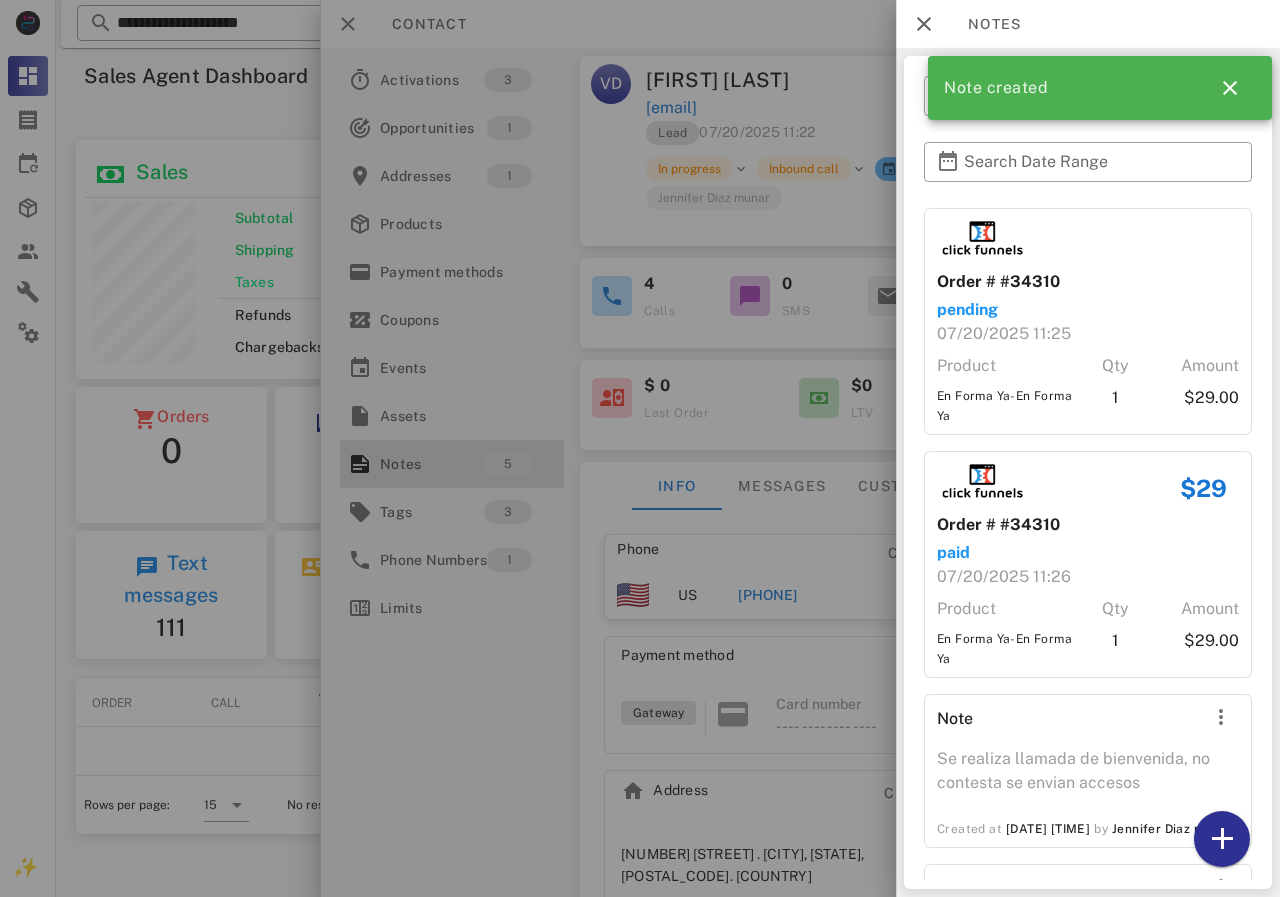 click at bounding box center (640, 448) 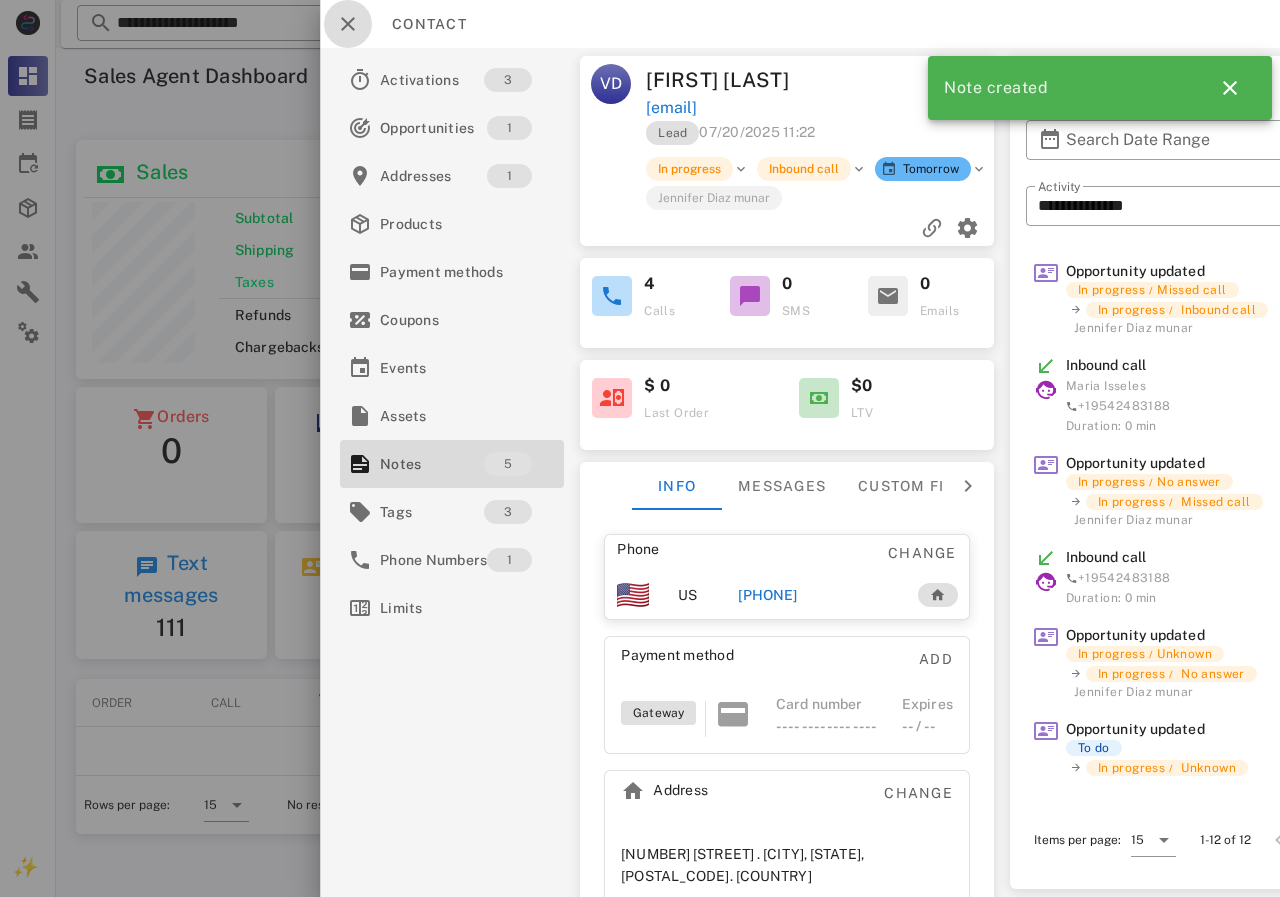 drag, startPoint x: 353, startPoint y: 14, endPoint x: 357, endPoint y: 3, distance: 11.7046995 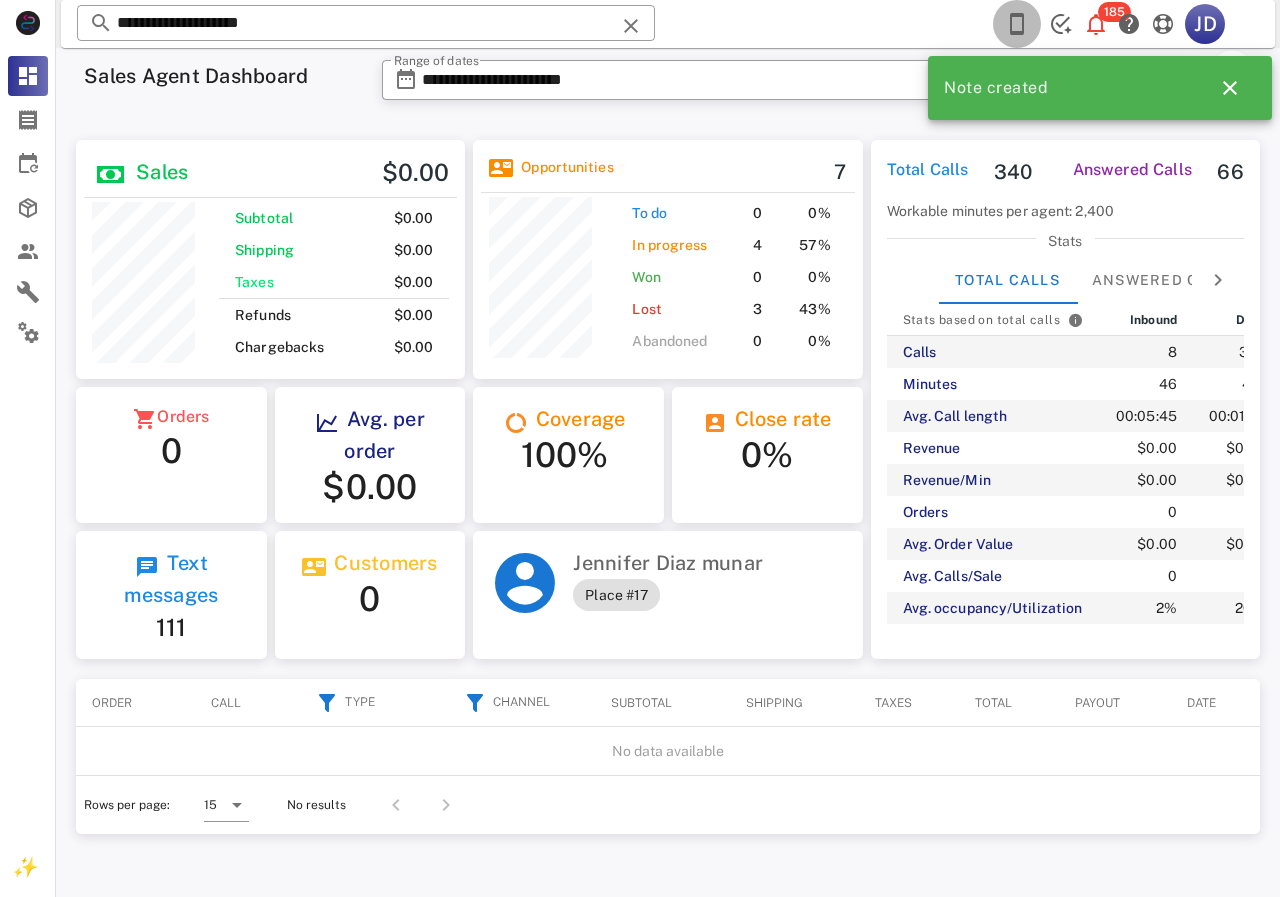 click at bounding box center (1017, 24) 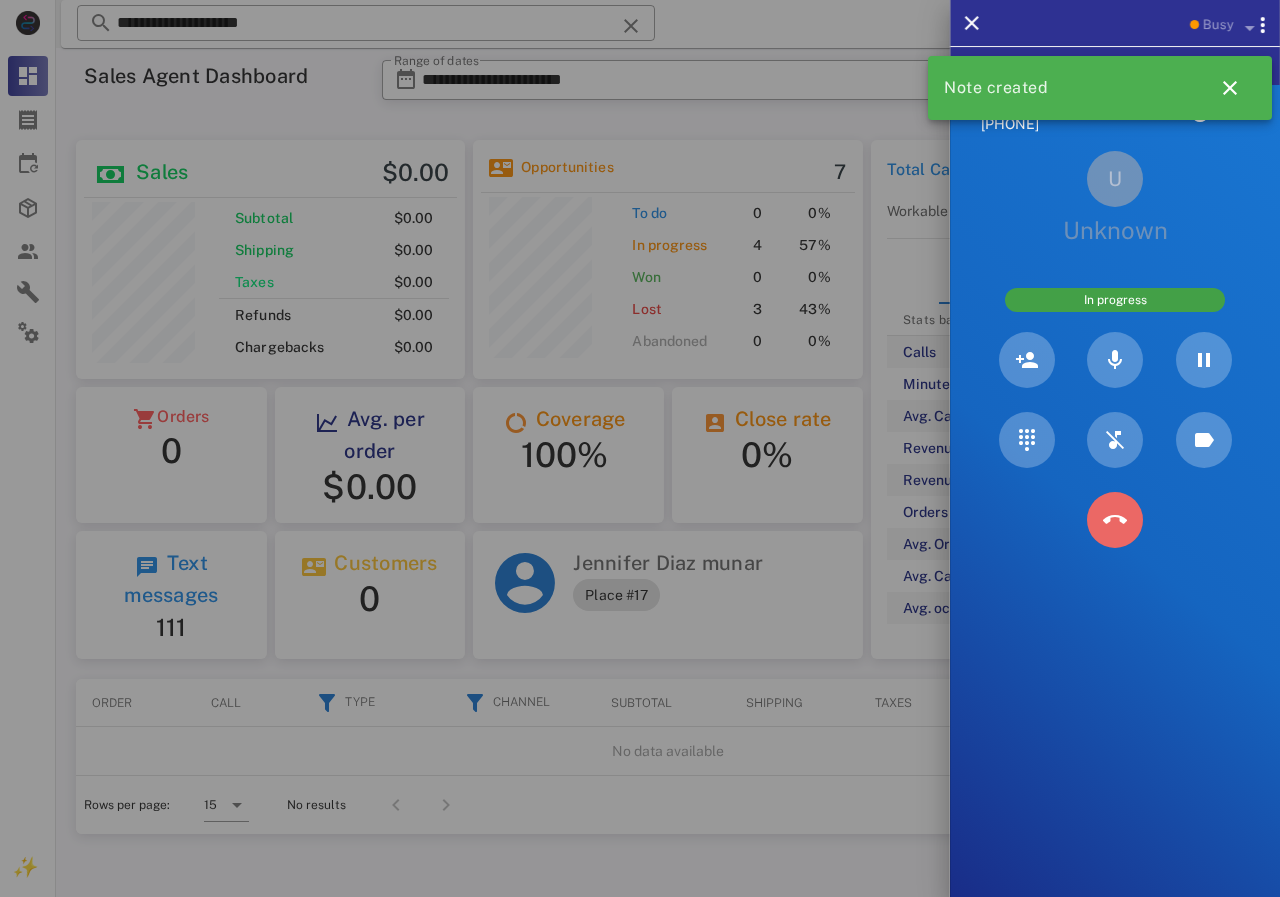 click at bounding box center [1115, 520] 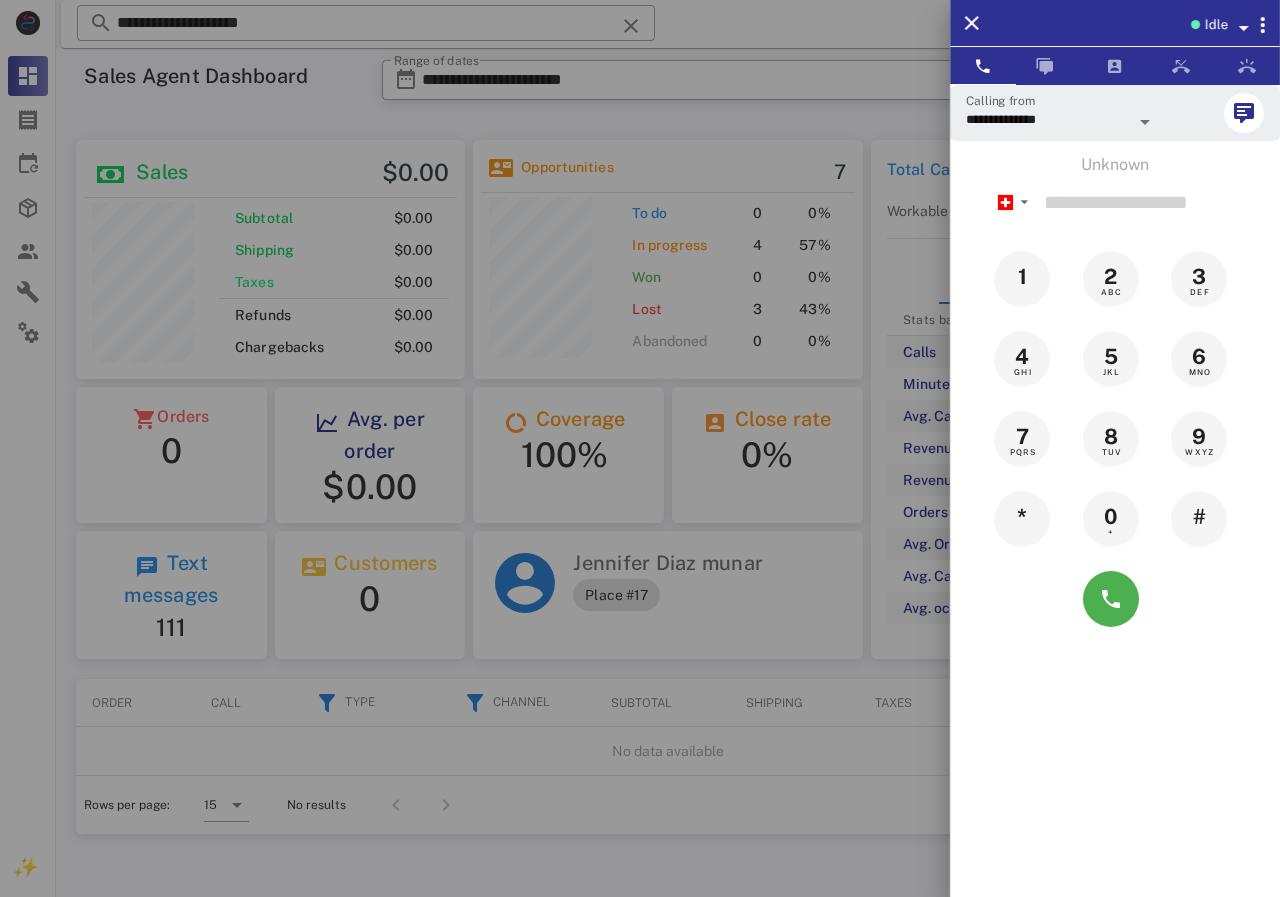 click at bounding box center (640, 448) 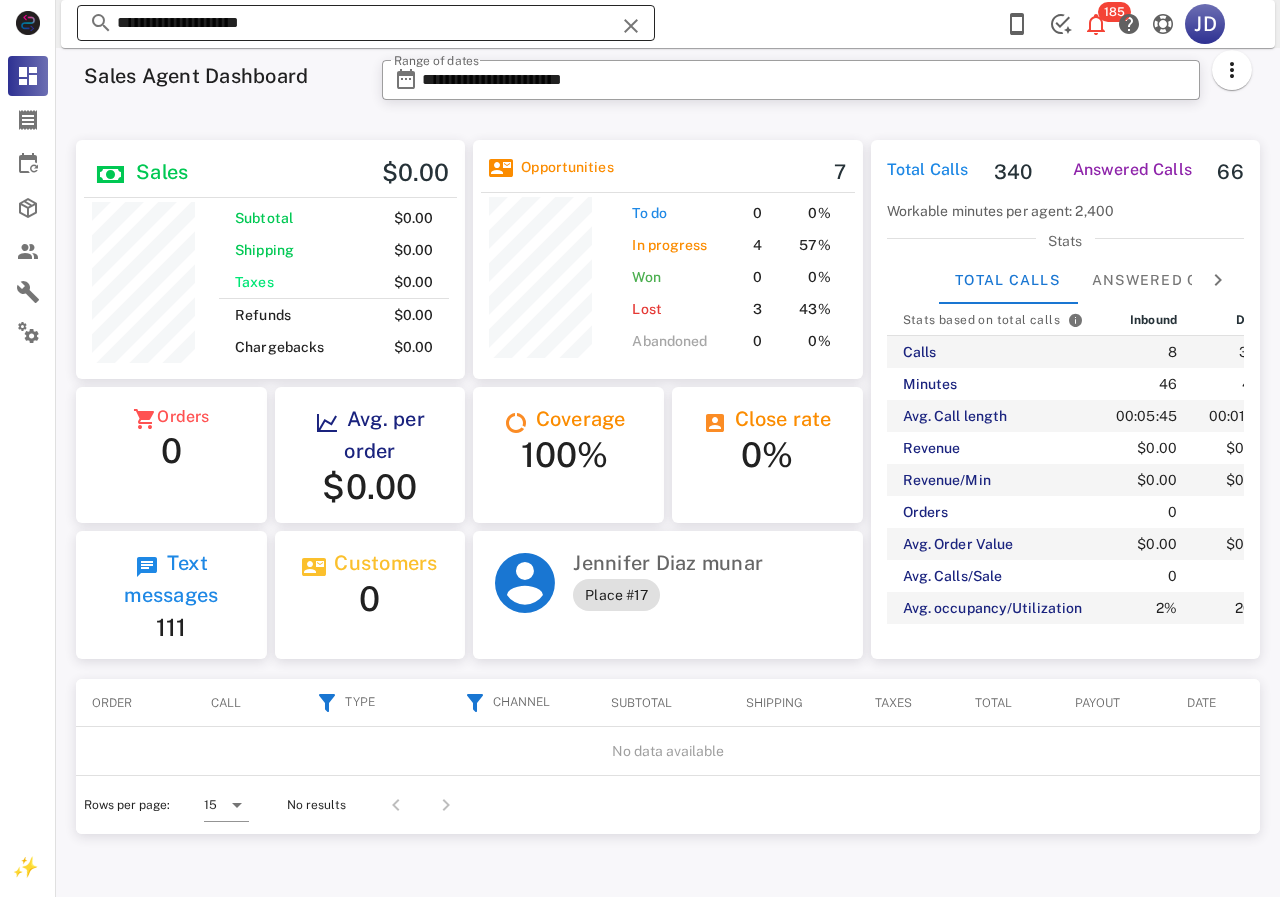 click on "**********" at bounding box center [366, 23] 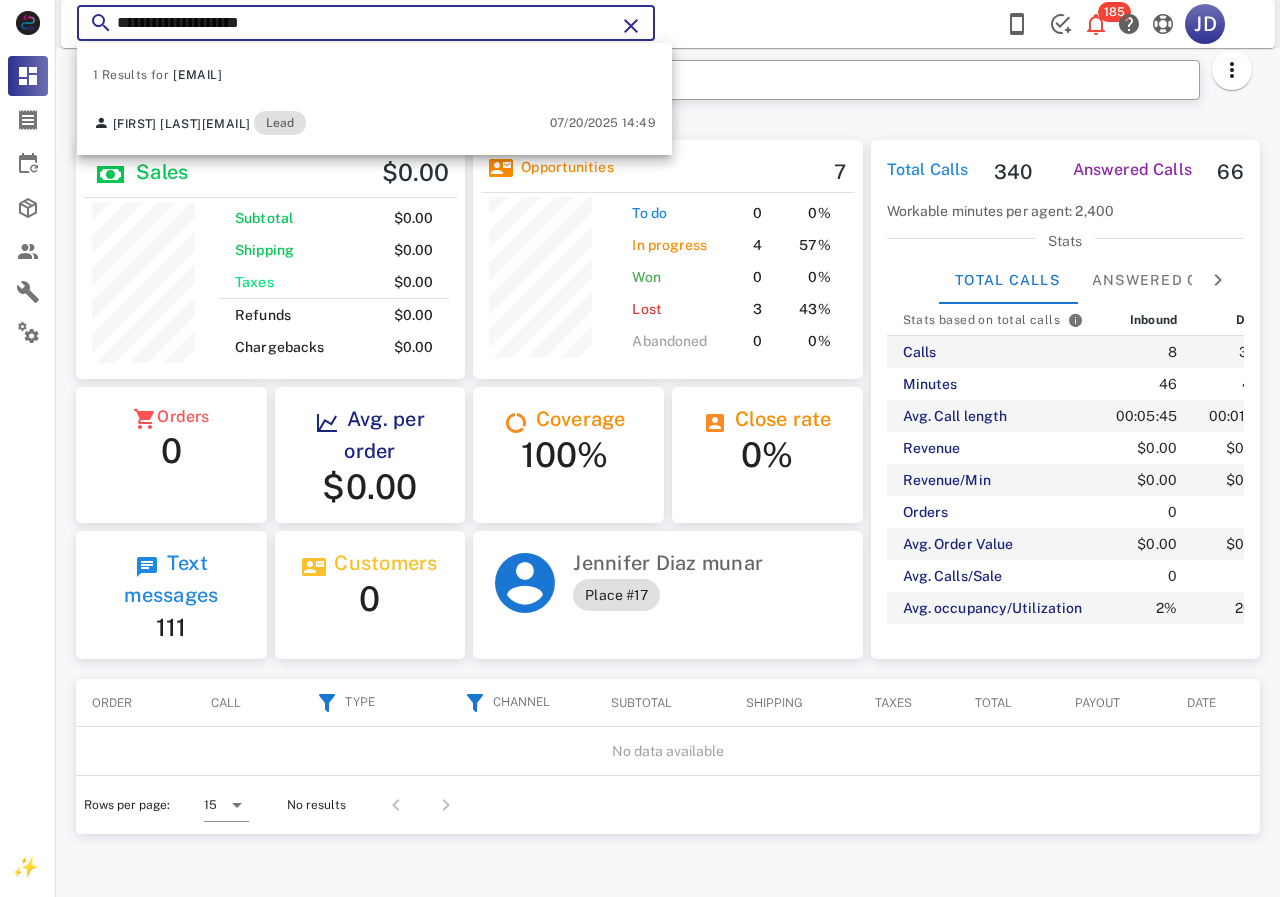 click on "**********" at bounding box center [366, 23] 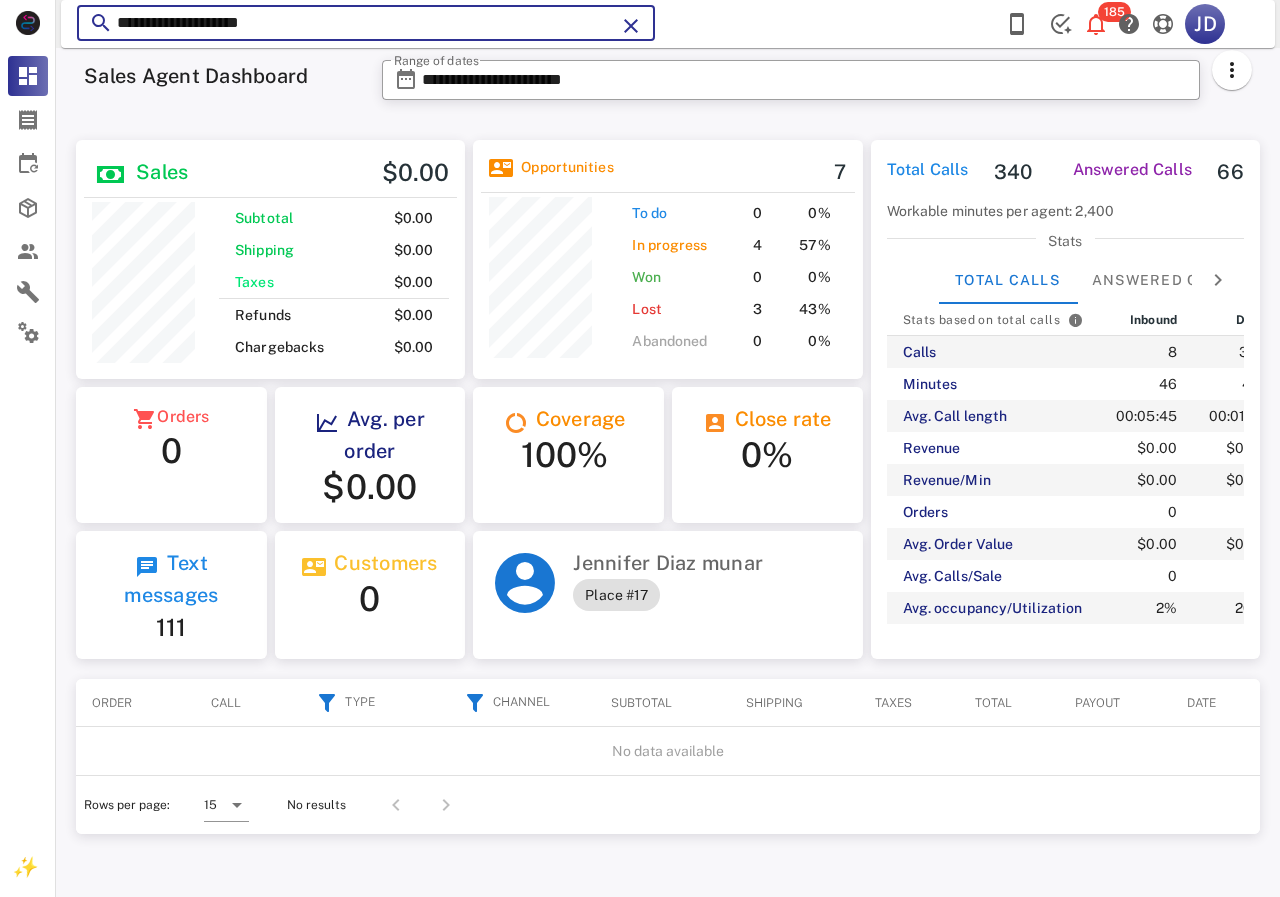drag, startPoint x: 407, startPoint y: 17, endPoint x: 102, endPoint y: 13, distance: 305.0262 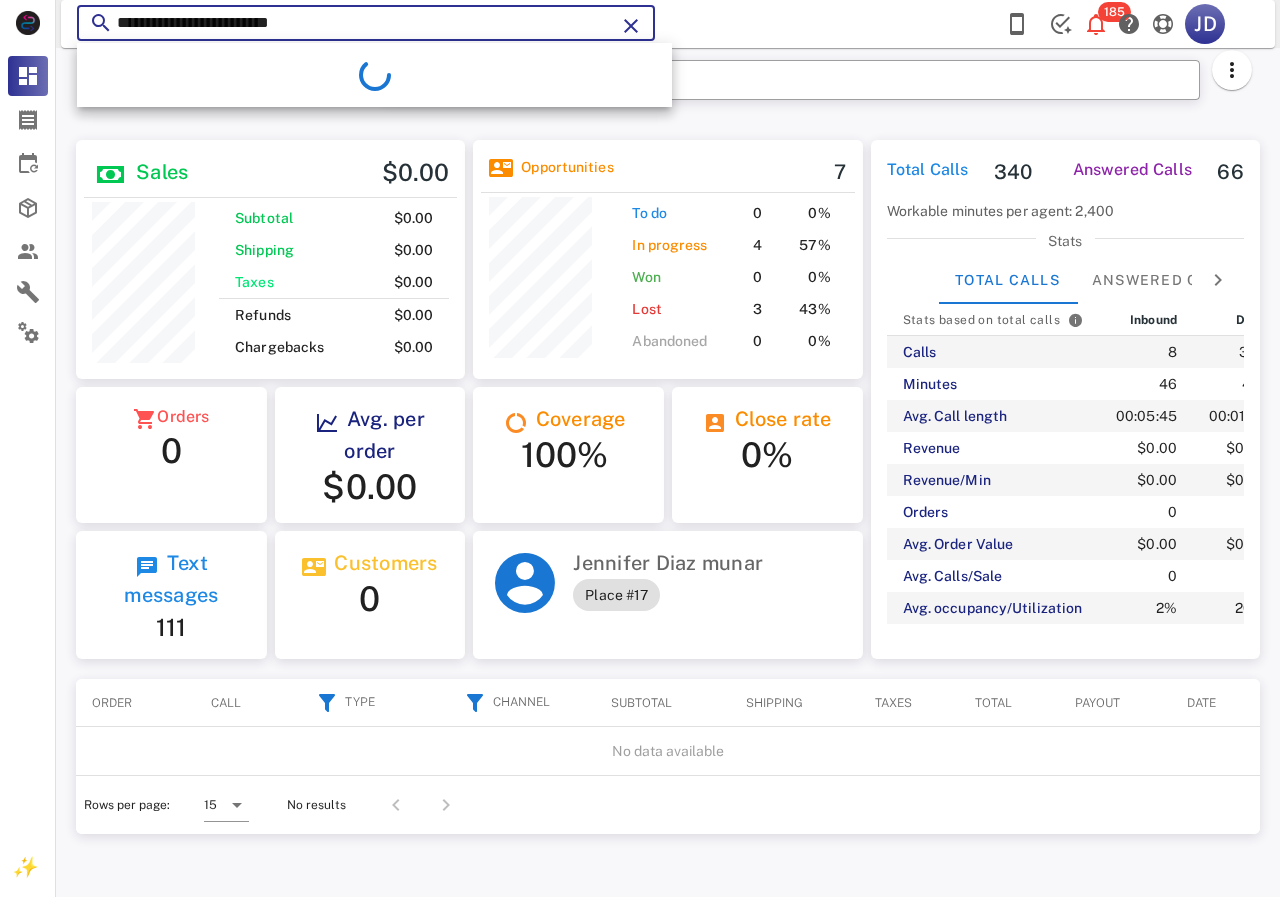 type on "**********" 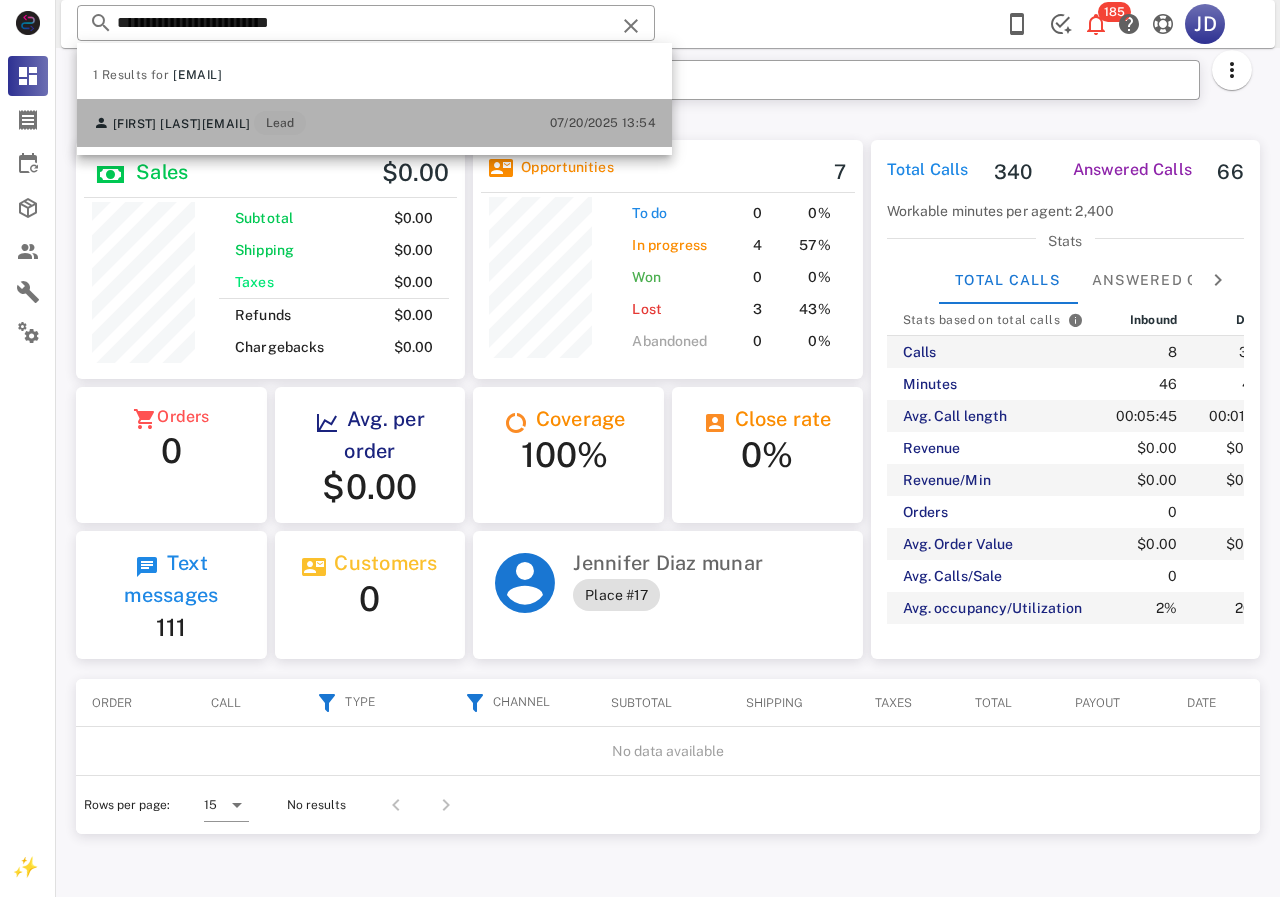 click on "[FIRST] [LAST]   [EMAIL]   Lead   [DATE] [TIME]" at bounding box center [374, 123] 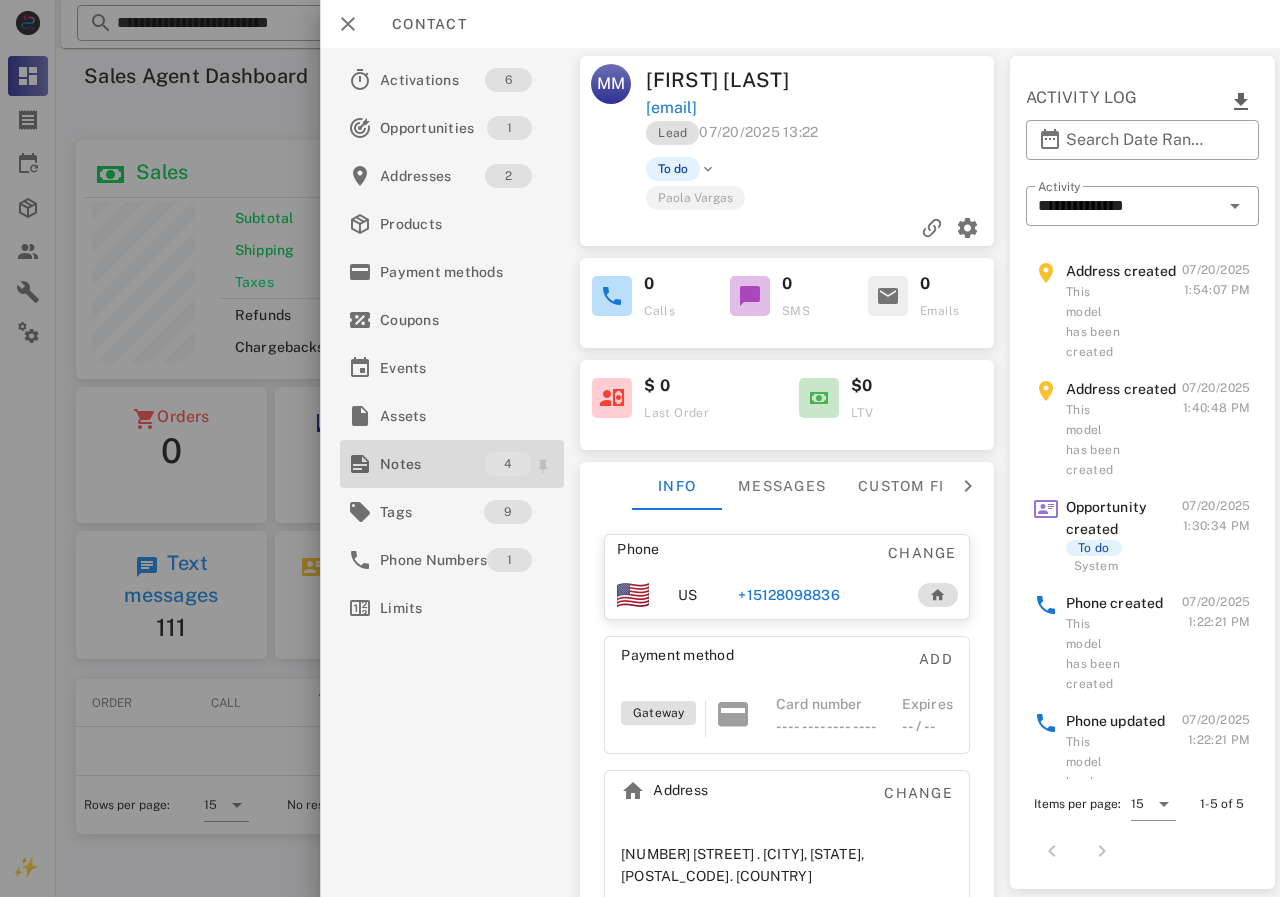click on "Notes" at bounding box center (432, 464) 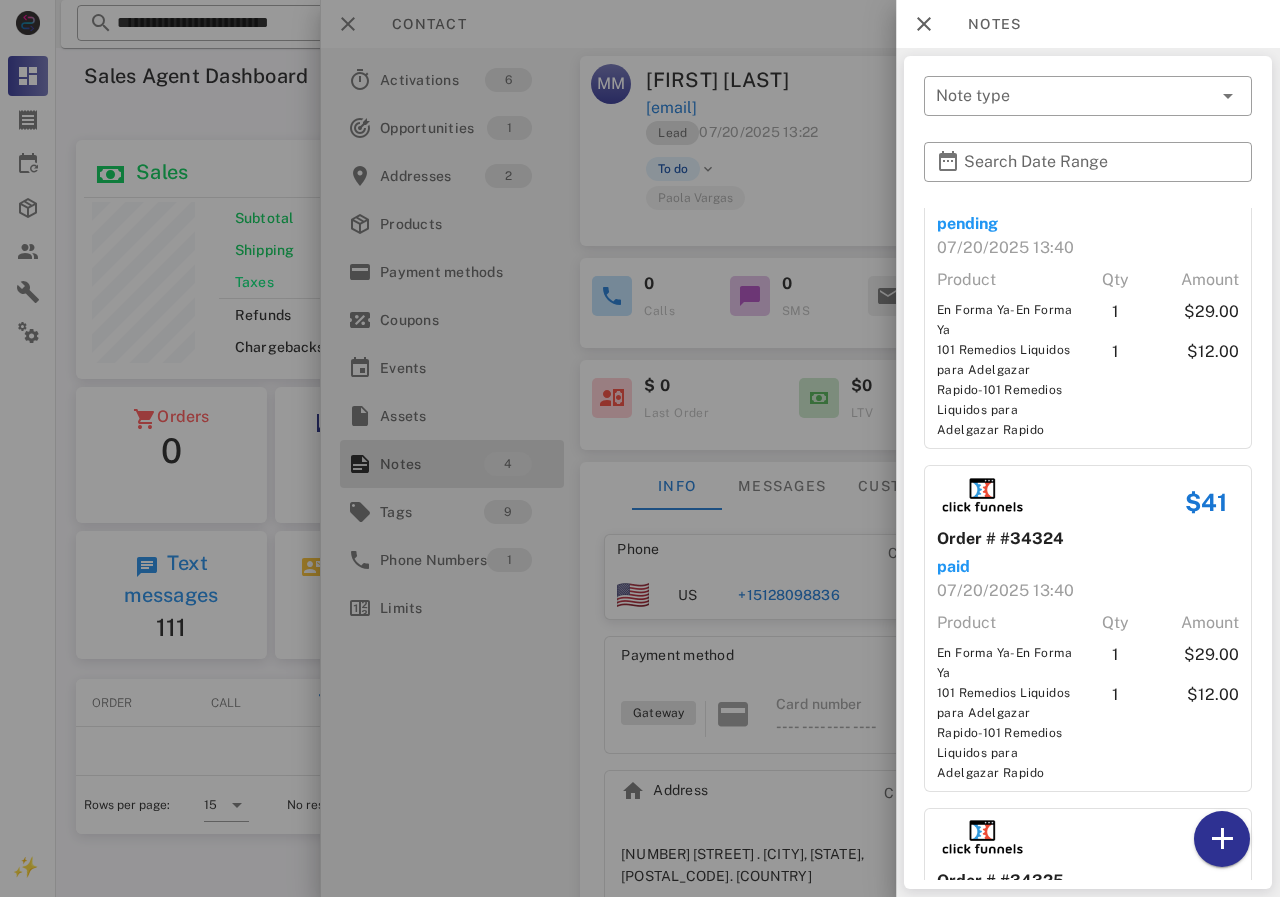 scroll, scrollTop: 0, scrollLeft: 0, axis: both 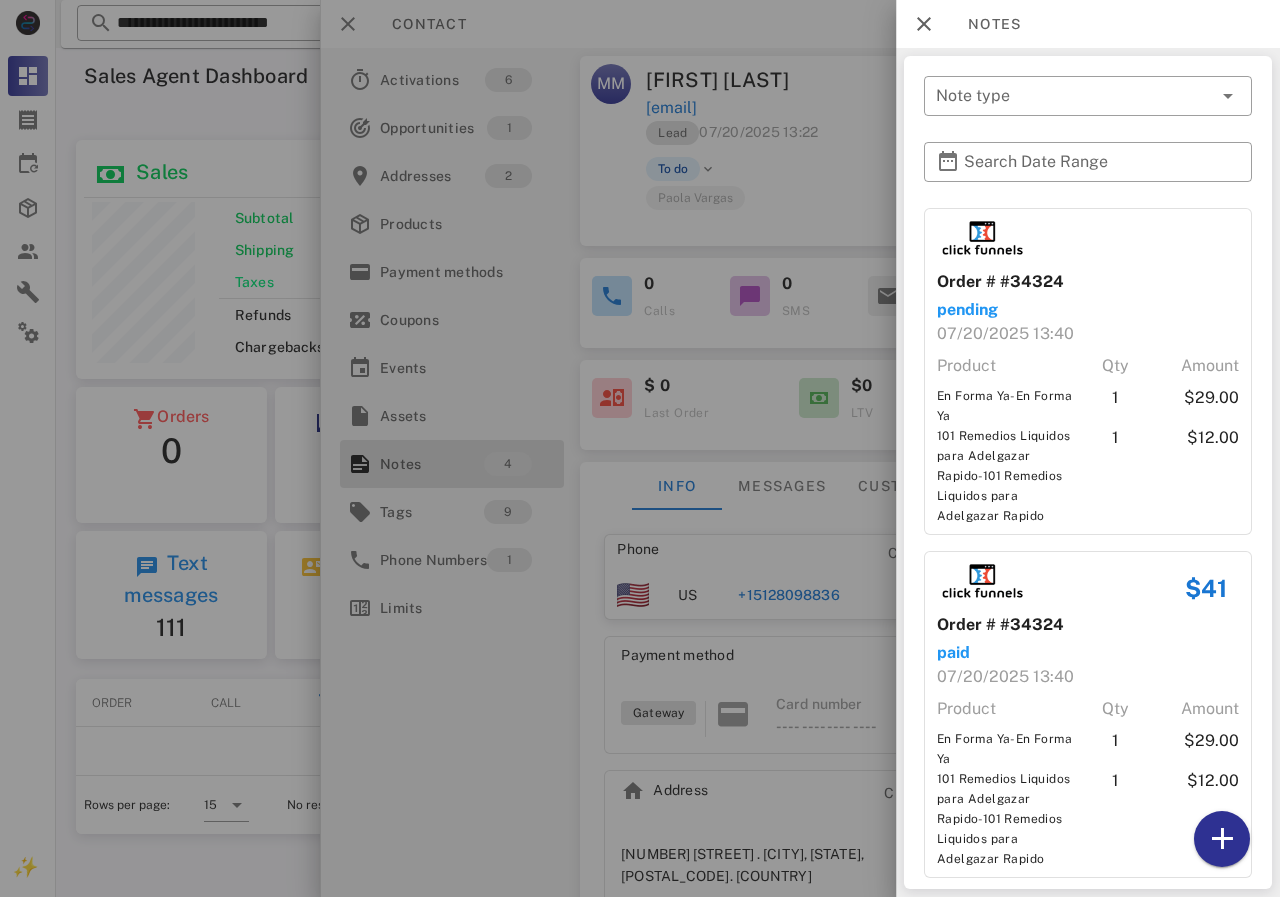 click at bounding box center (640, 448) 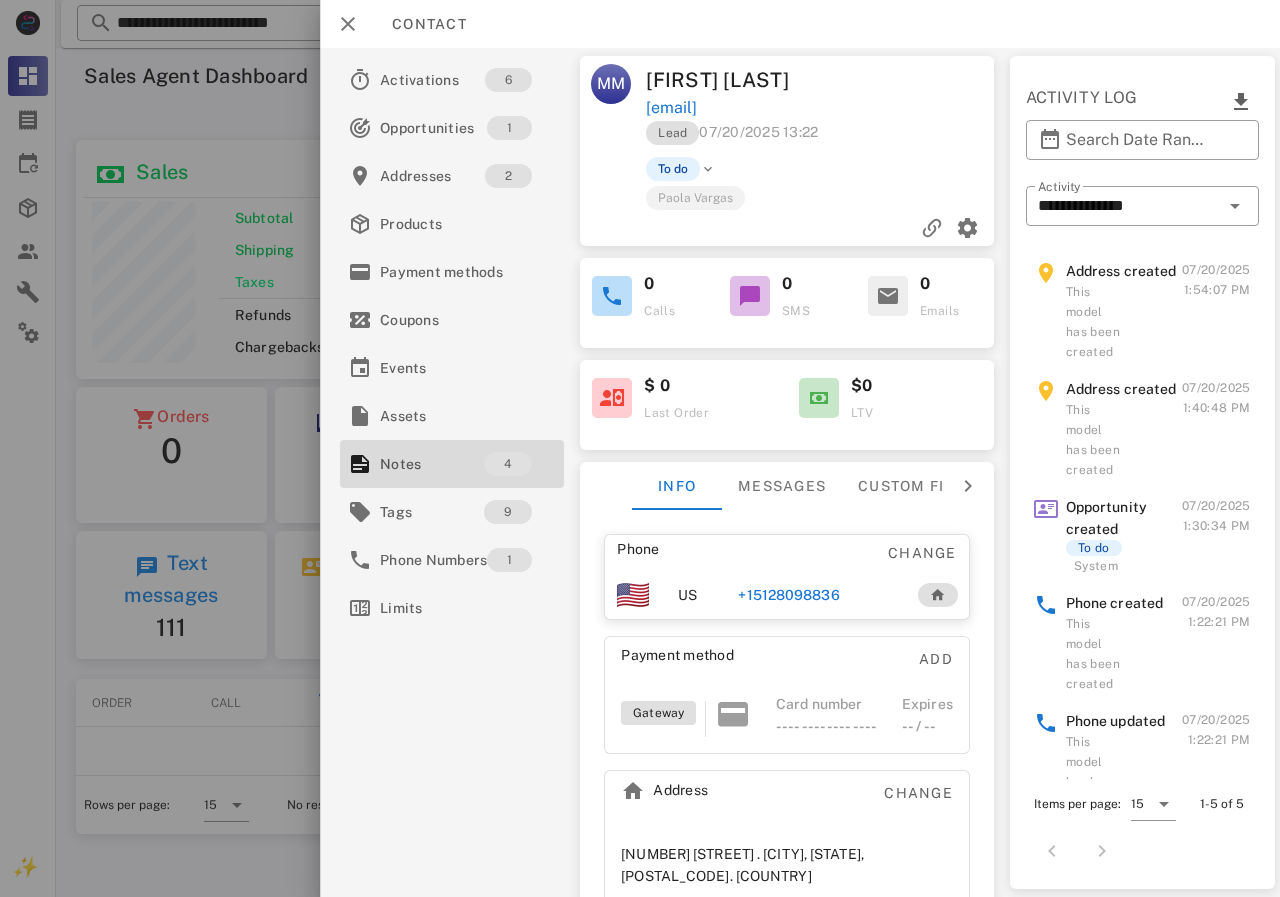 click on "+15128098836" at bounding box center (788, 595) 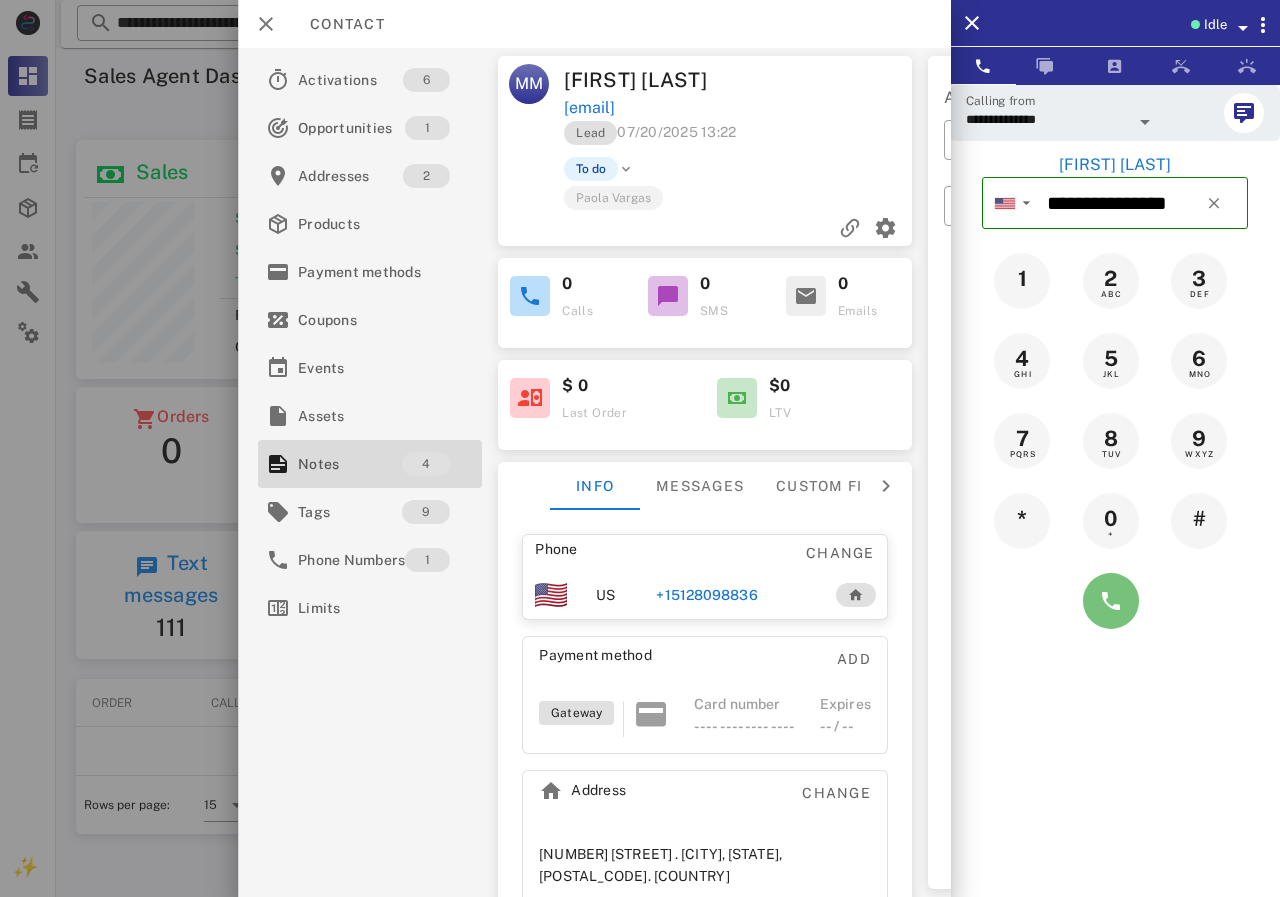 click at bounding box center [1111, 601] 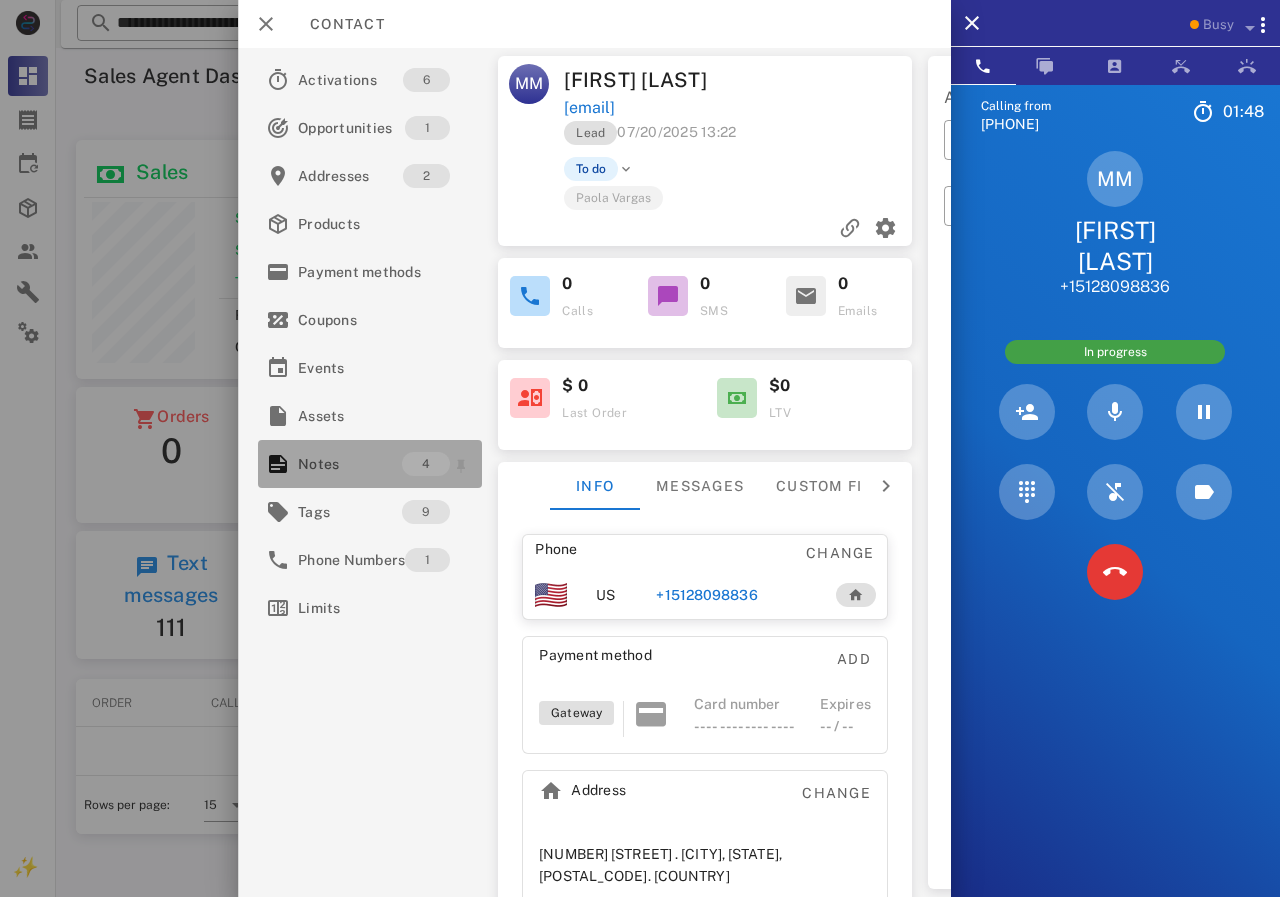 click on "Notes" at bounding box center (350, 464) 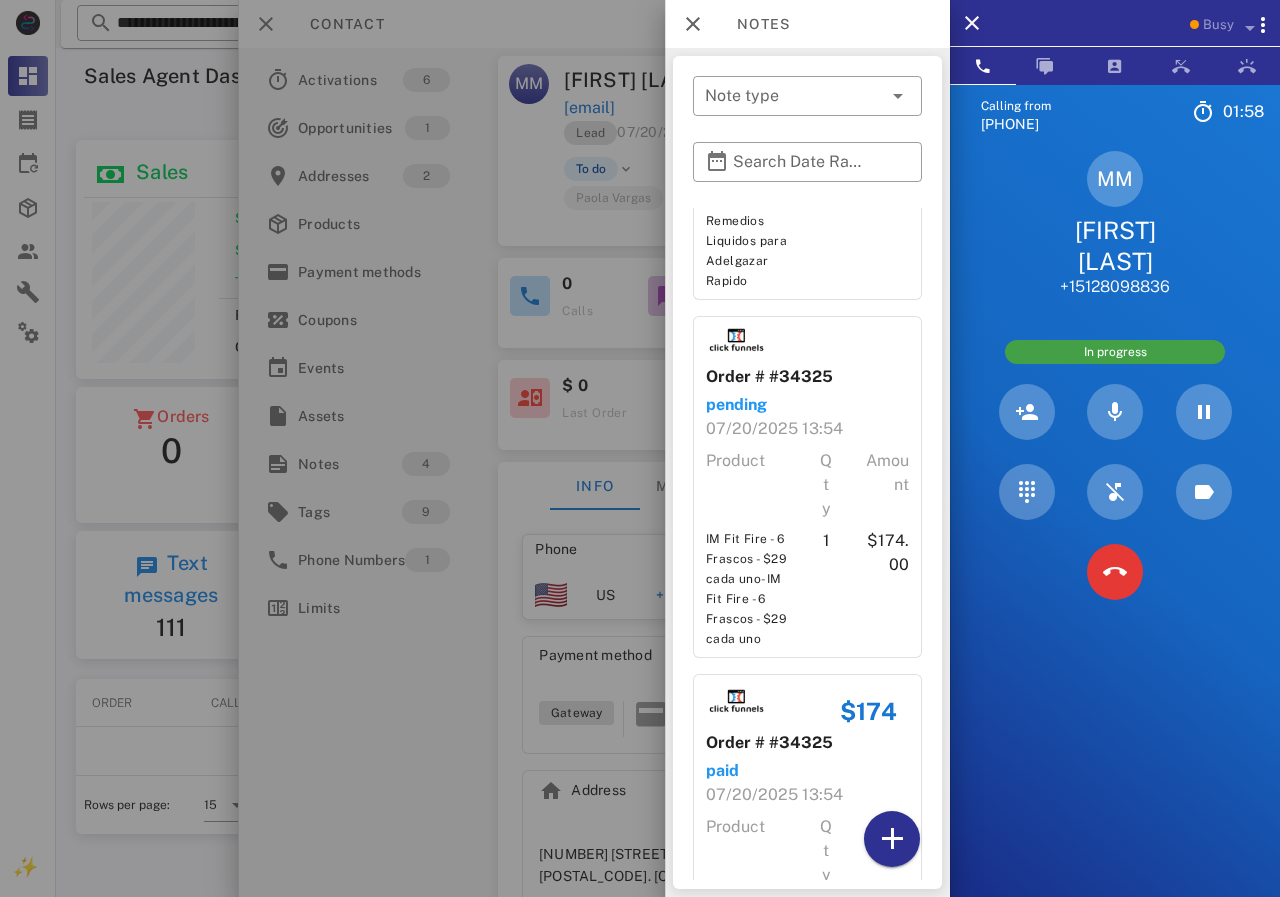 scroll, scrollTop: 960, scrollLeft: 0, axis: vertical 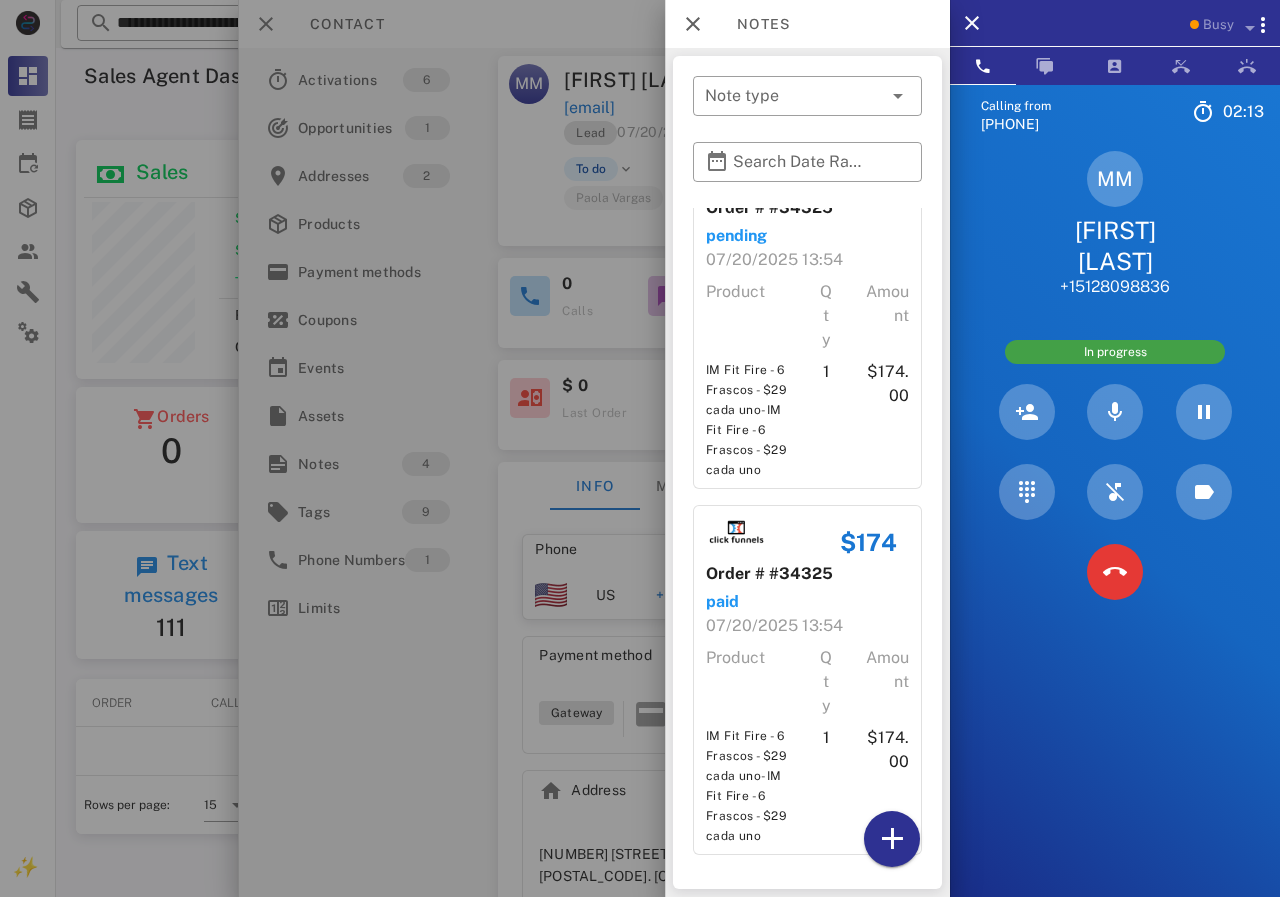 click at bounding box center [640, 448] 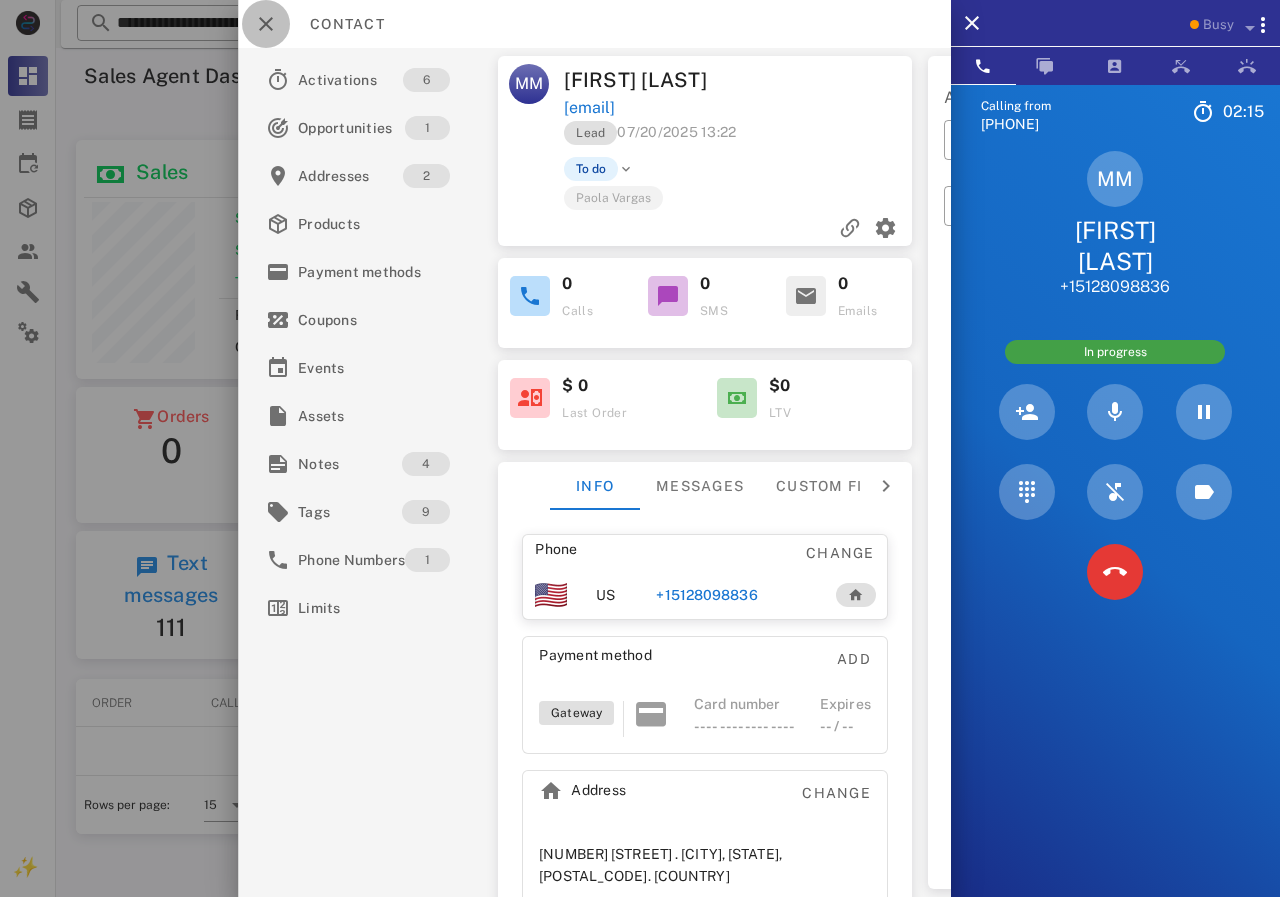 click at bounding box center (266, 24) 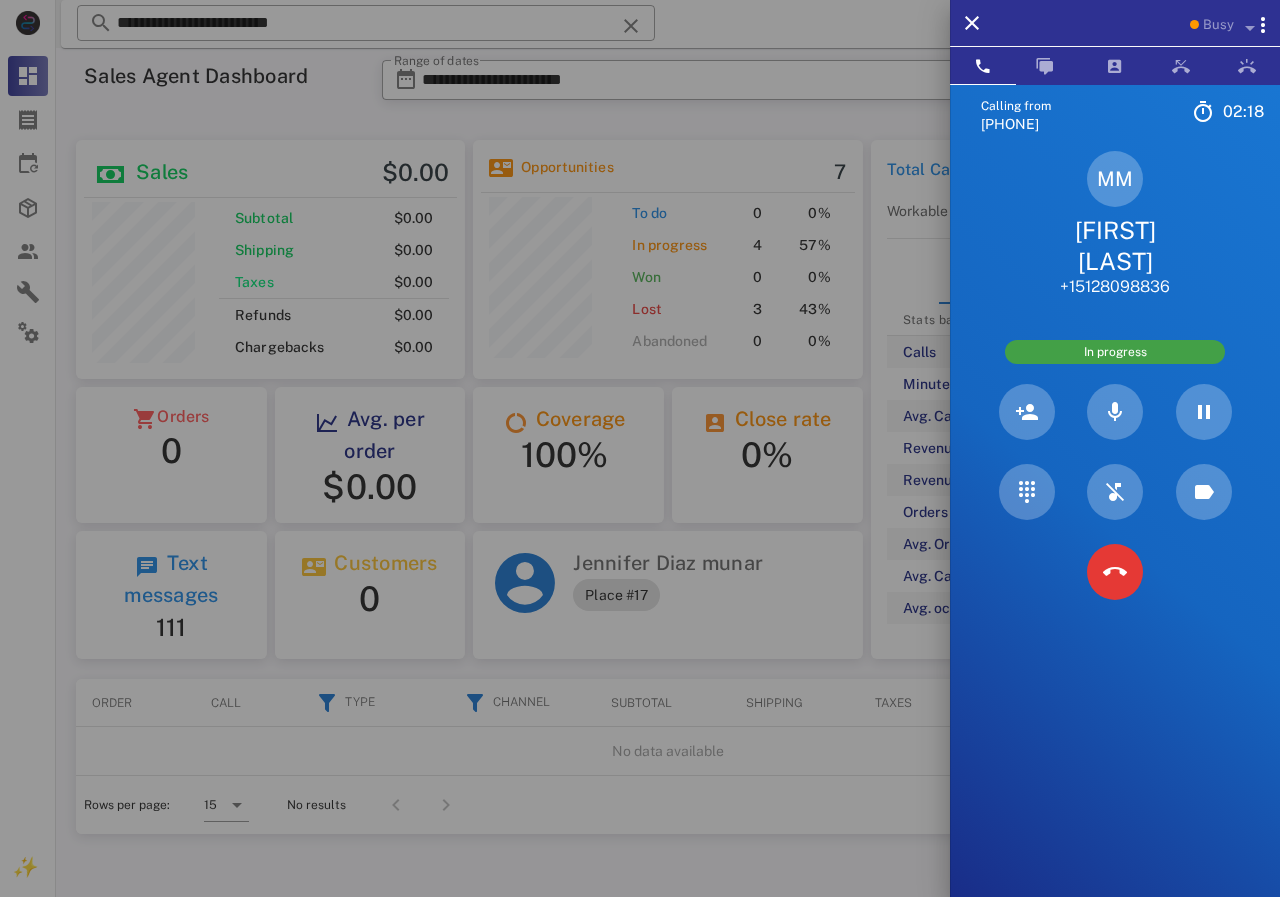 click at bounding box center (640, 448) 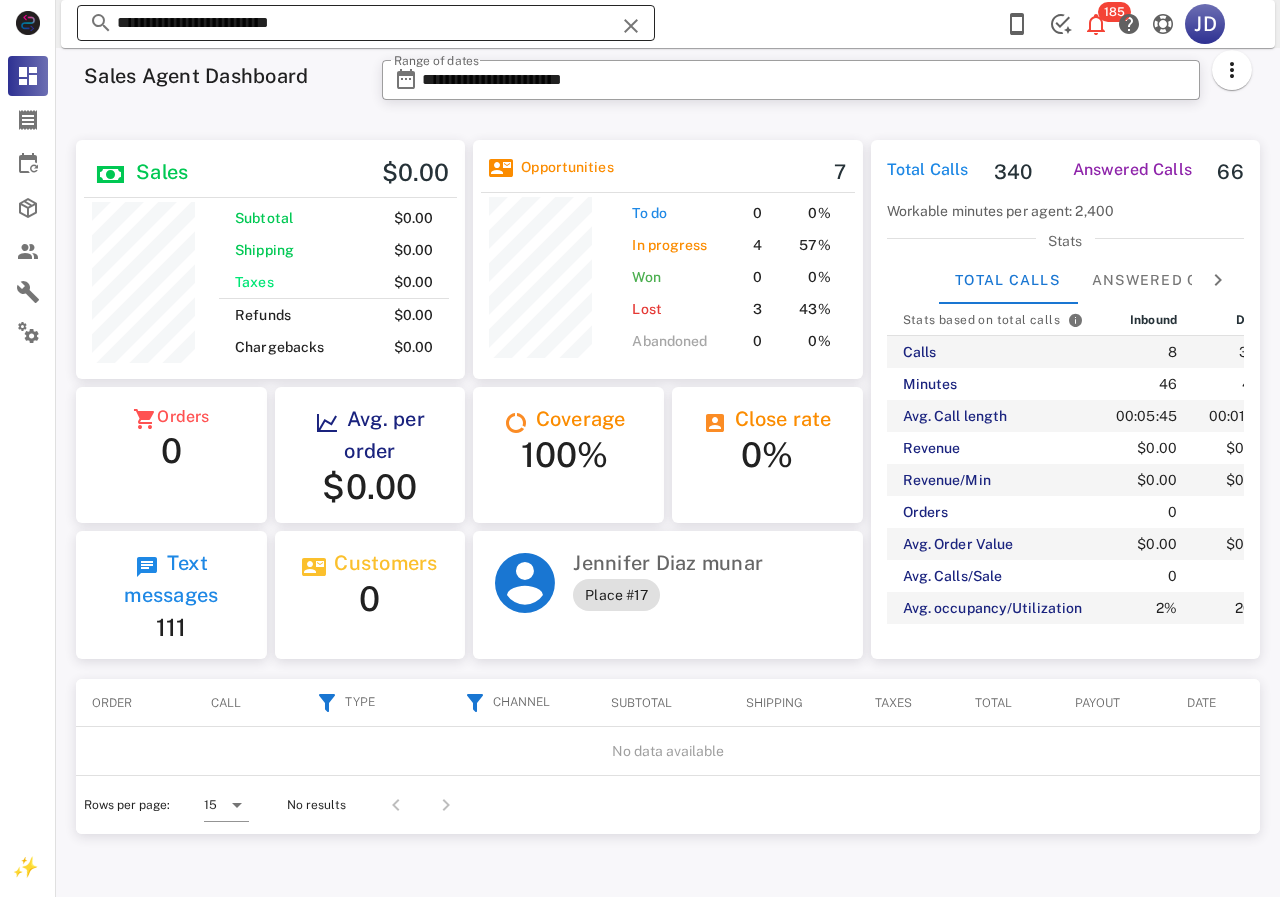 click on "**********" at bounding box center (366, 23) 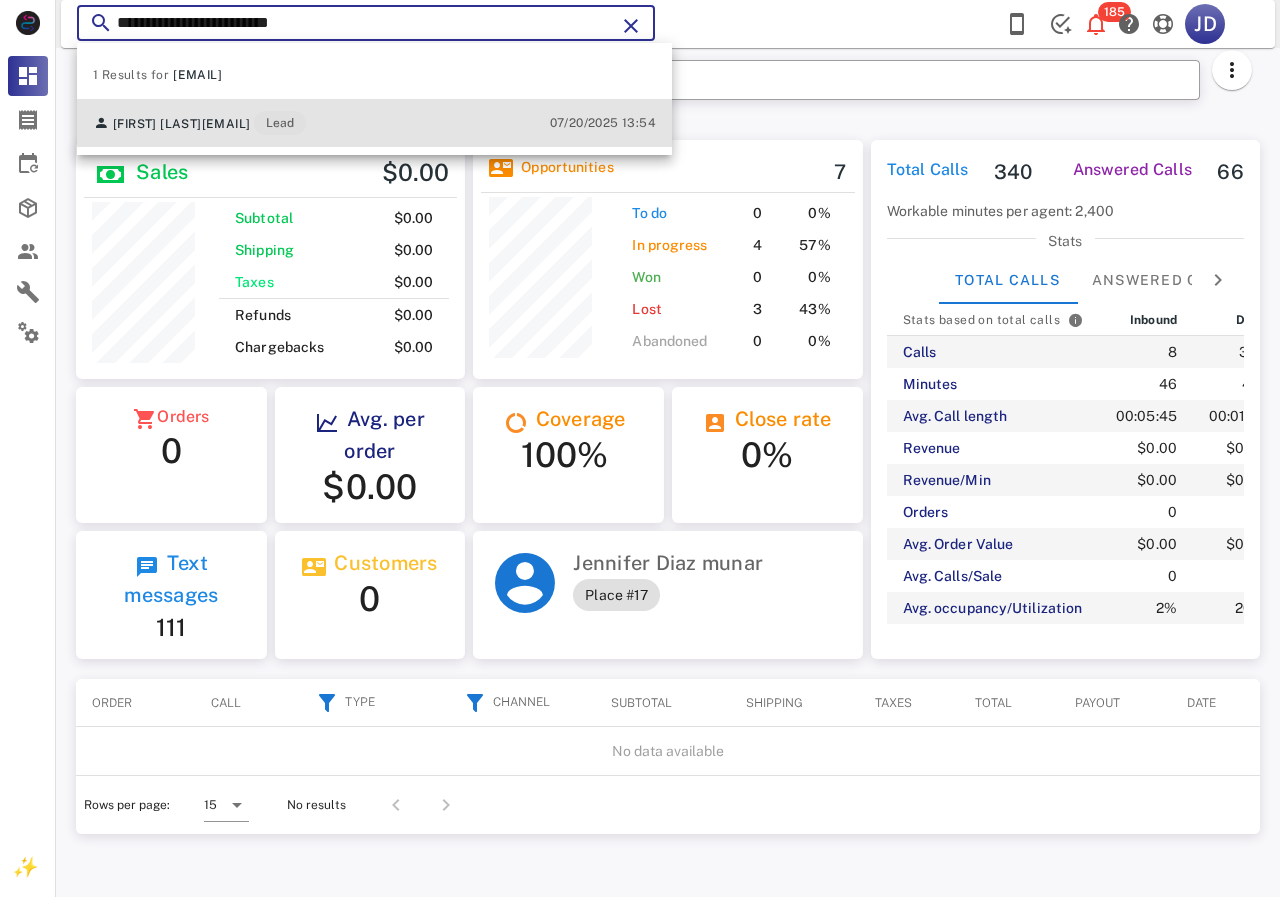 click on "[FIRST] [LAST]   [EMAIL]   Lead   [DATE] [TIME]" at bounding box center (374, 123) 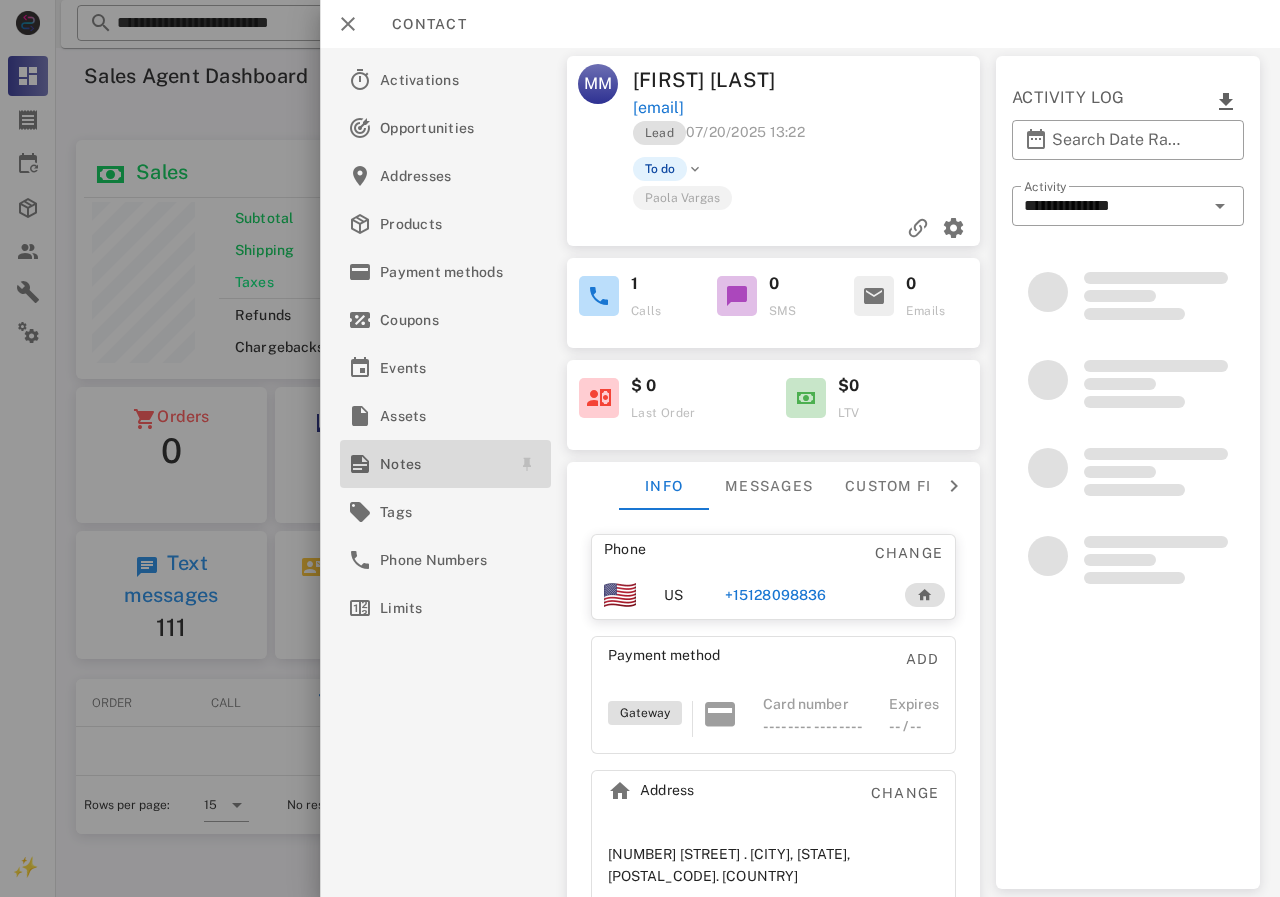 click on "Notes" at bounding box center [441, 464] 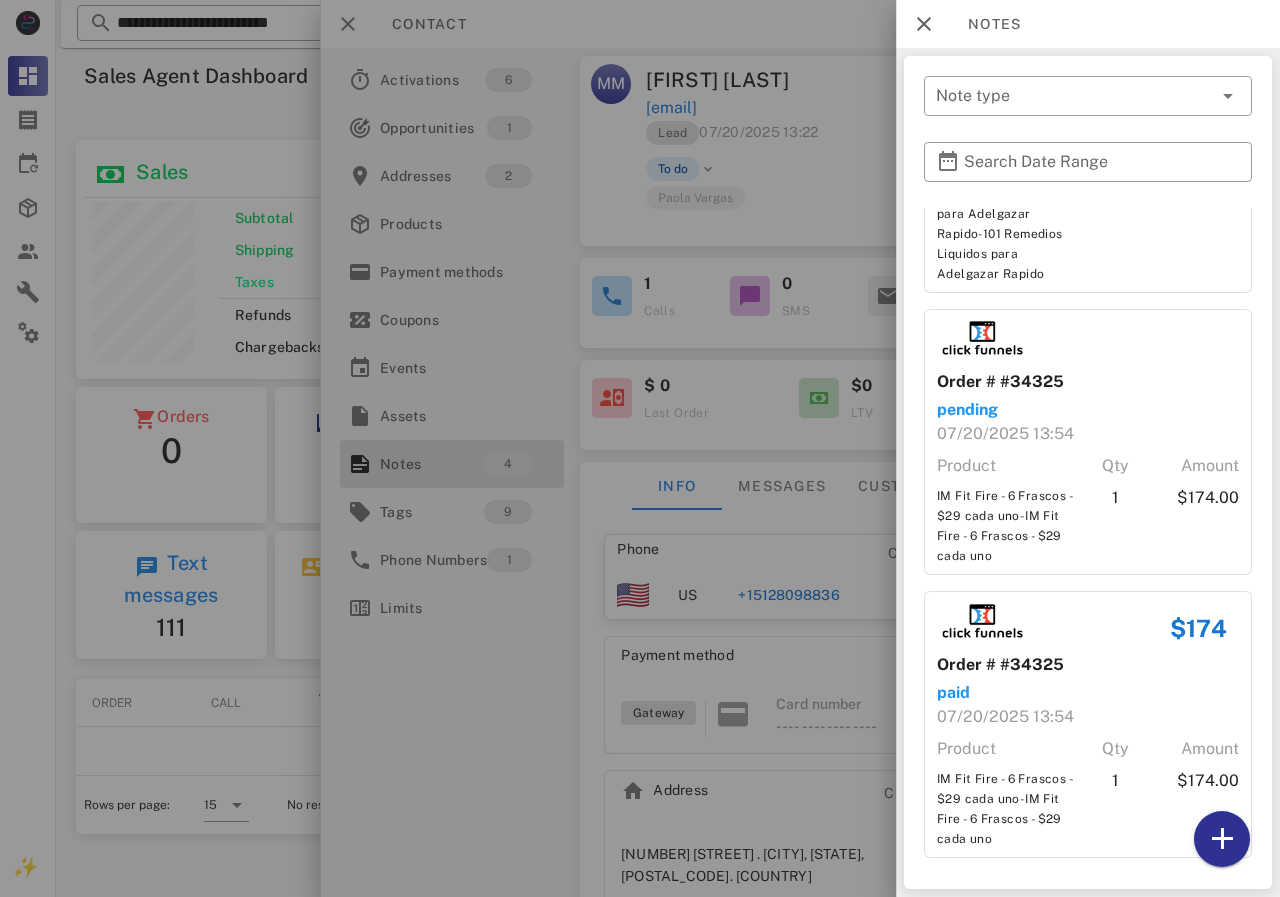 scroll, scrollTop: 586, scrollLeft: 0, axis: vertical 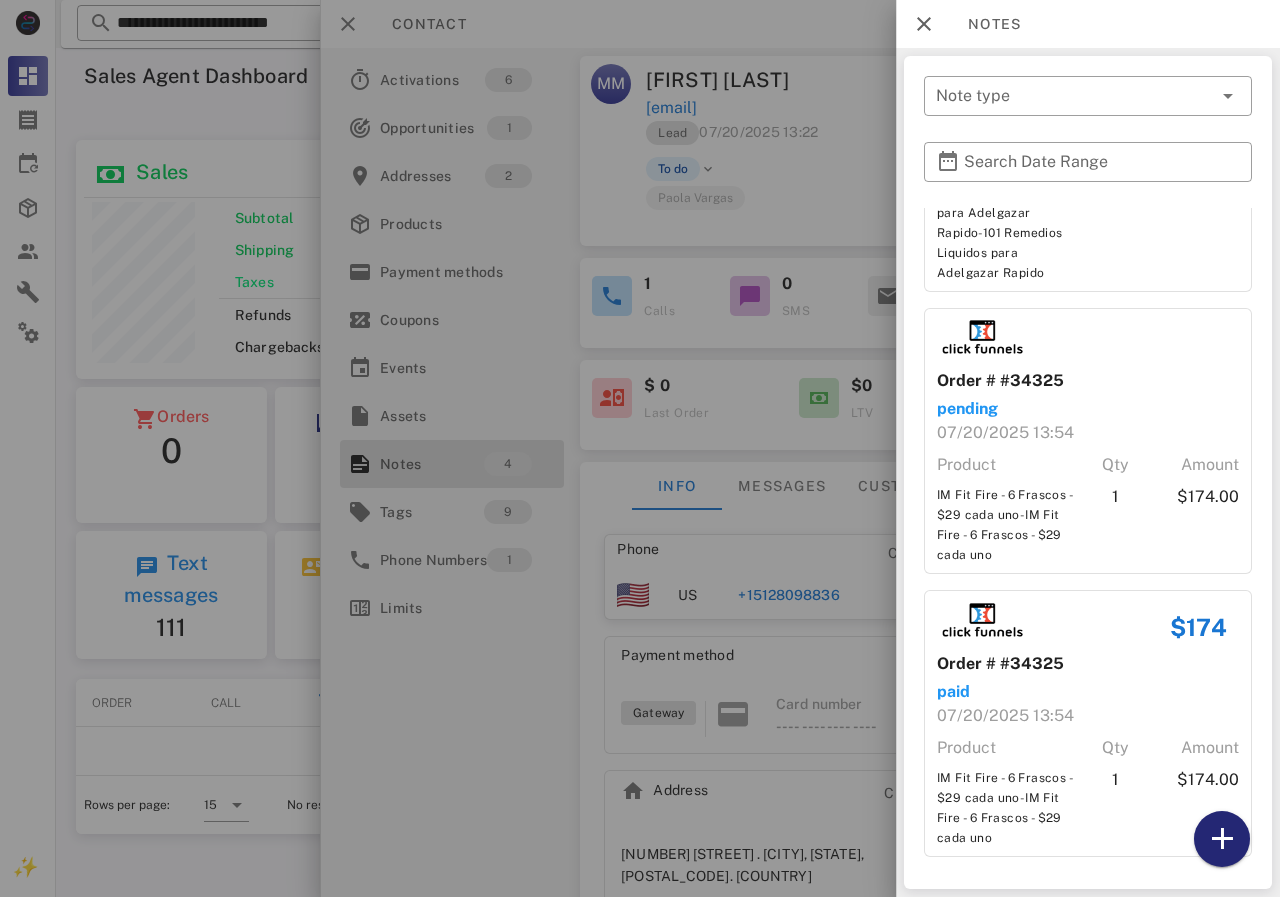click at bounding box center (1222, 839) 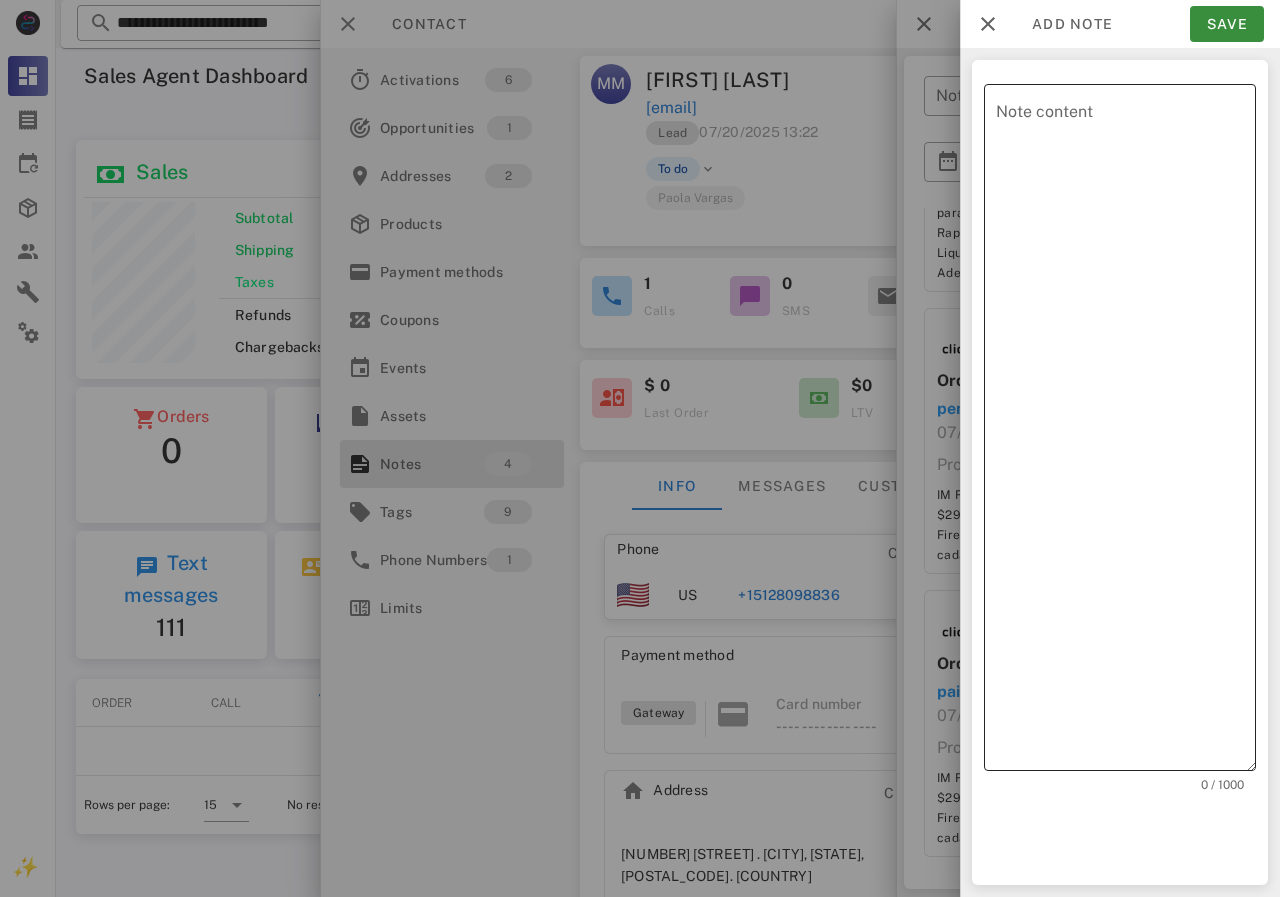 click on "Note content" at bounding box center [1126, 432] 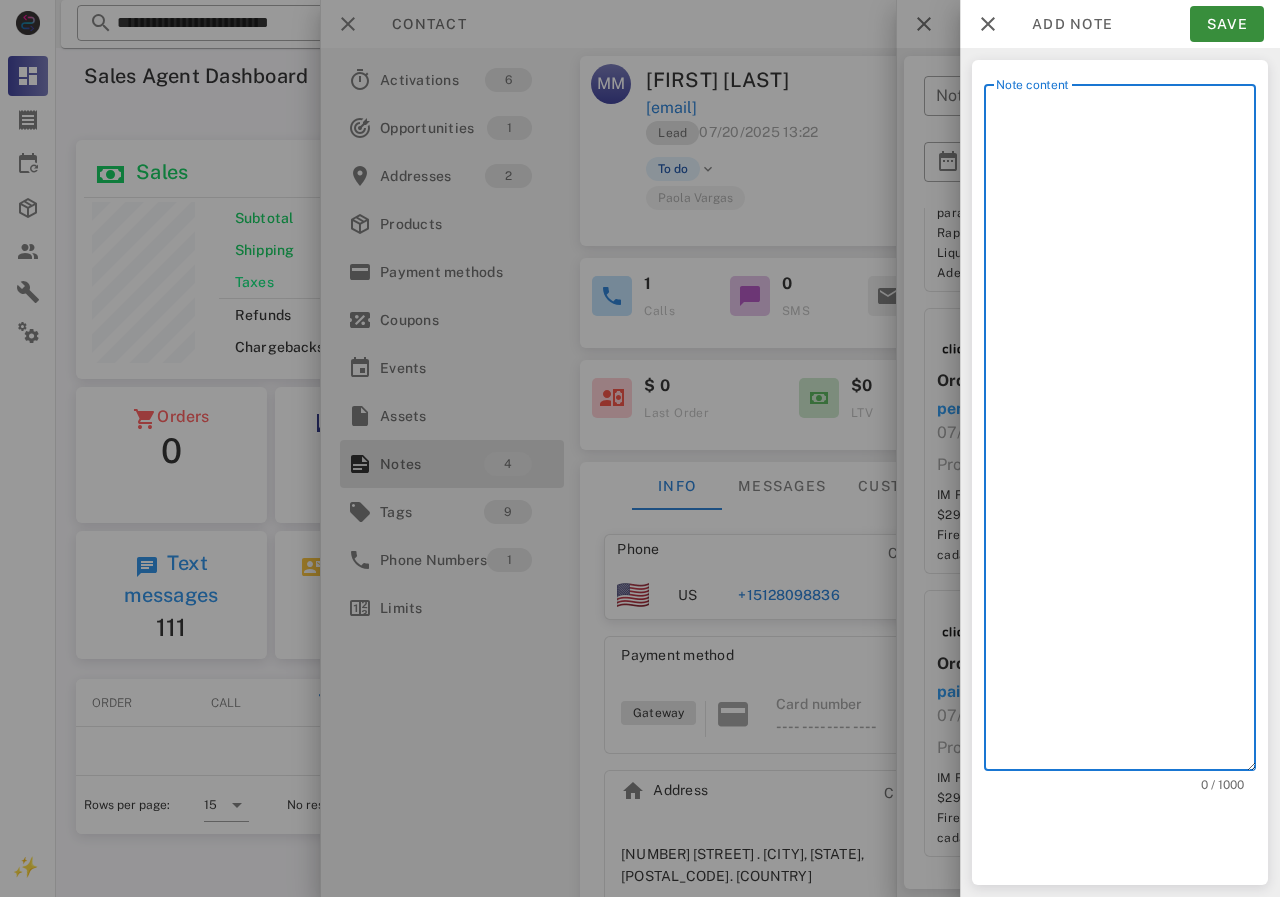 scroll, scrollTop: 240, scrollLeft: 390, axis: both 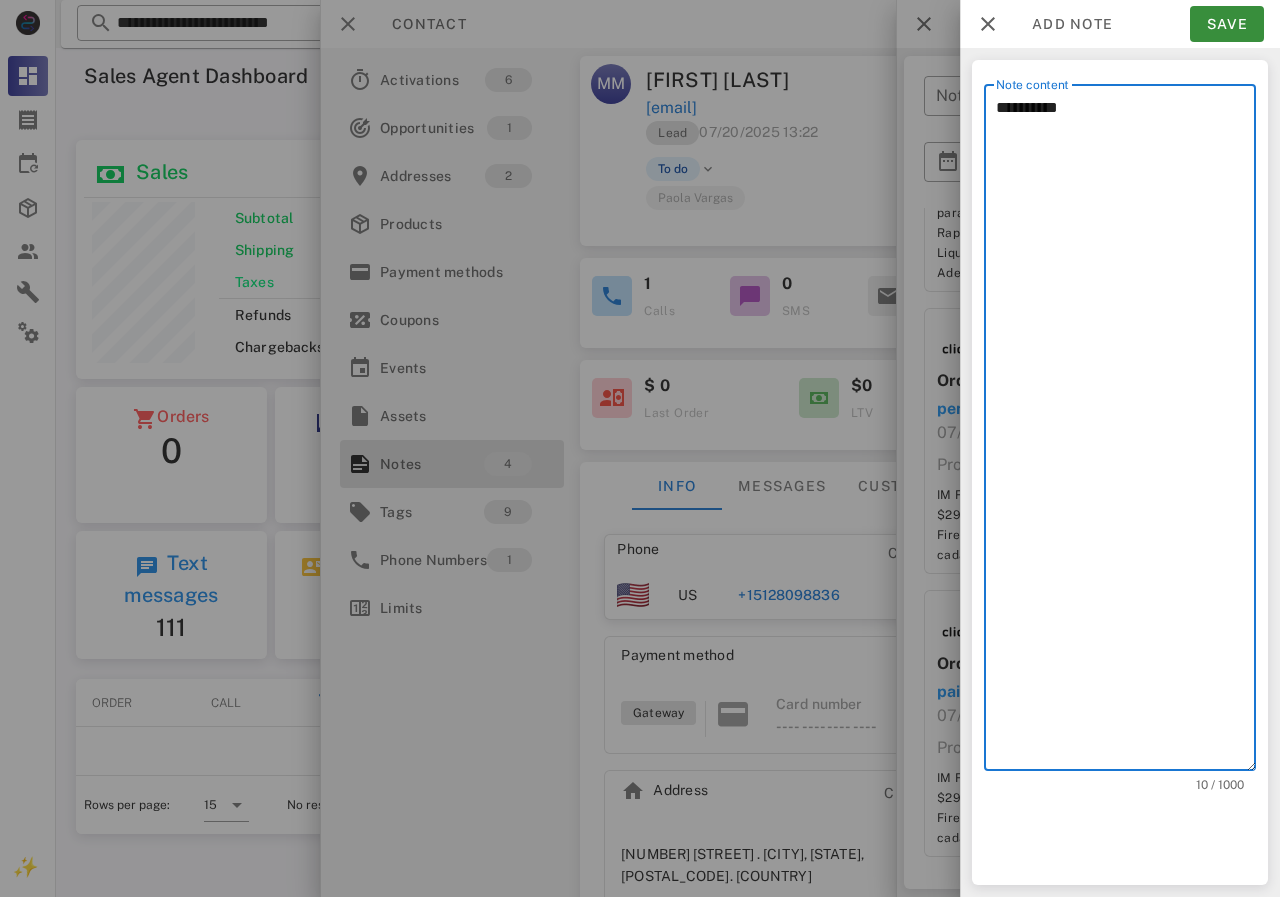 type on "*********" 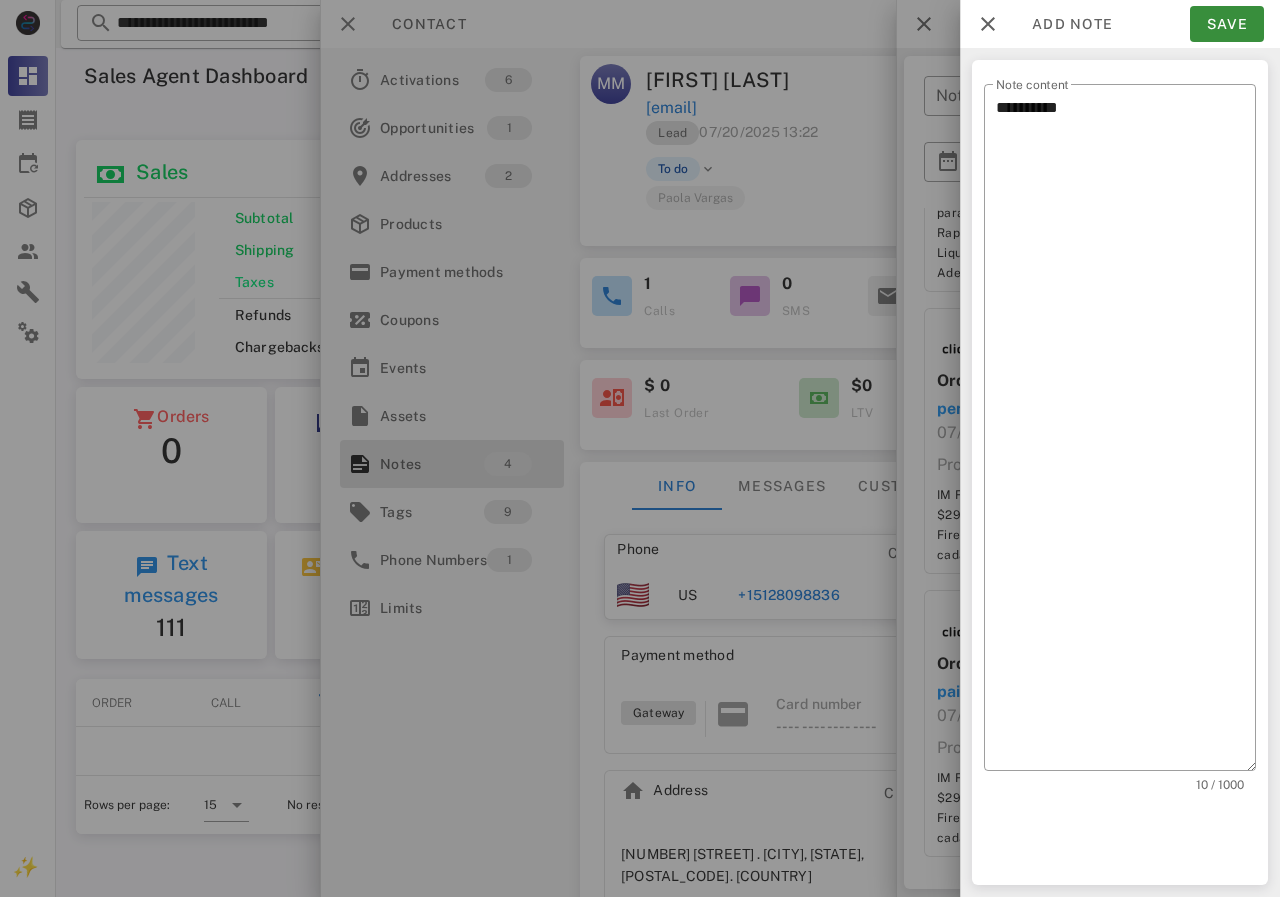 click at bounding box center (640, 448) 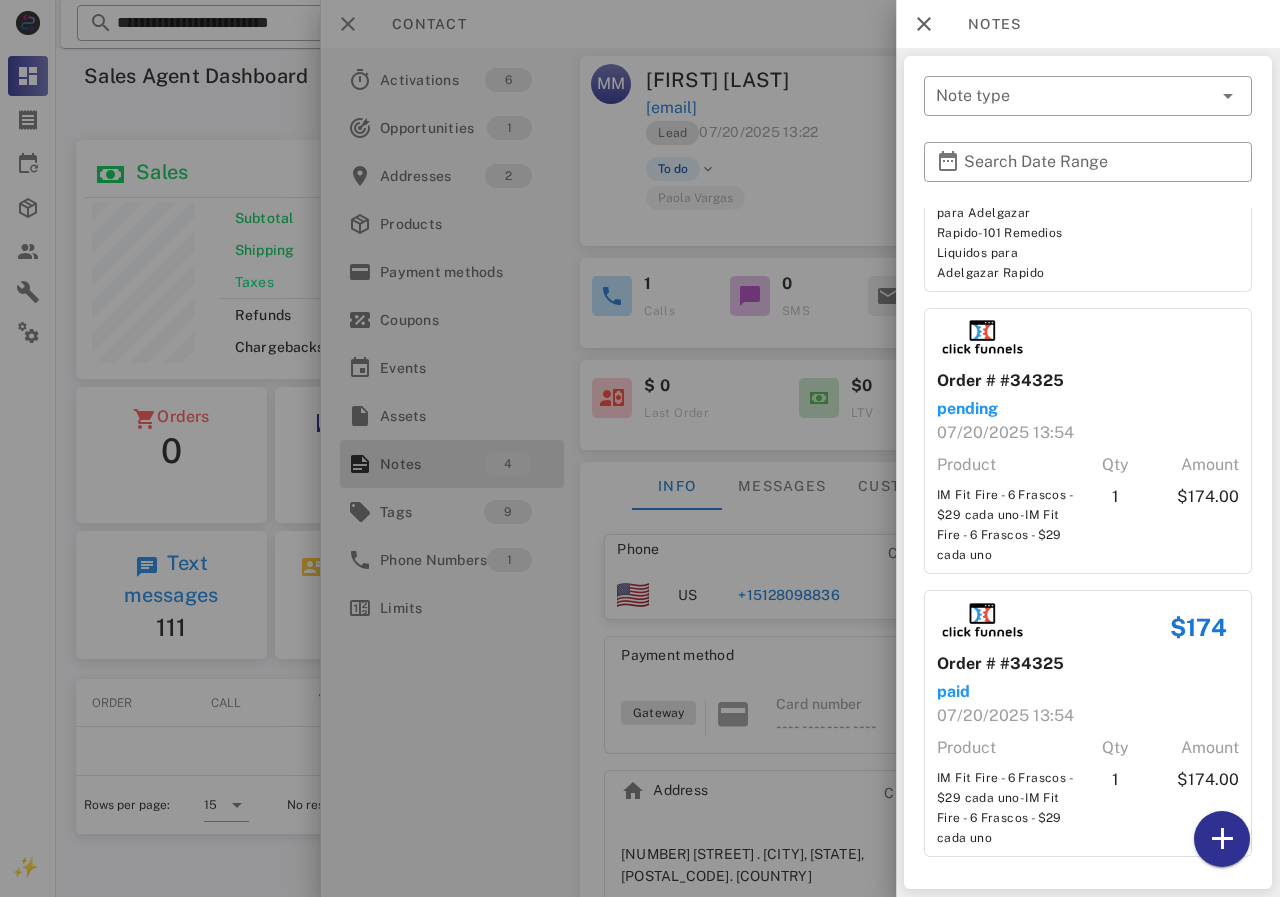 click at bounding box center [640, 448] 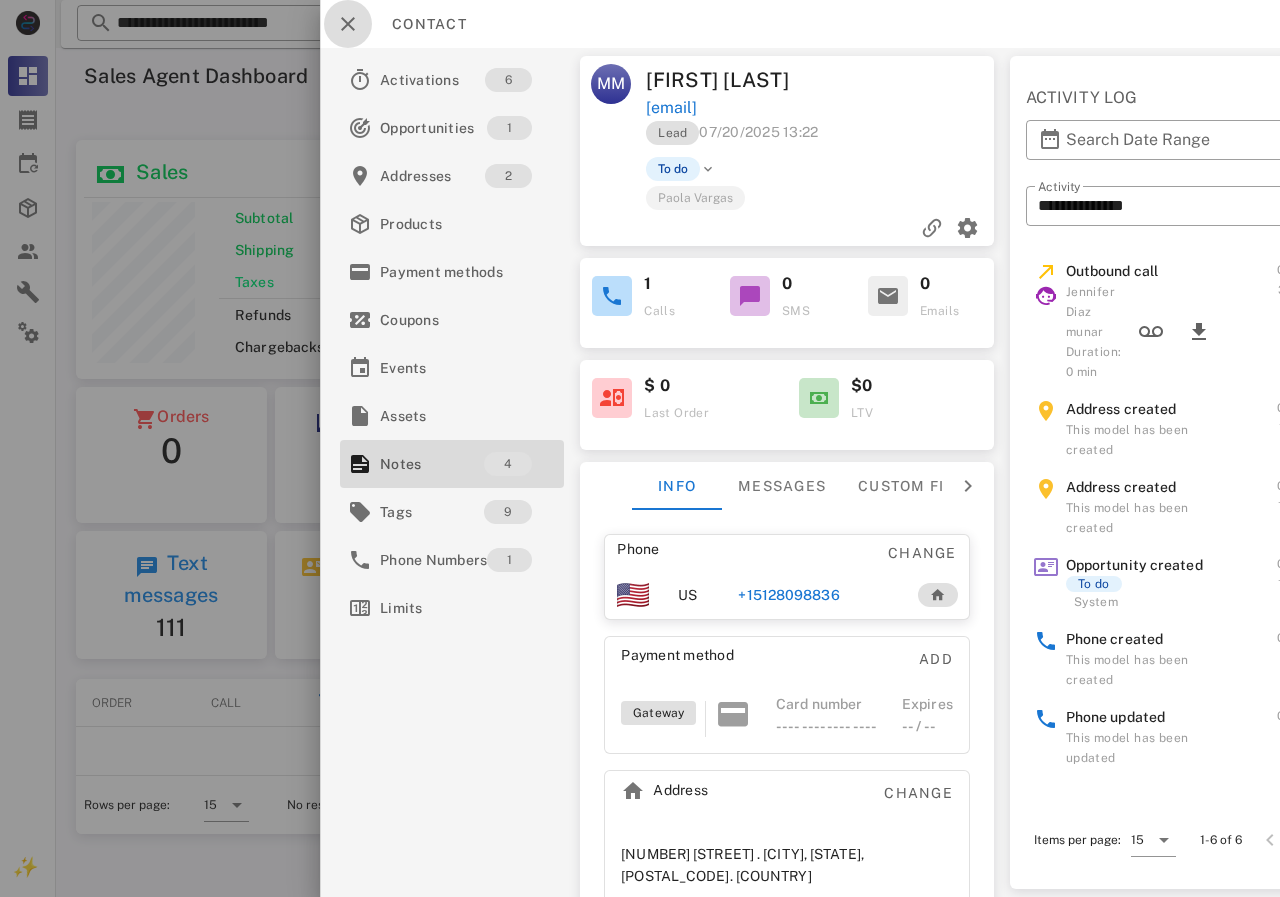 click at bounding box center [348, 24] 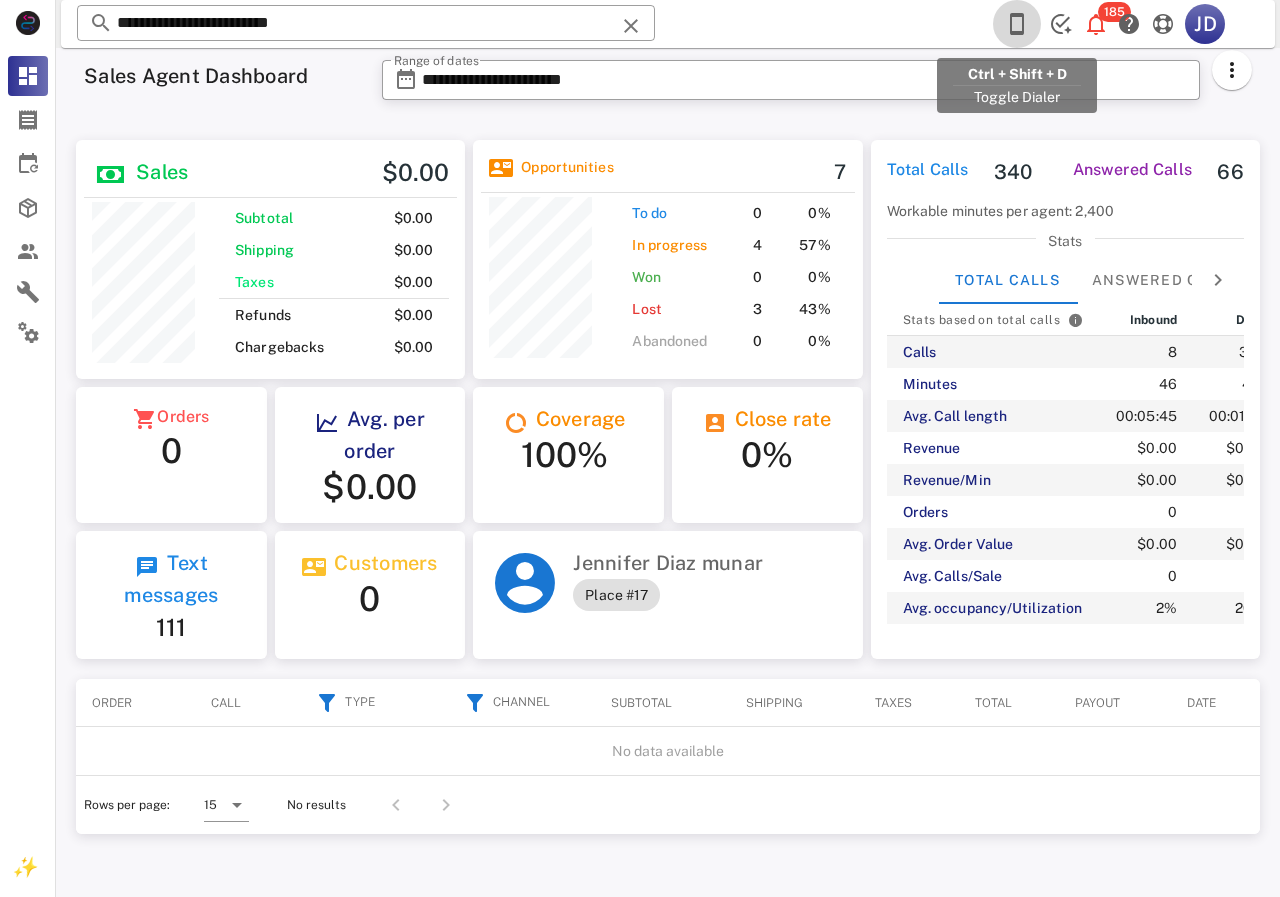 drag, startPoint x: 1014, startPoint y: 19, endPoint x: 1025, endPoint y: 97, distance: 78.77182 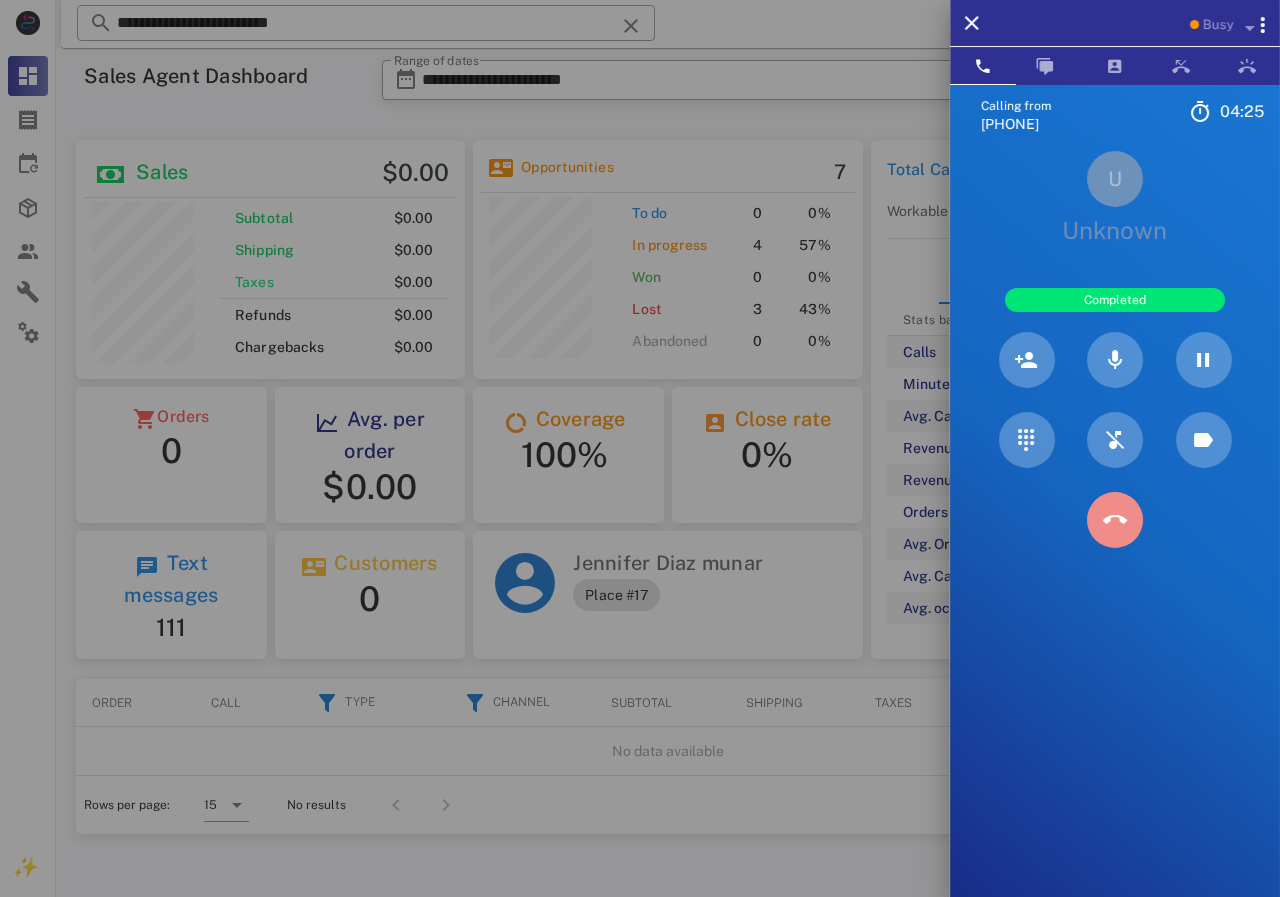 click at bounding box center (1115, 520) 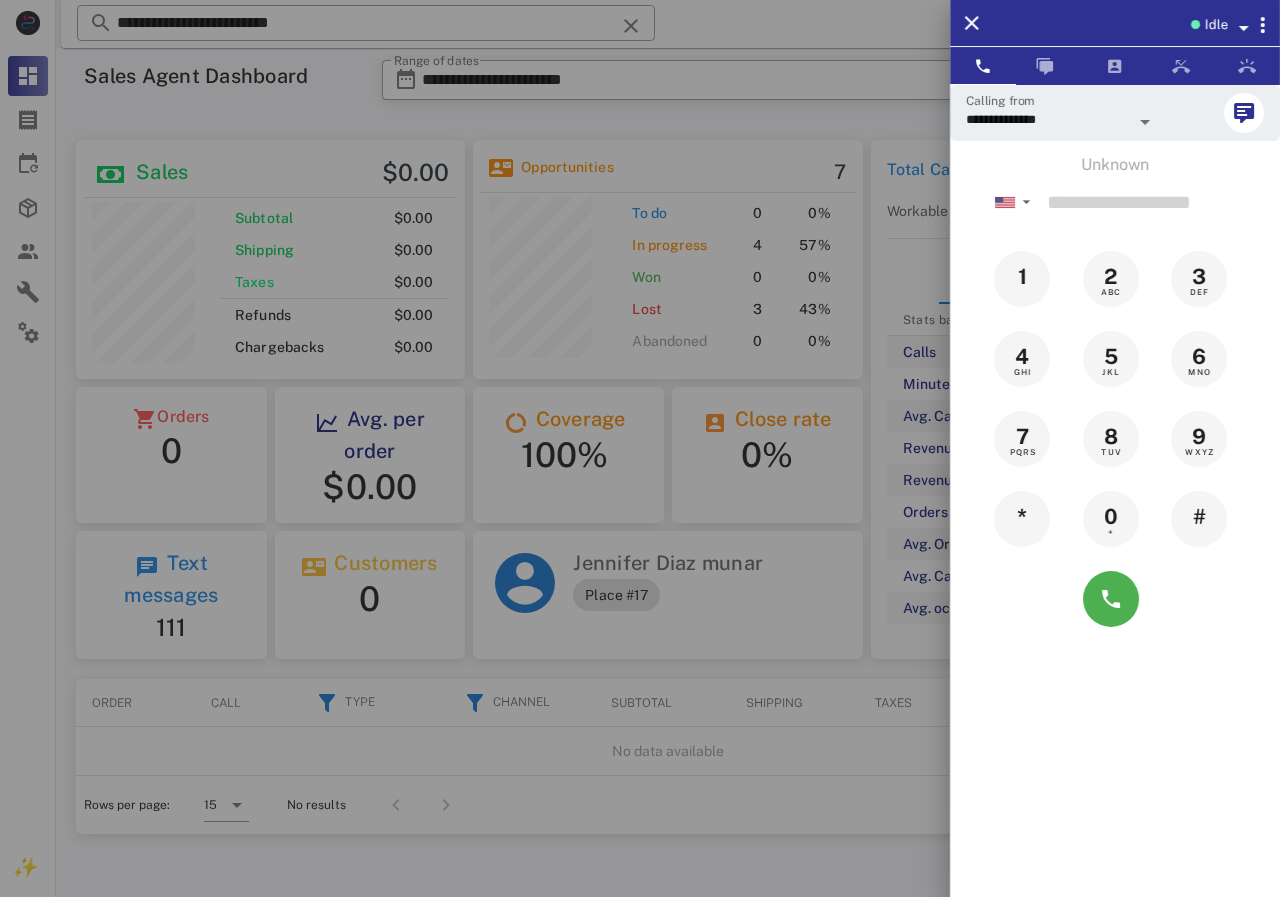 click at bounding box center (640, 448) 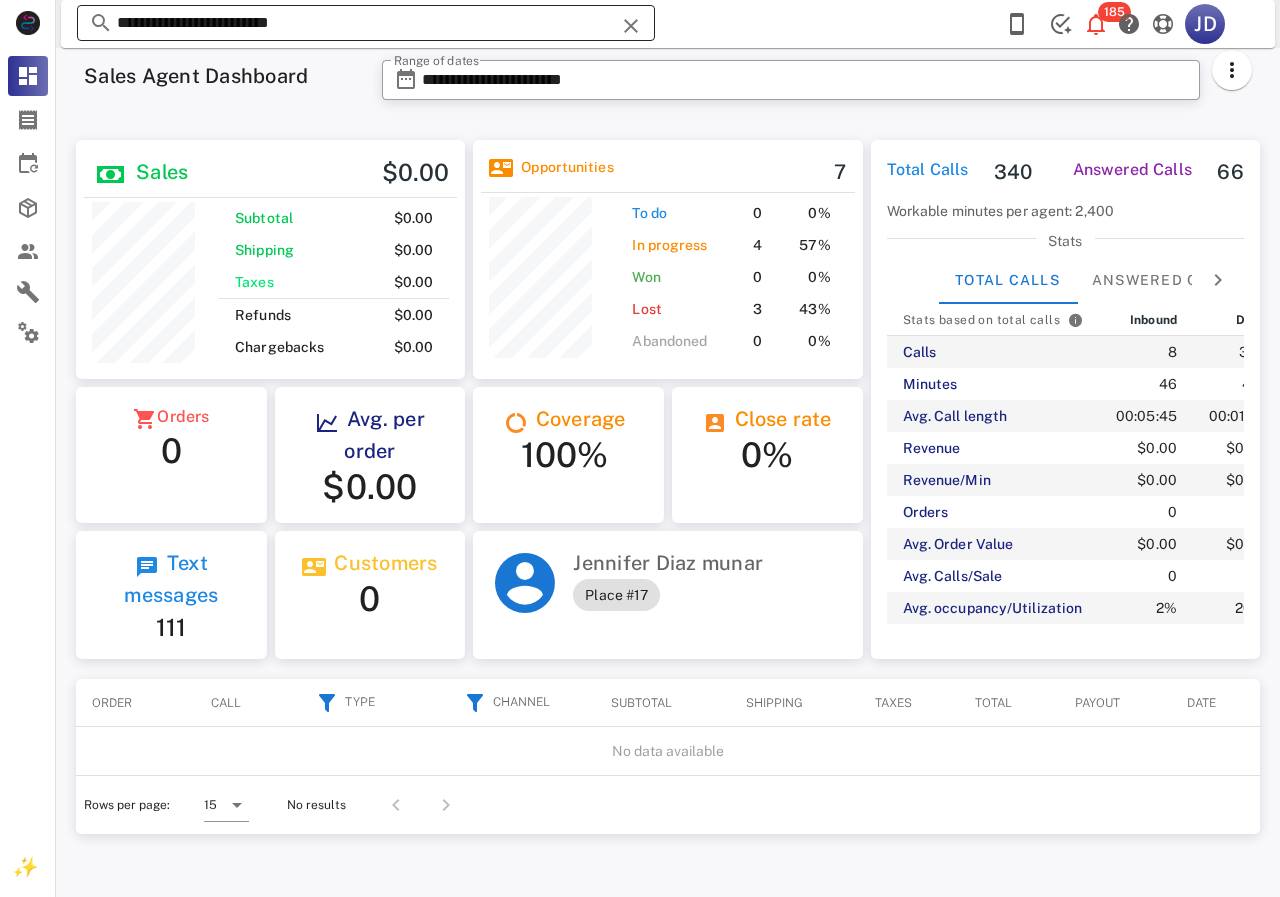 click on "**********" at bounding box center [366, 23] 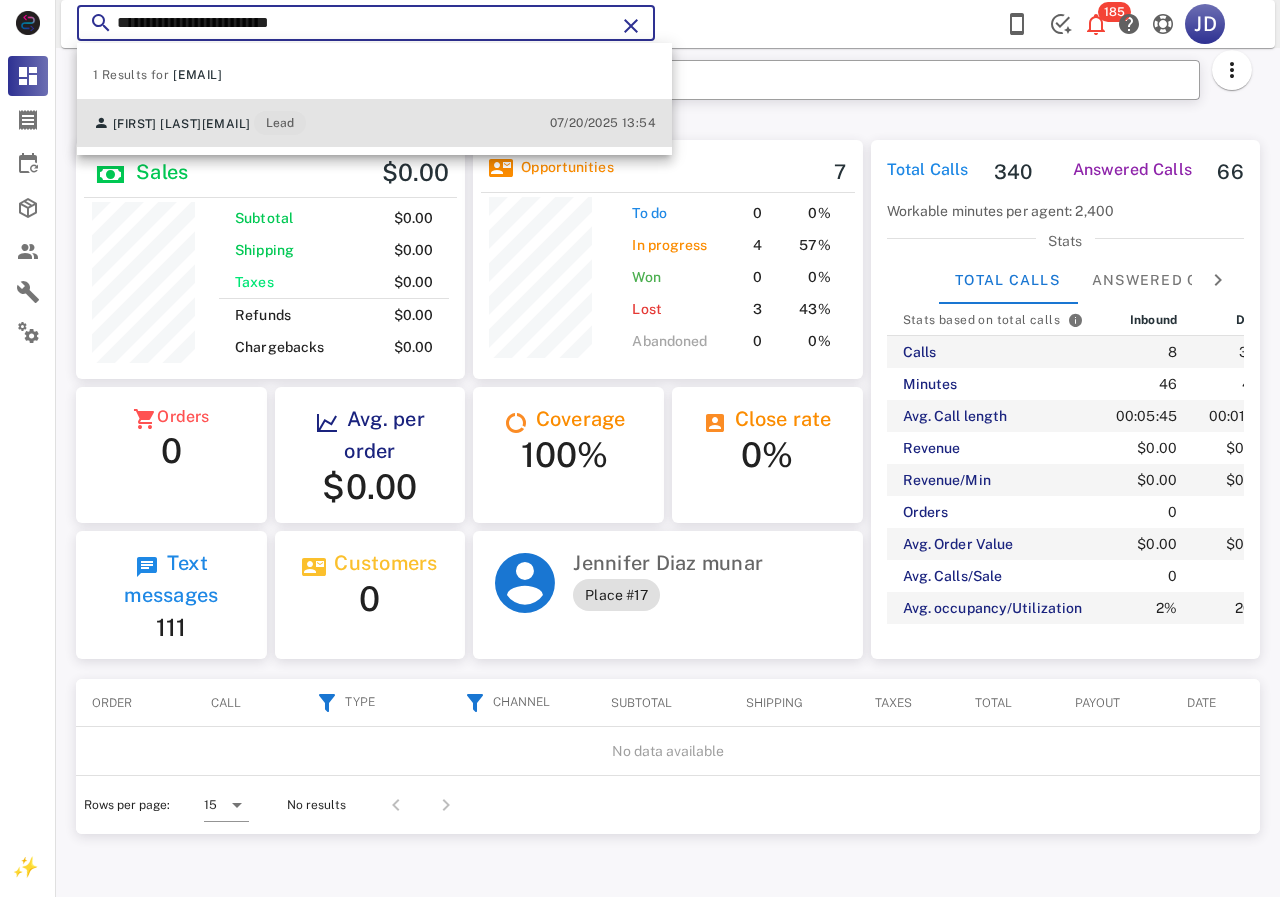 click on "[EMAIL]" at bounding box center [226, 124] 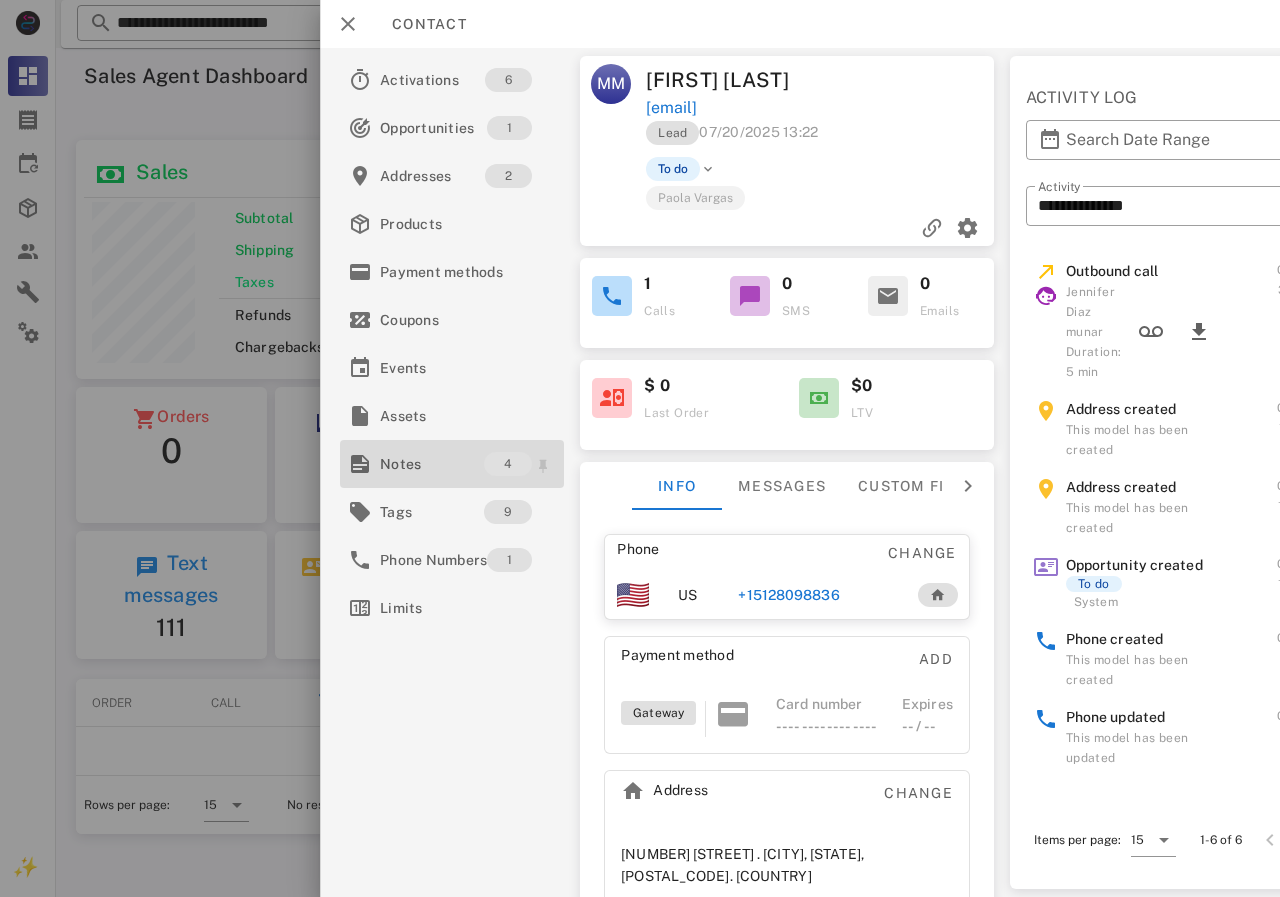 click on "Notes" at bounding box center (432, 464) 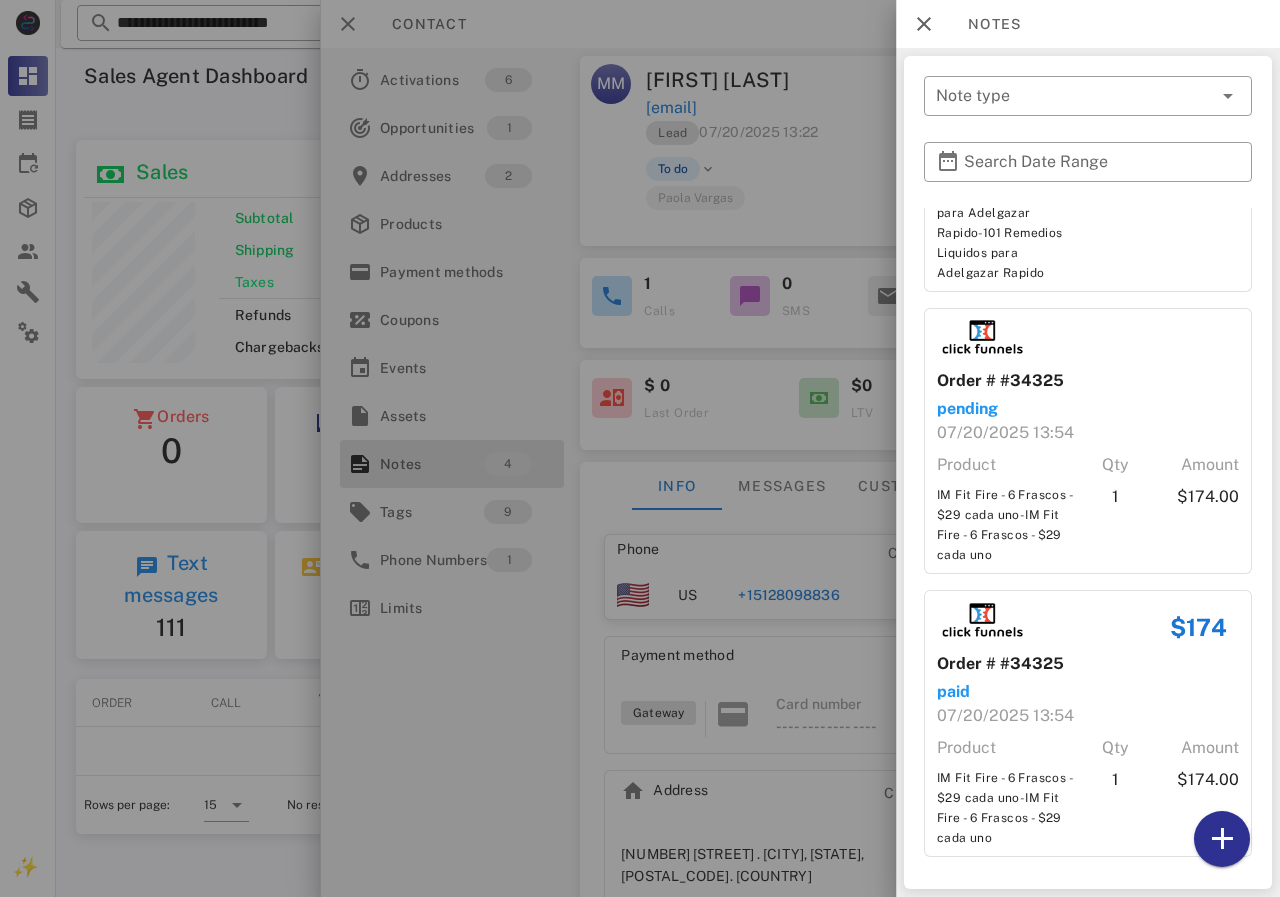 scroll, scrollTop: 0, scrollLeft: 0, axis: both 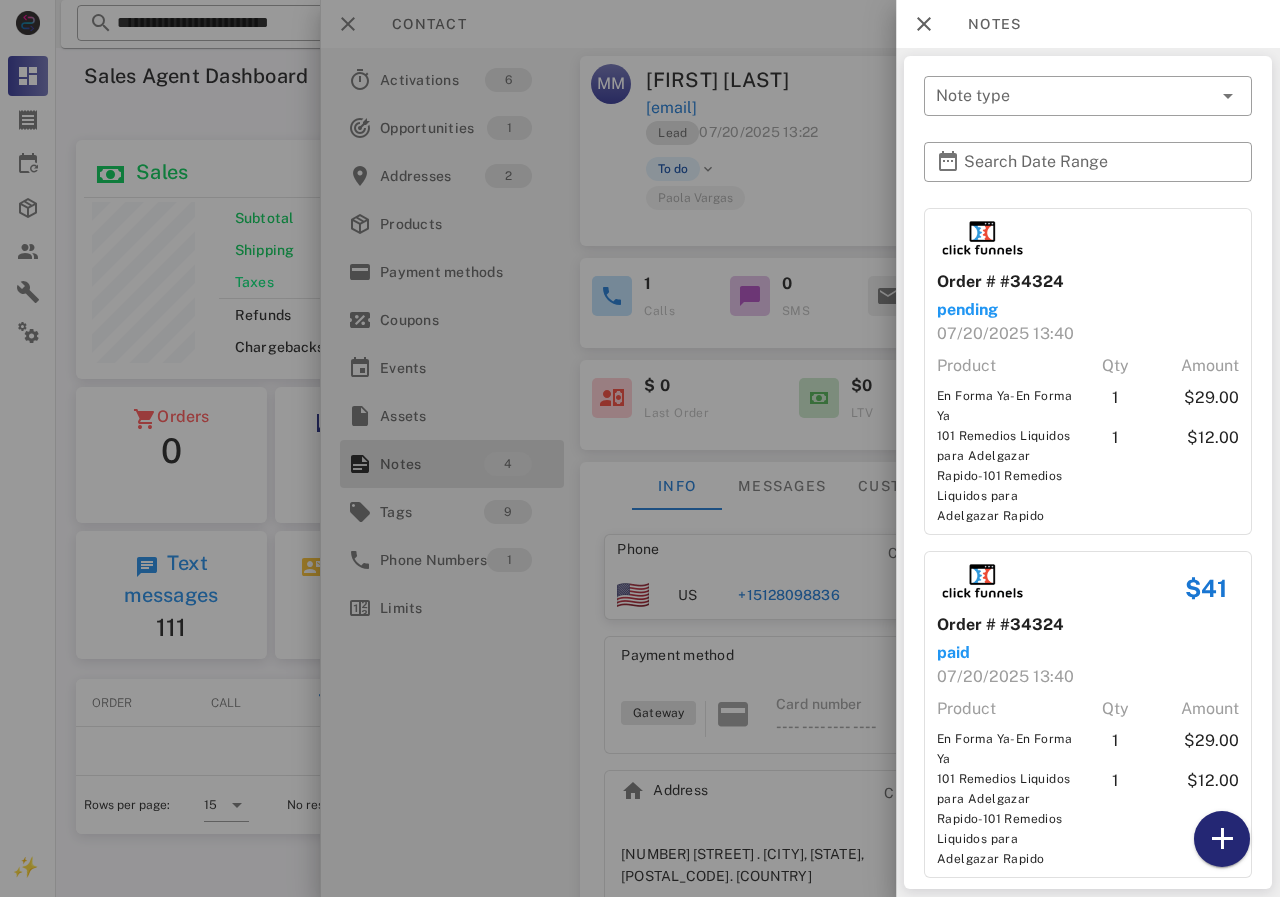click at bounding box center (1222, 839) 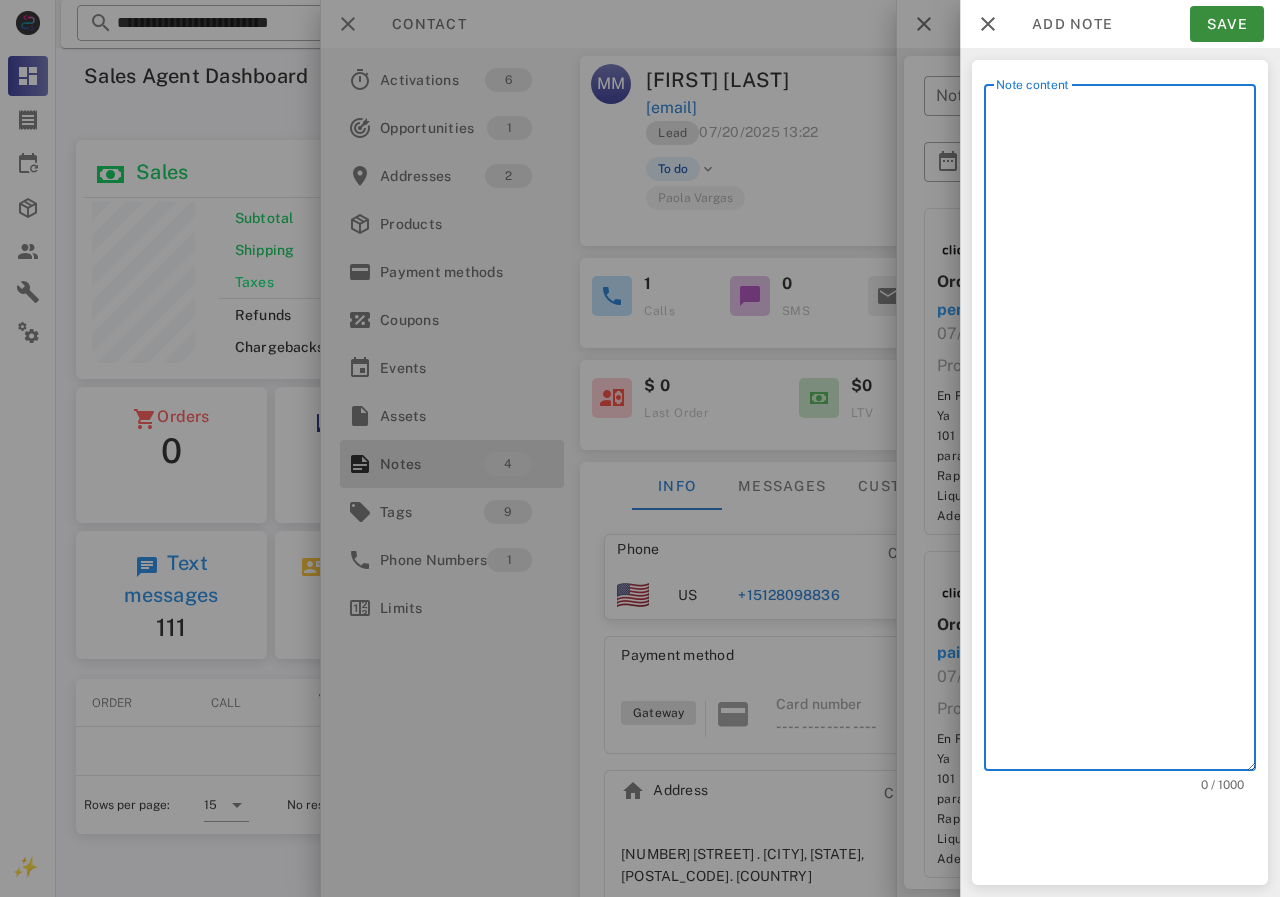 scroll, scrollTop: 240, scrollLeft: 390, axis: both 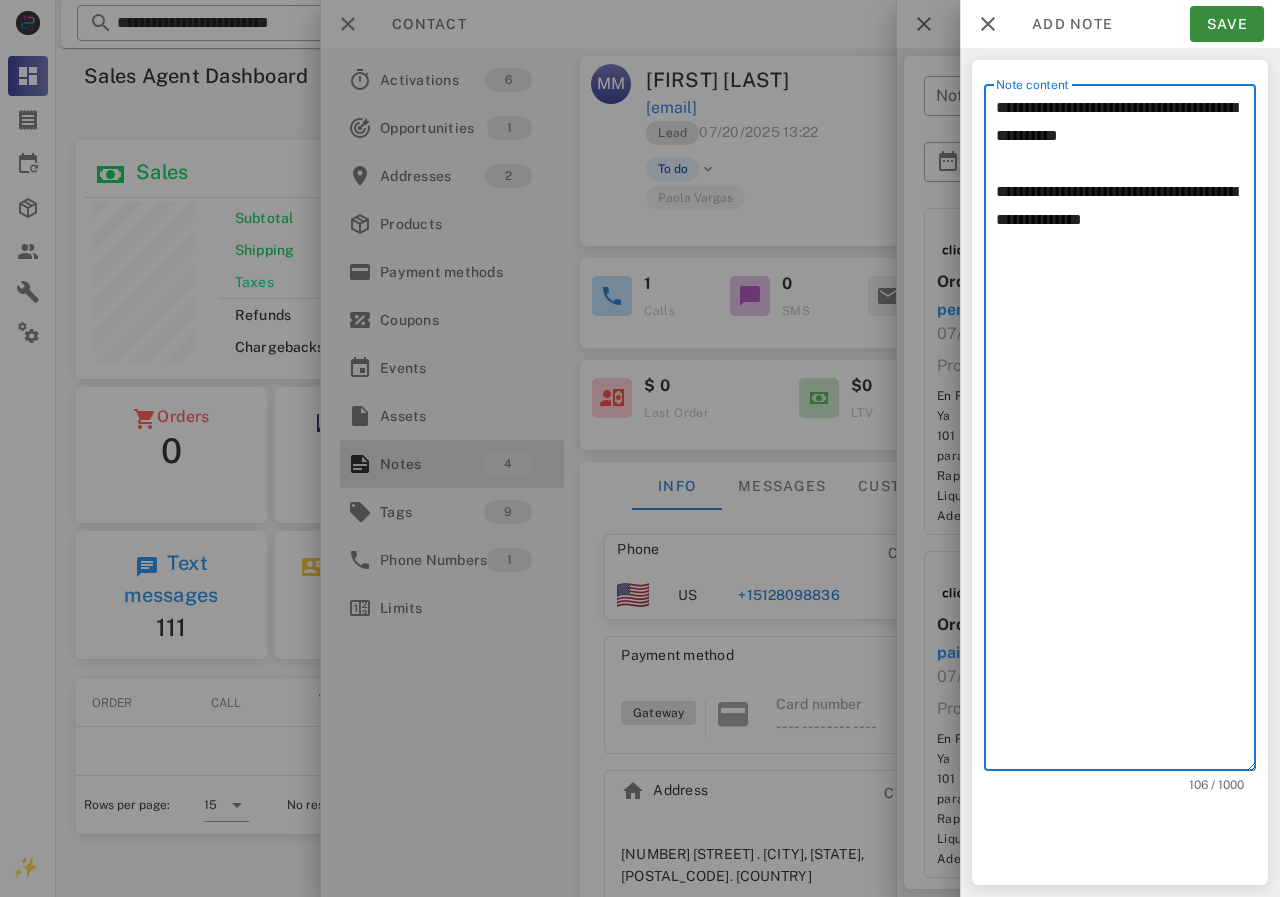drag, startPoint x: 1003, startPoint y: 201, endPoint x: 1192, endPoint y: 354, distance: 243.16661 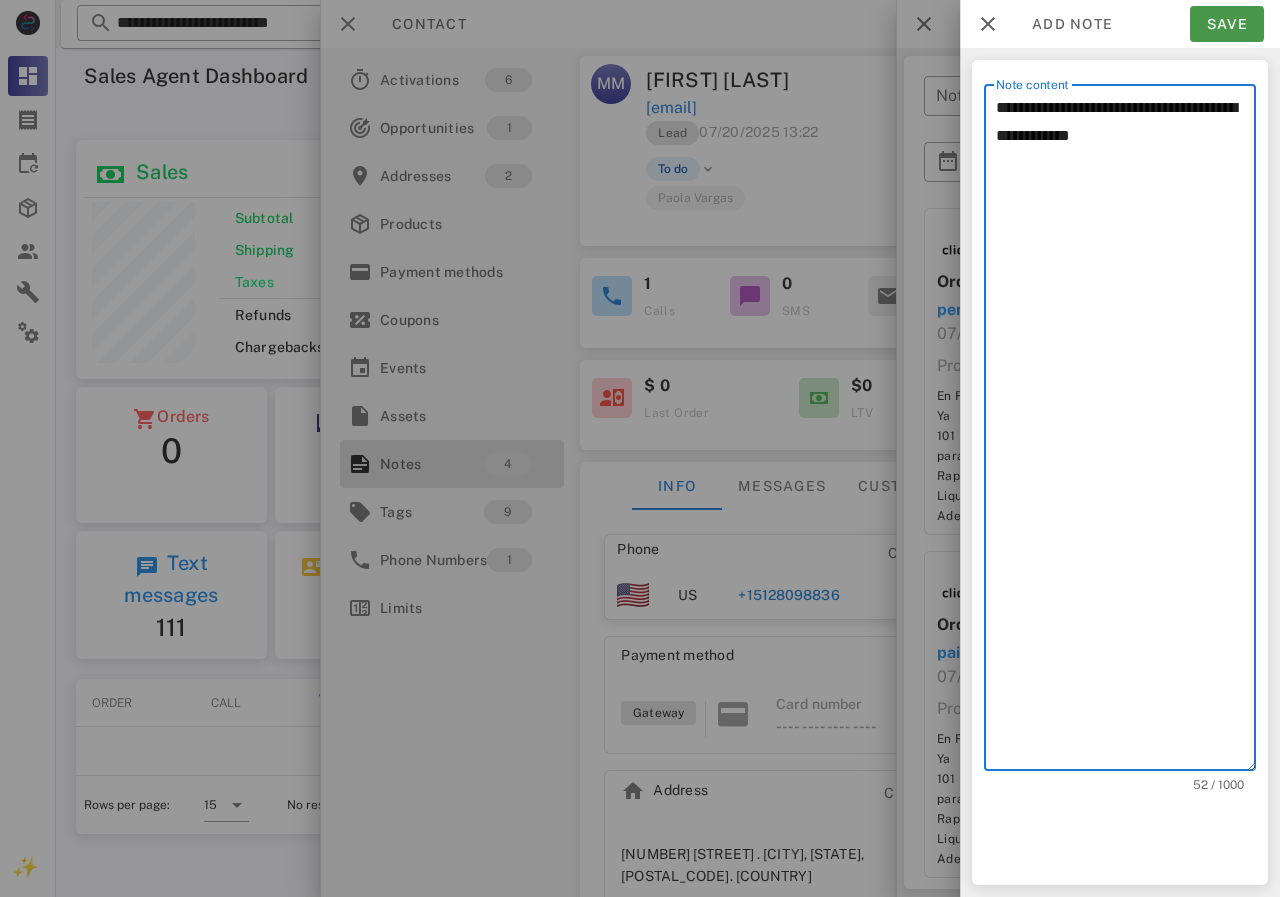type on "**********" 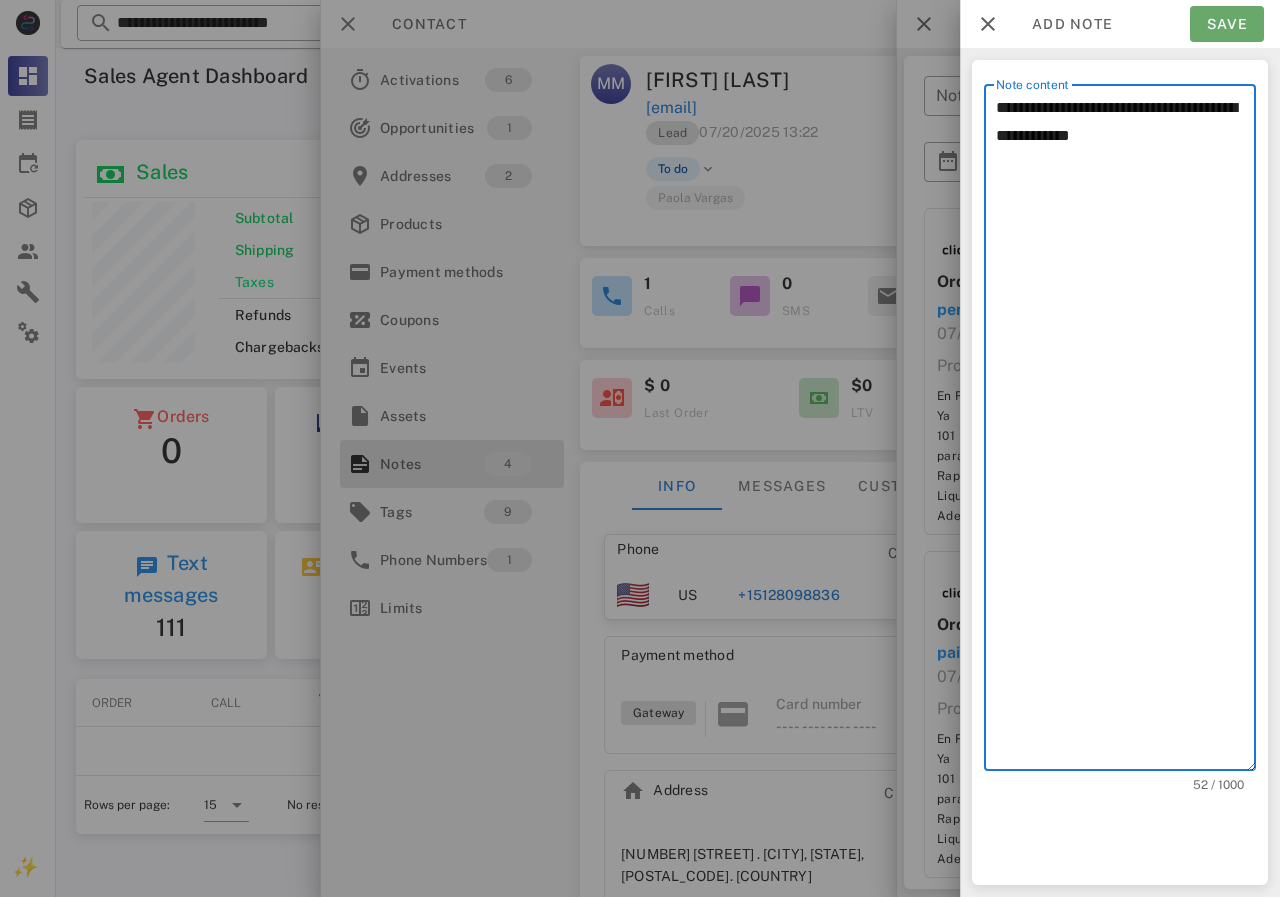 click on "Save" at bounding box center (1227, 24) 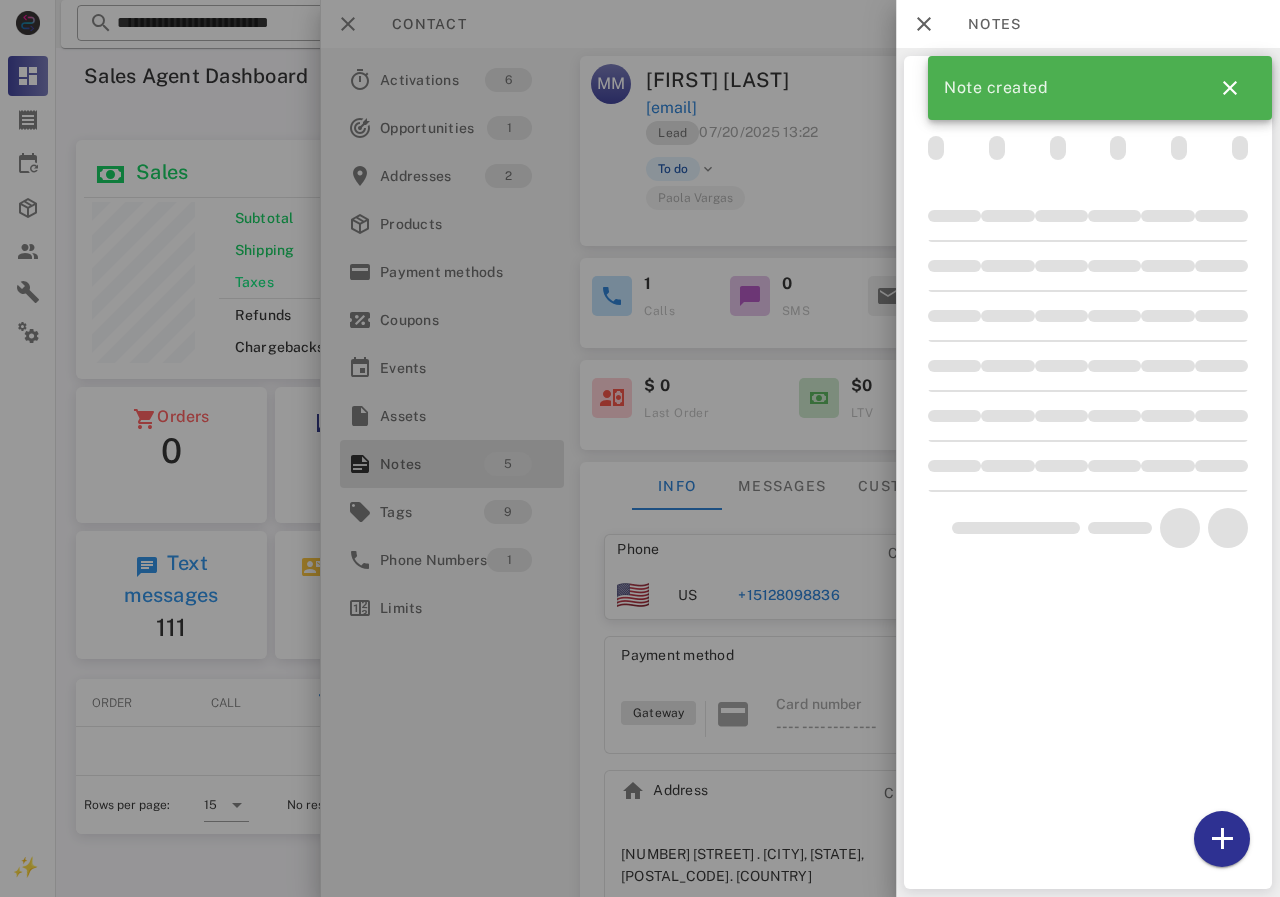 click at bounding box center [640, 448] 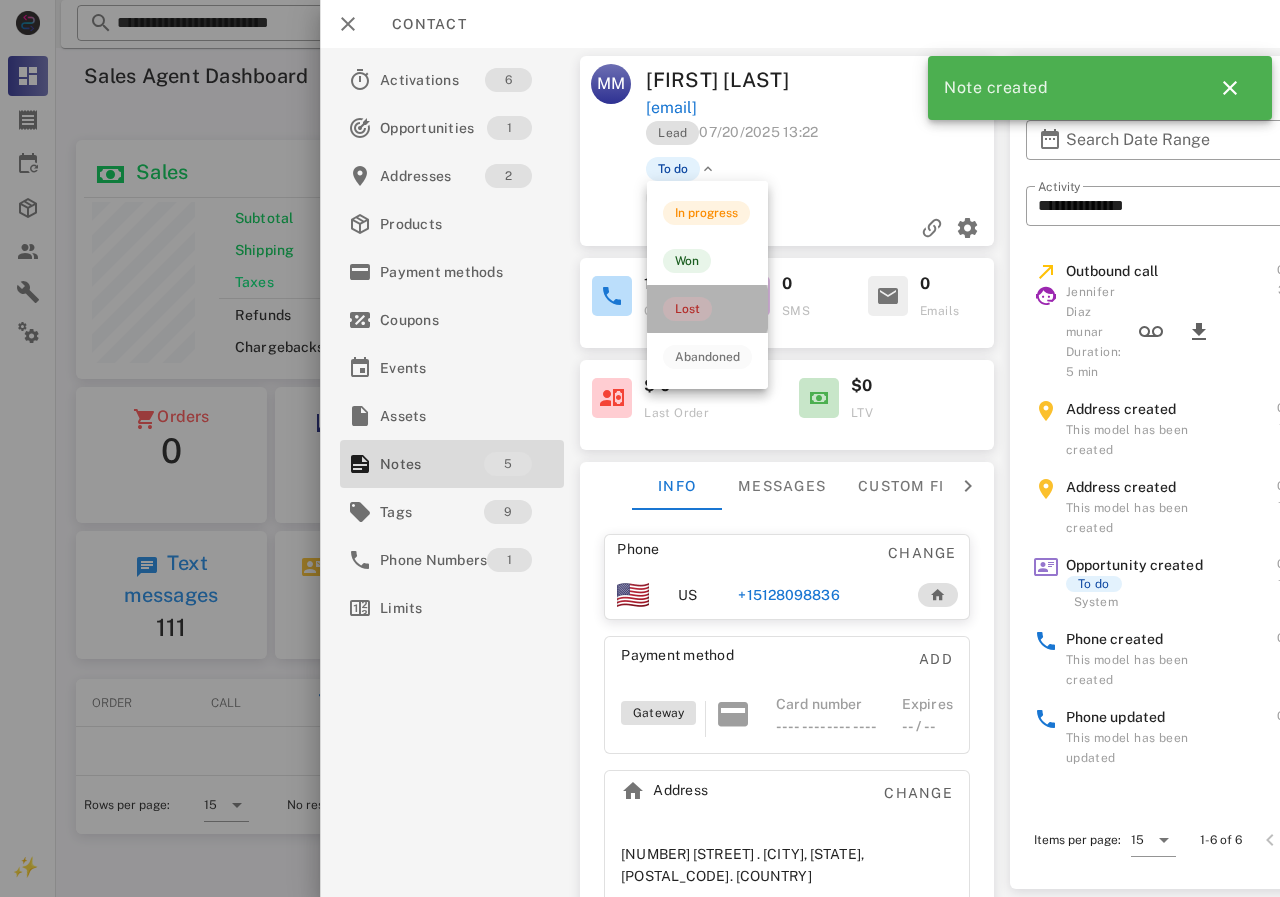 click on "Lost" at bounding box center (687, 309) 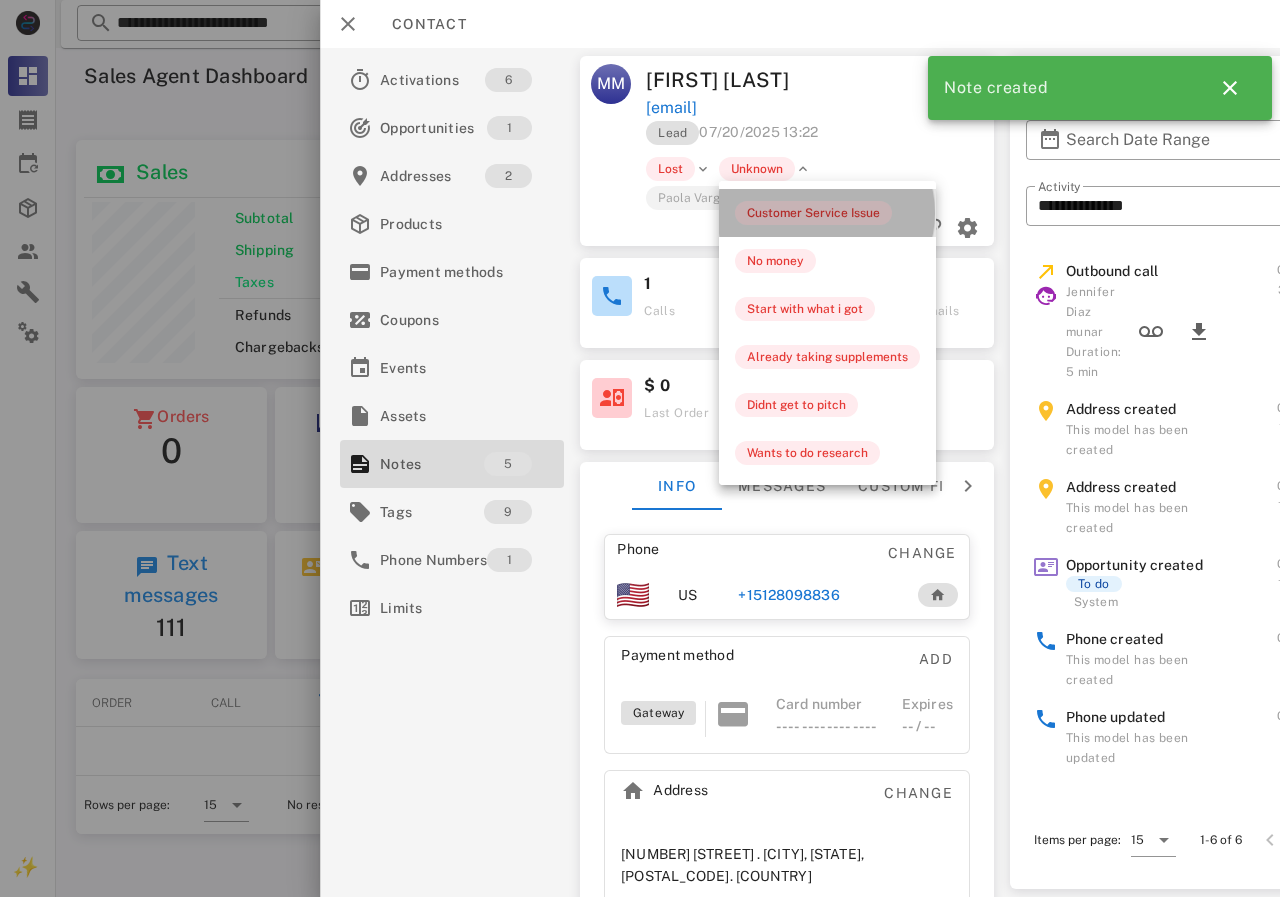 click on "Customer Service Issue" at bounding box center [813, 213] 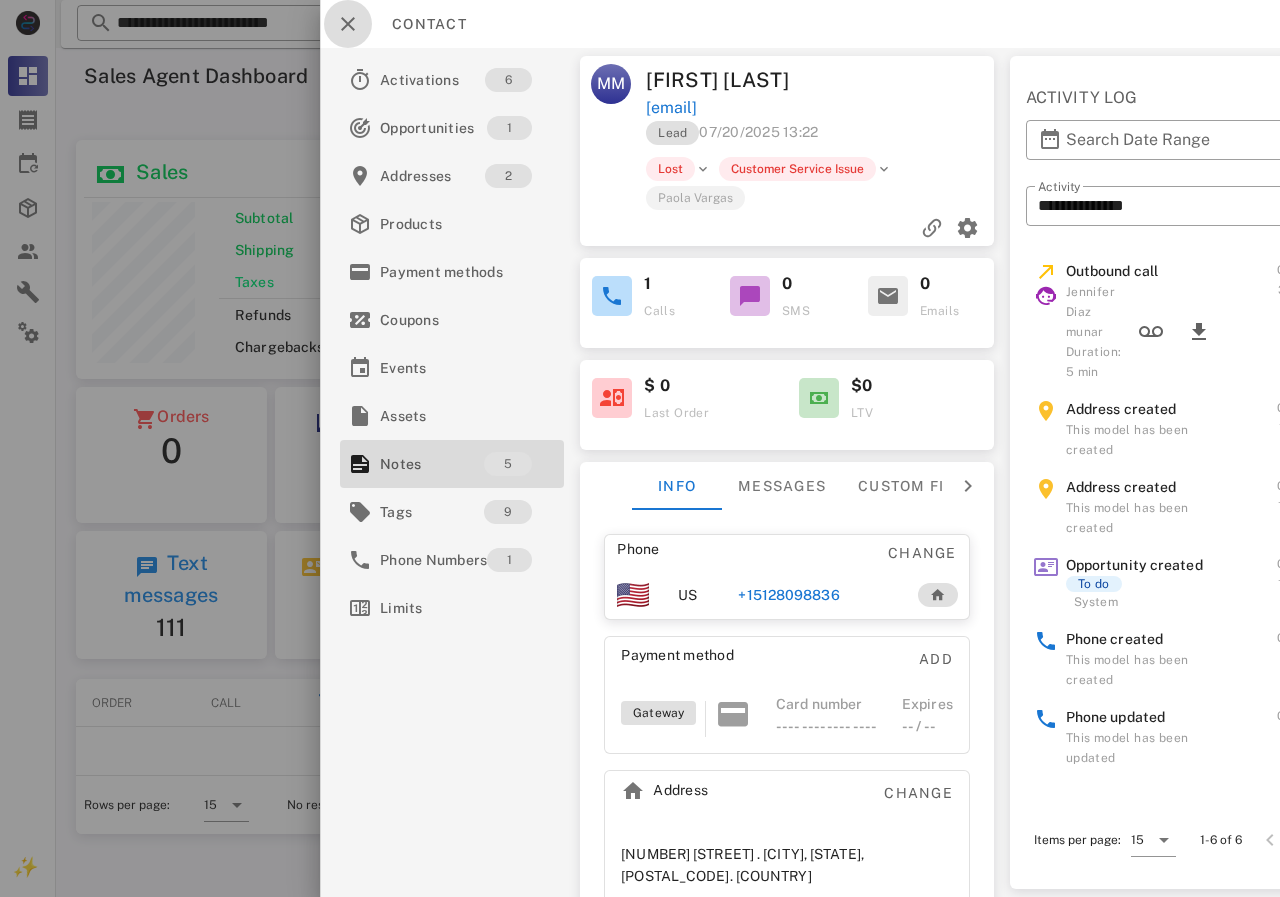 click at bounding box center (348, 24) 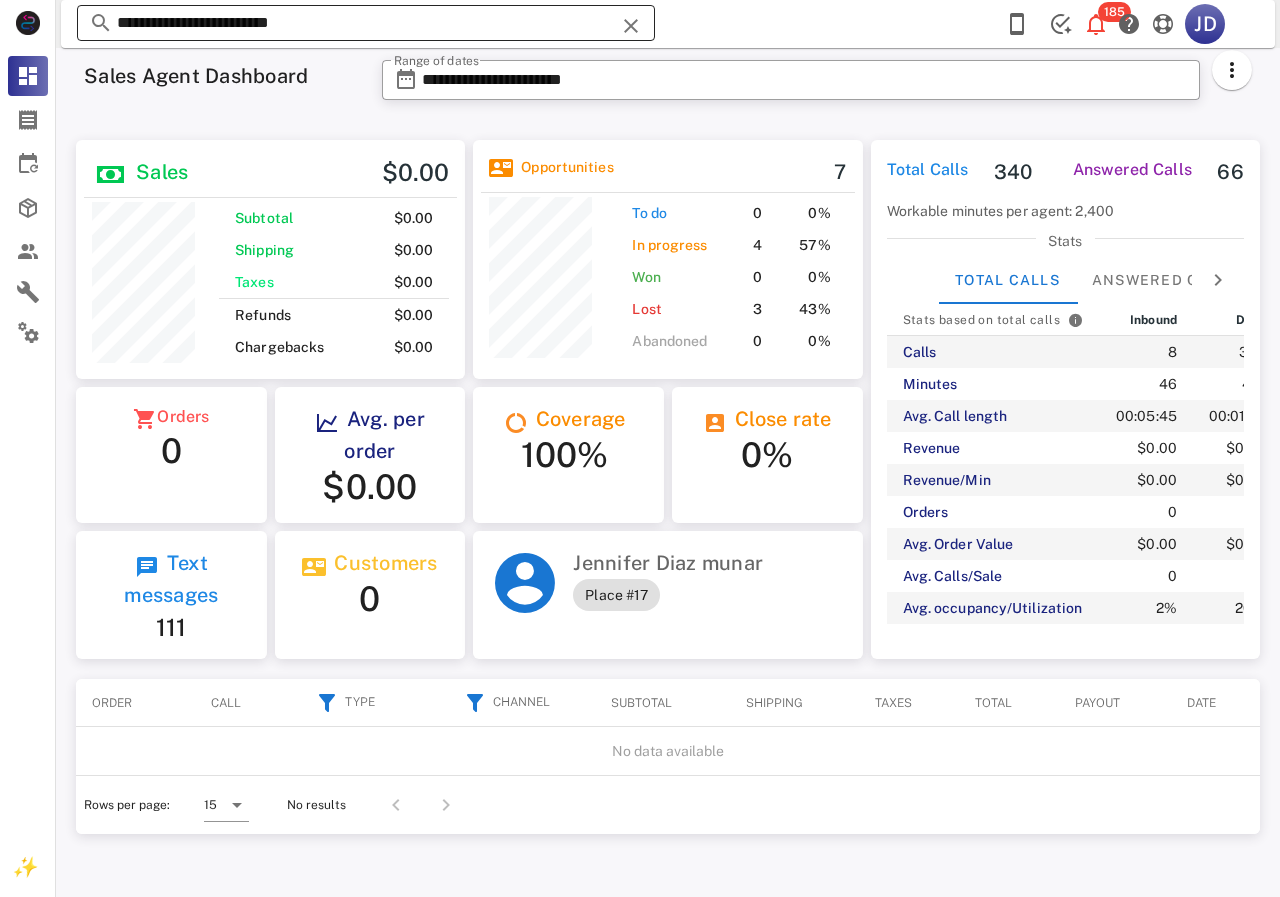 click on "**********" at bounding box center [366, 23] 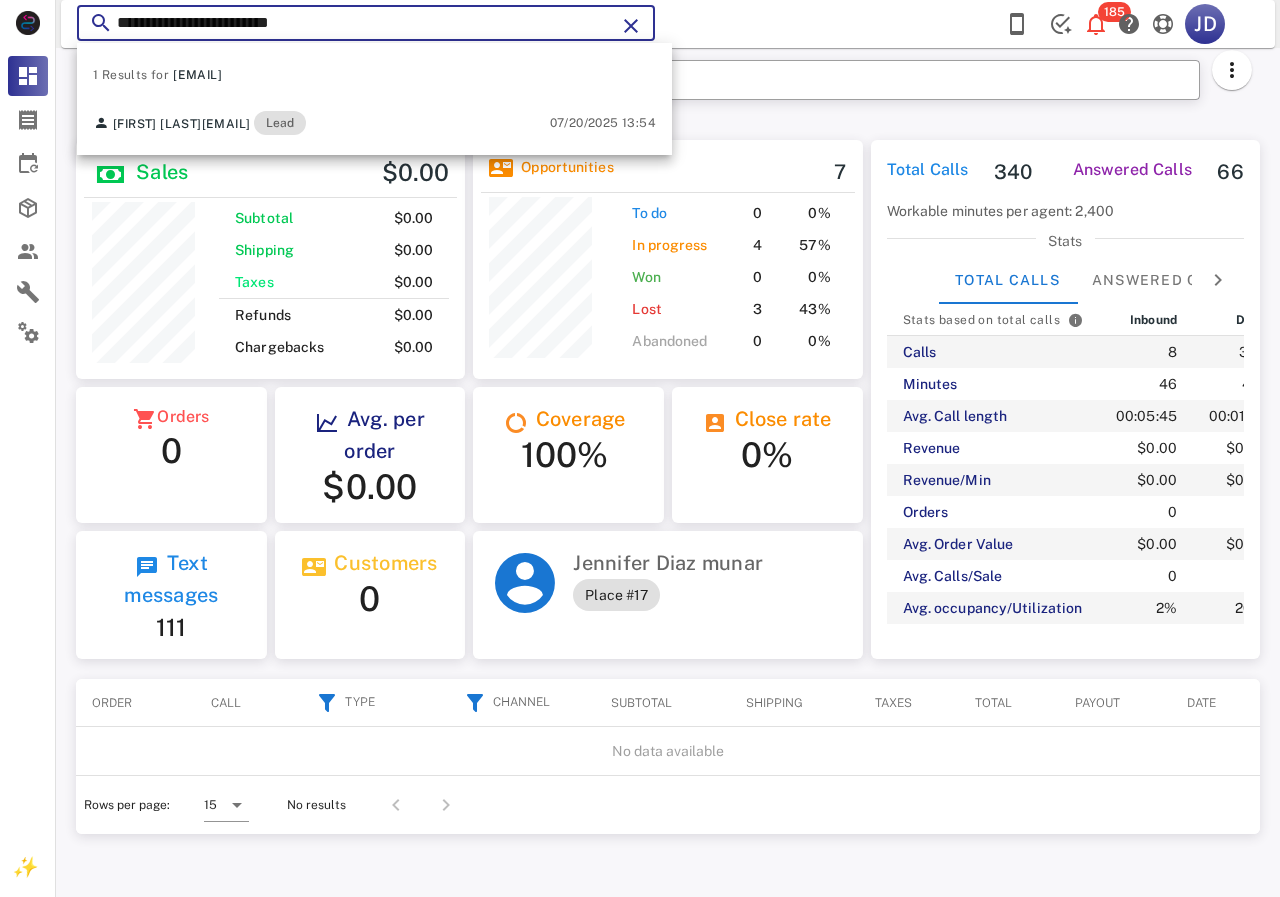 drag, startPoint x: 75, startPoint y: 37, endPoint x: 64, endPoint y: 37, distance: 11 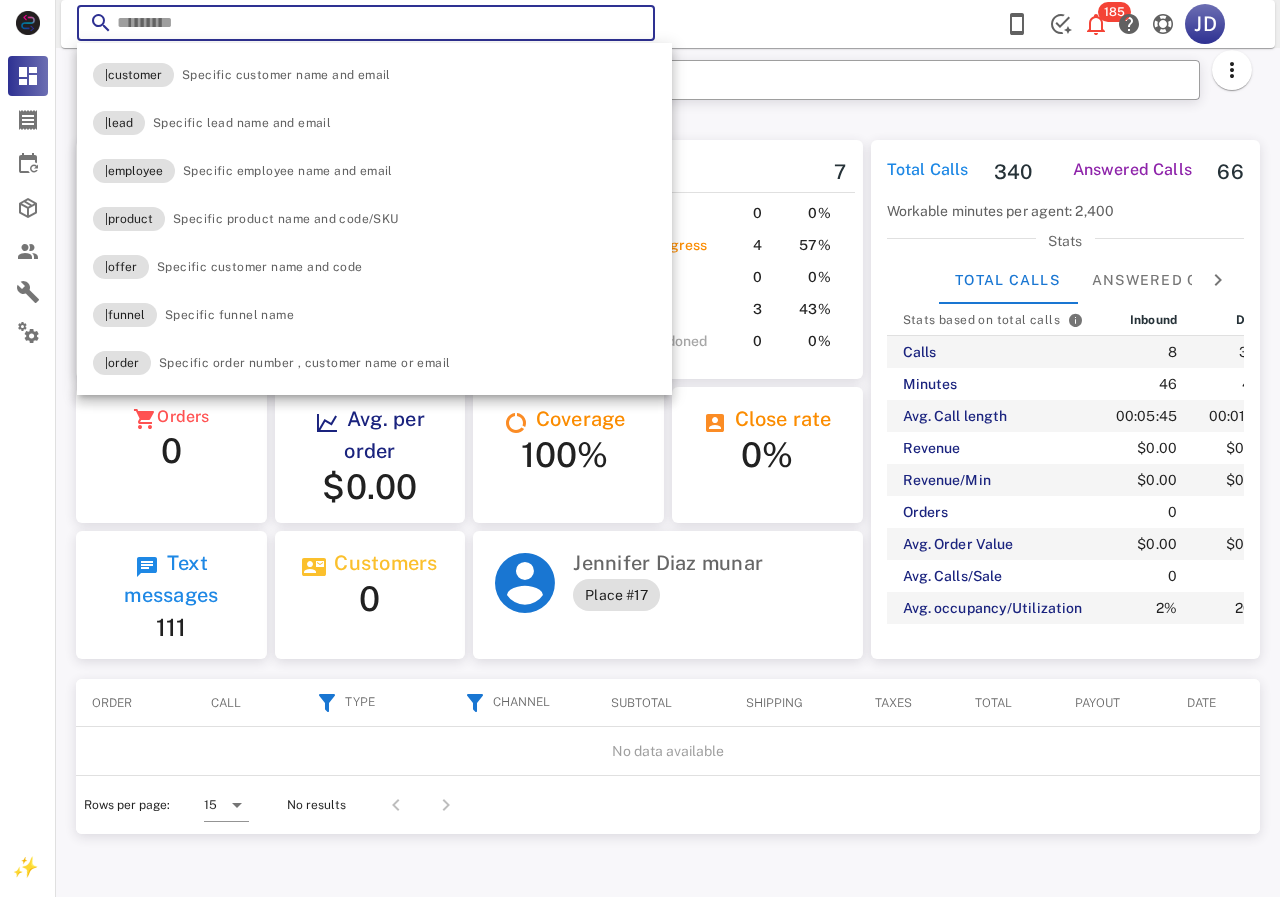 paste on "**********" 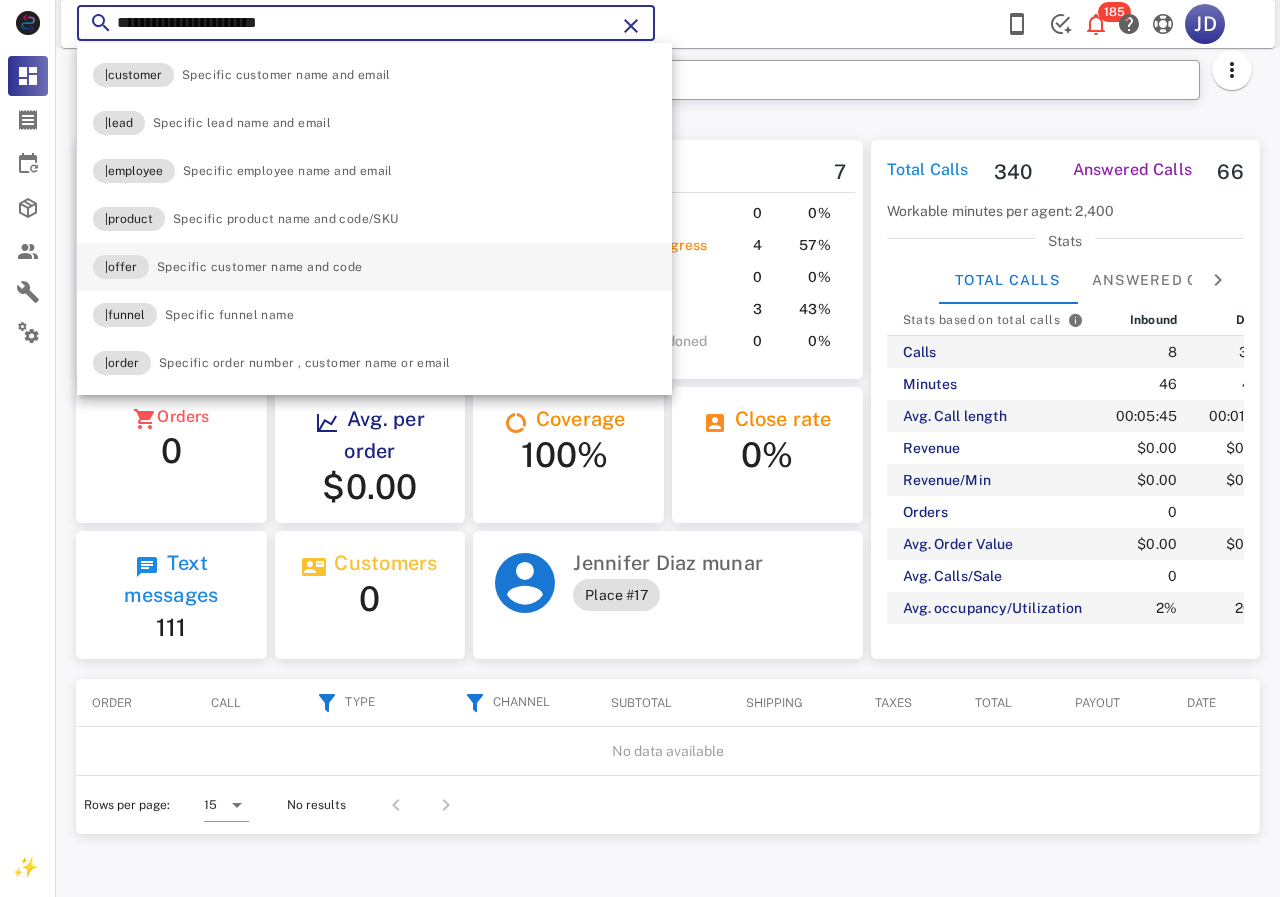 type on "**********" 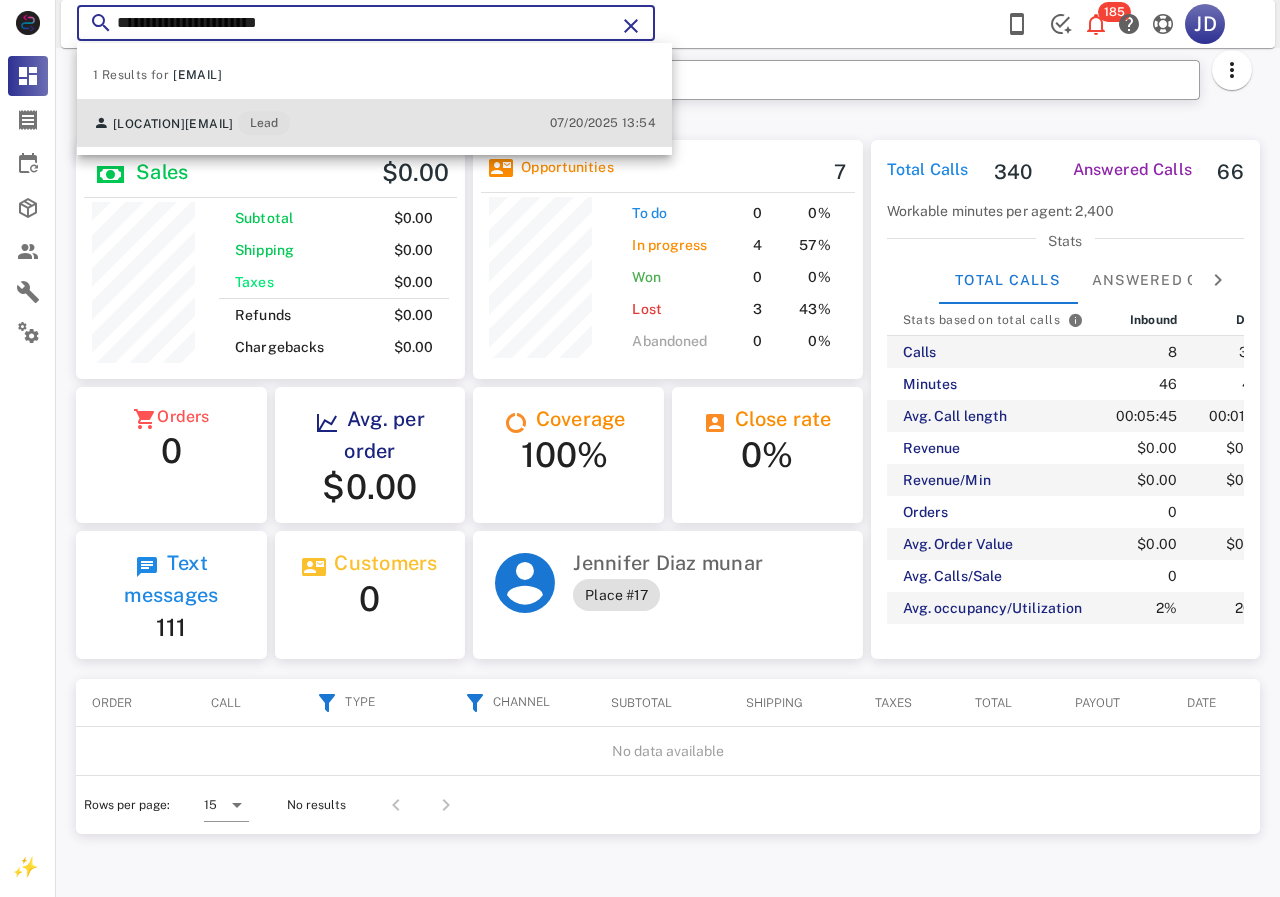 click on "[EMAIL]" at bounding box center (209, 124) 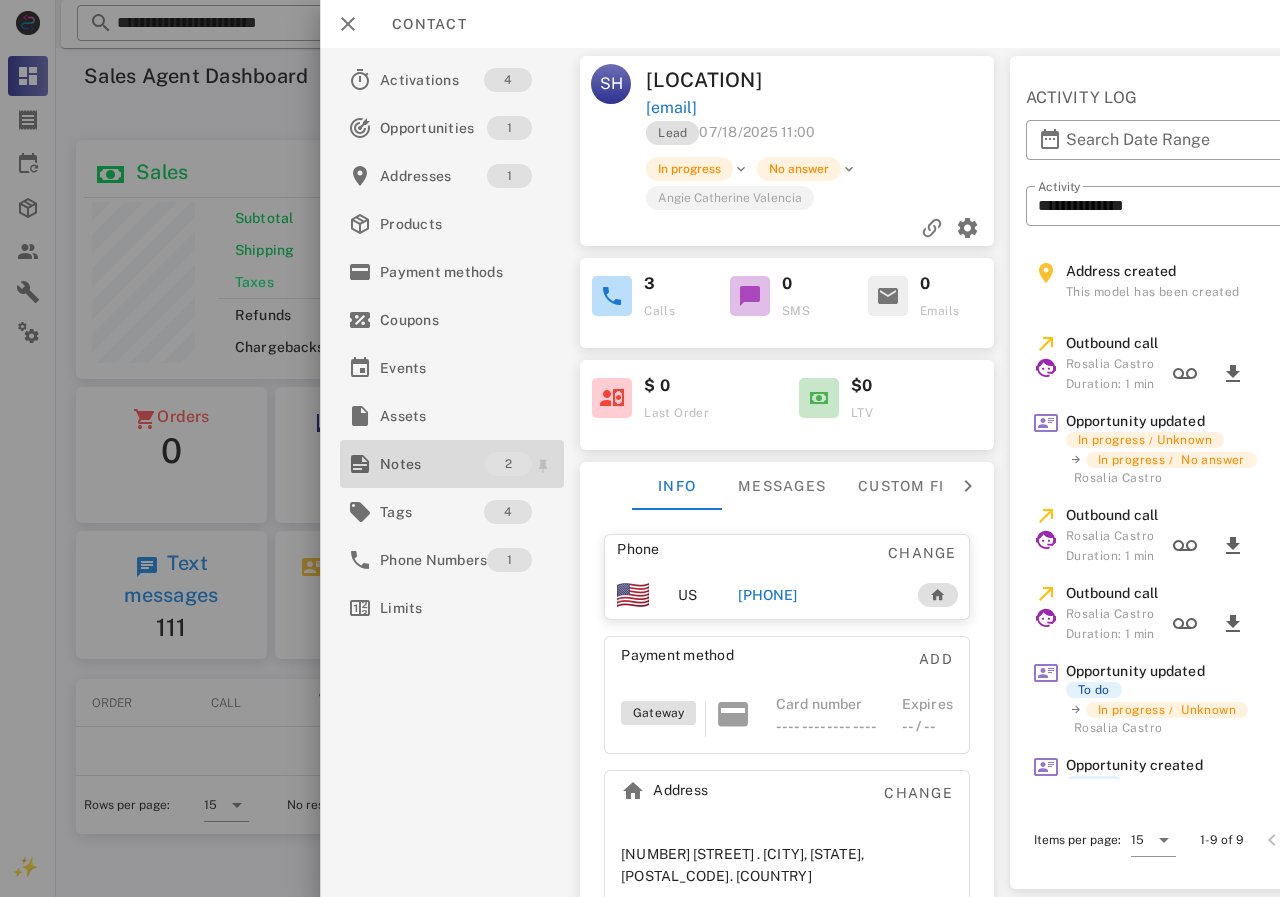 click on "Notes" at bounding box center (432, 464) 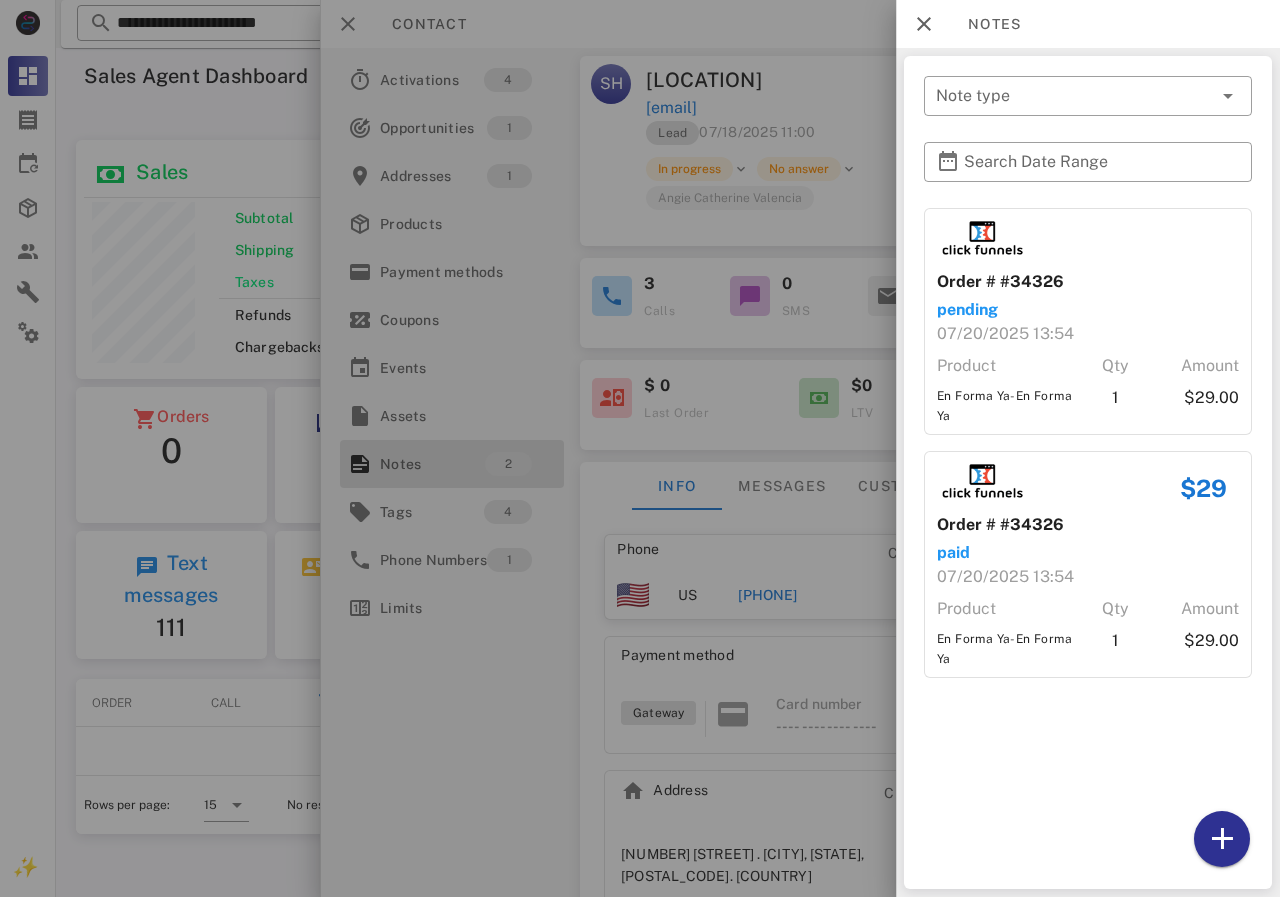 click at bounding box center [640, 448] 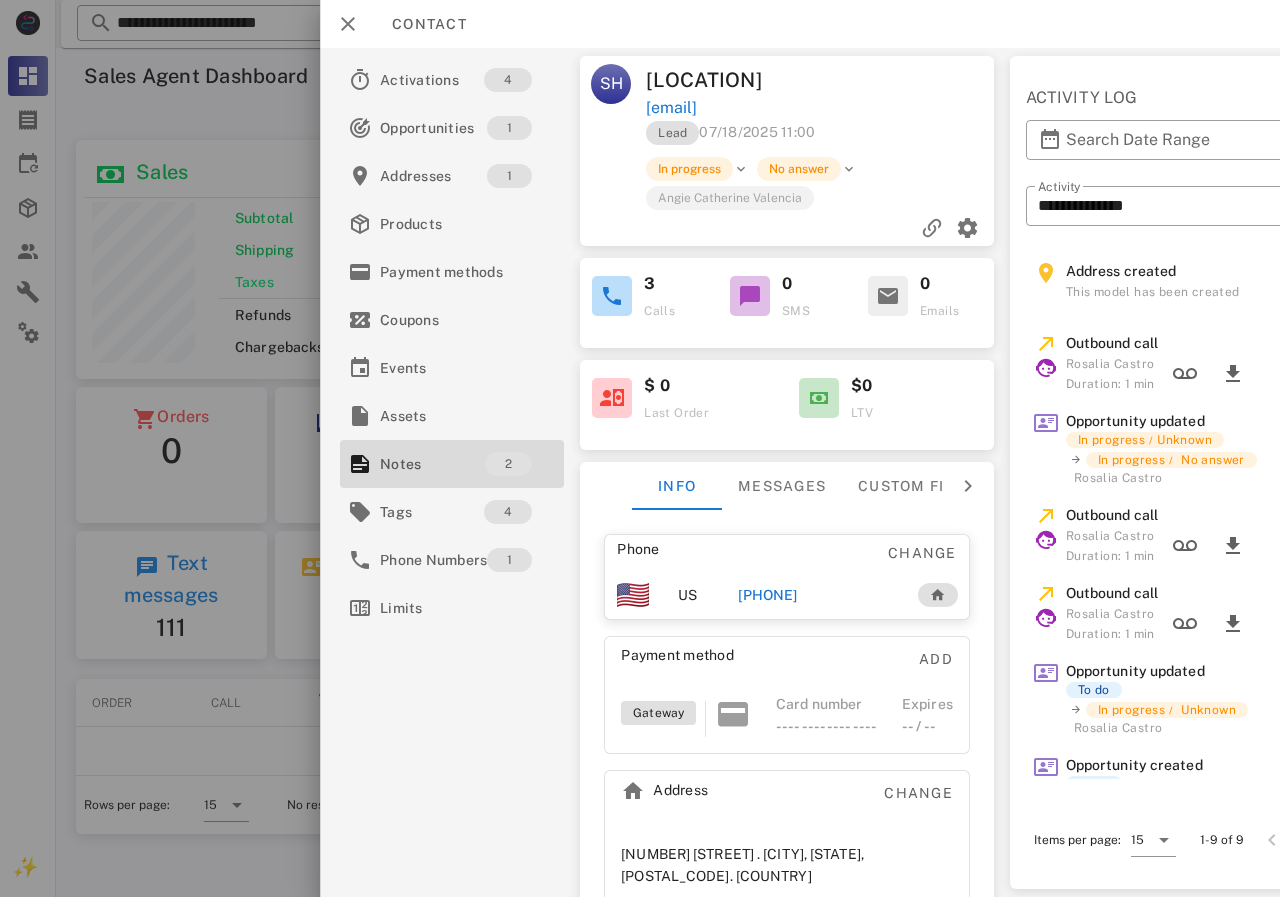 click on "[PHONE]" at bounding box center (767, 595) 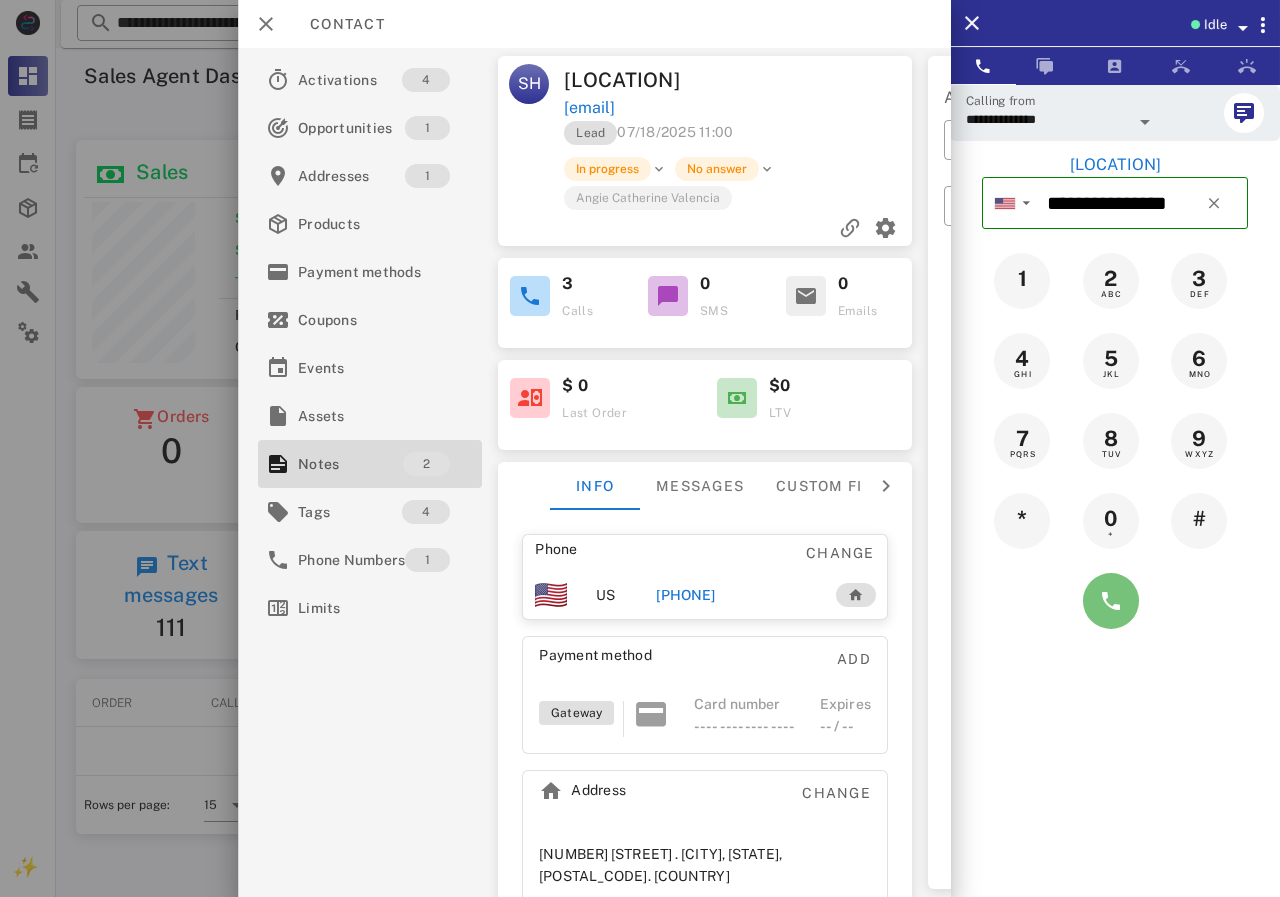 click at bounding box center (1111, 601) 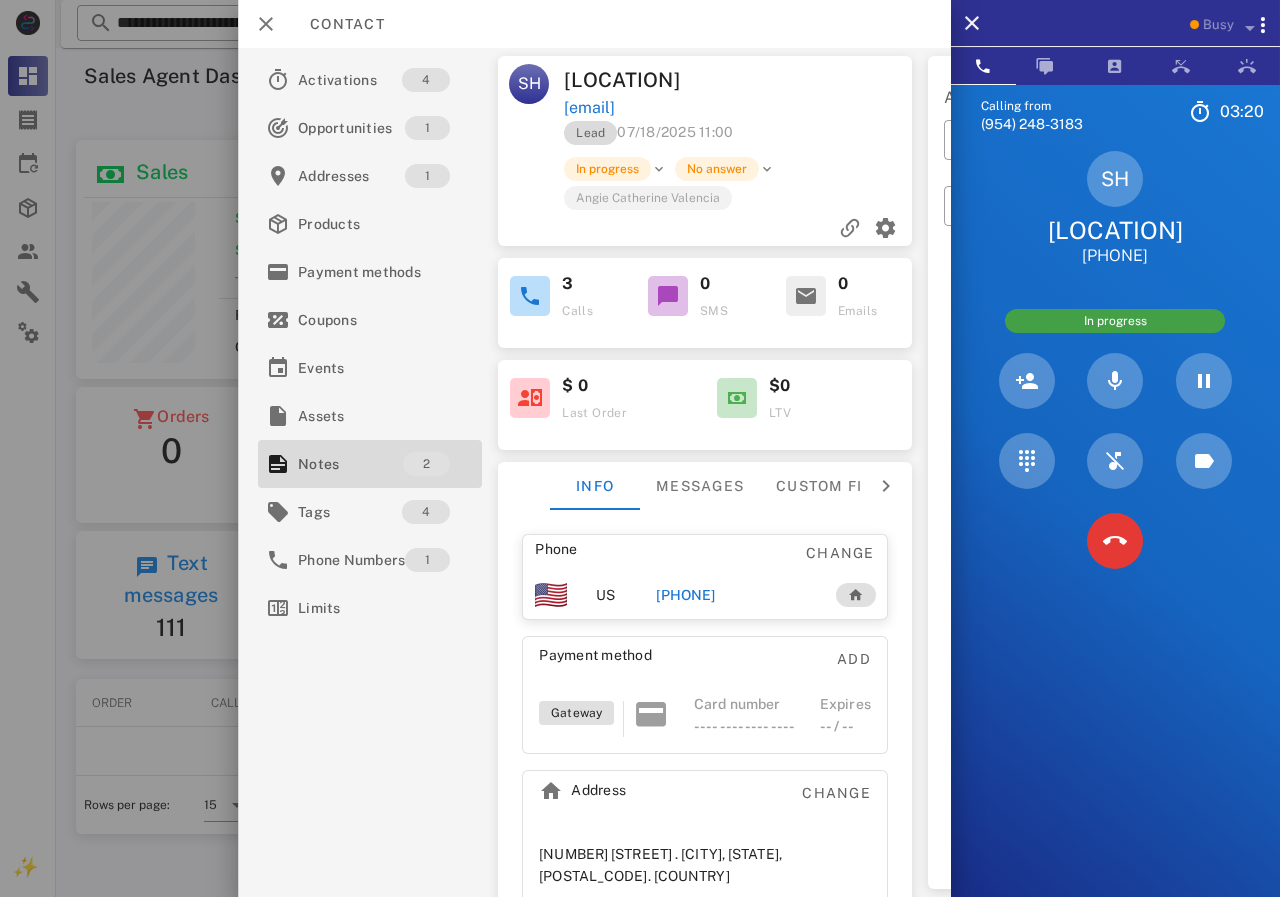 drag, startPoint x: 798, startPoint y: 95, endPoint x: 609, endPoint y: 133, distance: 192.78226 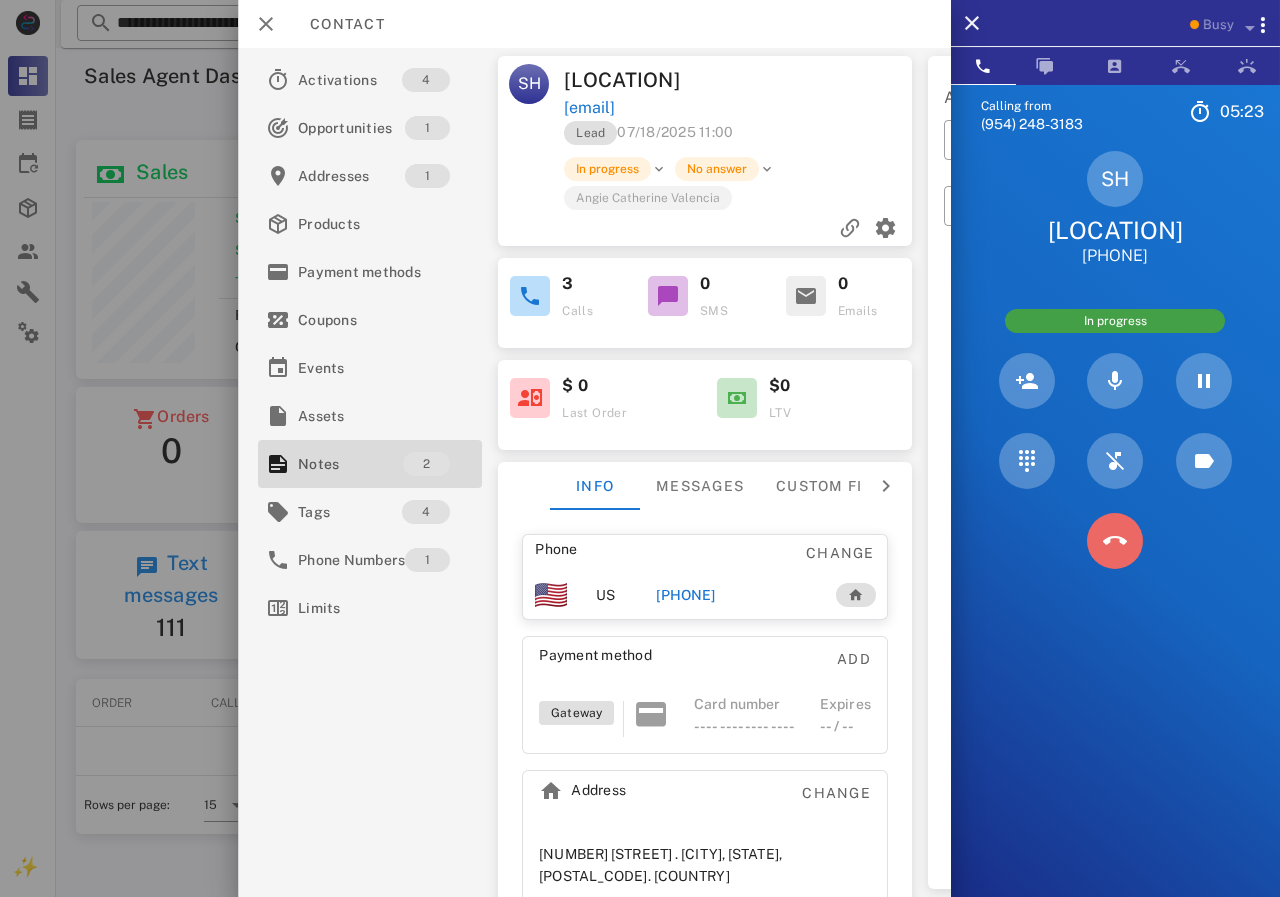 click at bounding box center (1115, 541) 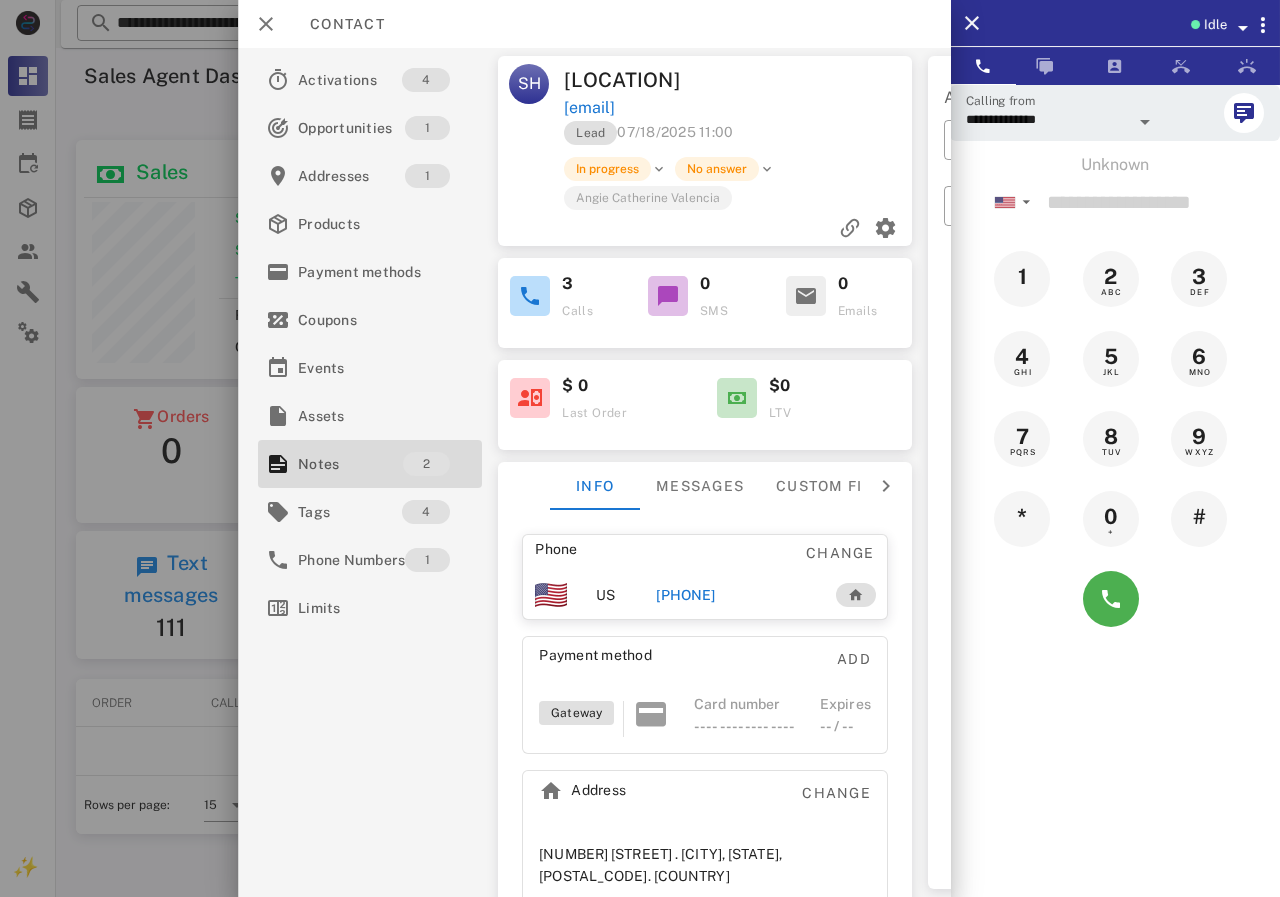 click on "[PHONE]" at bounding box center [685, 595] 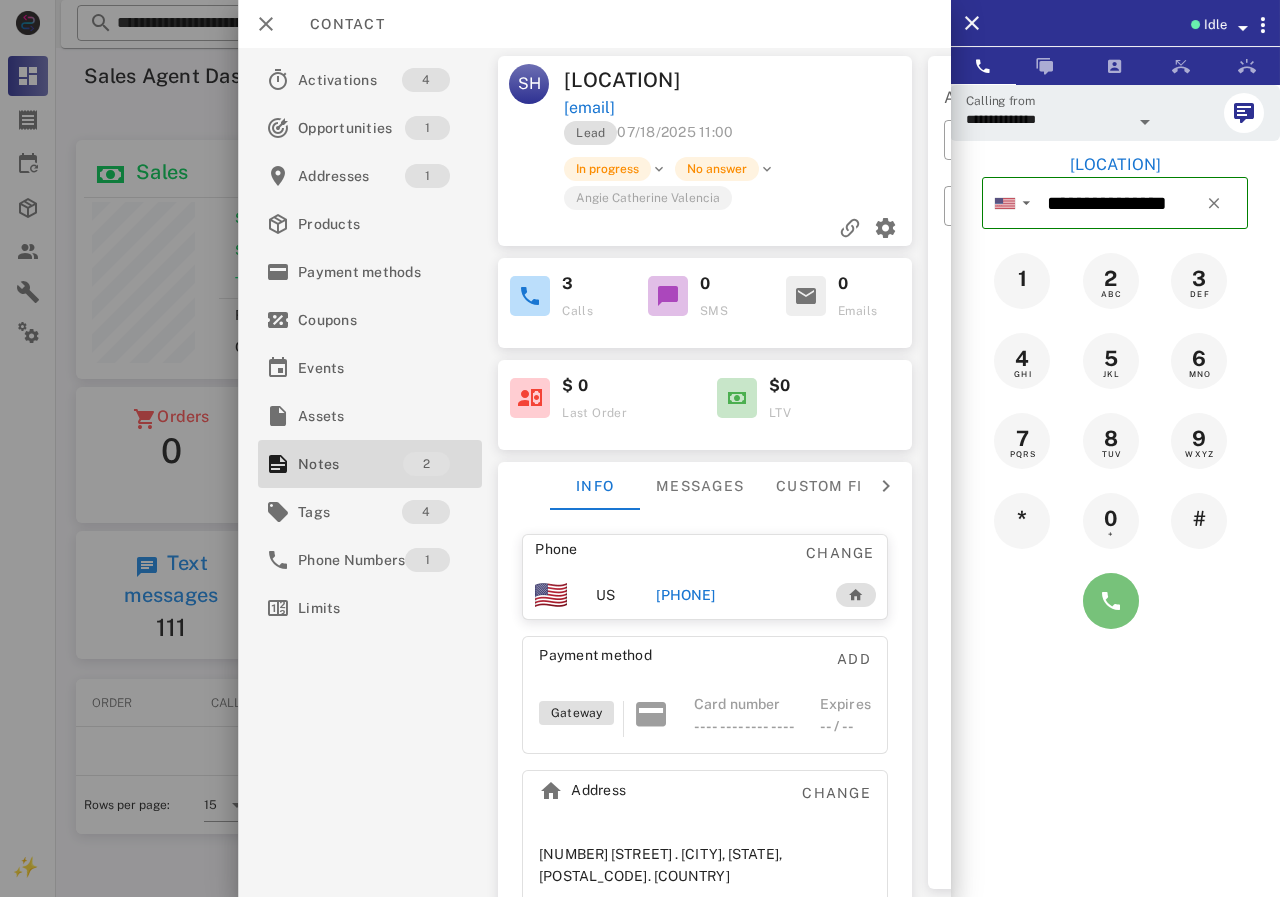 click at bounding box center [1111, 601] 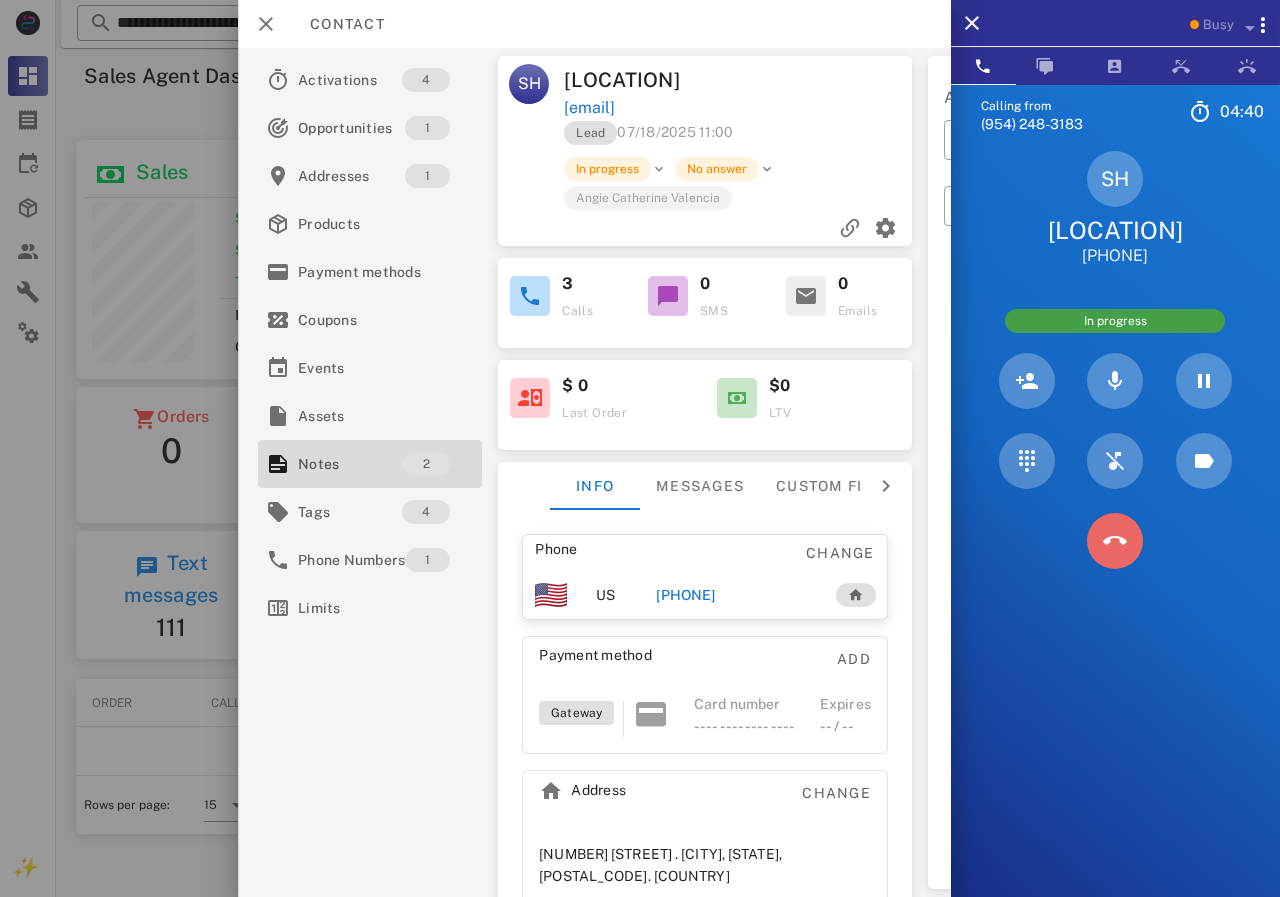 click at bounding box center (1115, 541) 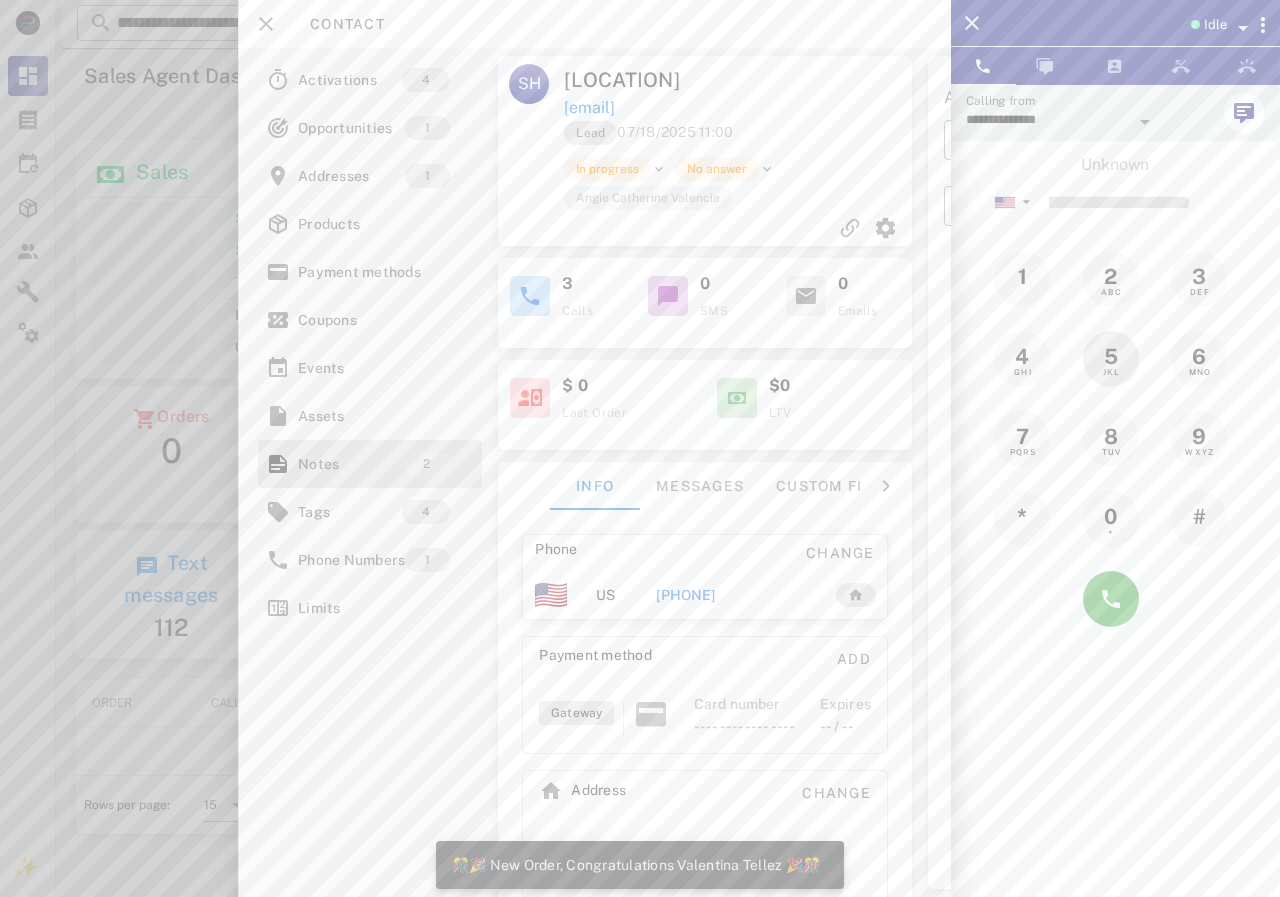 scroll, scrollTop: 999761, scrollLeft: 999611, axis: both 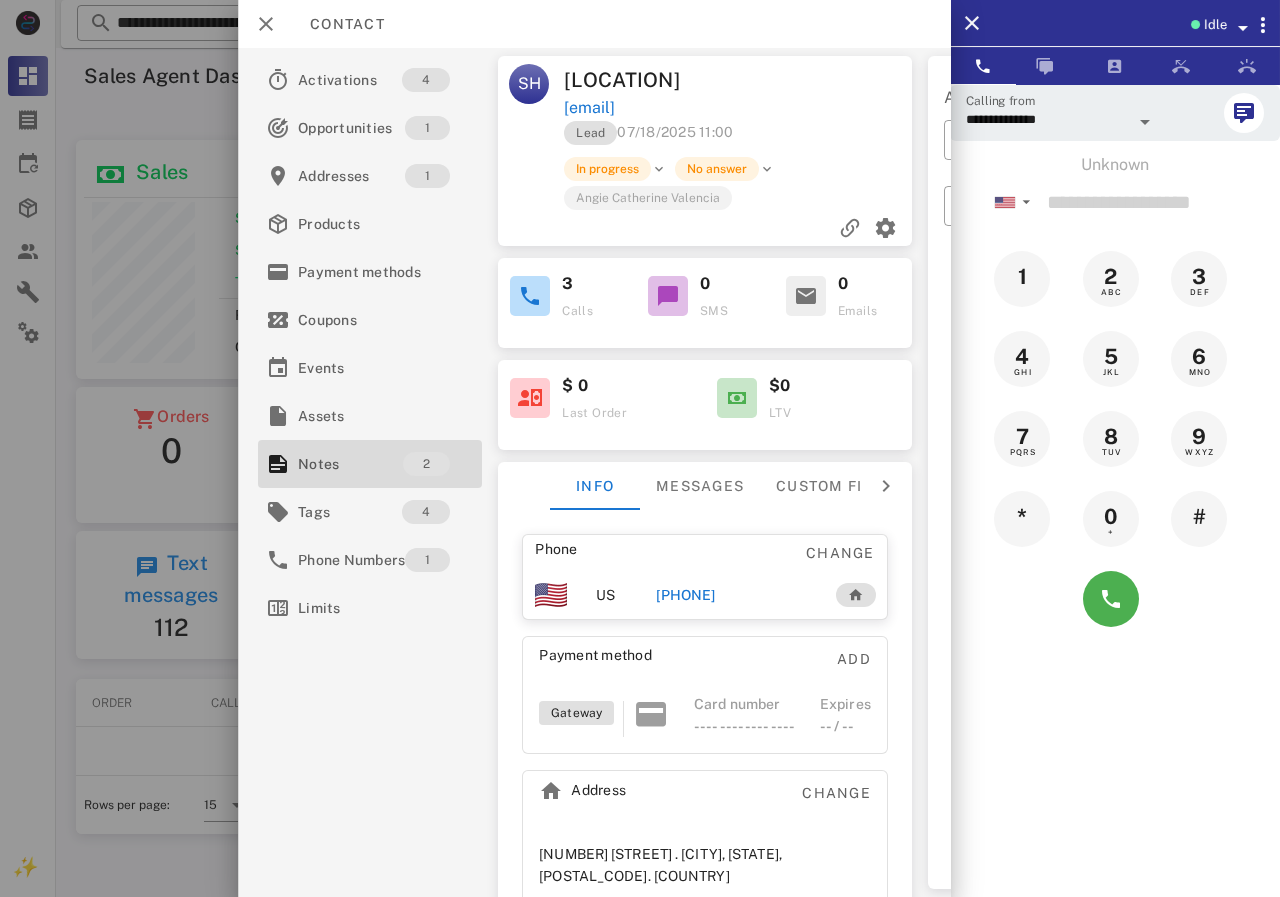 click on "[PHONE]" at bounding box center [685, 595] 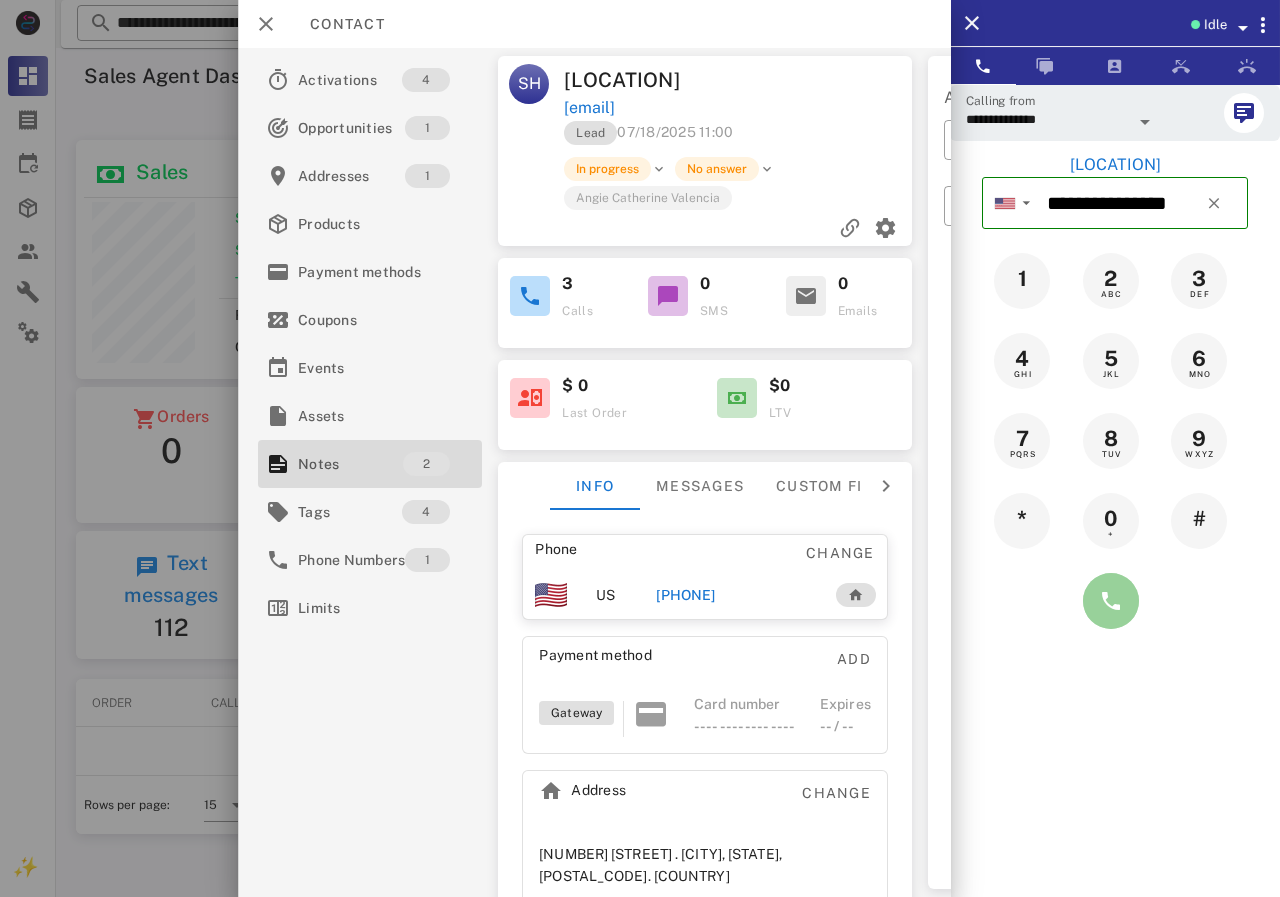 click at bounding box center [1111, 601] 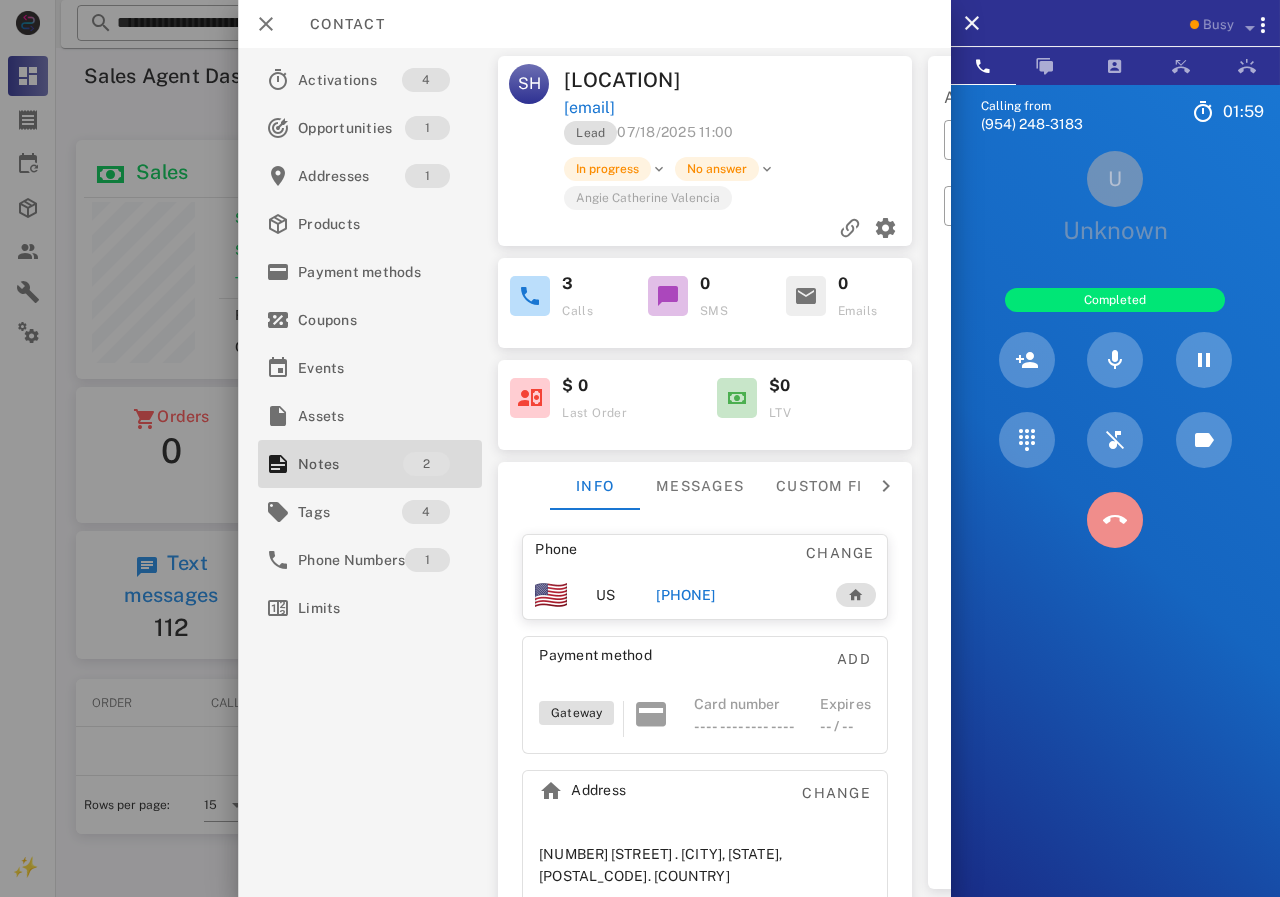 click at bounding box center (1115, 520) 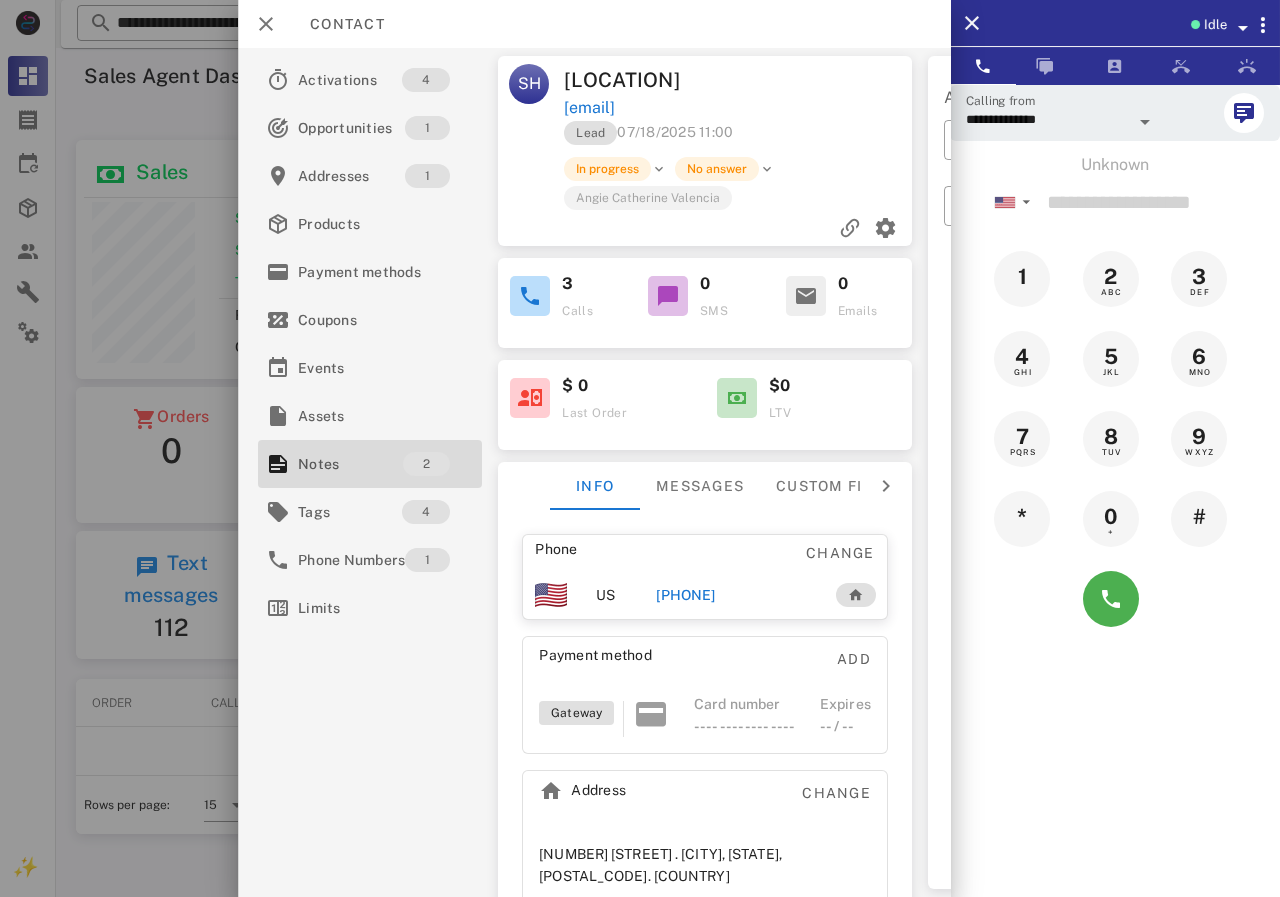 click on "[PHONE]" at bounding box center [685, 595] 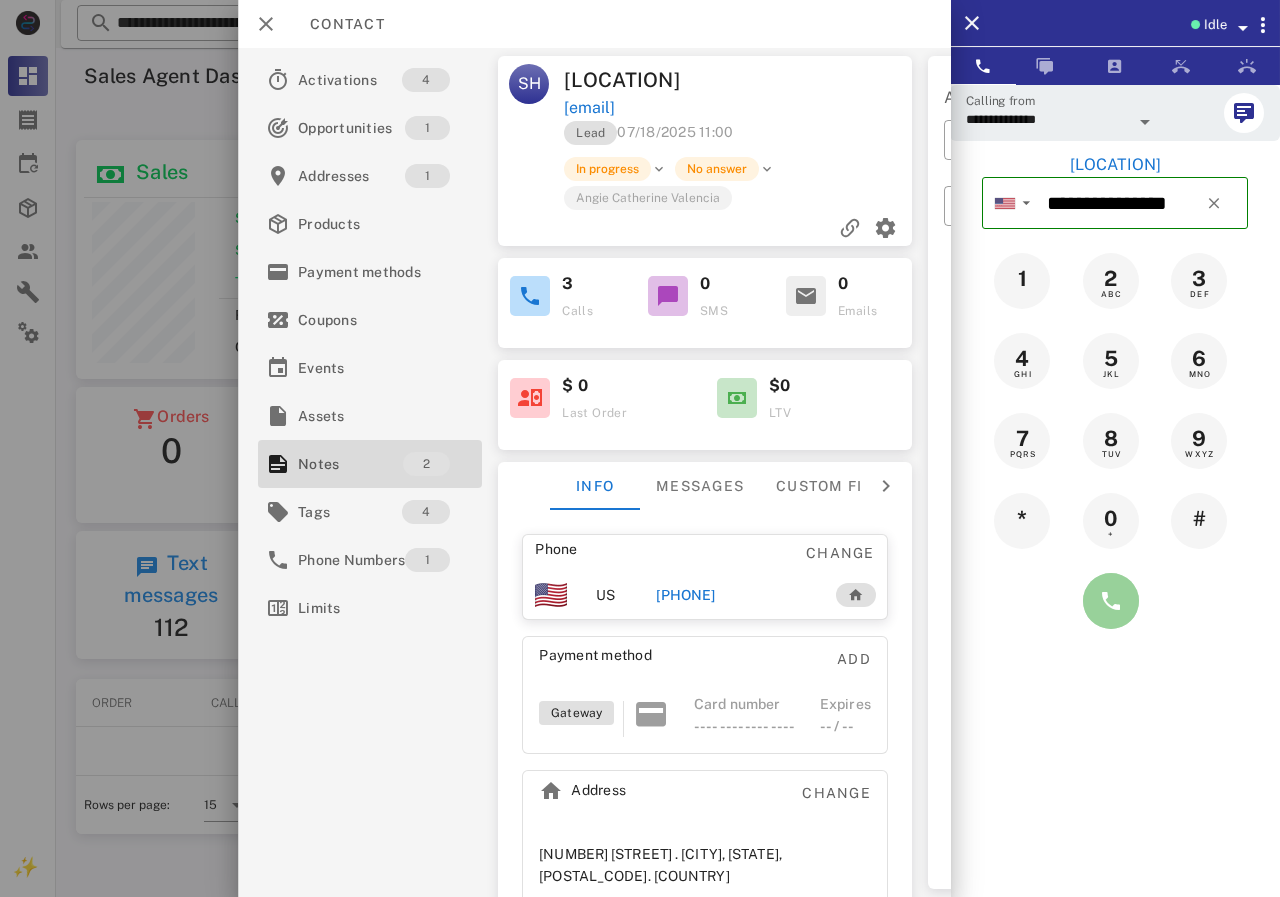 click at bounding box center [1111, 601] 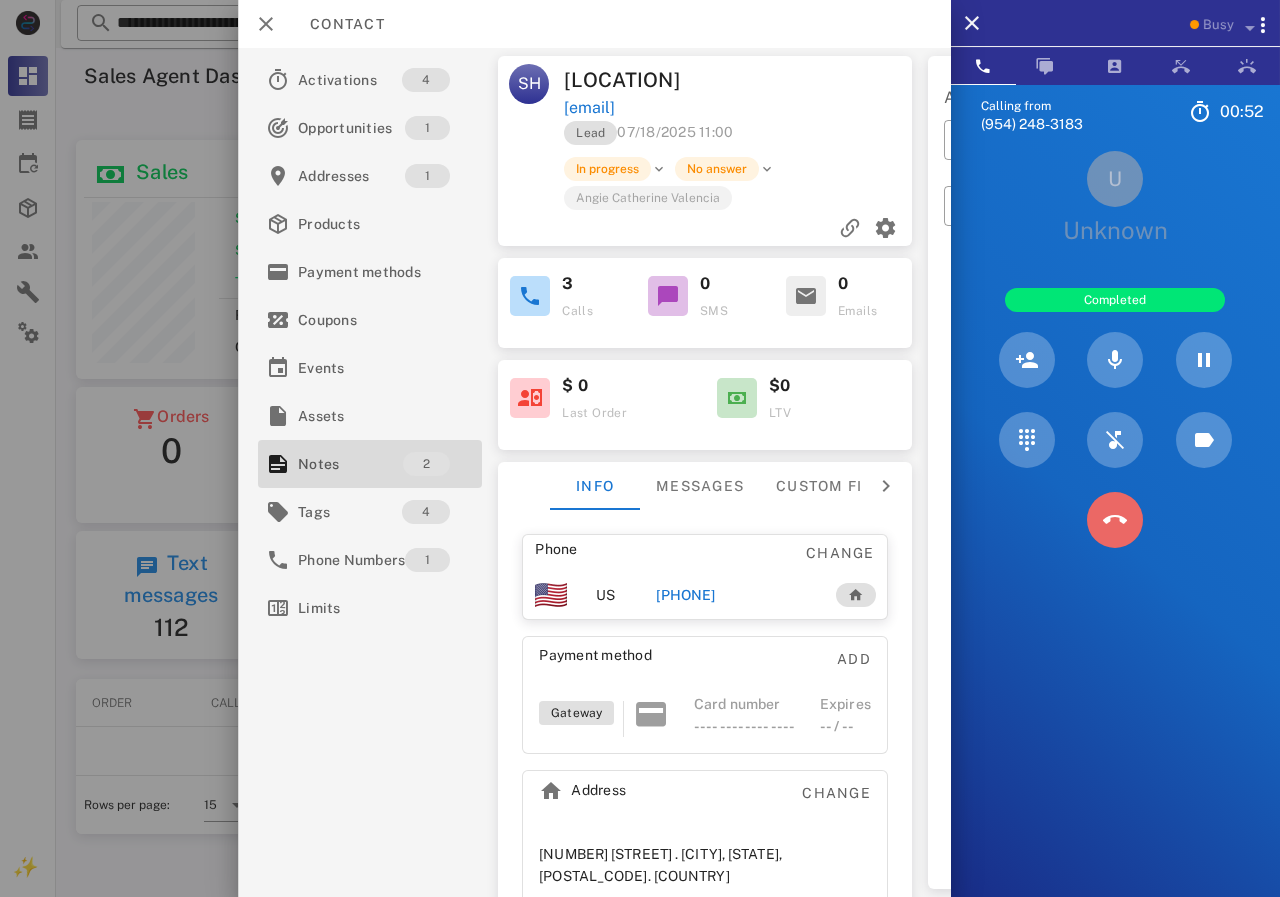 click at bounding box center (1115, 520) 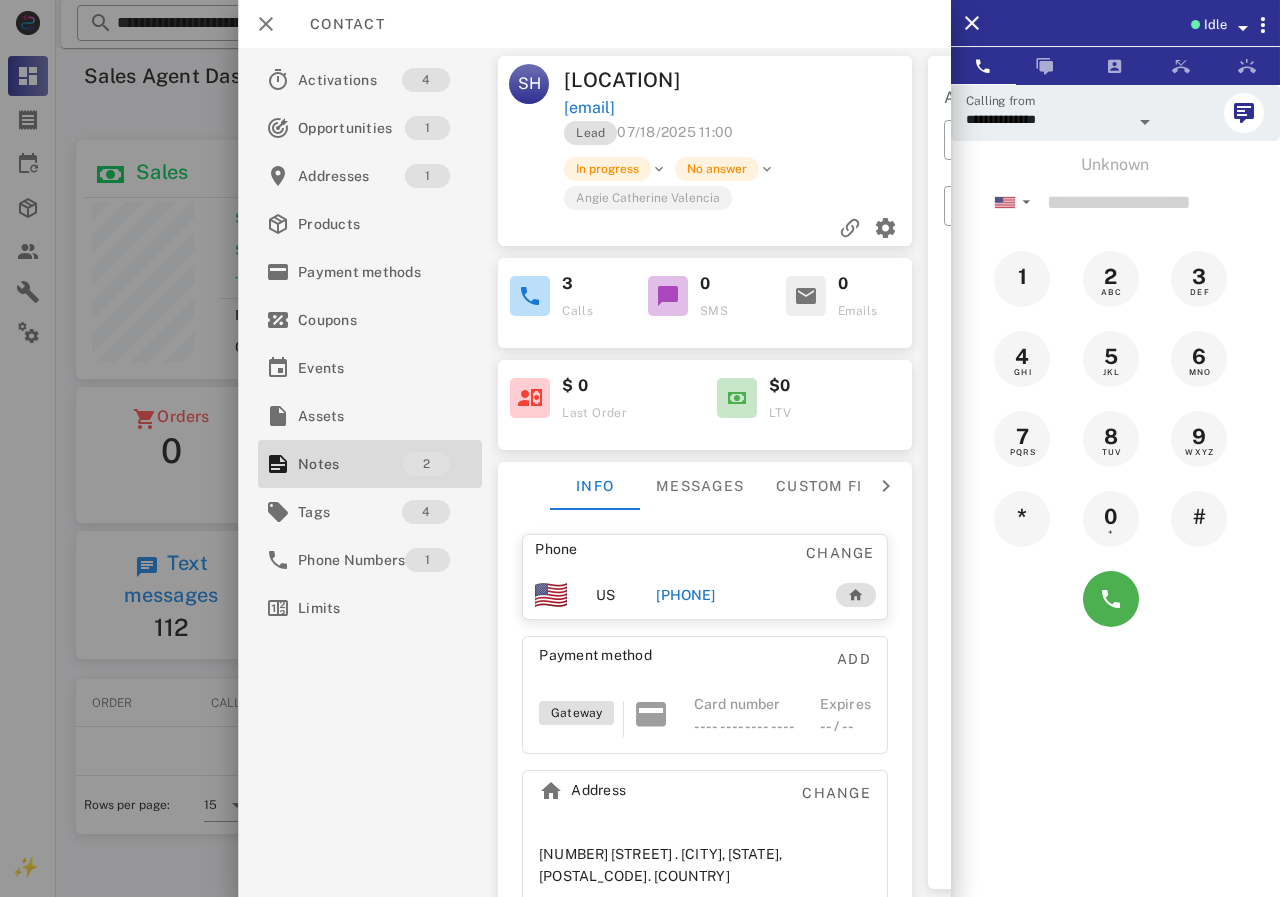 click on "[PHONE]" at bounding box center [685, 595] 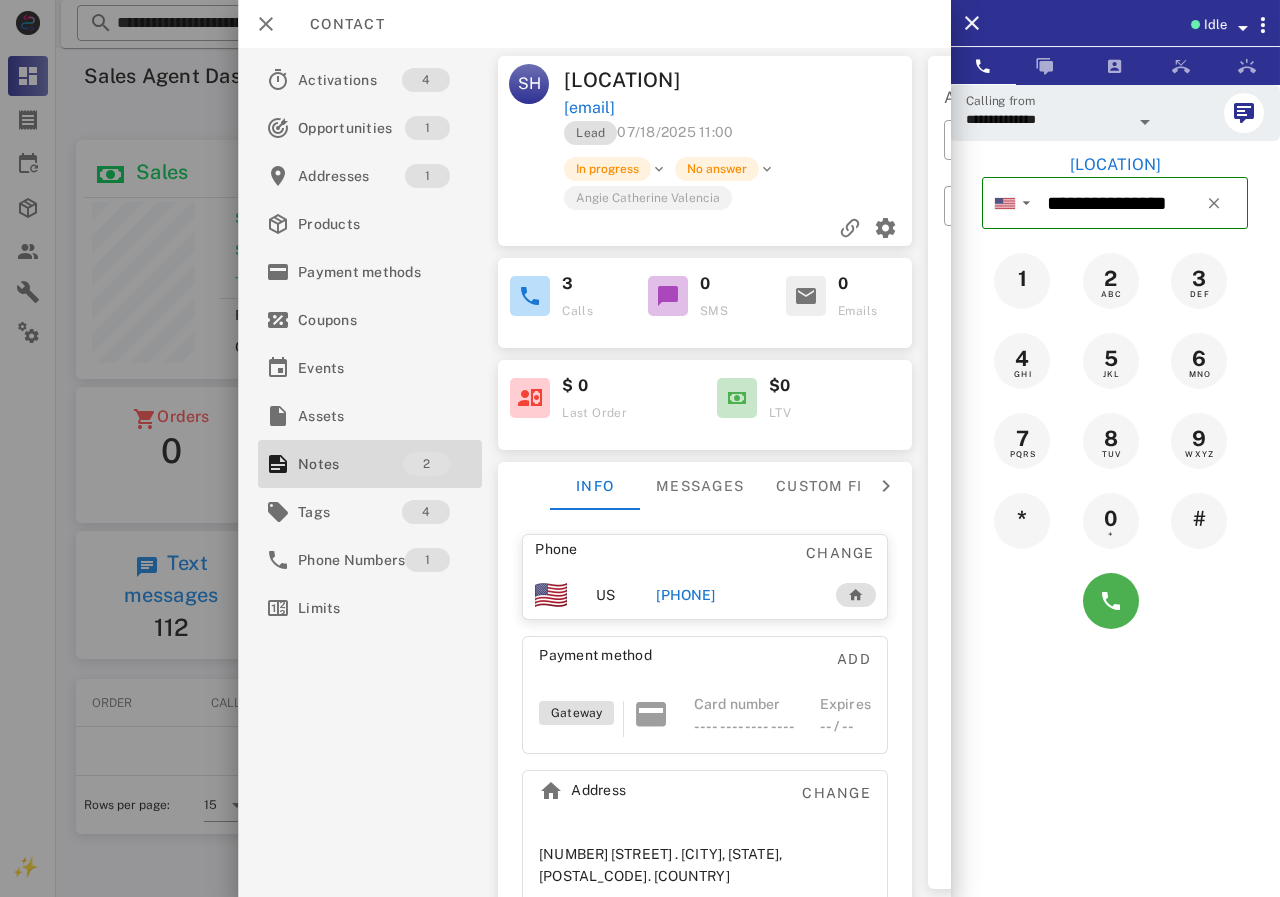 click on "[PHONE]" at bounding box center [685, 595] 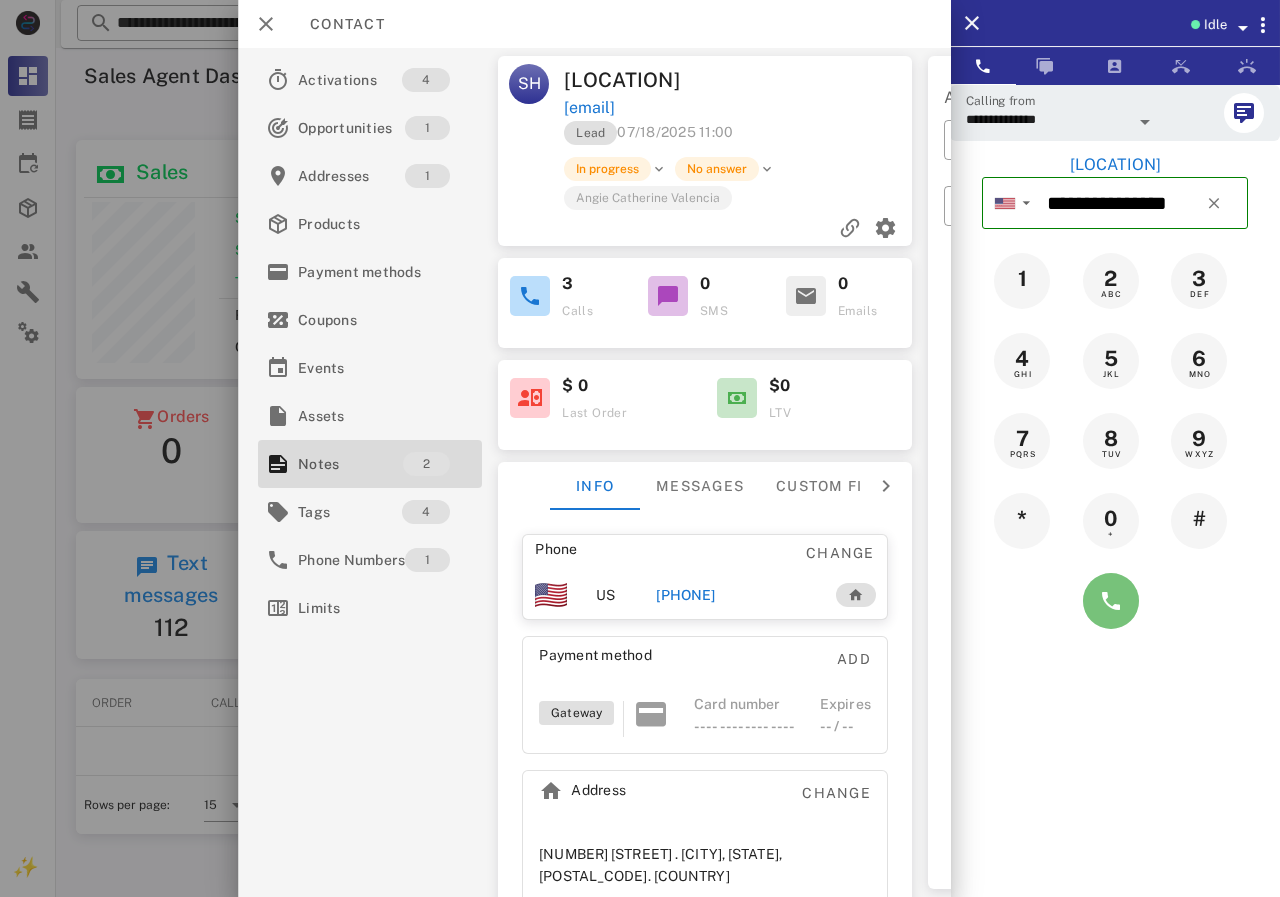 click at bounding box center [1111, 601] 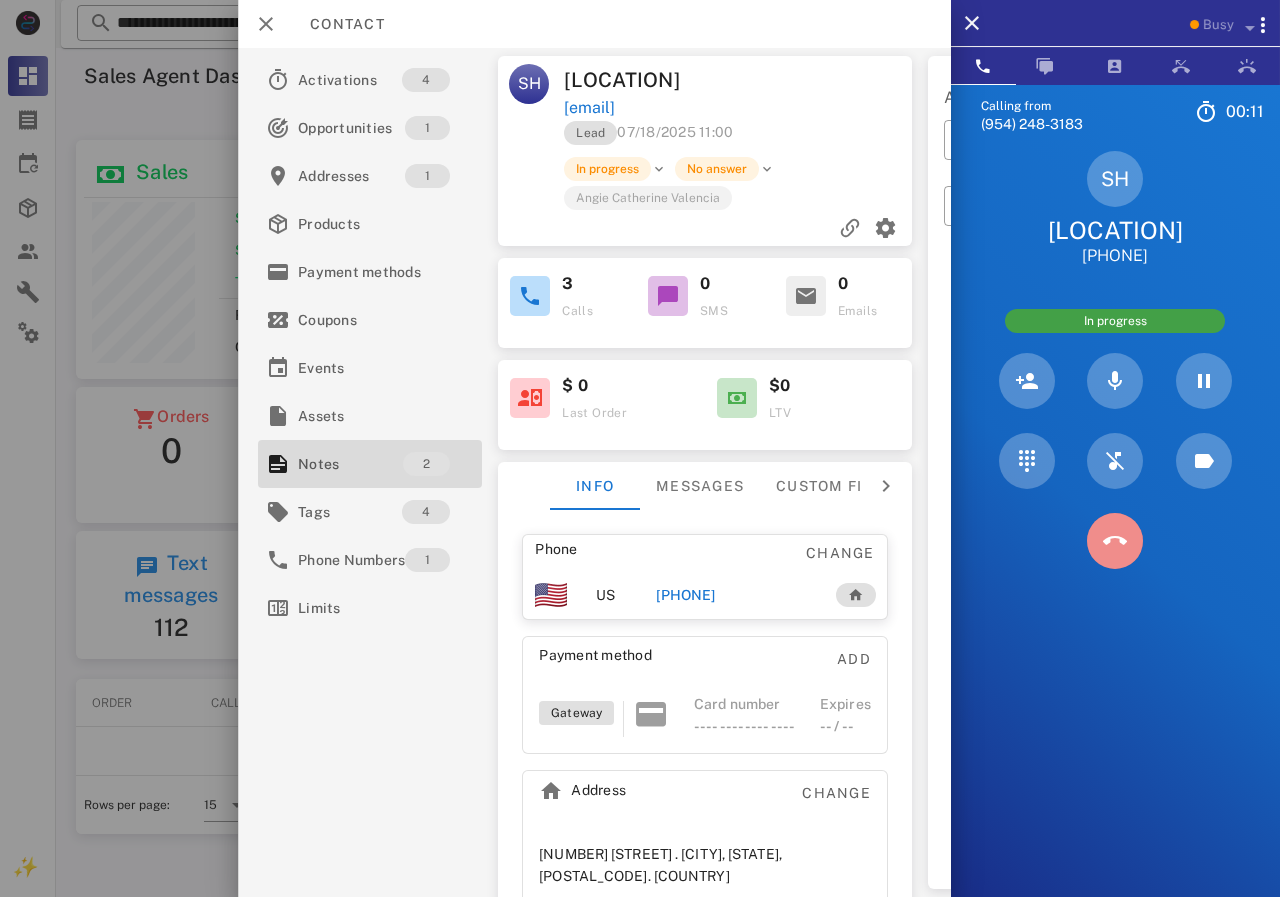 click at bounding box center [1115, 541] 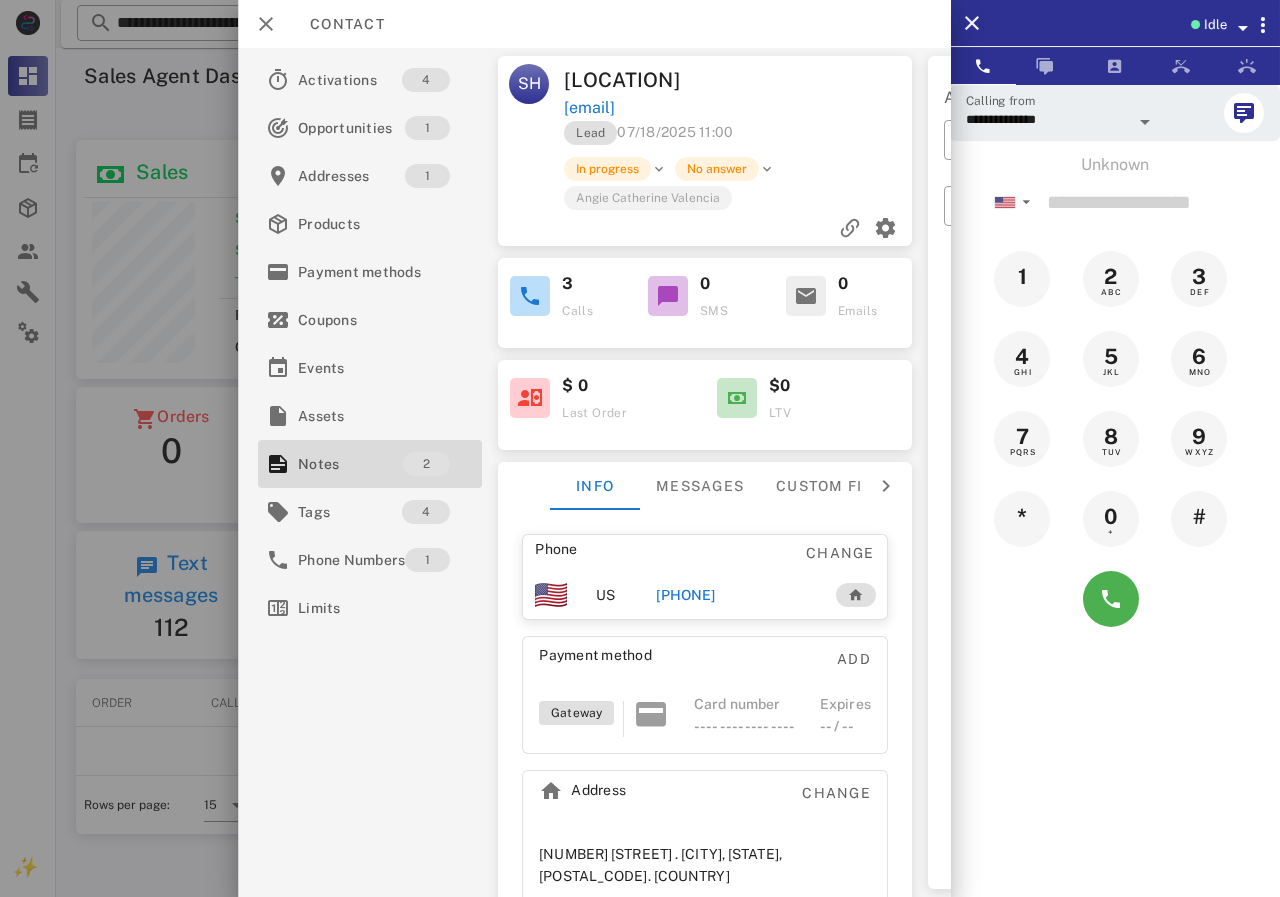 click on "[PHONE]" at bounding box center (685, 595) 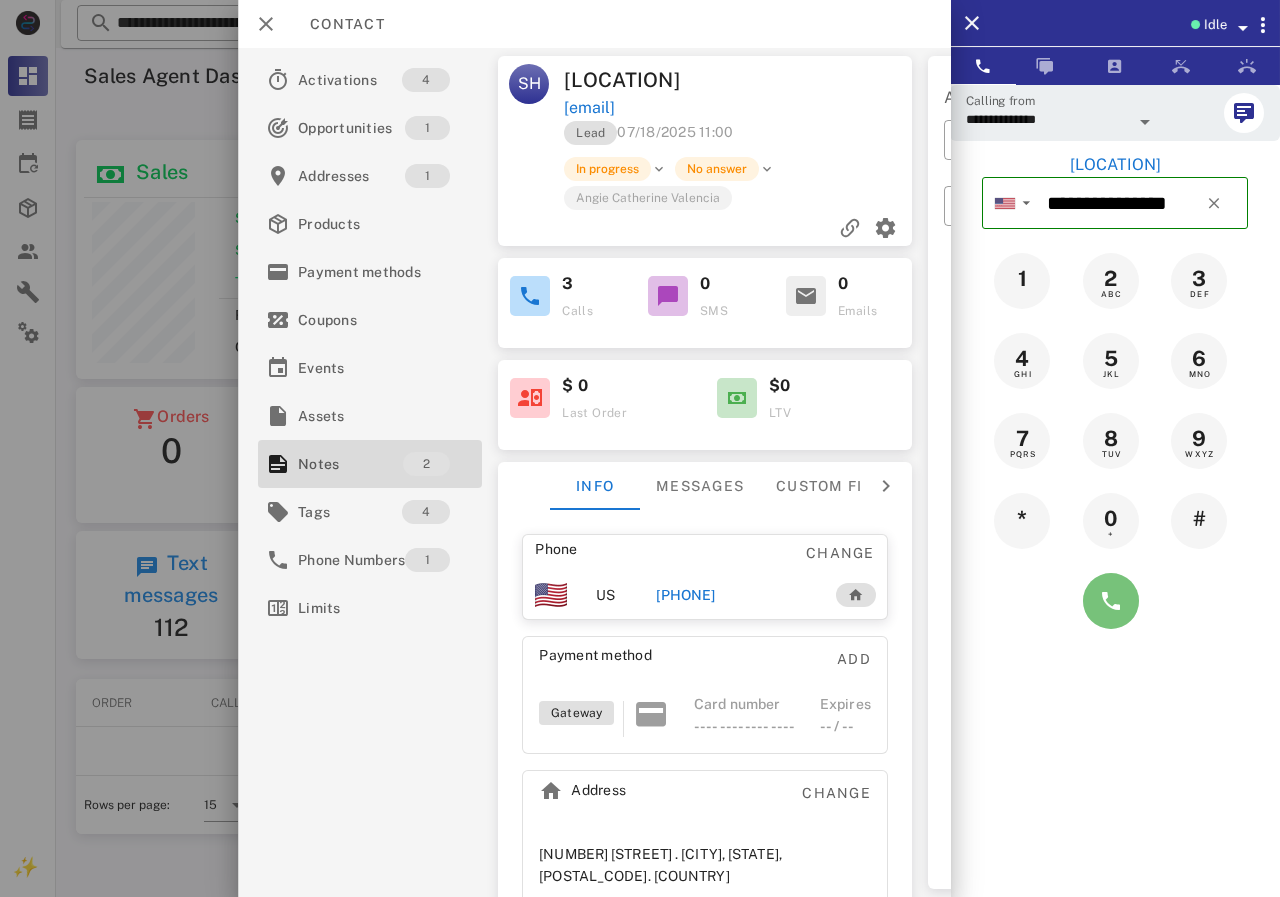 click at bounding box center (1111, 601) 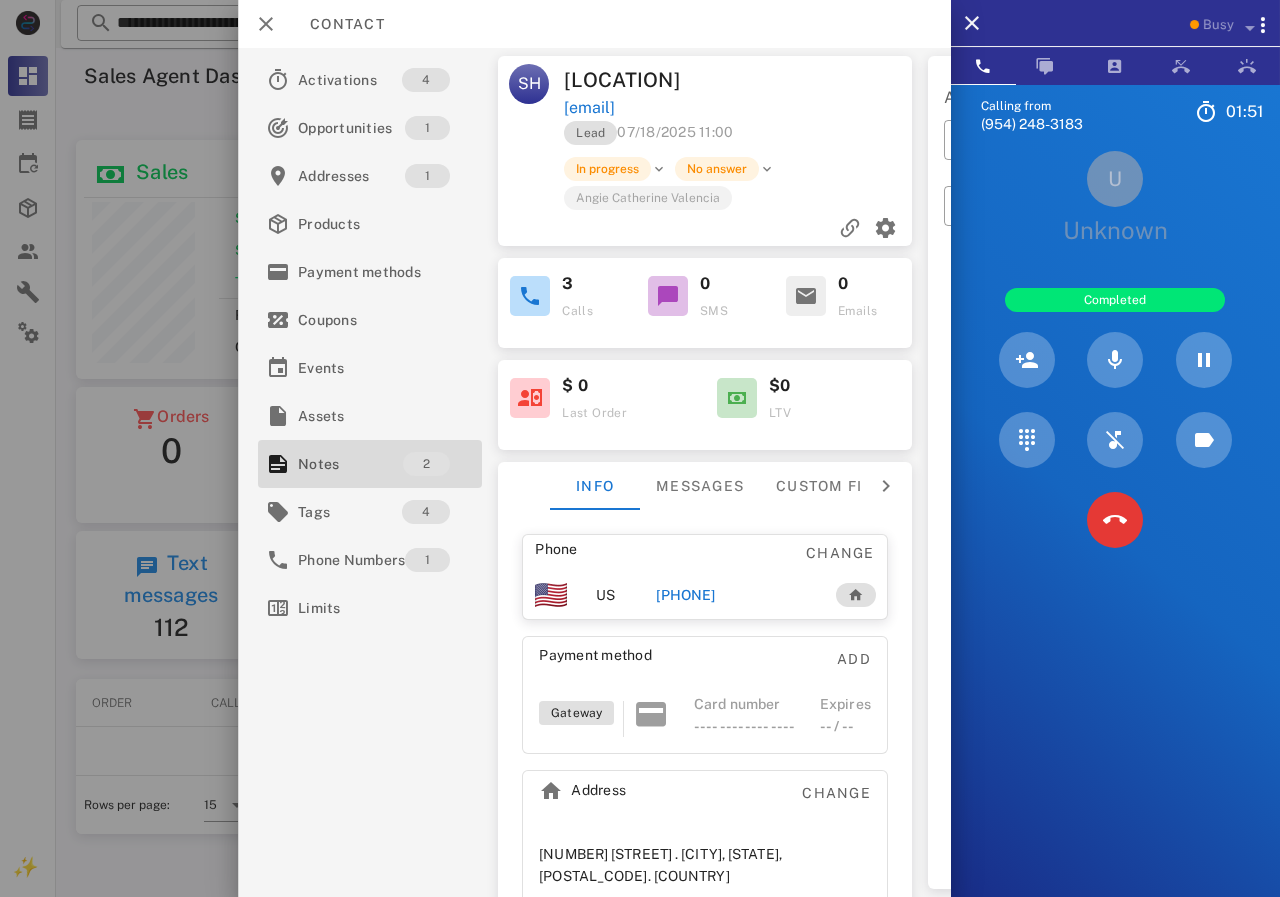 click at bounding box center (1115, 520) 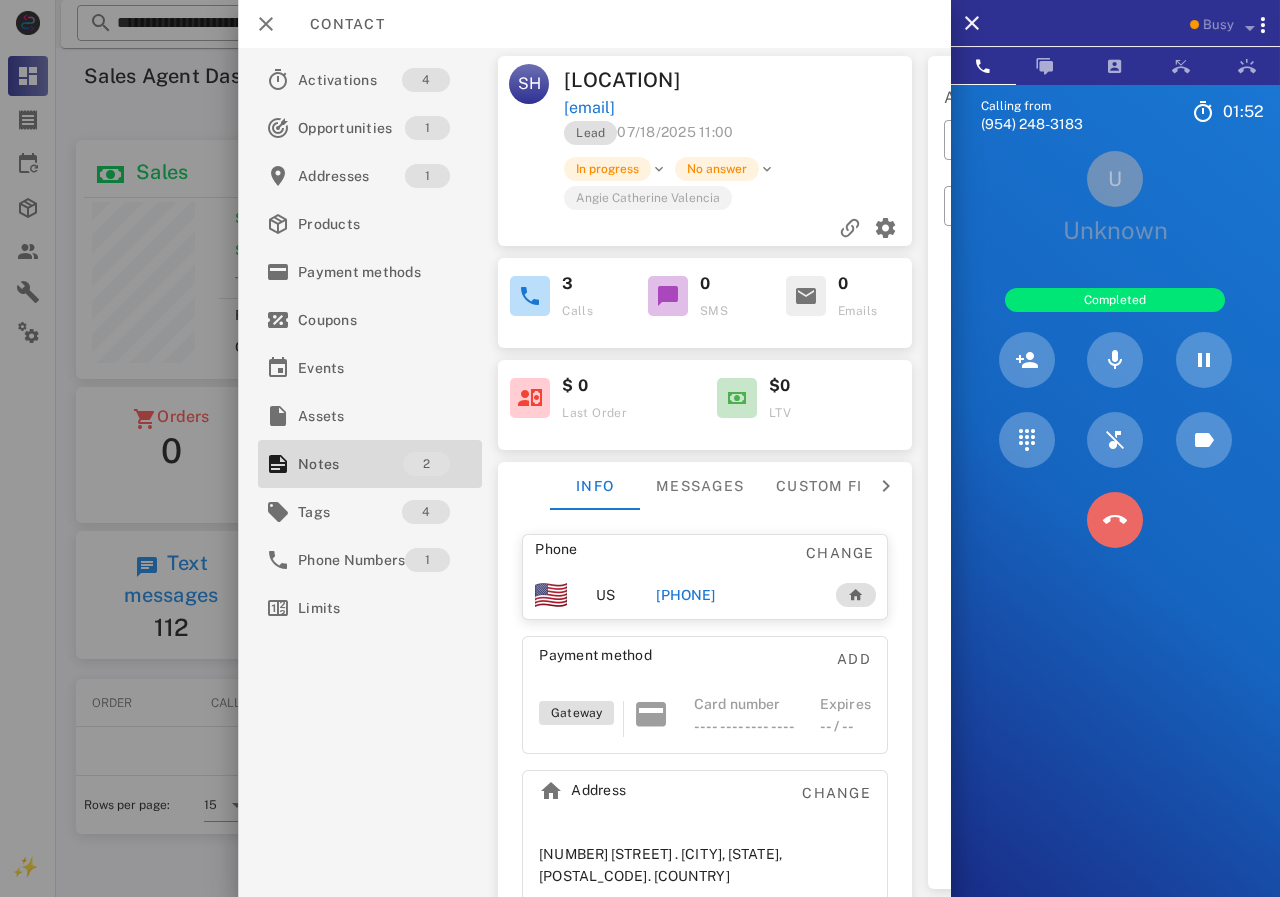 drag, startPoint x: 1111, startPoint y: 533, endPoint x: 1058, endPoint y: 547, distance: 54.81788 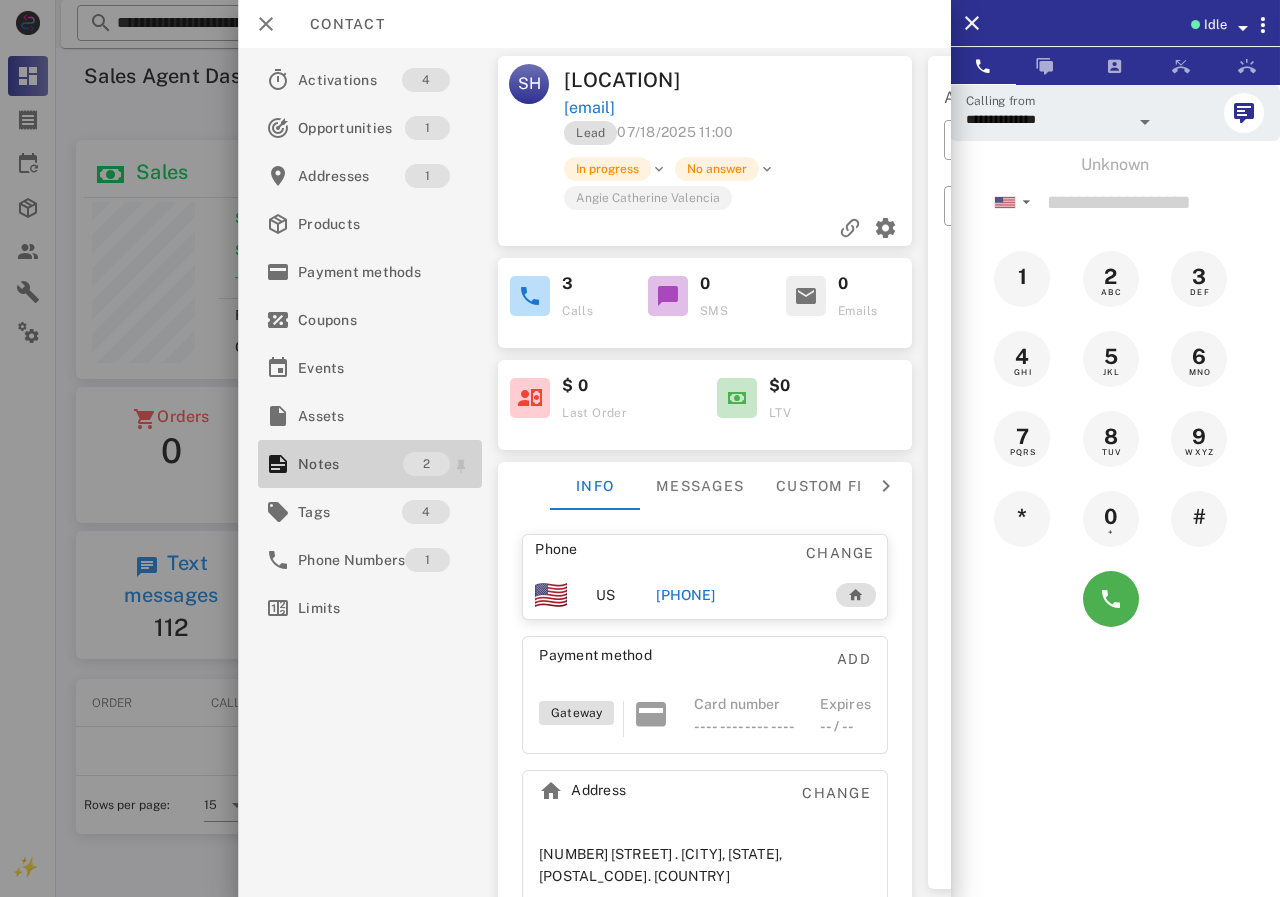 click on "Notes  2" at bounding box center (370, 464) 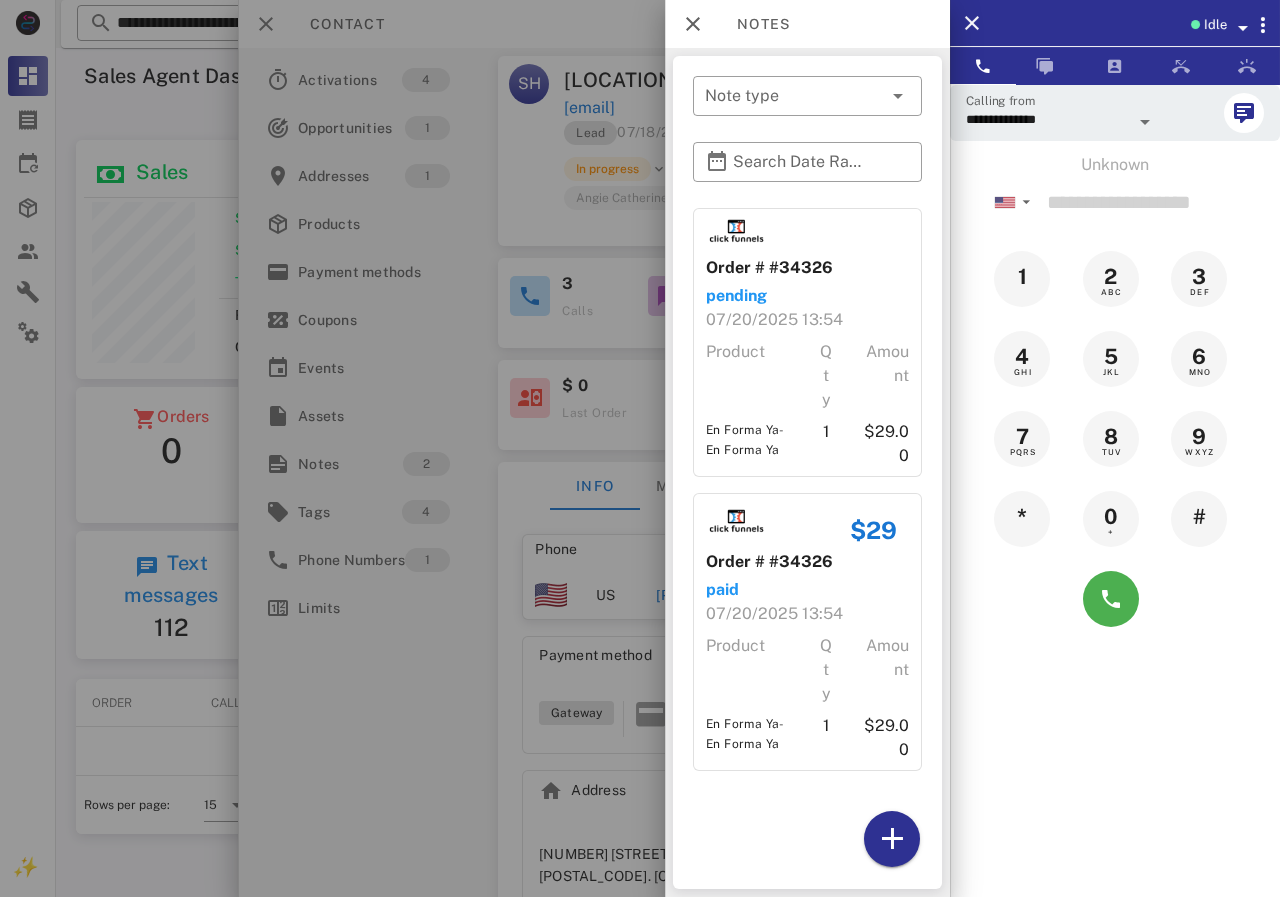 click at bounding box center (640, 448) 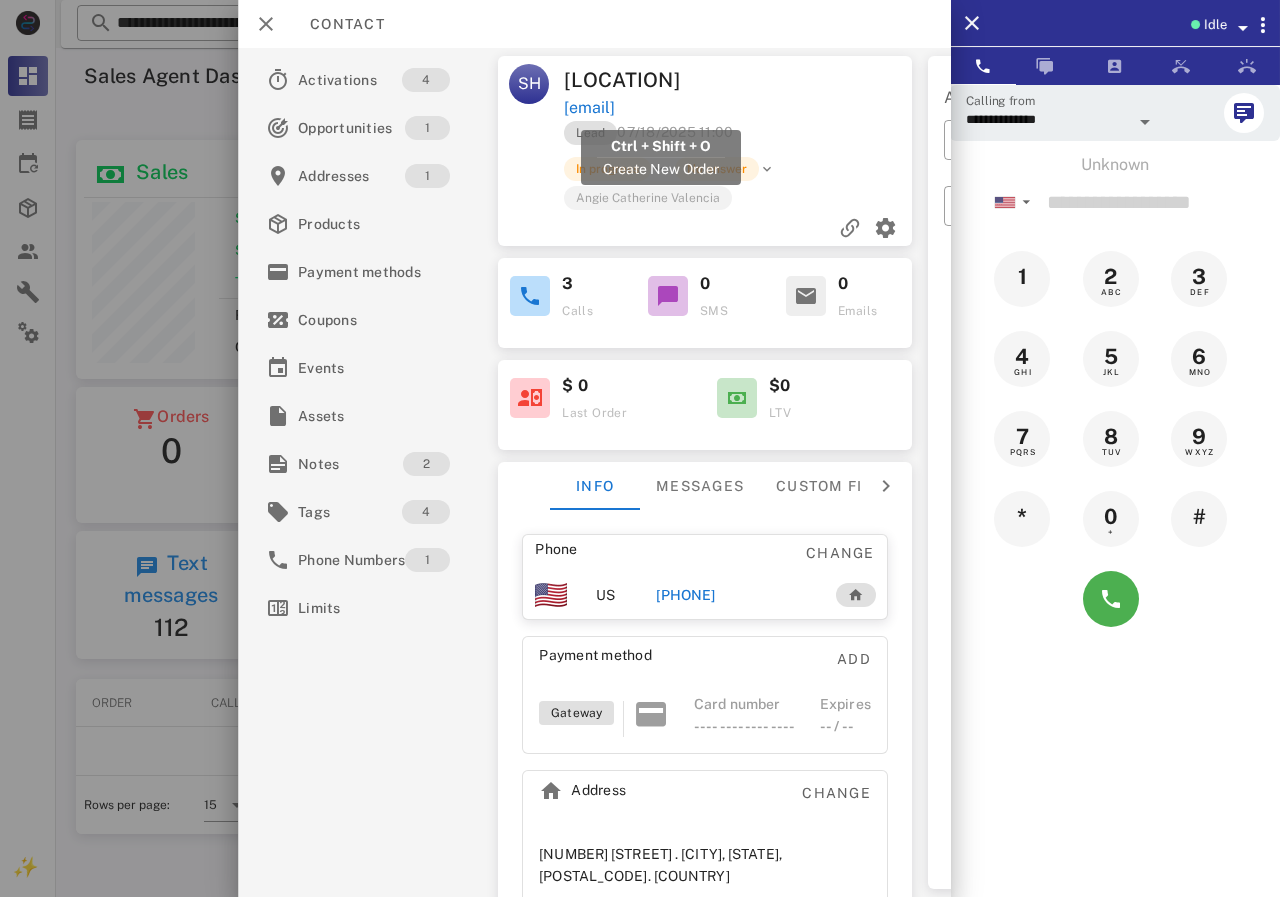 drag, startPoint x: 747, startPoint y: 105, endPoint x: 569, endPoint y: 110, distance: 178.0702 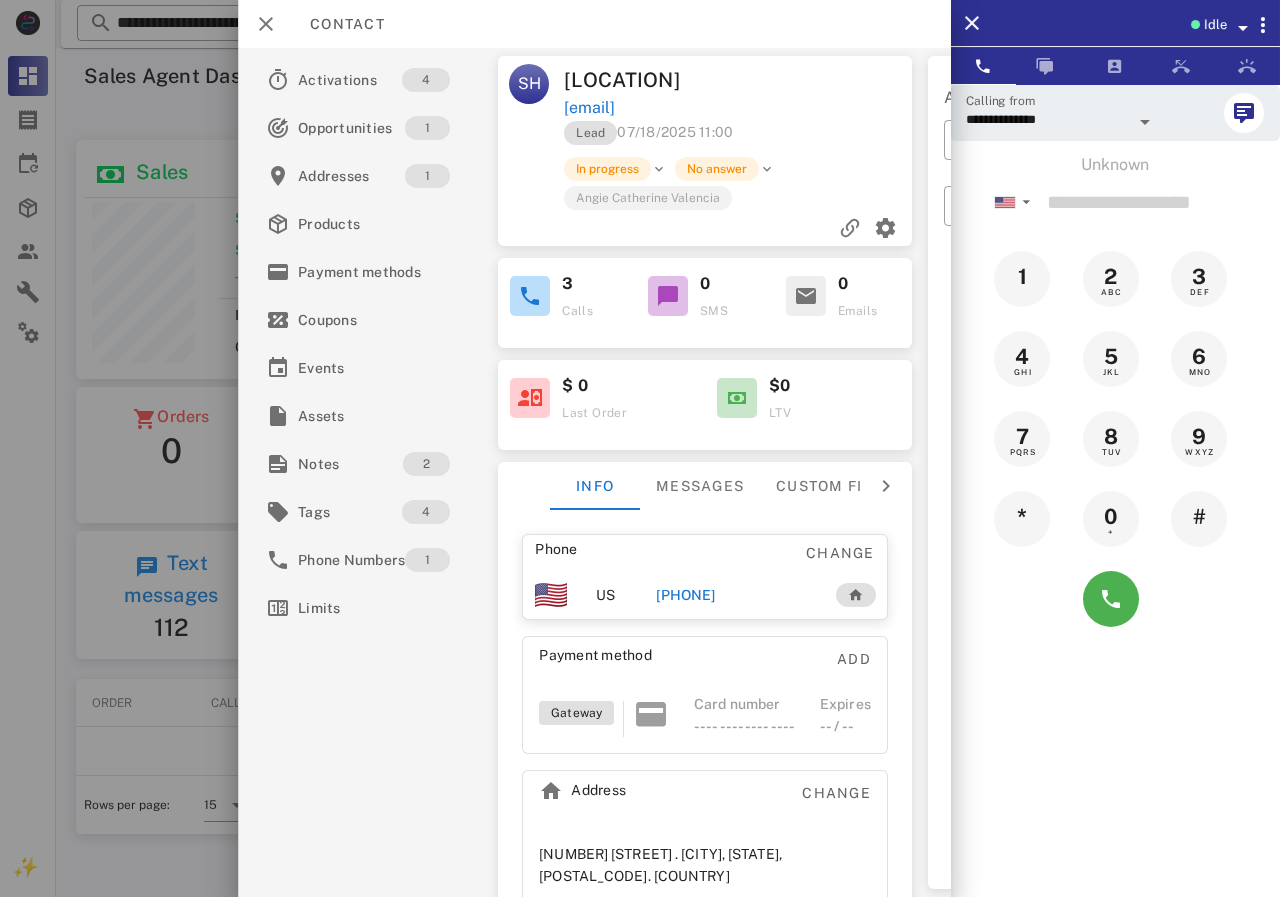 copy on "[EMAIL]" 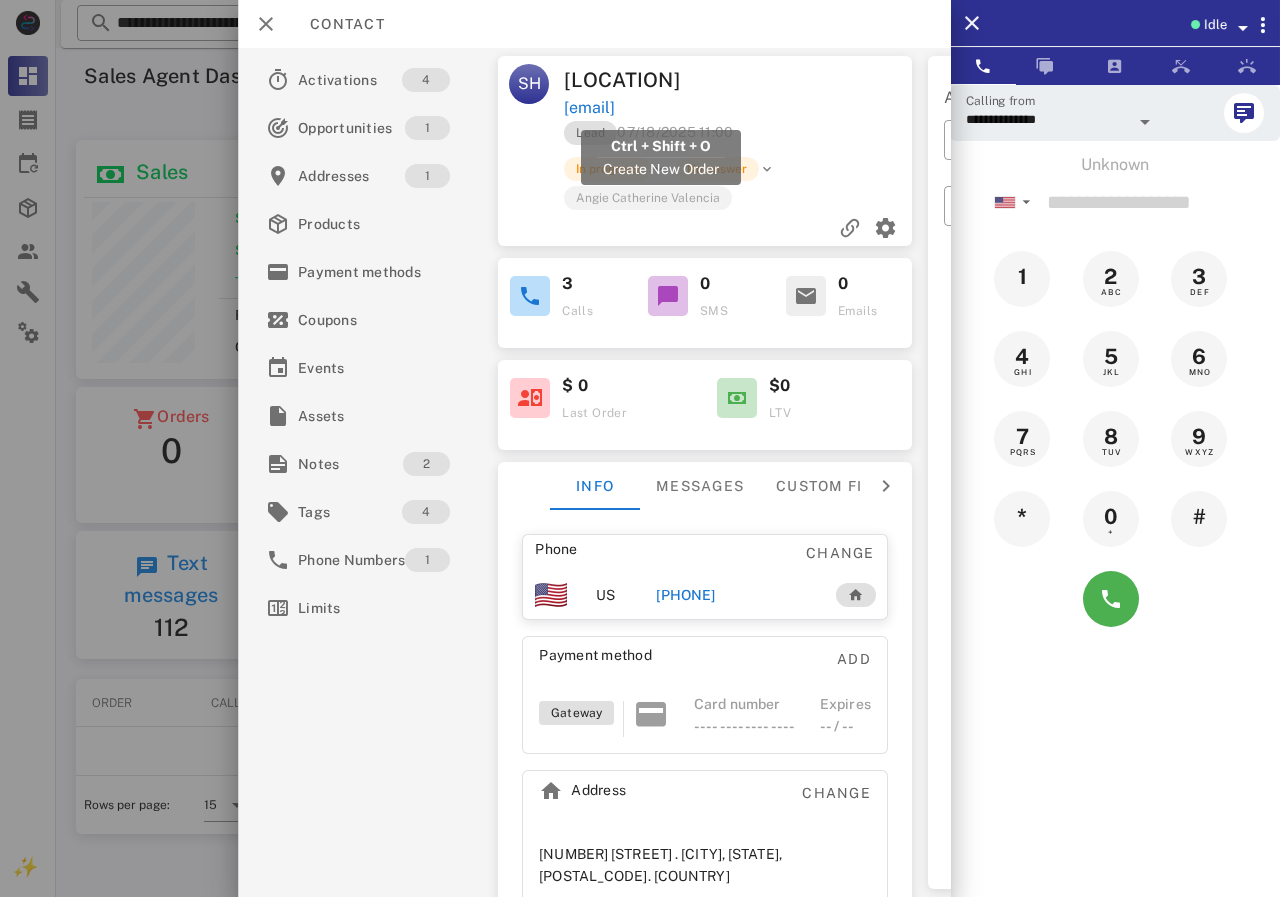 drag, startPoint x: 787, startPoint y: 113, endPoint x: 568, endPoint y: 113, distance: 219 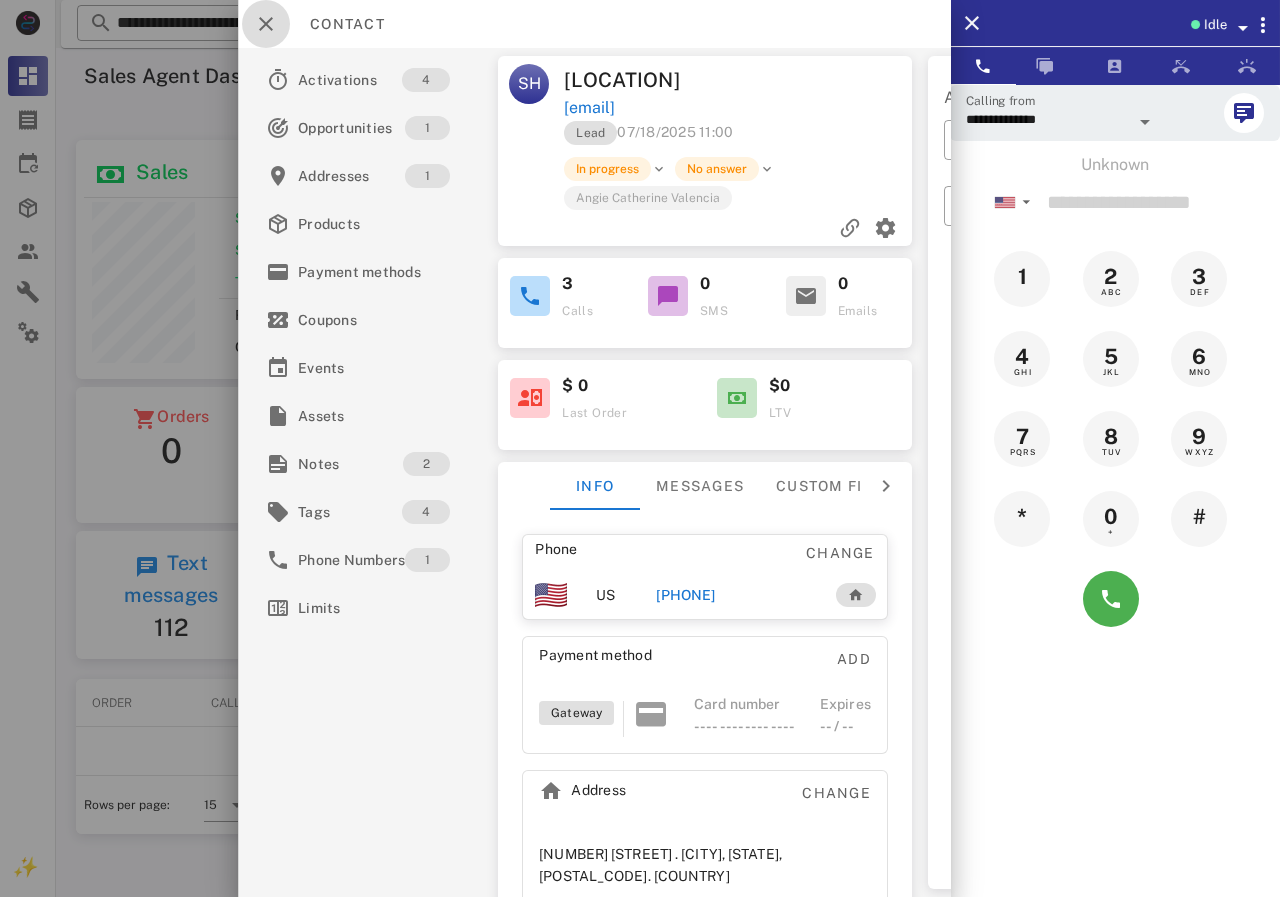 click at bounding box center [266, 24] 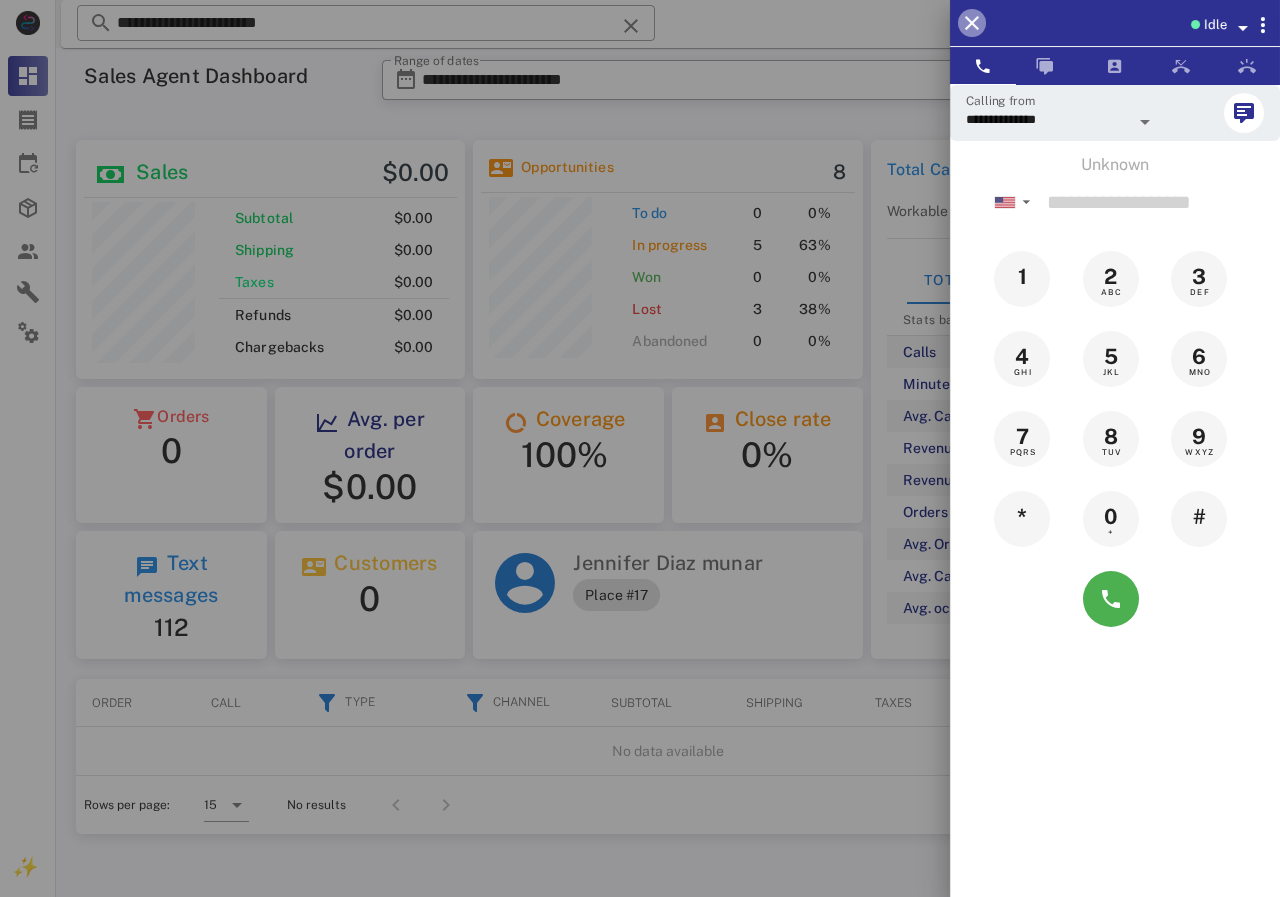 click at bounding box center [972, 23] 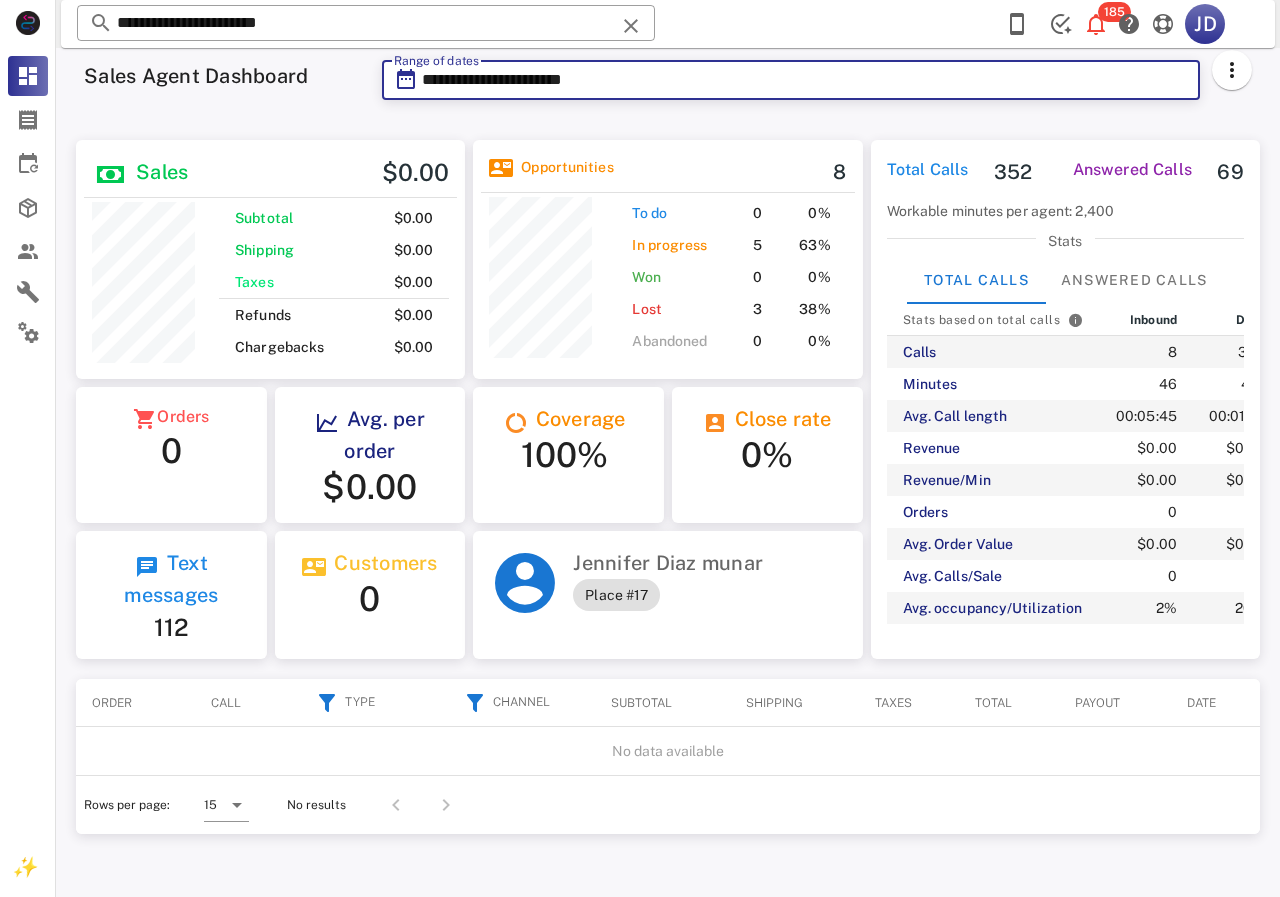 click on "**********" at bounding box center (805, 80) 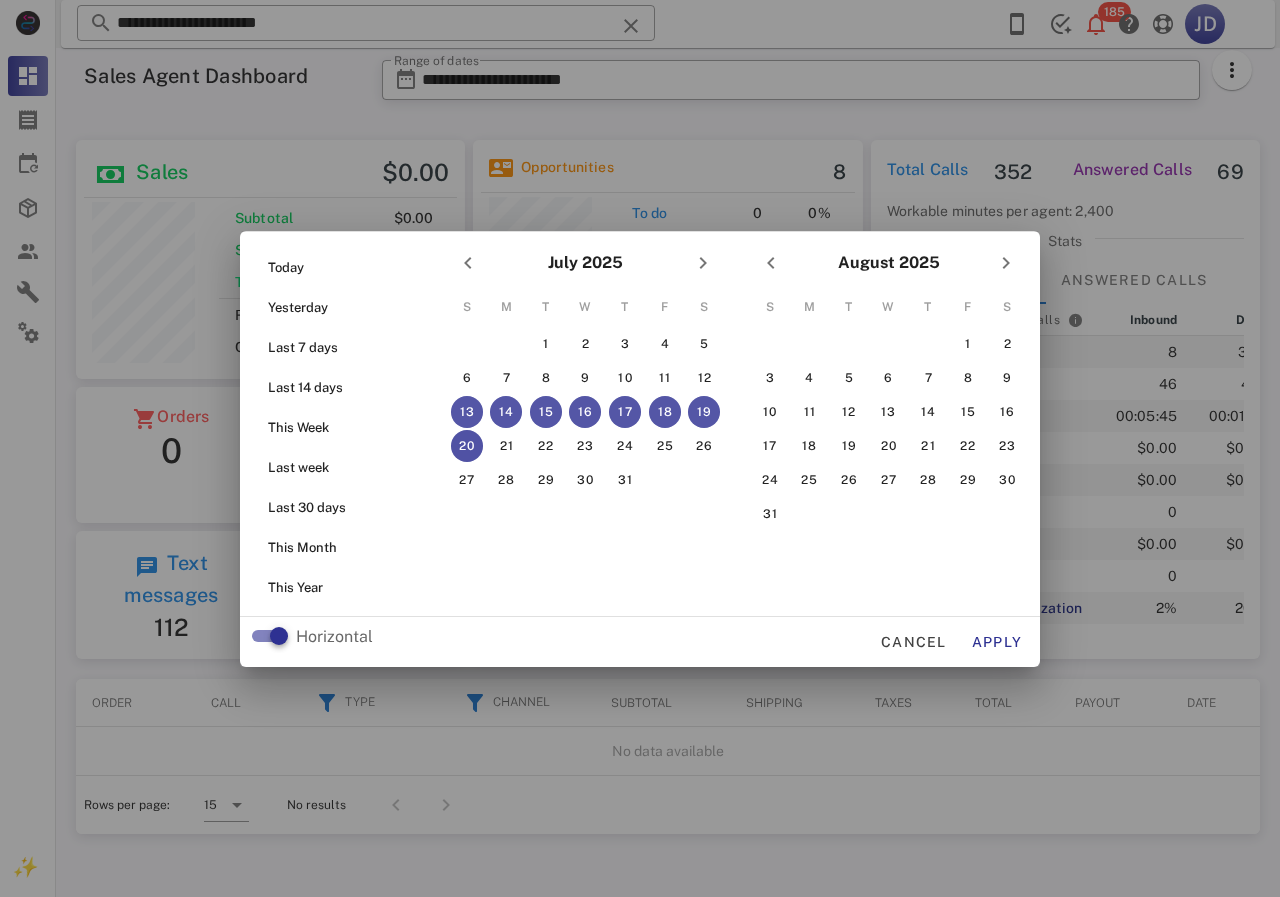 click on "20" at bounding box center (467, 446) 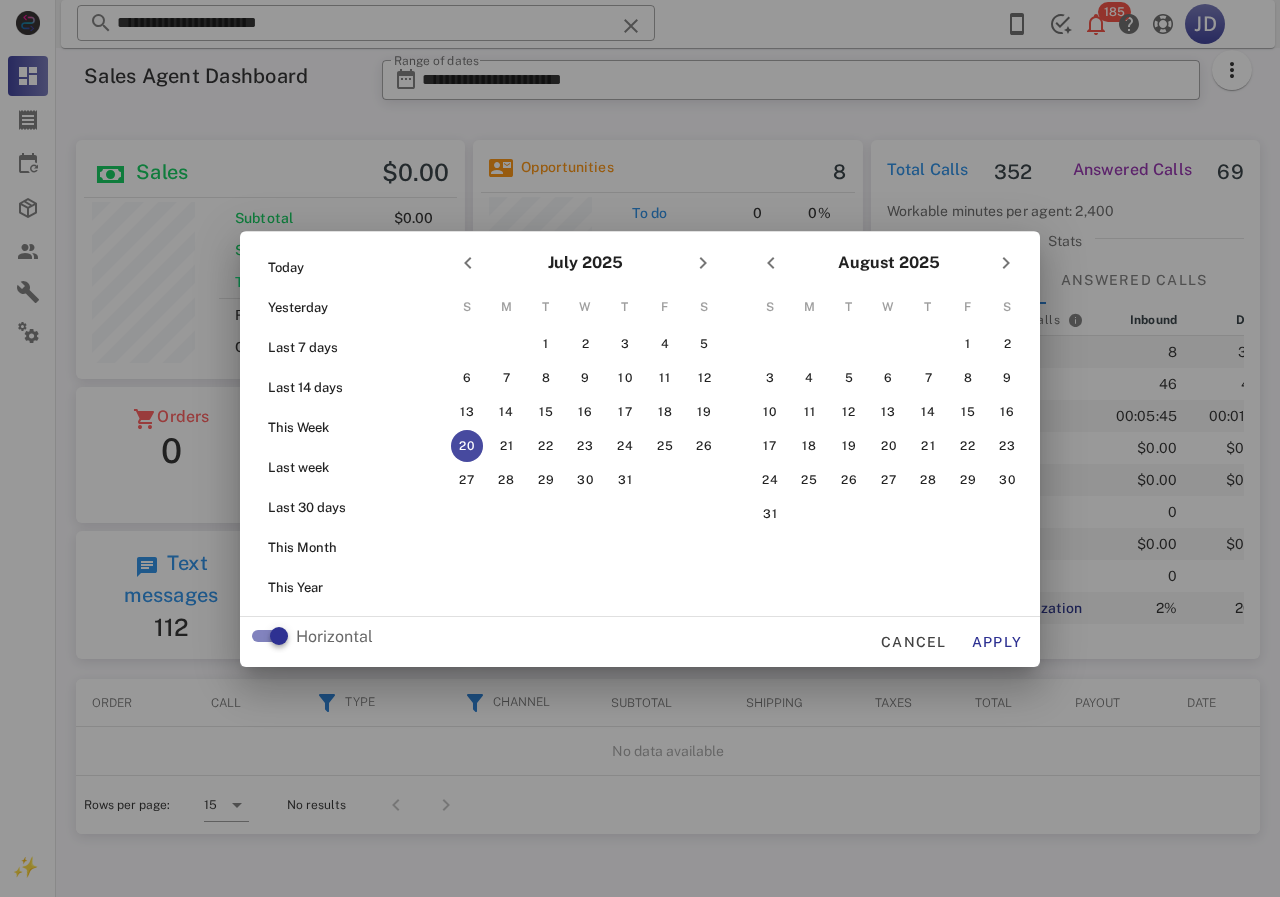 click on "Horizontal Cancel Apply" at bounding box center (640, 642) 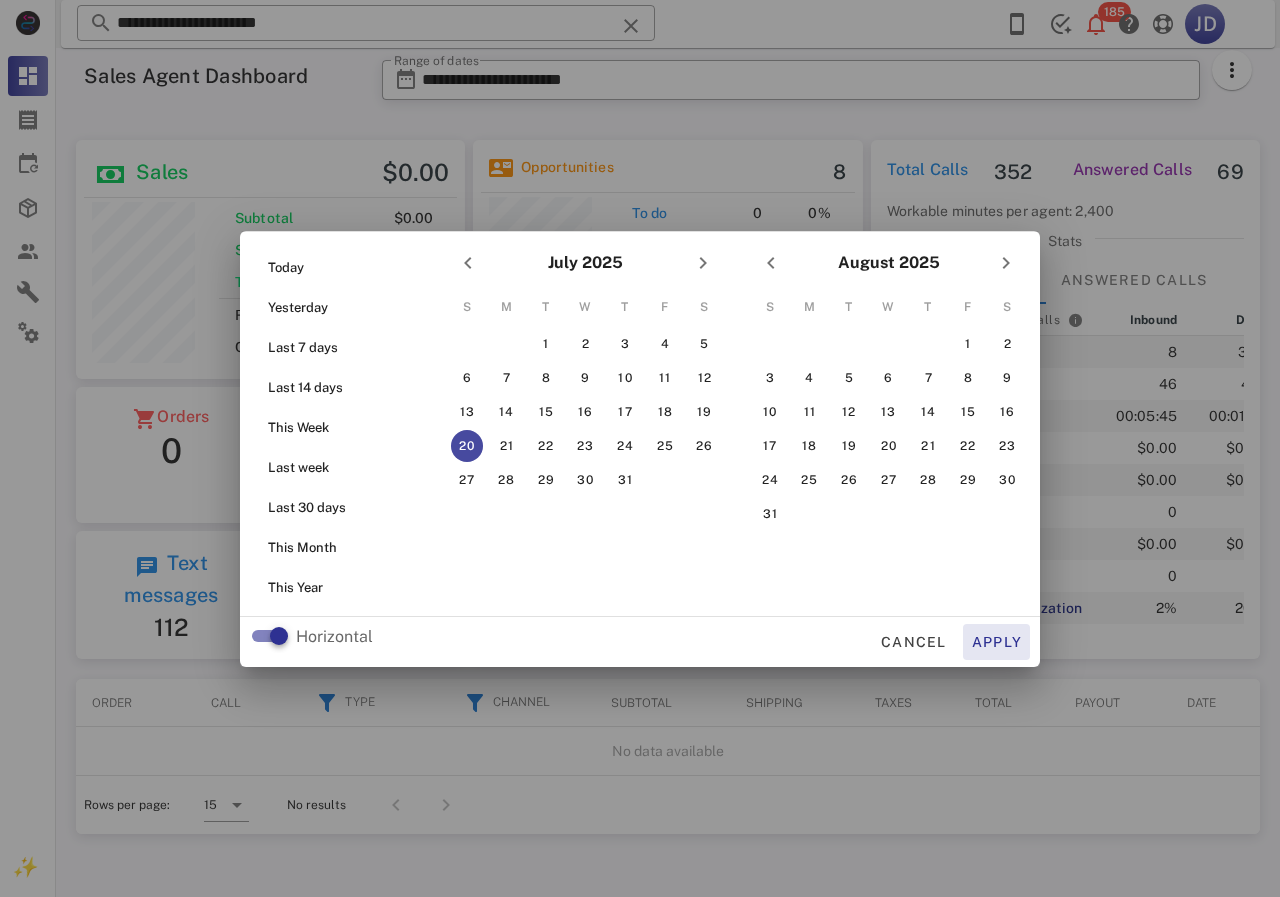 click on "Apply" at bounding box center (997, 642) 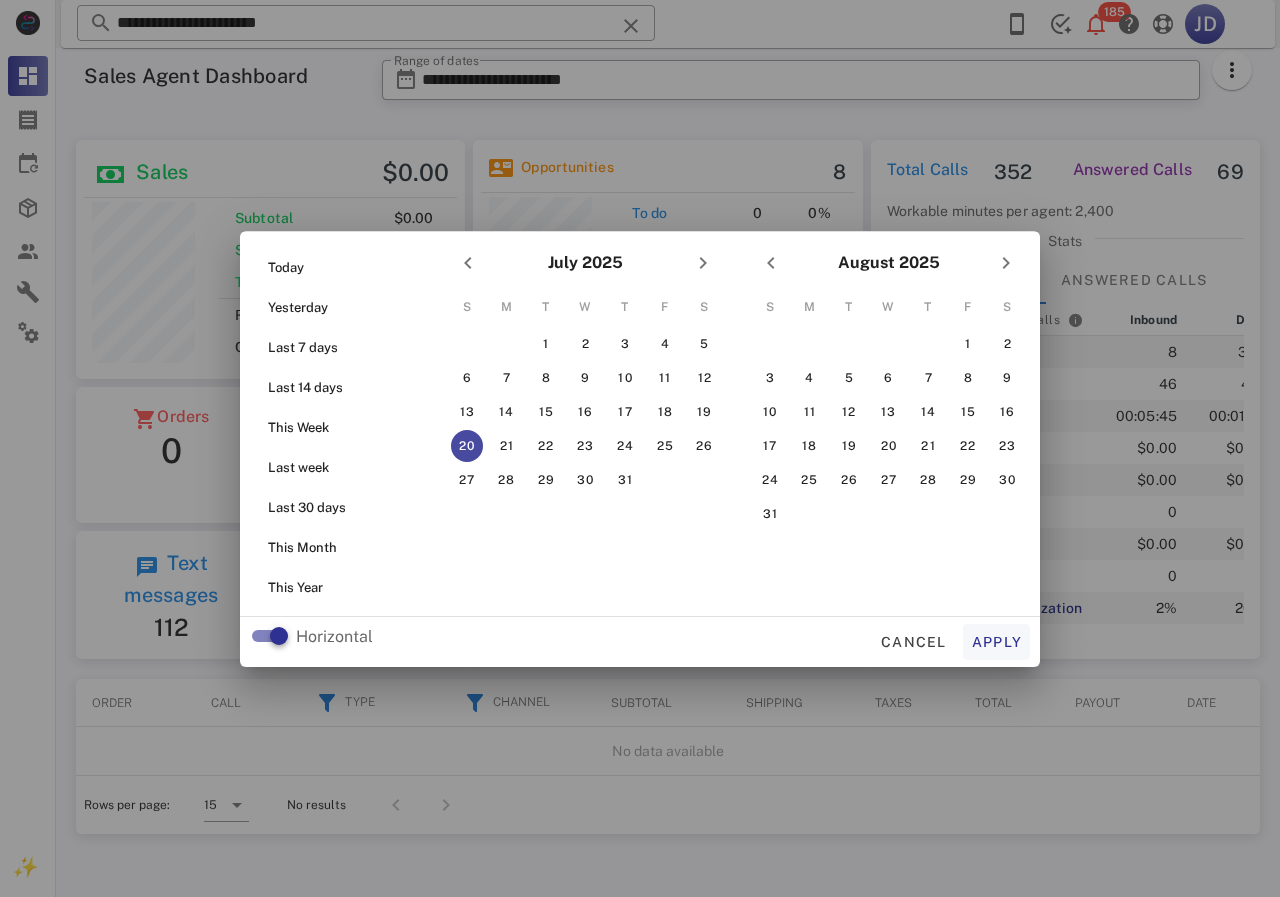 type on "**********" 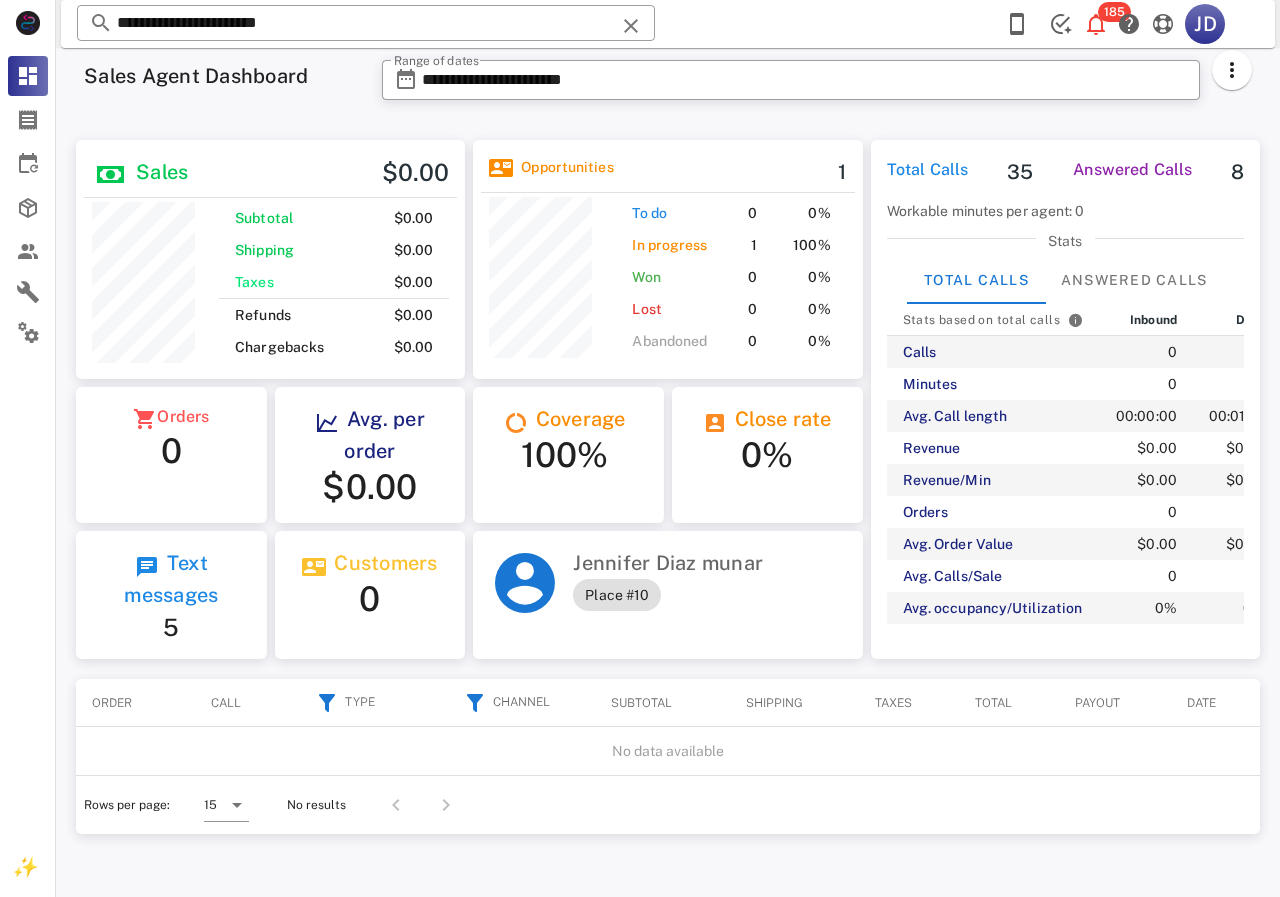 scroll, scrollTop: 999761, scrollLeft: 999611, axis: both 